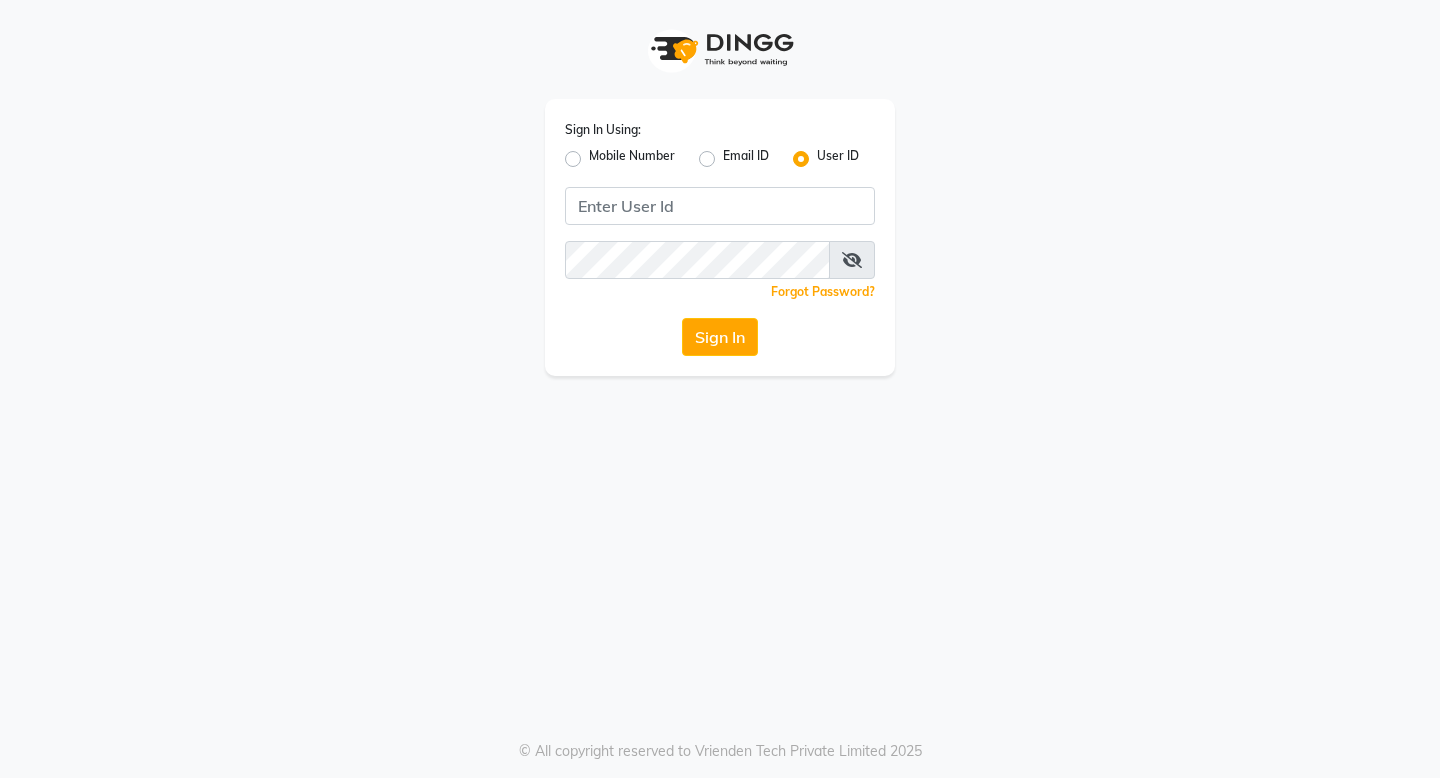 scroll, scrollTop: 0, scrollLeft: 0, axis: both 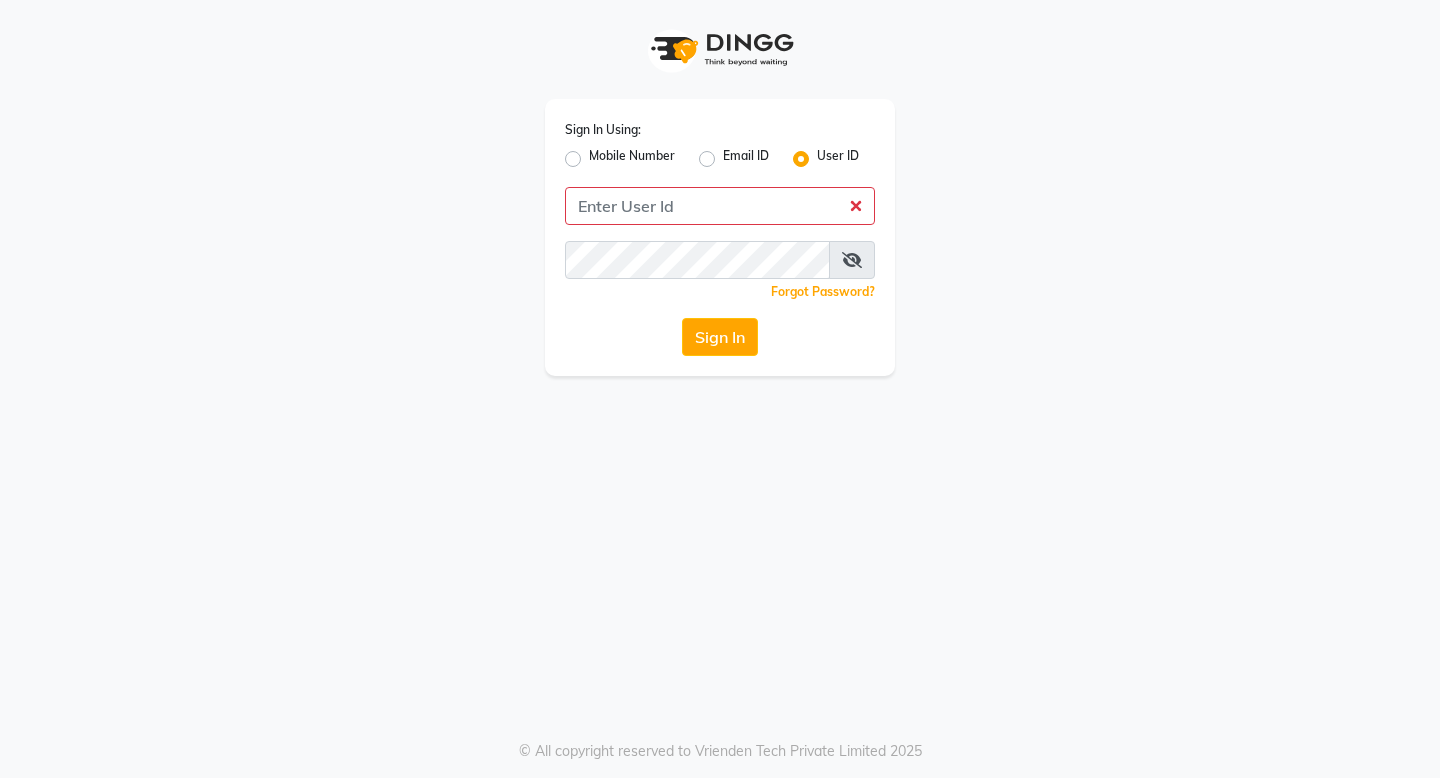 click on "Mobile Number" 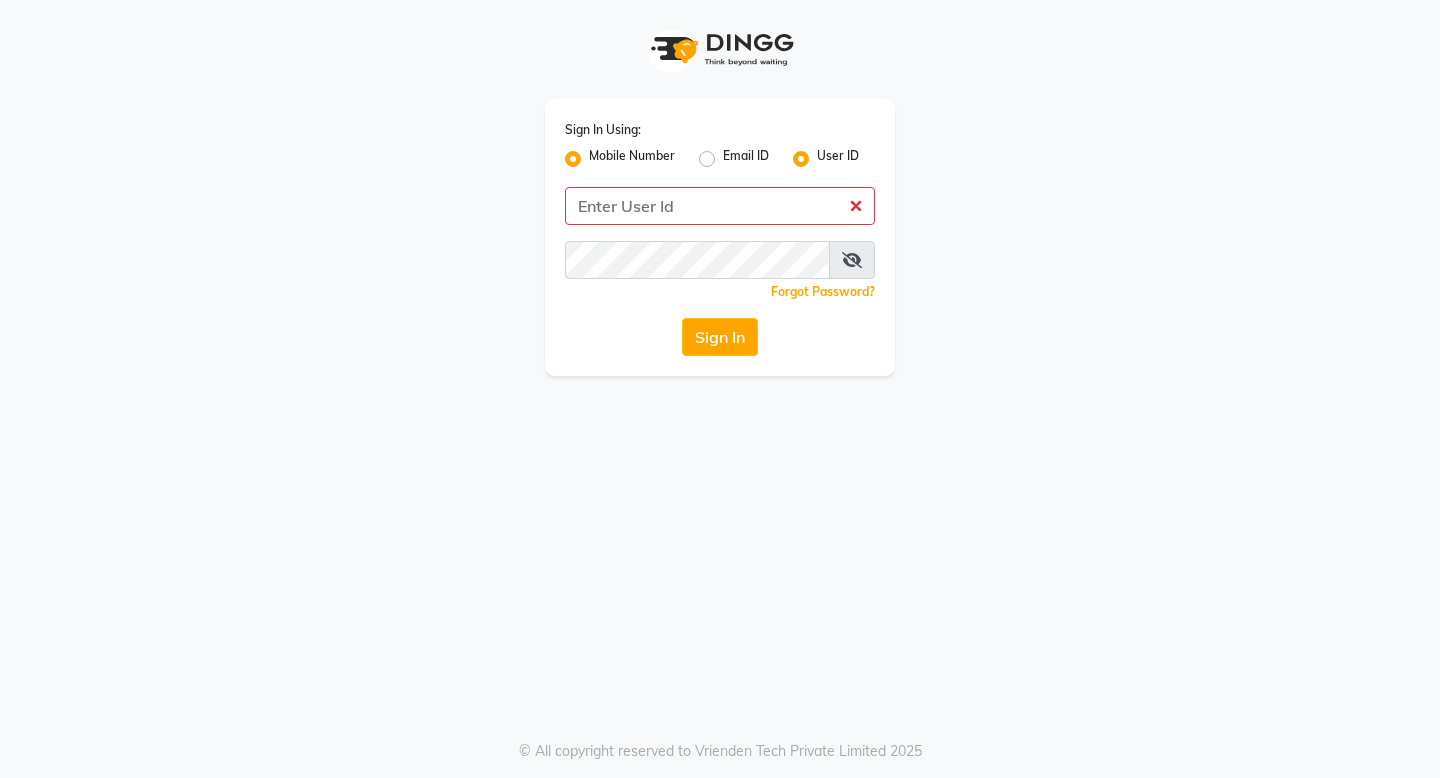 radio on "false" 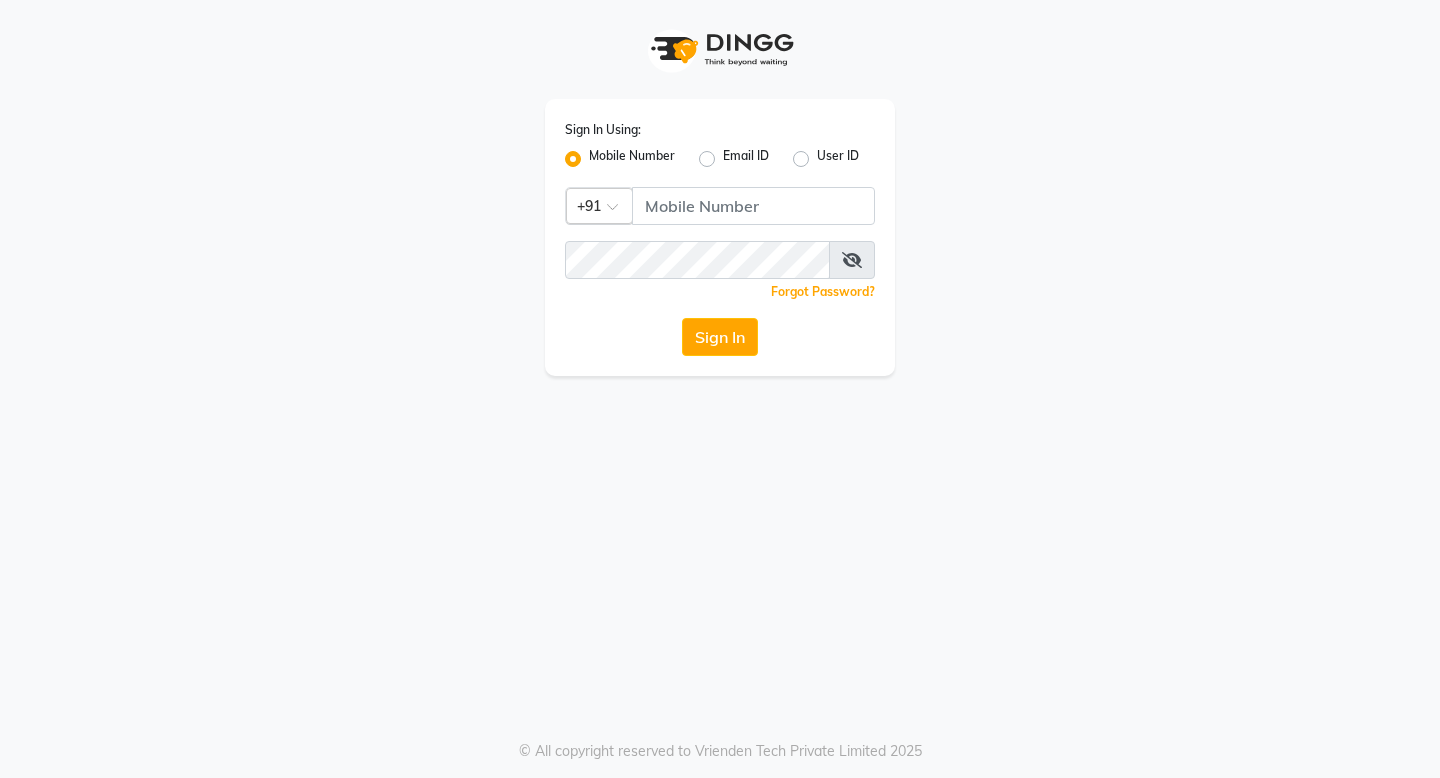 click 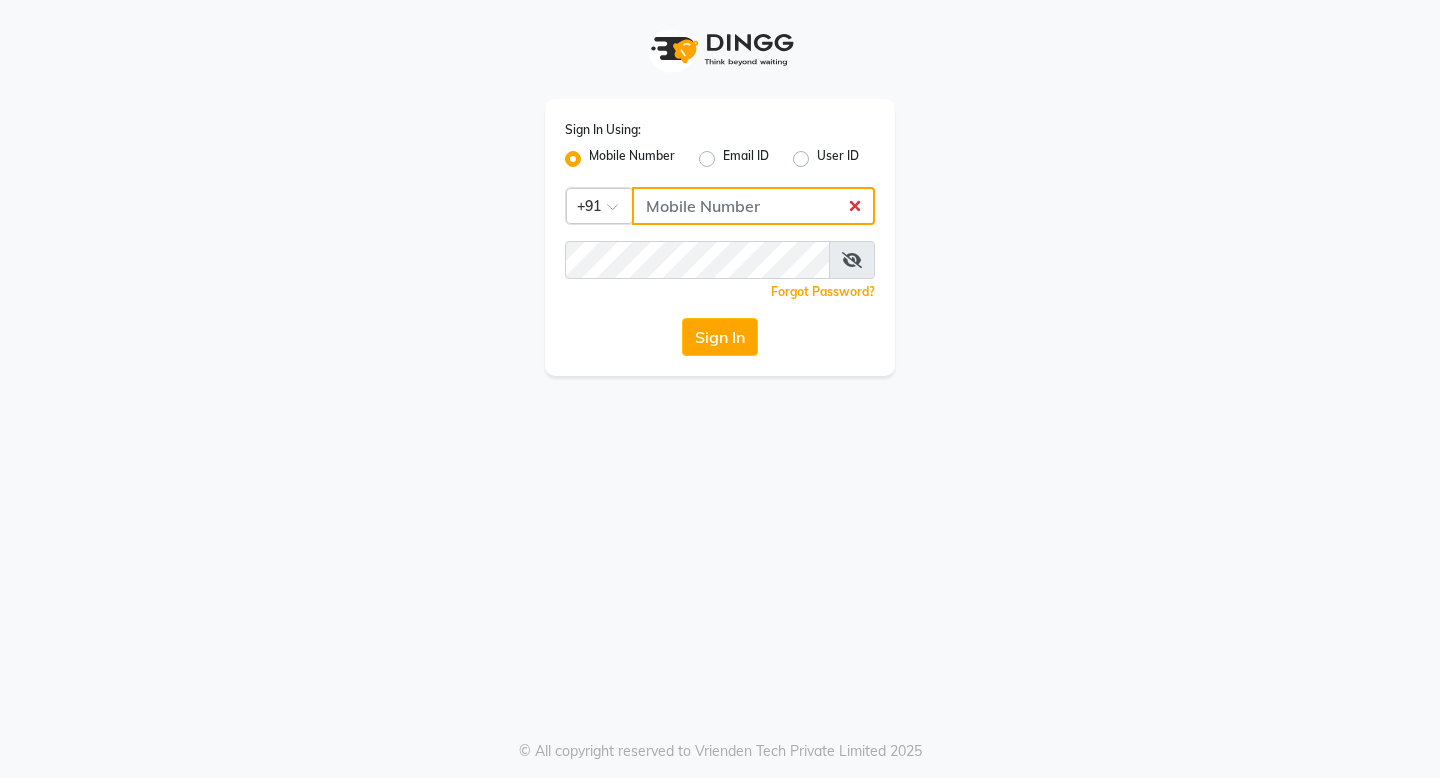 click 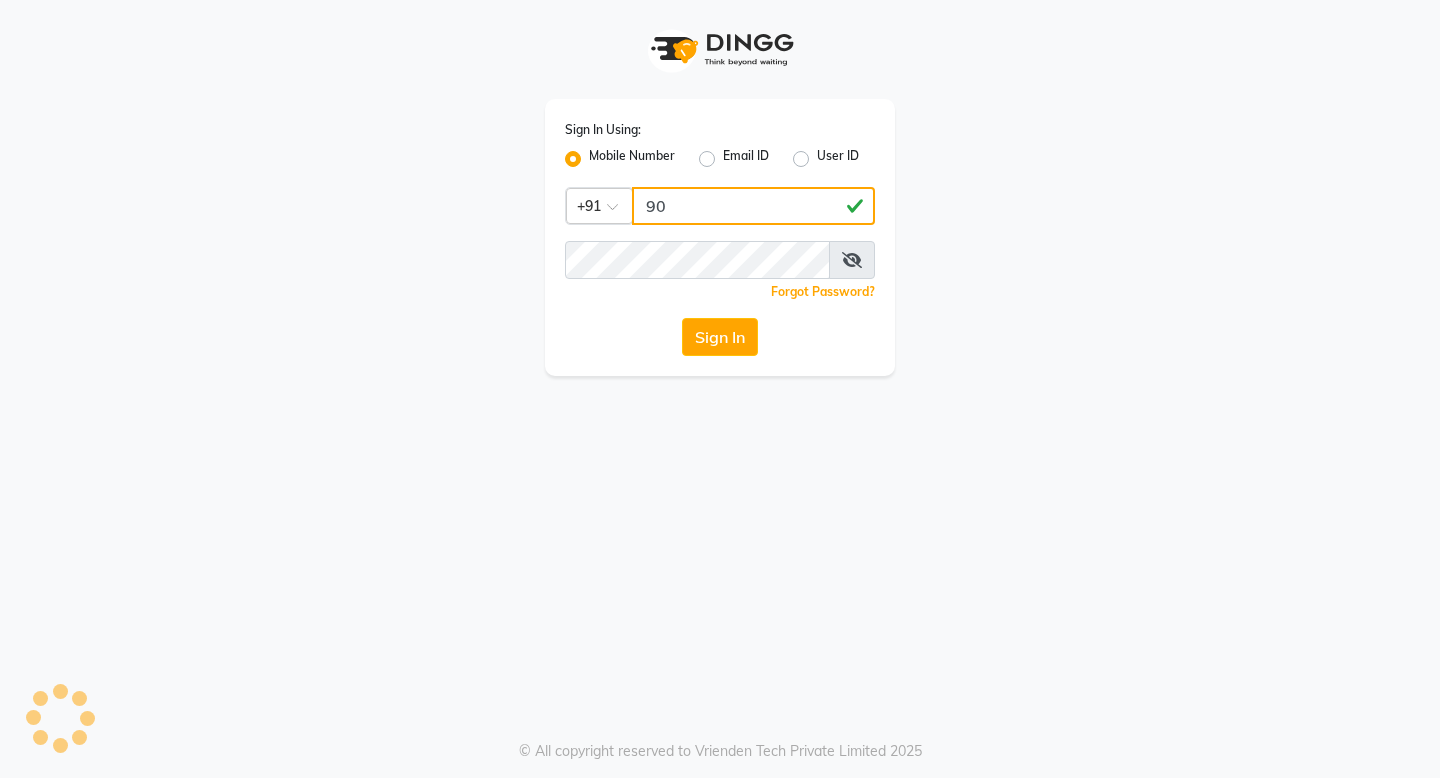 type on "[PHONE]" 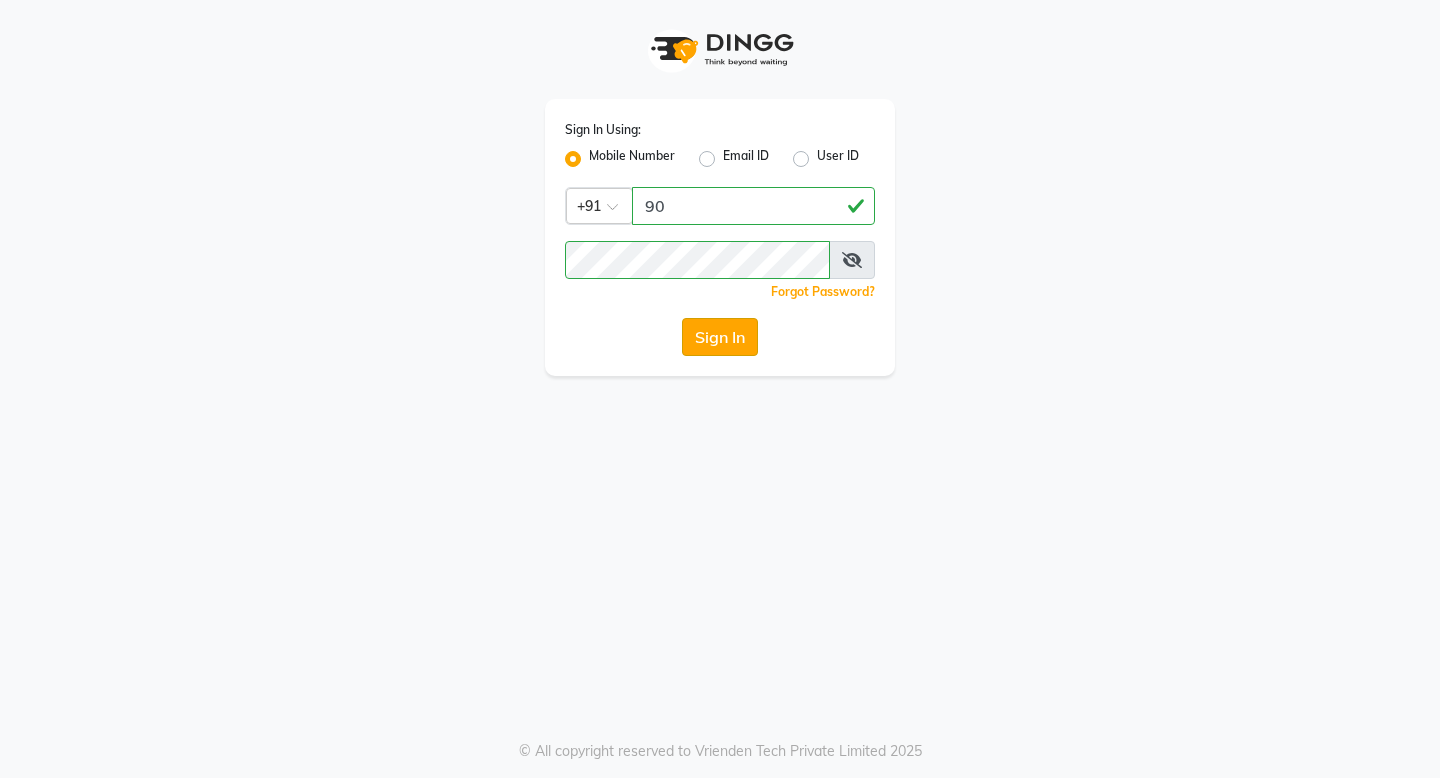 click on "Sign In" 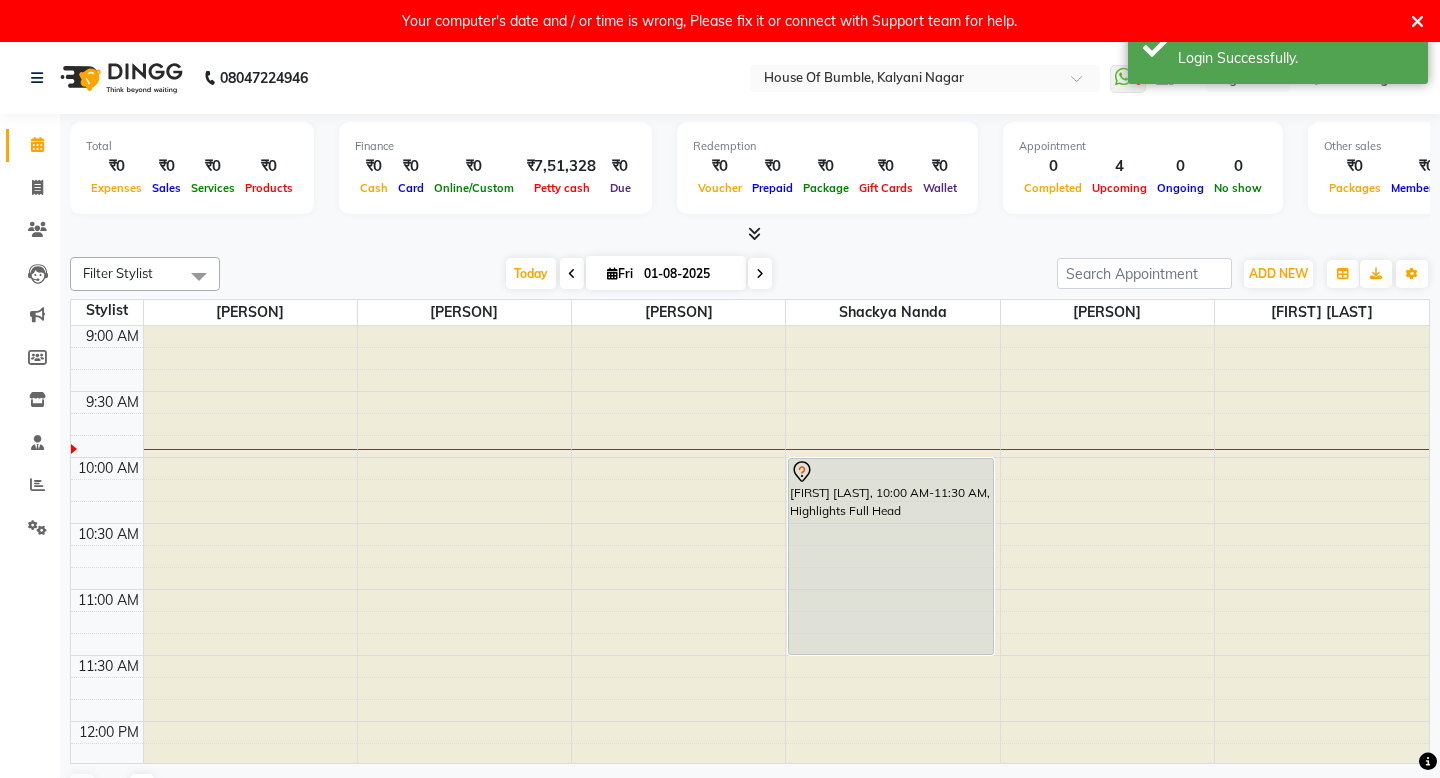 click at bounding box center (760, 274) 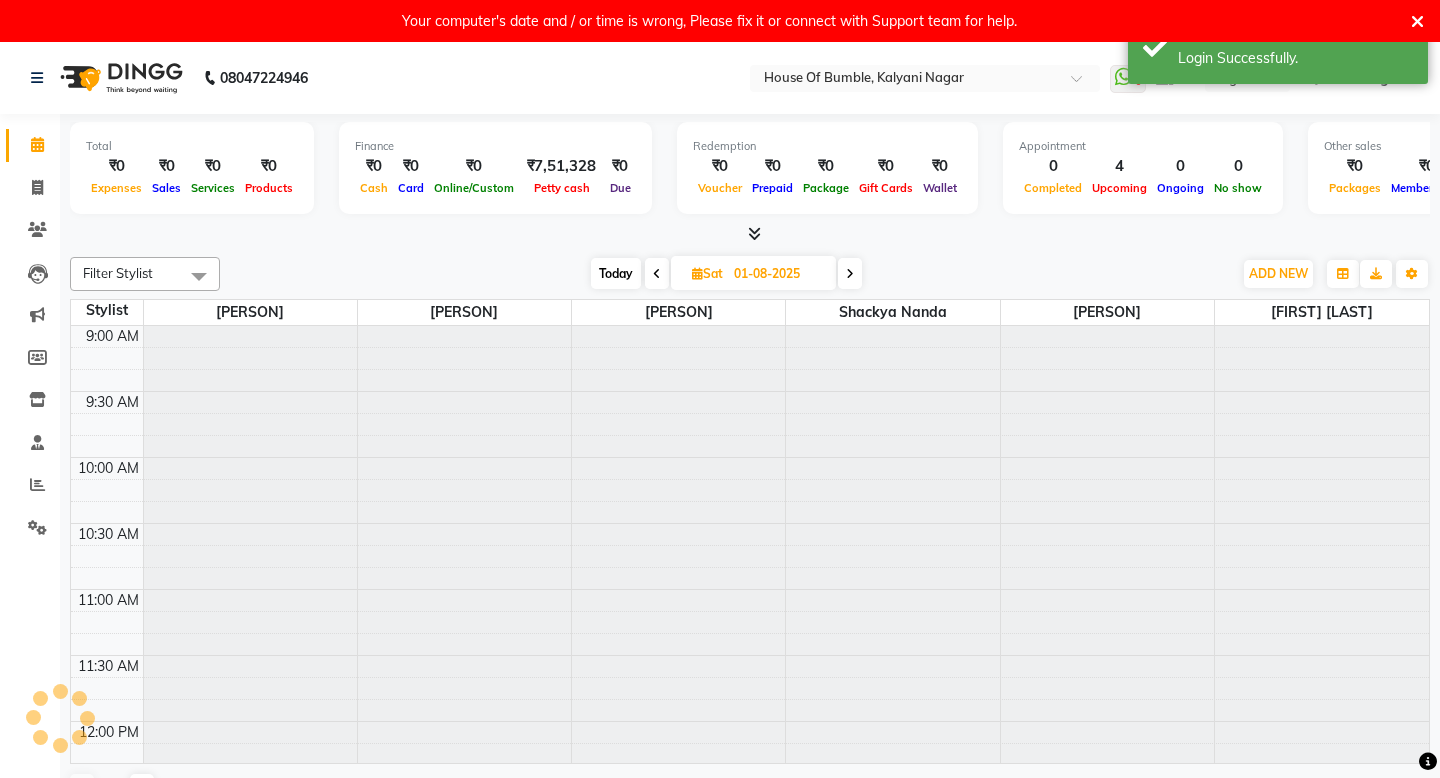 type on "02-08-2025" 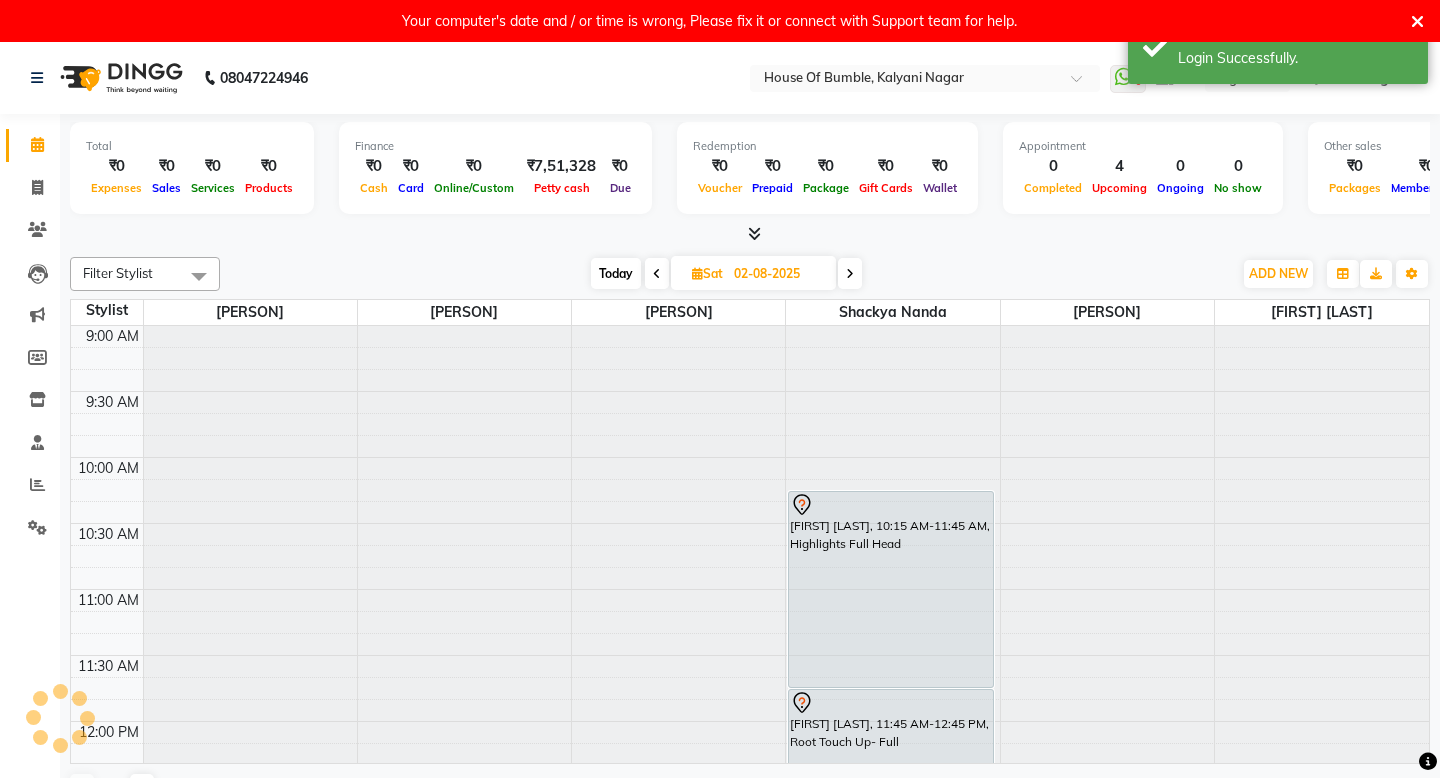 click at bounding box center (1417, 22) 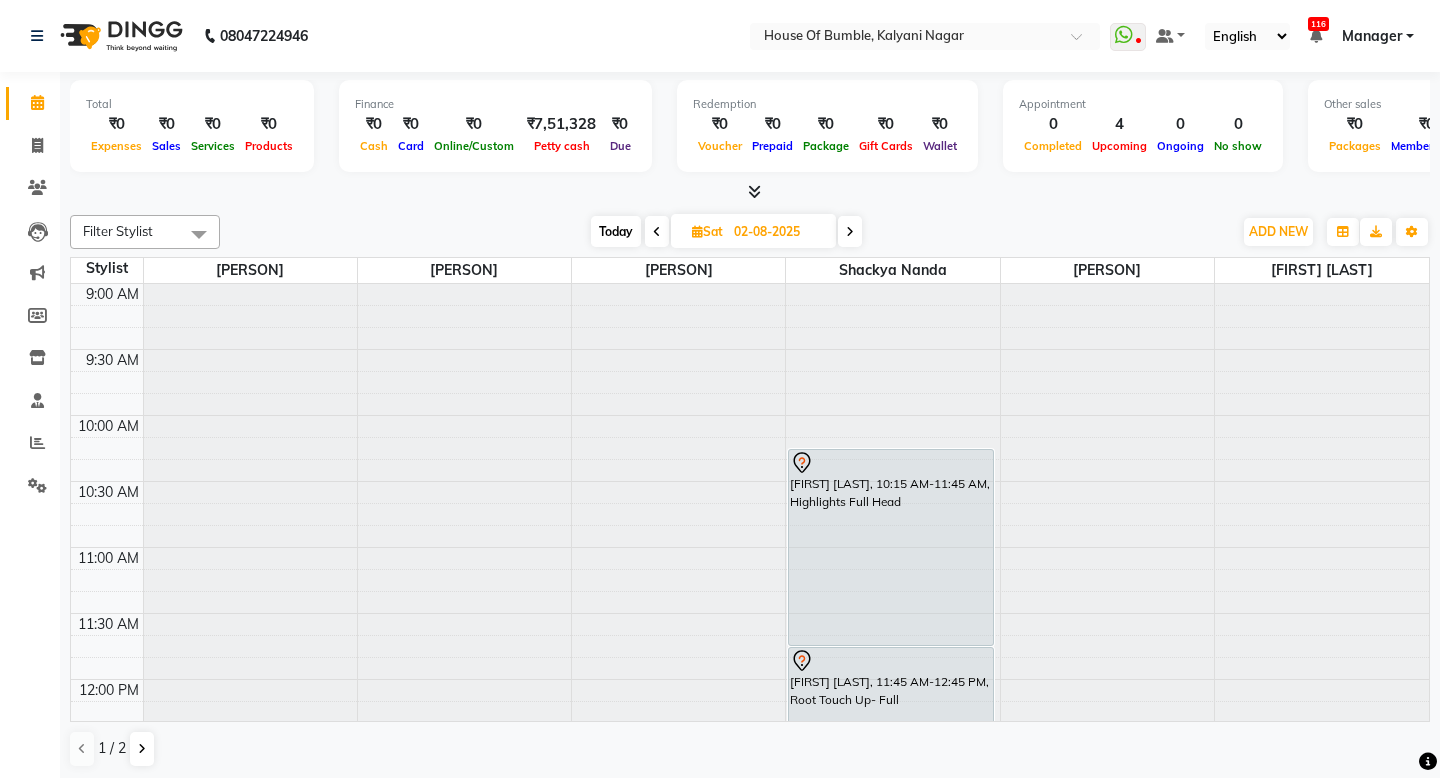 click at bounding box center (892, 284) 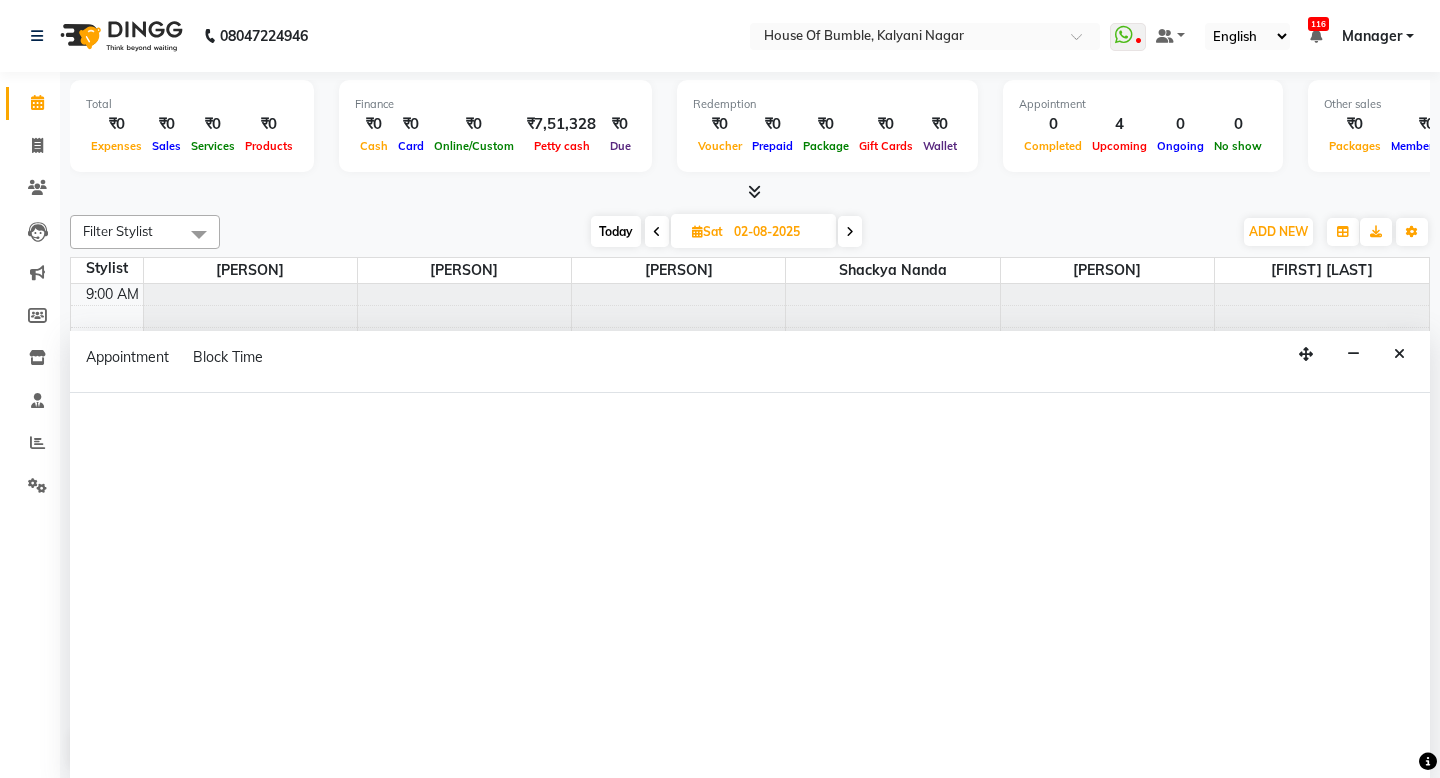 scroll, scrollTop: 452, scrollLeft: 0, axis: vertical 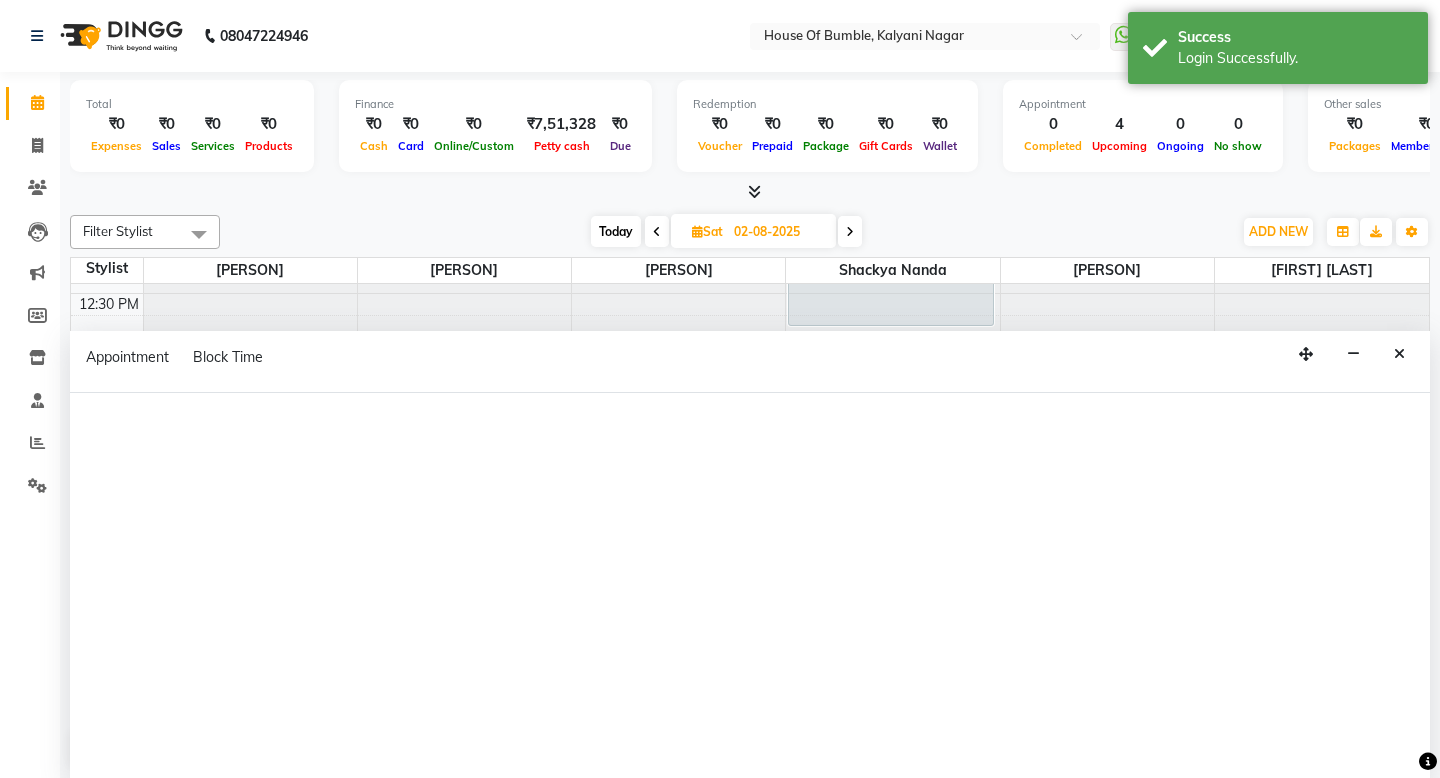 select on "76627" 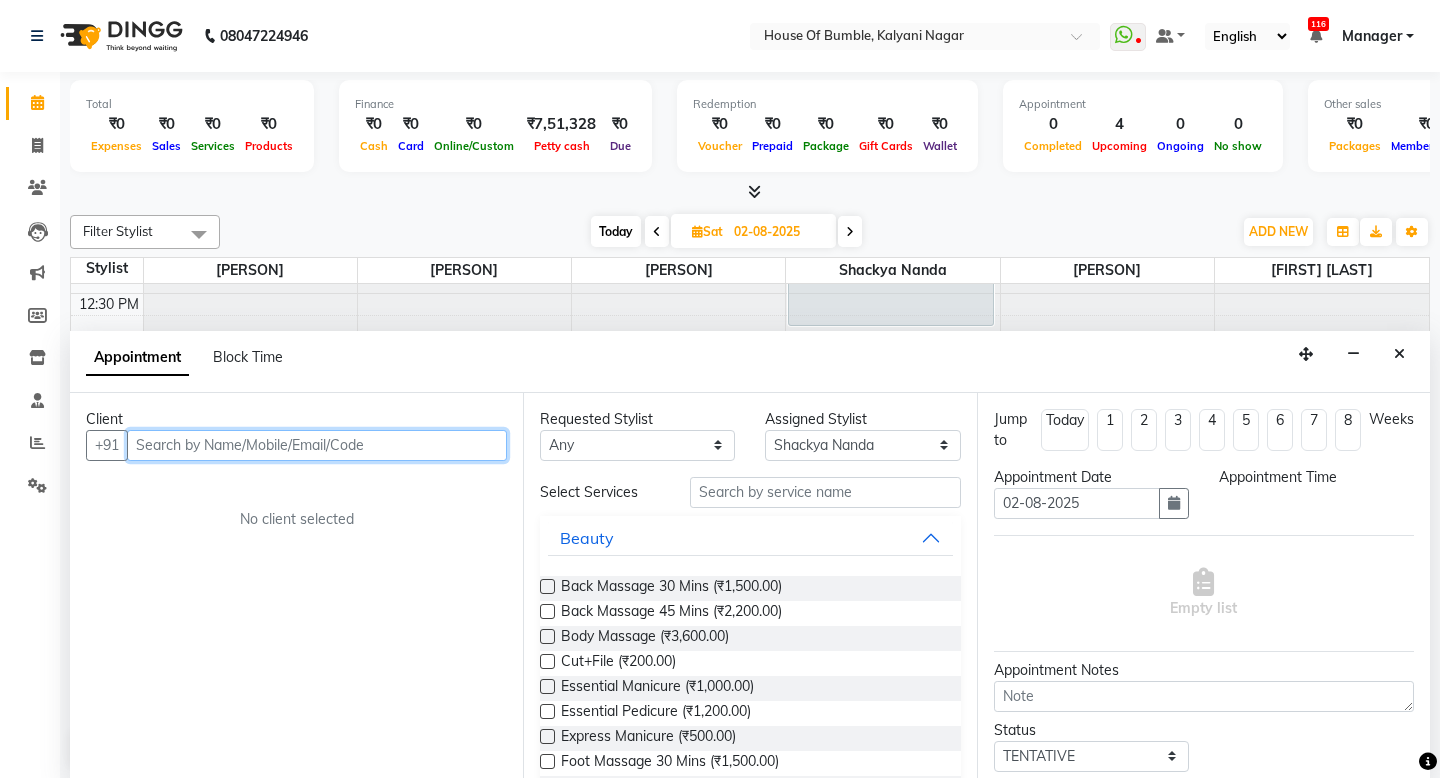 click at bounding box center (317, 445) 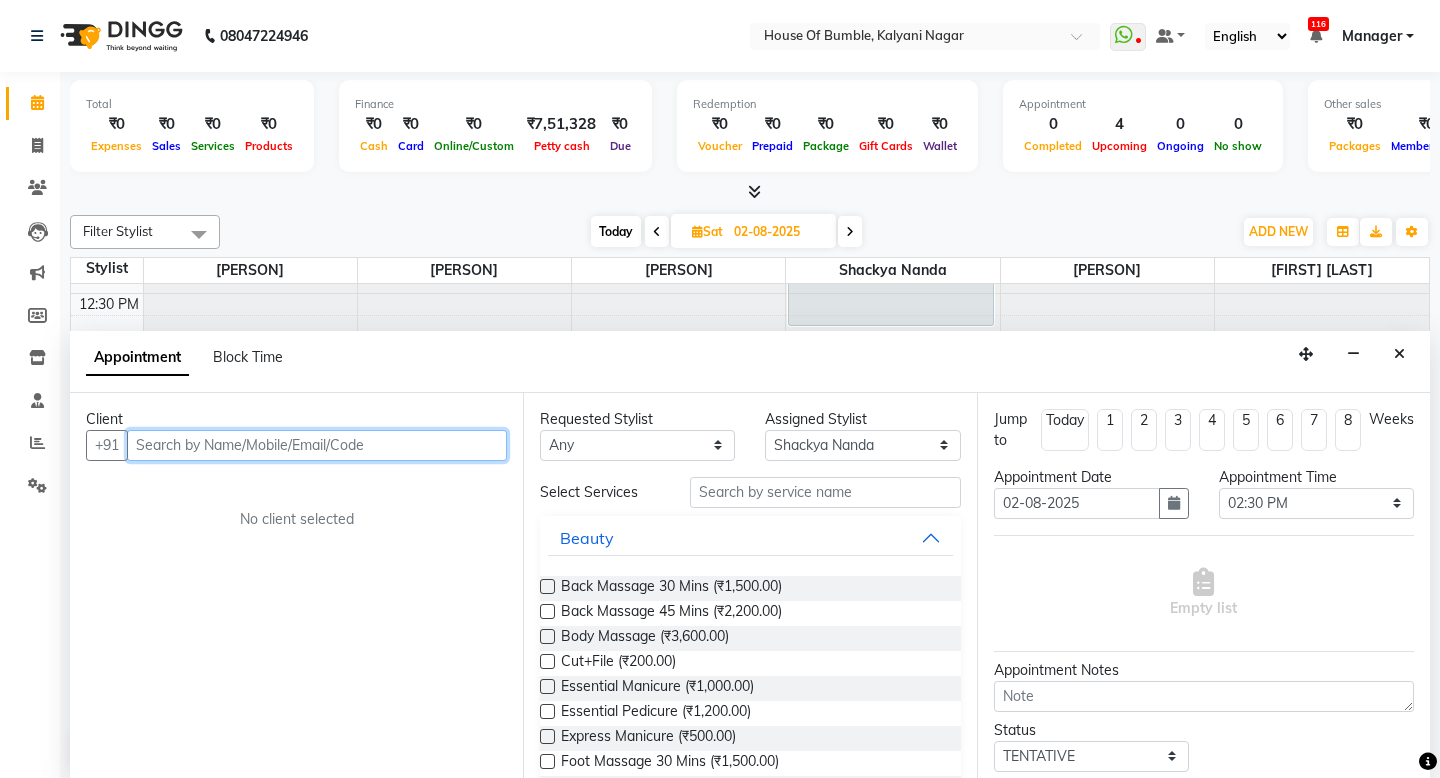 scroll, scrollTop: 1, scrollLeft: 0, axis: vertical 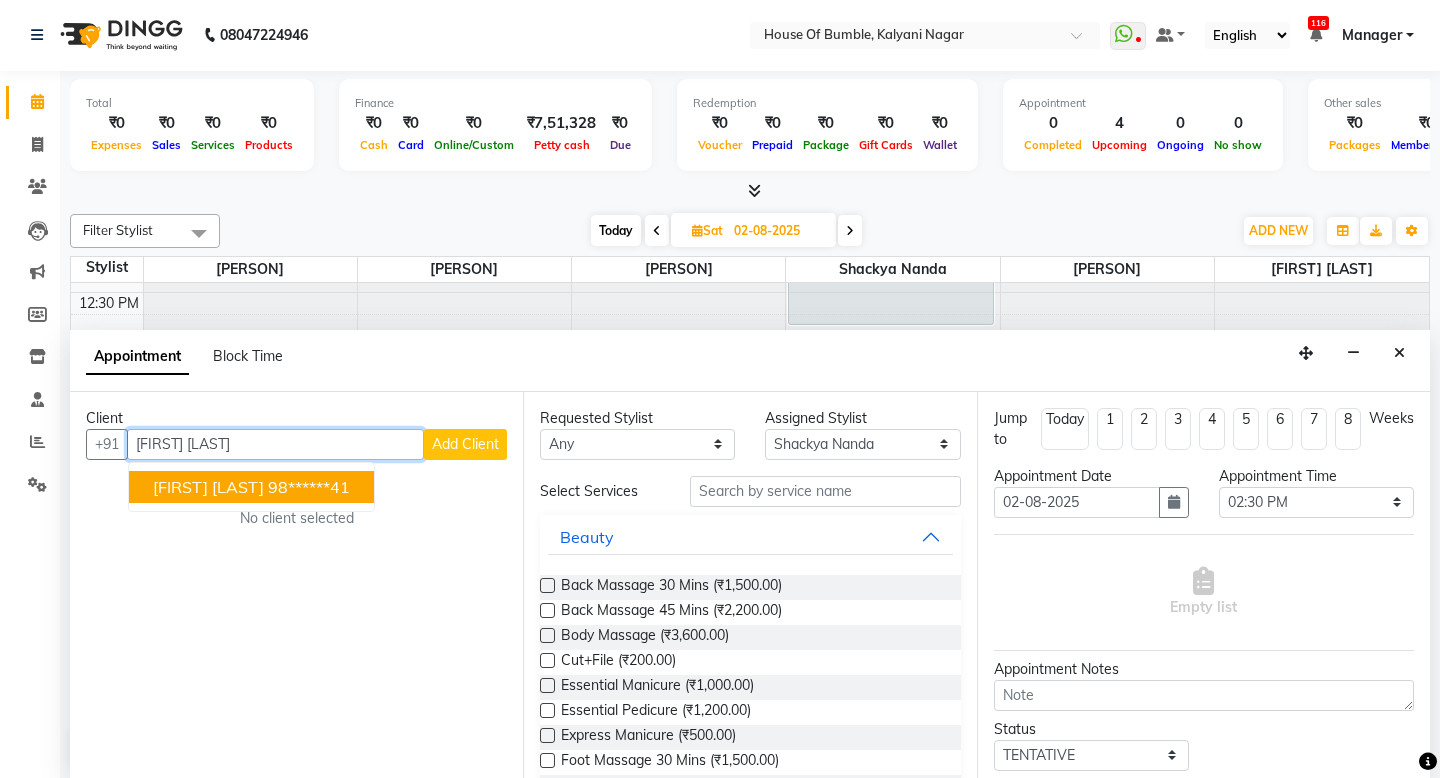 click on "[FIRST] [LAST] 98******41" at bounding box center [251, 487] 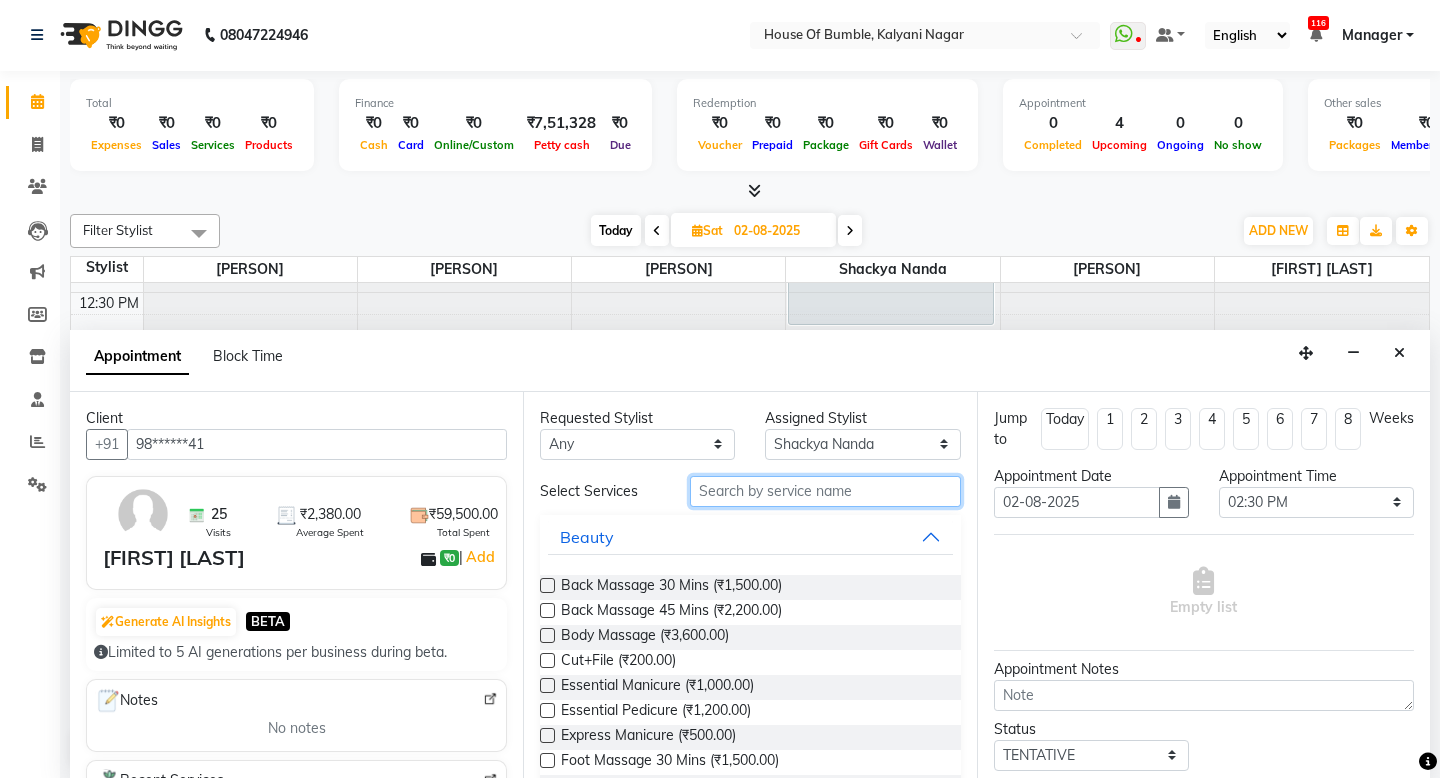 click at bounding box center (825, 491) 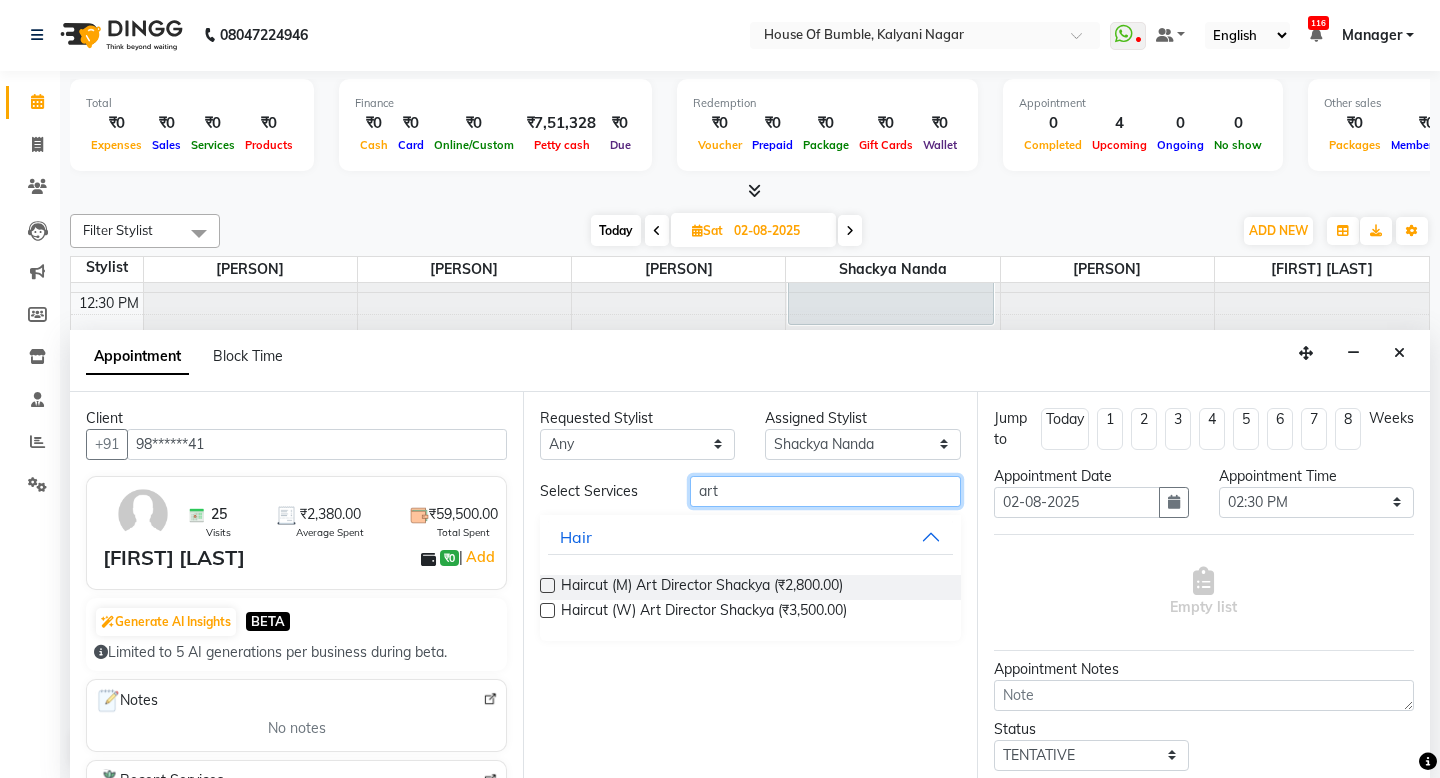 type on "art" 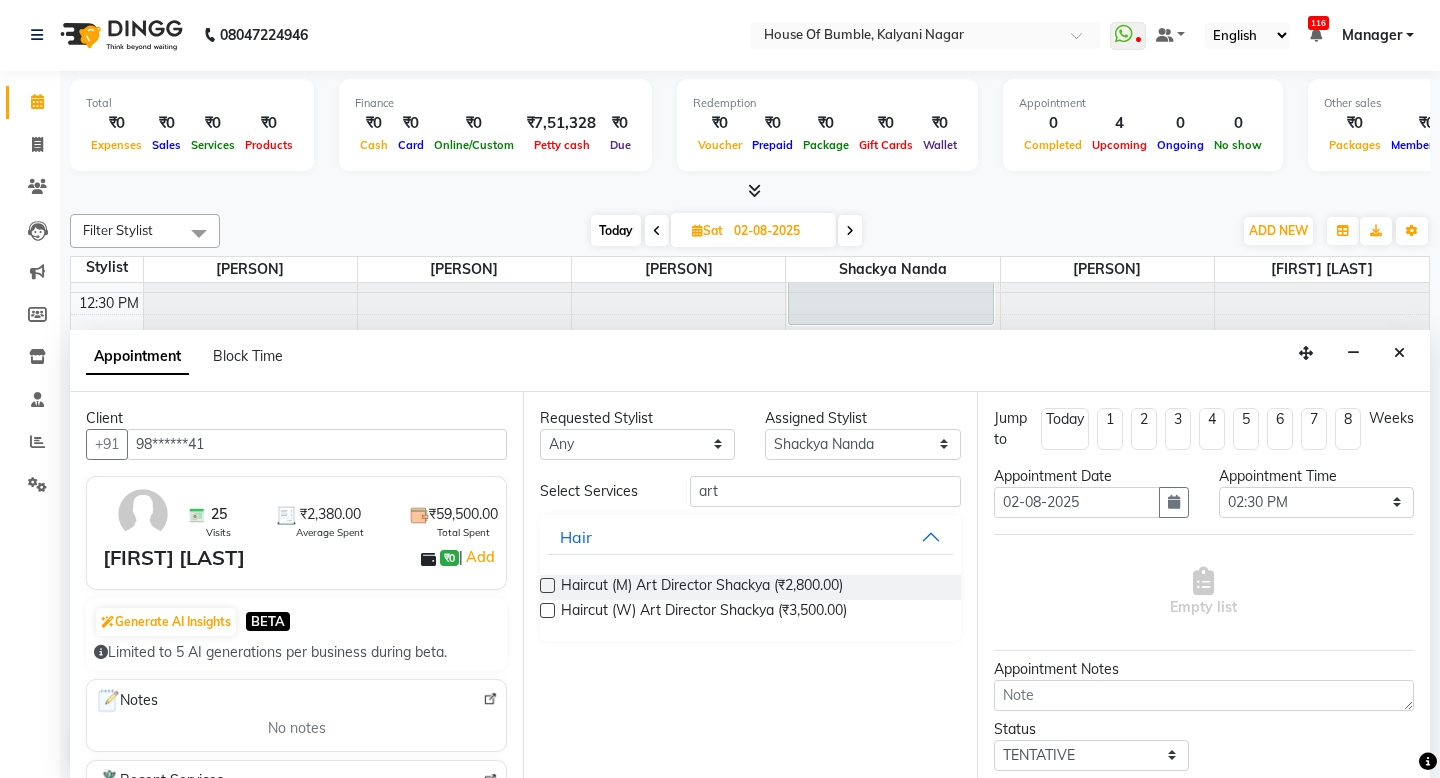 click at bounding box center [547, 585] 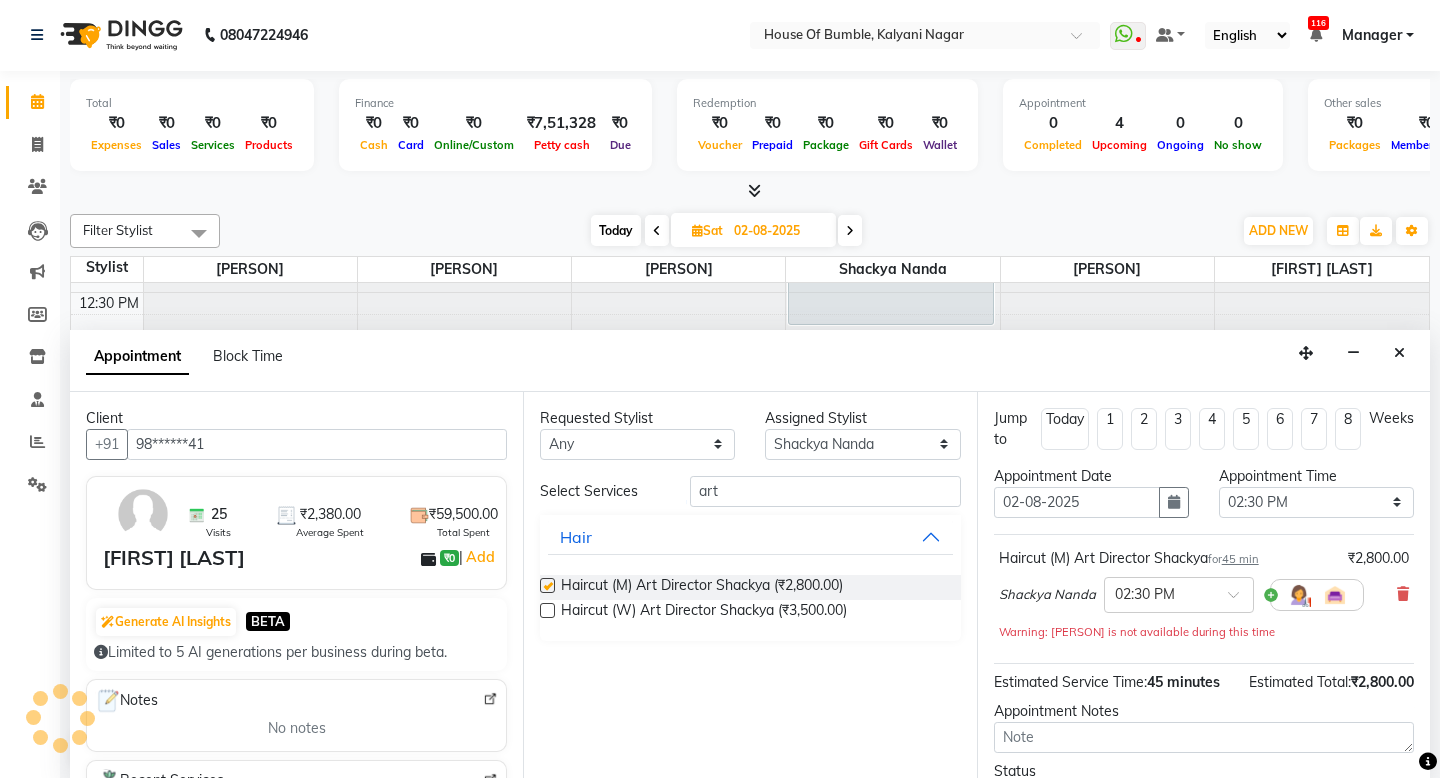 checkbox on "false" 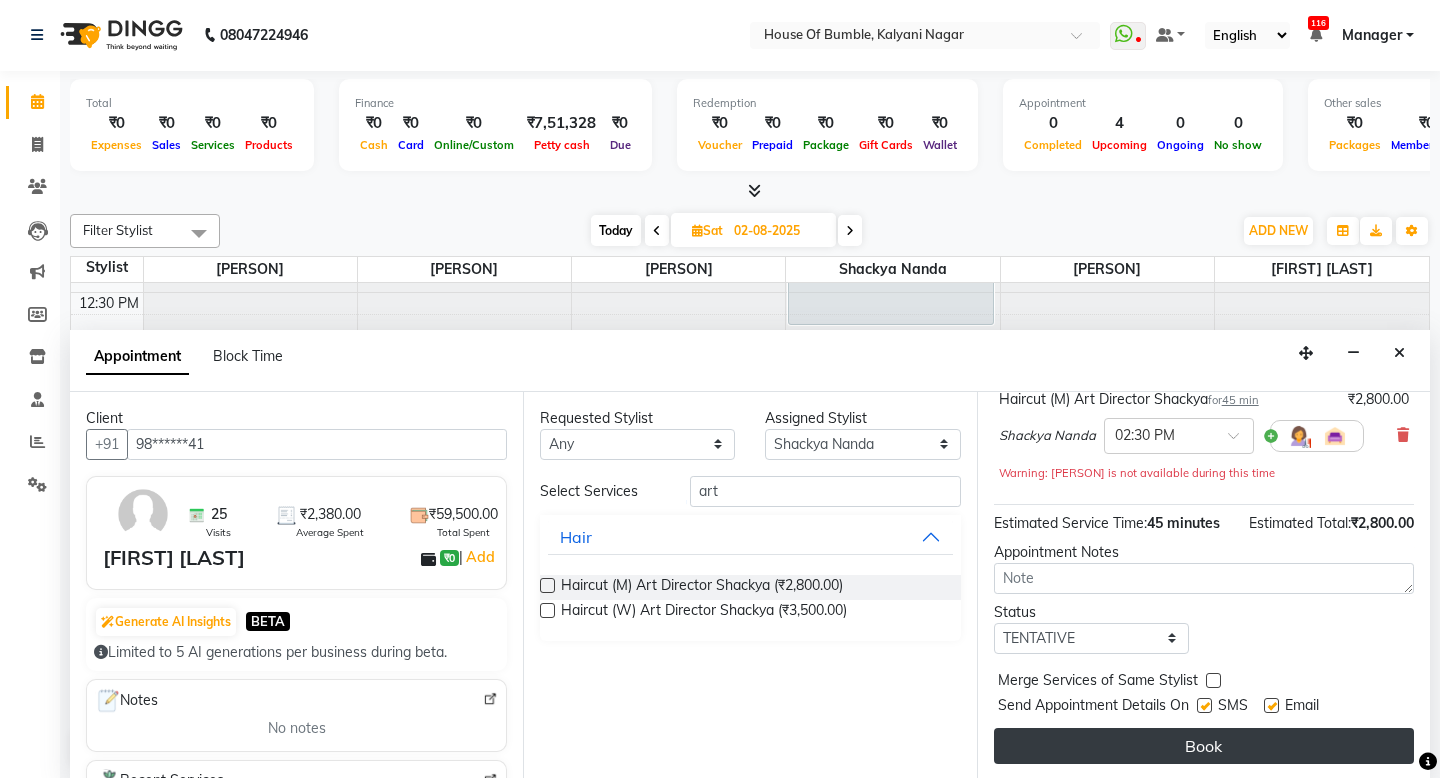 click on "Book" at bounding box center [1204, 746] 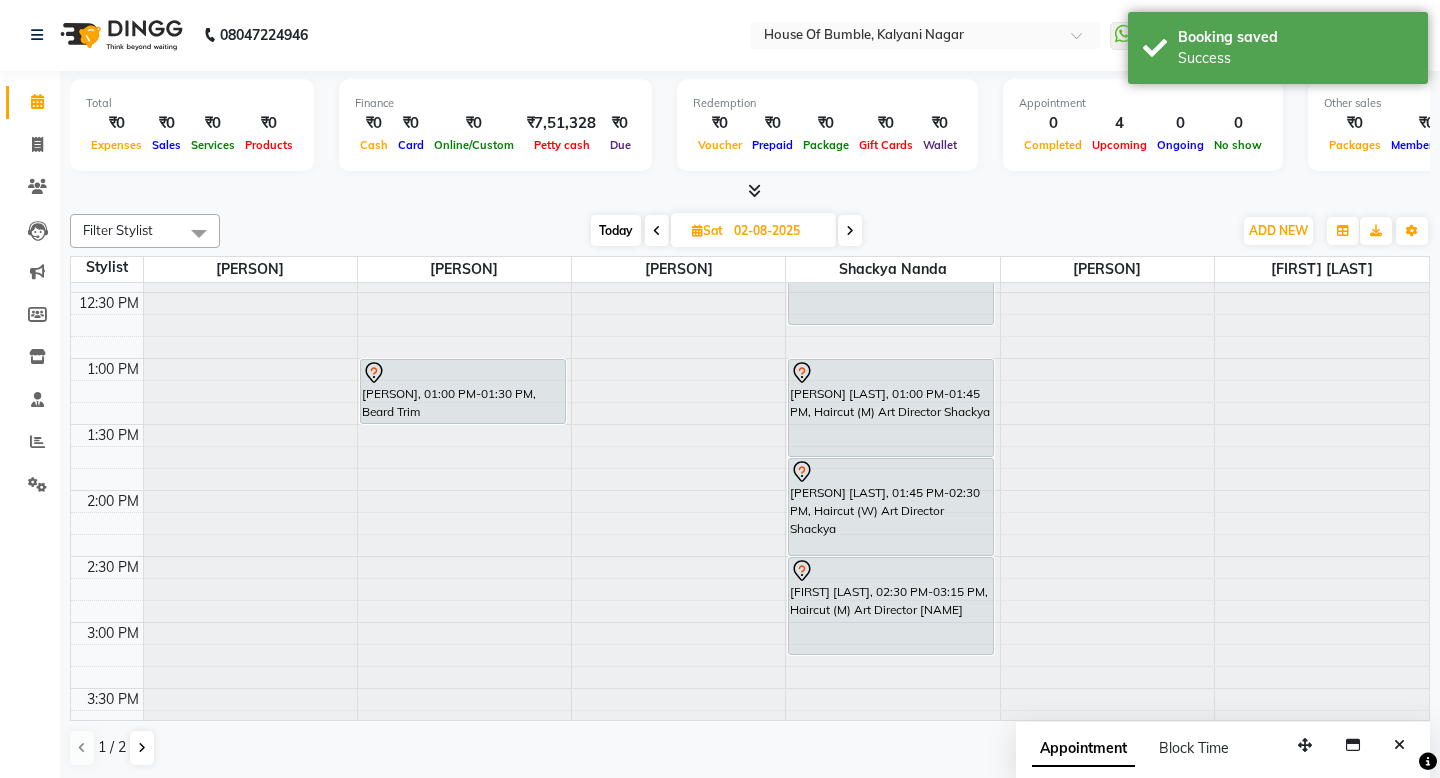 scroll, scrollTop: 0, scrollLeft: 0, axis: both 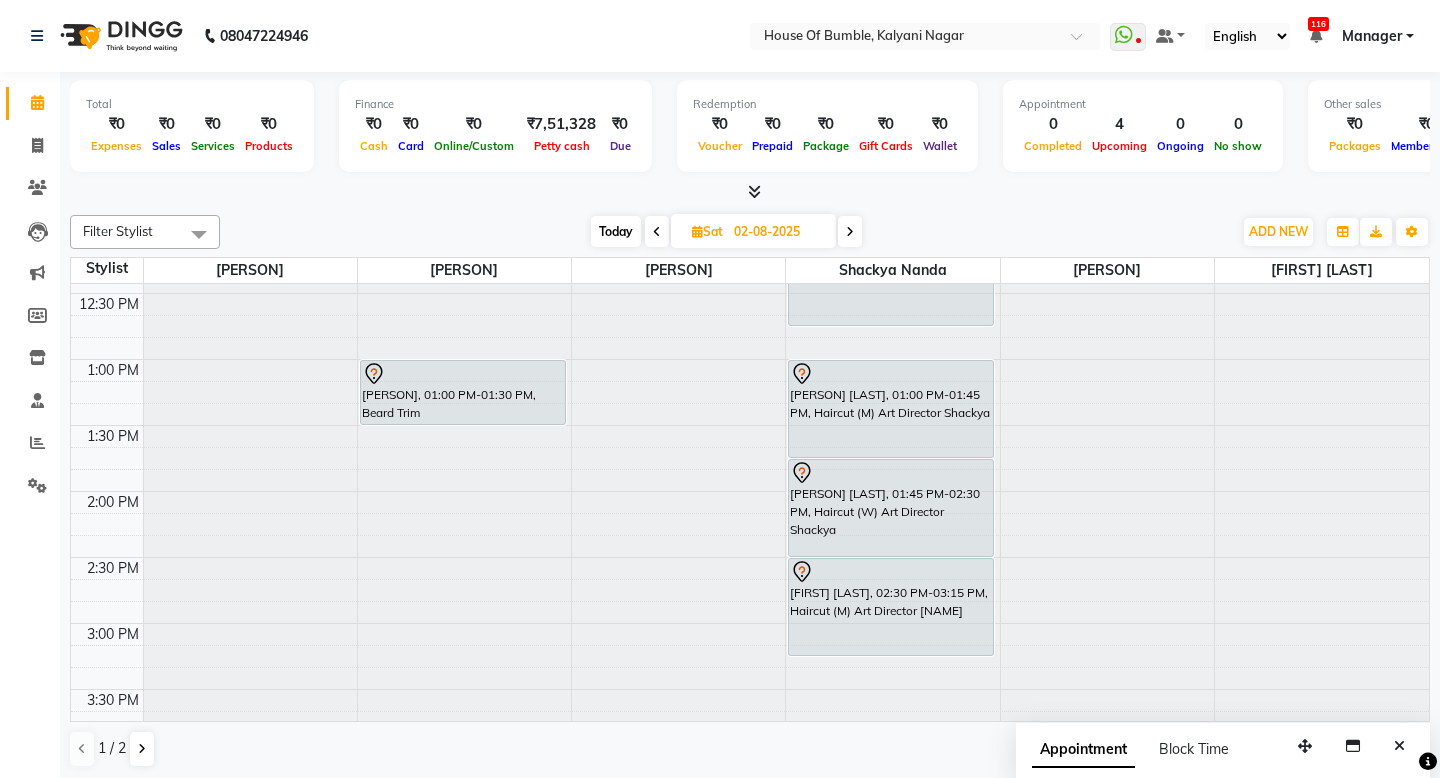 click on "Today" at bounding box center [616, 231] 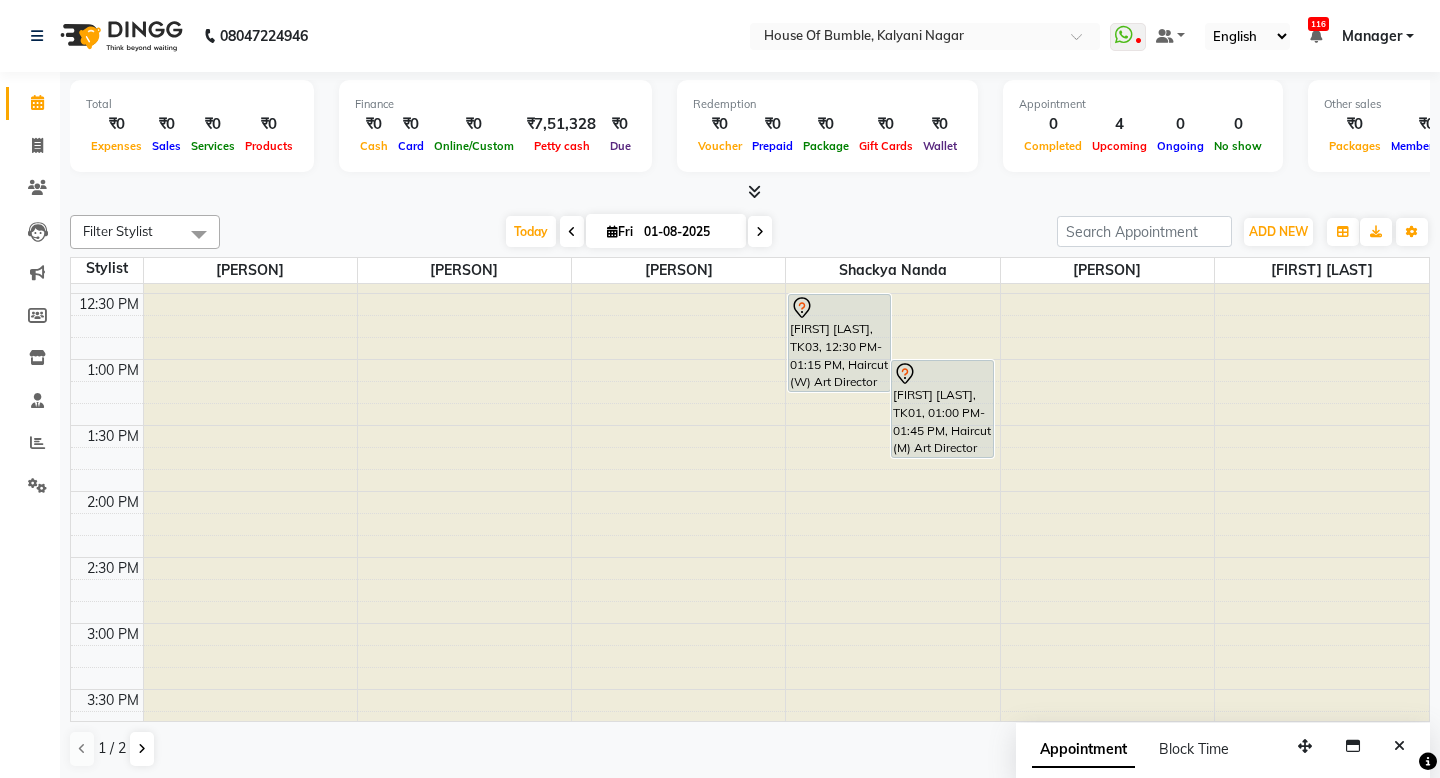 scroll, scrollTop: 0, scrollLeft: 0, axis: both 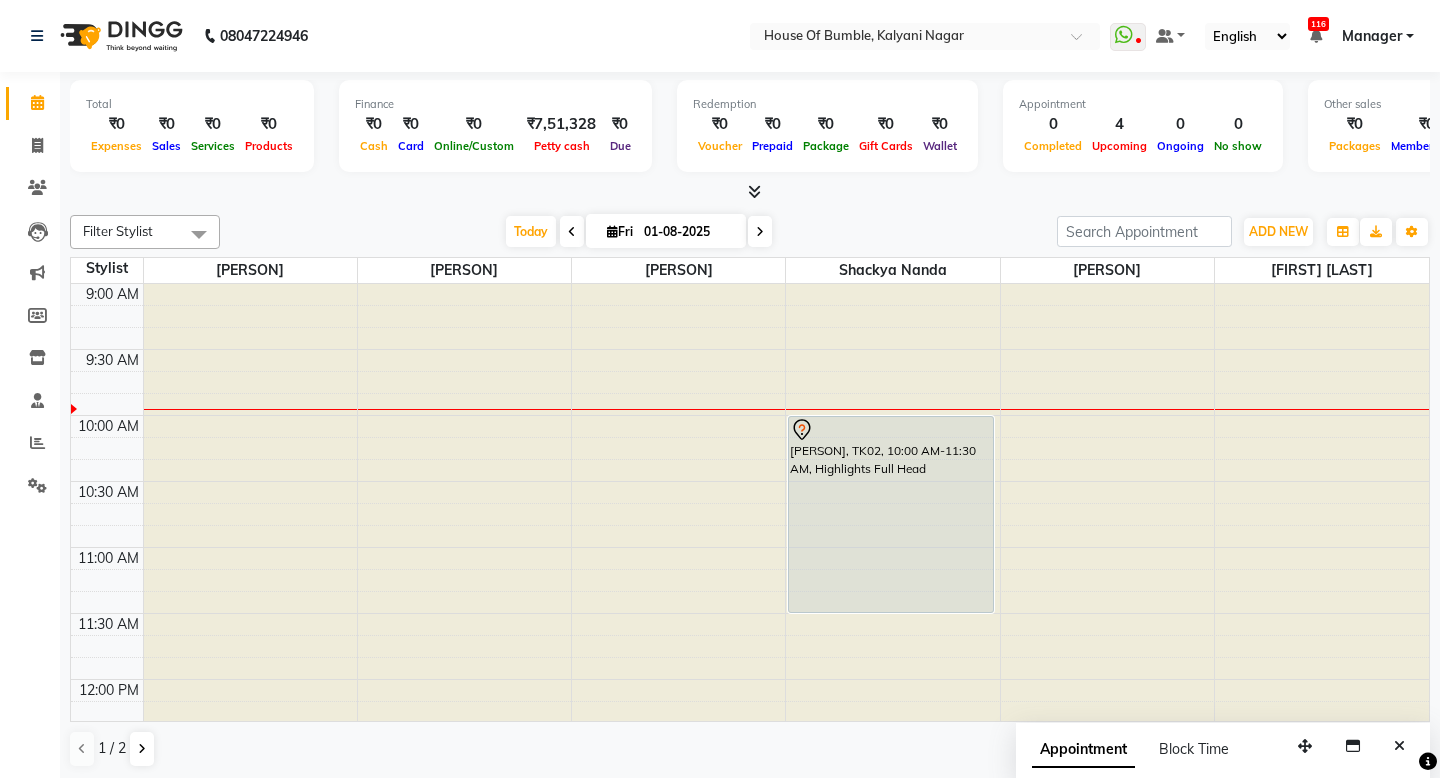 click at bounding box center [572, 232] 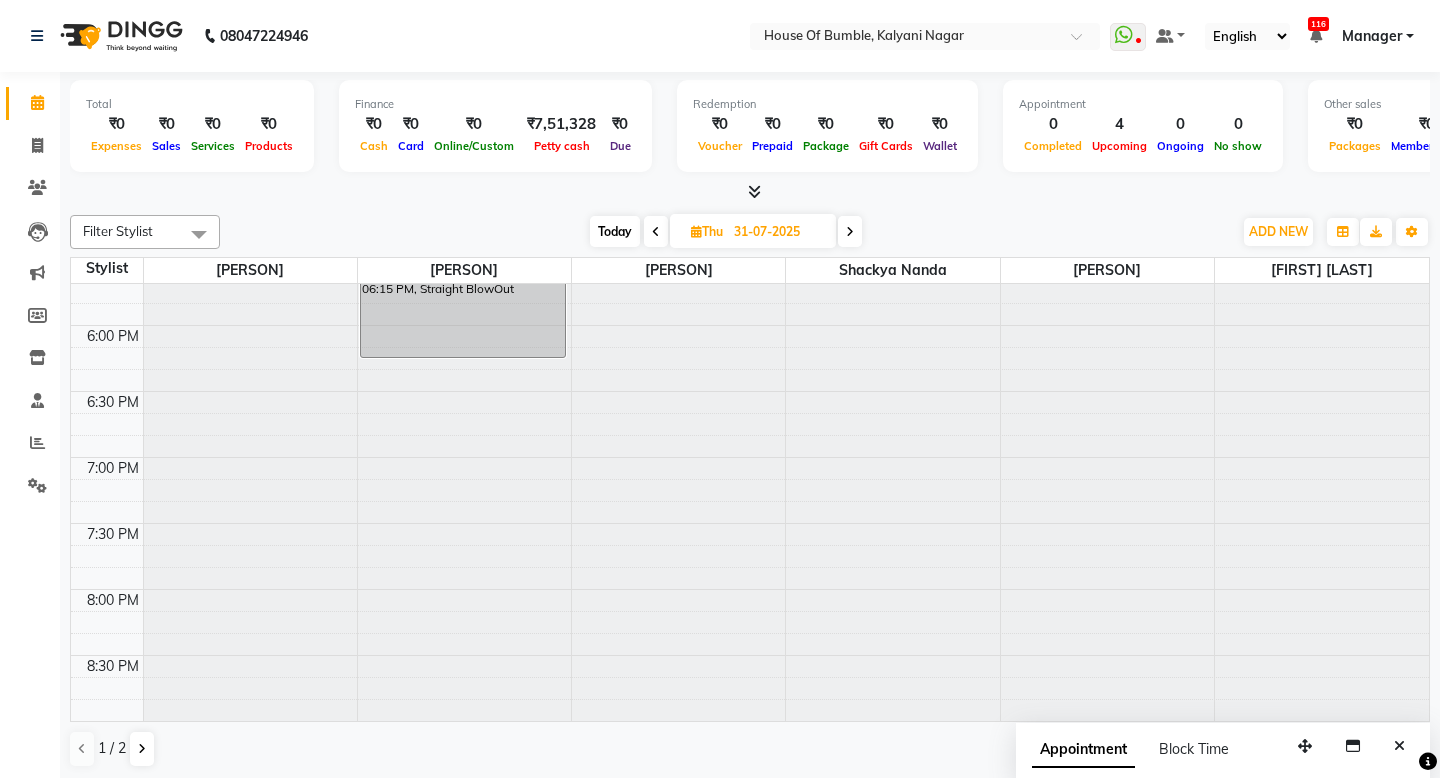 scroll, scrollTop: 1146, scrollLeft: 0, axis: vertical 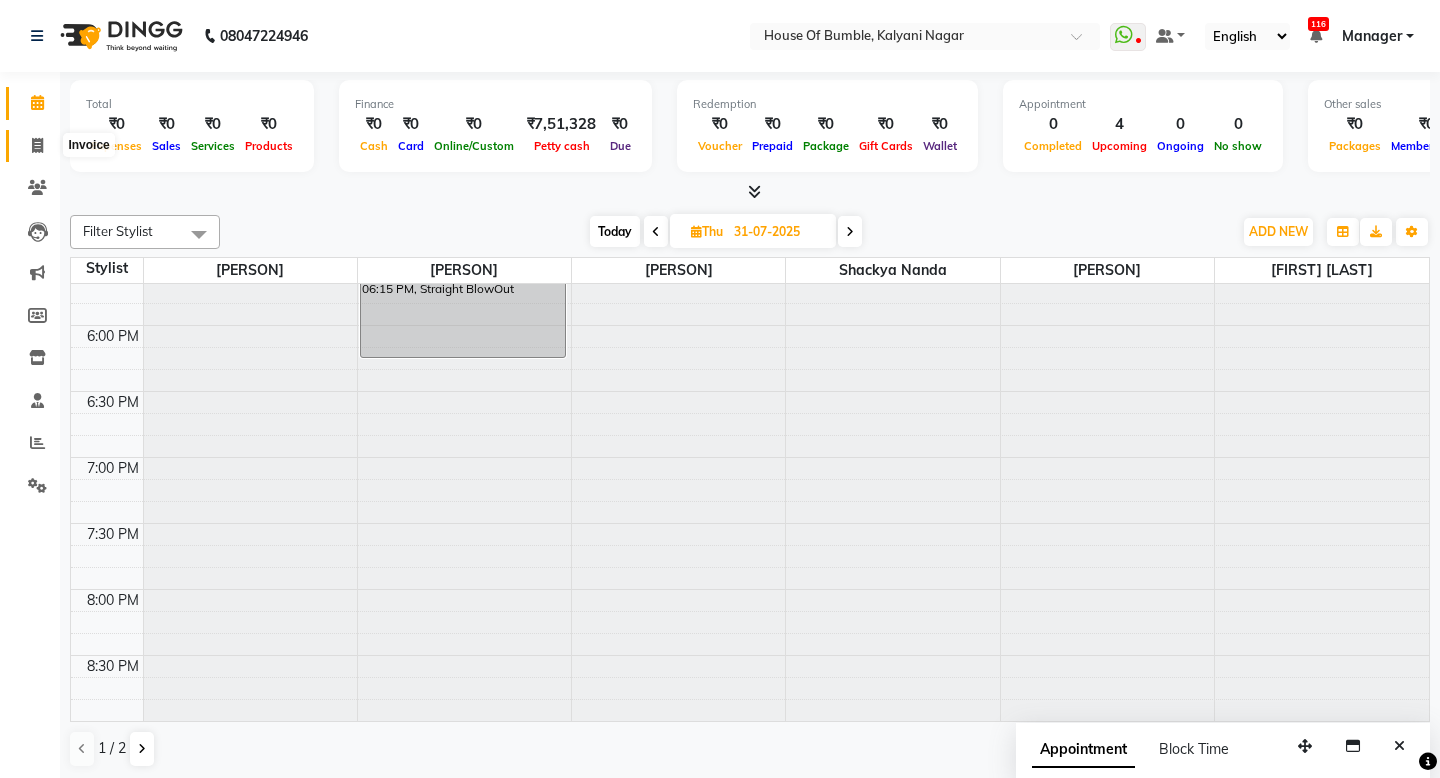 click 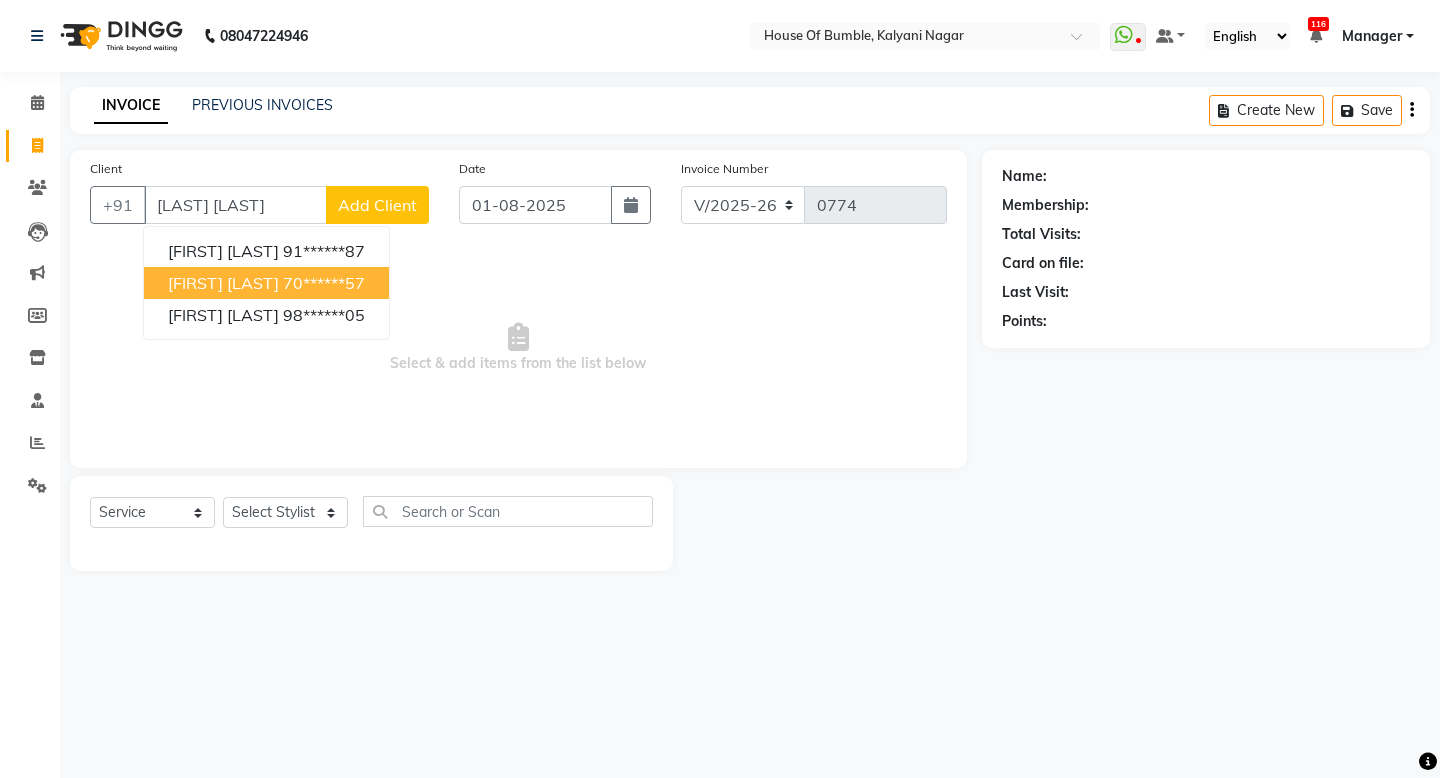 click on "[FIRST] [LAST] [PHONE]" at bounding box center (266, 283) 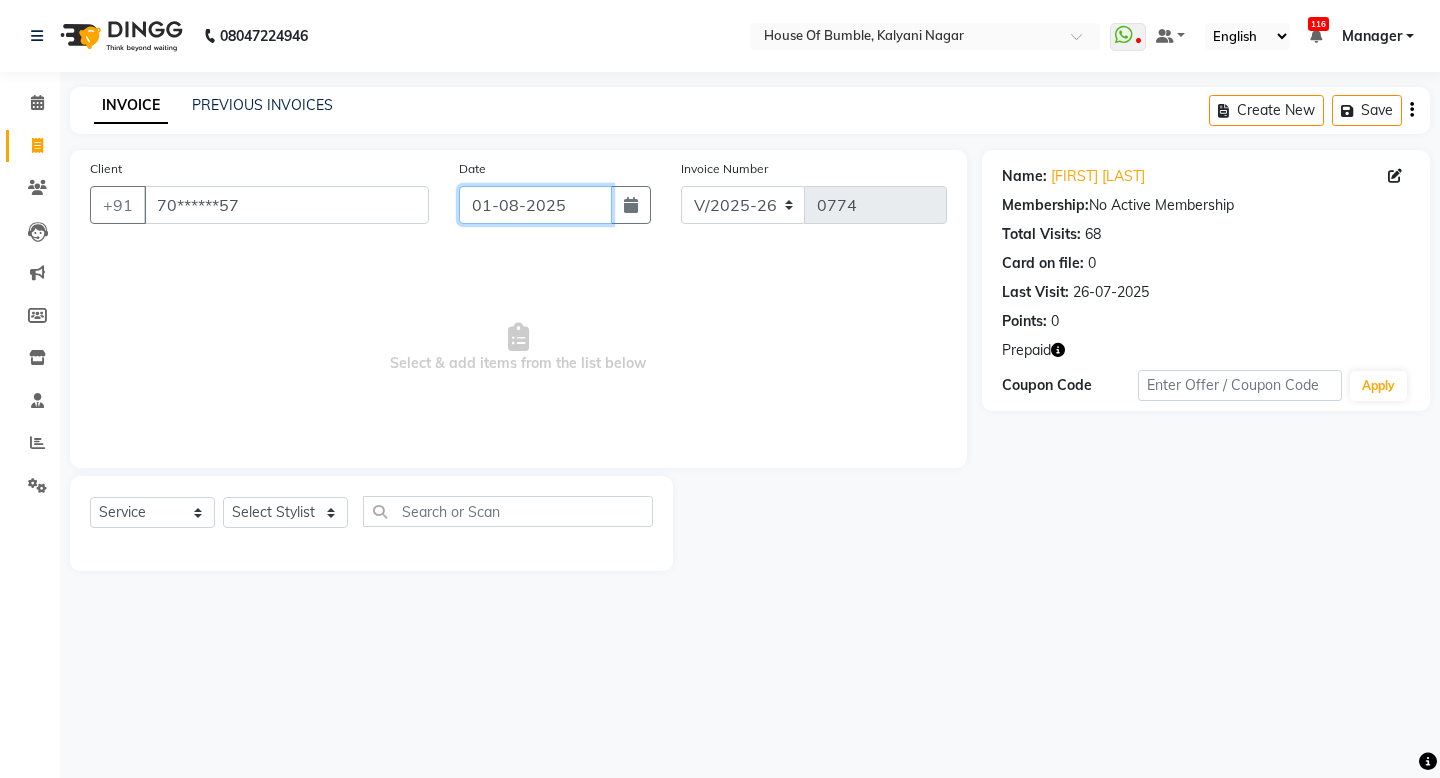 click on "01-08-2025" 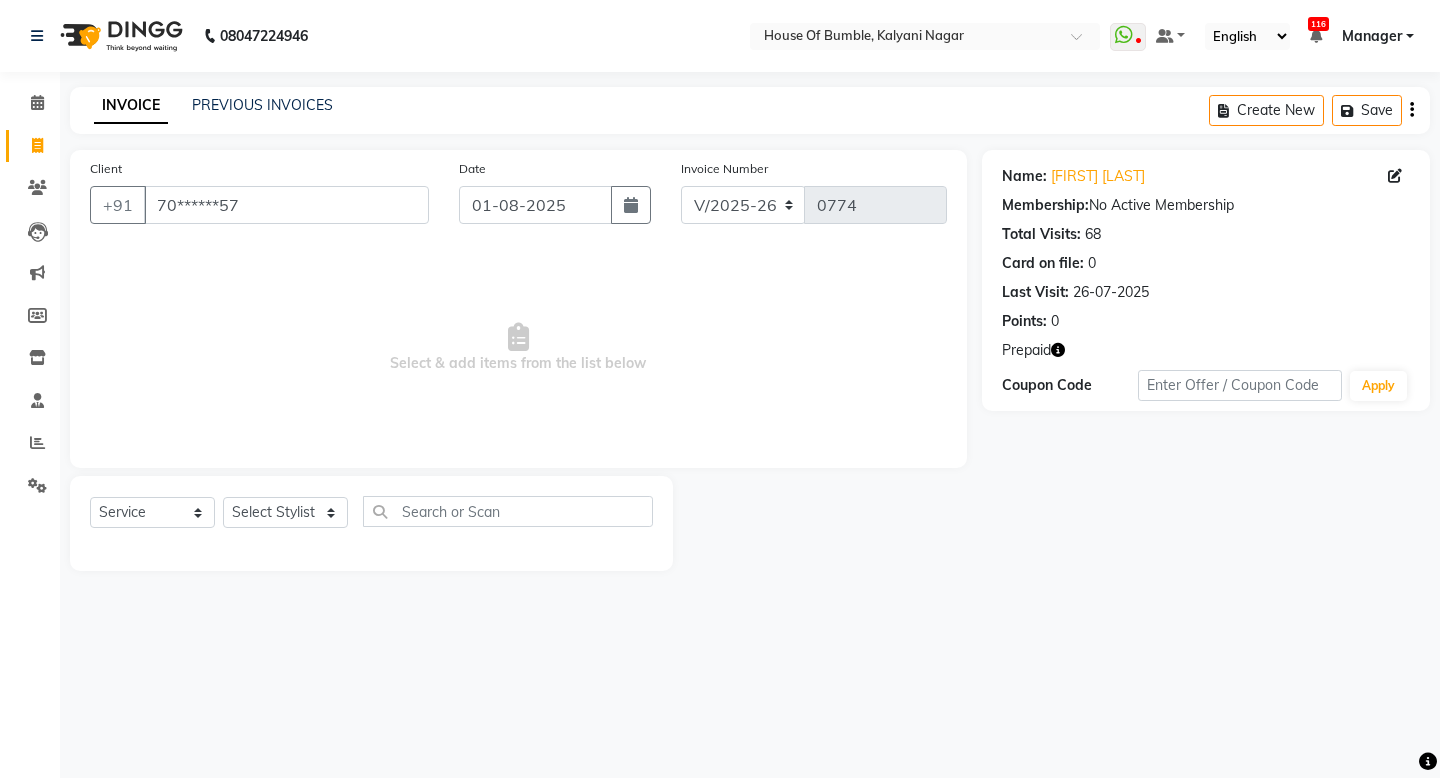 select on "8" 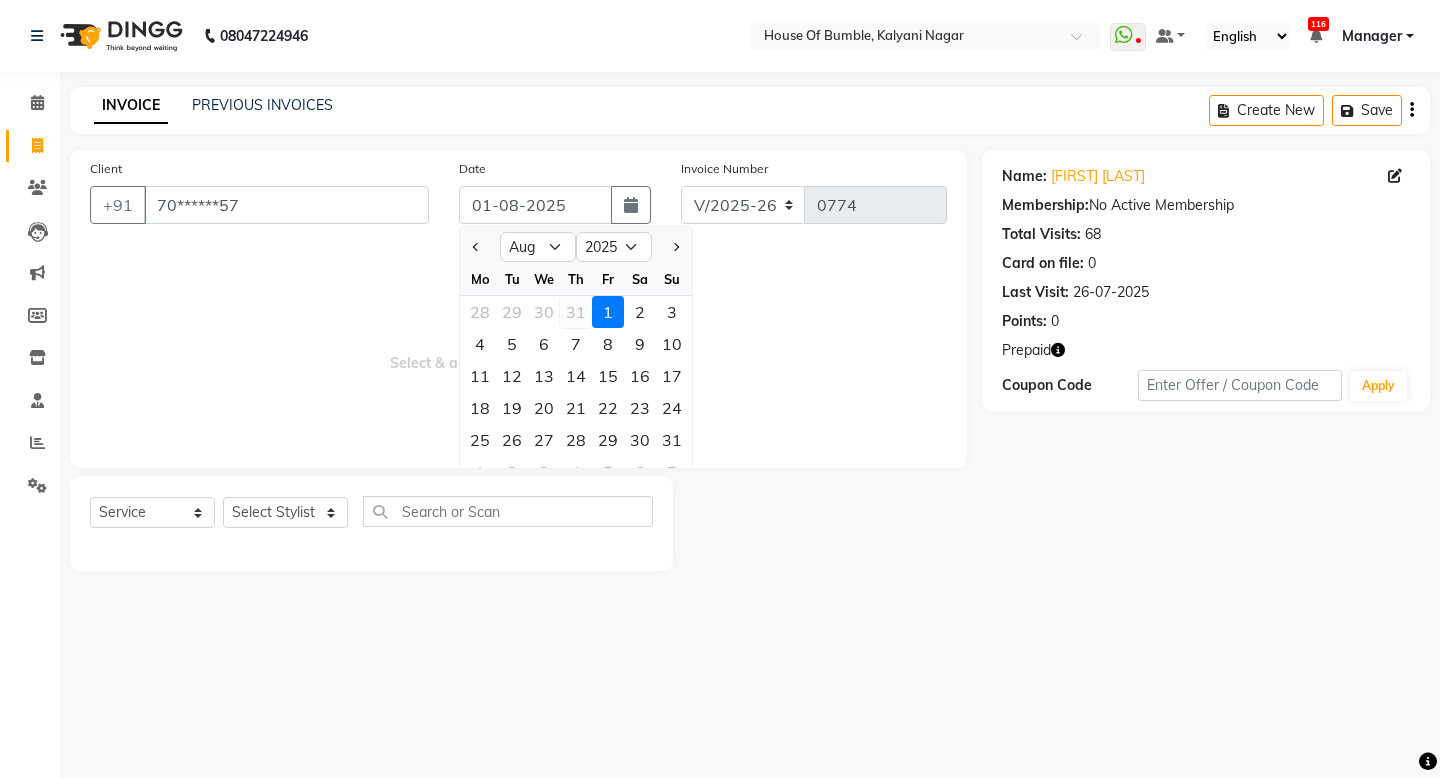 click on "31" 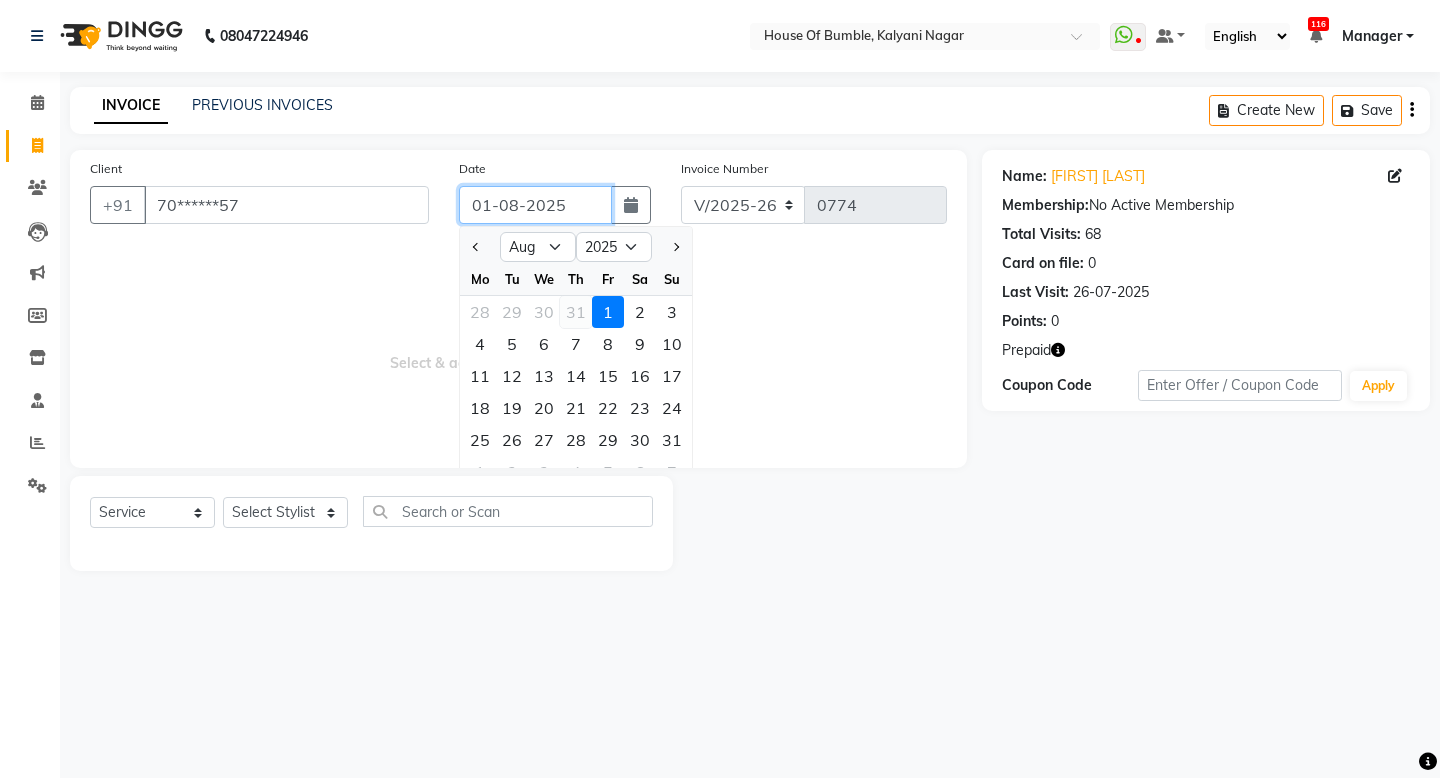 type on "31-07-2025" 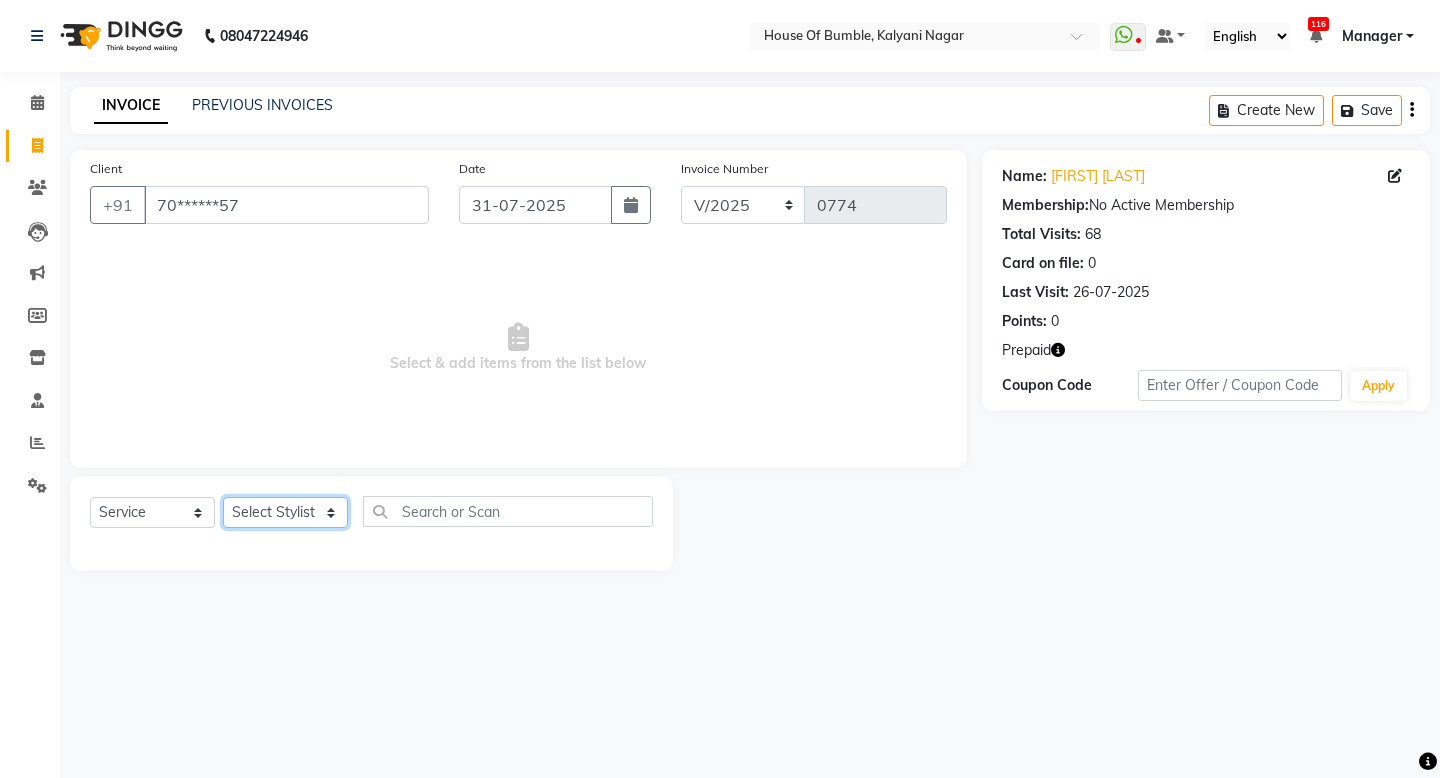 select on "76632" 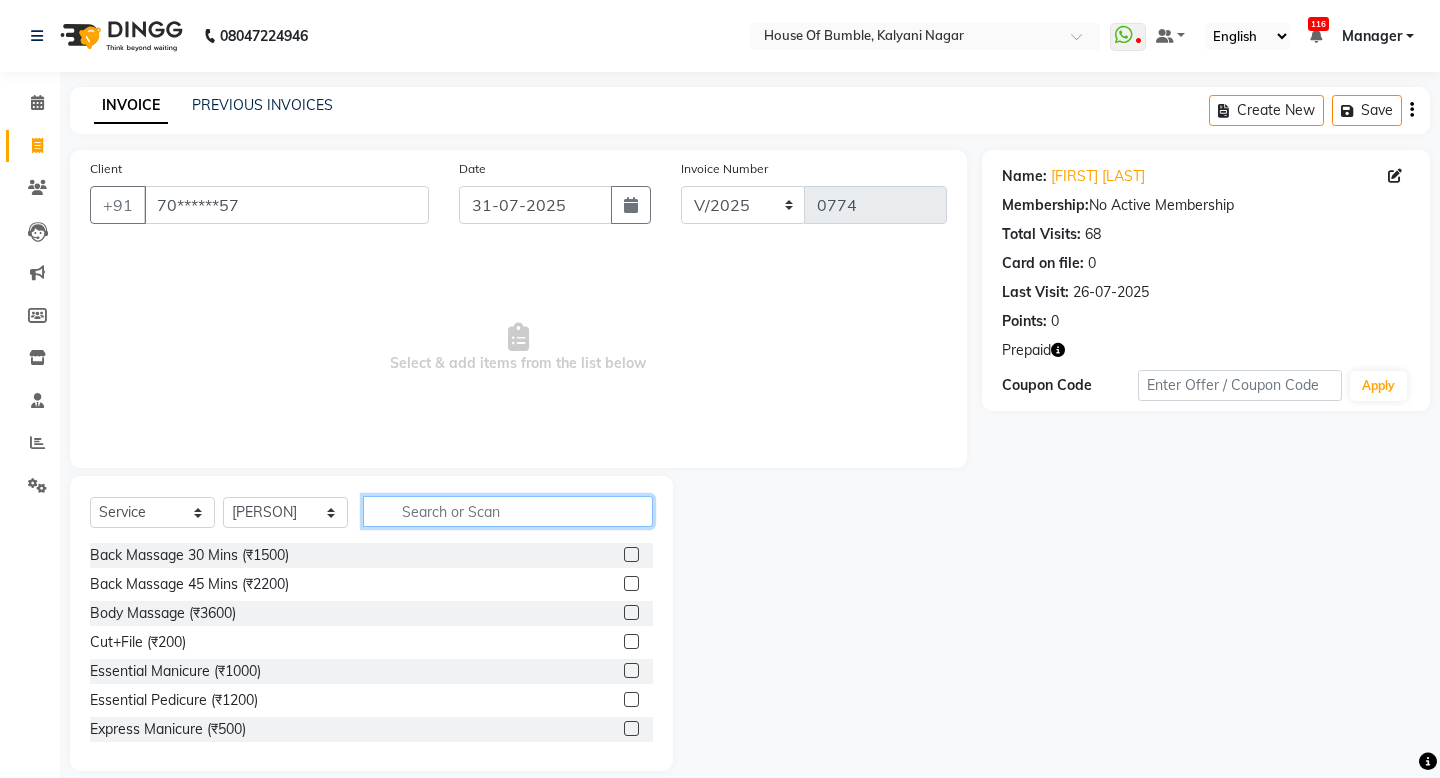 click 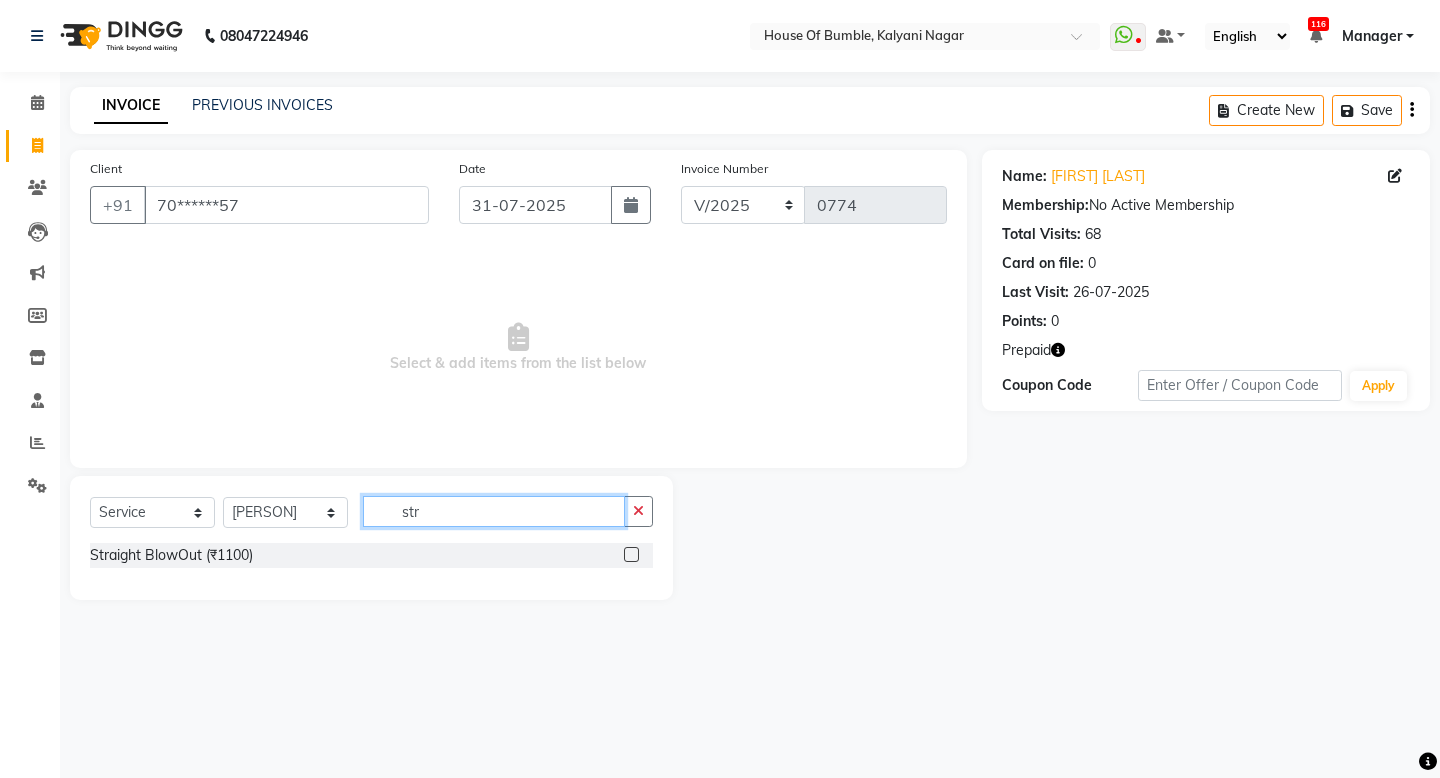 type on "str" 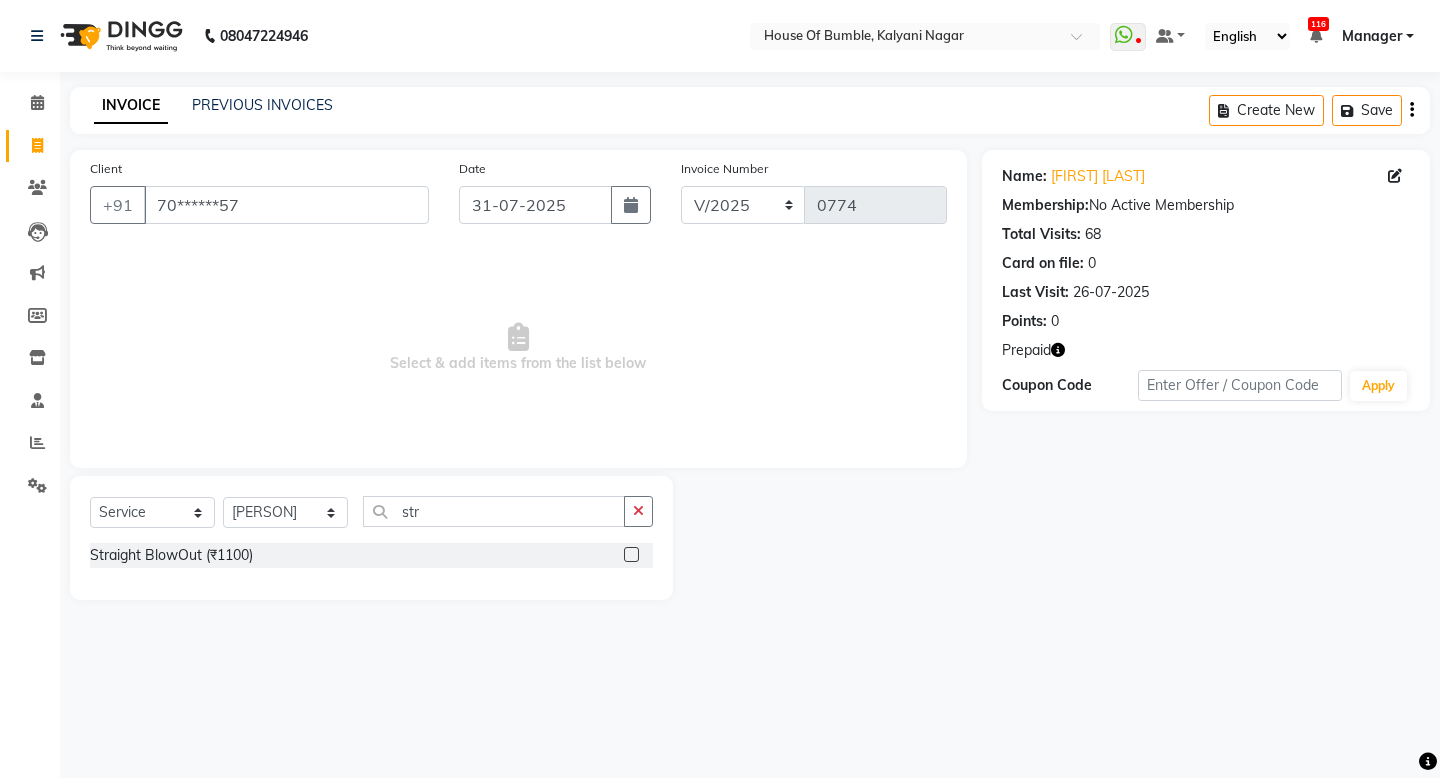 click 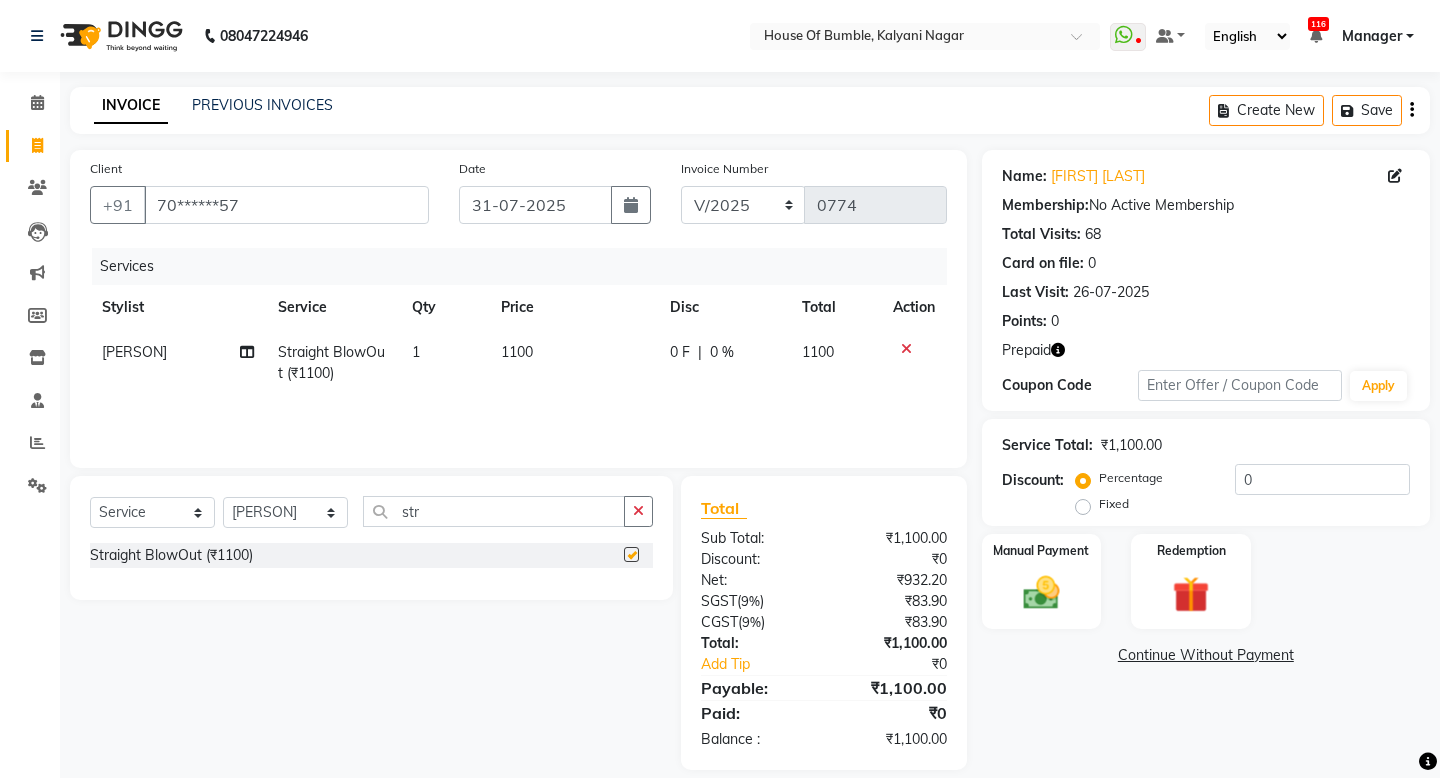 checkbox on "false" 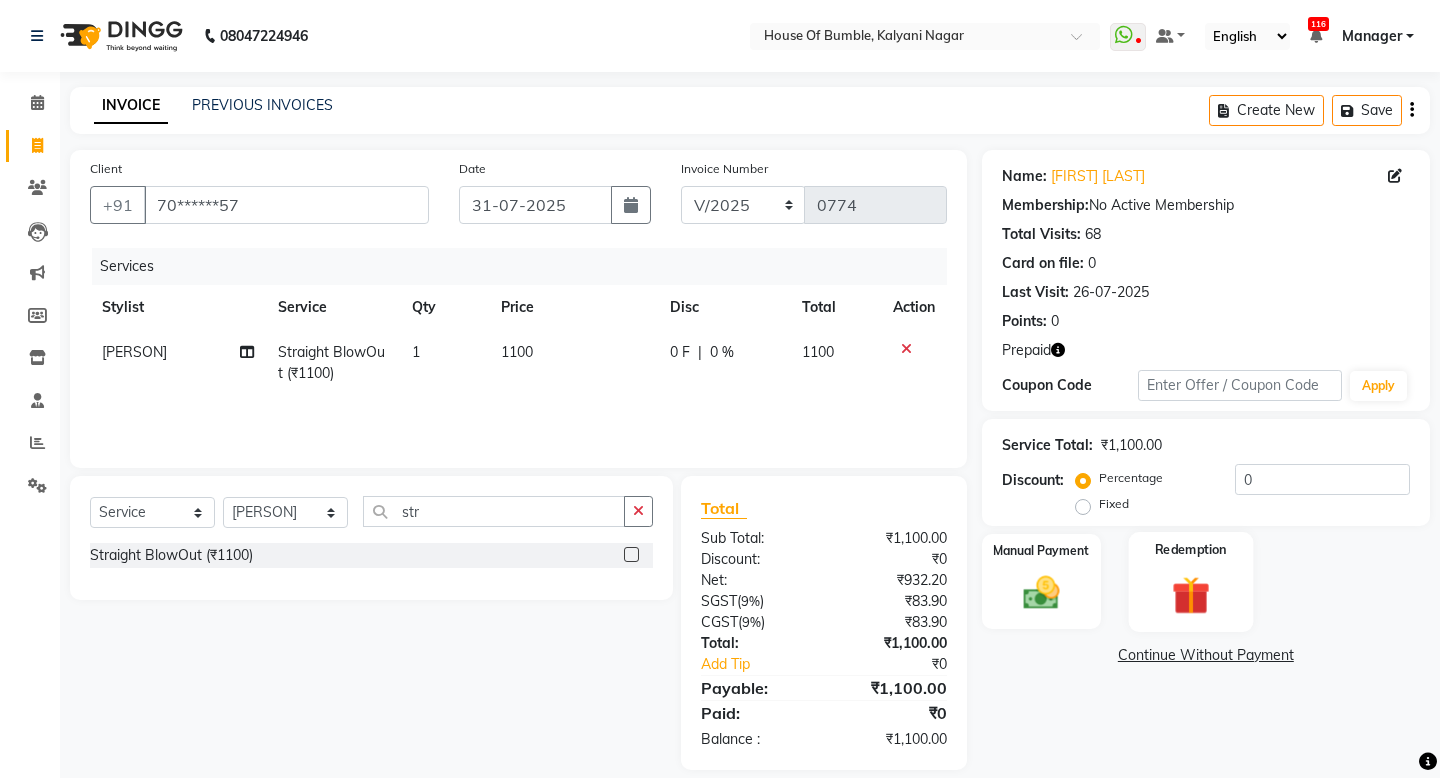 click 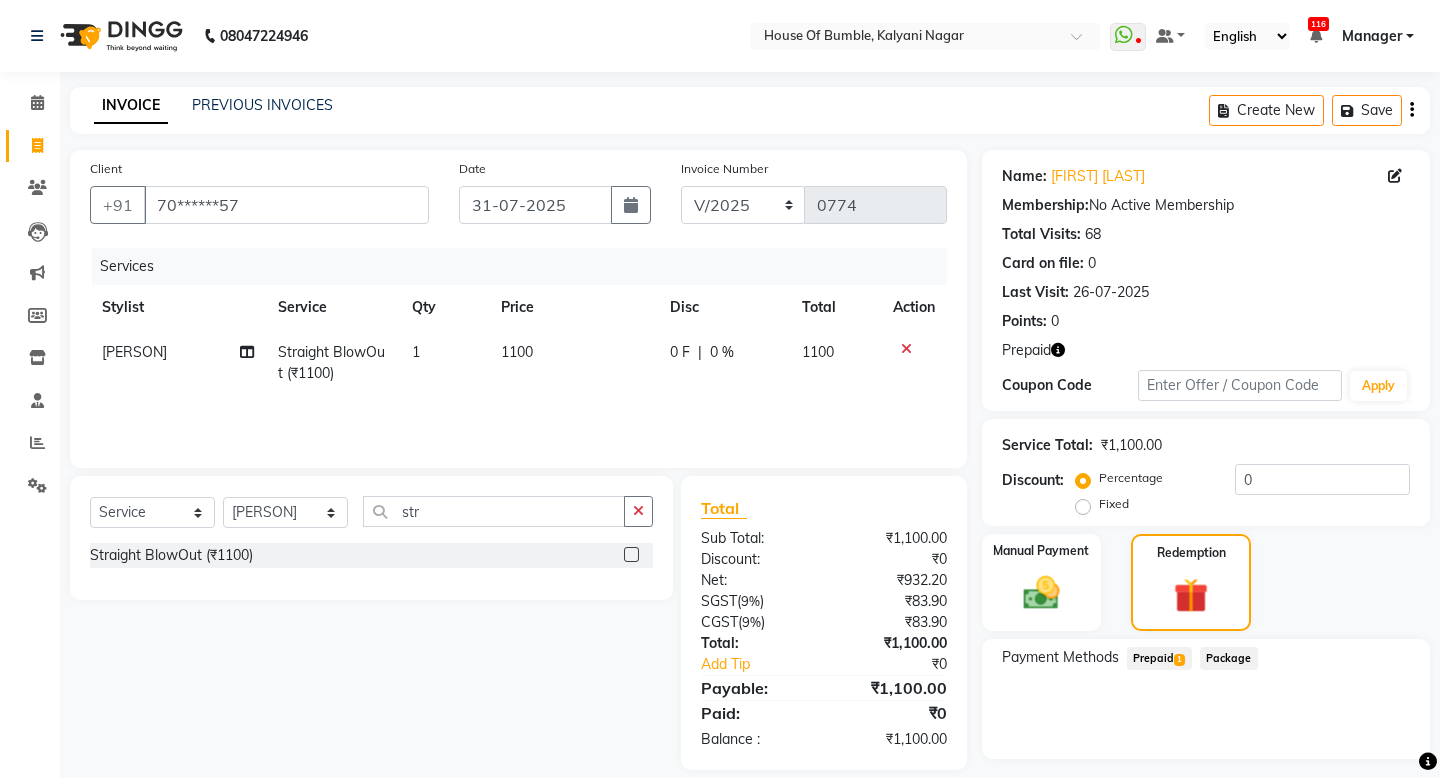 click on "Prepaid  1" 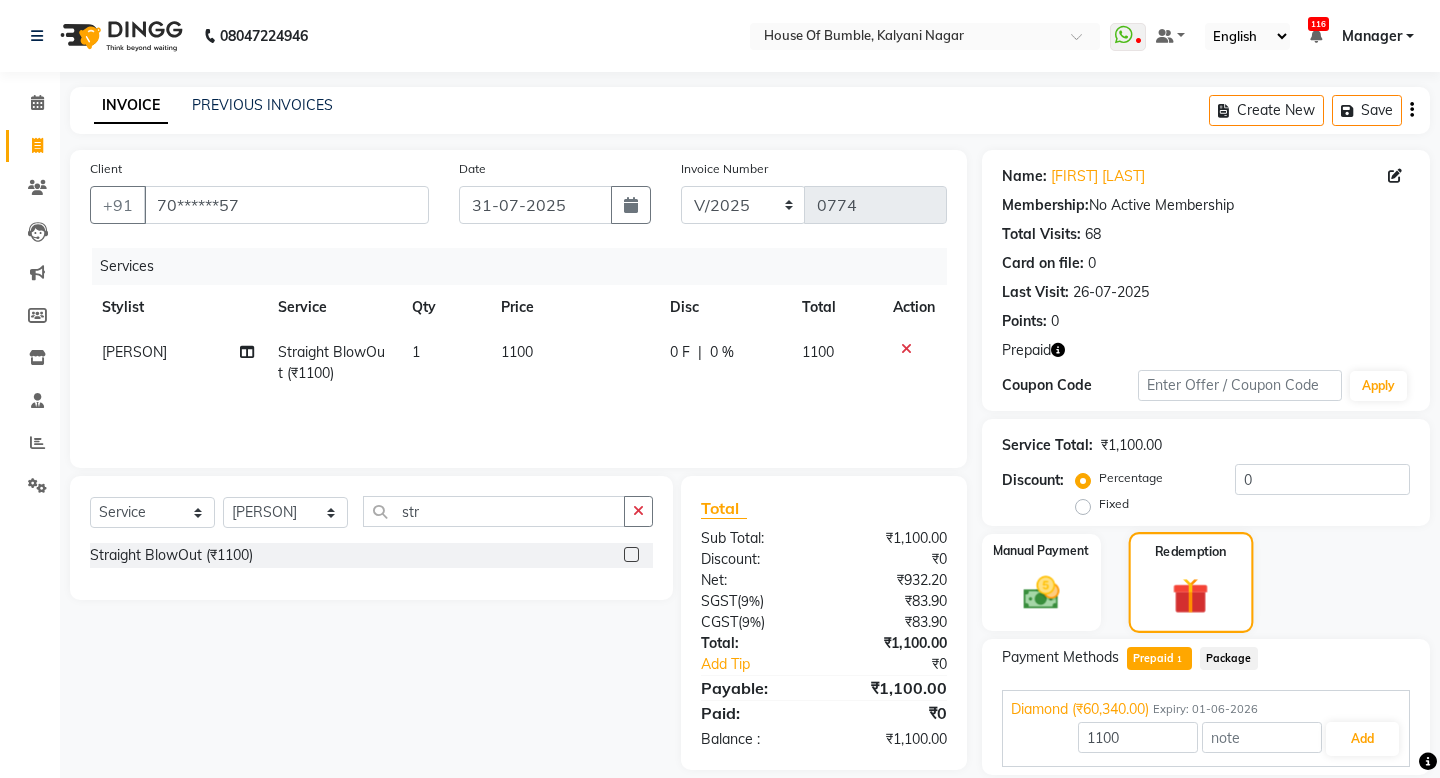 scroll, scrollTop: 67, scrollLeft: 0, axis: vertical 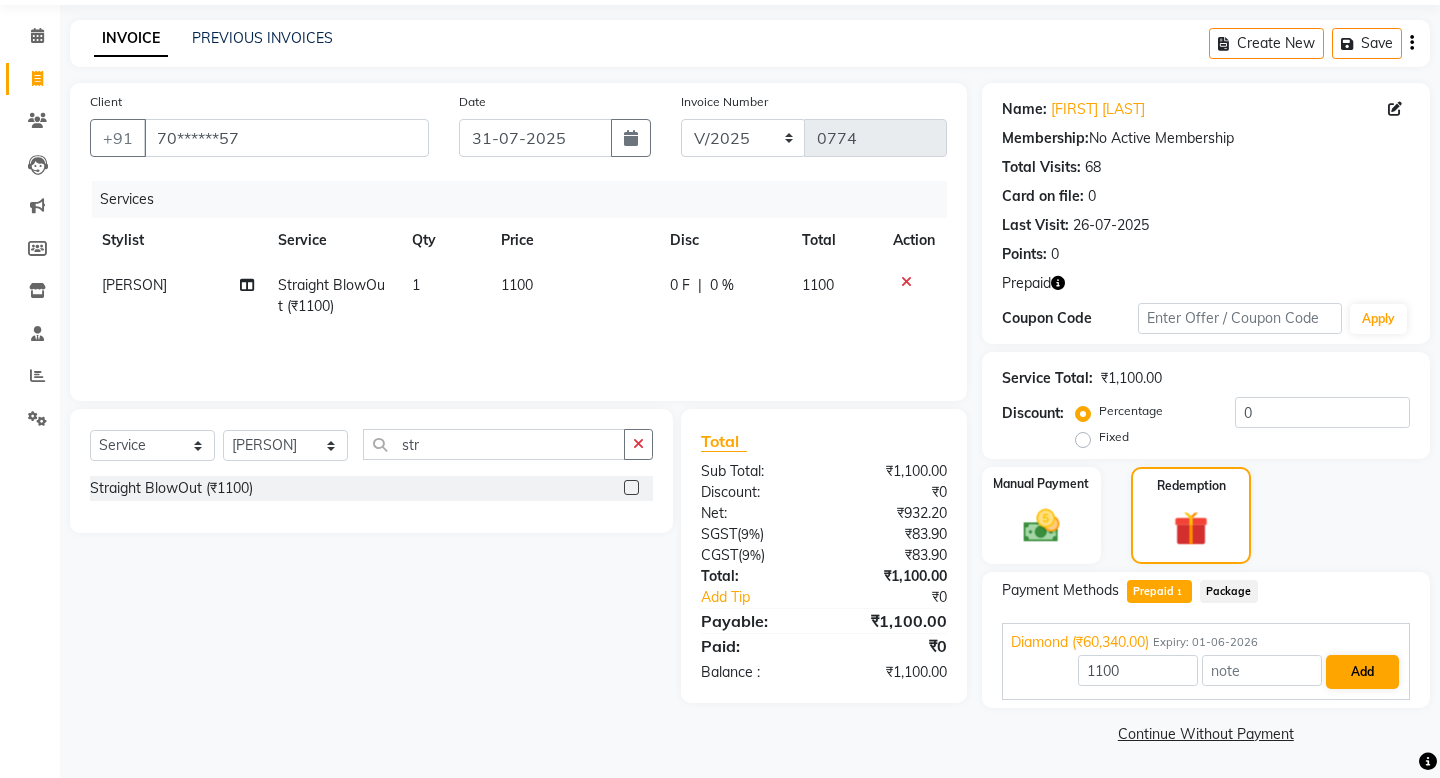 click on "Add" at bounding box center (1362, 672) 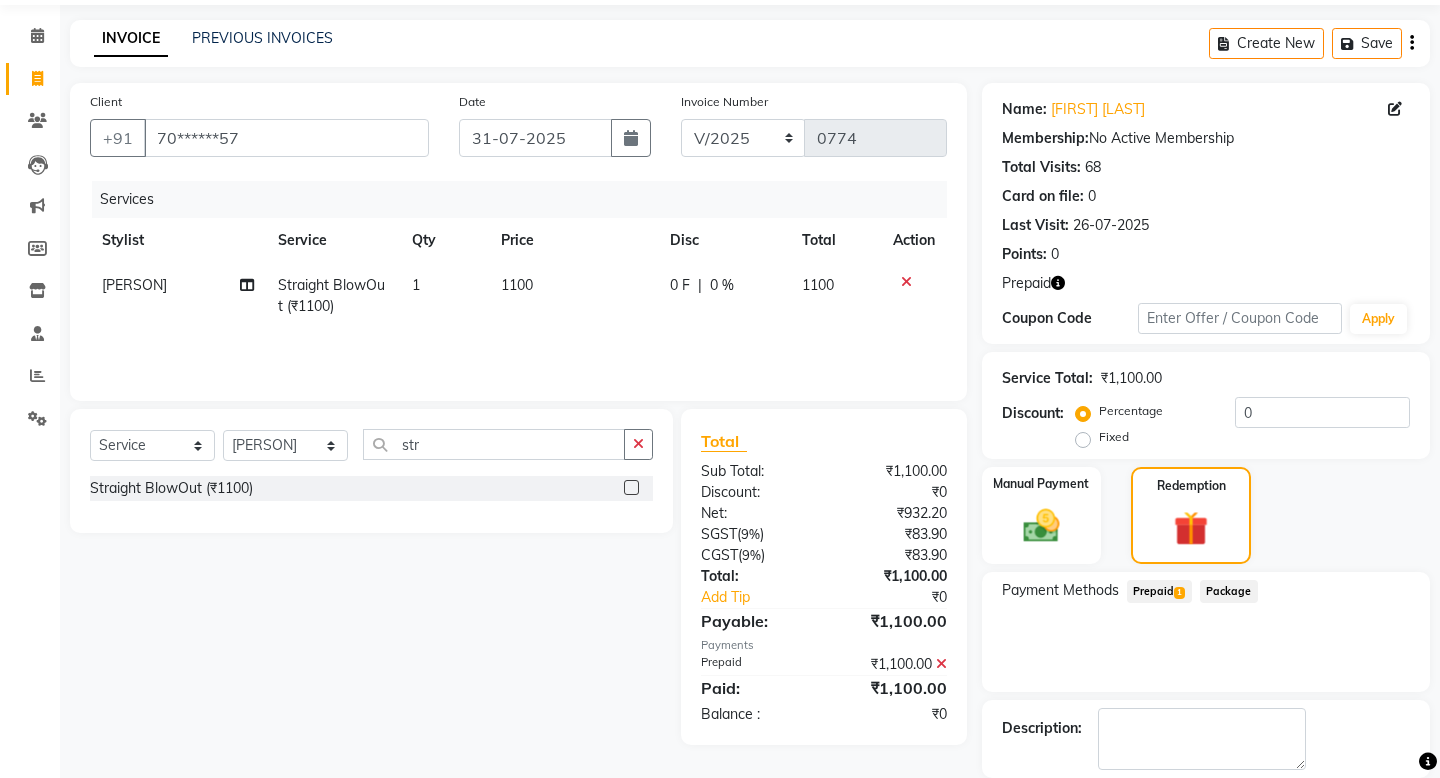 scroll, scrollTop: 164, scrollLeft: 0, axis: vertical 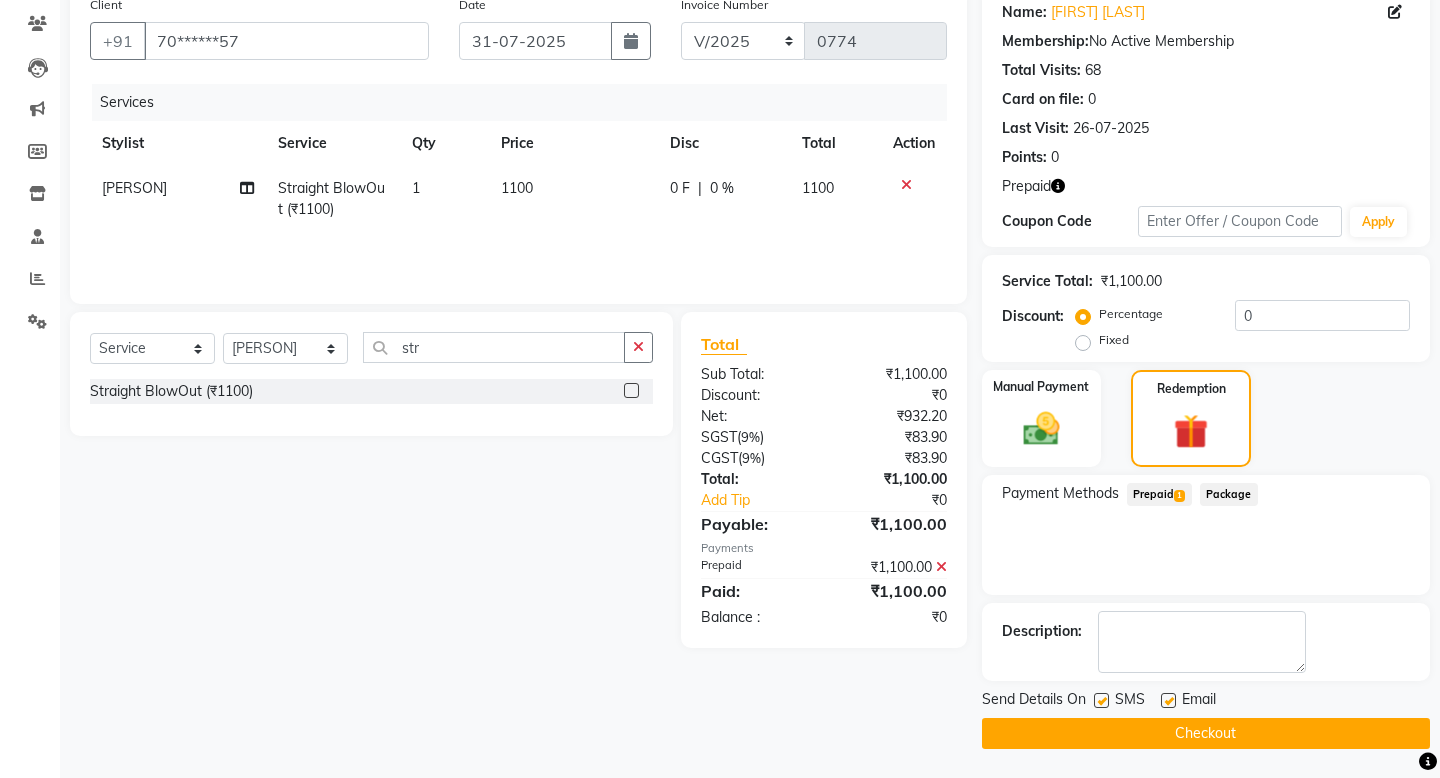 click on "Checkout" 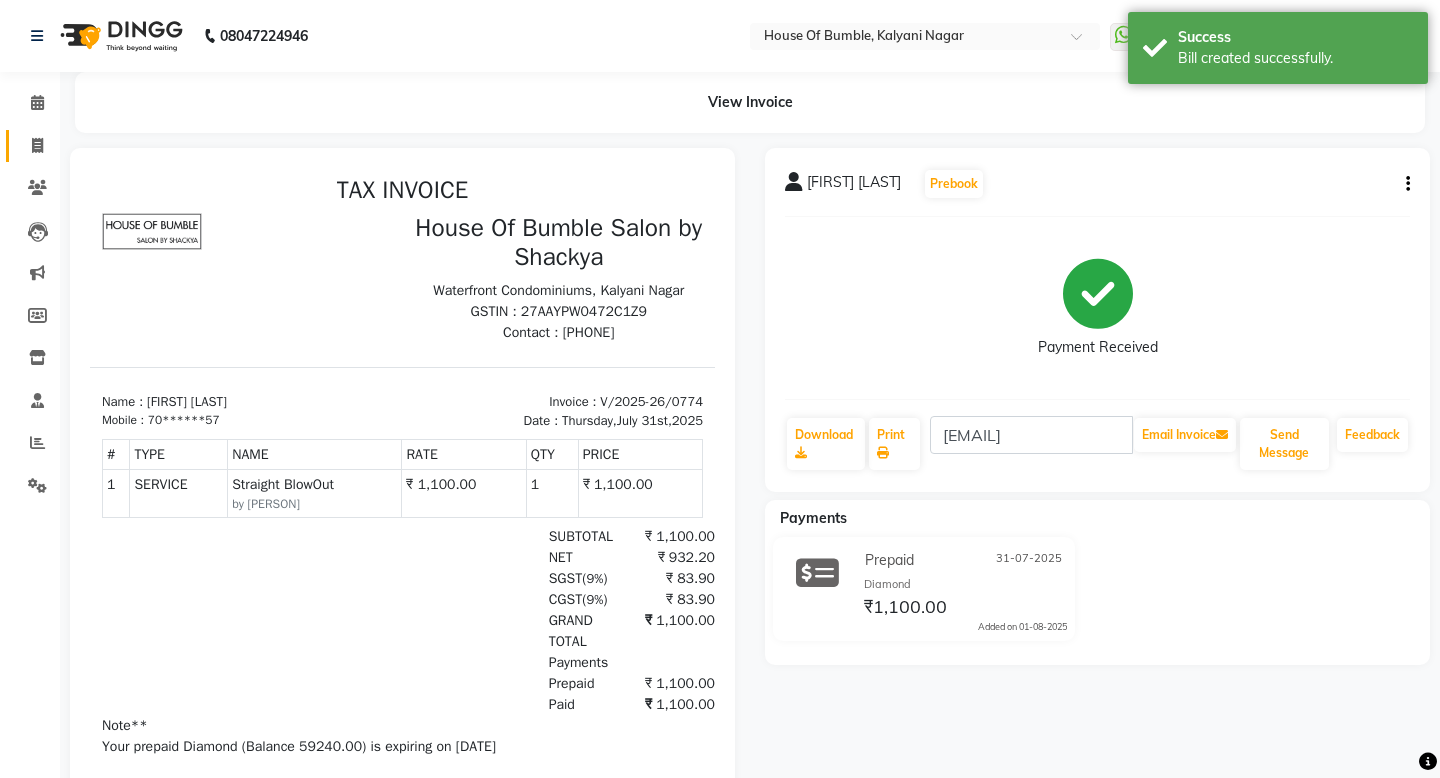 scroll, scrollTop: 0, scrollLeft: 0, axis: both 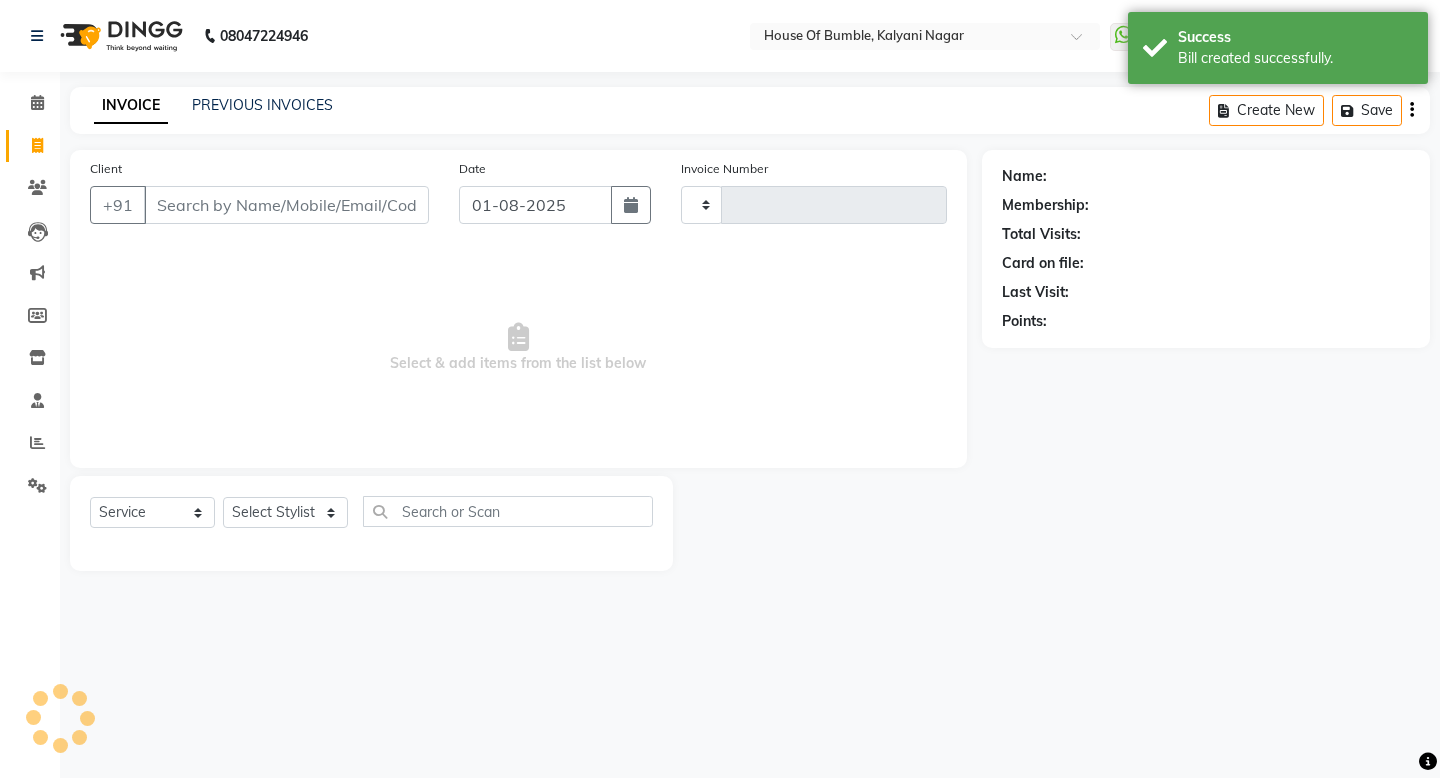 type on "0775" 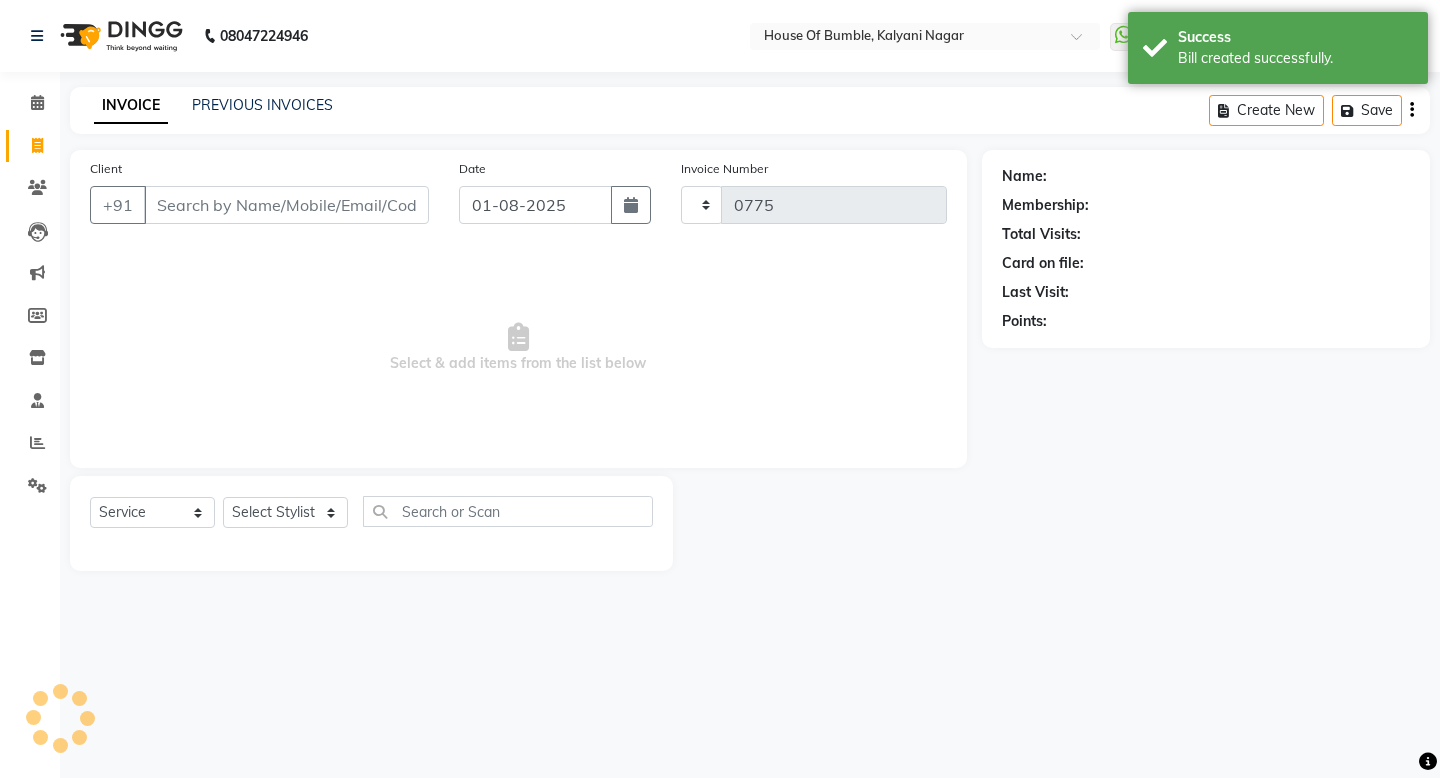select on "579" 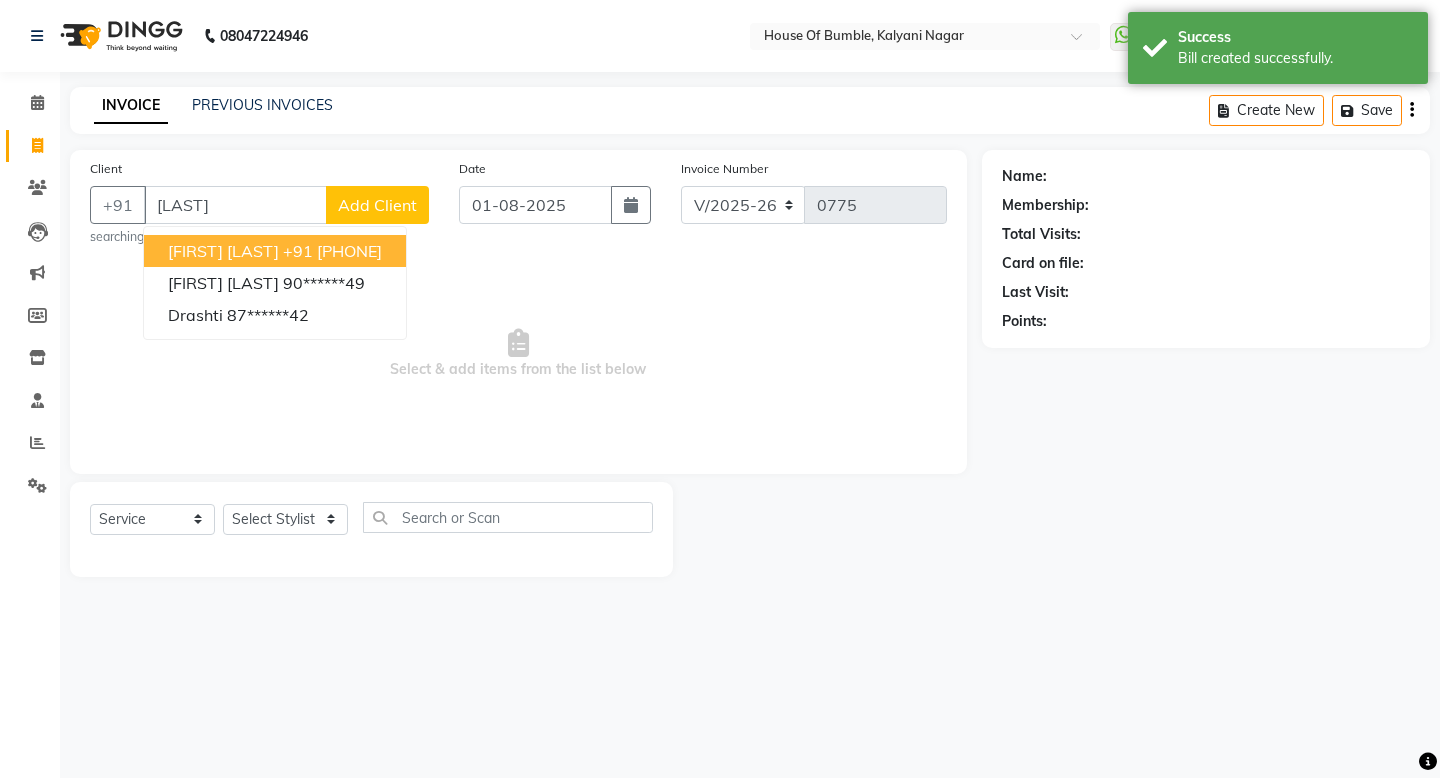 click on "+91 [PHONE]" at bounding box center (332, 251) 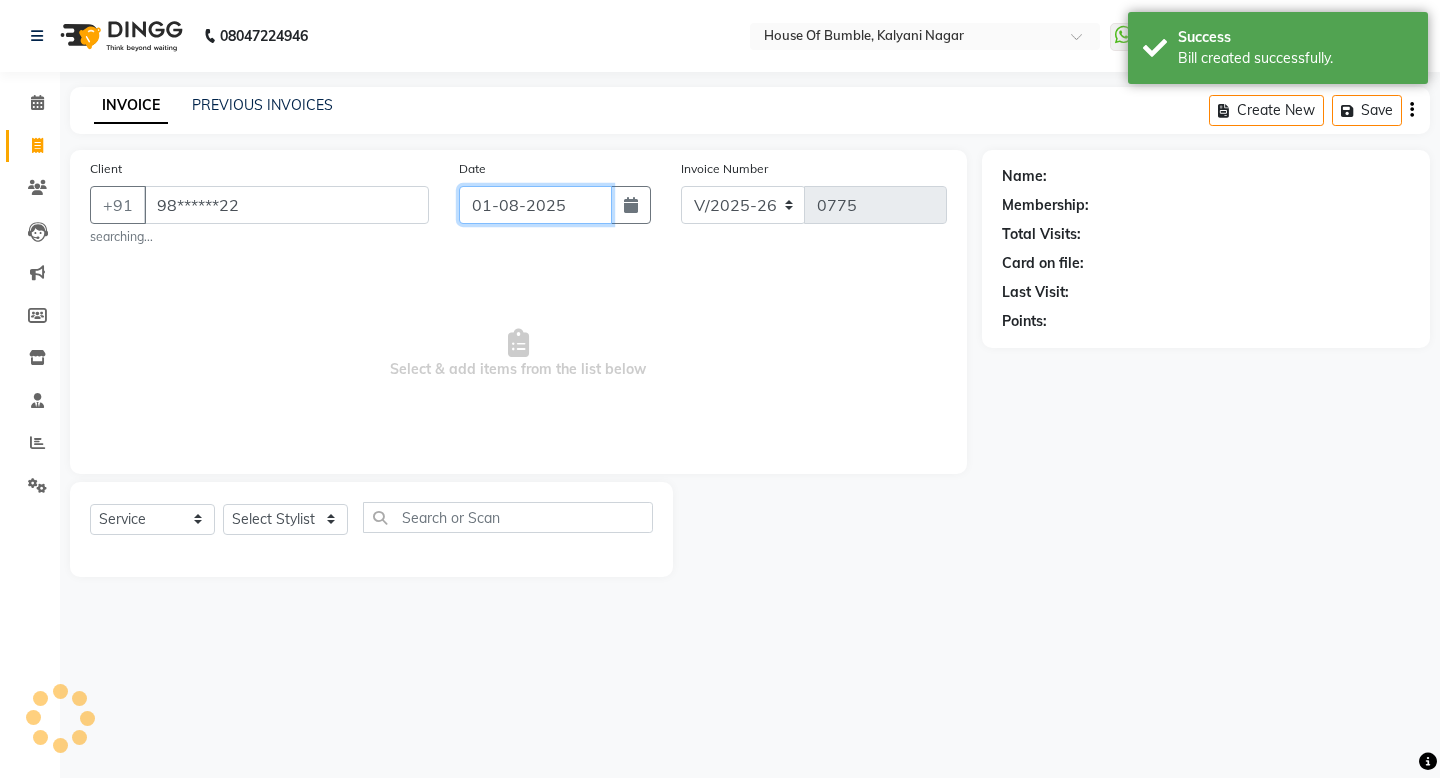 click on "01-08-2025" 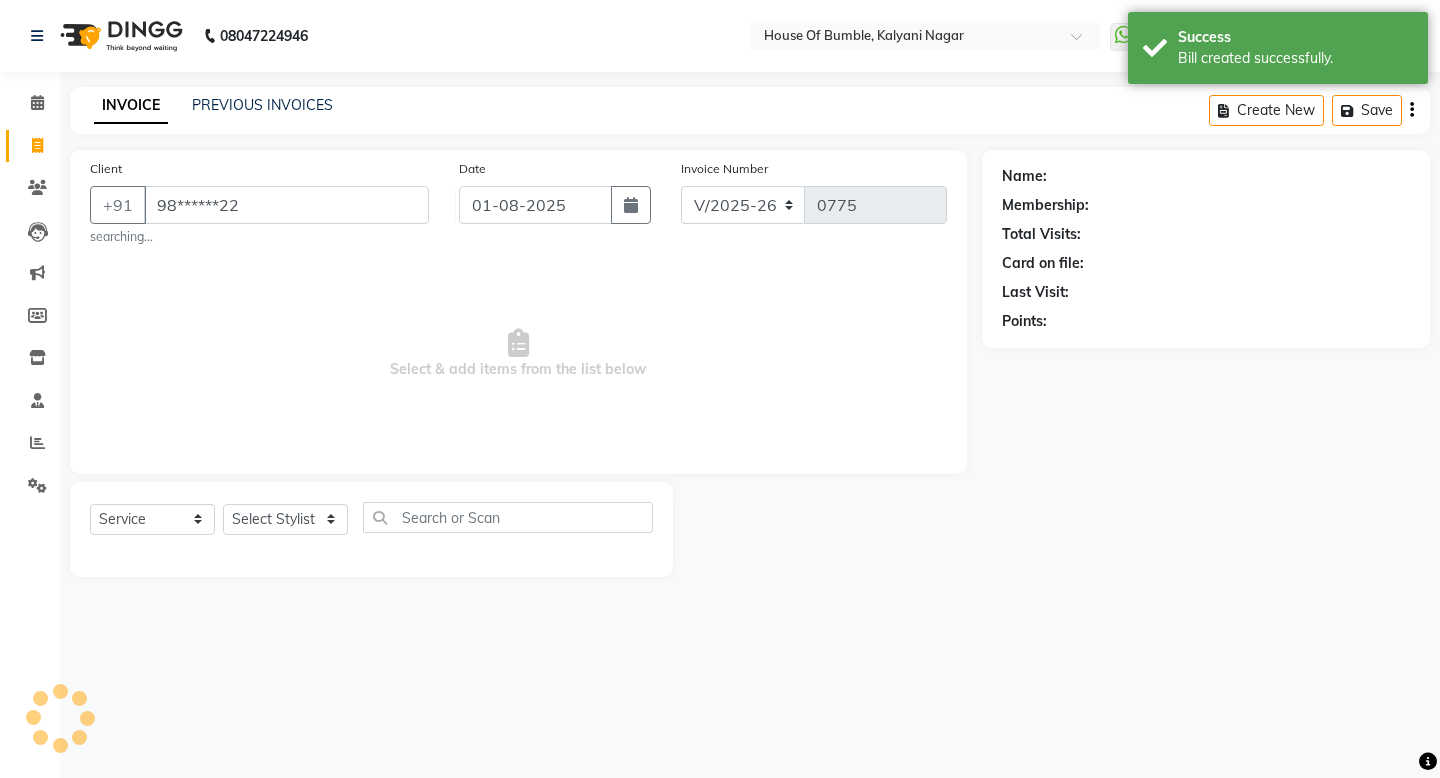 select on "8" 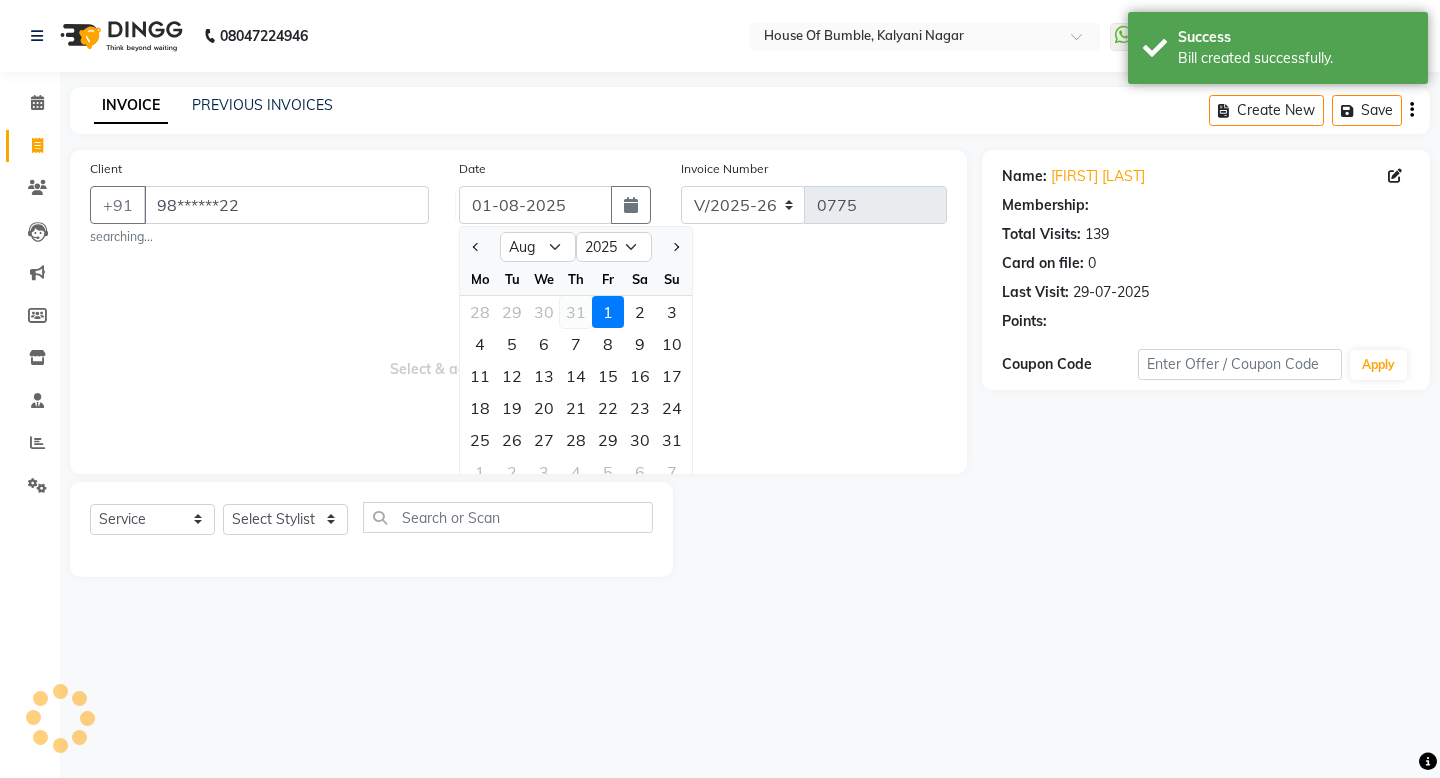 click on "31" 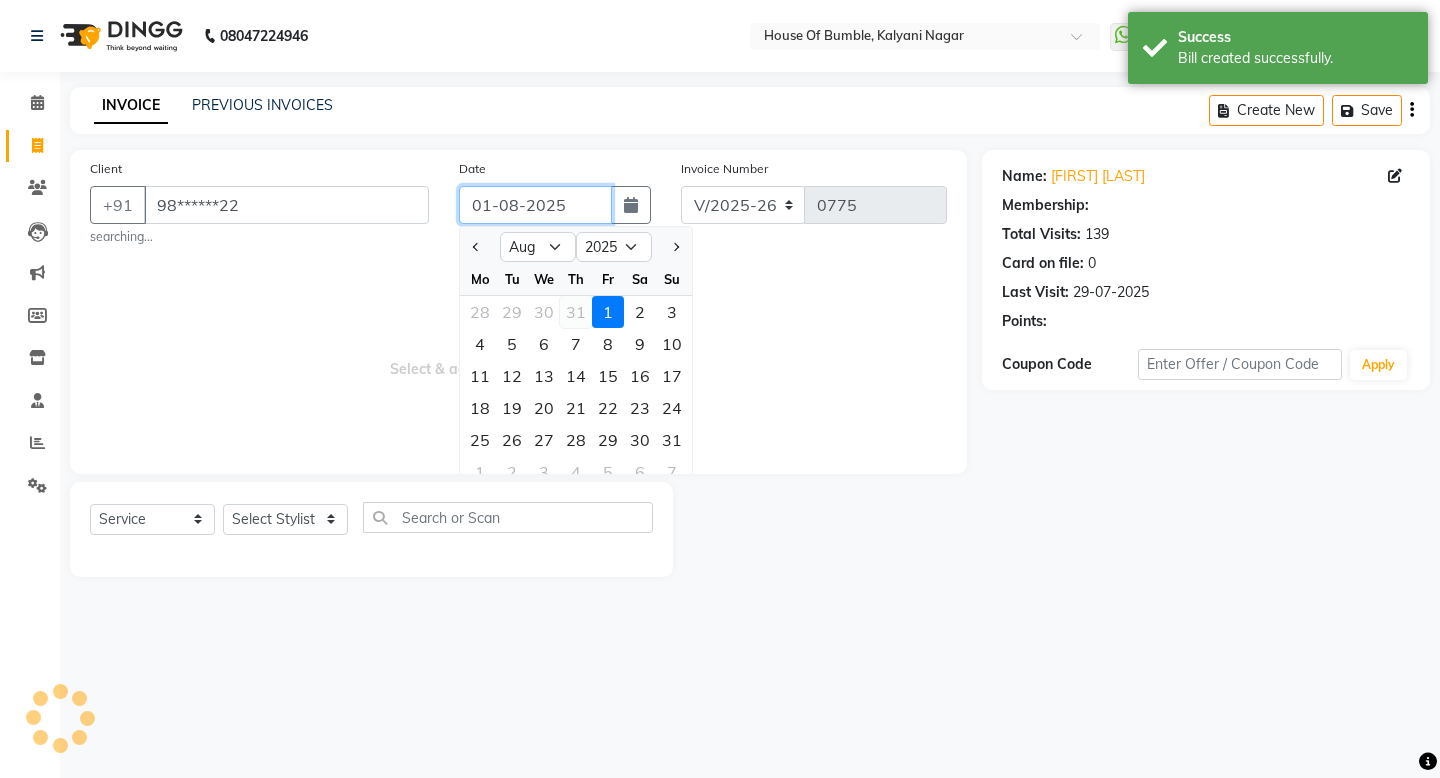 type on "31-07-2025" 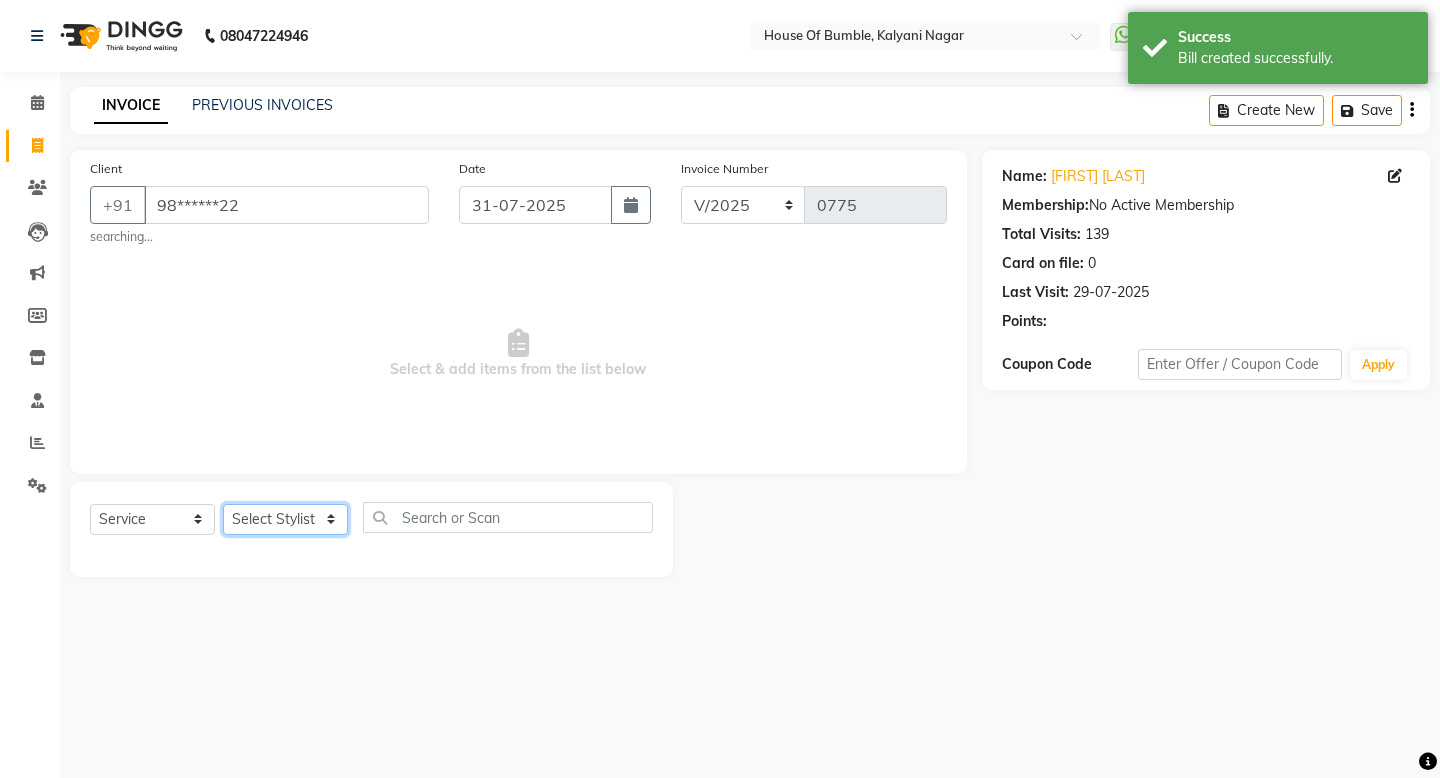 select on "76632" 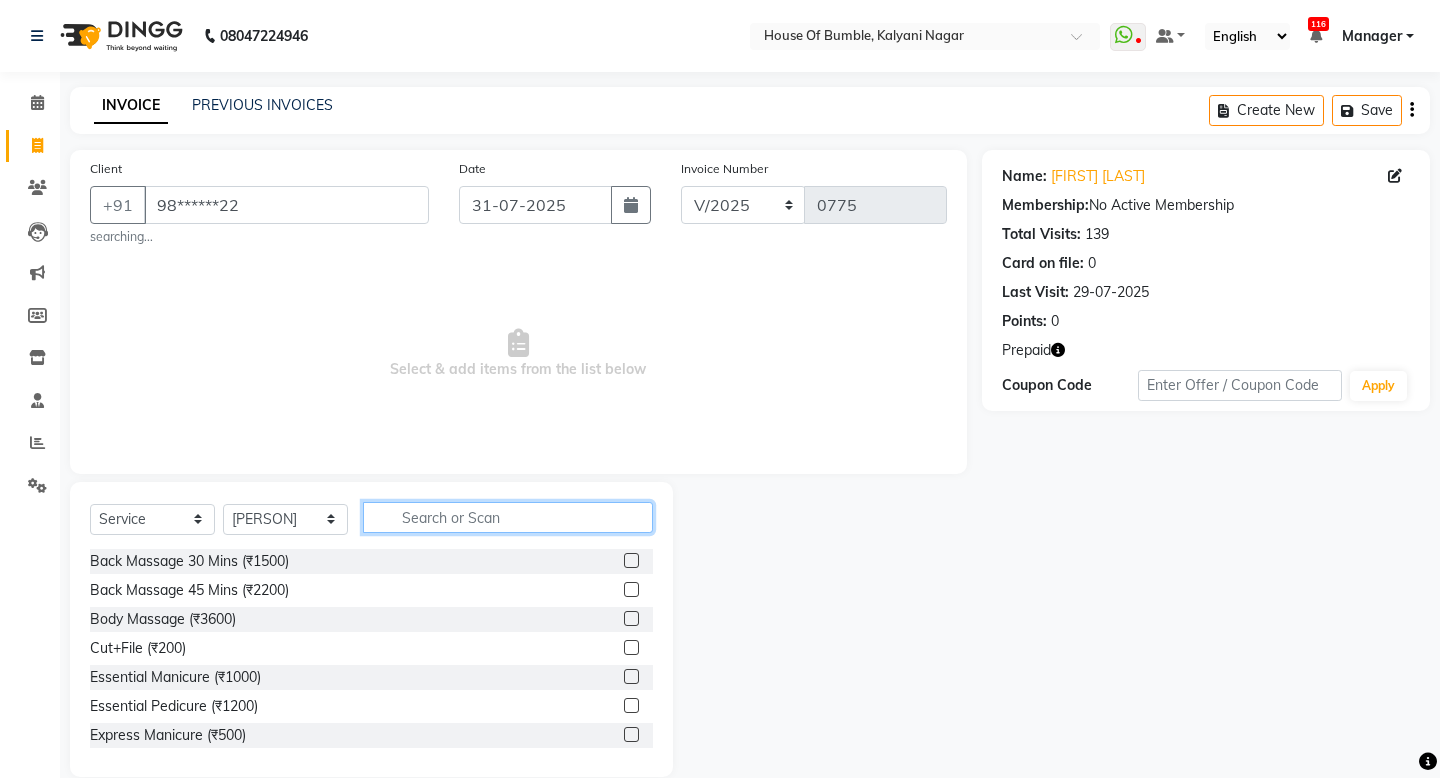 click 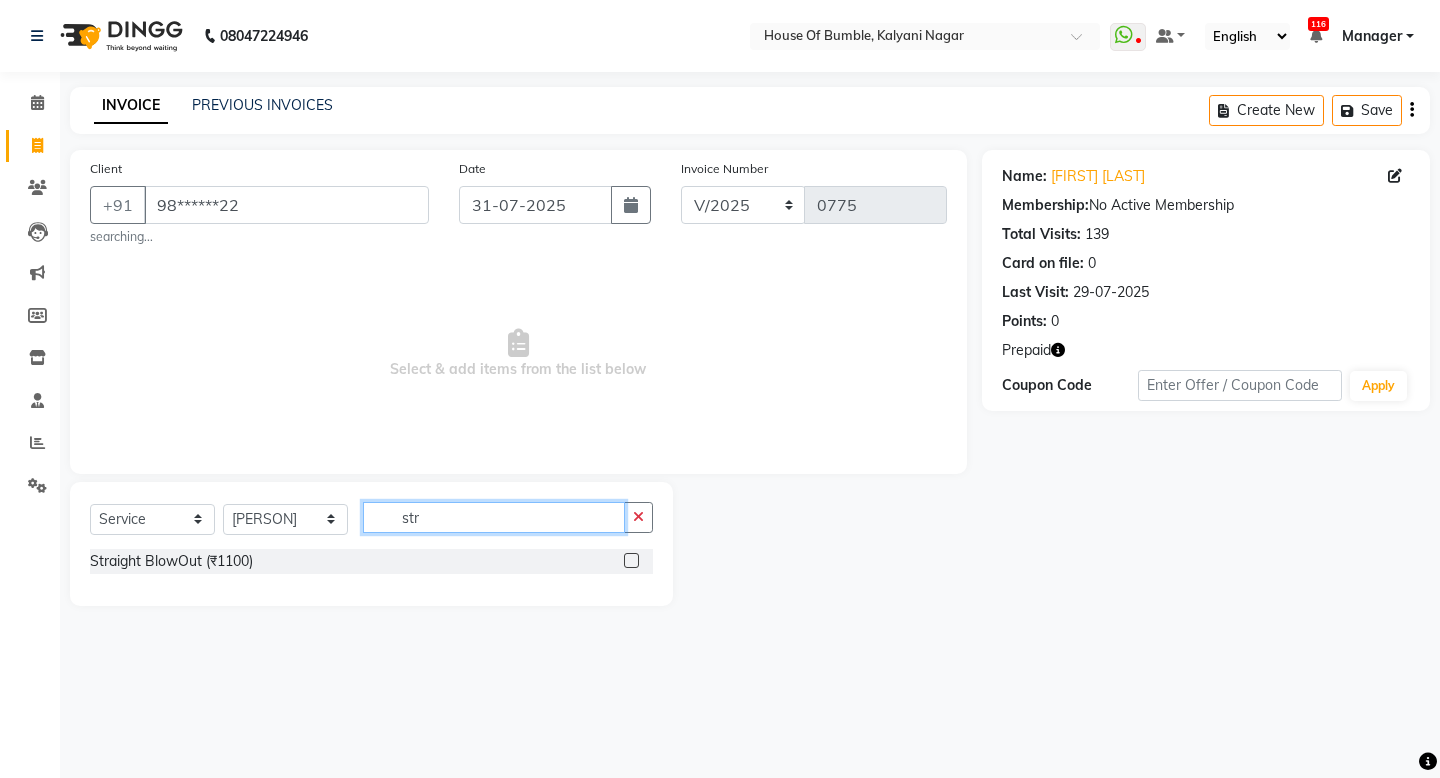 type on "str" 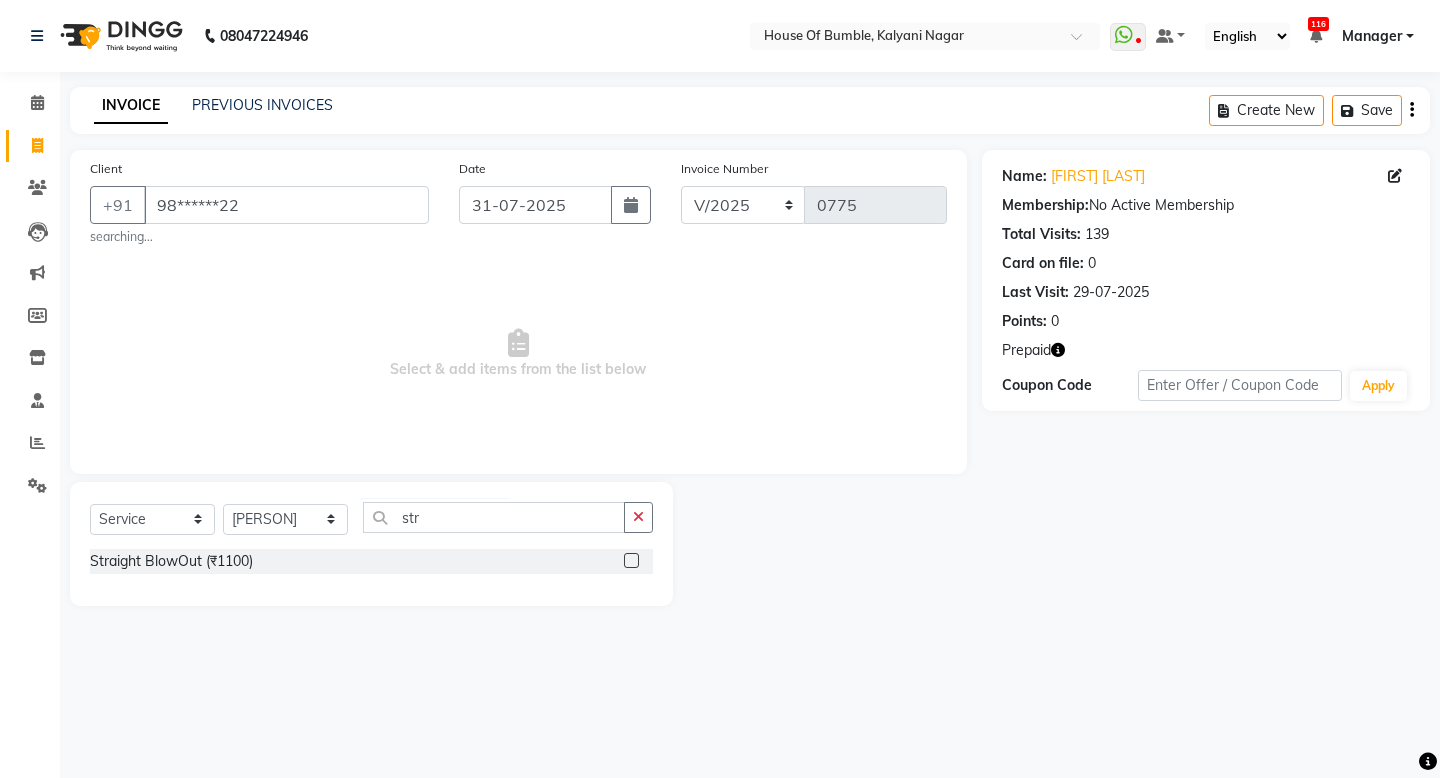click 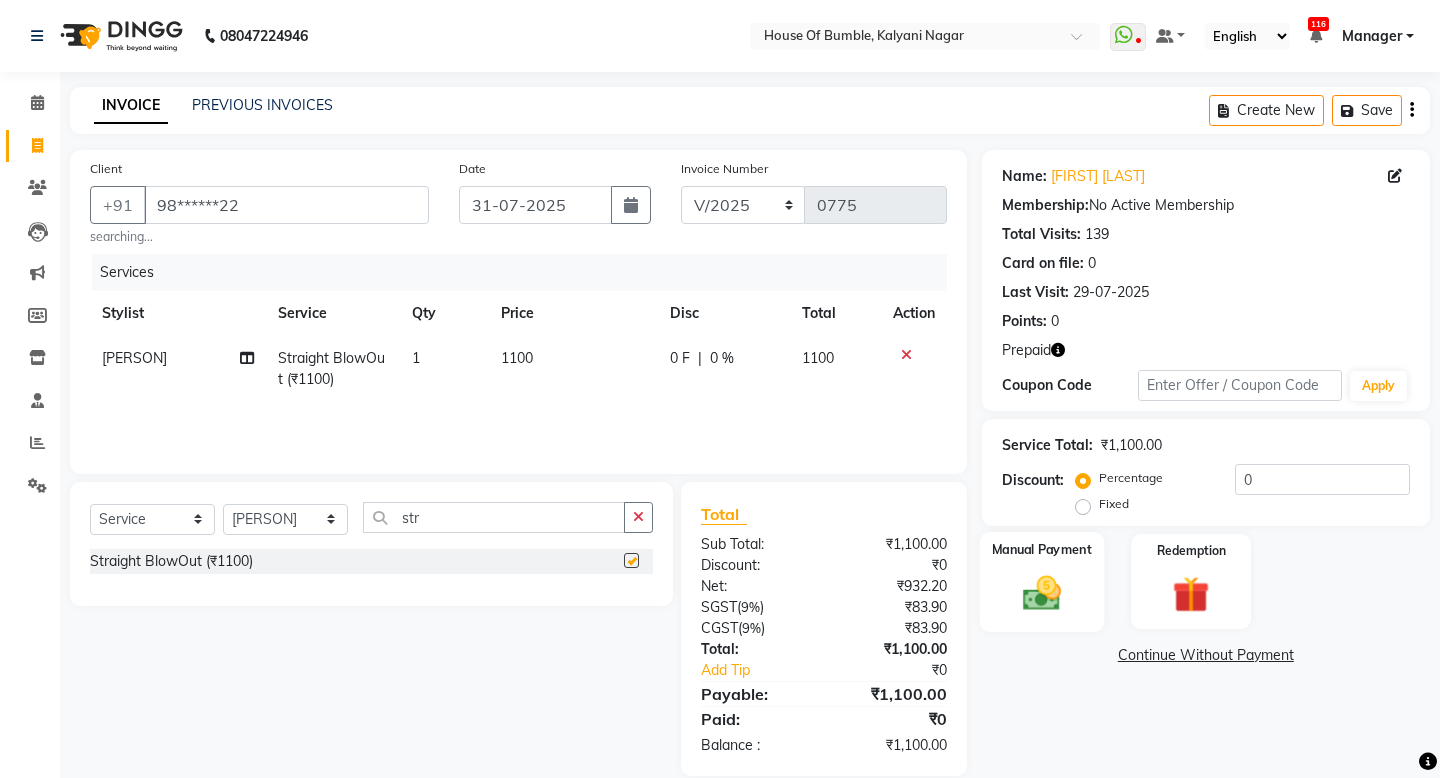 checkbox on "false" 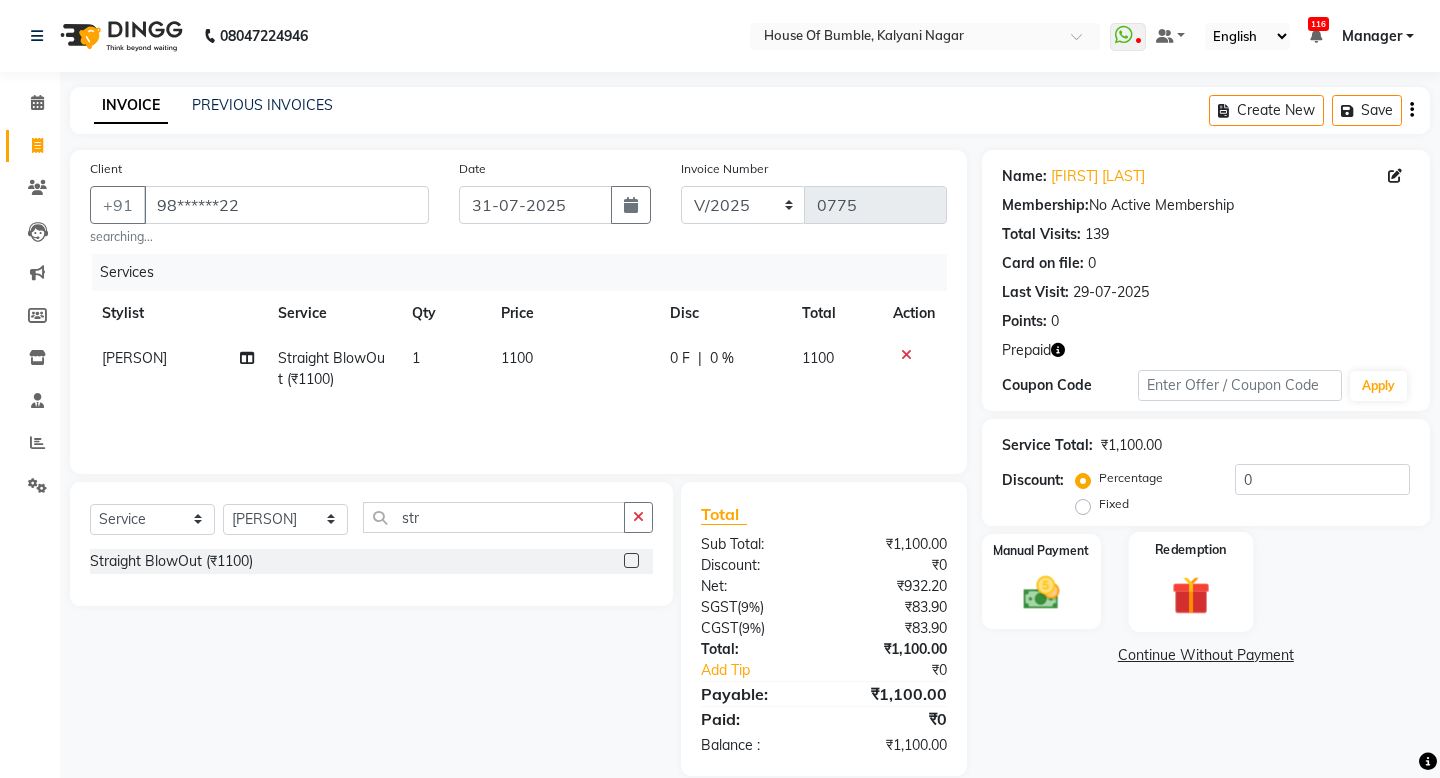 click 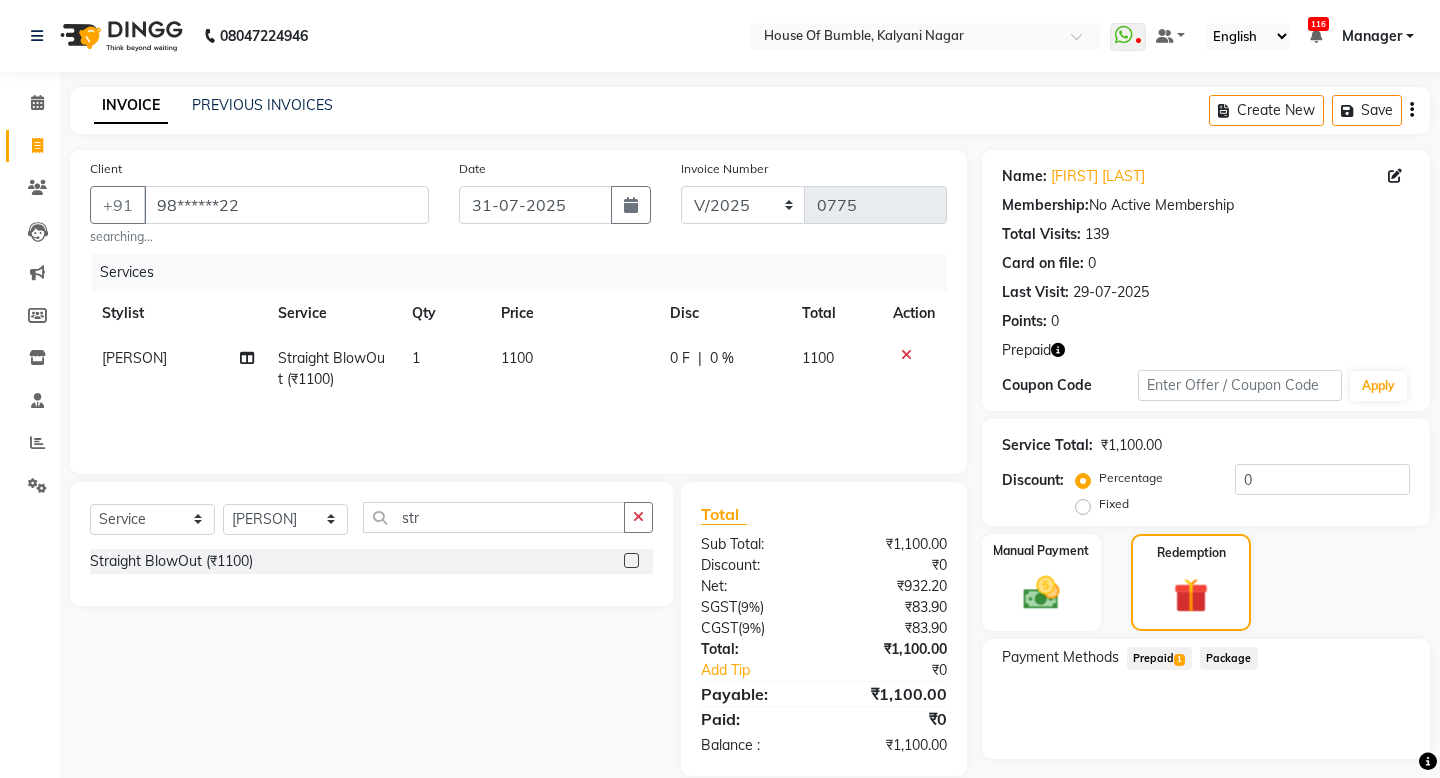 click on "1" 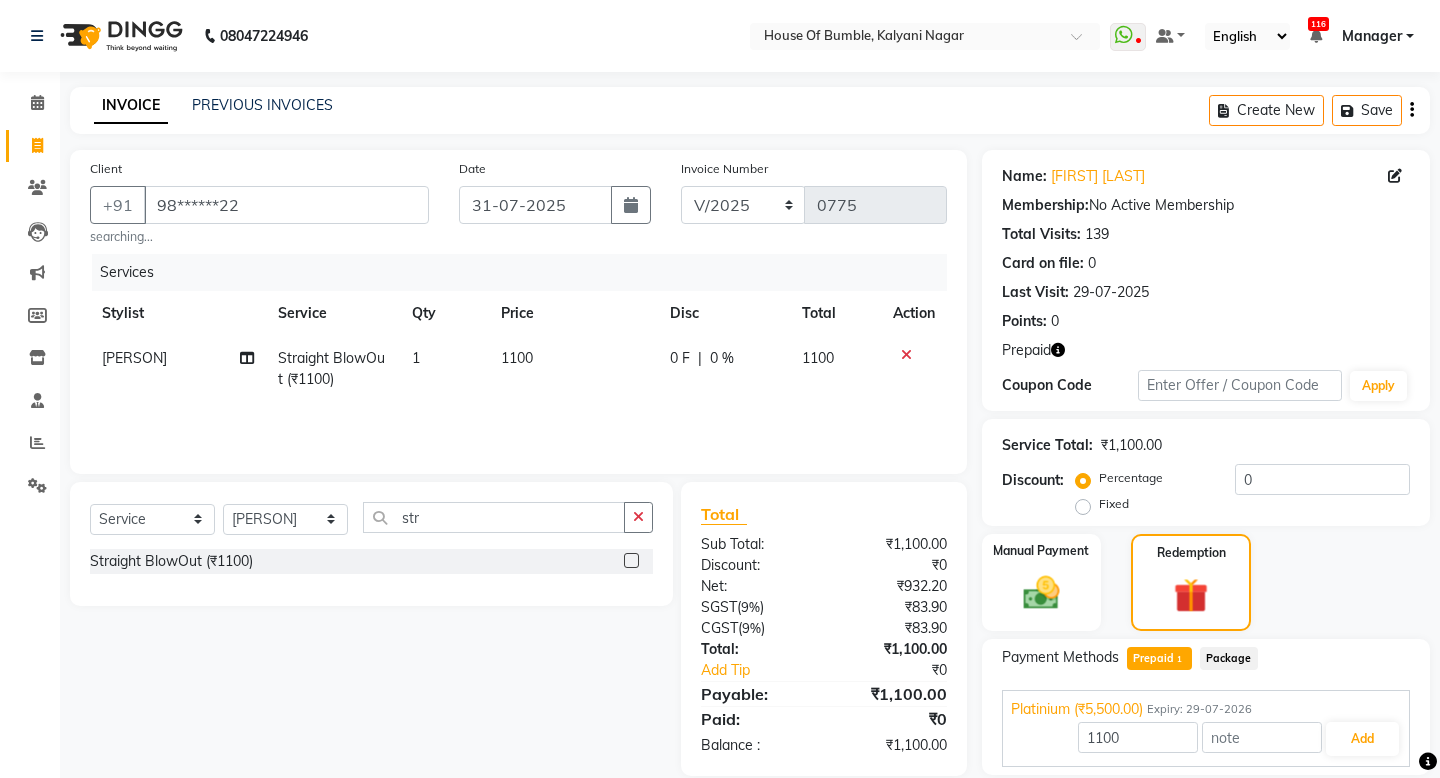 scroll, scrollTop: 67, scrollLeft: 0, axis: vertical 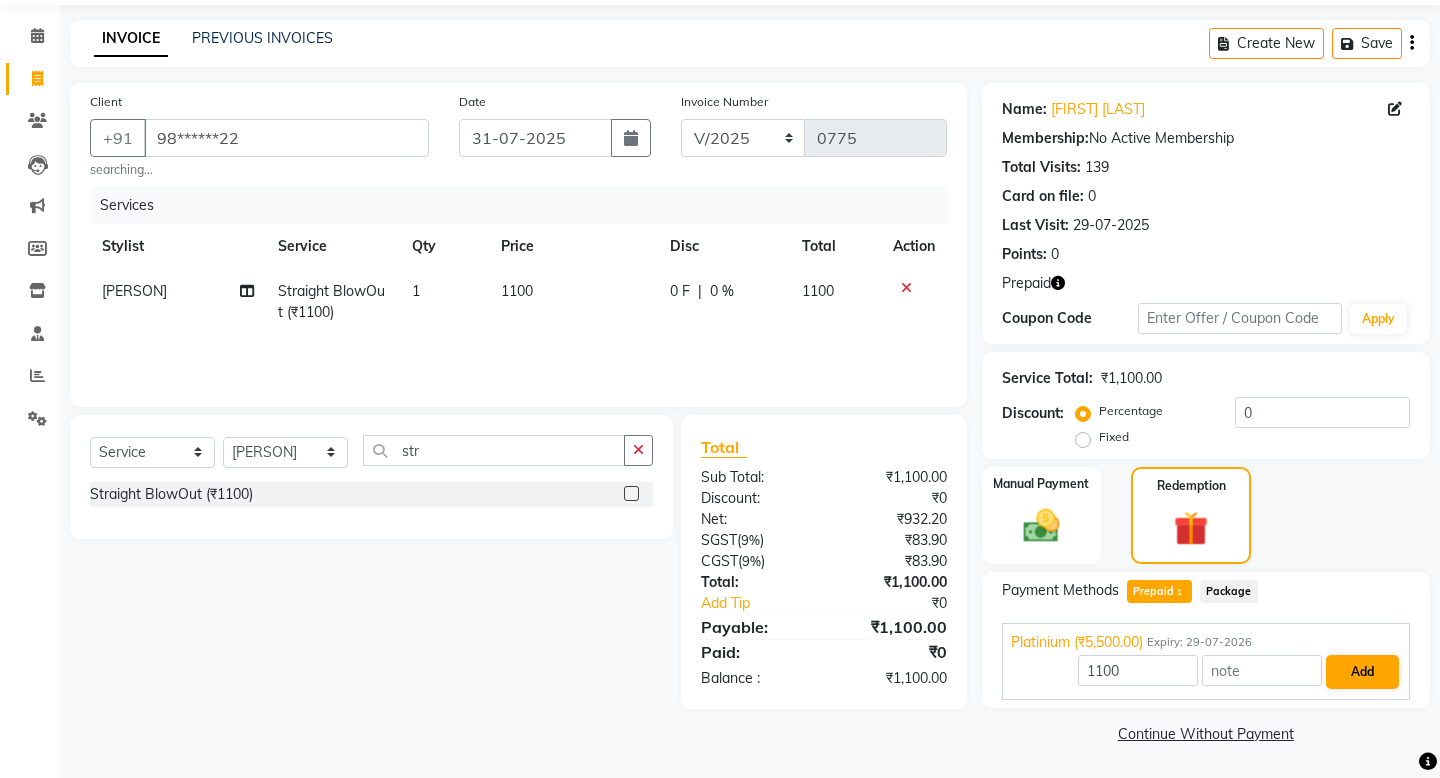 click on "Add" at bounding box center [1362, 672] 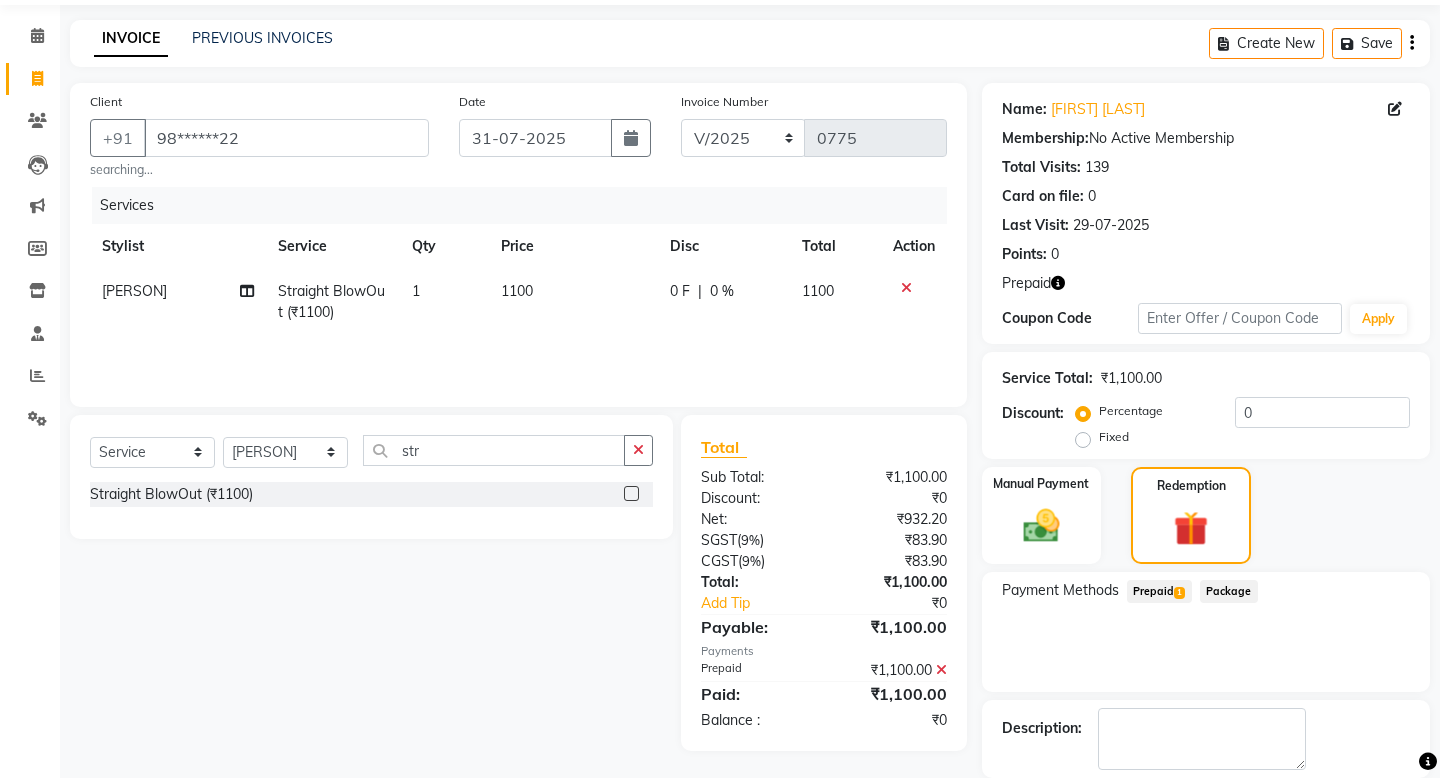 scroll, scrollTop: 164, scrollLeft: 0, axis: vertical 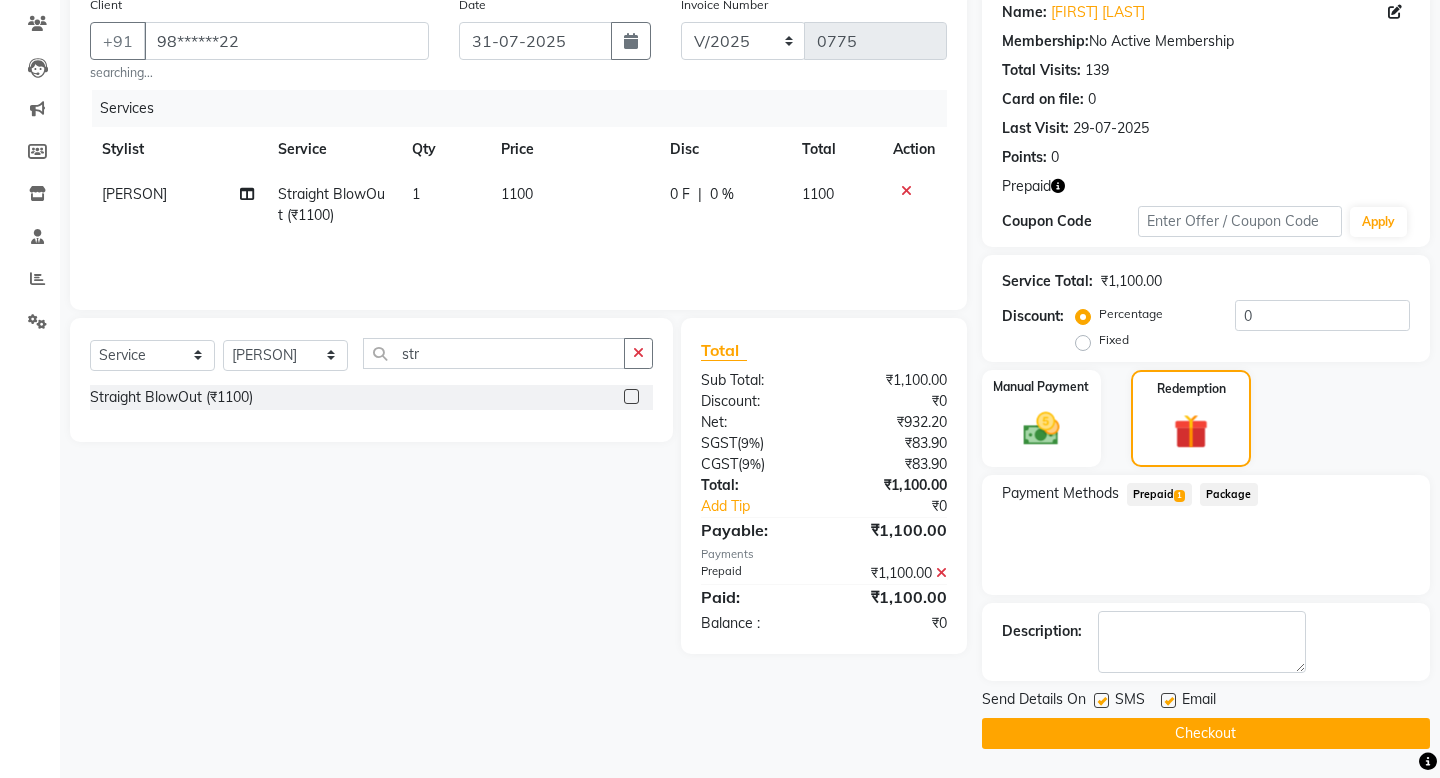click on "Checkout" 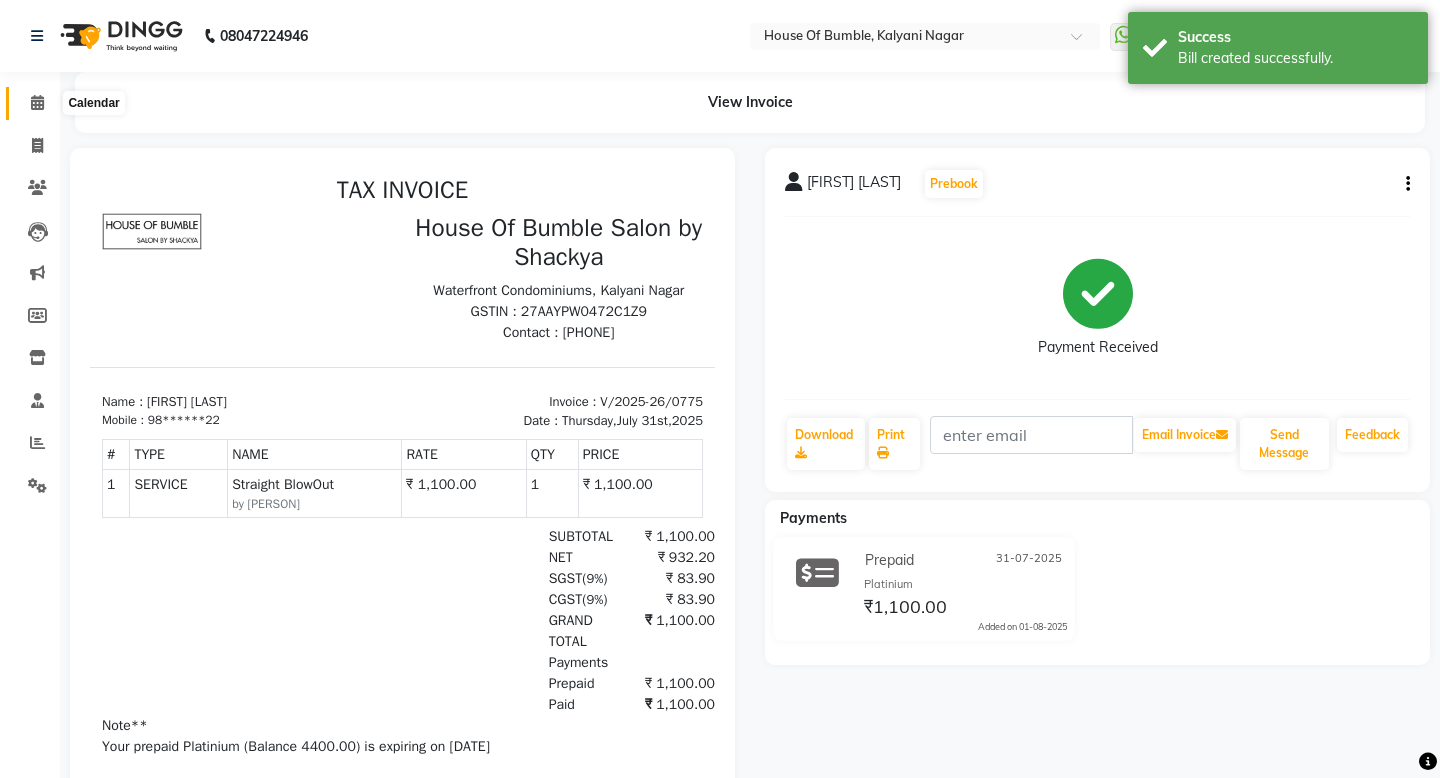 scroll, scrollTop: 0, scrollLeft: 0, axis: both 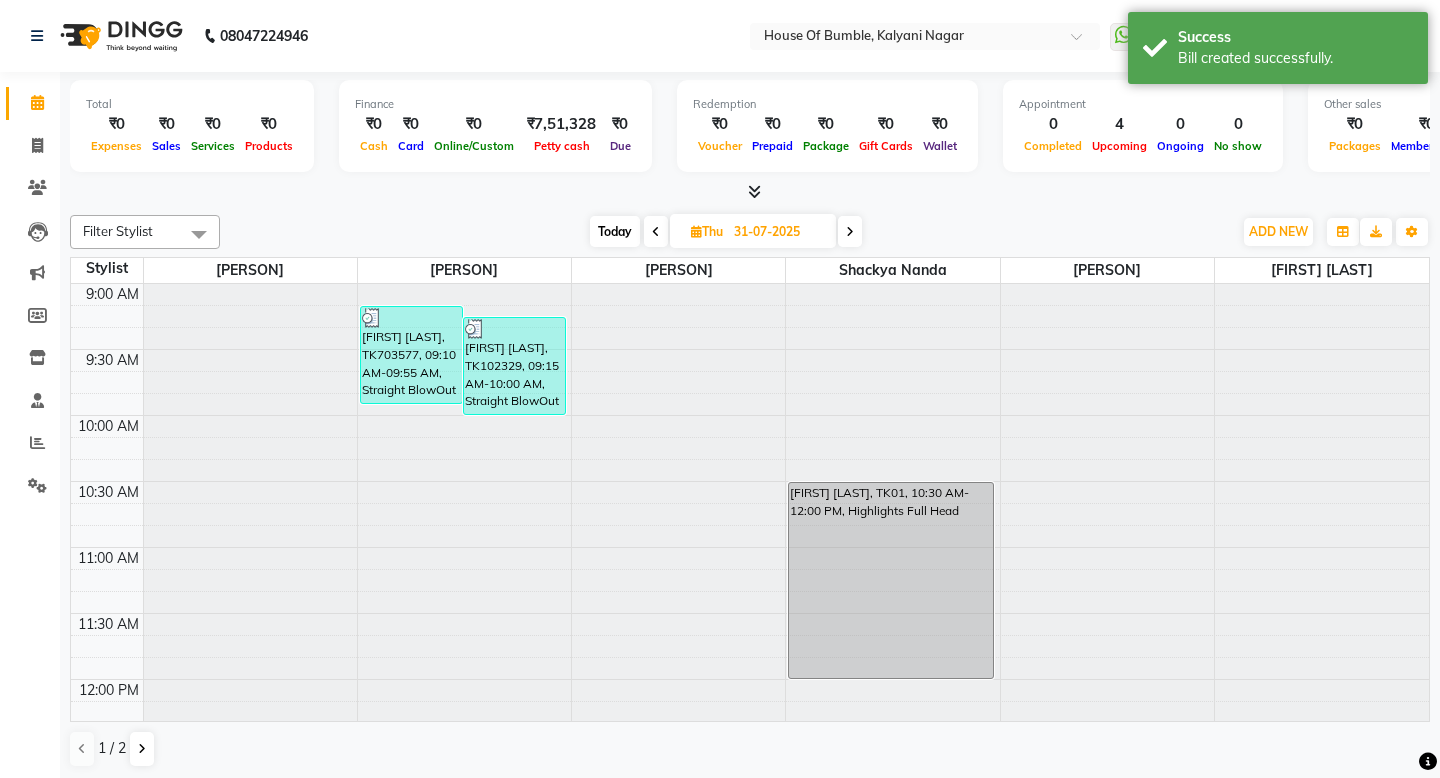 click on "Today" at bounding box center (615, 231) 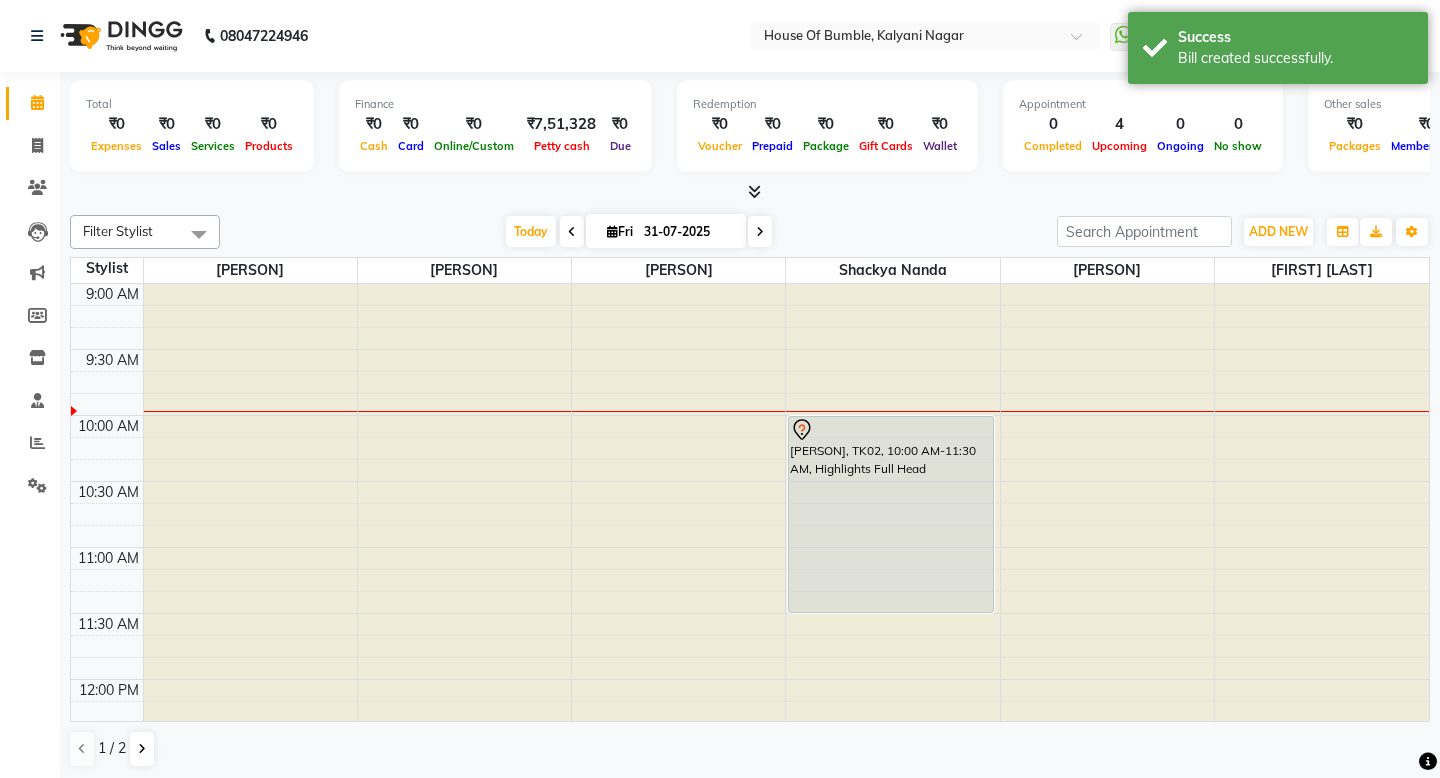 type on "01-08-2025" 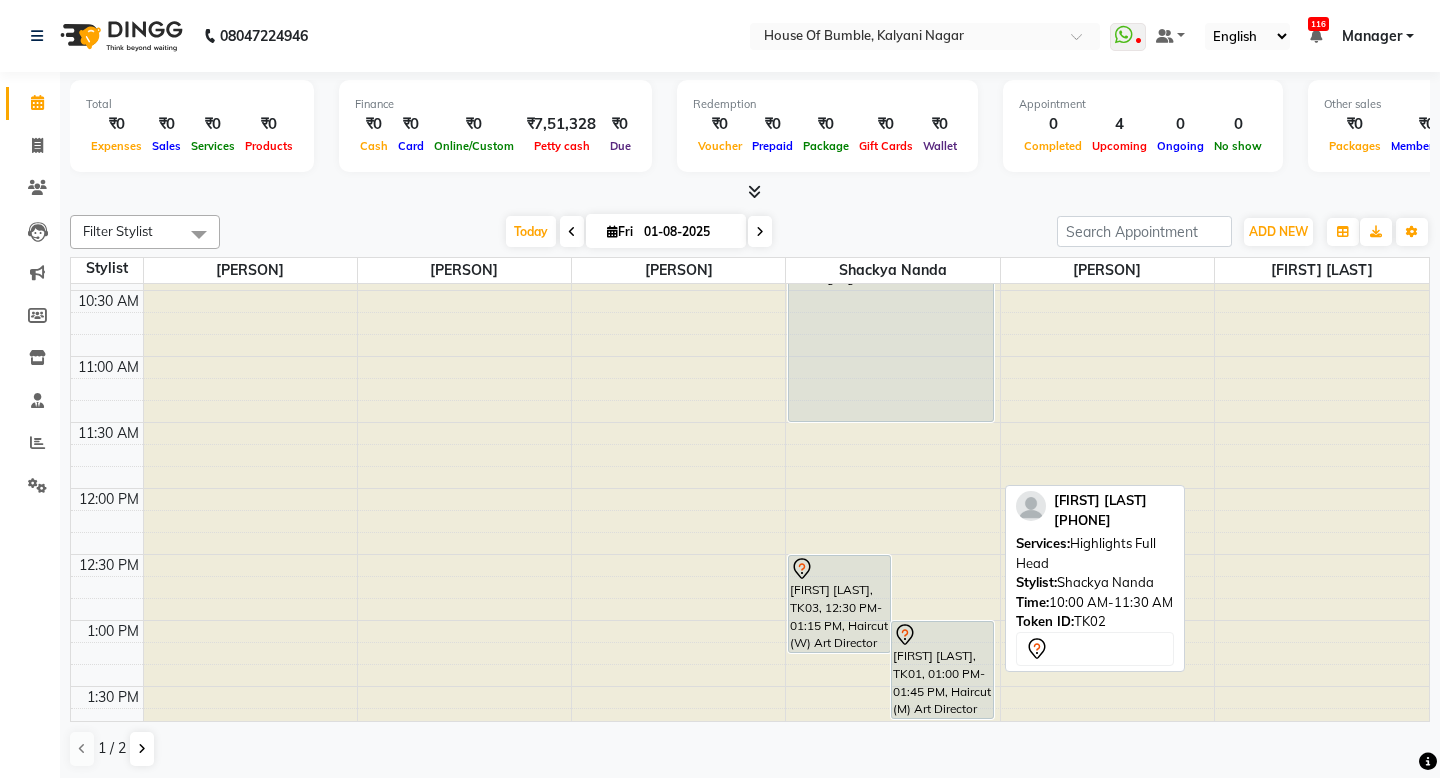 scroll, scrollTop: 154, scrollLeft: 0, axis: vertical 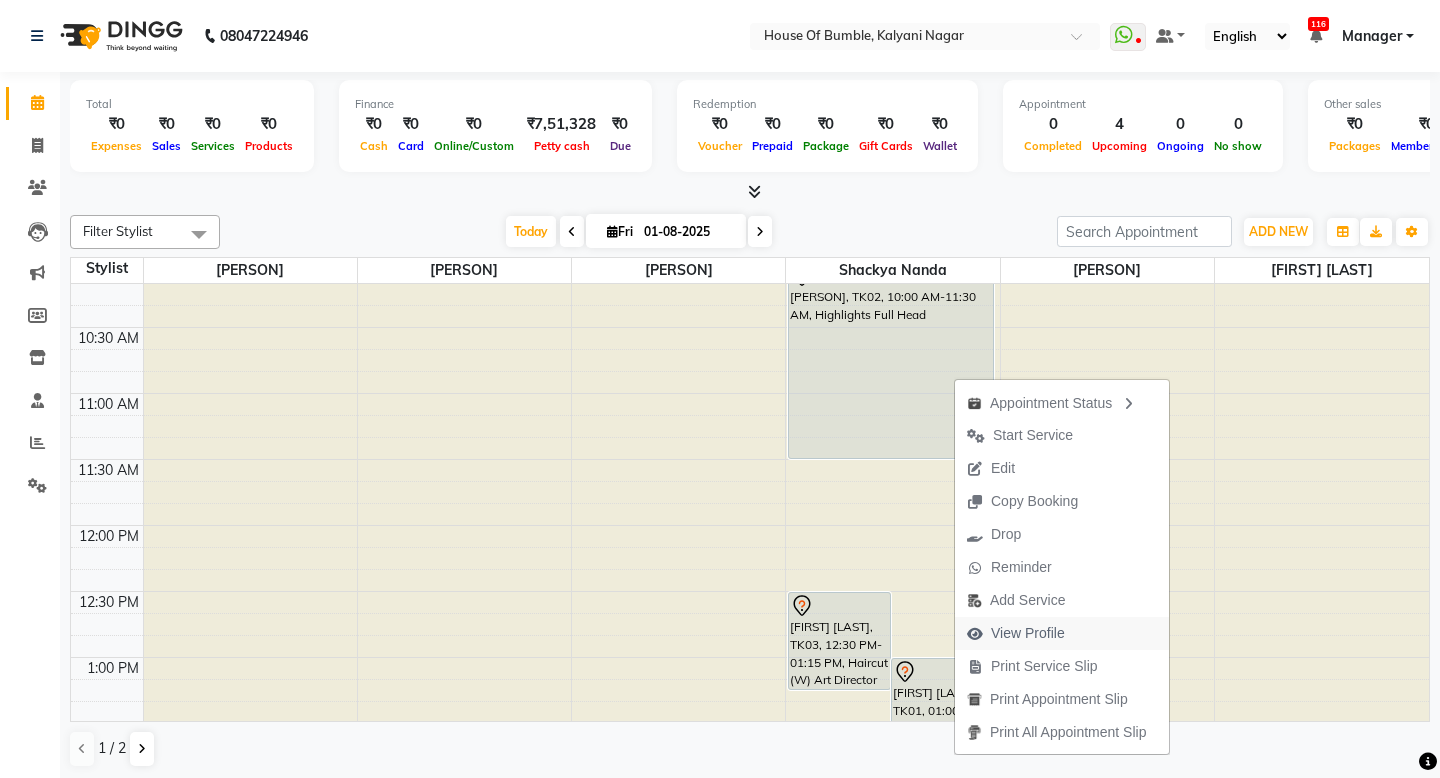 click on "View Profile" at bounding box center (1028, 633) 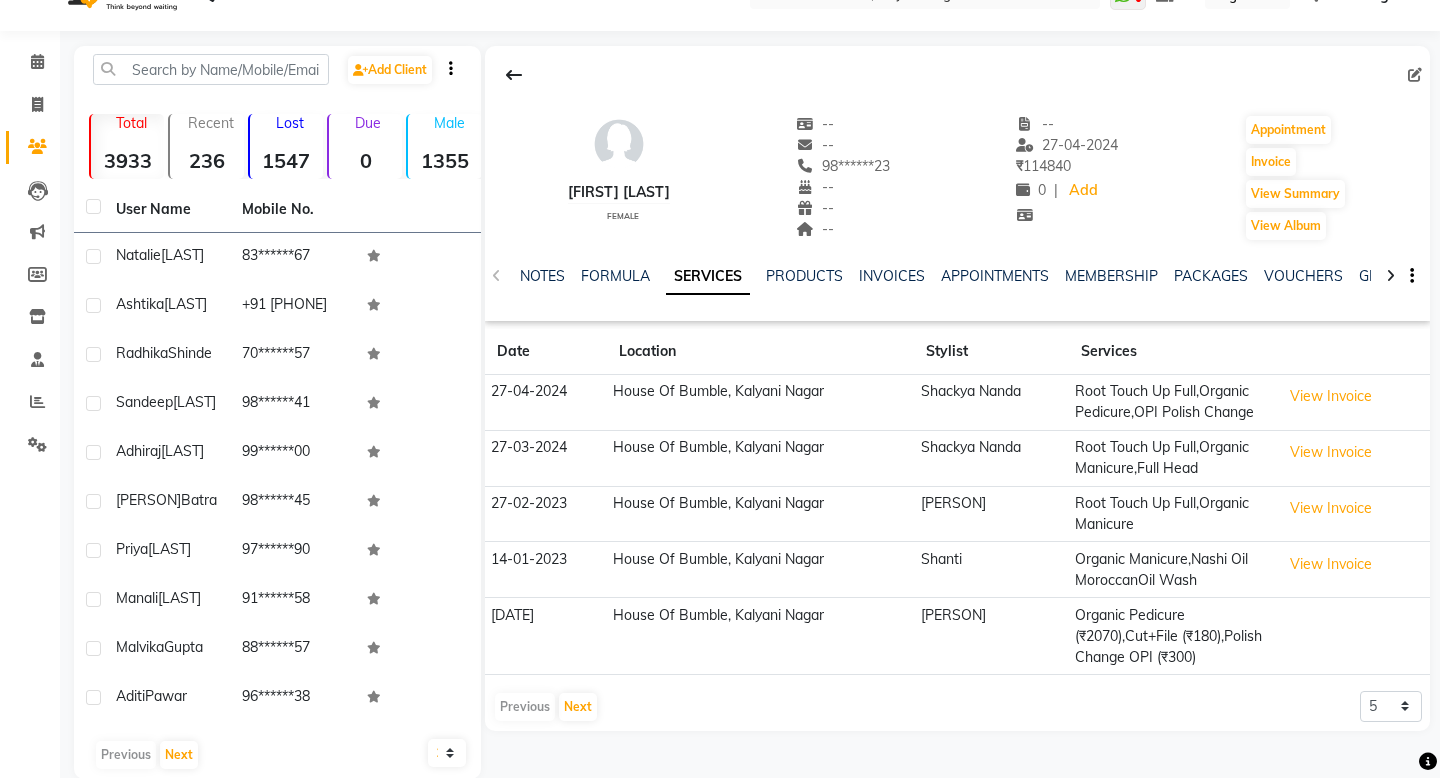 scroll, scrollTop: 74, scrollLeft: 0, axis: vertical 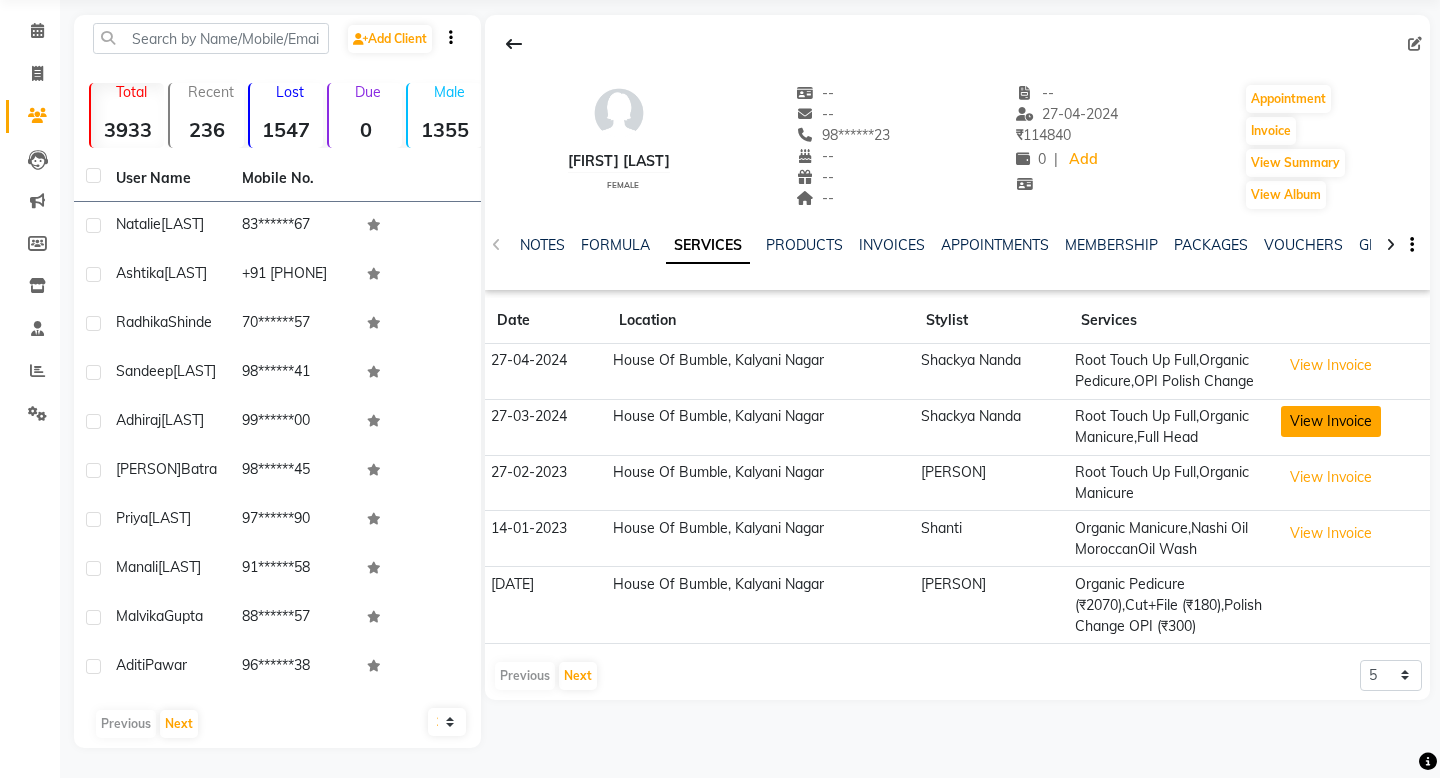 click on "View Invoice" 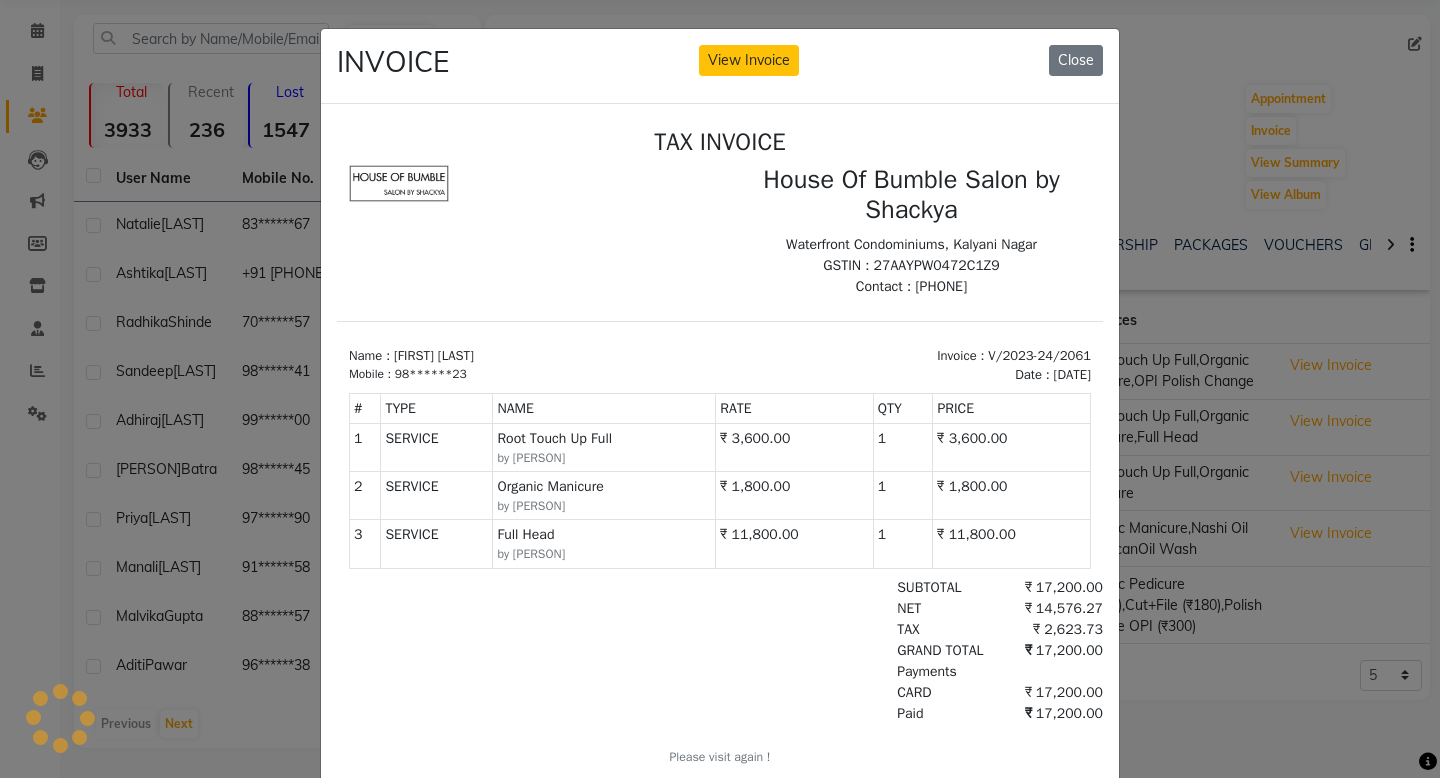 scroll, scrollTop: 0, scrollLeft: 0, axis: both 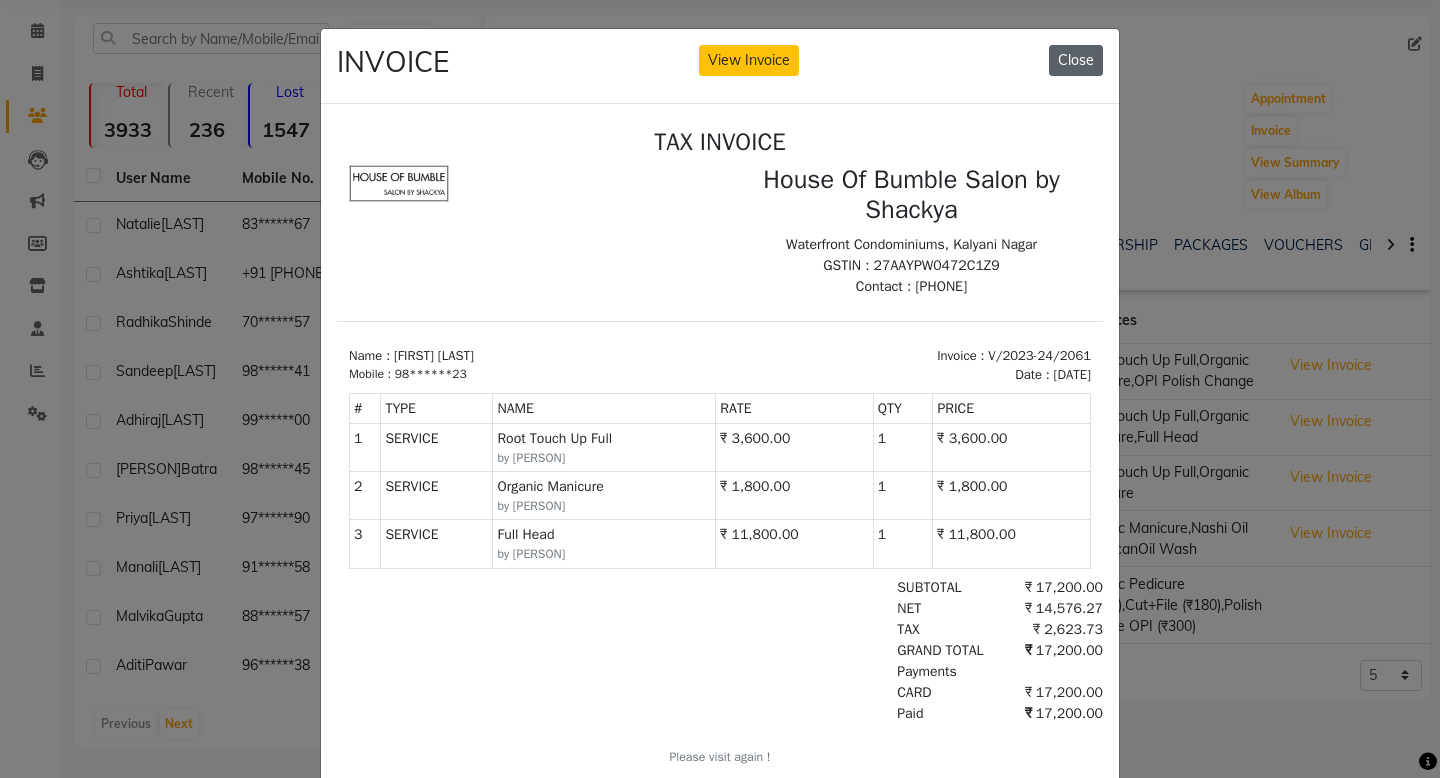 click on "Close" 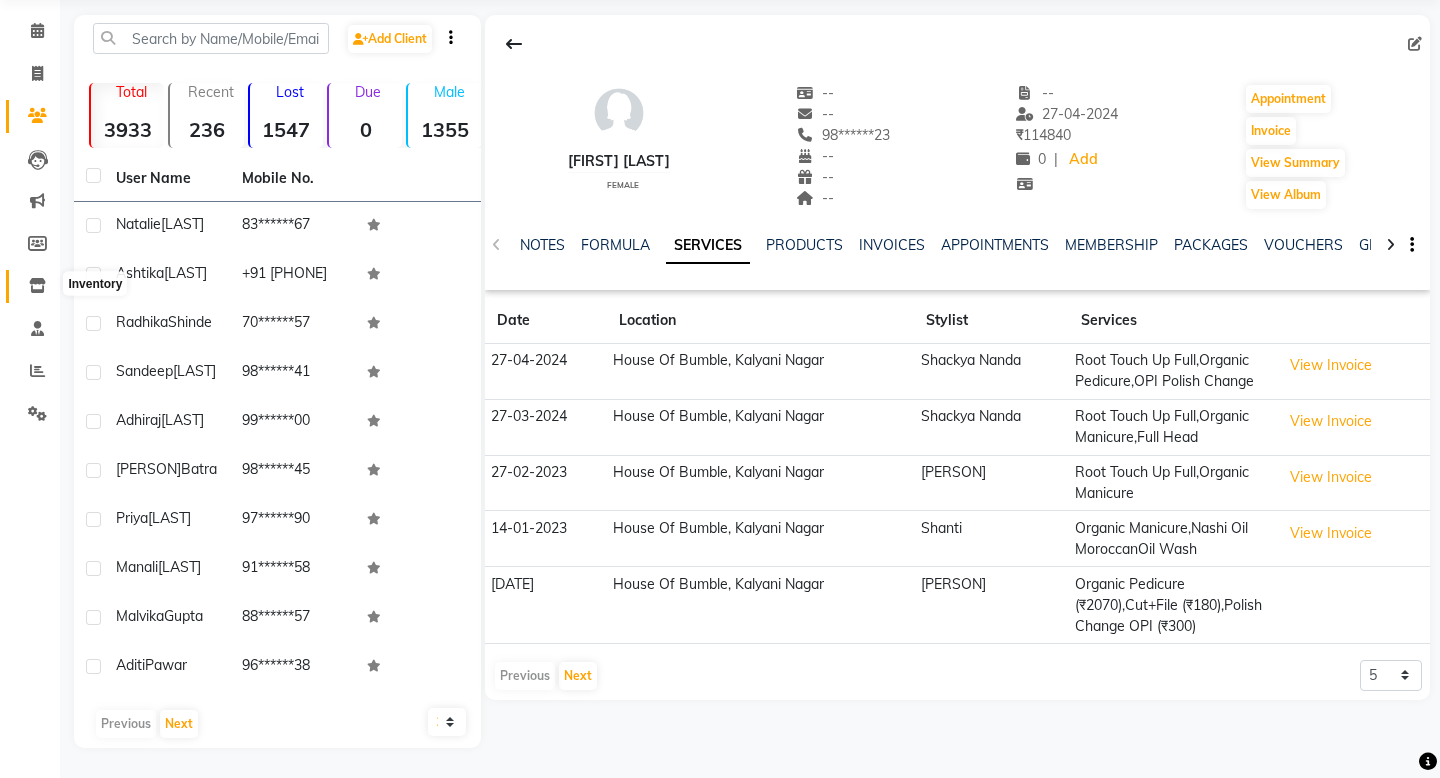 scroll, scrollTop: 0, scrollLeft: 0, axis: both 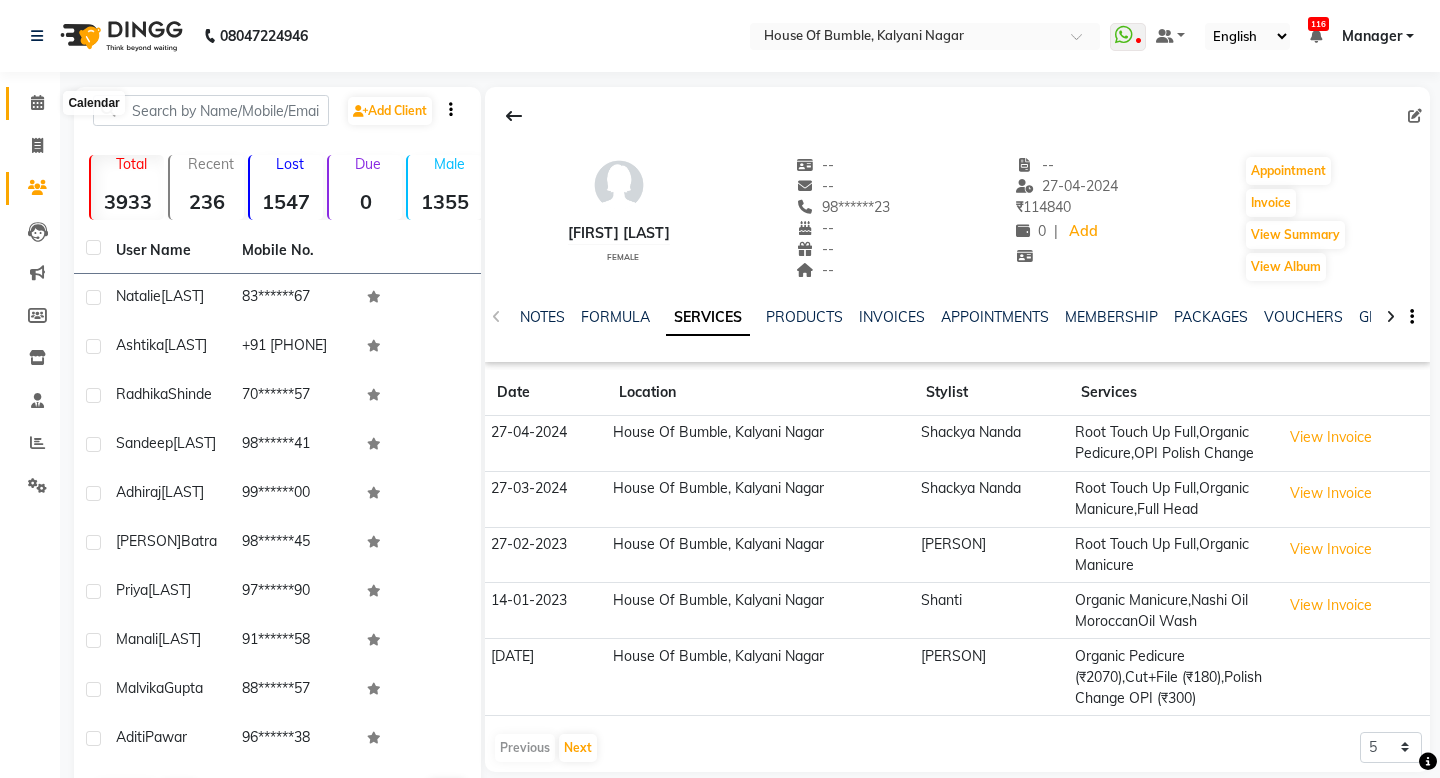 click 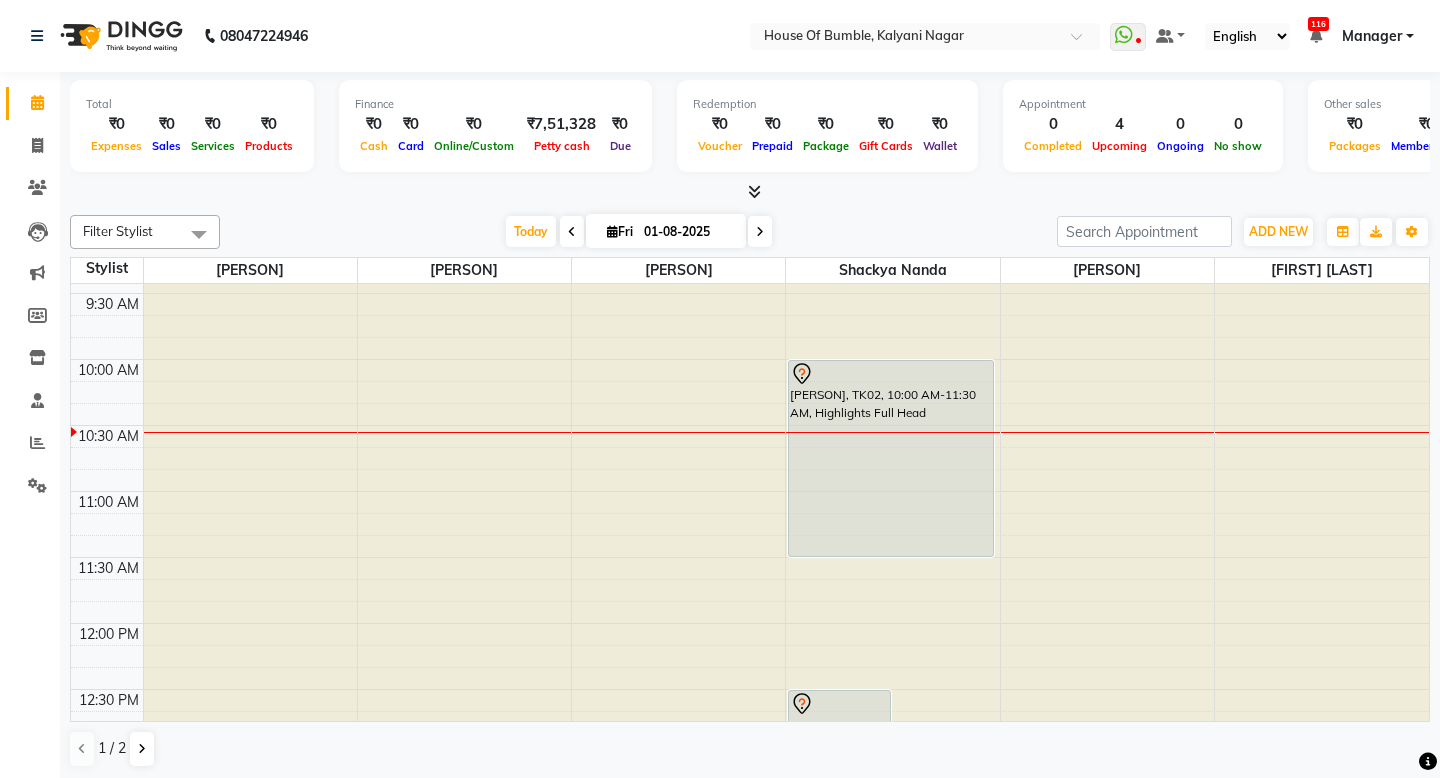 scroll, scrollTop: 48, scrollLeft: 0, axis: vertical 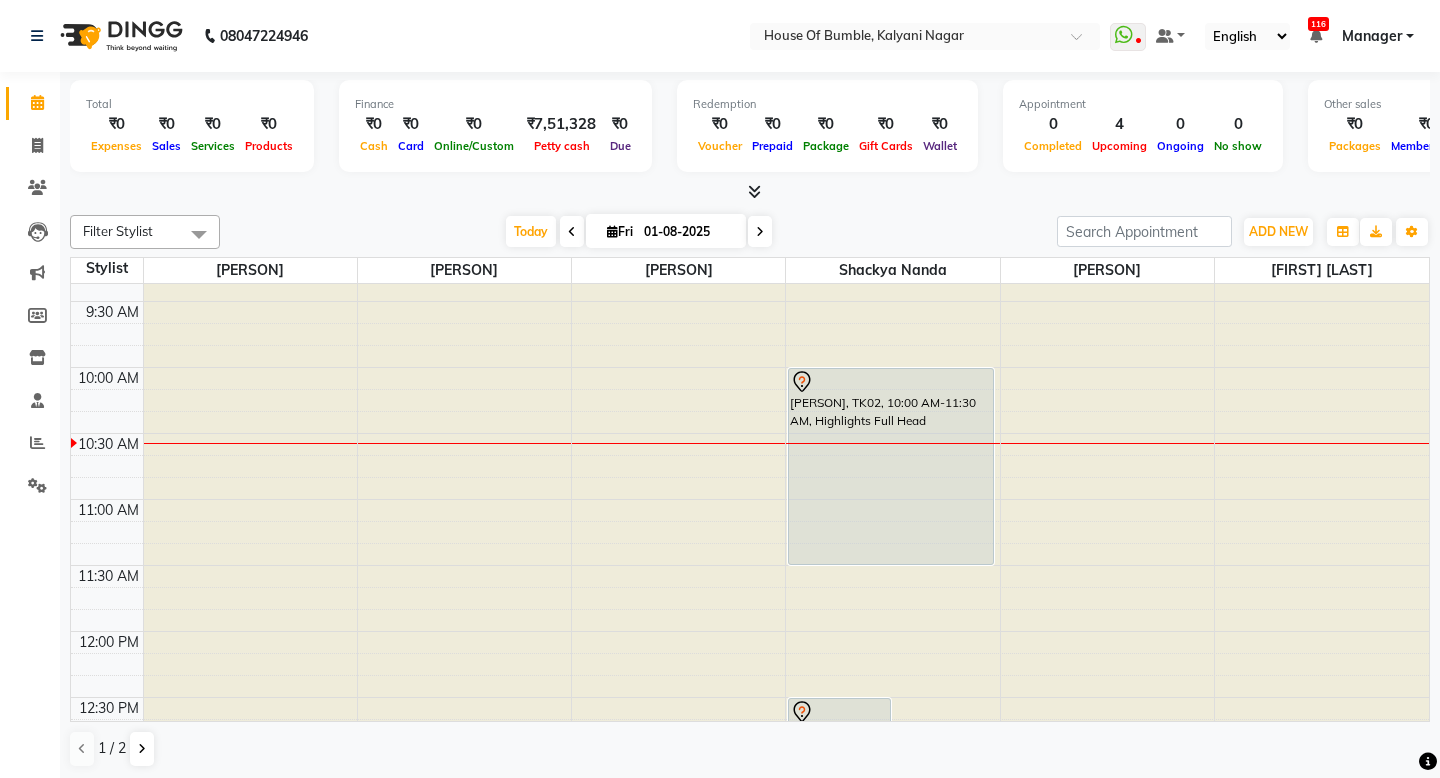 click at bounding box center [892, 236] 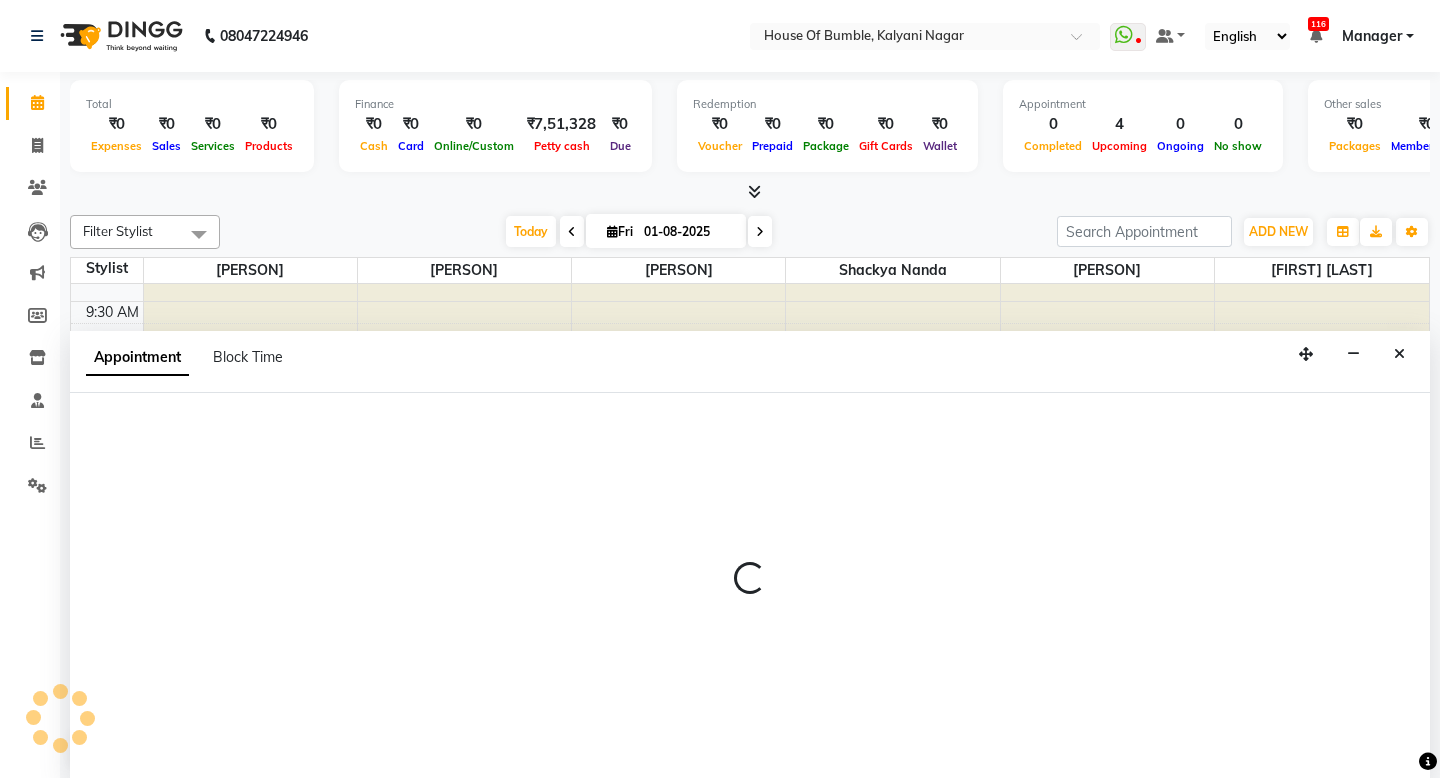 select on "76627" 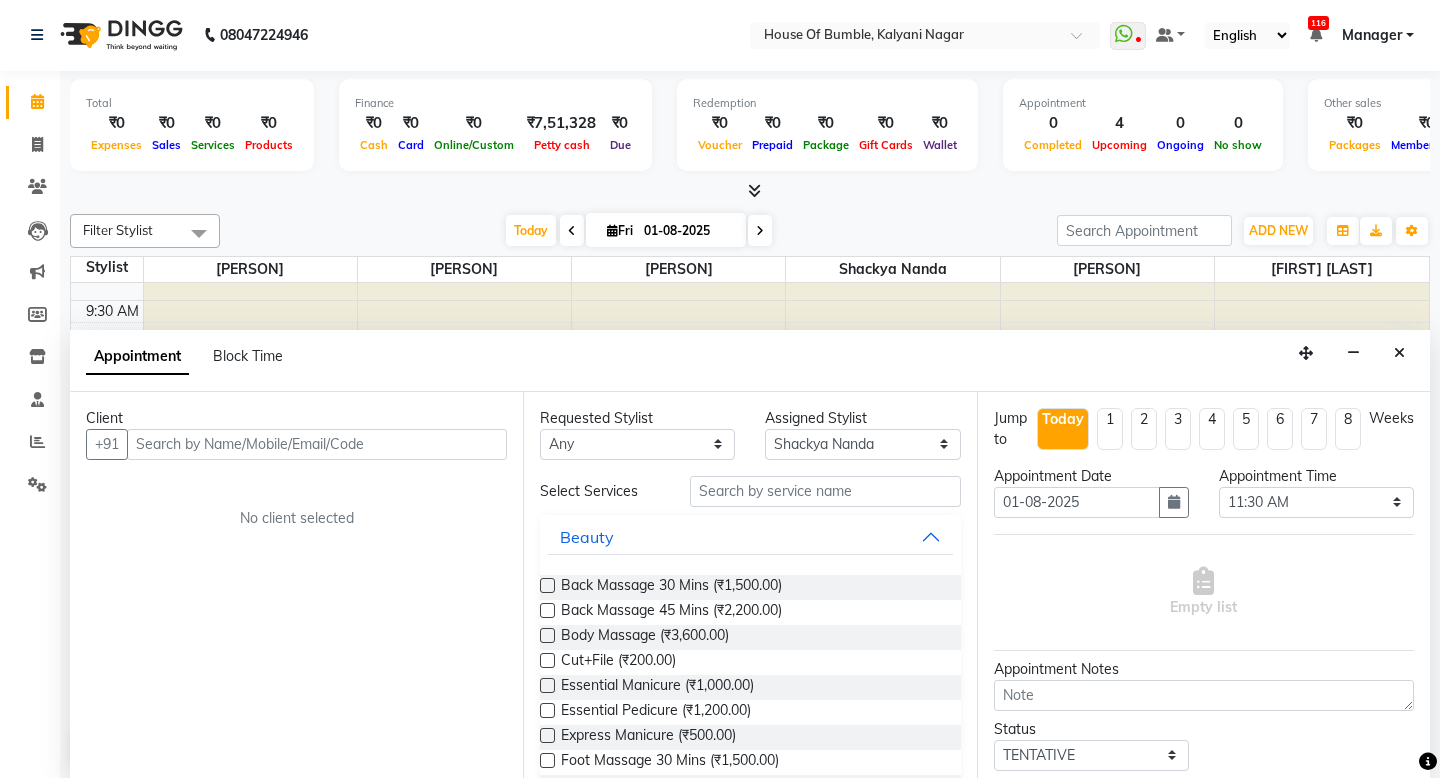 scroll, scrollTop: 1, scrollLeft: 0, axis: vertical 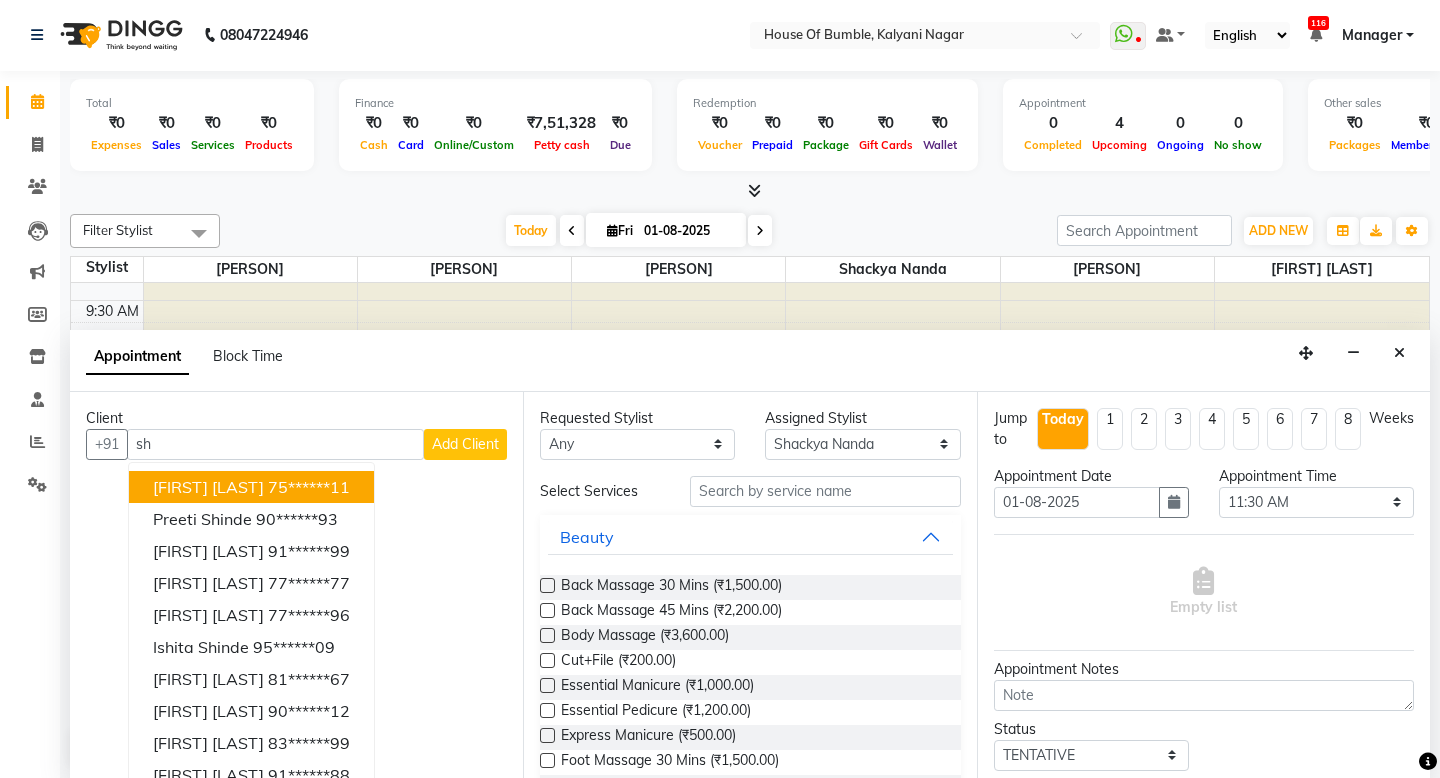 type on "s" 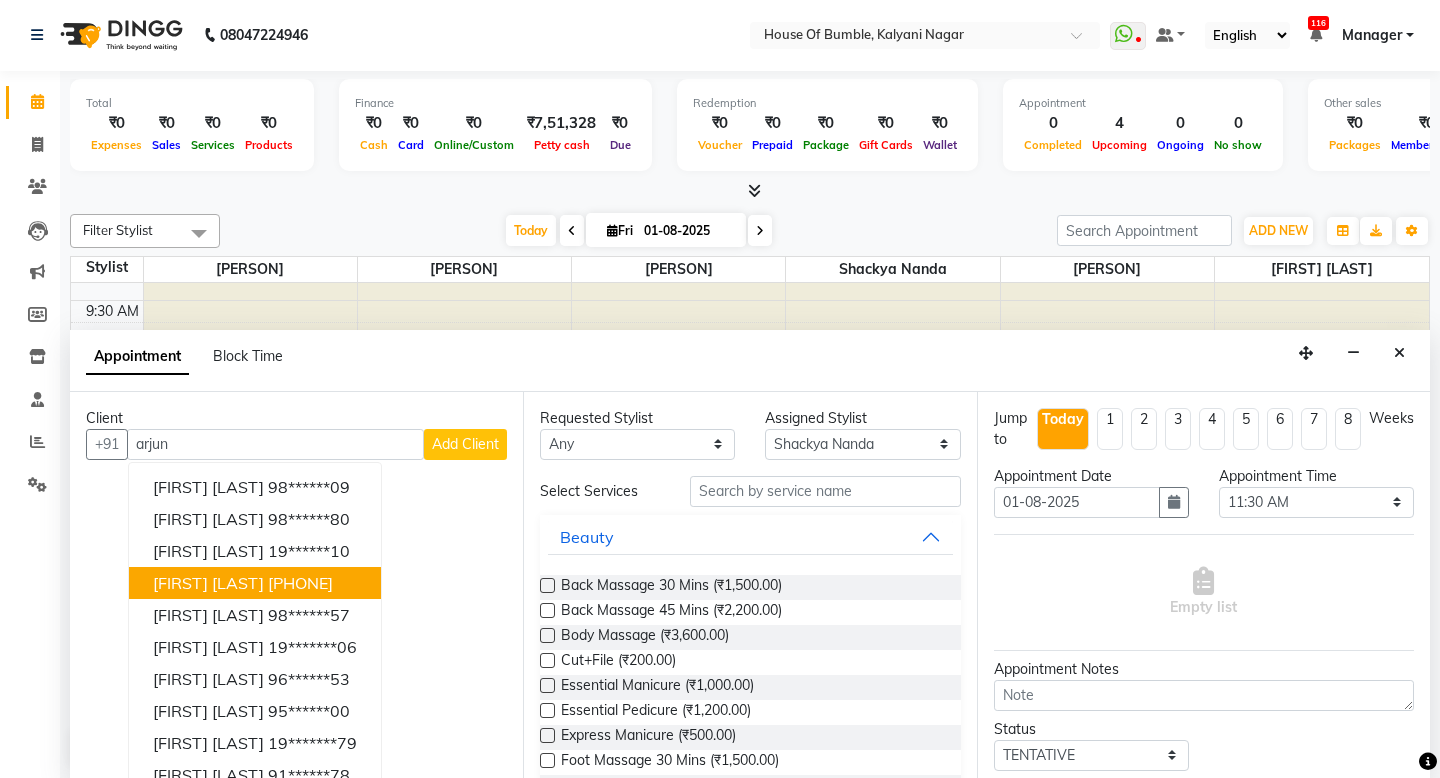 scroll, scrollTop: 1, scrollLeft: 0, axis: vertical 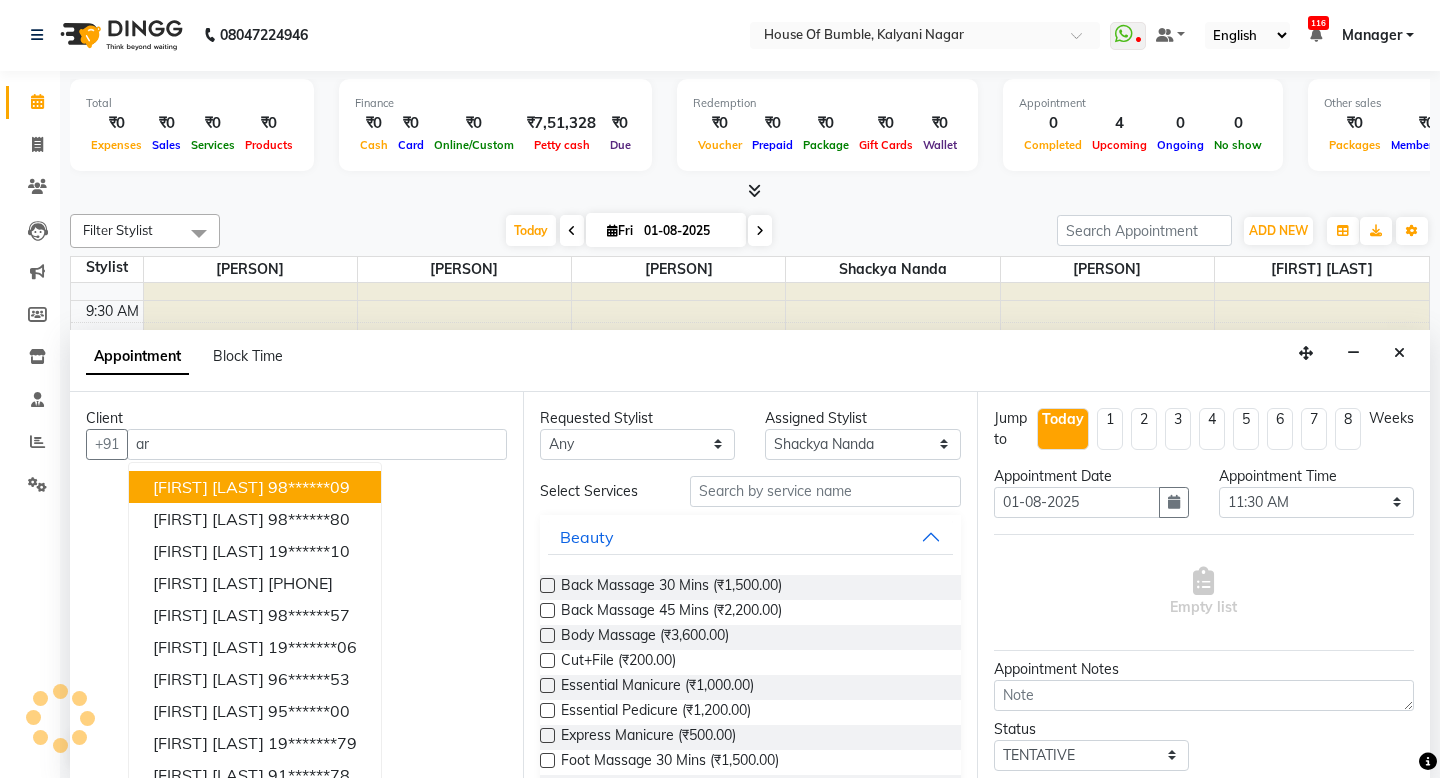 type on "a" 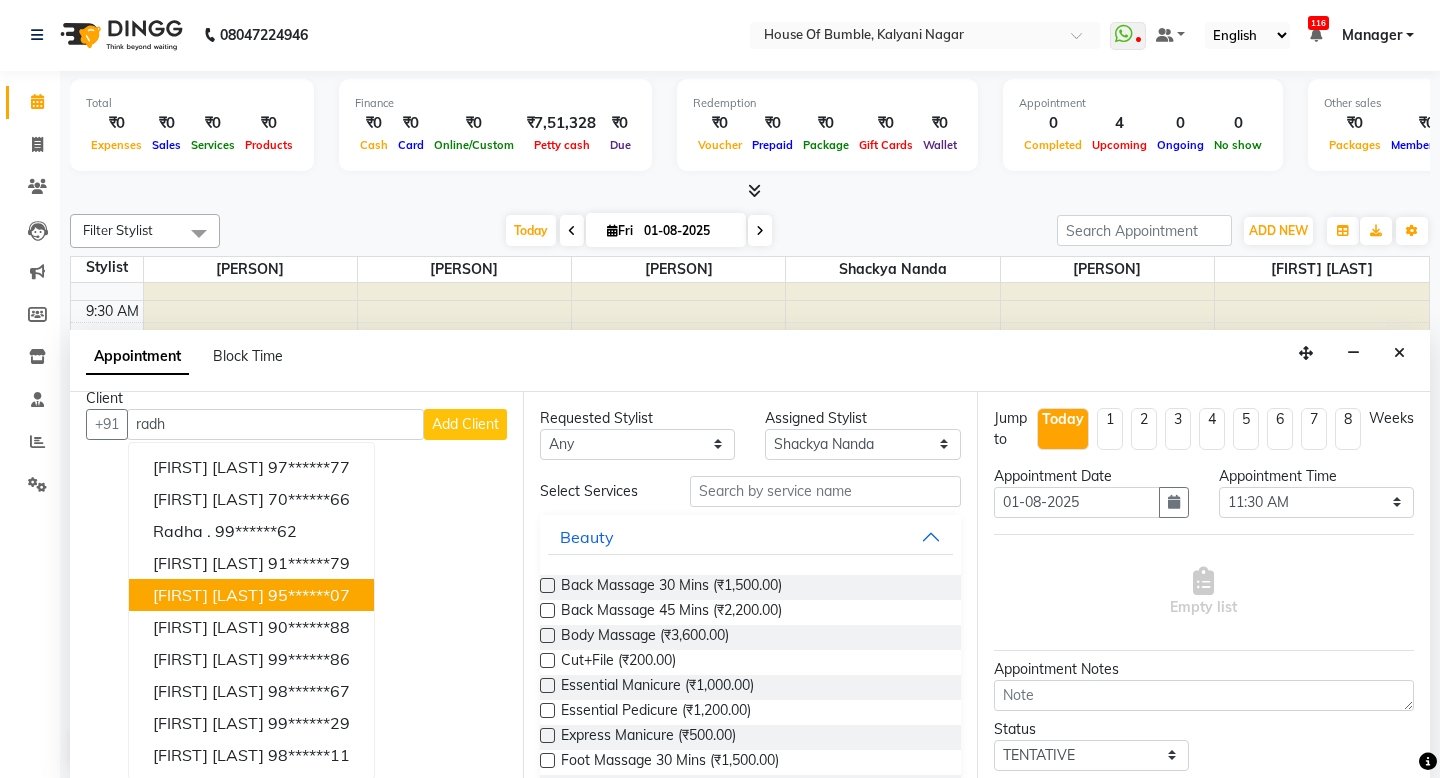scroll, scrollTop: 20, scrollLeft: 0, axis: vertical 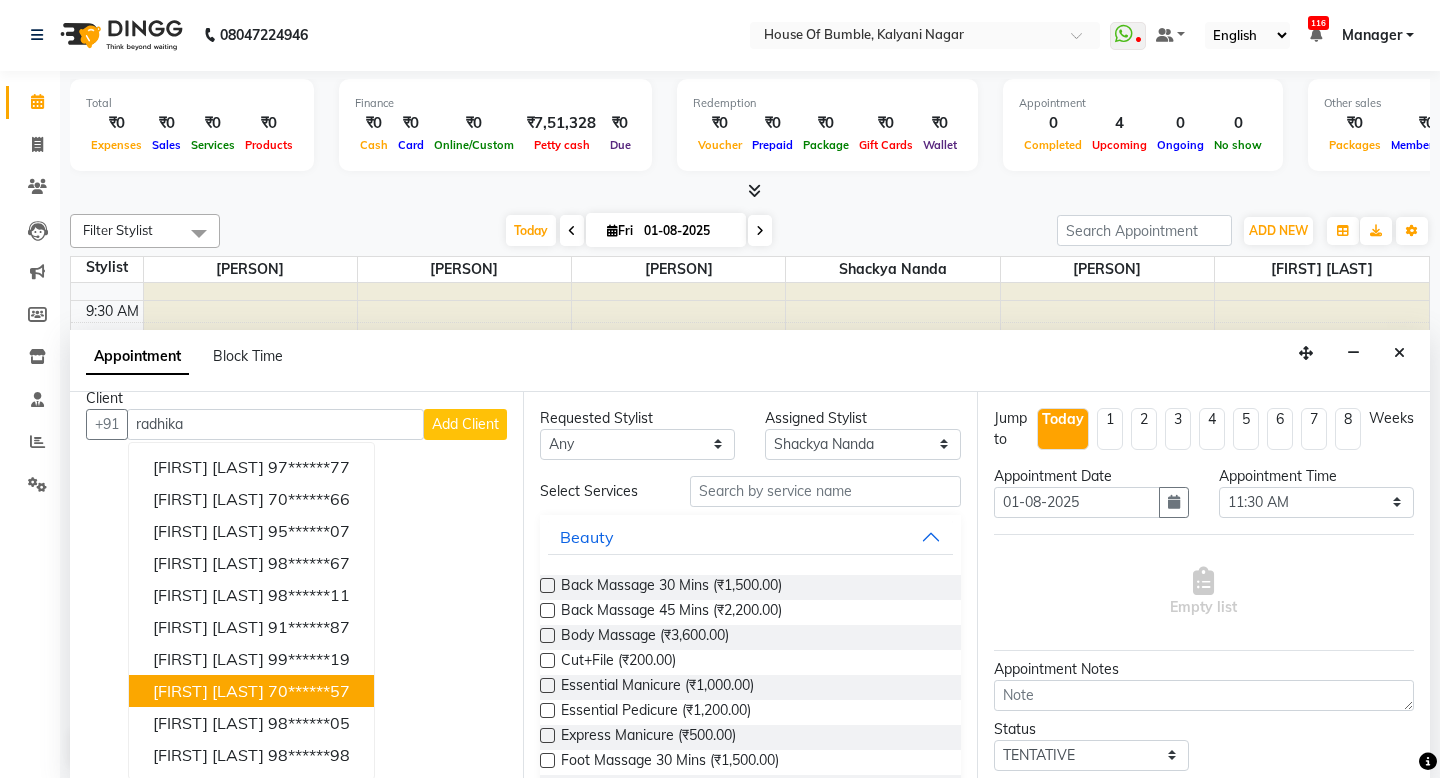 click on "[FIRST] [LAST]" at bounding box center (208, 691) 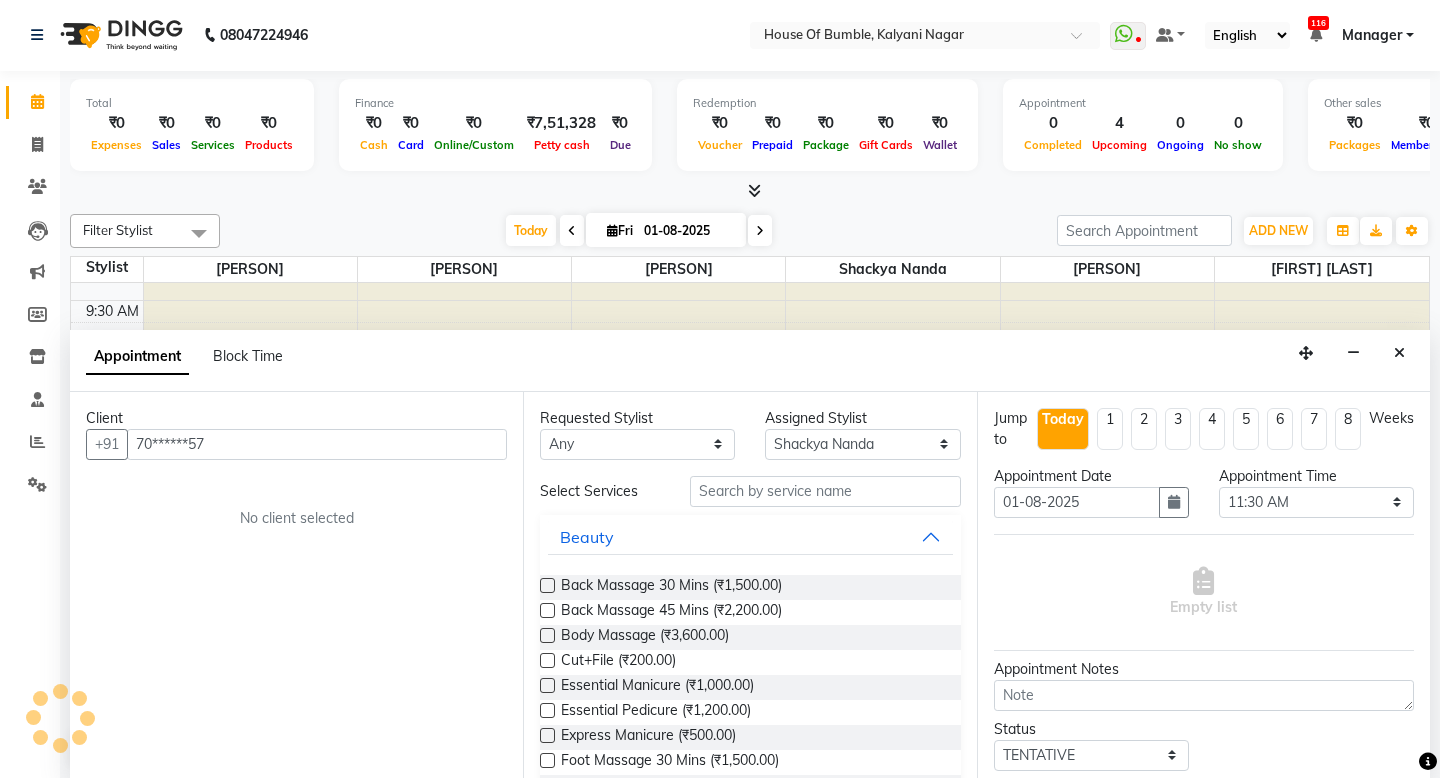 scroll, scrollTop: 0, scrollLeft: 0, axis: both 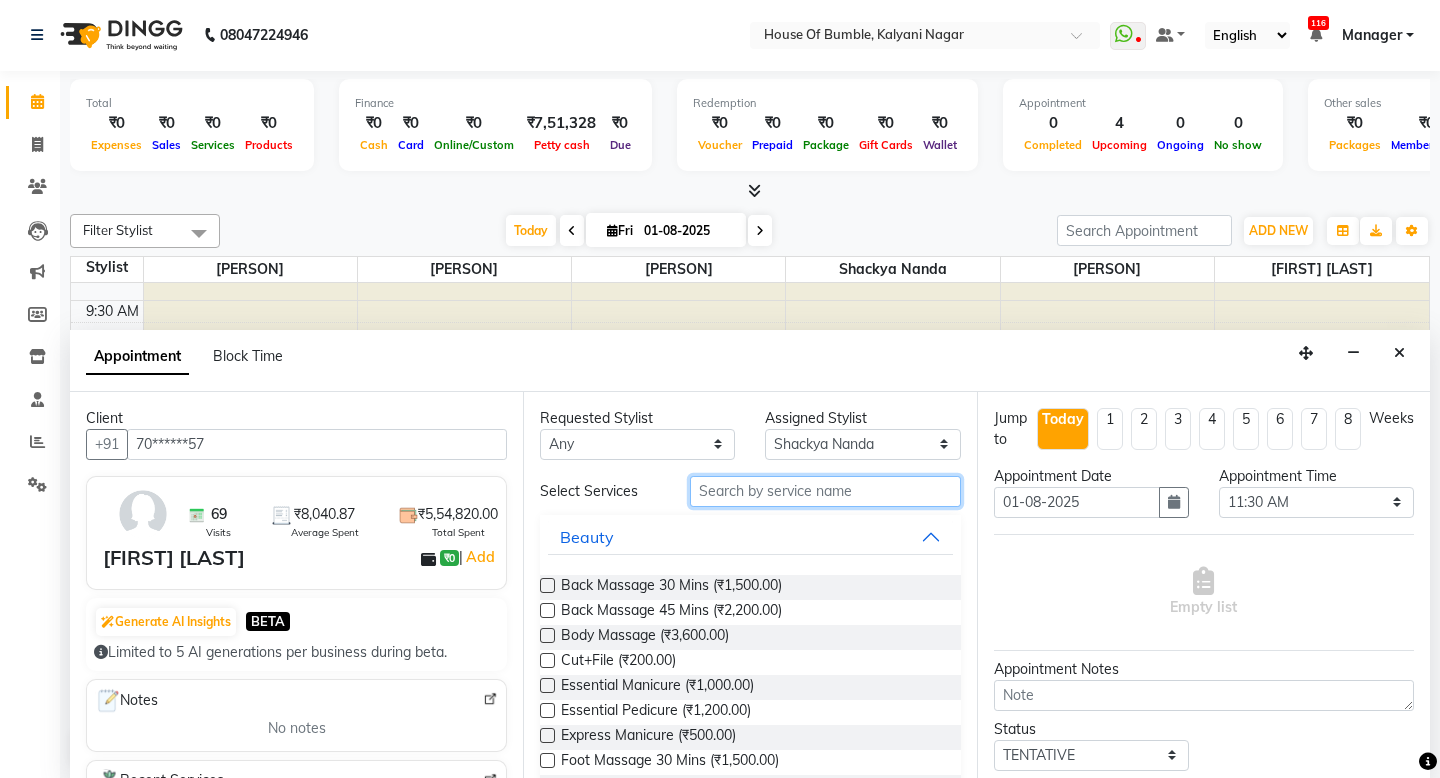 click at bounding box center [825, 491] 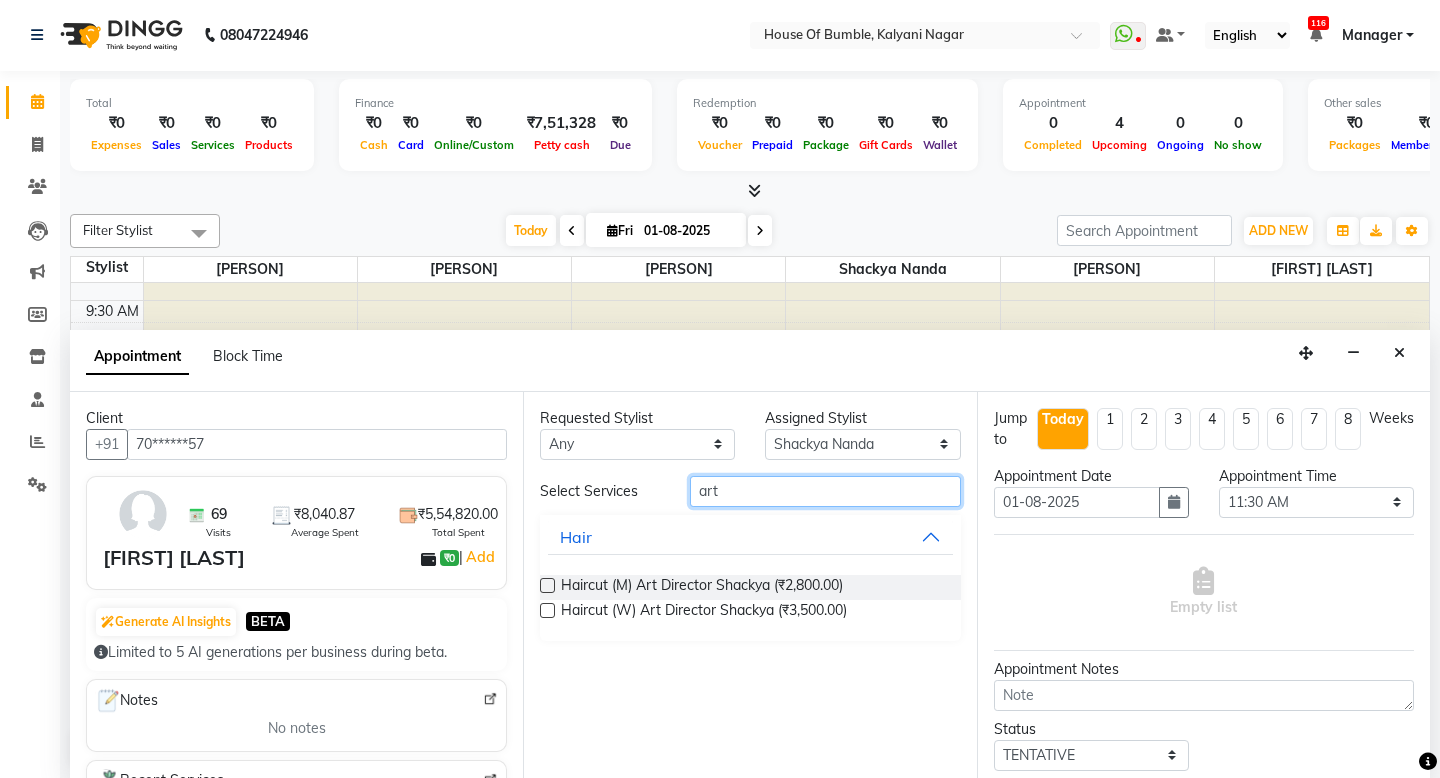 type on "art" 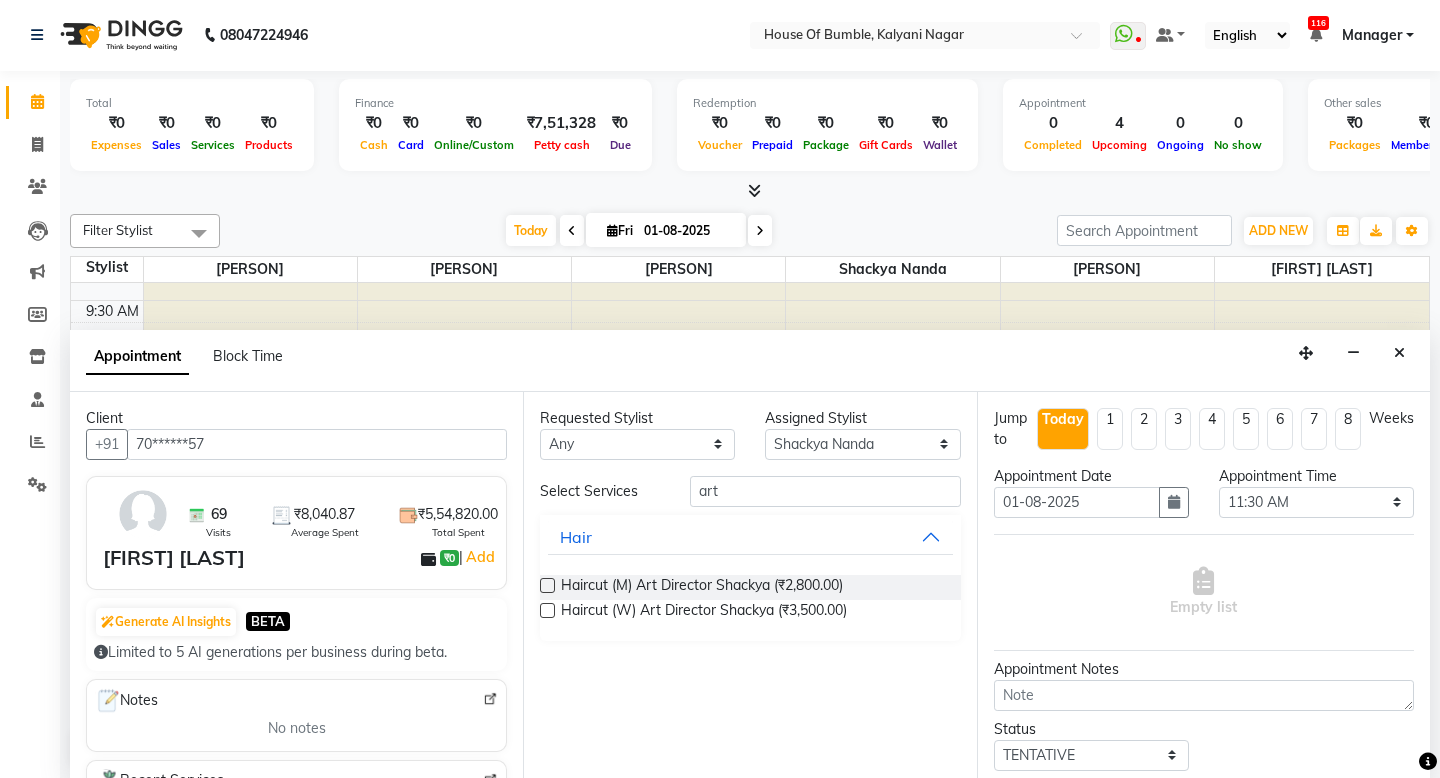 click at bounding box center [547, 585] 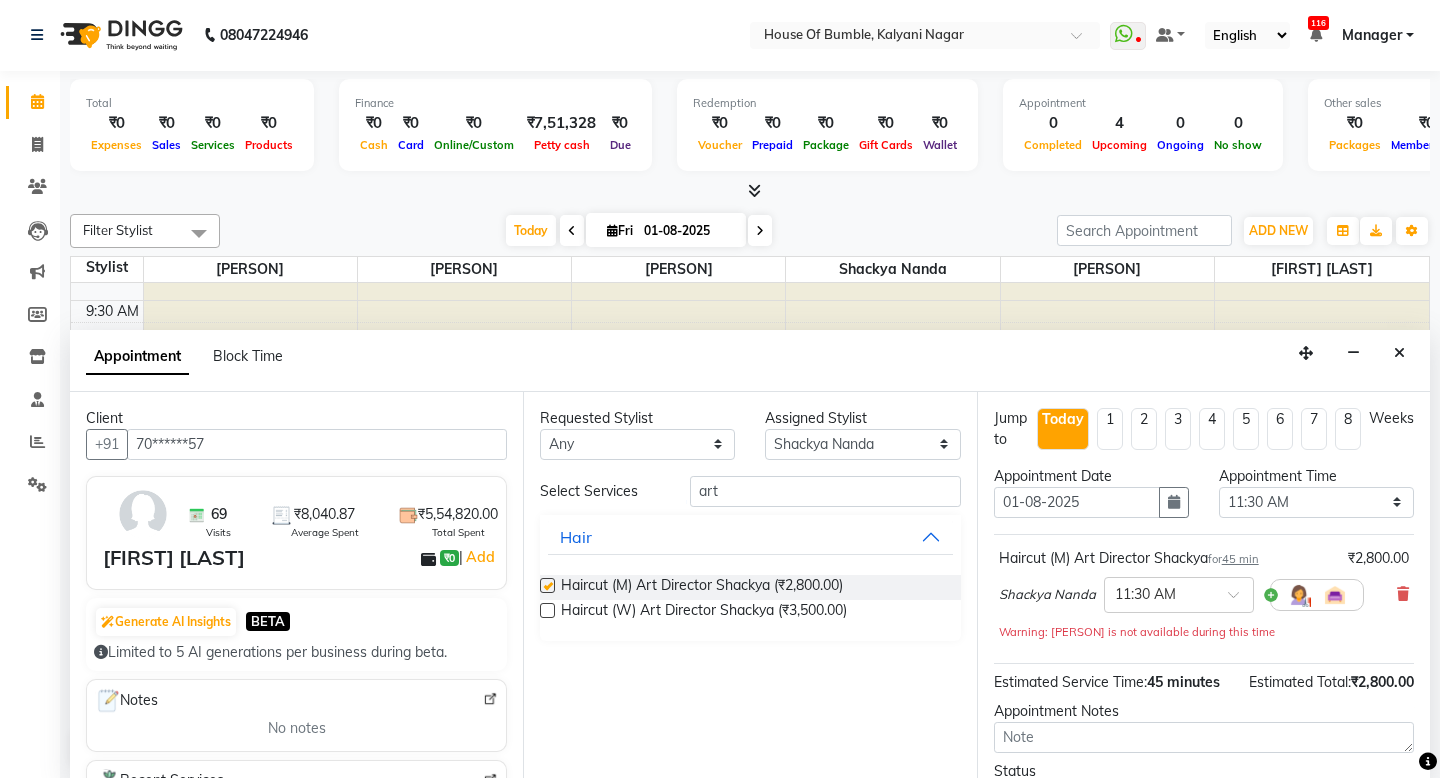checkbox on "false" 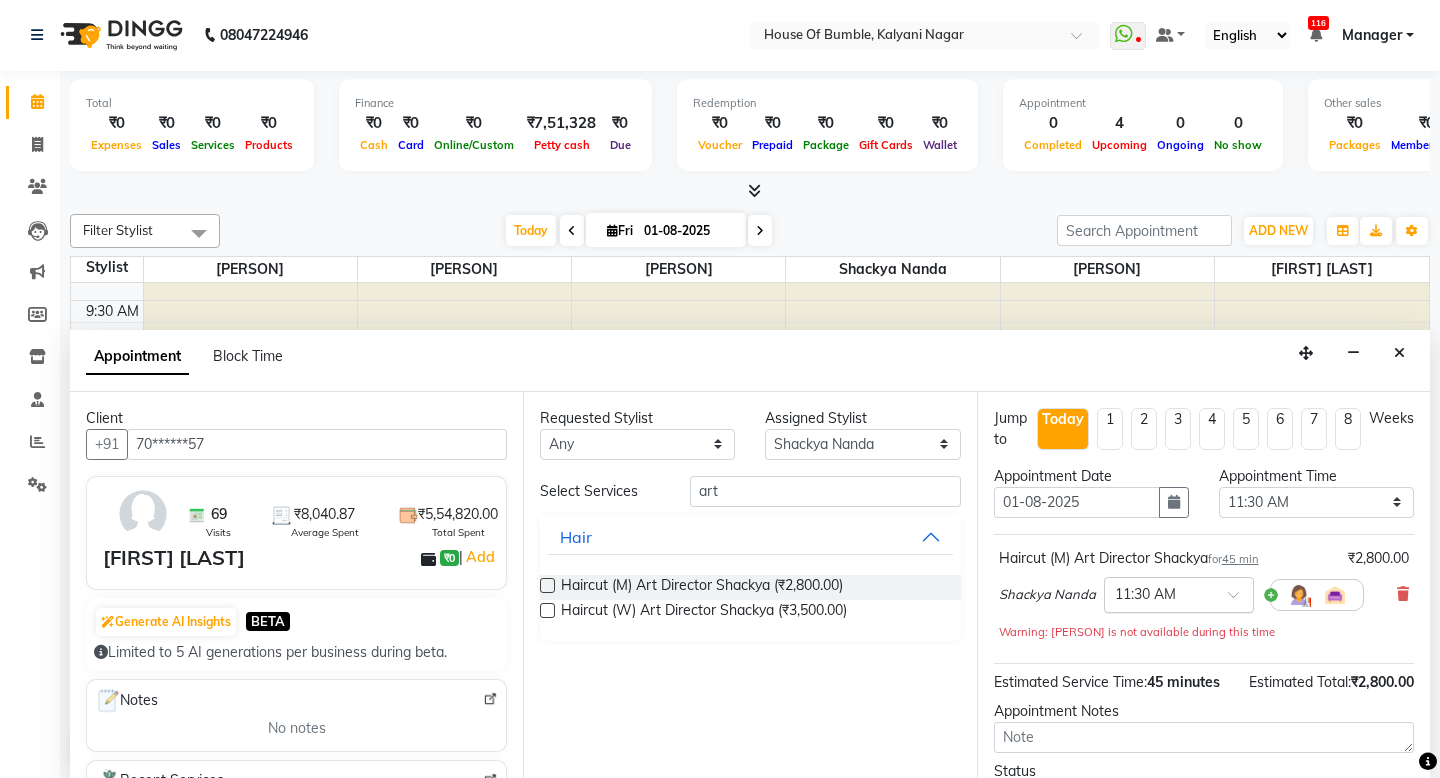 click at bounding box center [1240, 600] 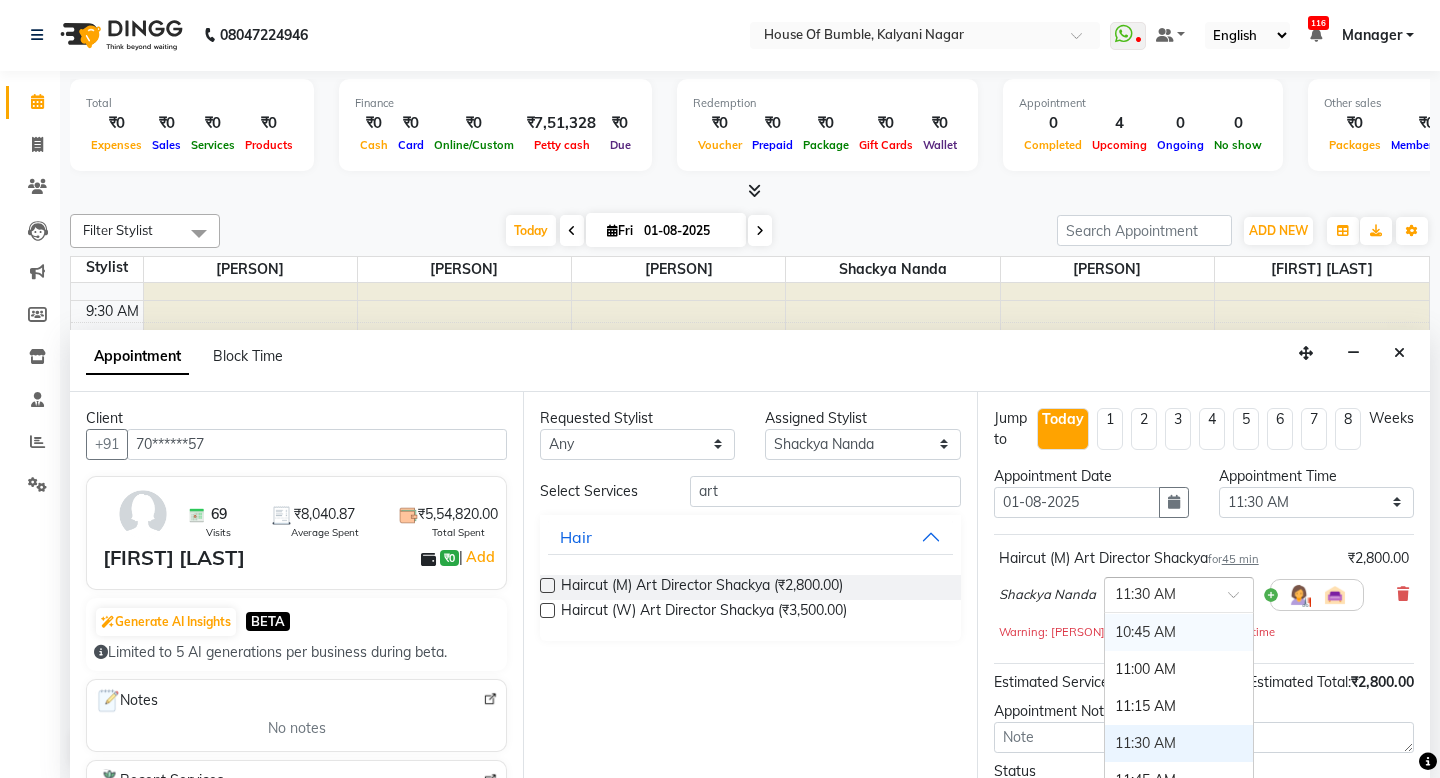 scroll, scrollTop: 108, scrollLeft: 0, axis: vertical 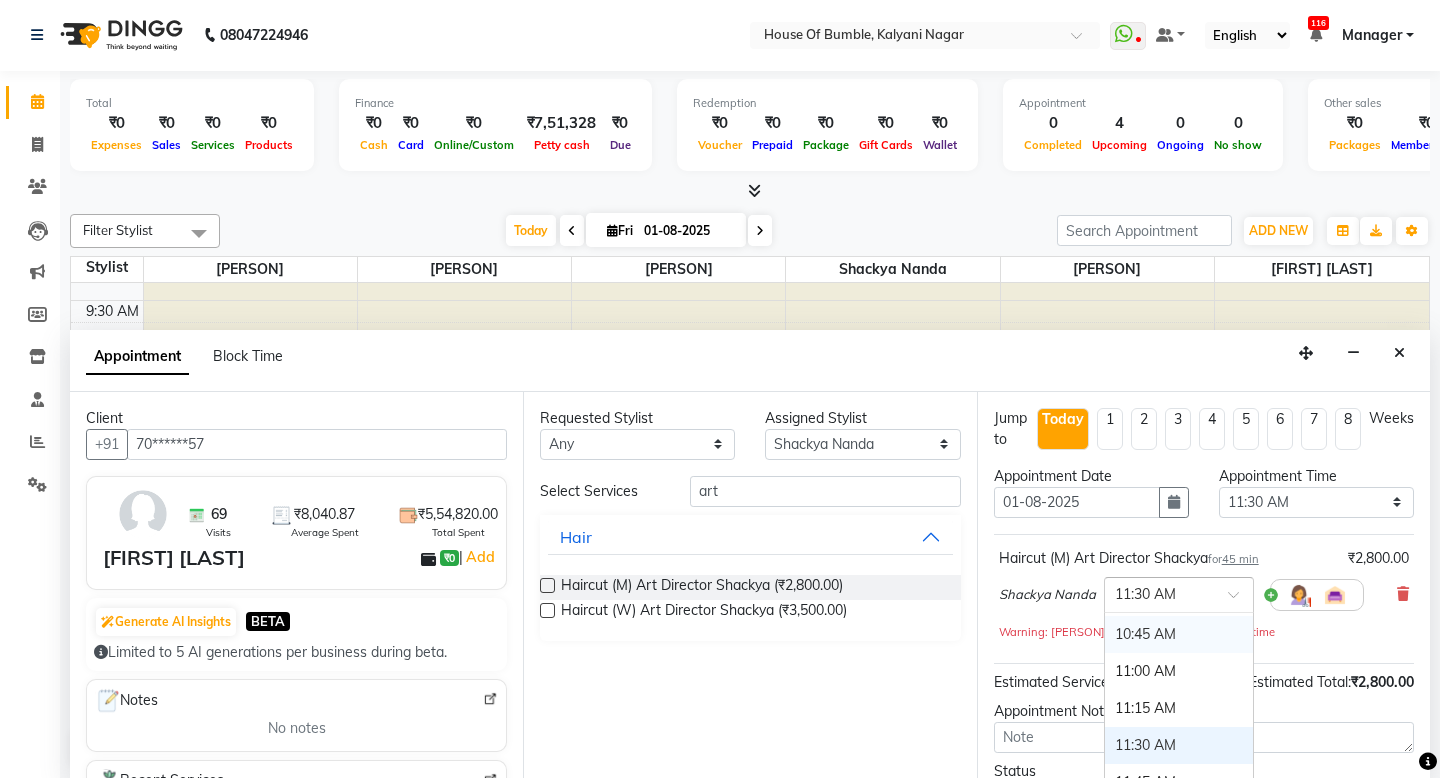 click on "10:45 AM" at bounding box center (1179, 634) 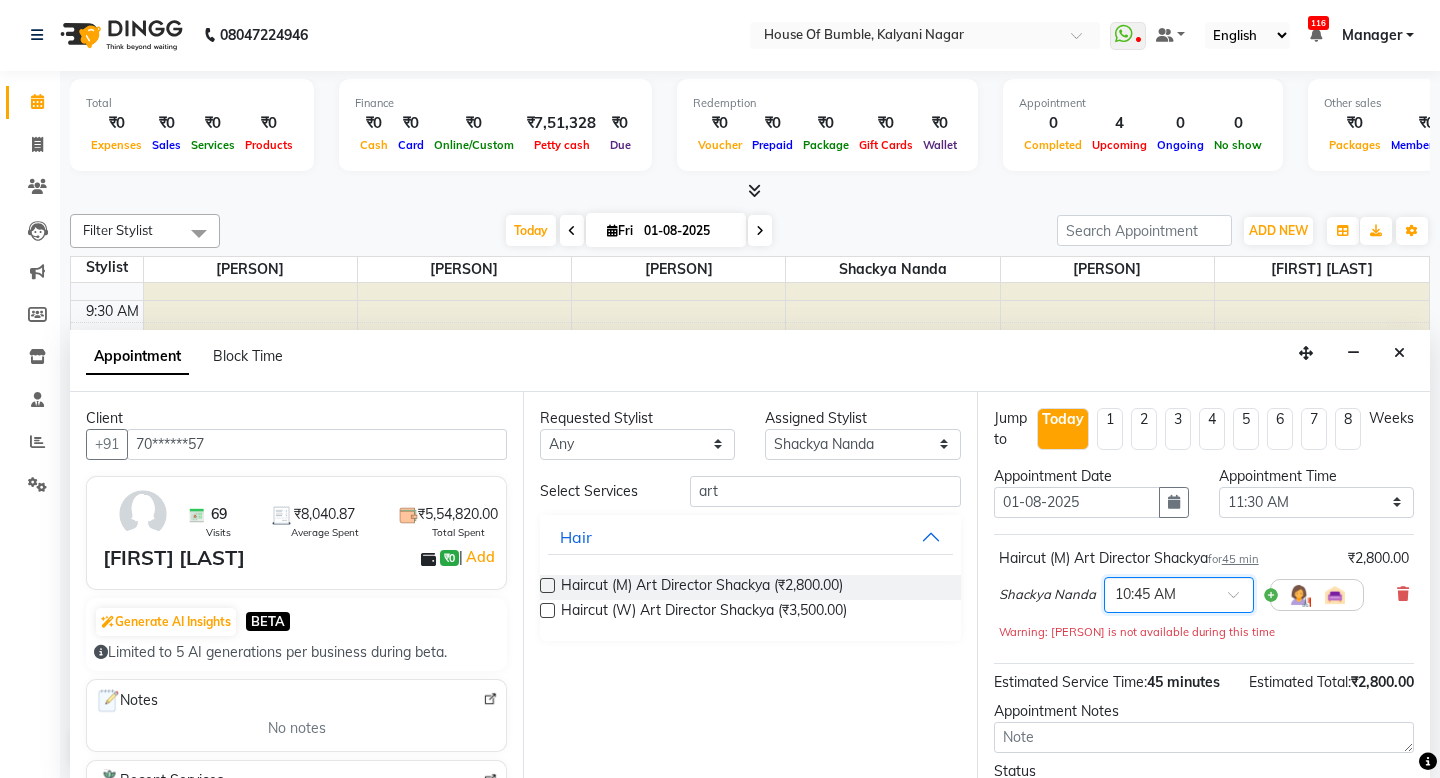 scroll, scrollTop: 1, scrollLeft: 0, axis: vertical 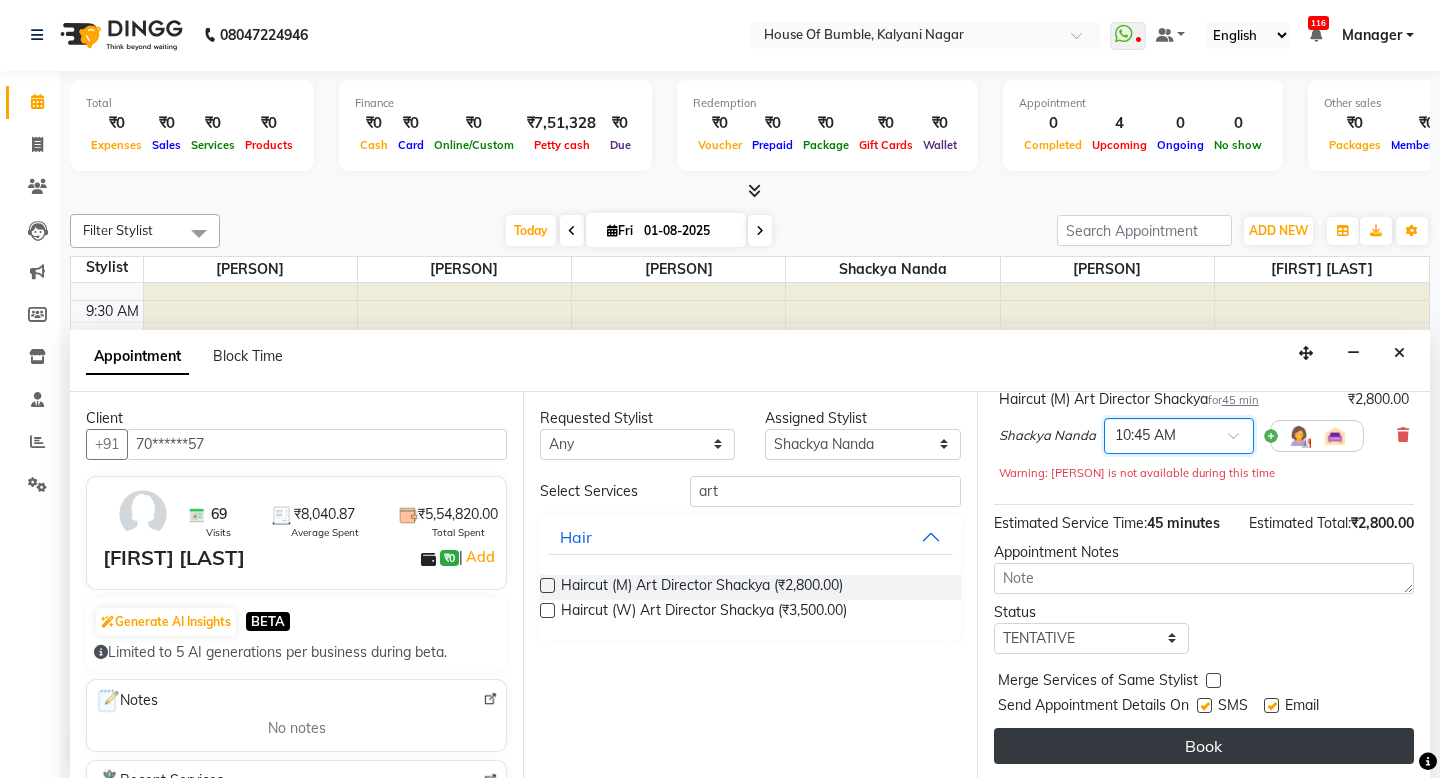 click on "Book" at bounding box center (1204, 746) 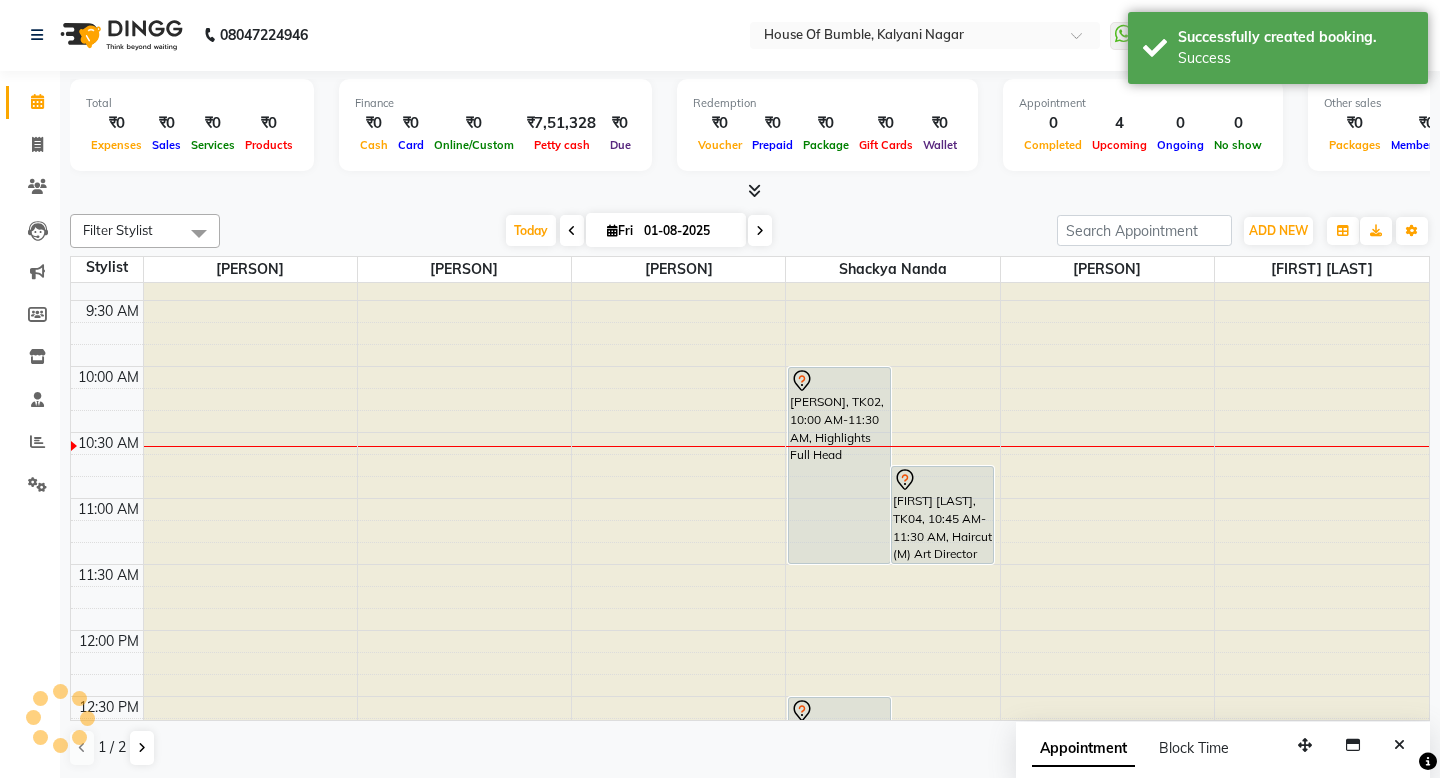 scroll, scrollTop: 0, scrollLeft: 0, axis: both 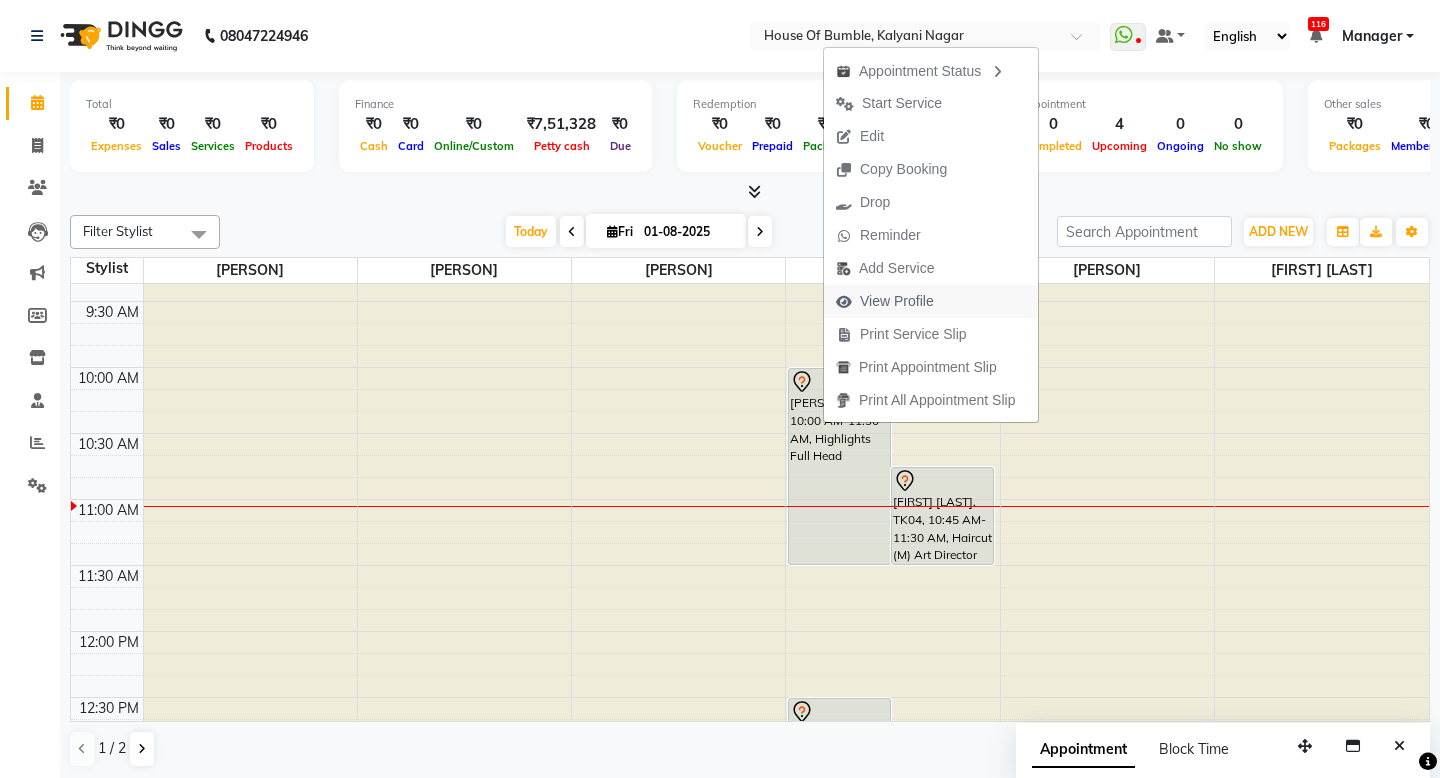 click on "View Profile" at bounding box center [897, 301] 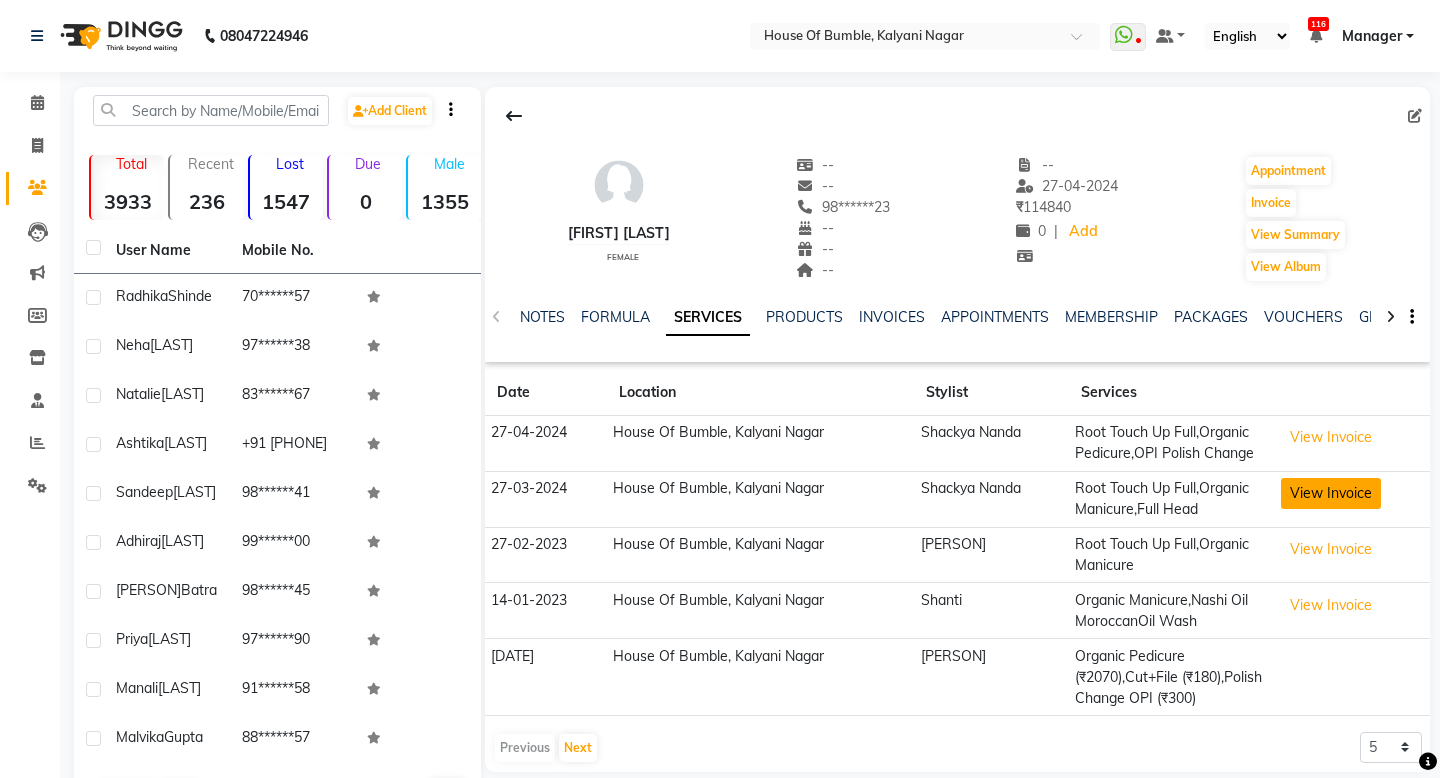 drag, startPoint x: 1341, startPoint y: 487, endPoint x: 1362, endPoint y: 488, distance: 21.023796 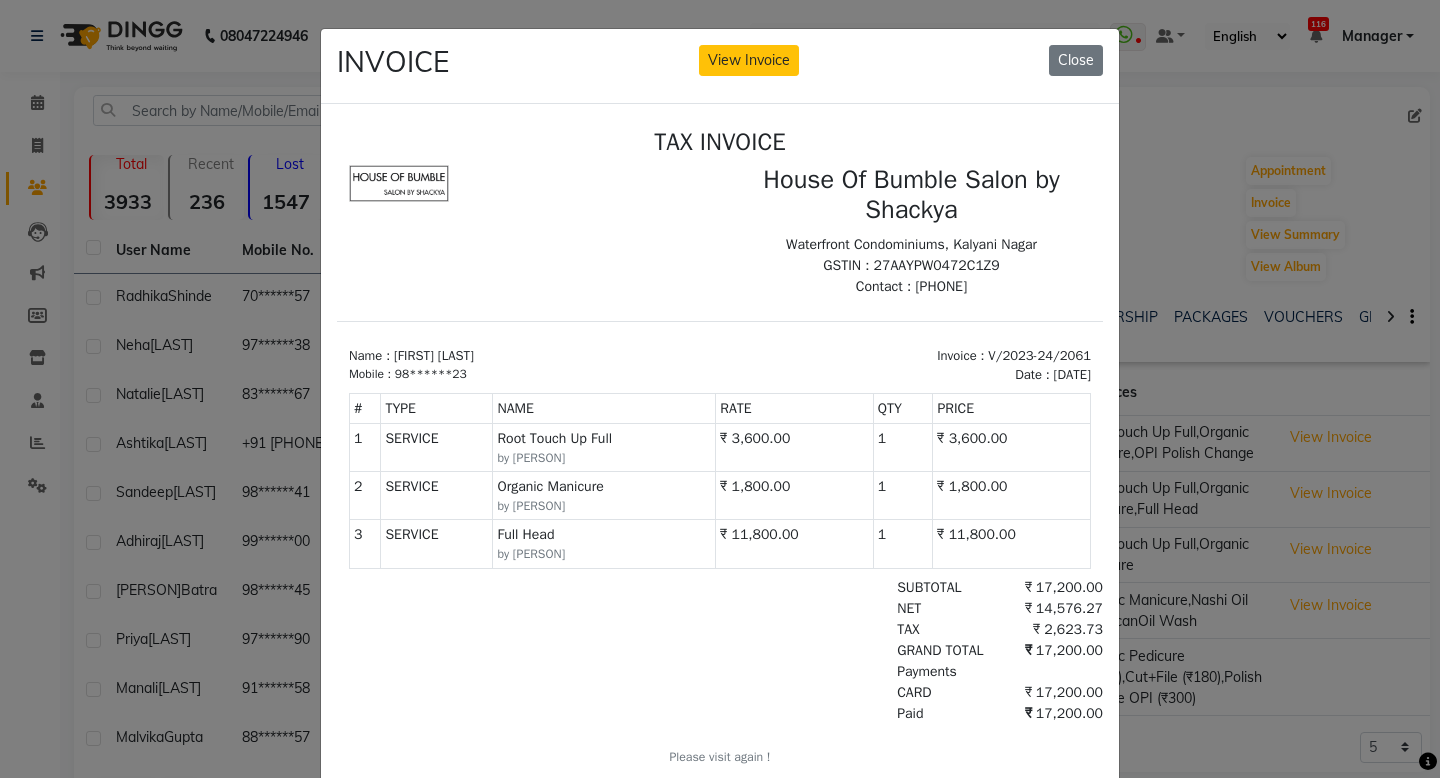 scroll, scrollTop: 0, scrollLeft: 0, axis: both 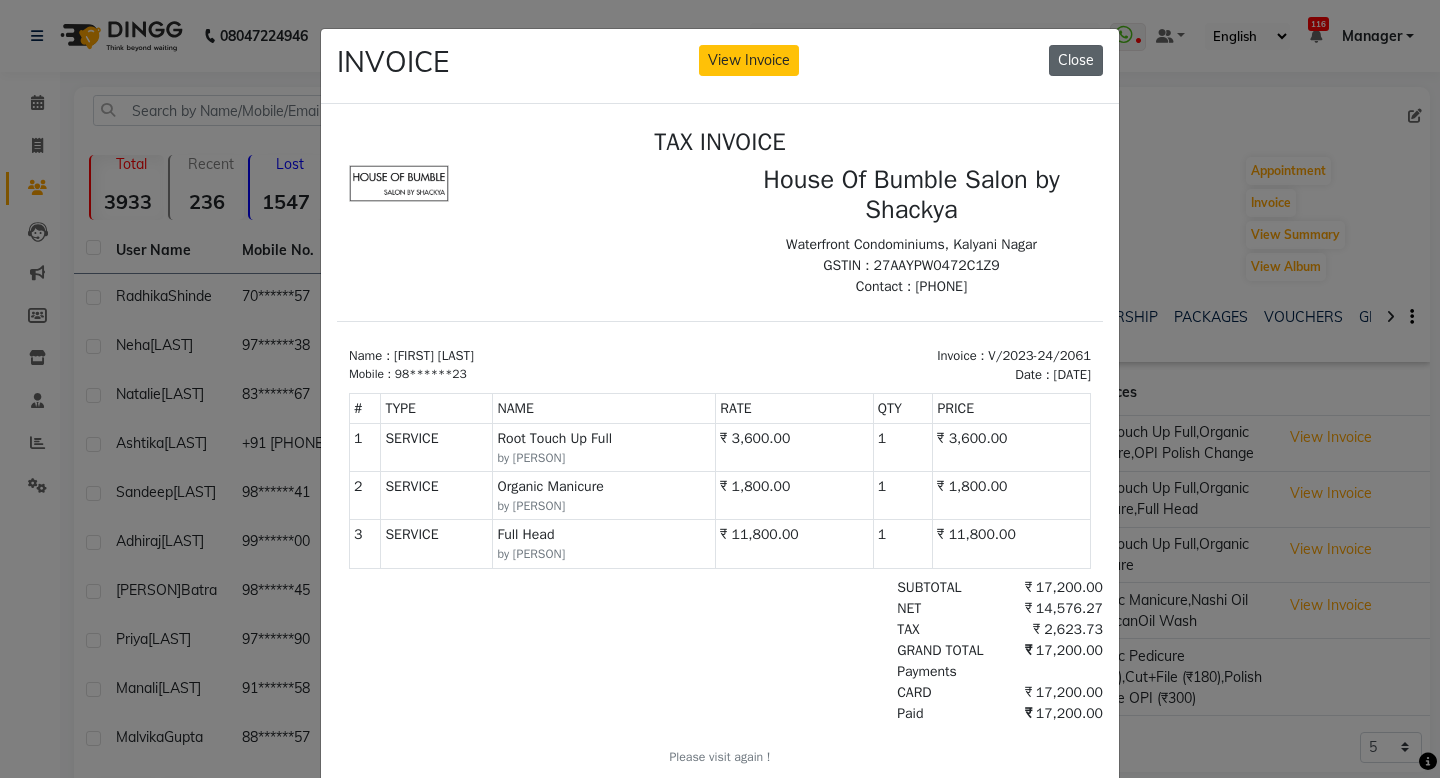 click on "Close" 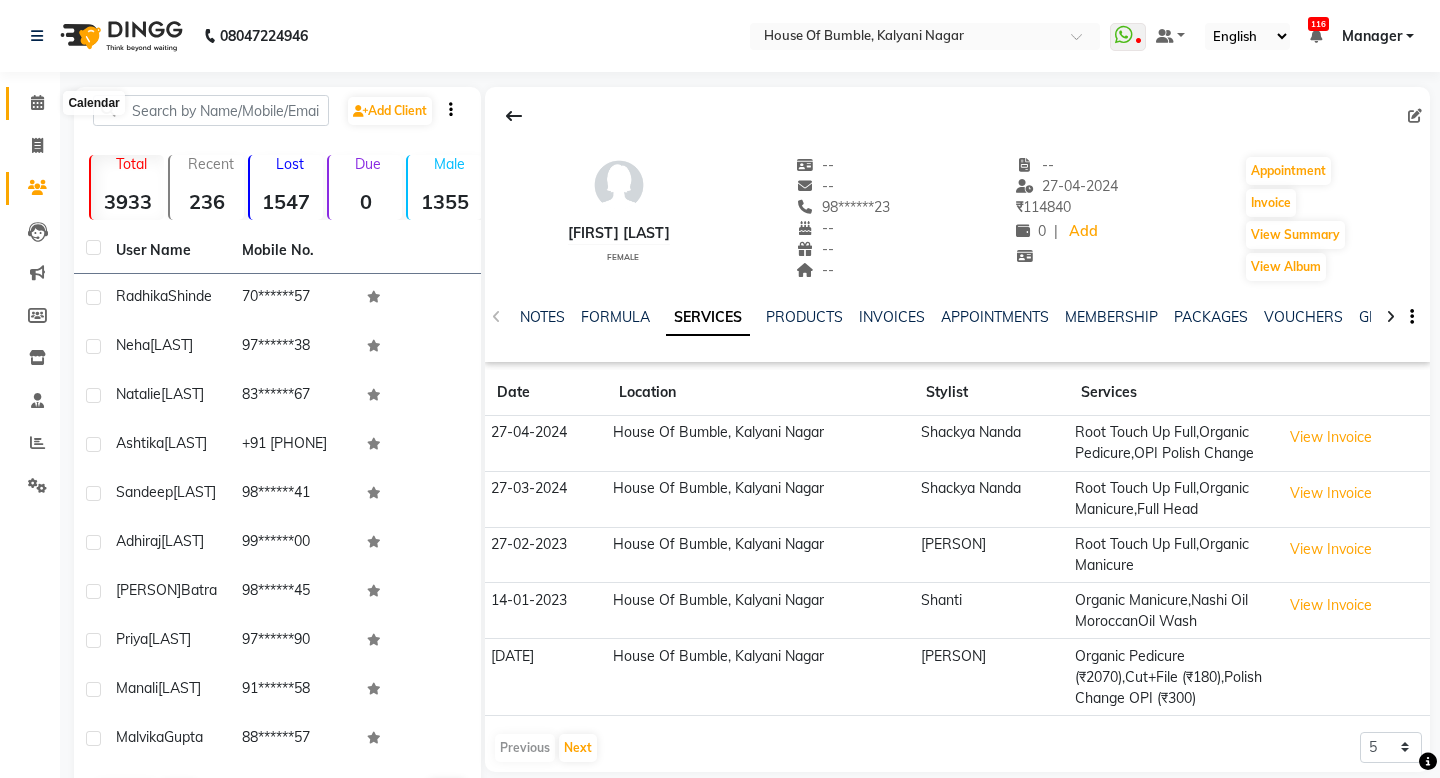 click 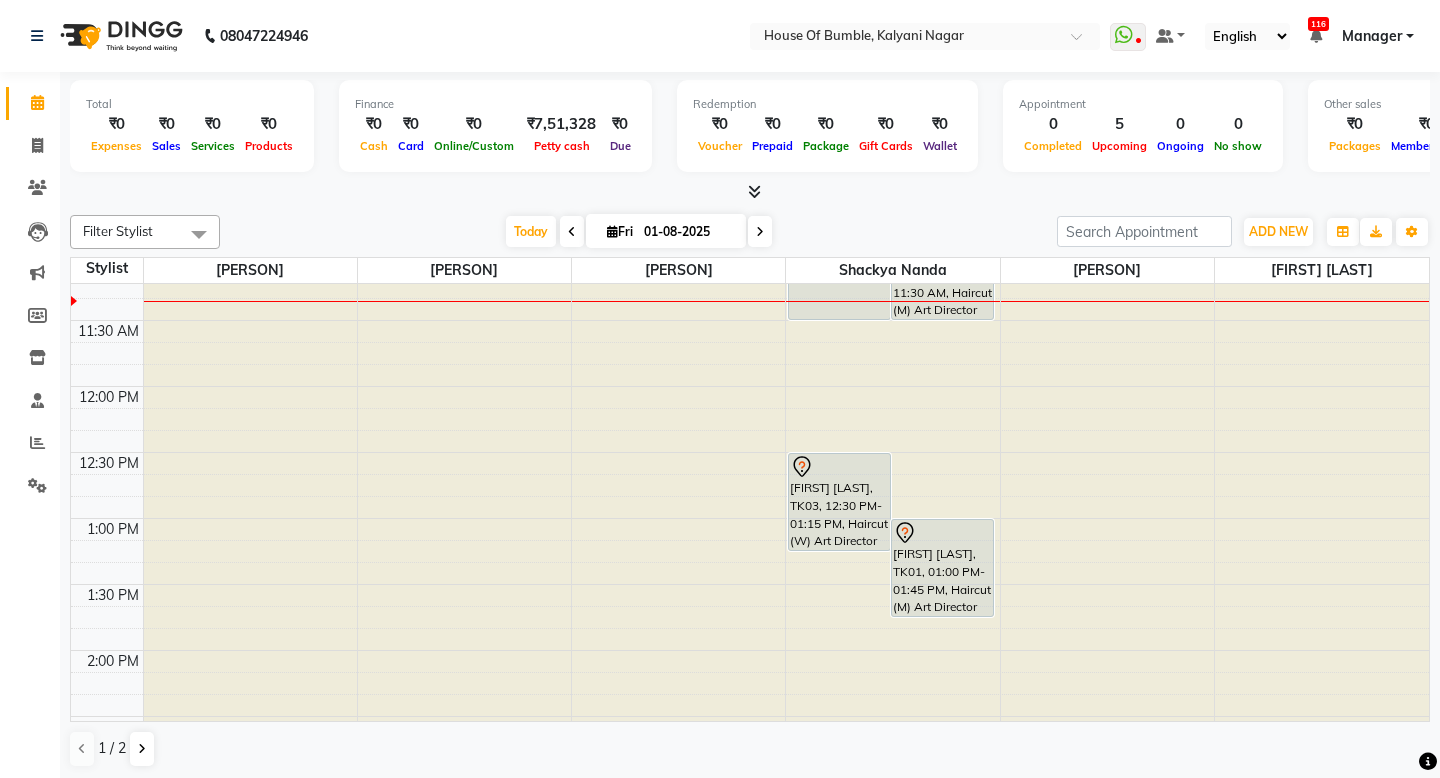 scroll, scrollTop: 291, scrollLeft: 0, axis: vertical 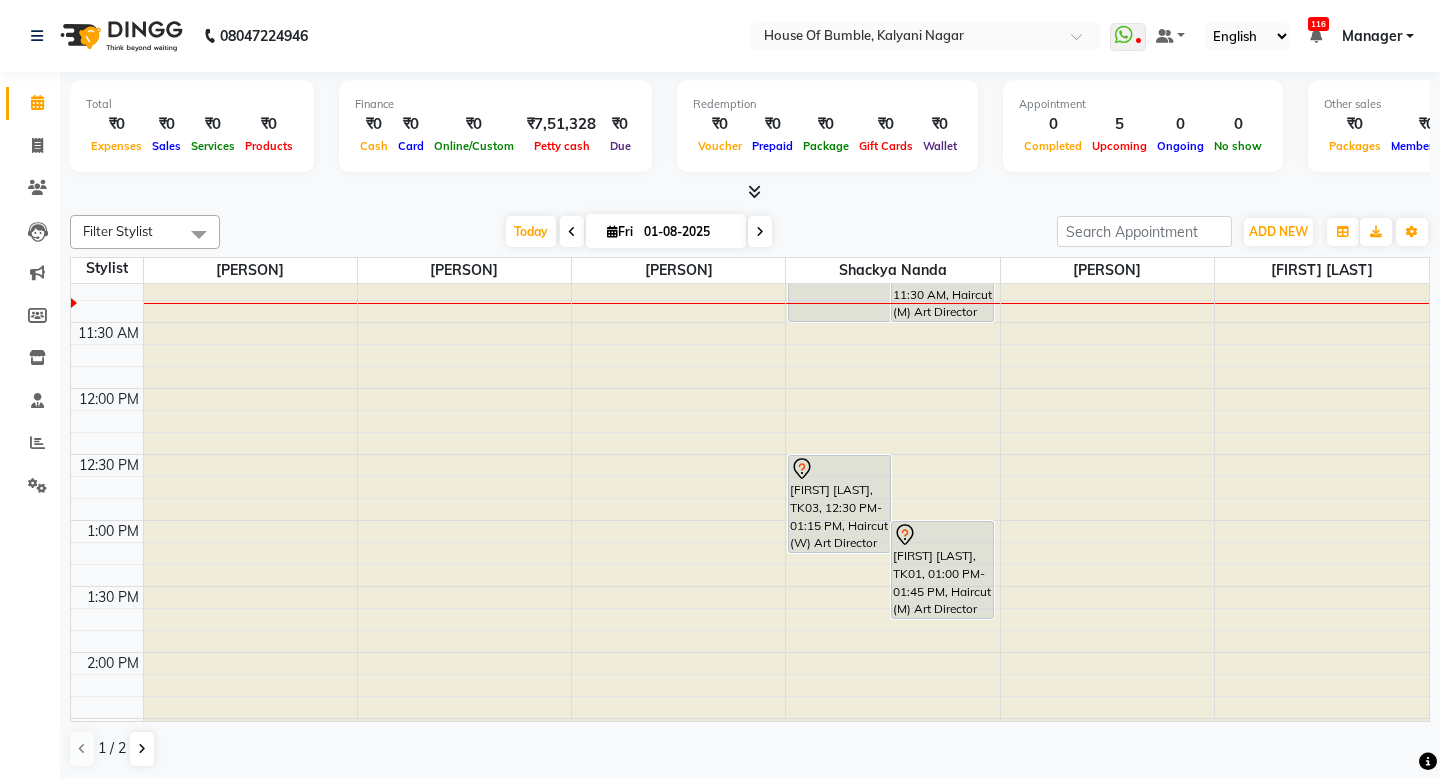 click at bounding box center [678, -7] 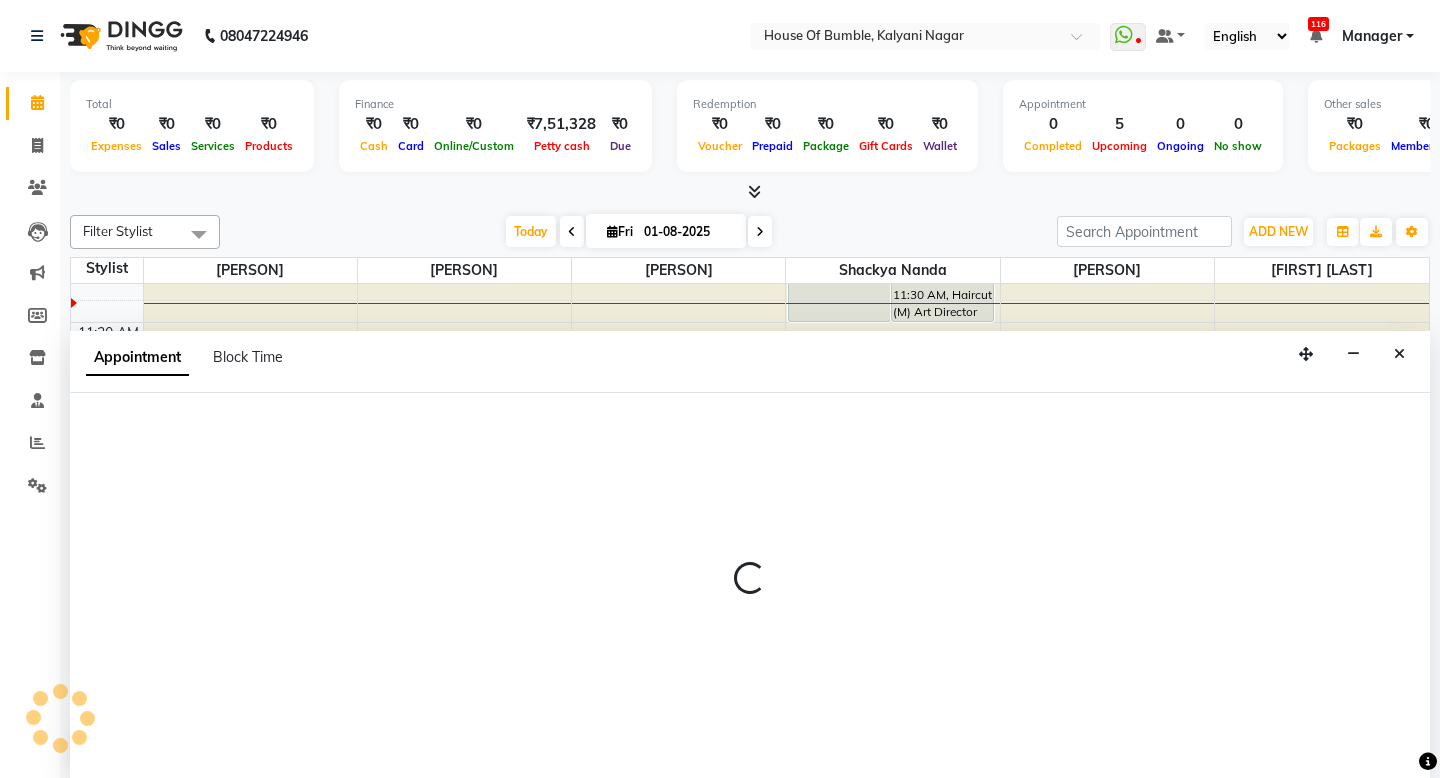 select on "9480" 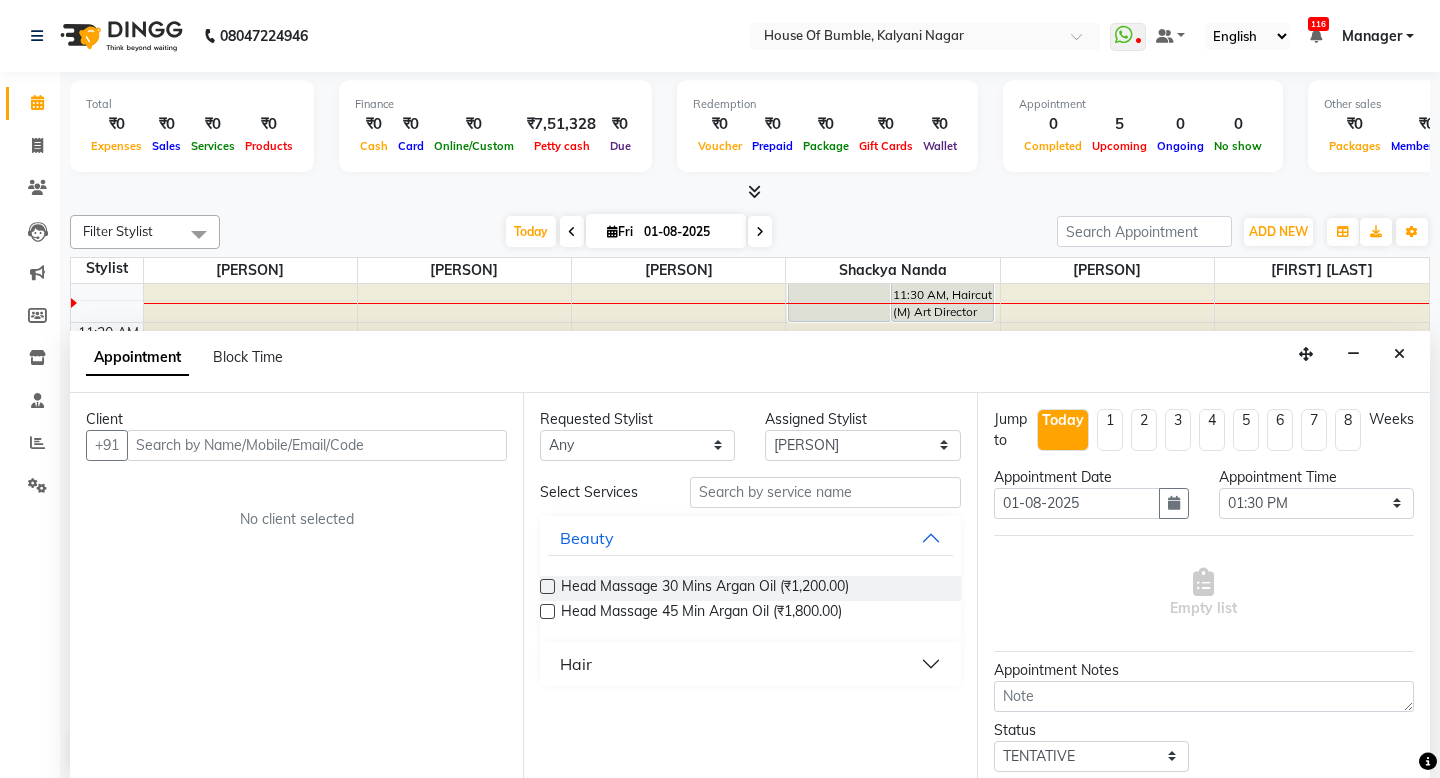 scroll, scrollTop: 1, scrollLeft: 0, axis: vertical 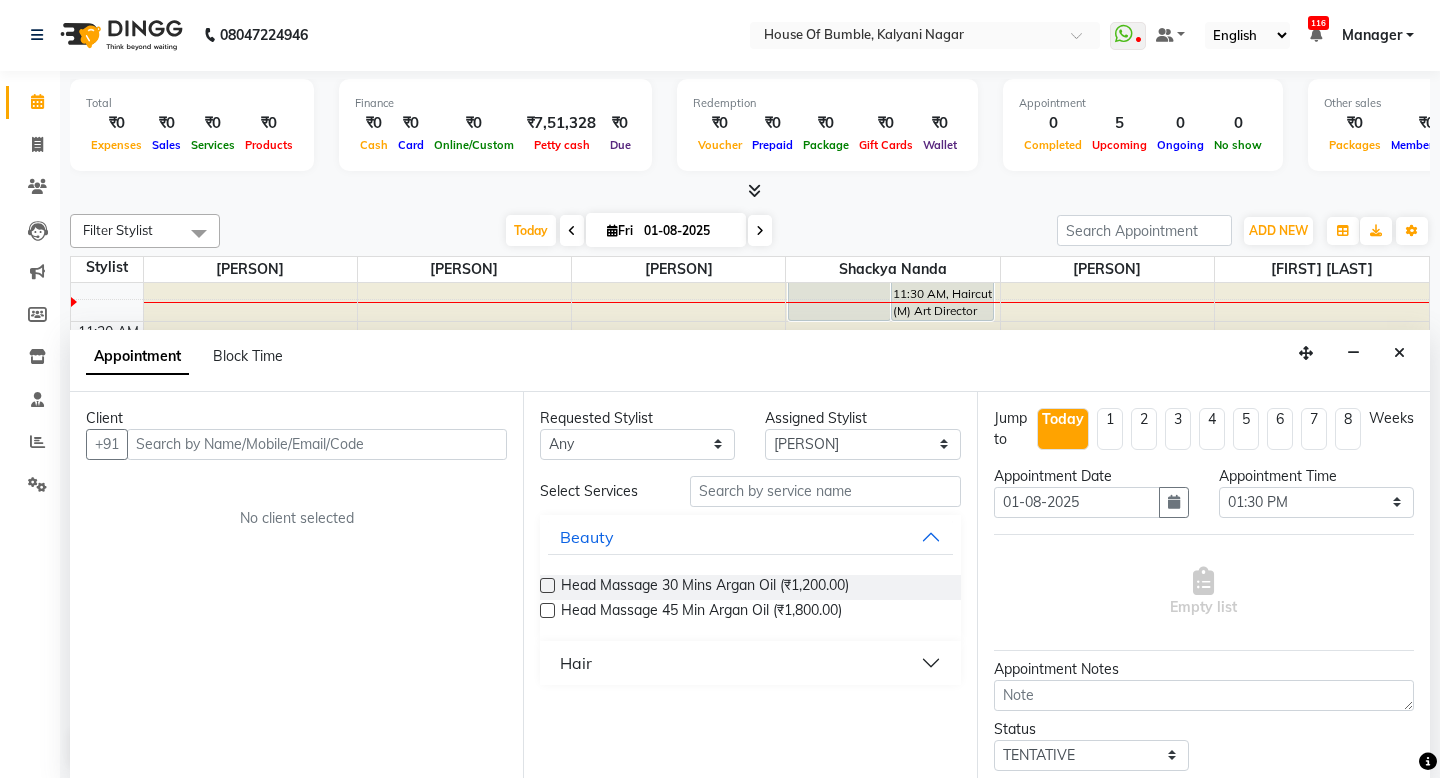 click at bounding box center (317, 444) 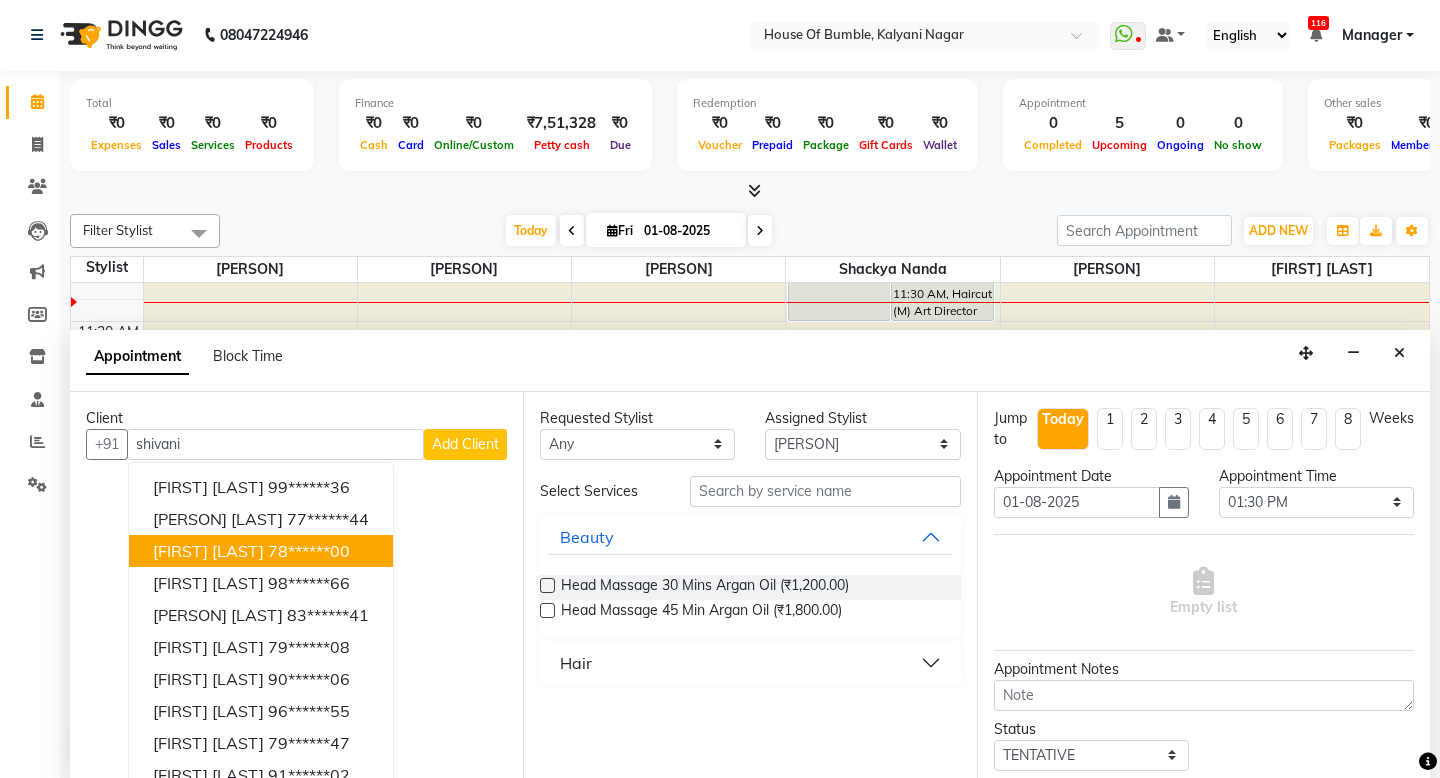 click on "[PERSON] [LAST]  78******00" at bounding box center [261, 551] 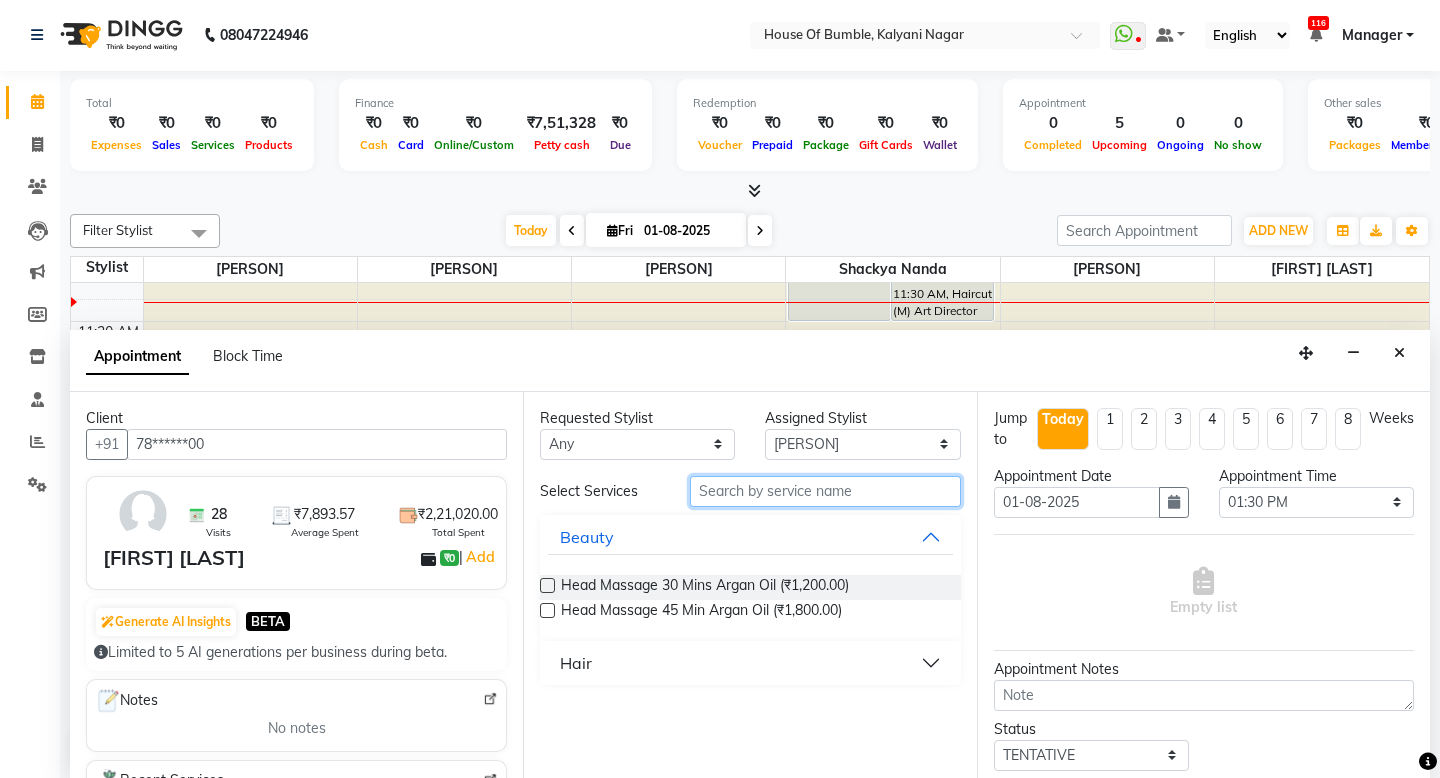 click at bounding box center [825, 491] 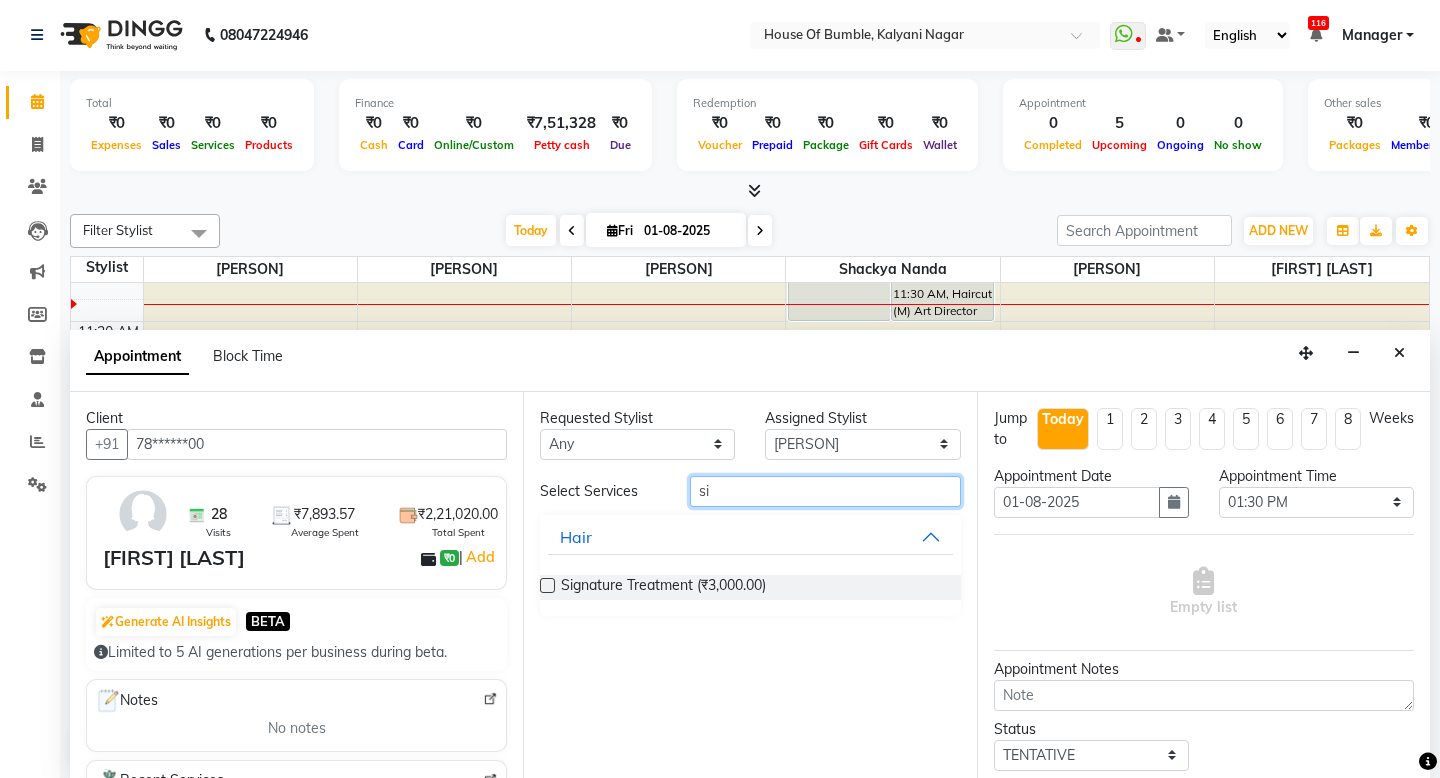 type on "si" 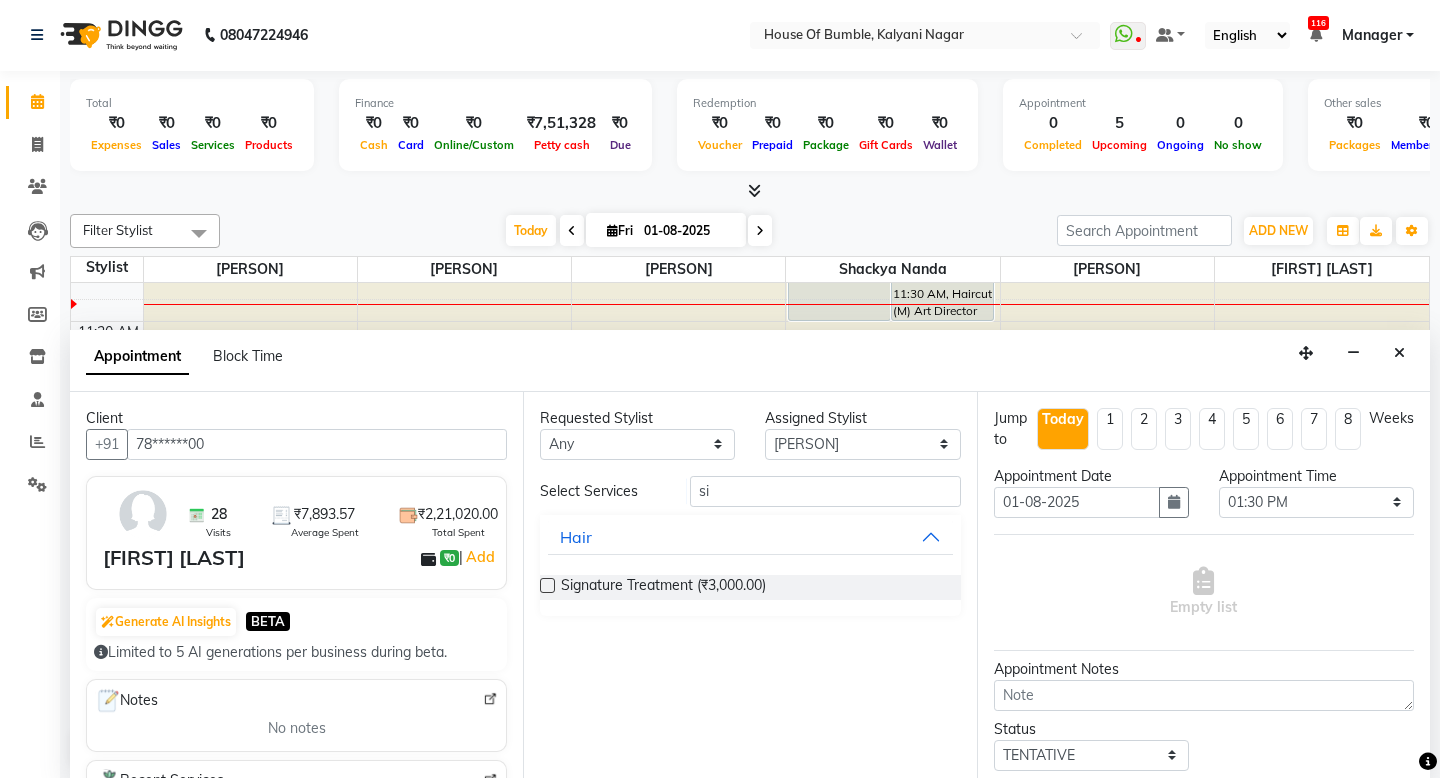 click at bounding box center (547, 585) 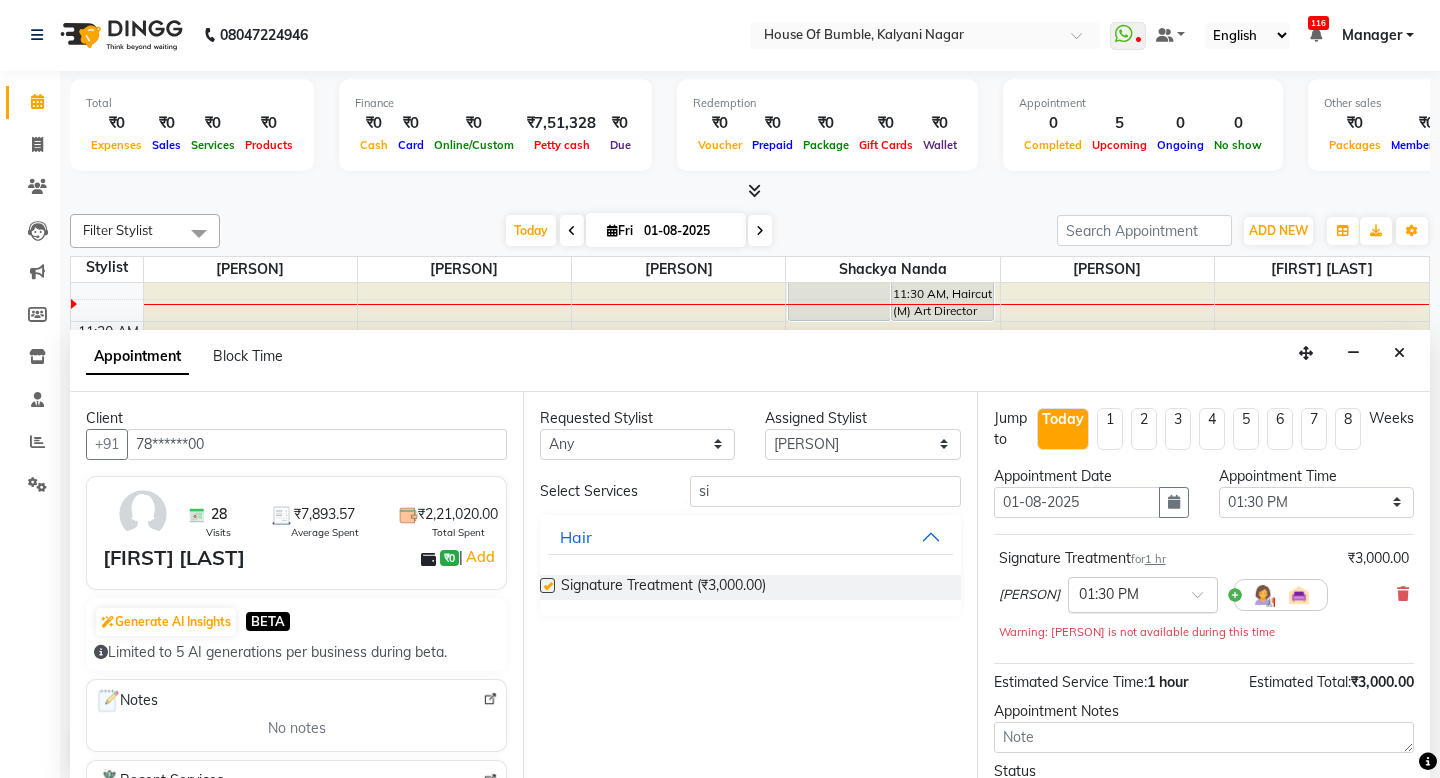 checkbox on "false" 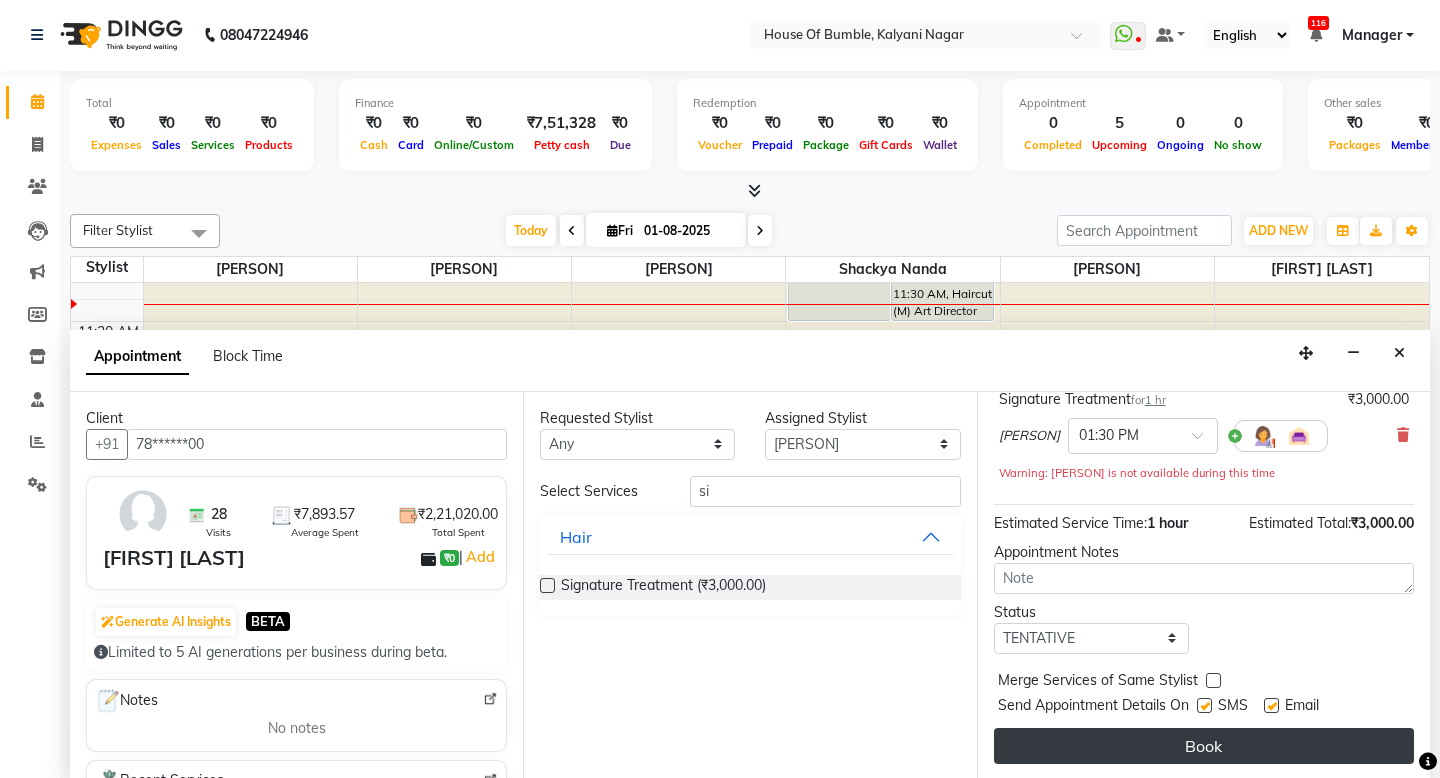 scroll, scrollTop: 159, scrollLeft: 0, axis: vertical 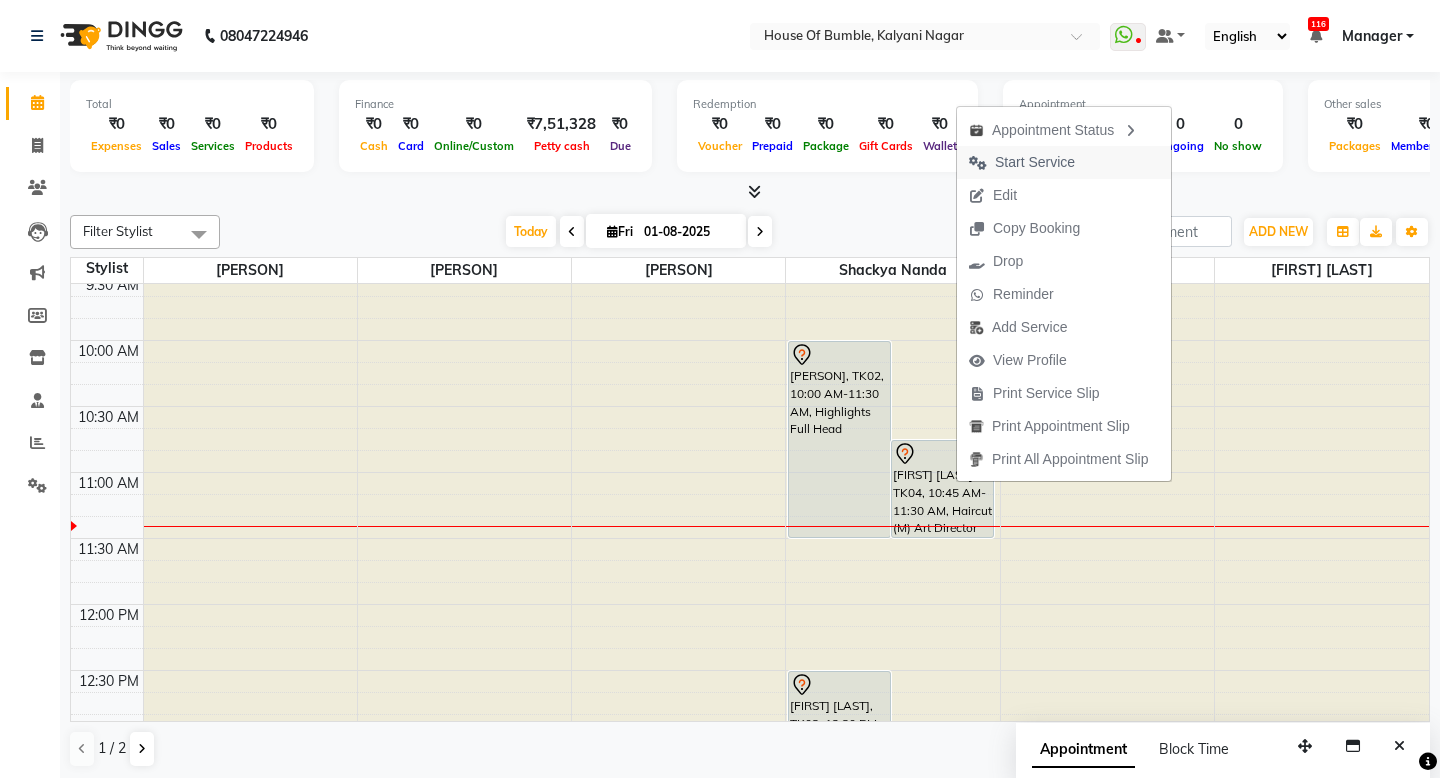 click on "Start Service" at bounding box center (1035, 162) 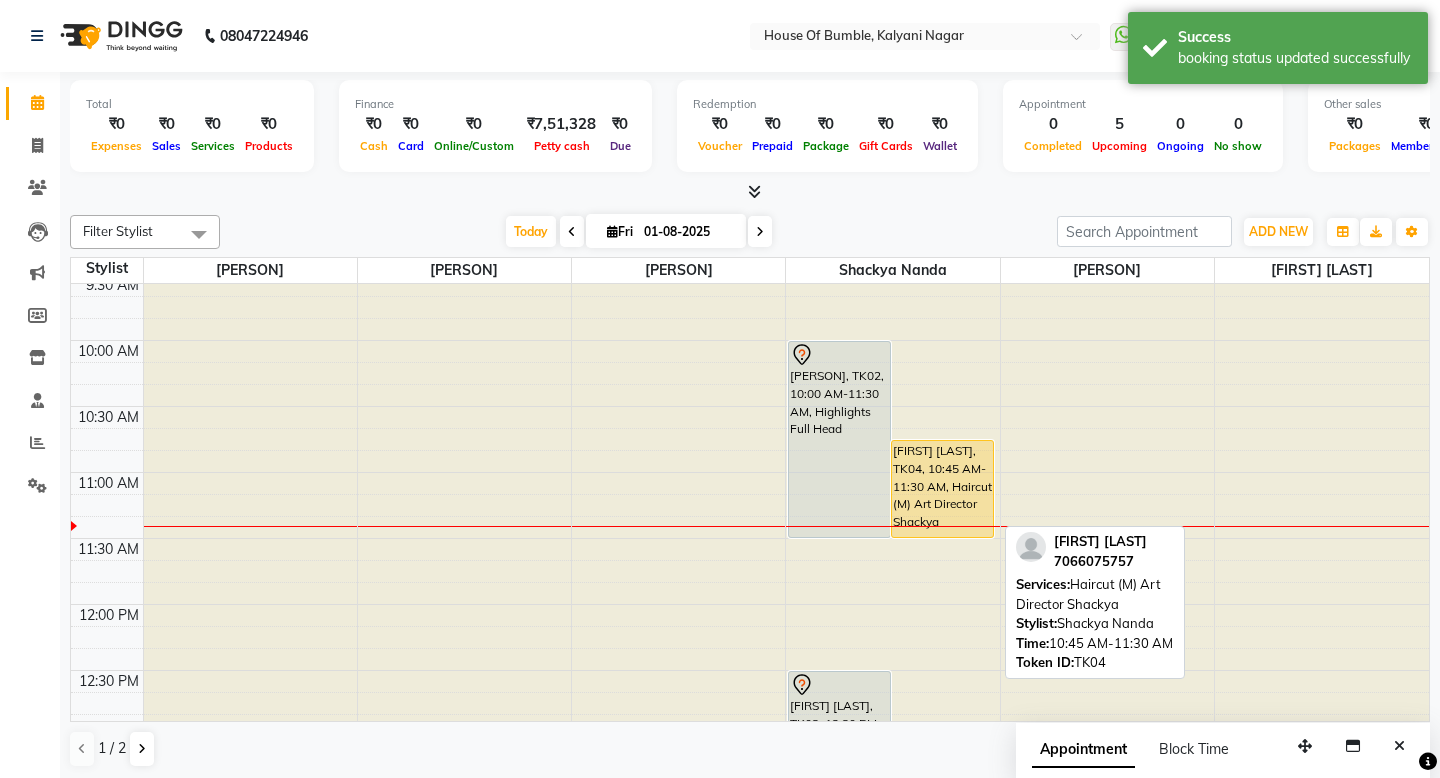 click on "[FIRST] [LAST], TK04, 10:45 AM-11:30 AM, Haircut (M) Art Director Shackya" at bounding box center [942, 489] 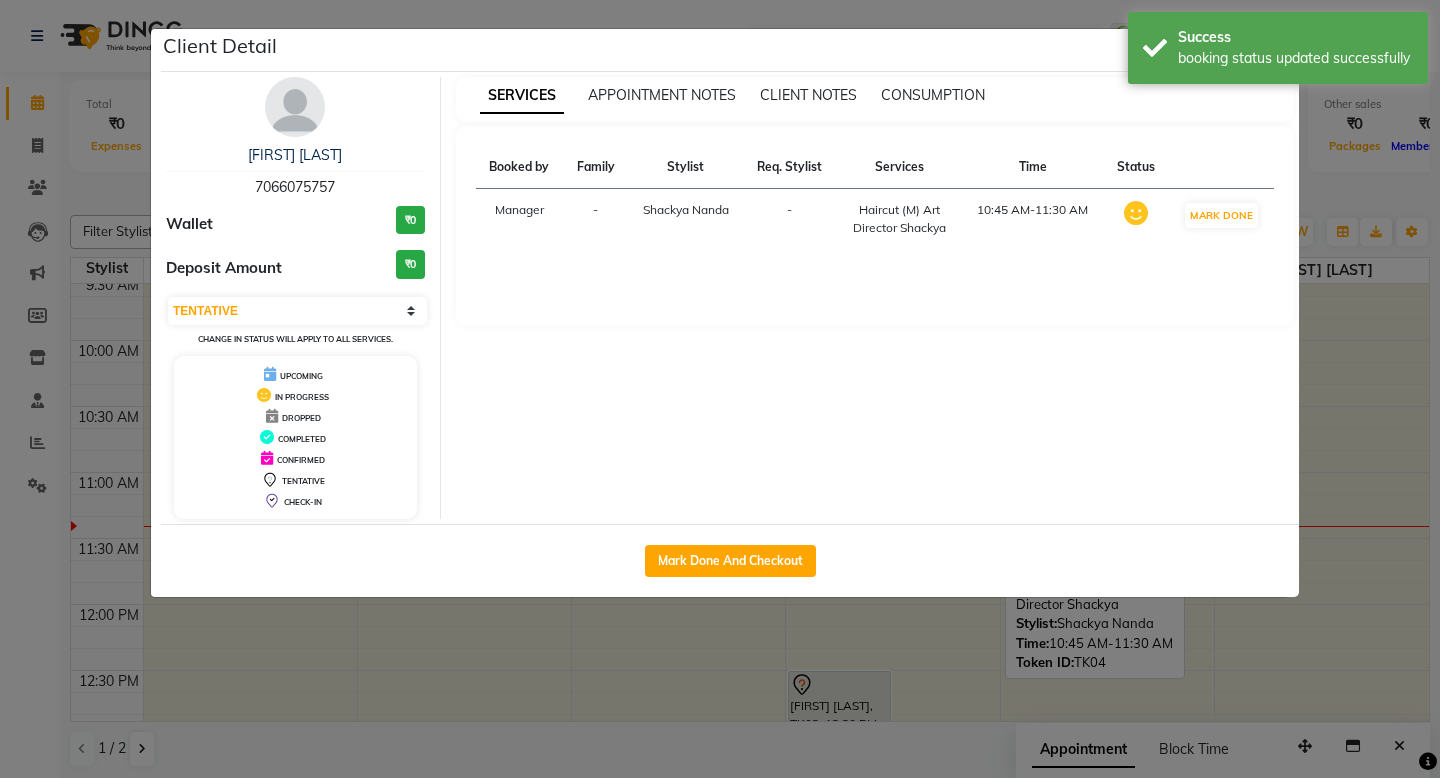 select on "1" 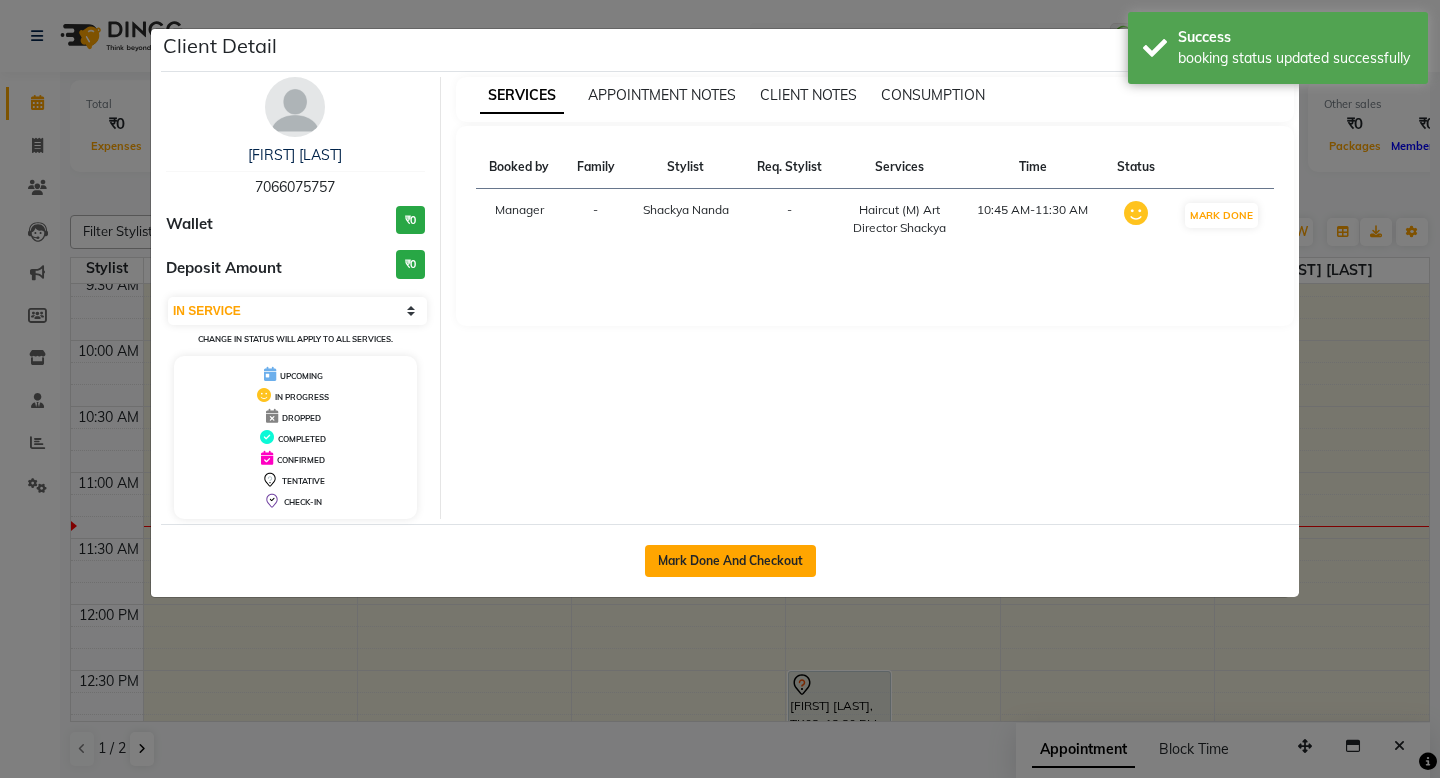 click on "Mark Done And Checkout" 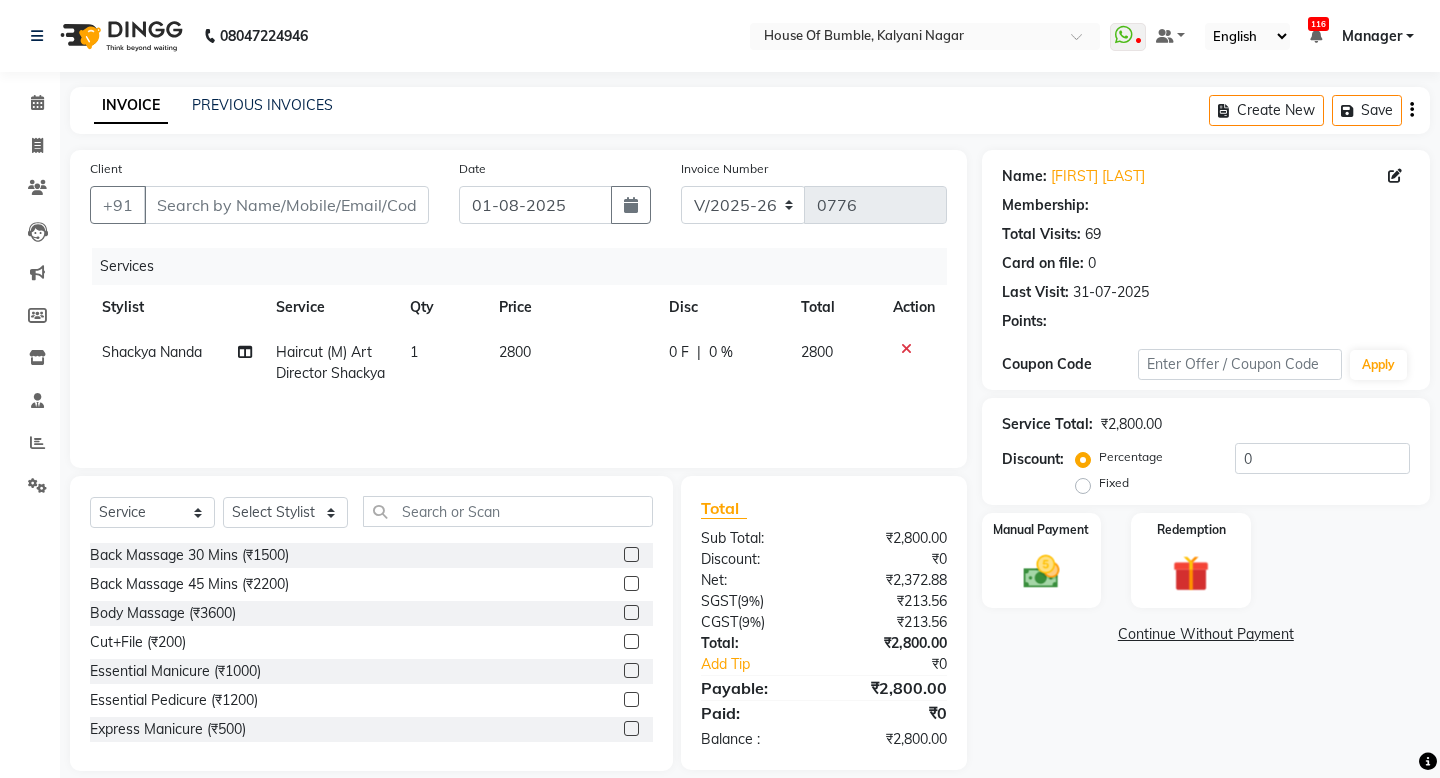 type on "70******57" 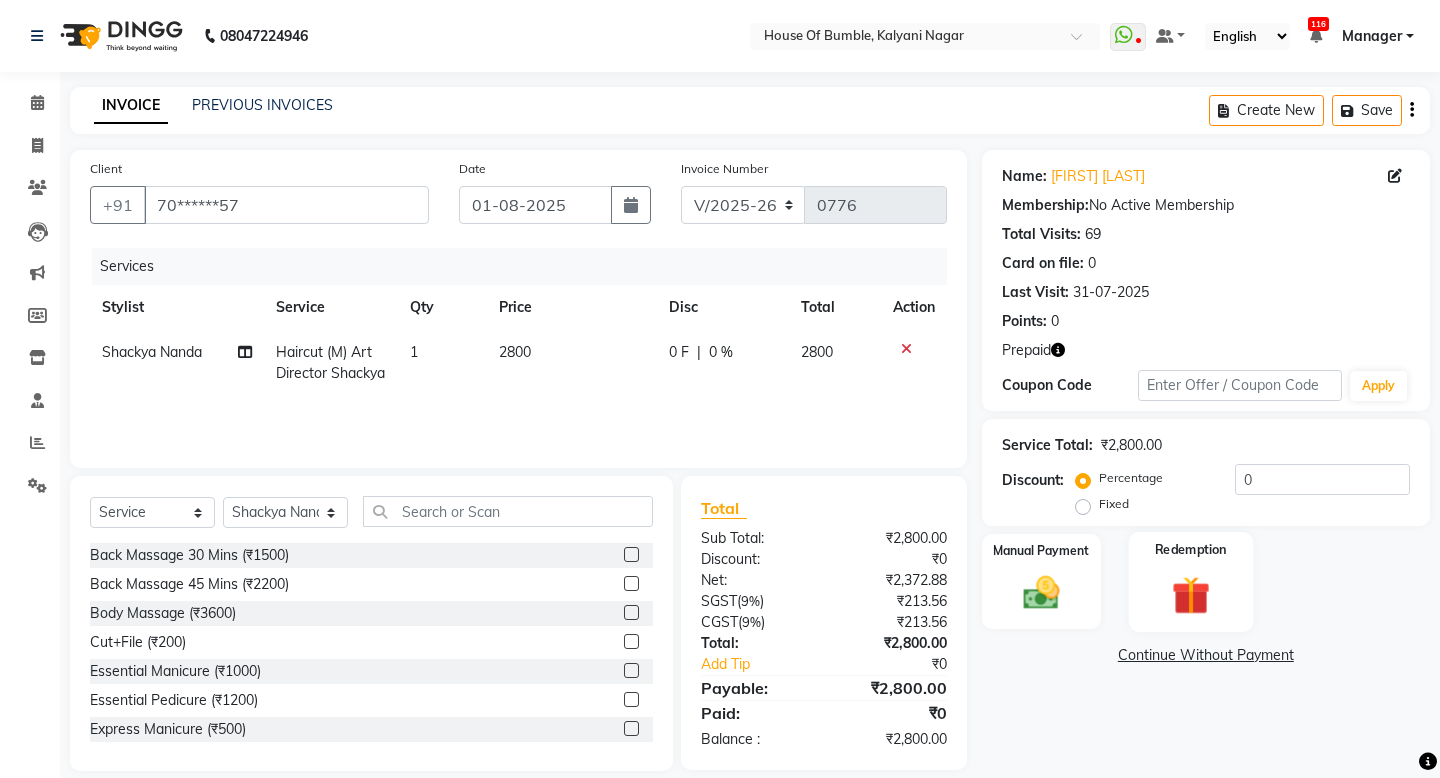 click 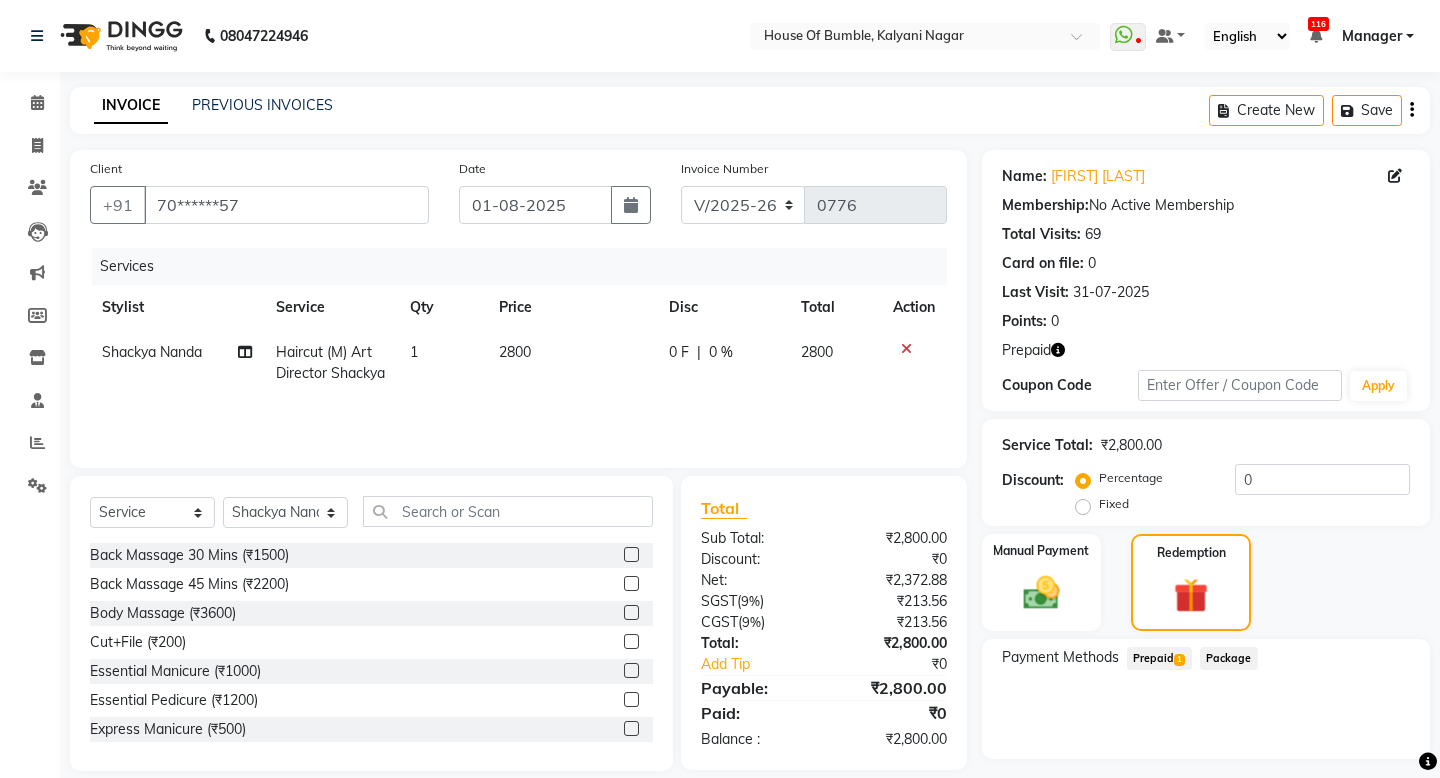 click on "Prepaid  1" 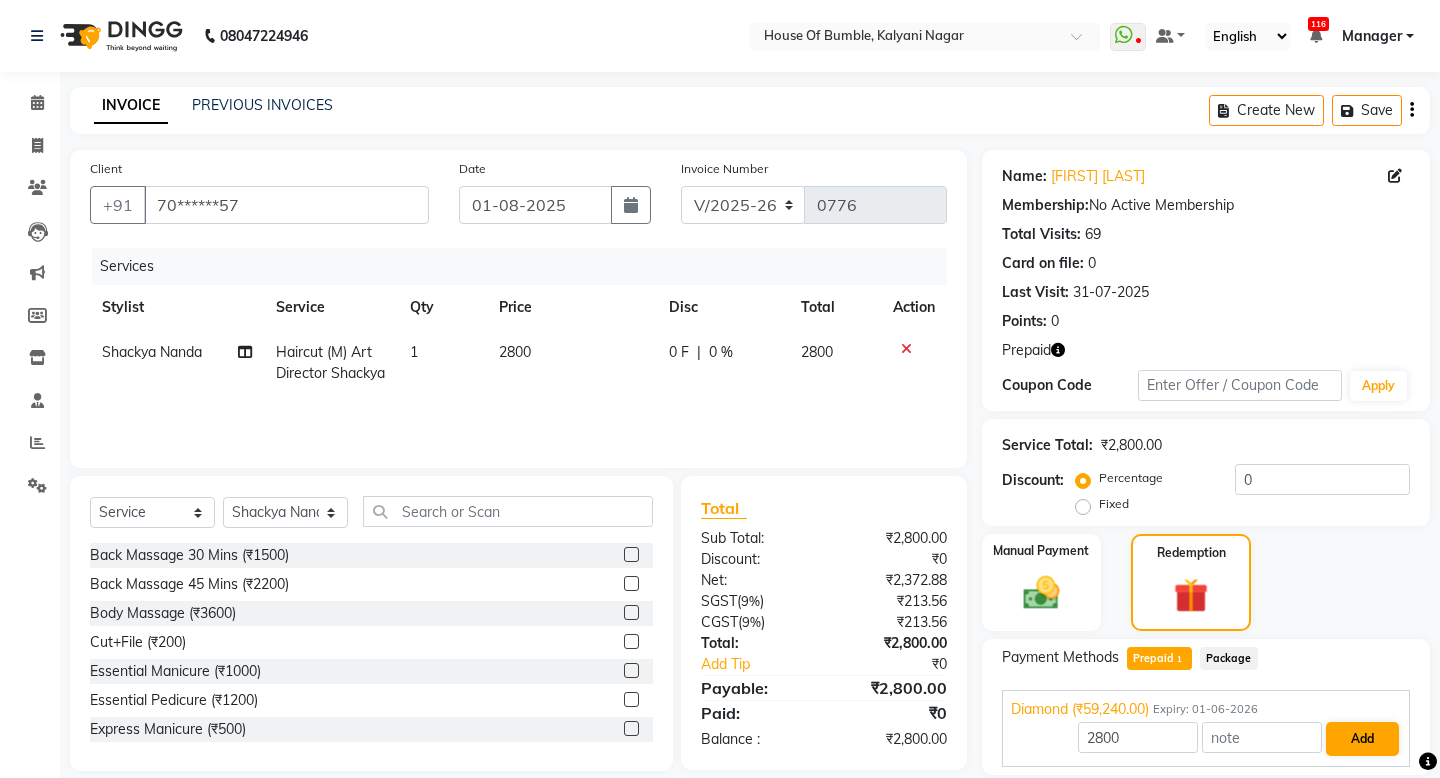 click on "Add" at bounding box center [1362, 739] 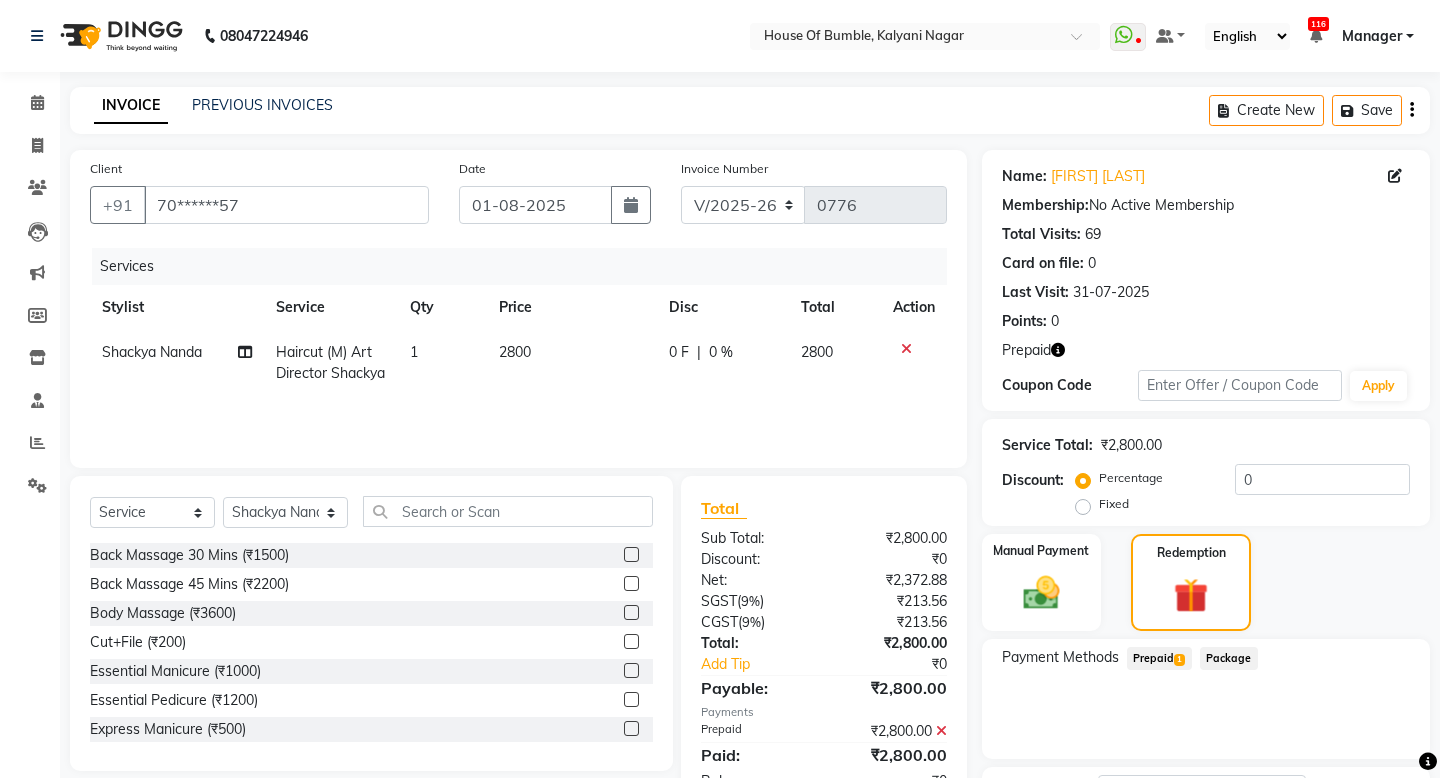 scroll, scrollTop: 164, scrollLeft: 0, axis: vertical 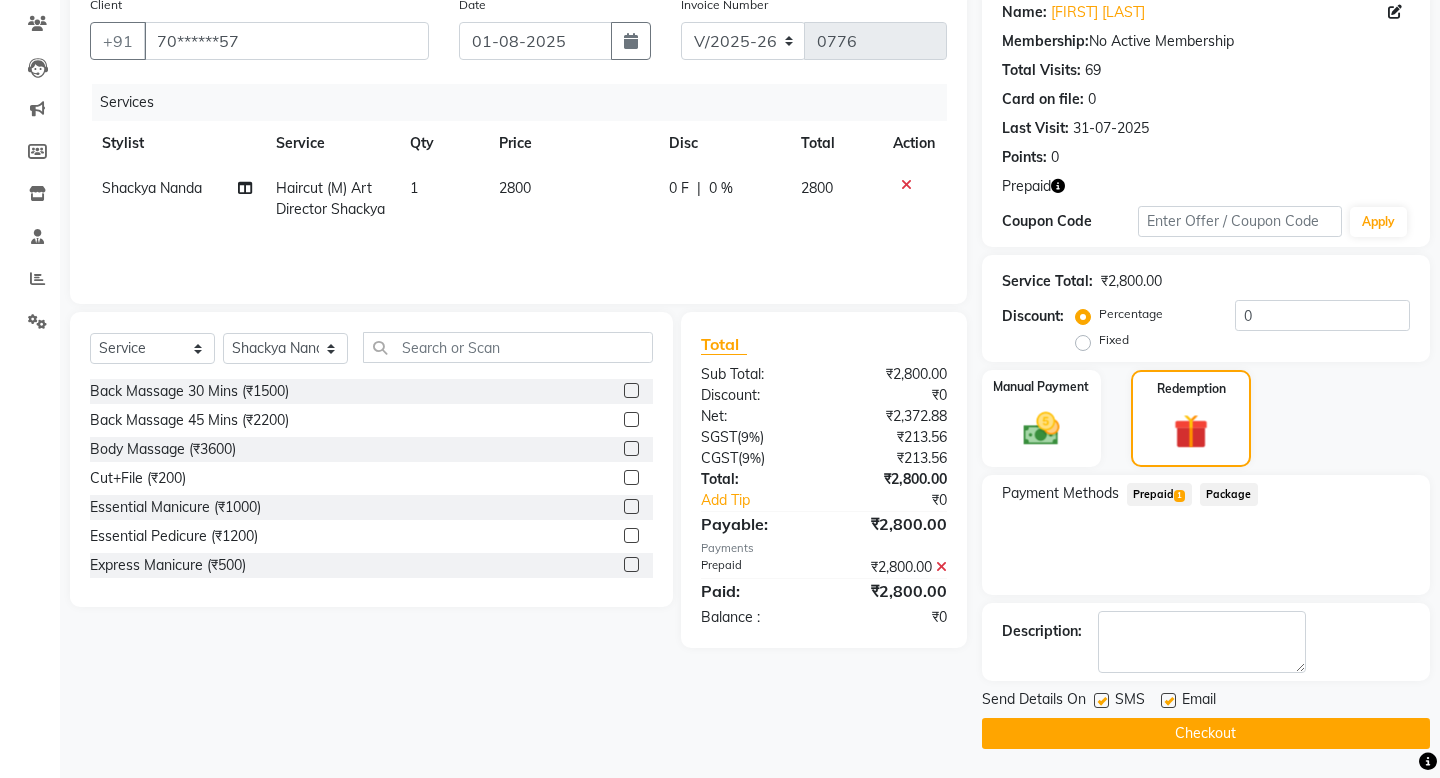 click on "Checkout" 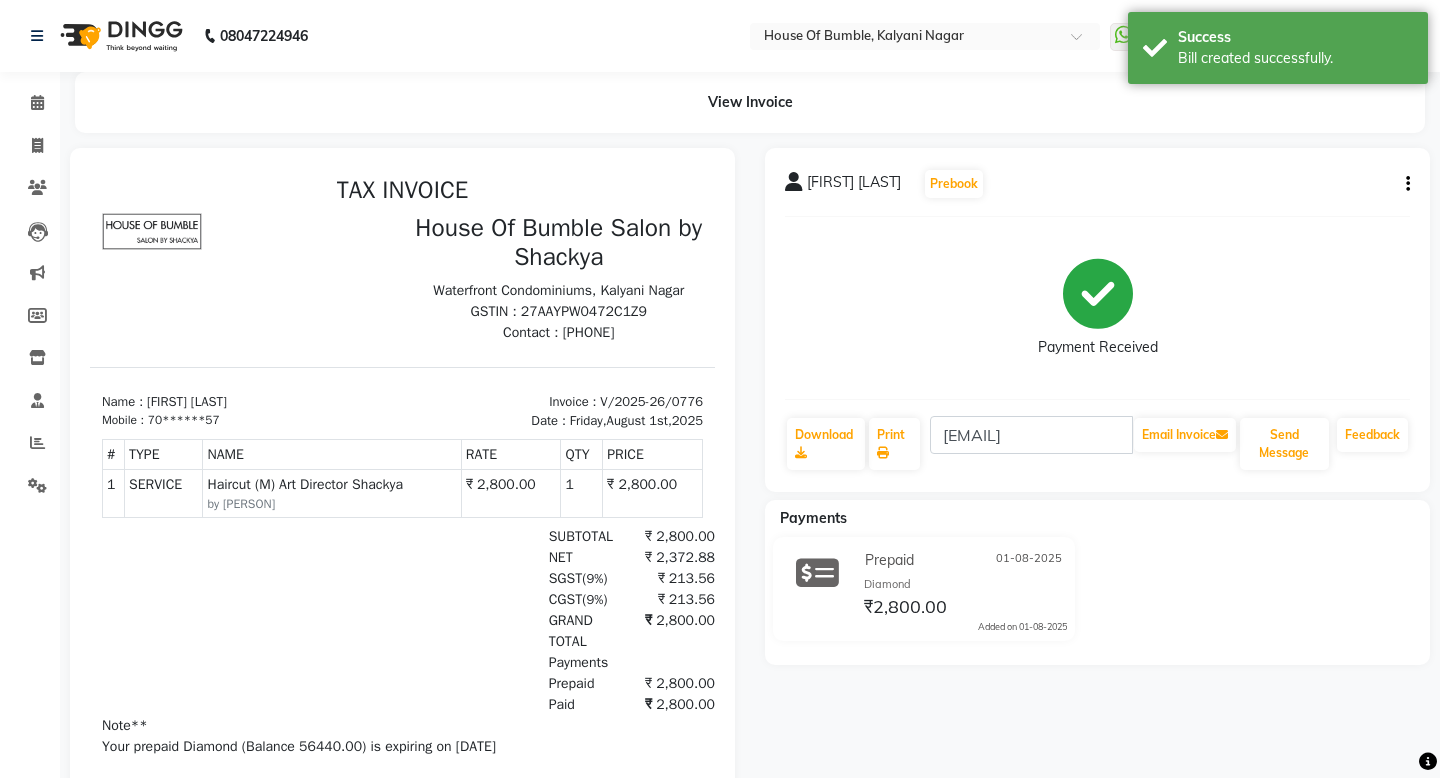 scroll, scrollTop: 0, scrollLeft: 0, axis: both 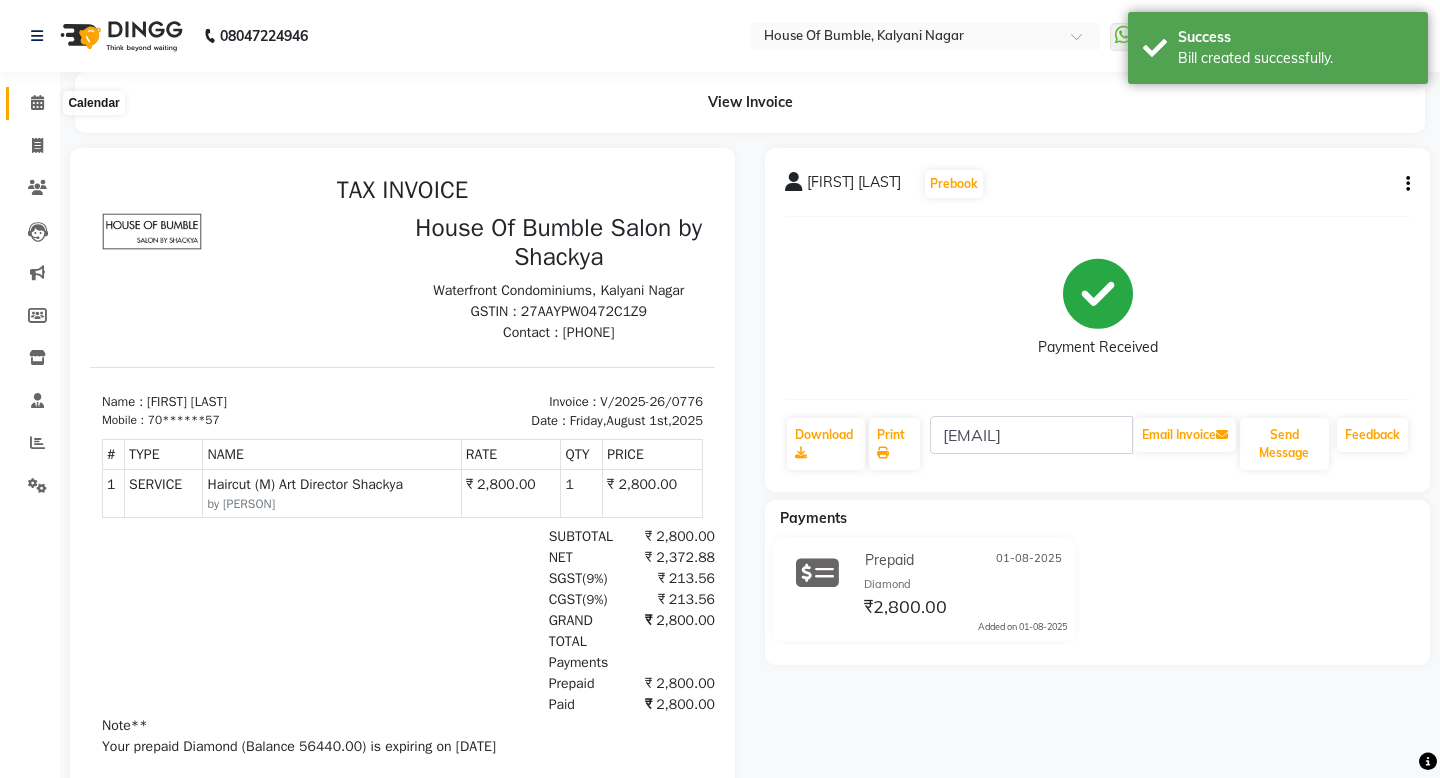 click 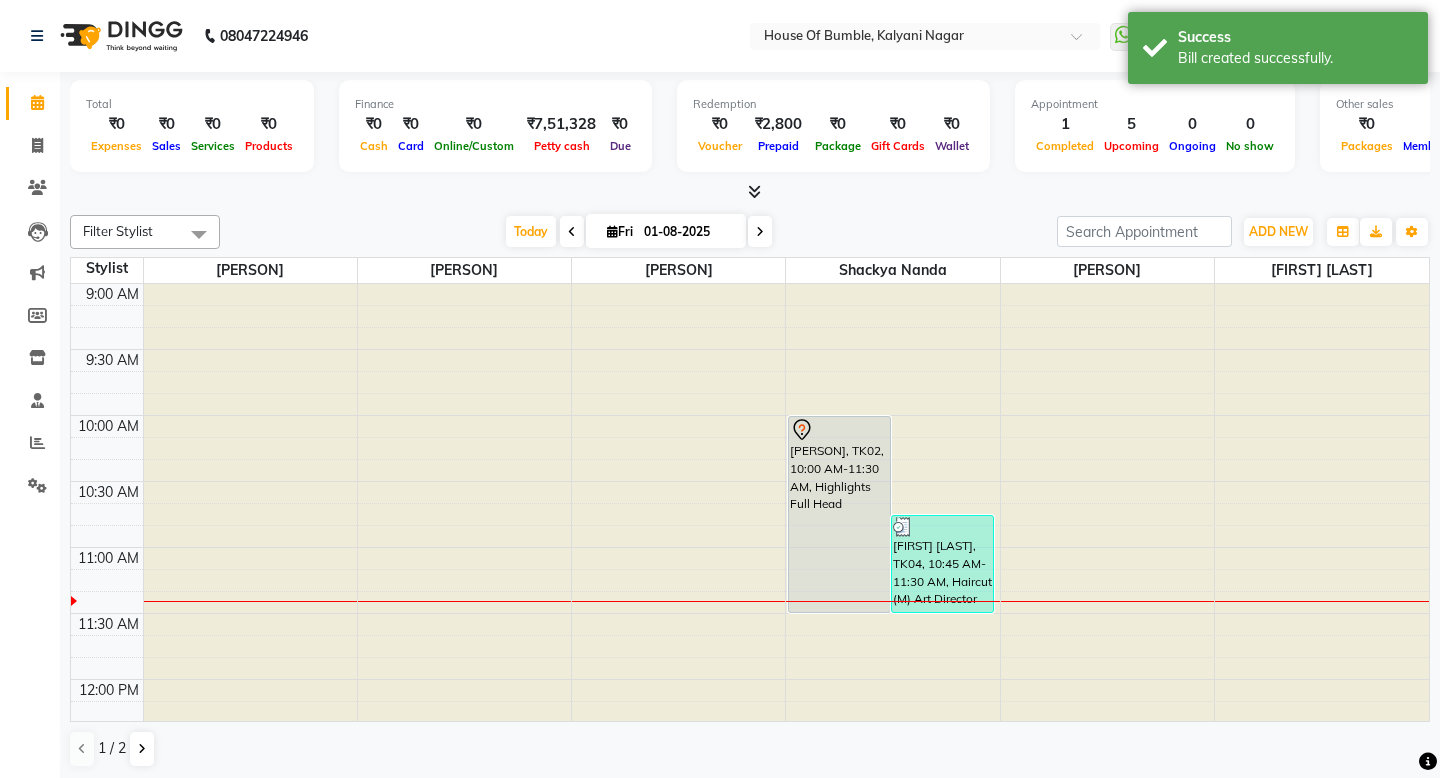 scroll, scrollTop: 0, scrollLeft: 0, axis: both 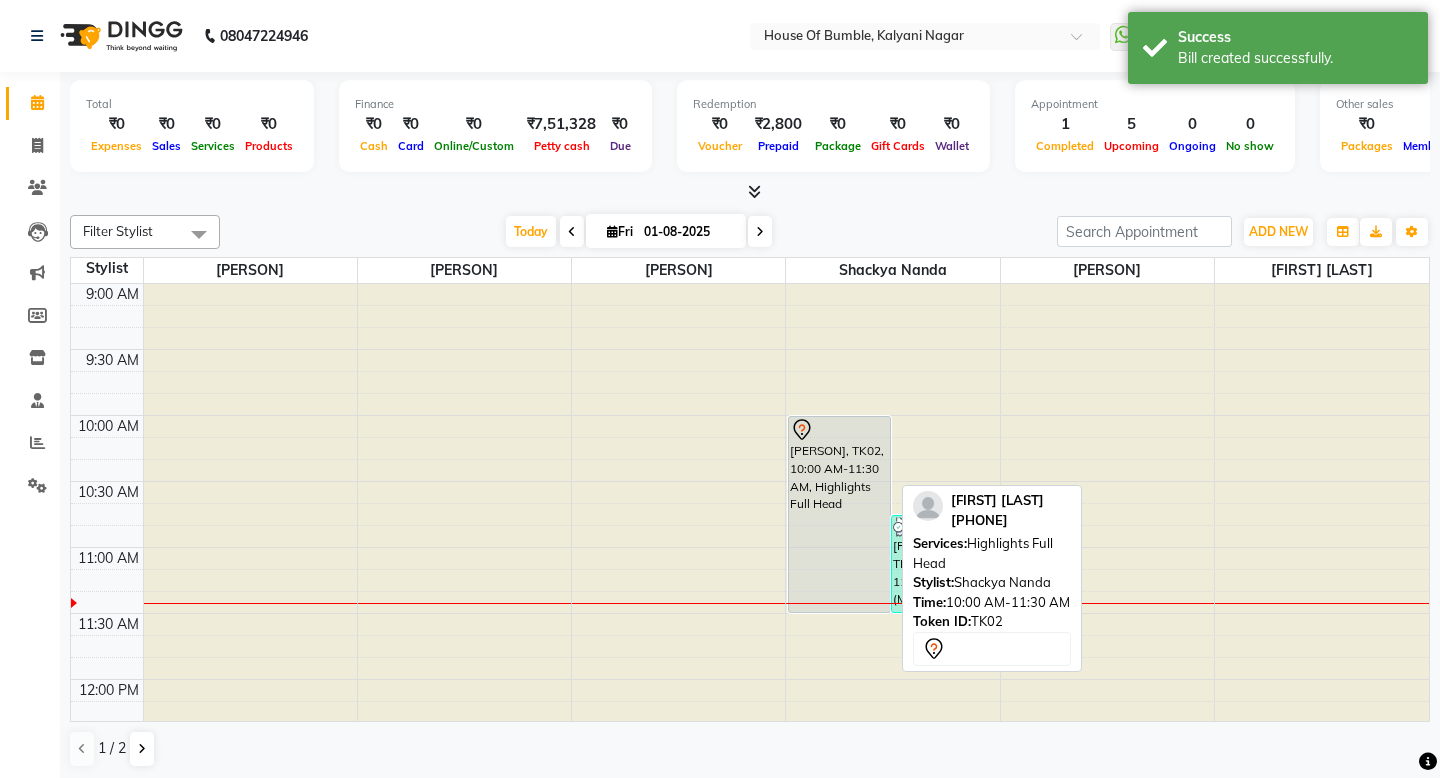 click on "[PERSON], TK02, 10:00 AM-11:30 AM, Highlights Full Head" at bounding box center [839, 514] 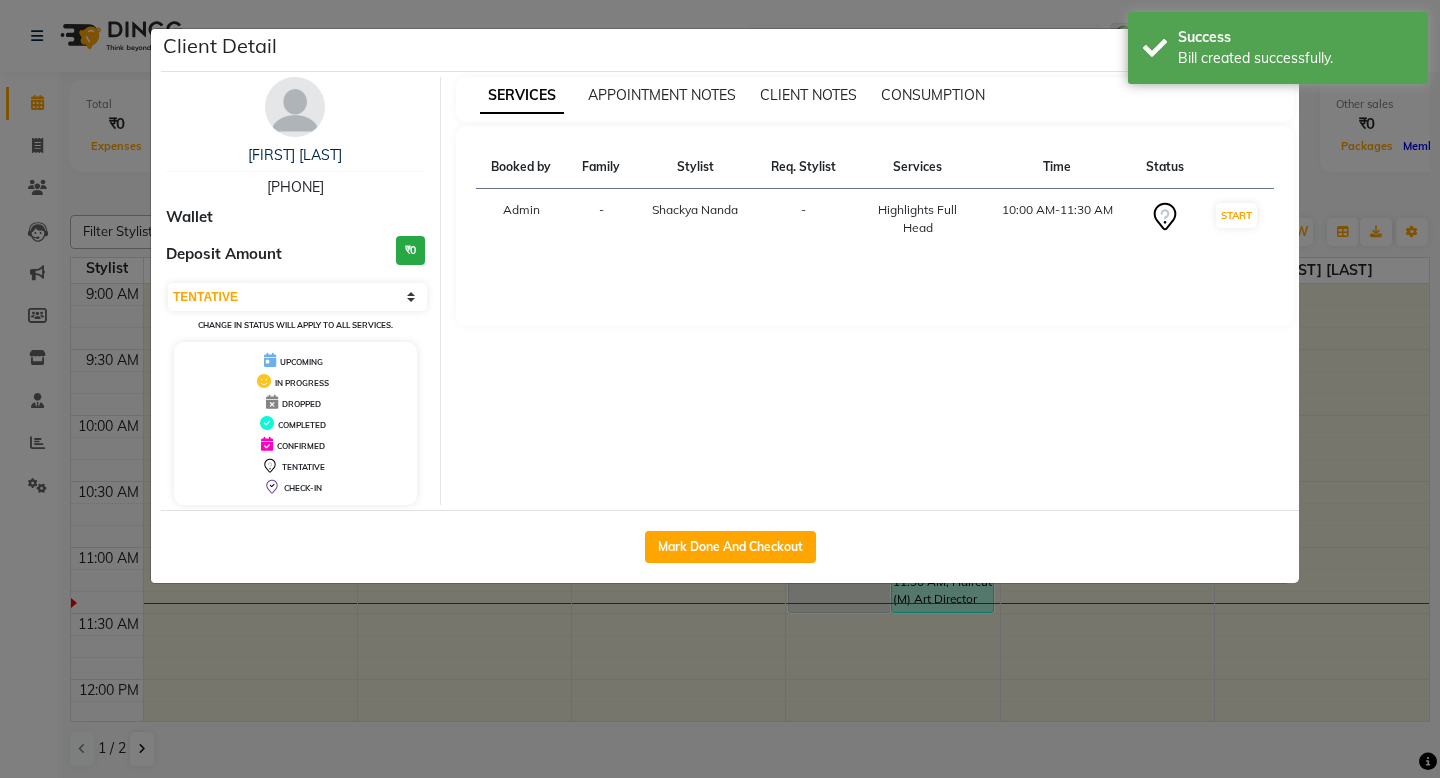 click on "Client Detail  [FIRST] [LAST]   [PHONE] Wallet Deposit Amount  ₹0  Select IN SERVICE CONFIRMED TENTATIVE CHECK IN MARK DONE DROPPED UPCOMING Change in status will apply to all services. UPCOMING IN PROGRESS DROPPED COMPLETED CONFIRMED TENTATIVE CHECK-IN SERVICES APPOINTMENT NOTES CLIENT NOTES CONSUMPTION Booked by Family Stylist Req. Stylist Services Time Status  Admin  - [PERSON] -  Highlights Full Head   10:00 AM-11:30 AM   START   Mark Done And Checkout" 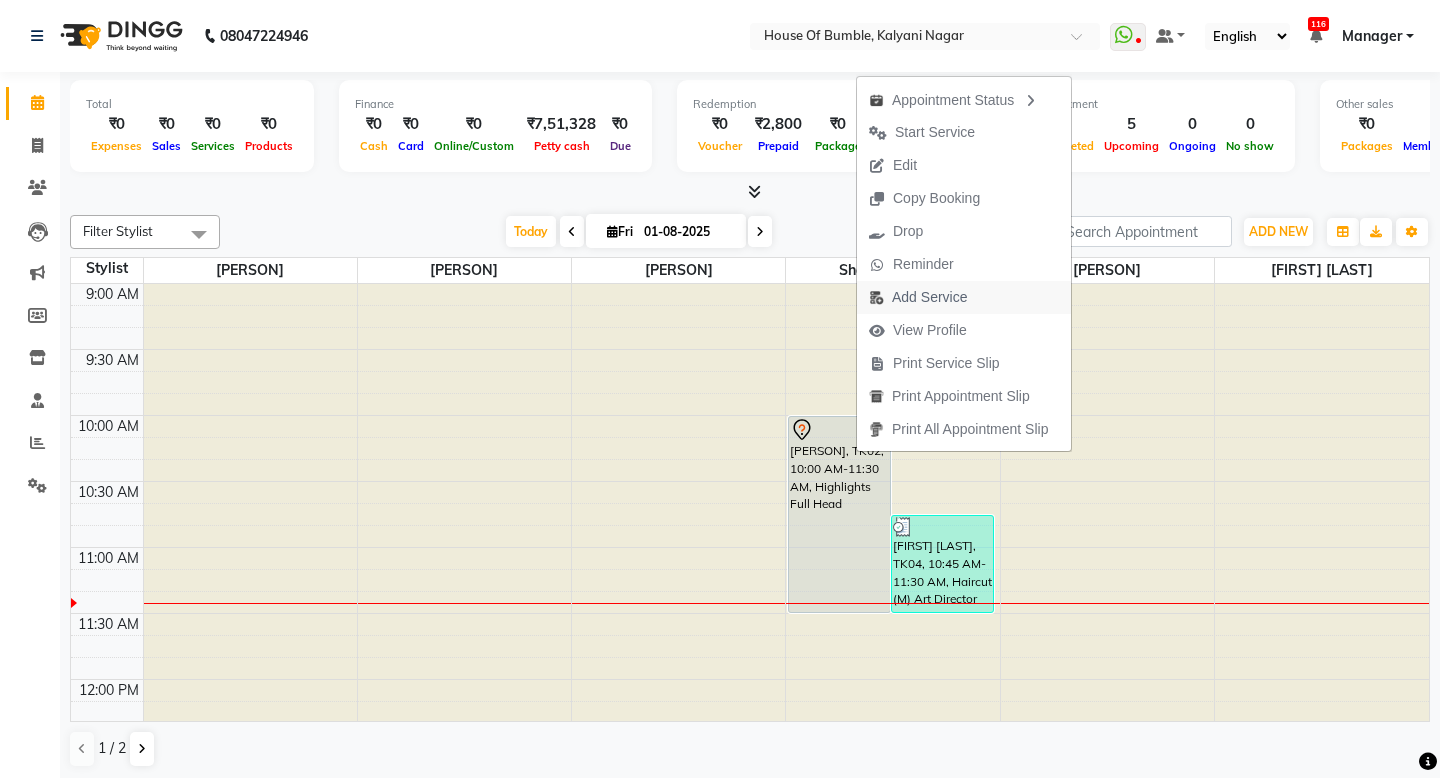 click on "Add Service" at bounding box center [918, 297] 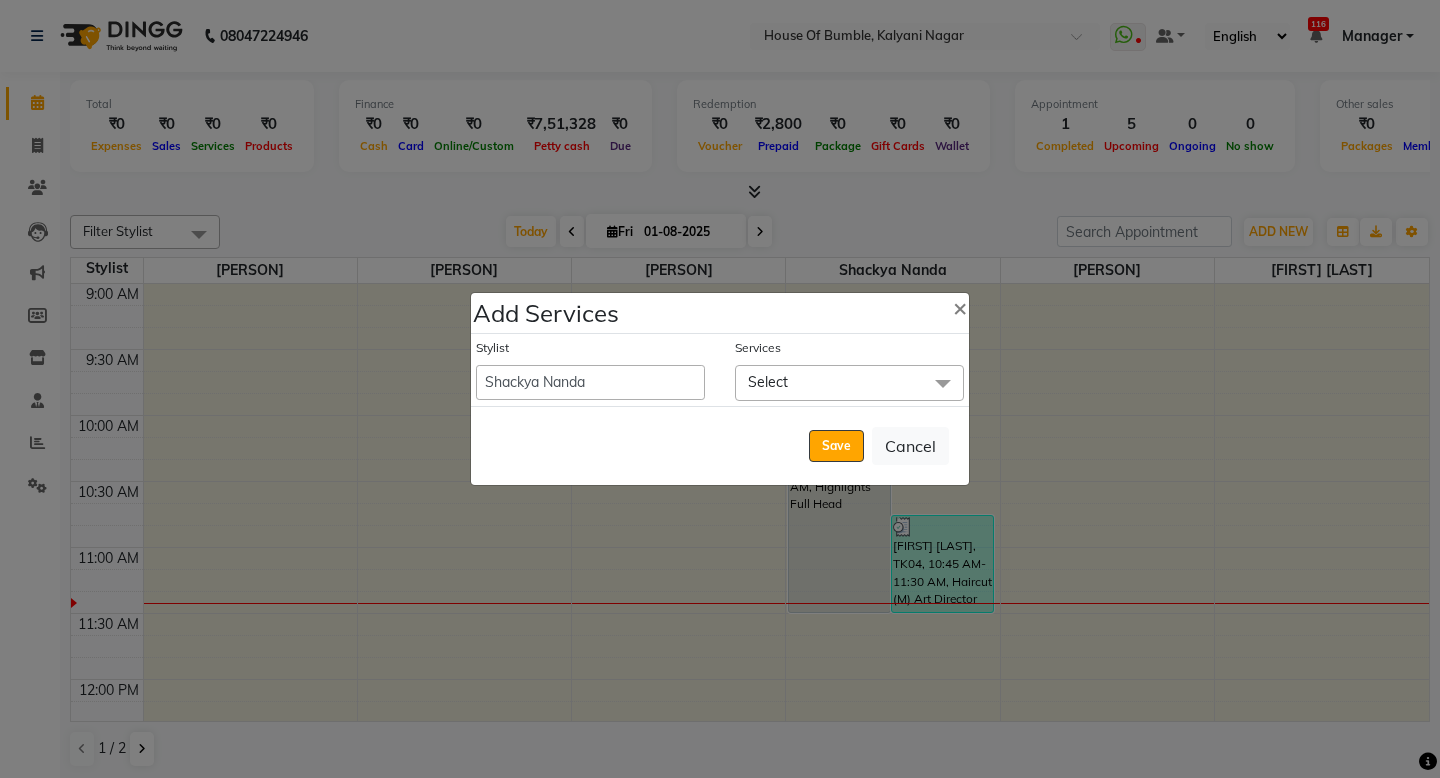 drag, startPoint x: 786, startPoint y: 368, endPoint x: 785, endPoint y: 389, distance: 21.023796 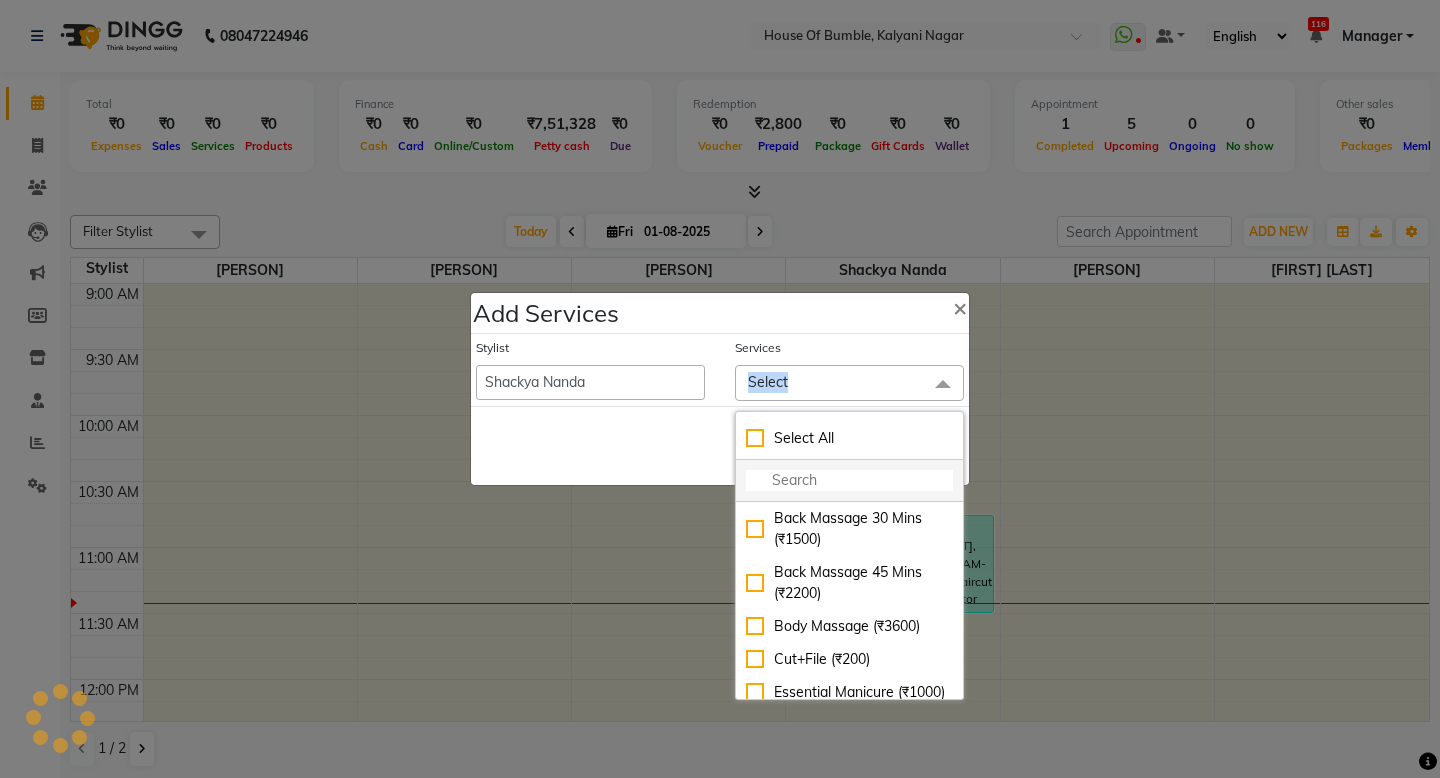 click 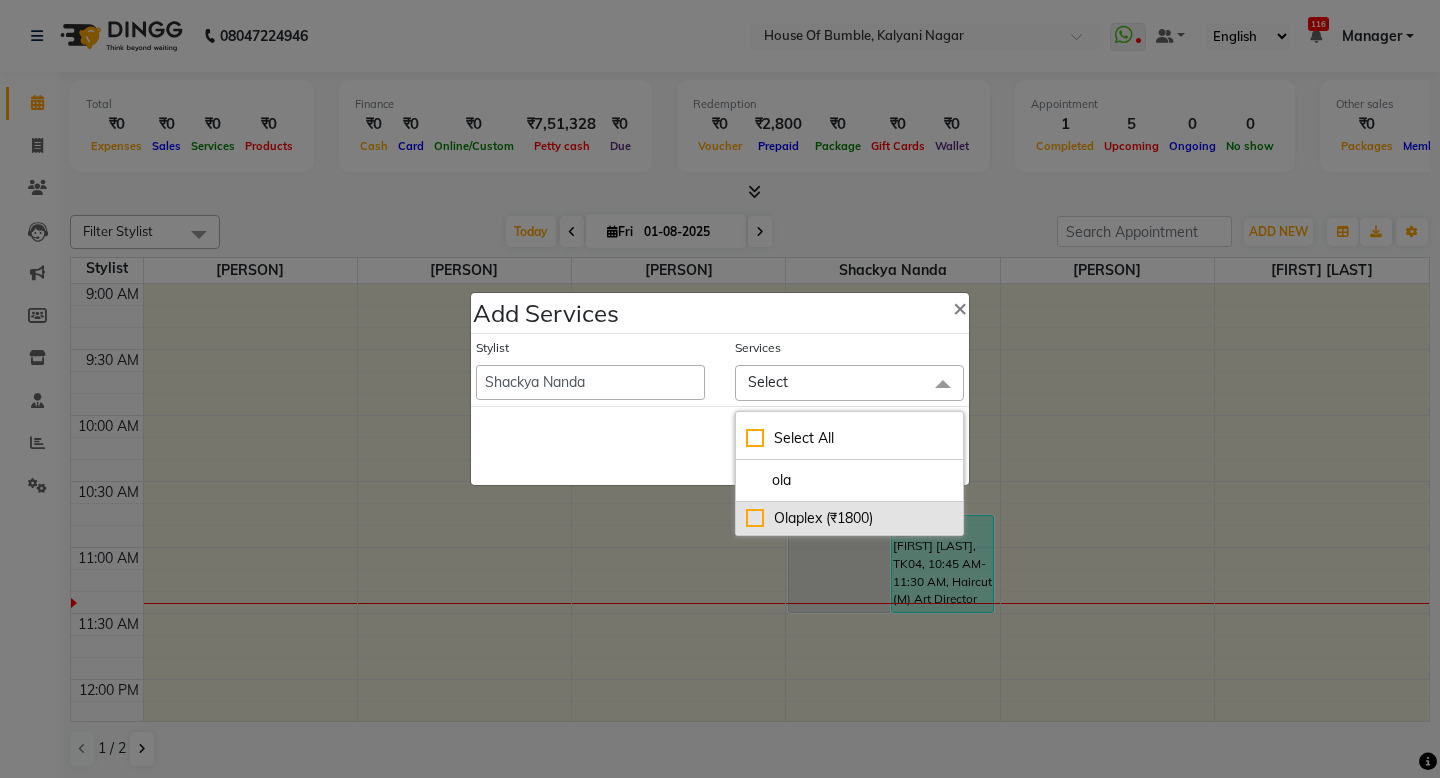 type on "ola" 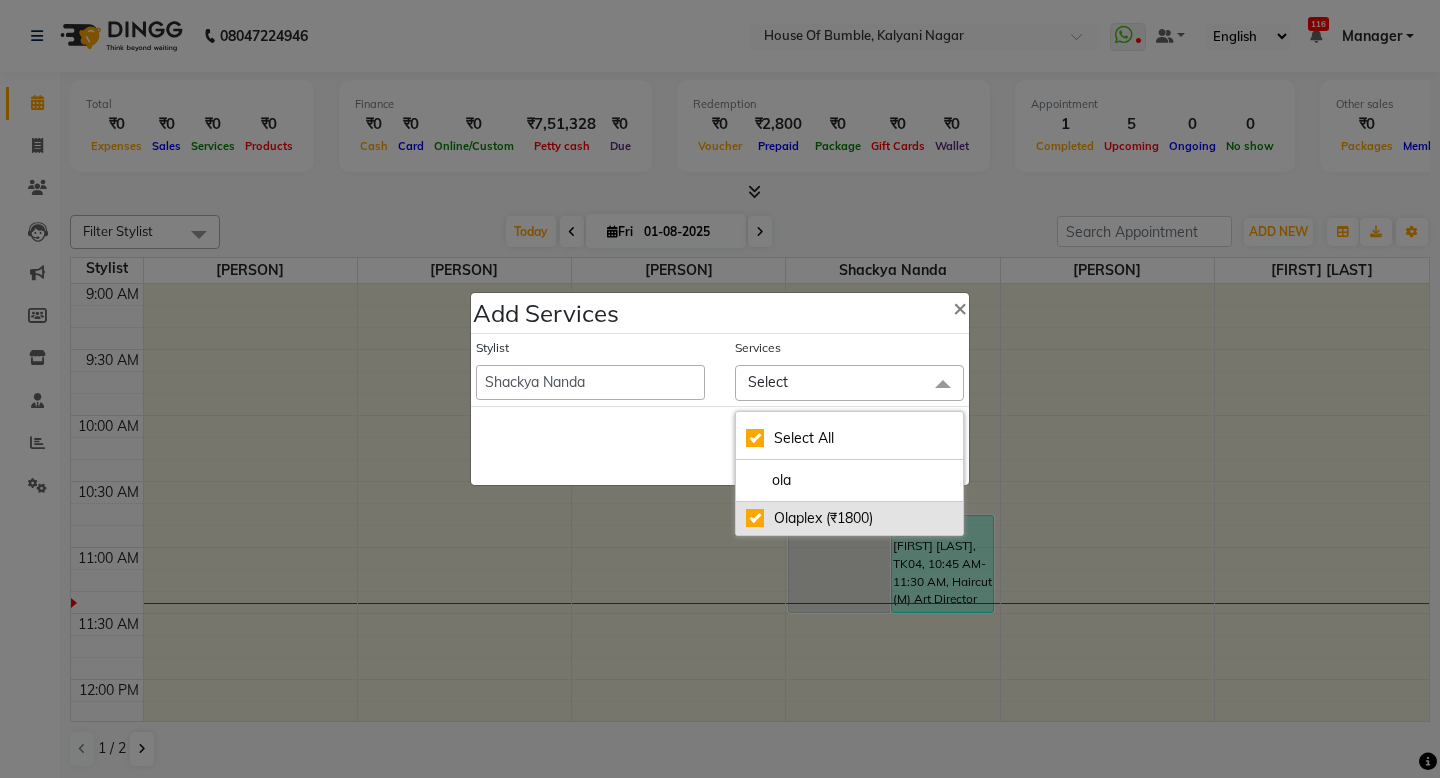 checkbox on "true" 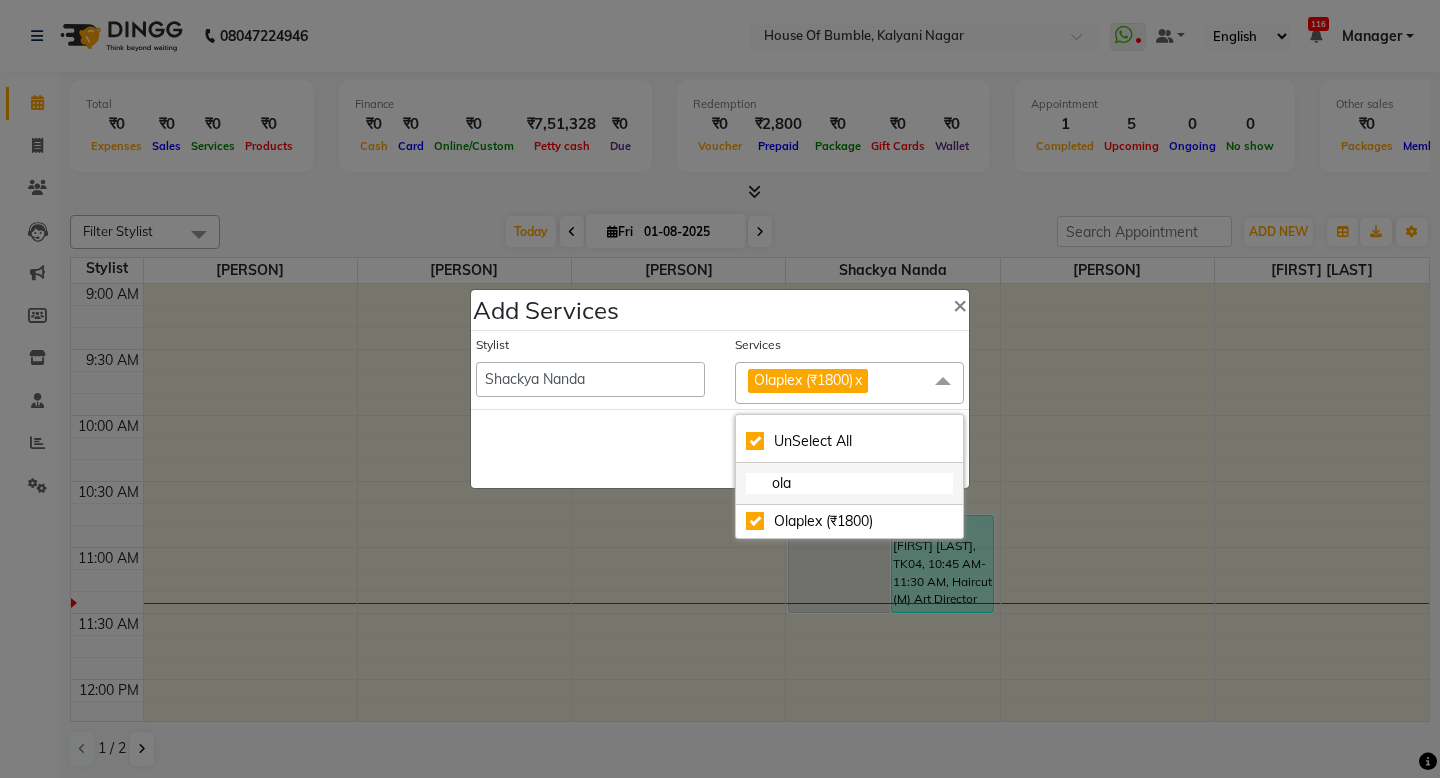 click on "ola" 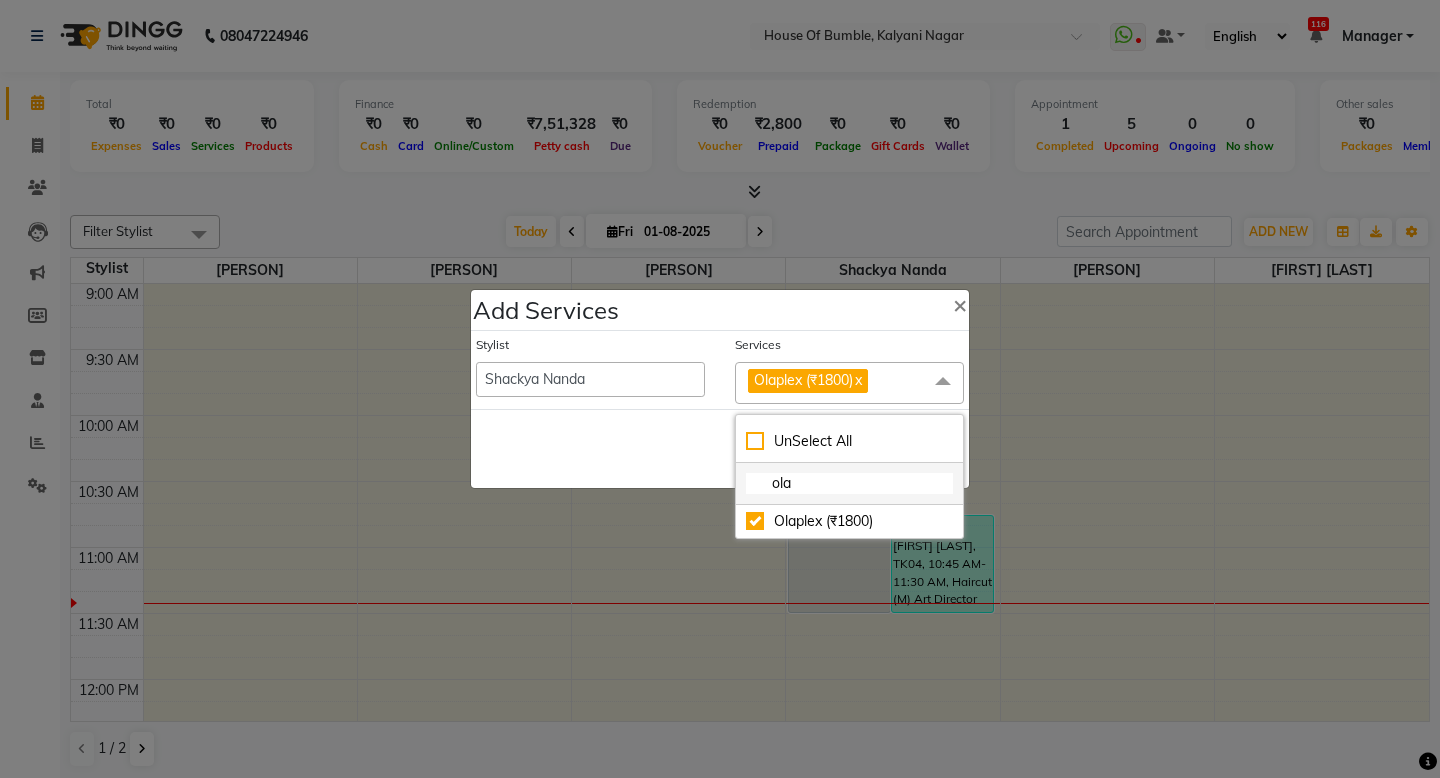 checkbox on "false" 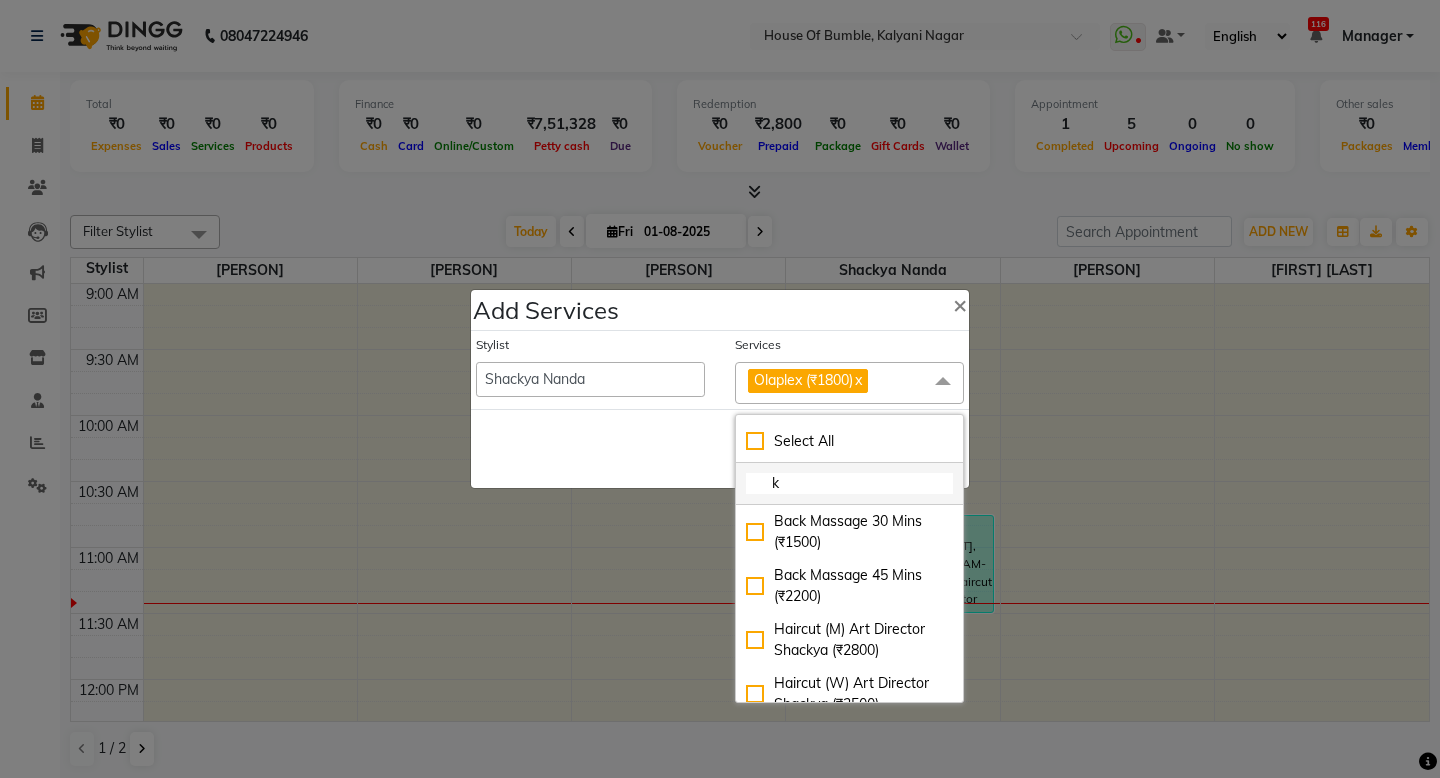 checkbox on "true" 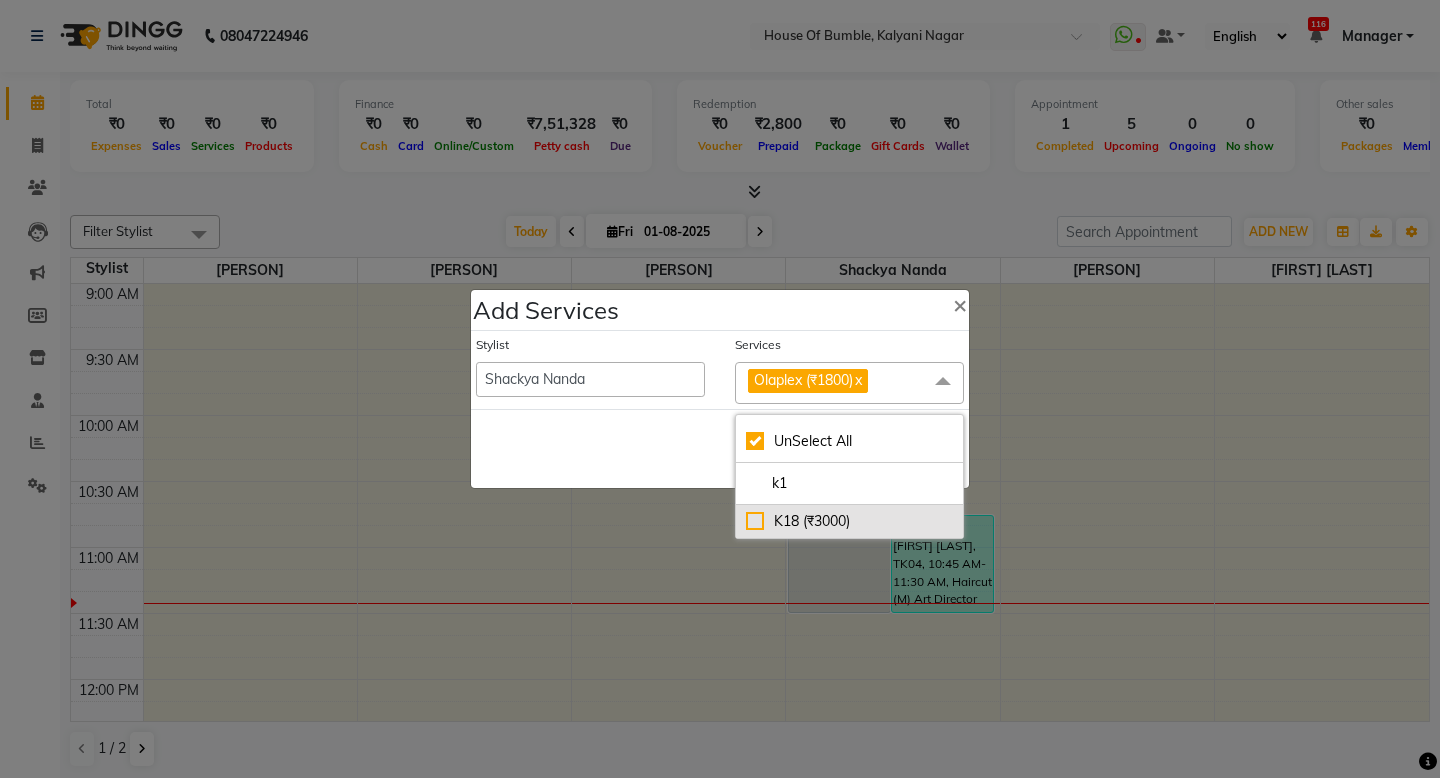 type on "k1" 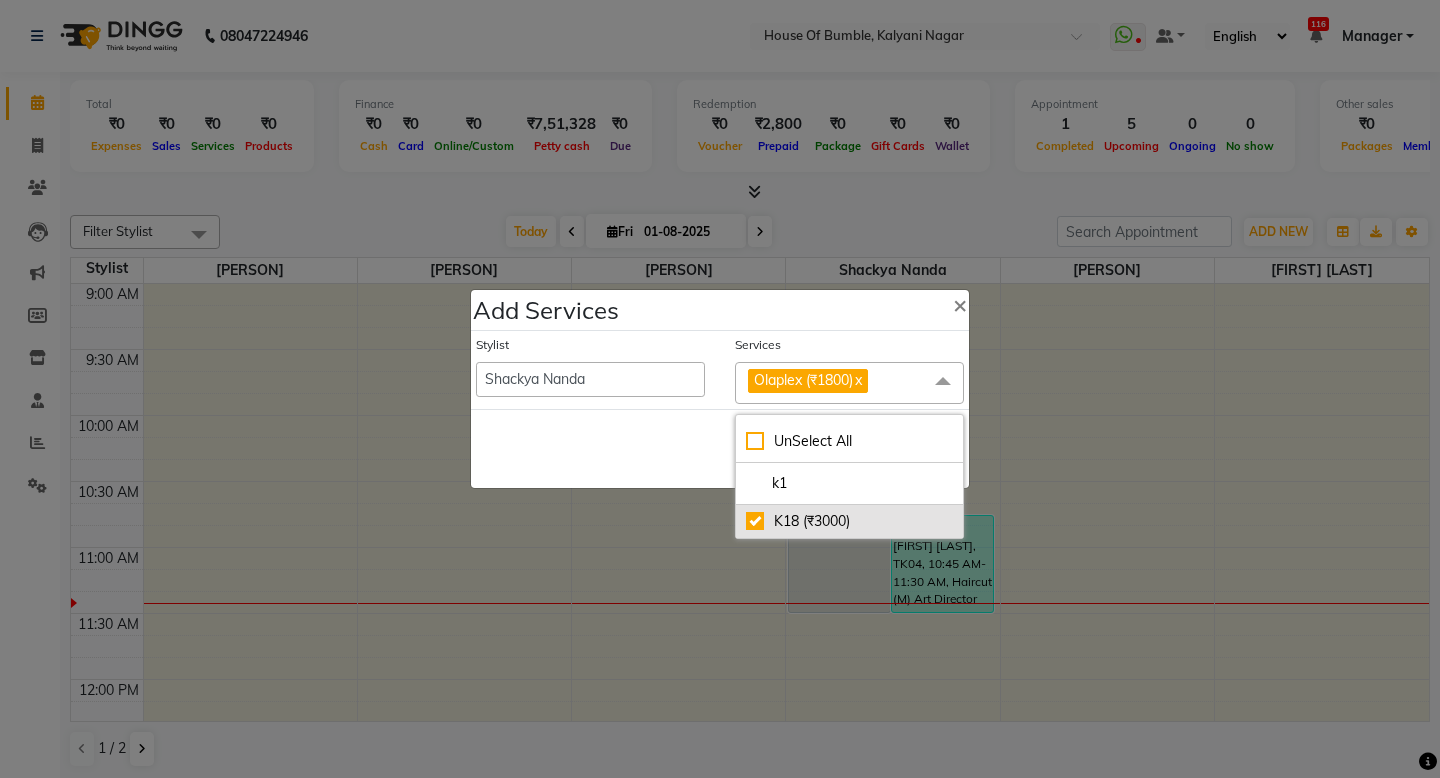 checkbox on "false" 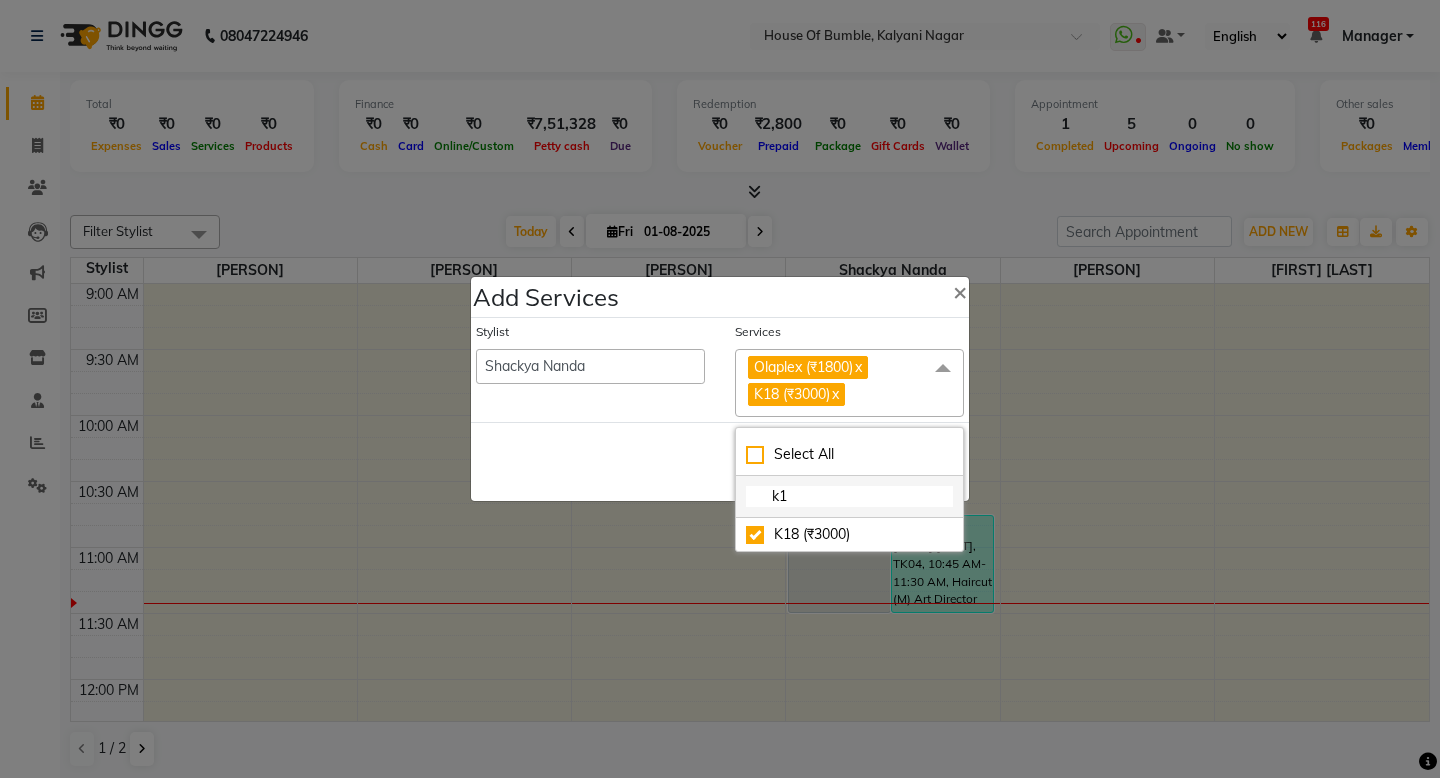 click on "k1" 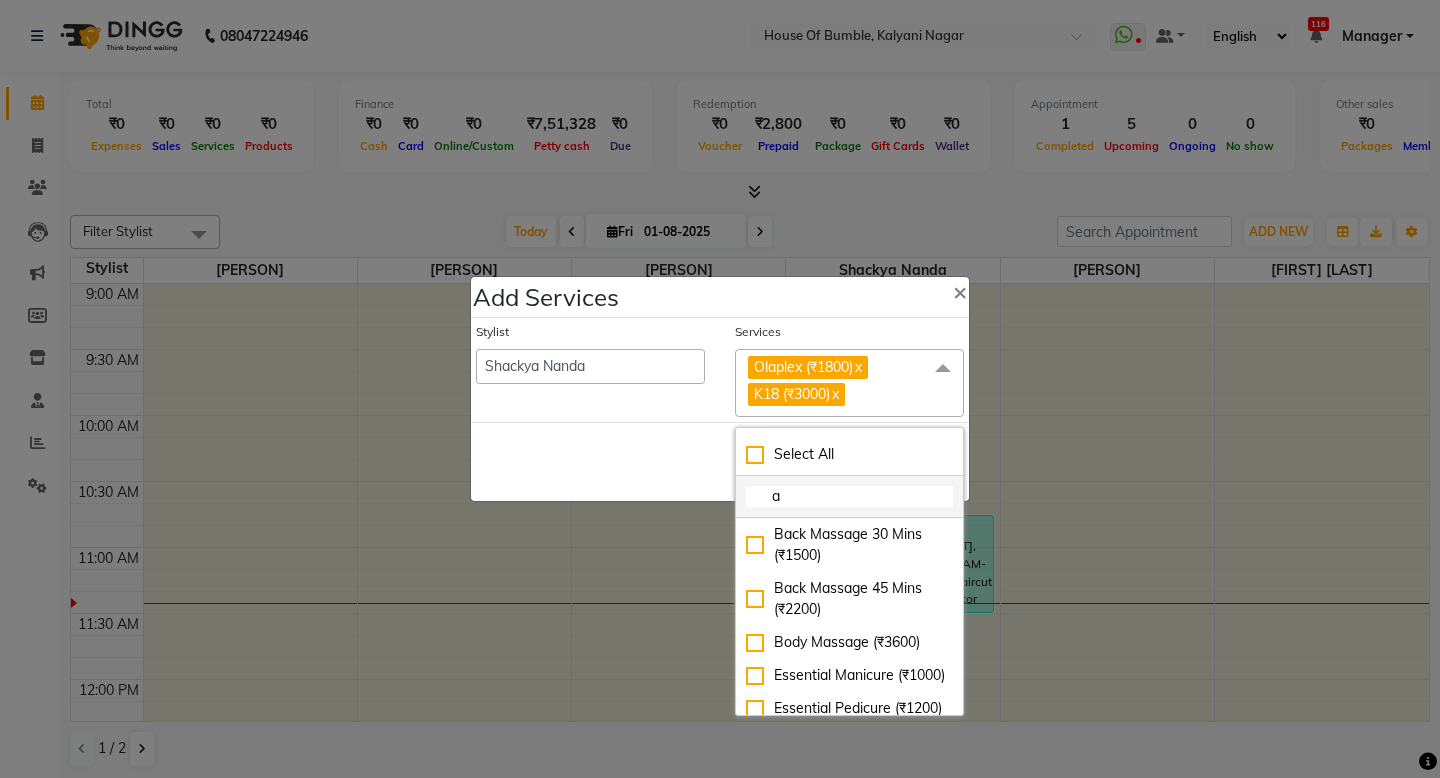 type on "ar" 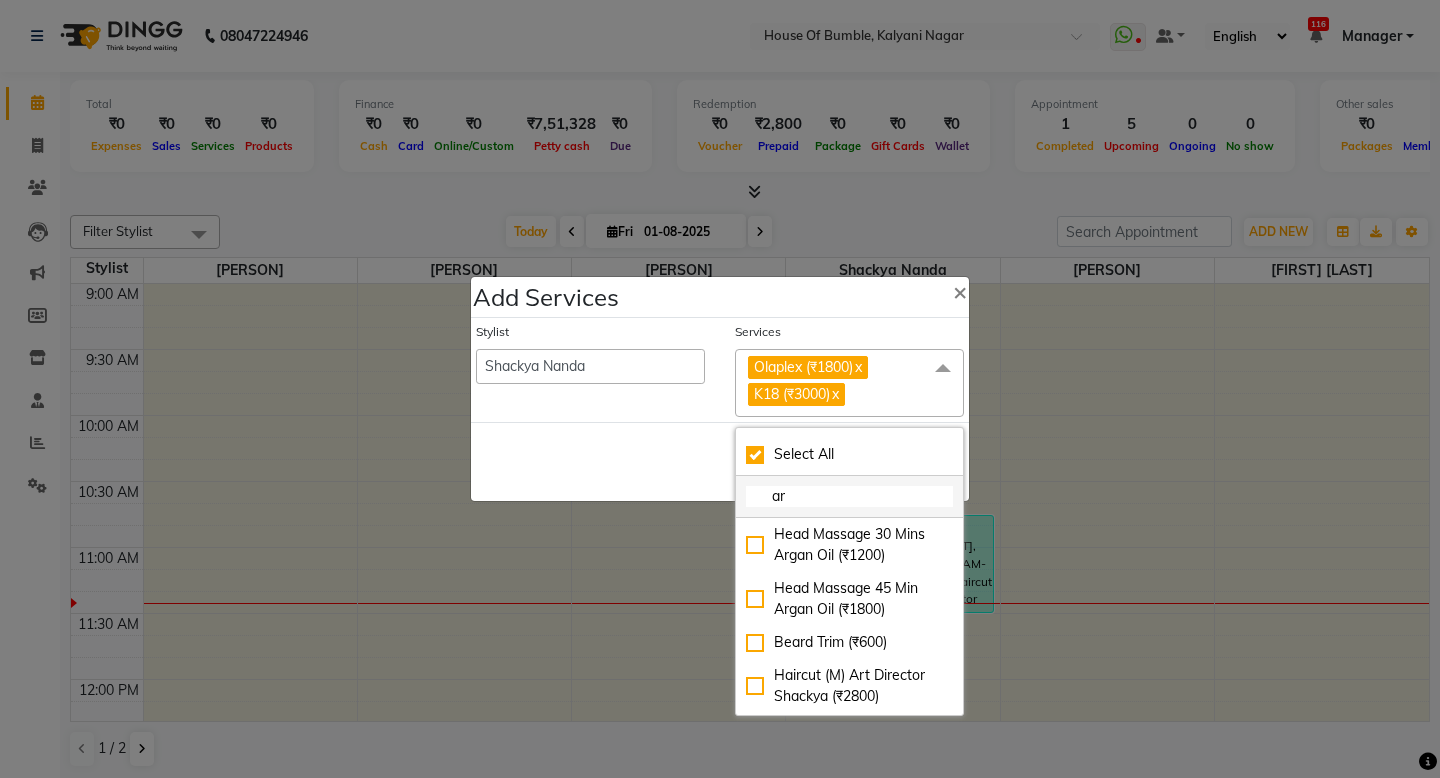 checkbox on "true" 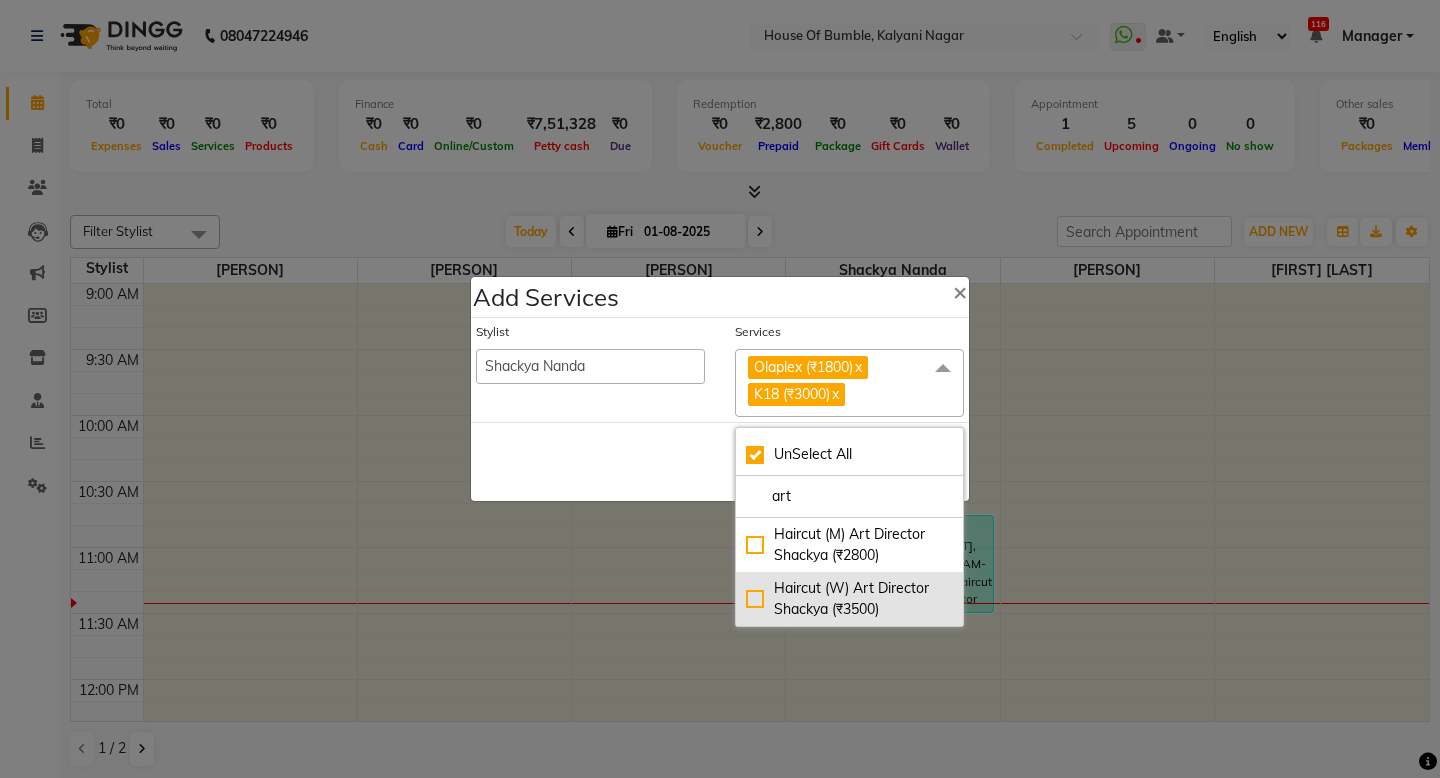 type on "art" 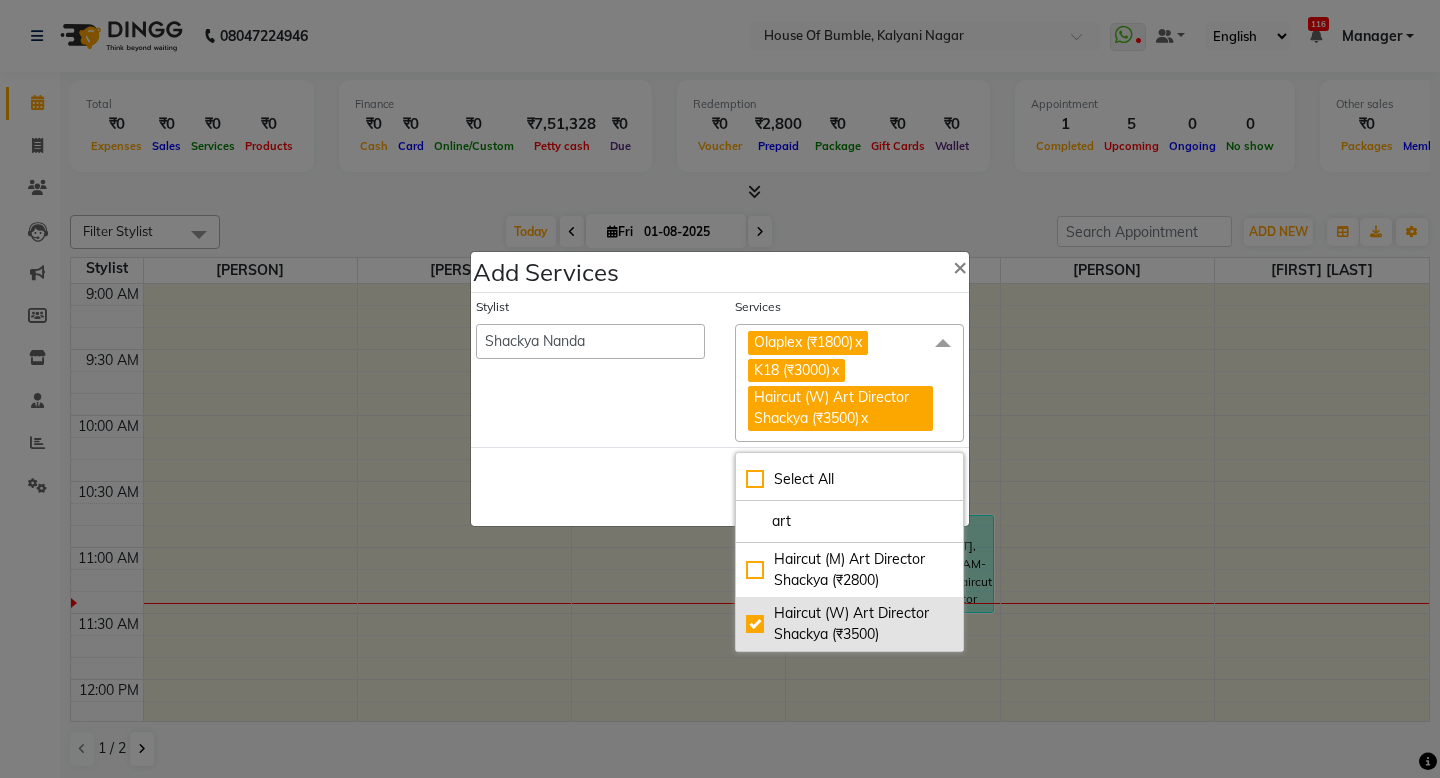 checkbox on "false" 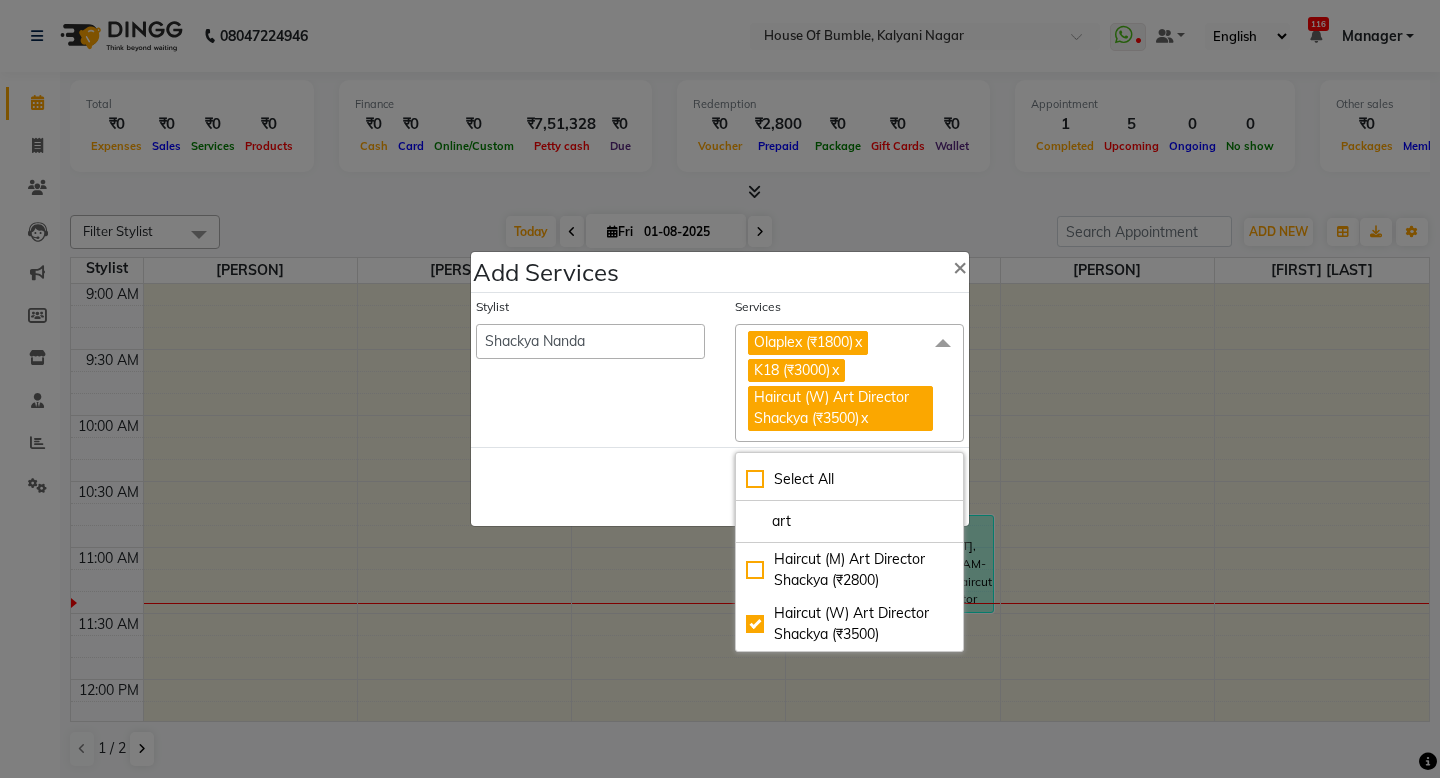 click on "Save   Cancel" 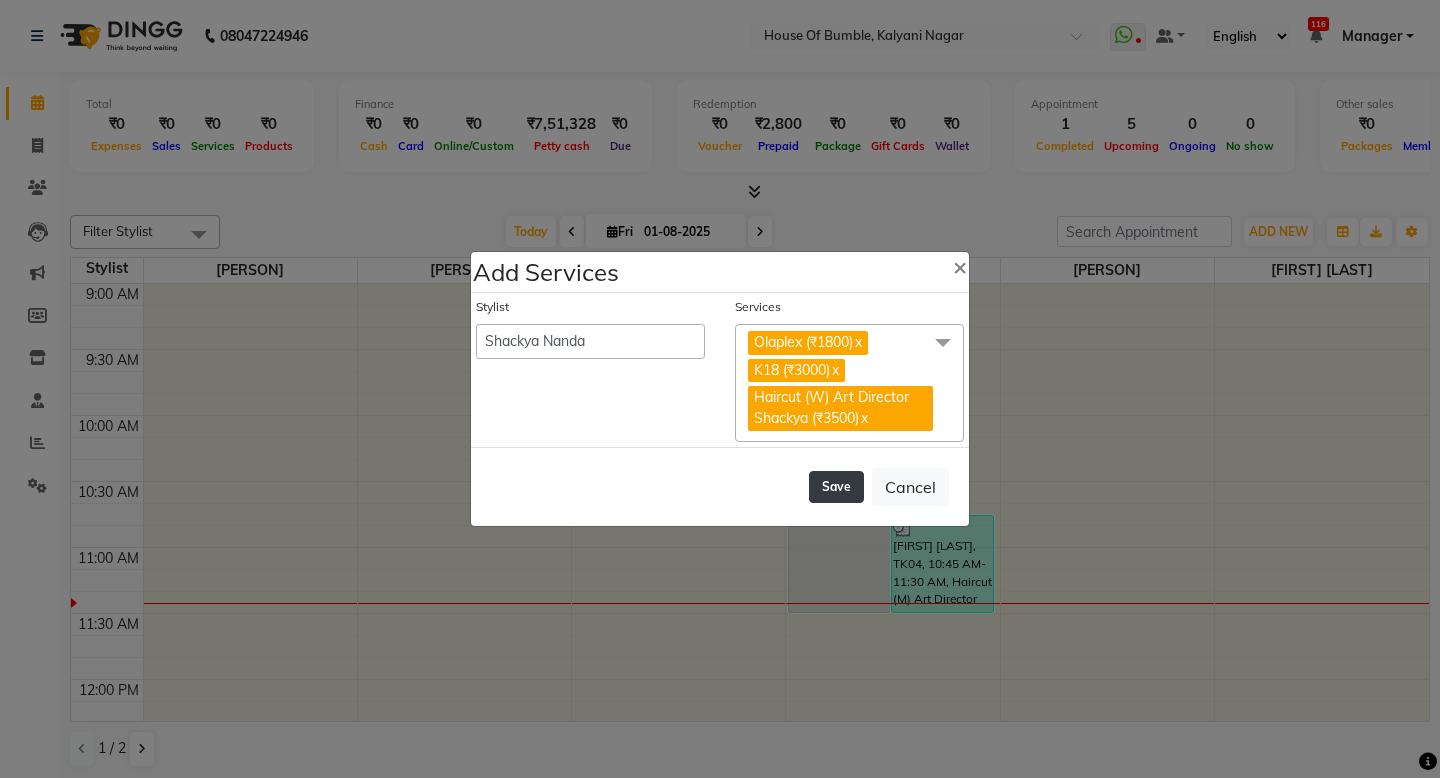 click on "Save" 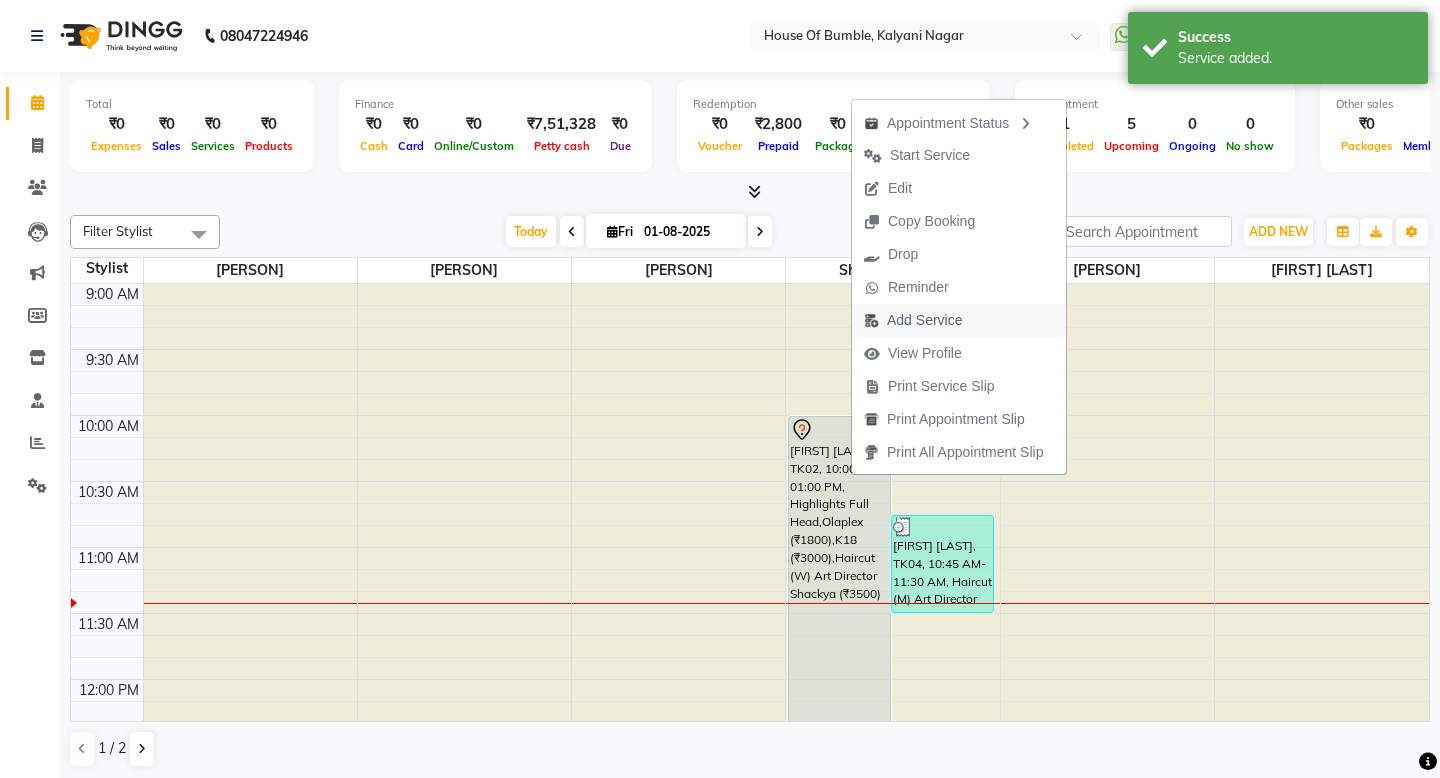 click on "Add Service" at bounding box center [924, 320] 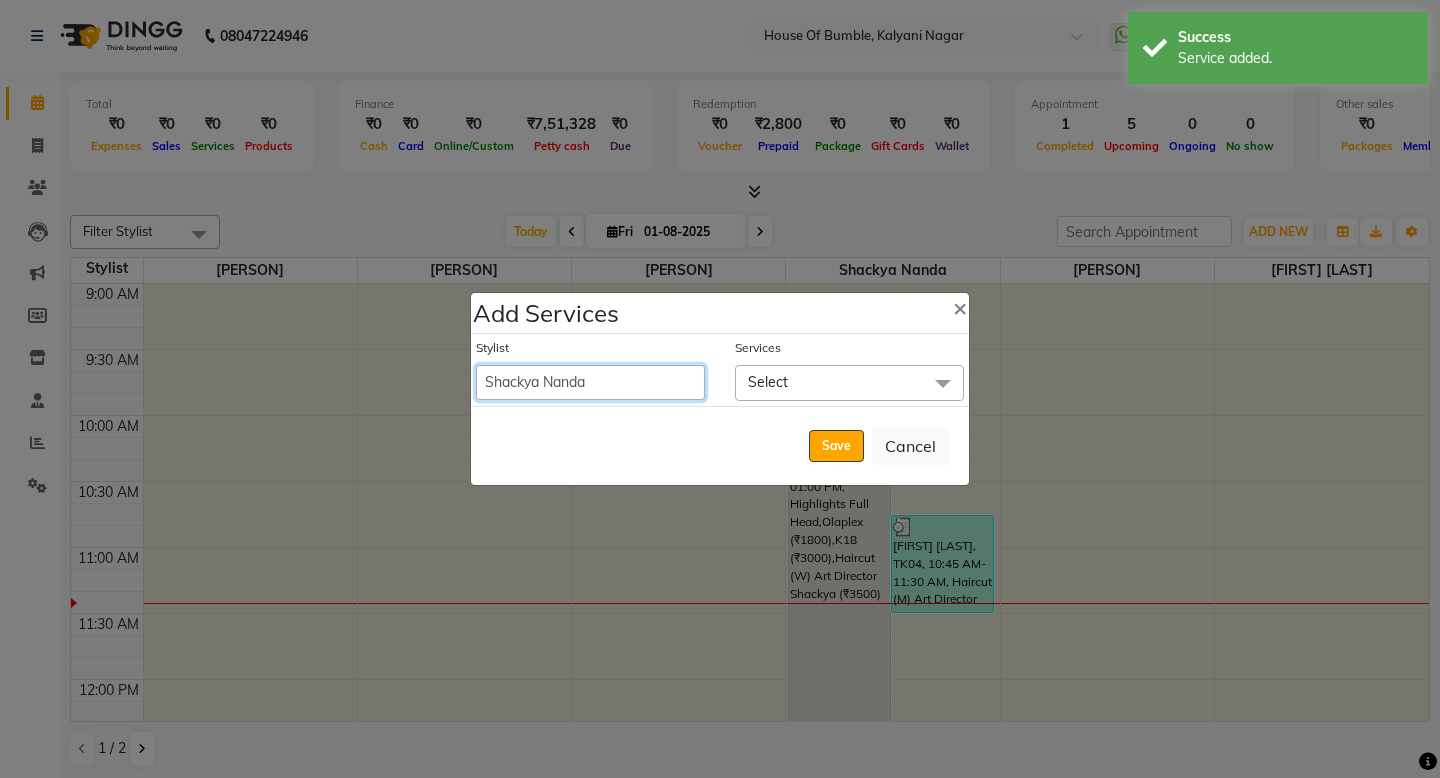 select on "8247" 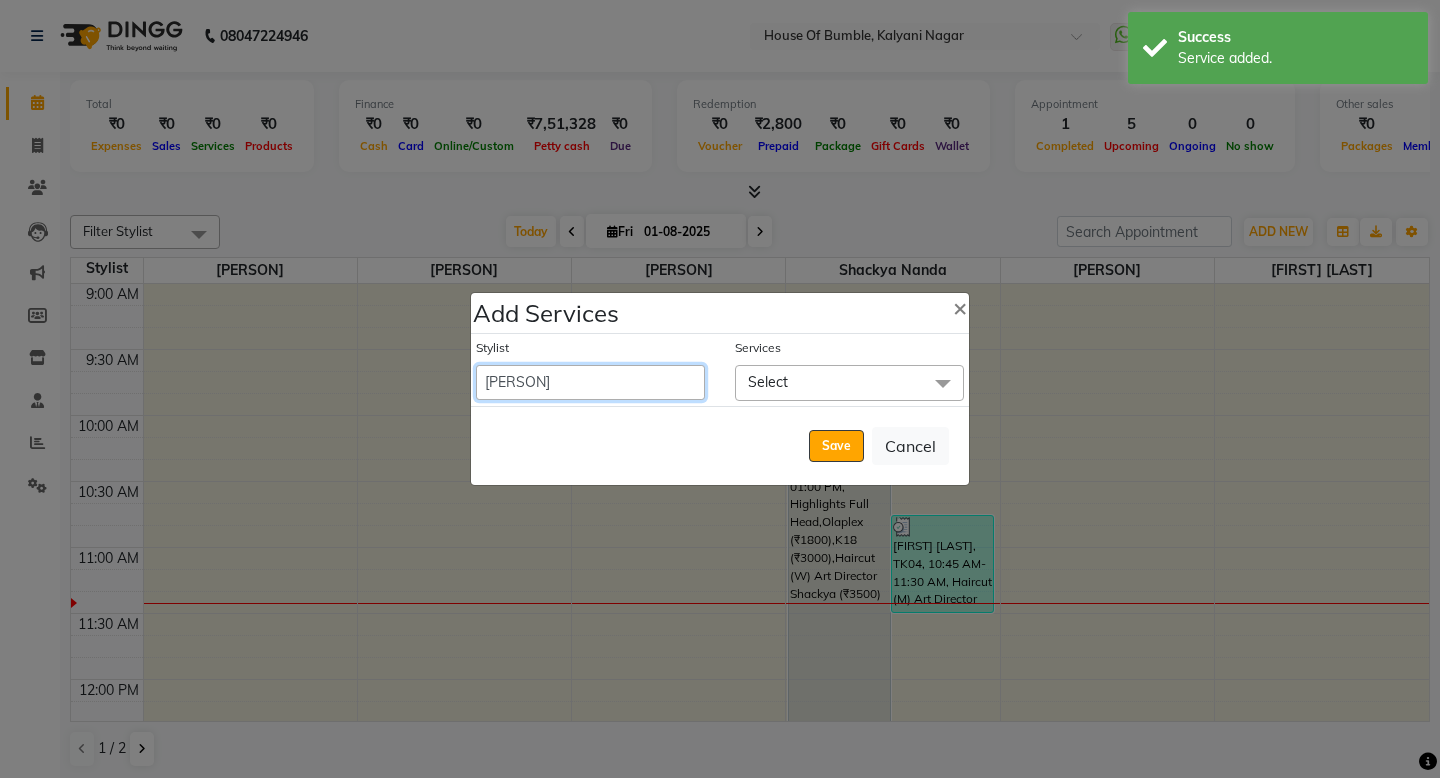 select on "690" 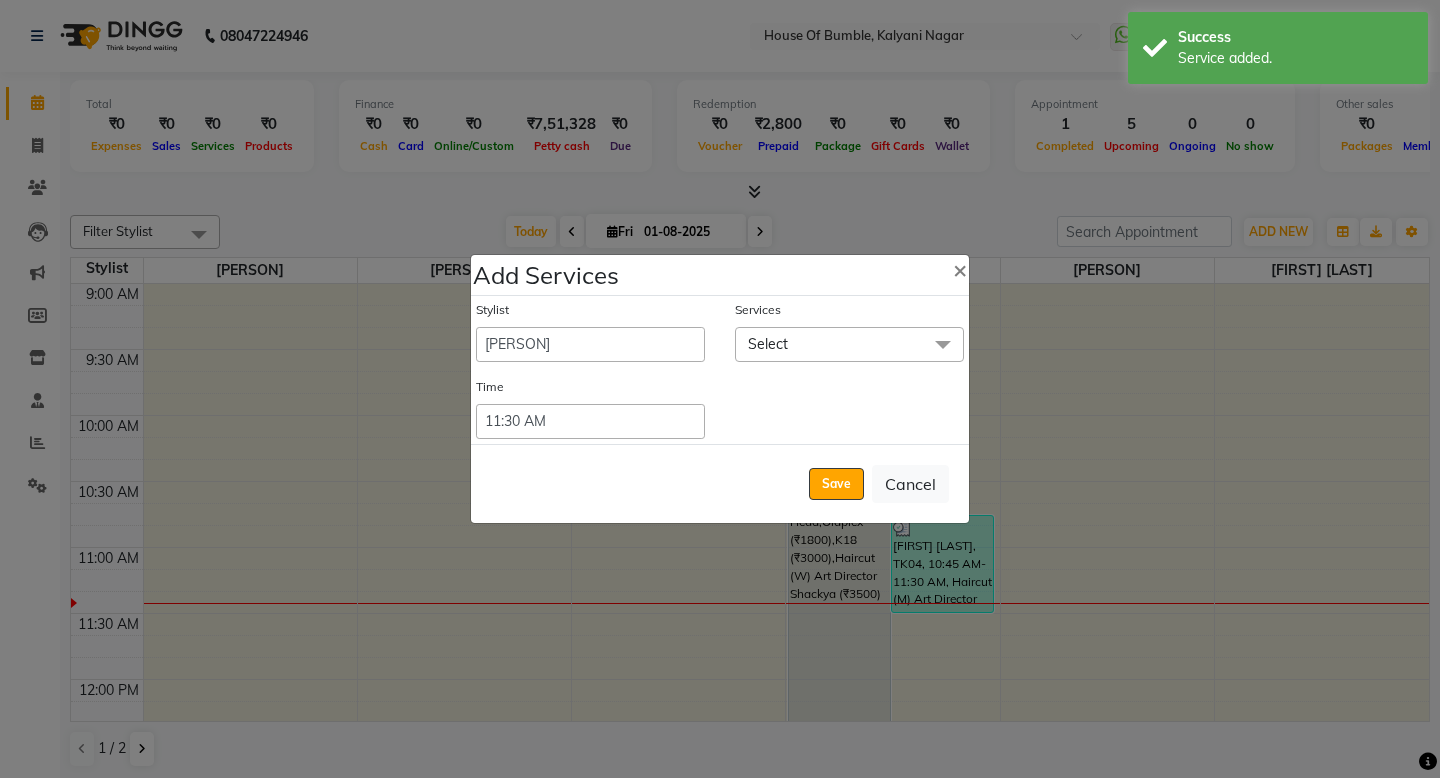 click on "Select" 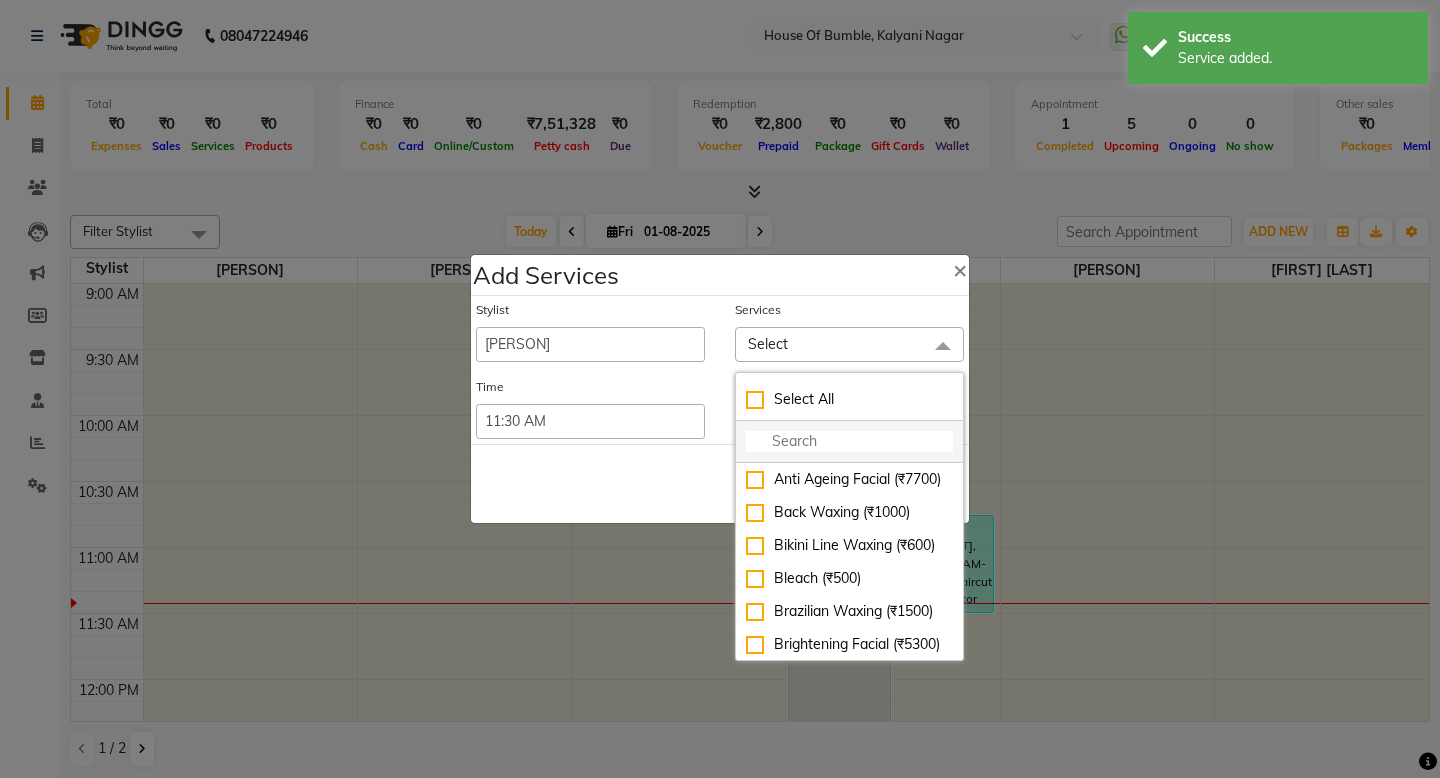 click 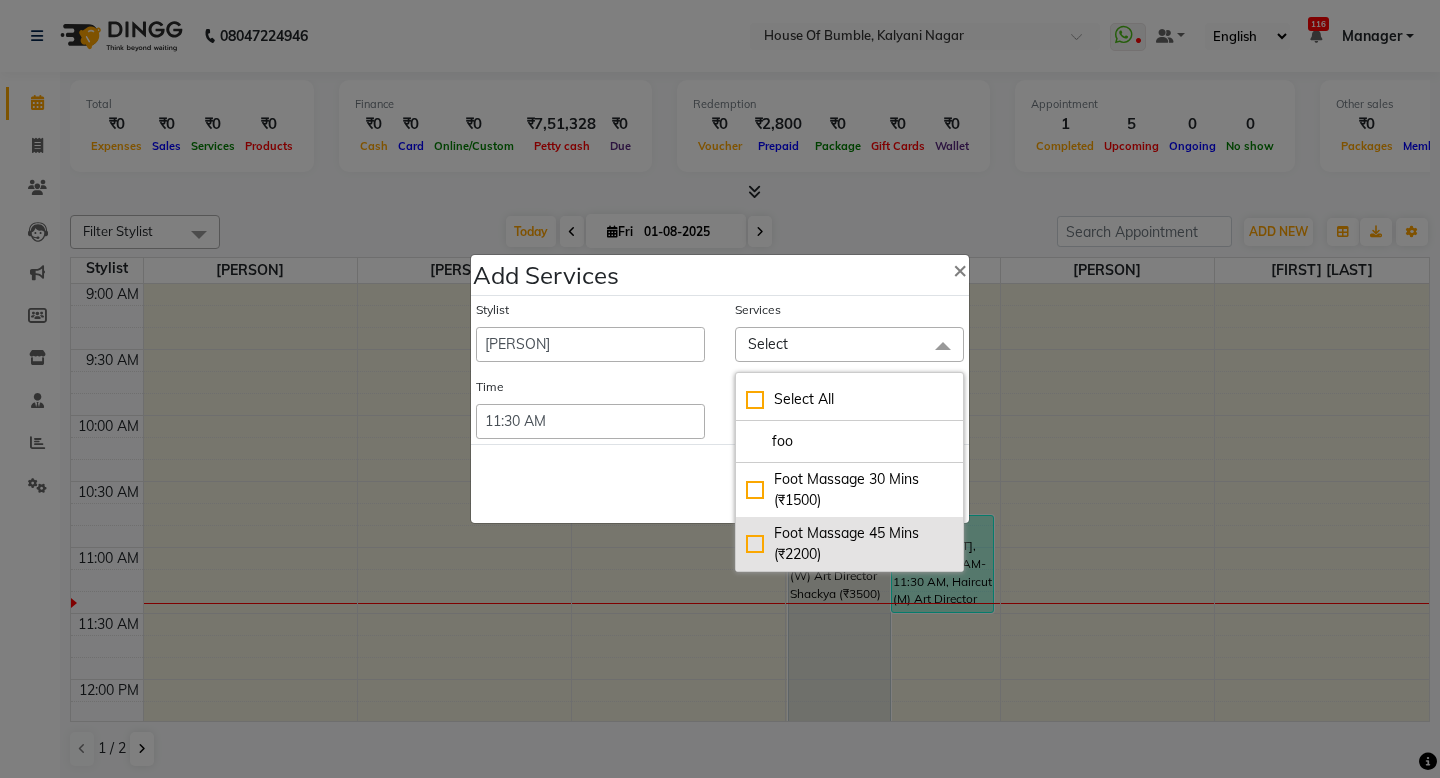 type on "foo" 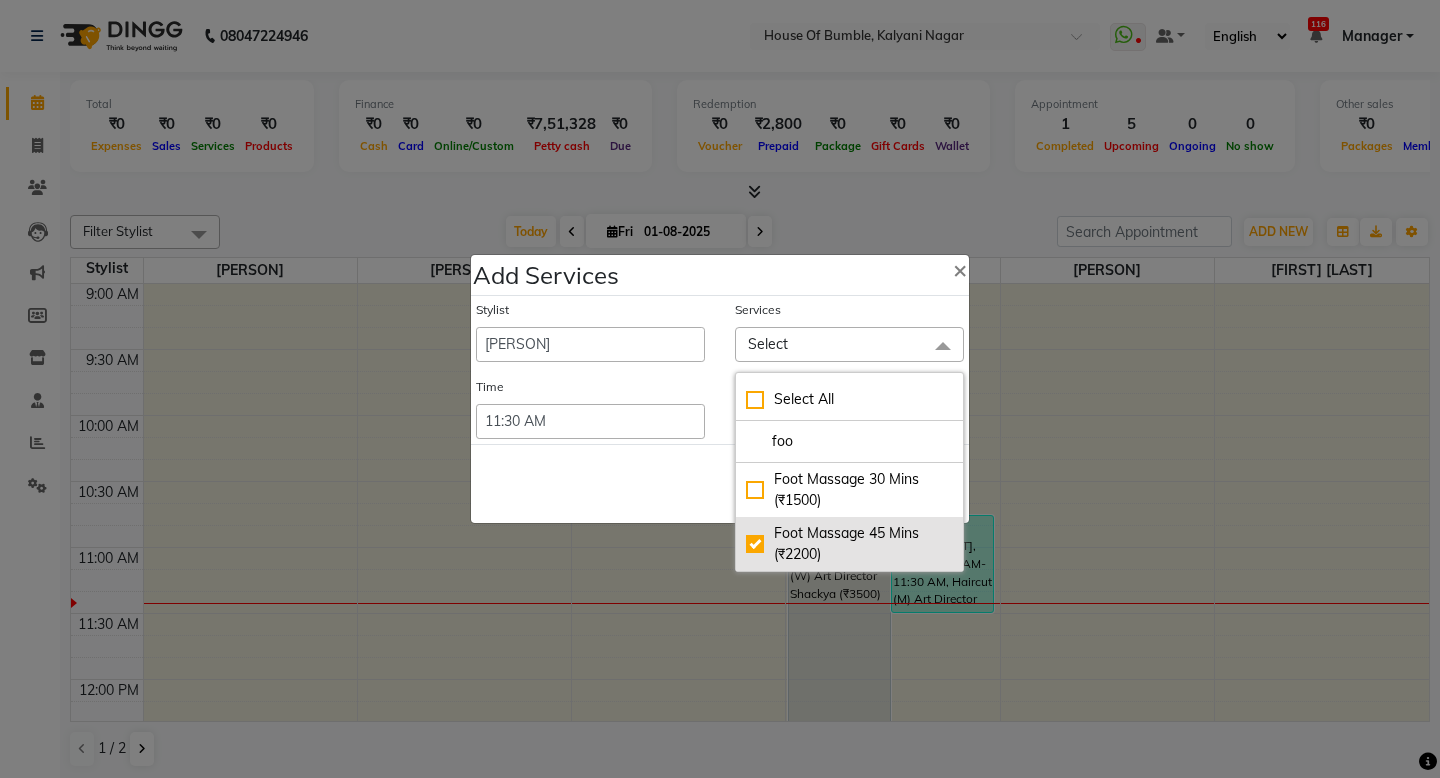 checkbox on "true" 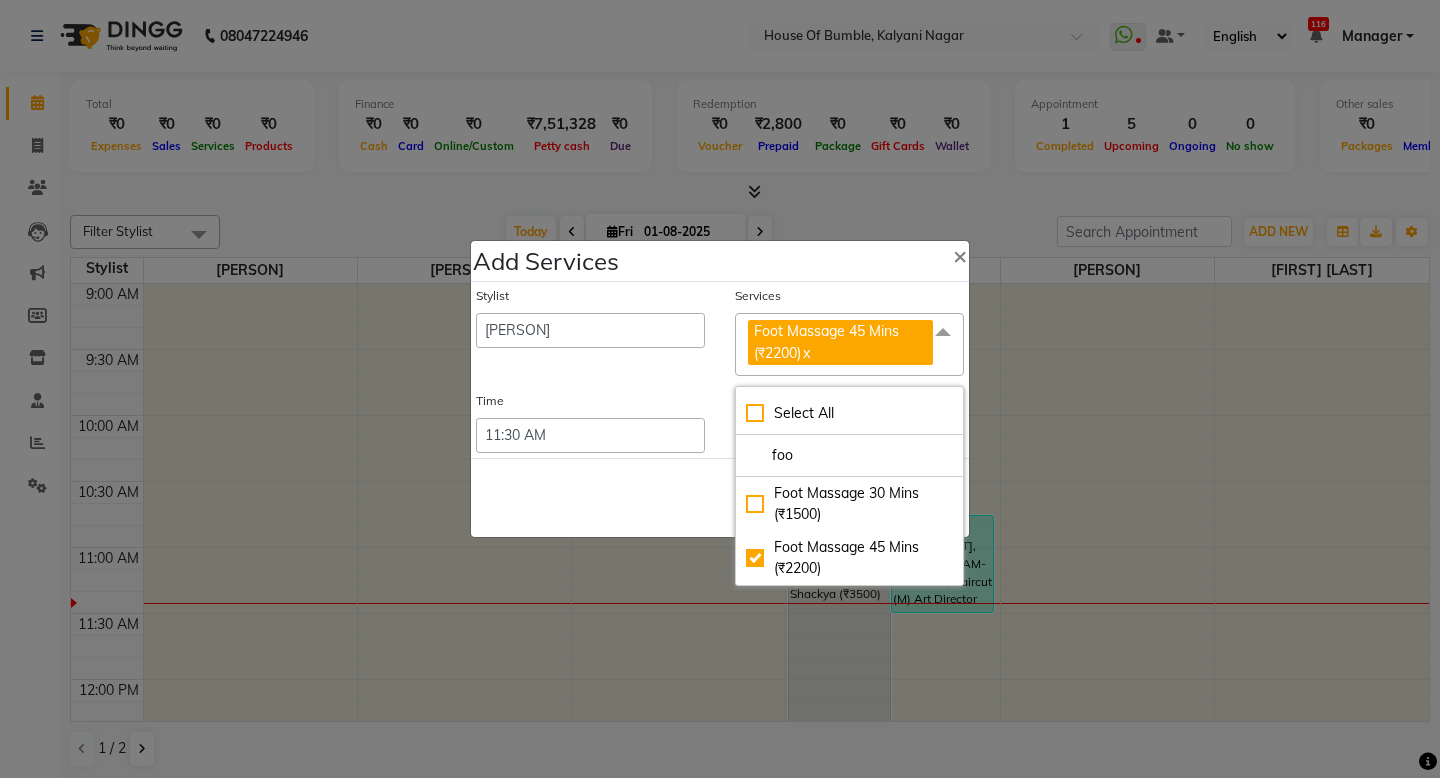 click on "Save   Cancel" 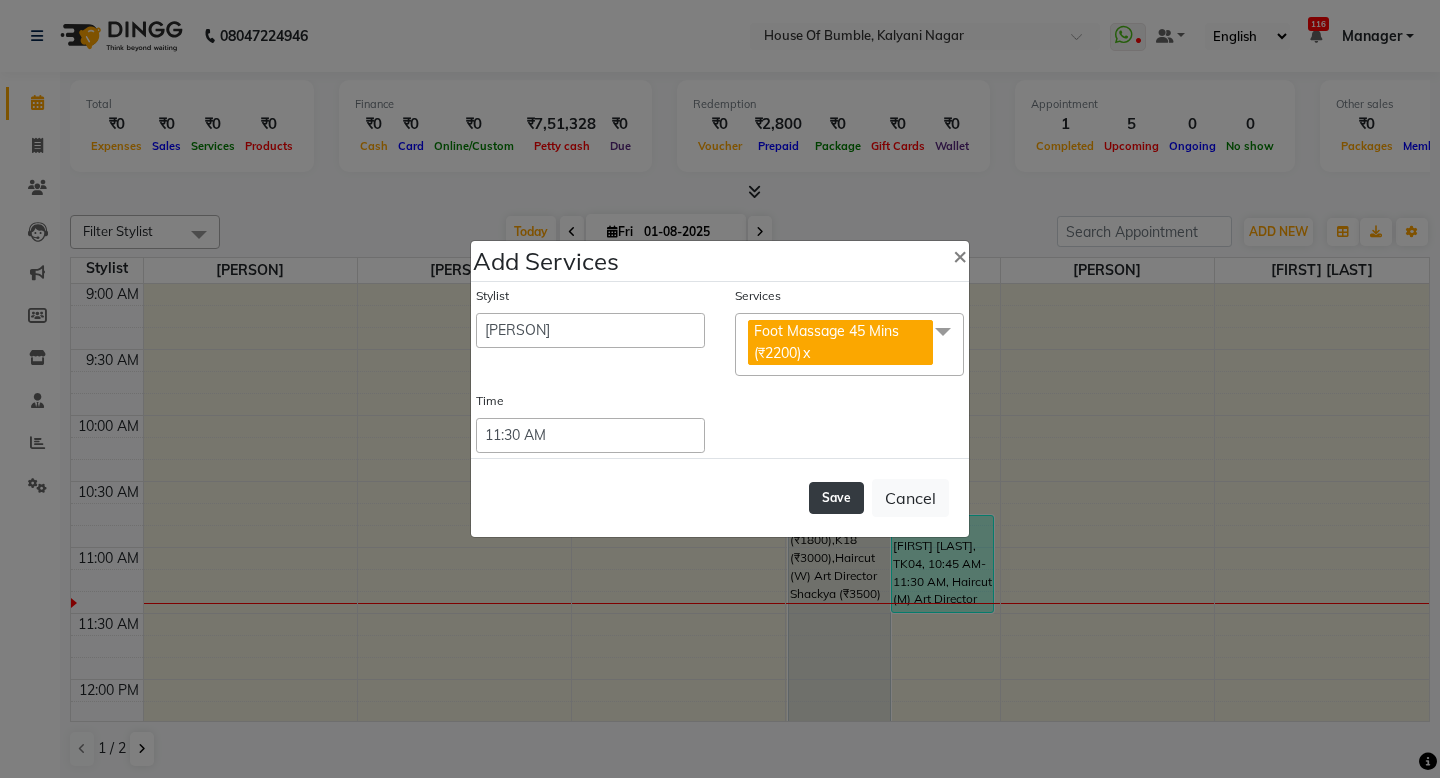 click on "Save" 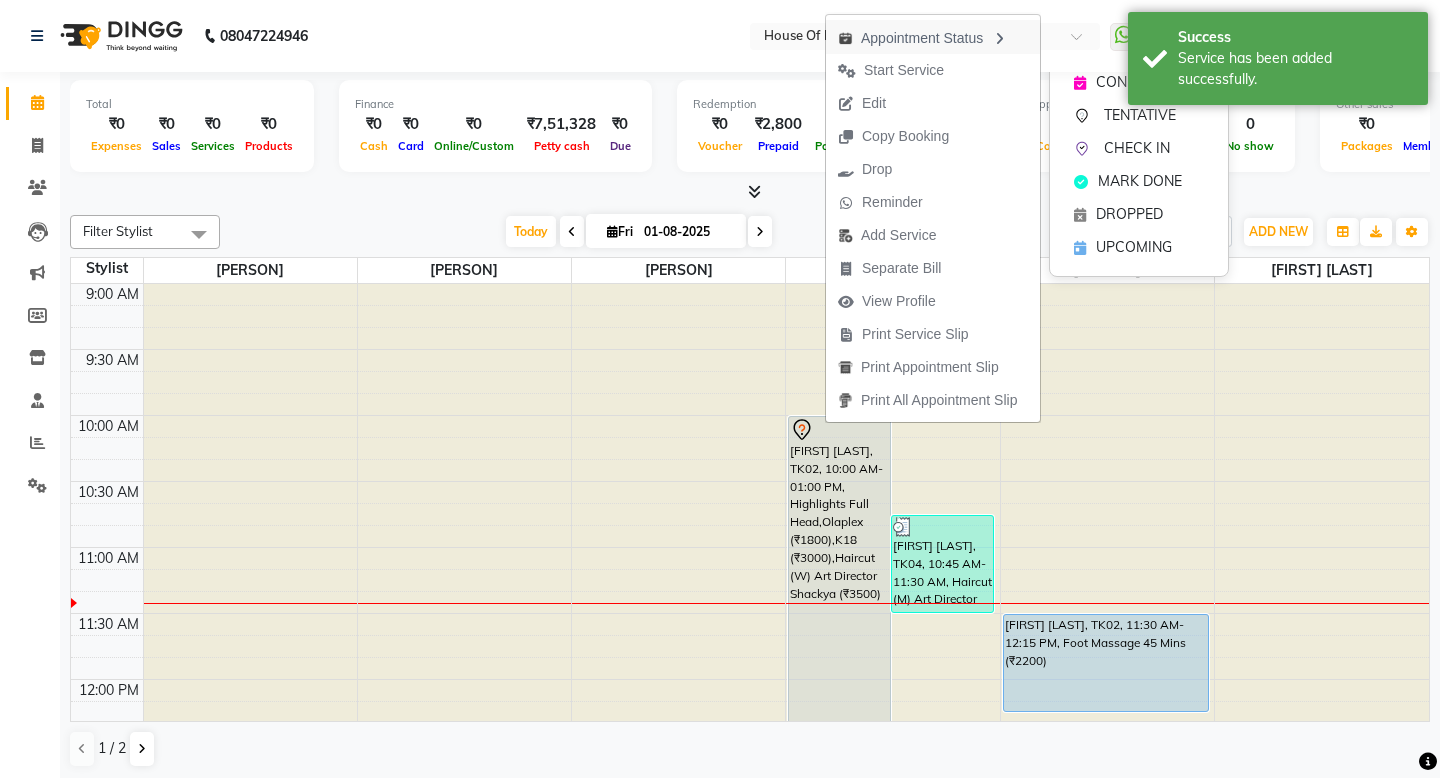 click on "Appointment Status" at bounding box center (933, 37) 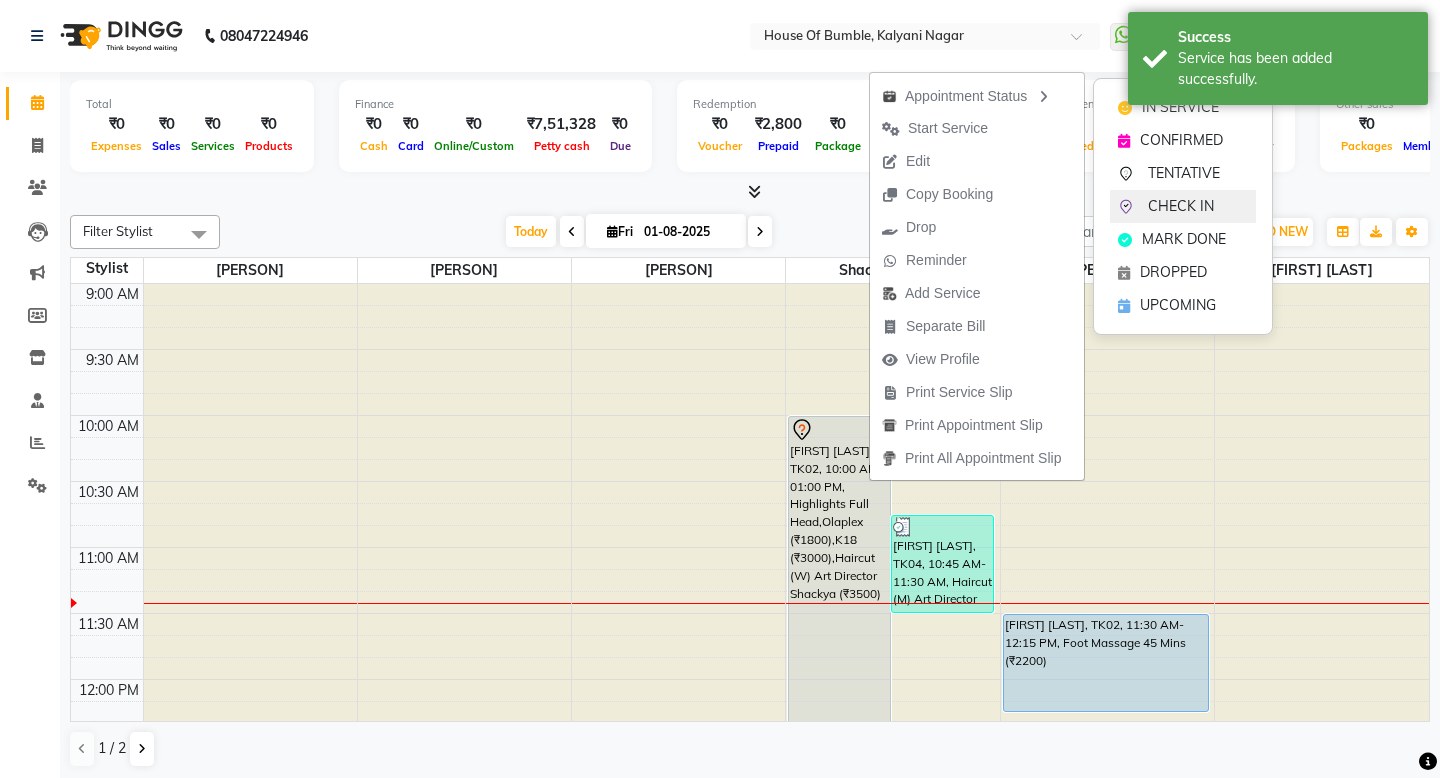 click on "CHECK IN" 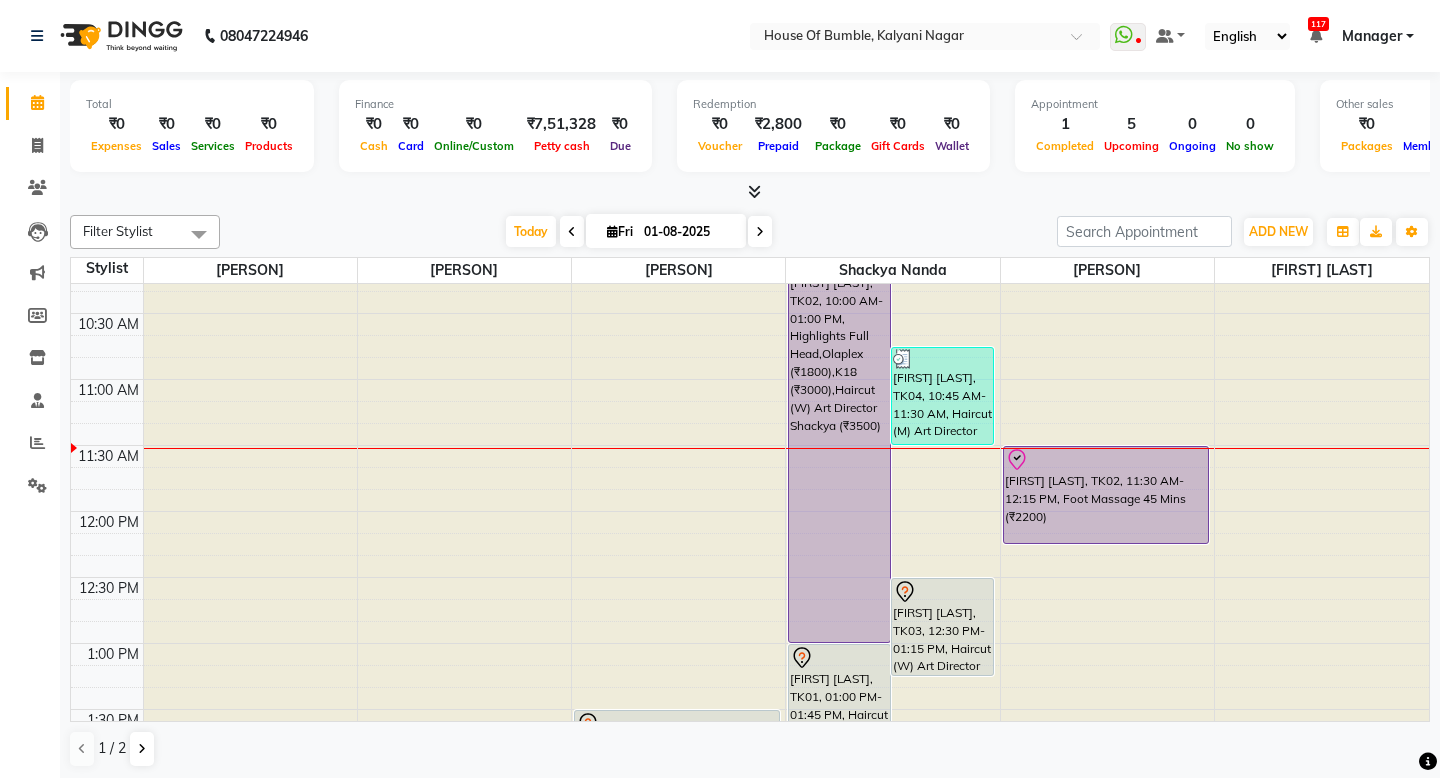 scroll, scrollTop: 192, scrollLeft: 0, axis: vertical 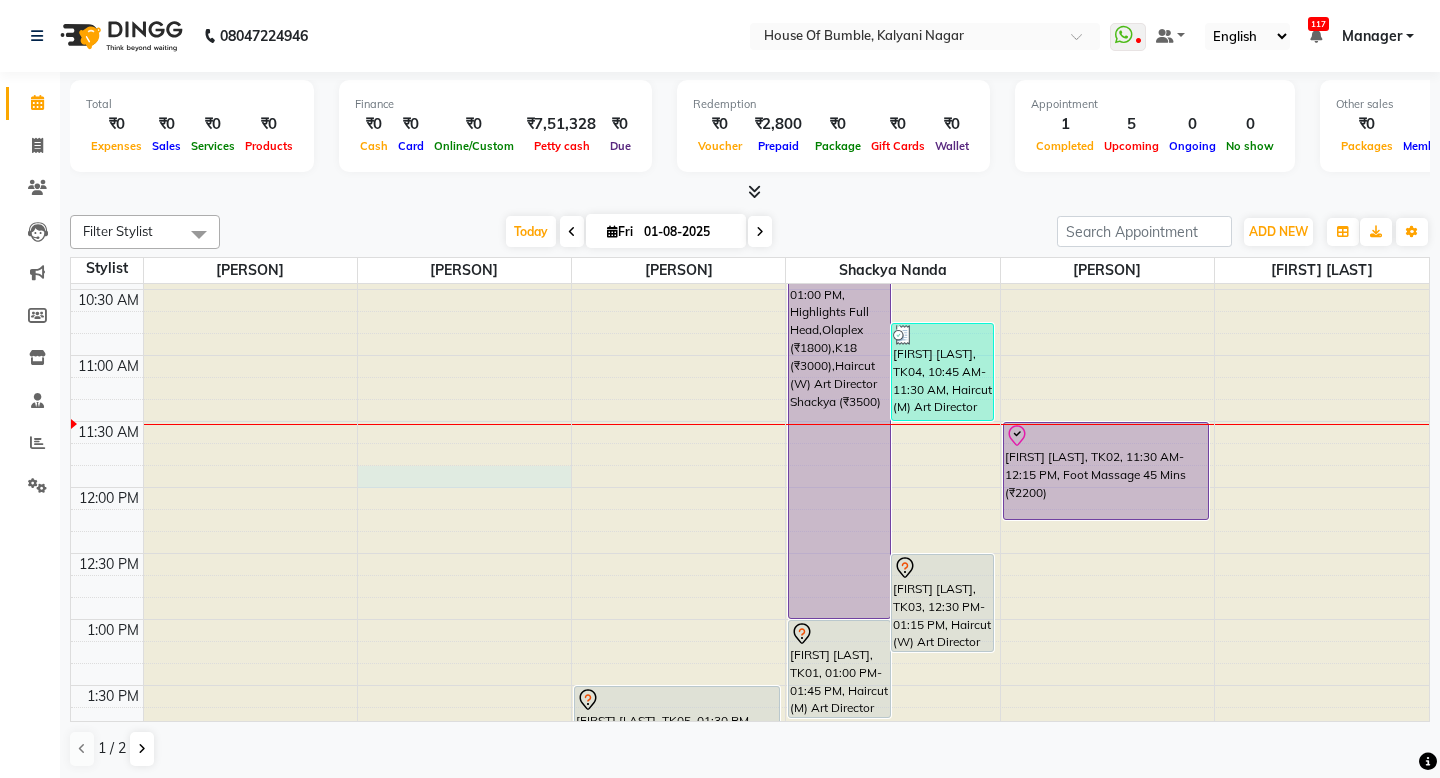 click at bounding box center [464, 92] 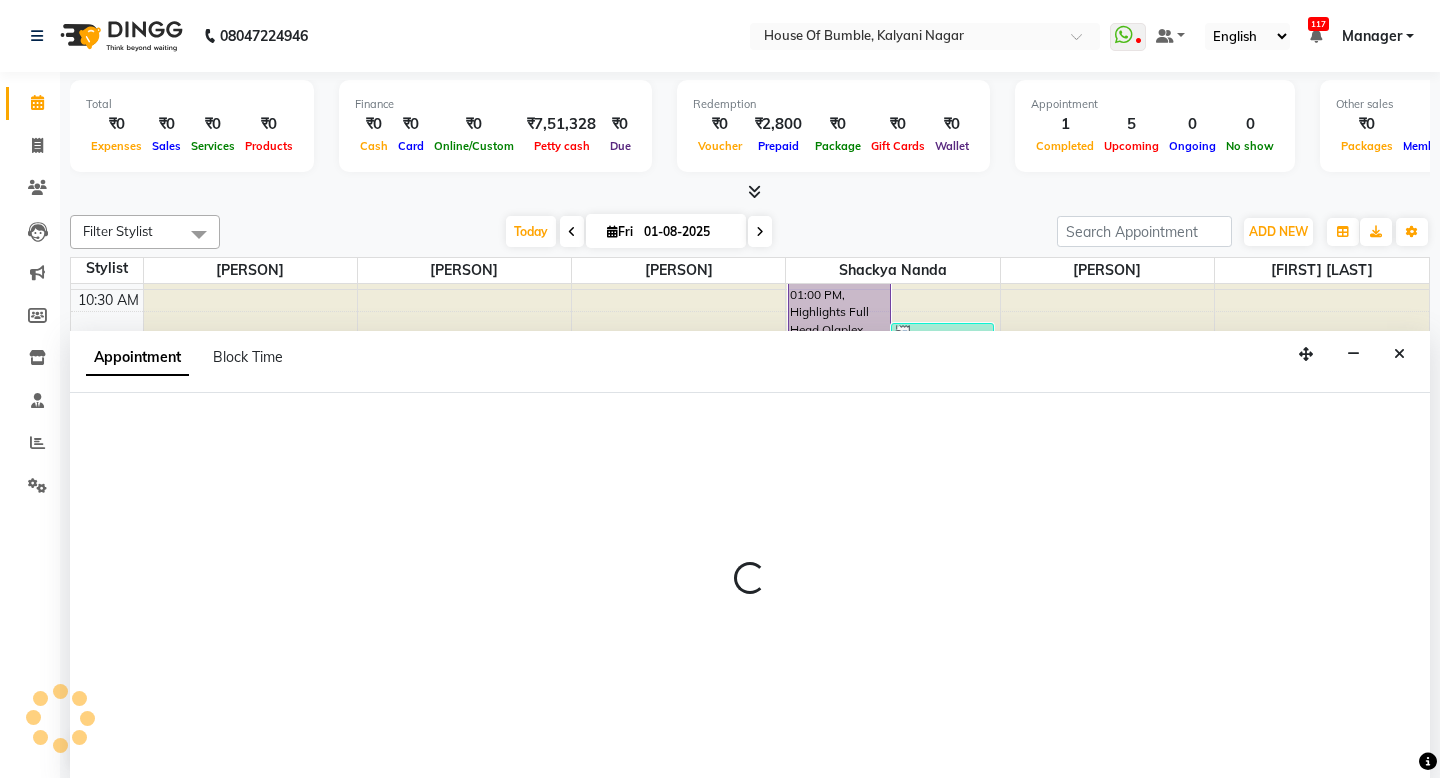 scroll, scrollTop: 1, scrollLeft: 0, axis: vertical 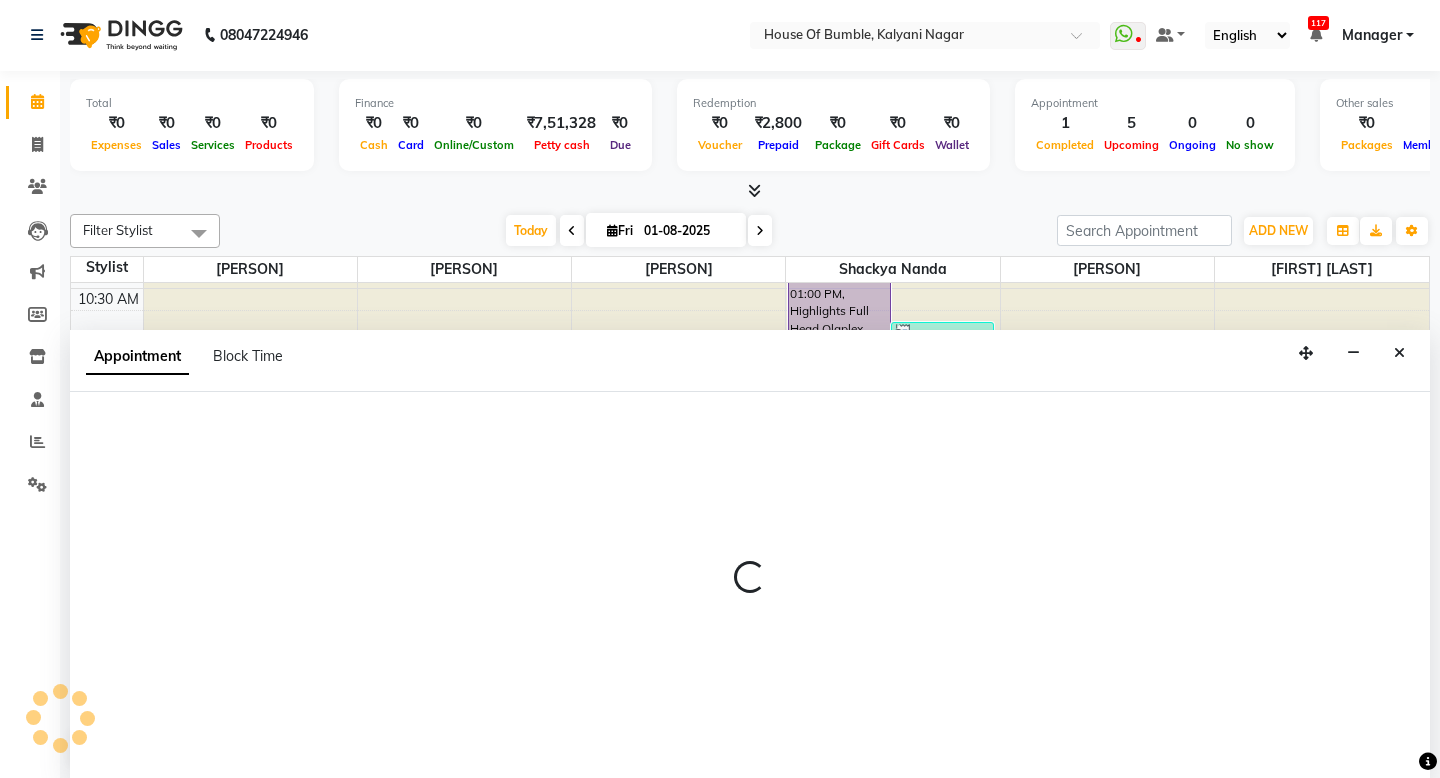 select on "76632" 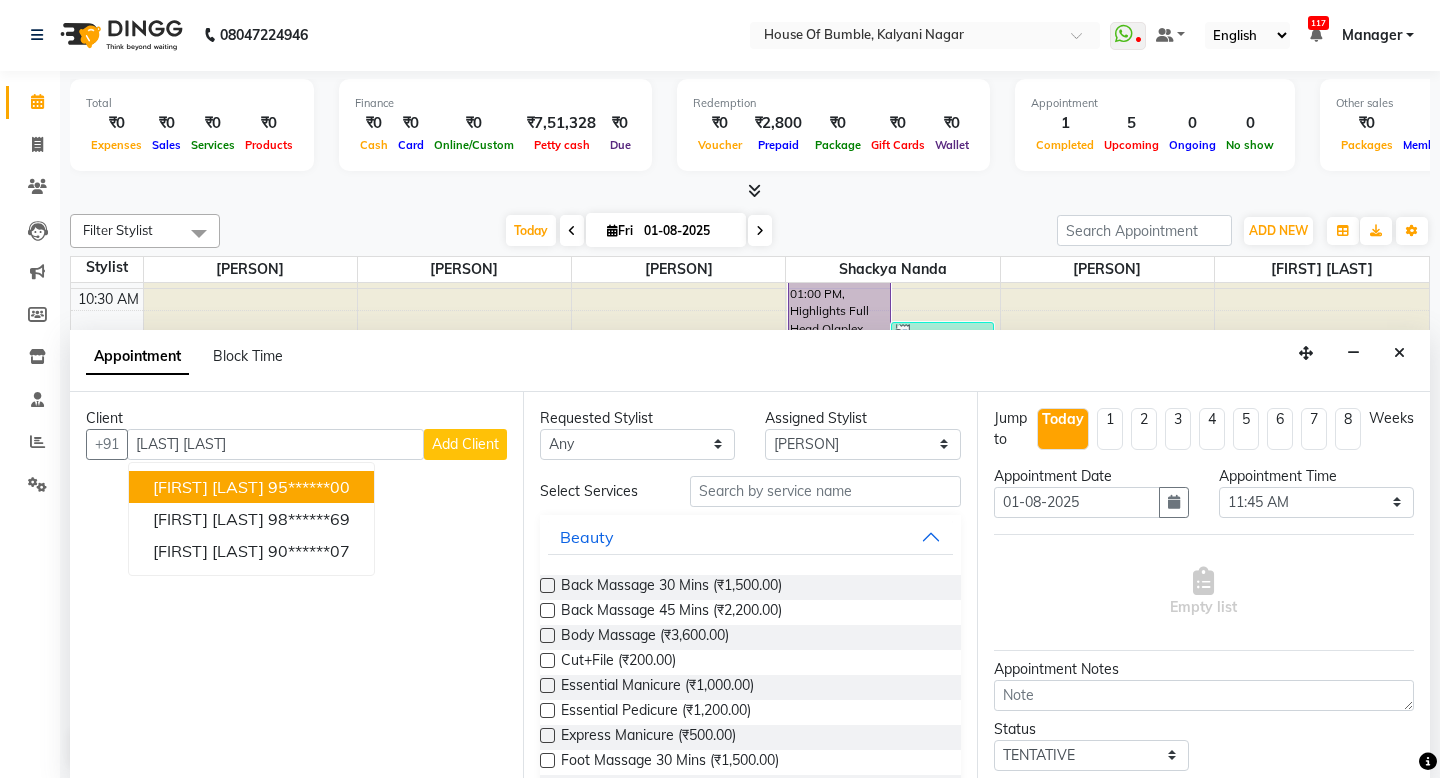 click on "95******00" at bounding box center (309, 487) 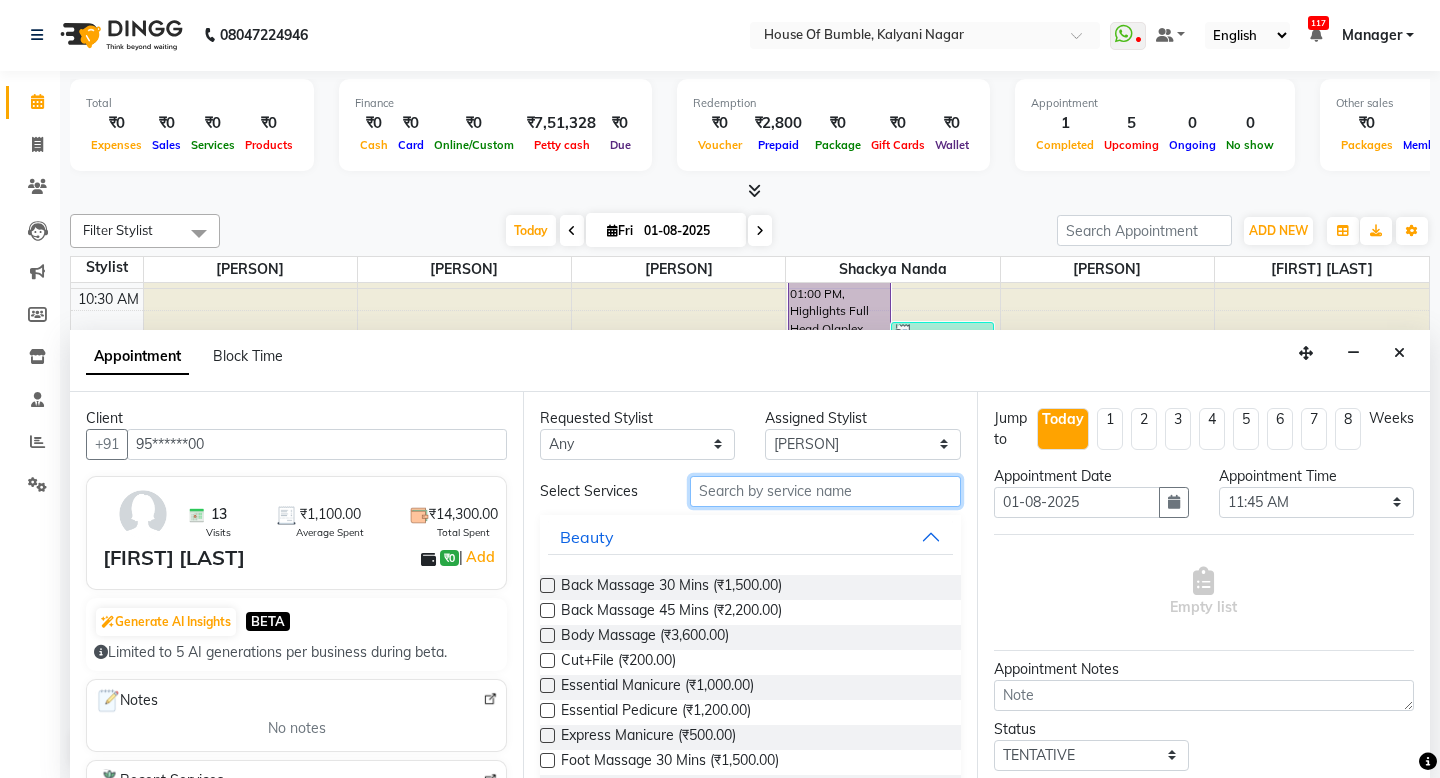 click at bounding box center [825, 491] 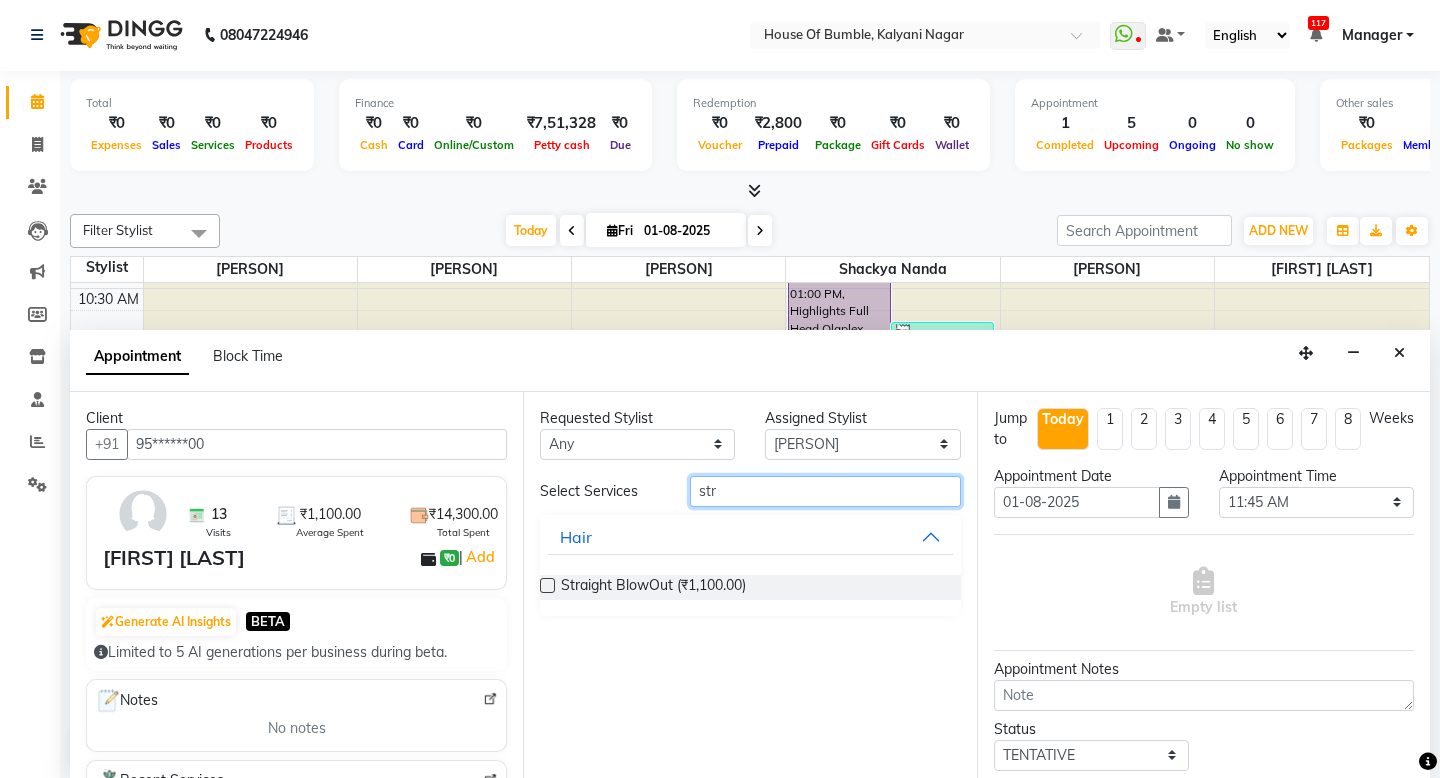 type on "str" 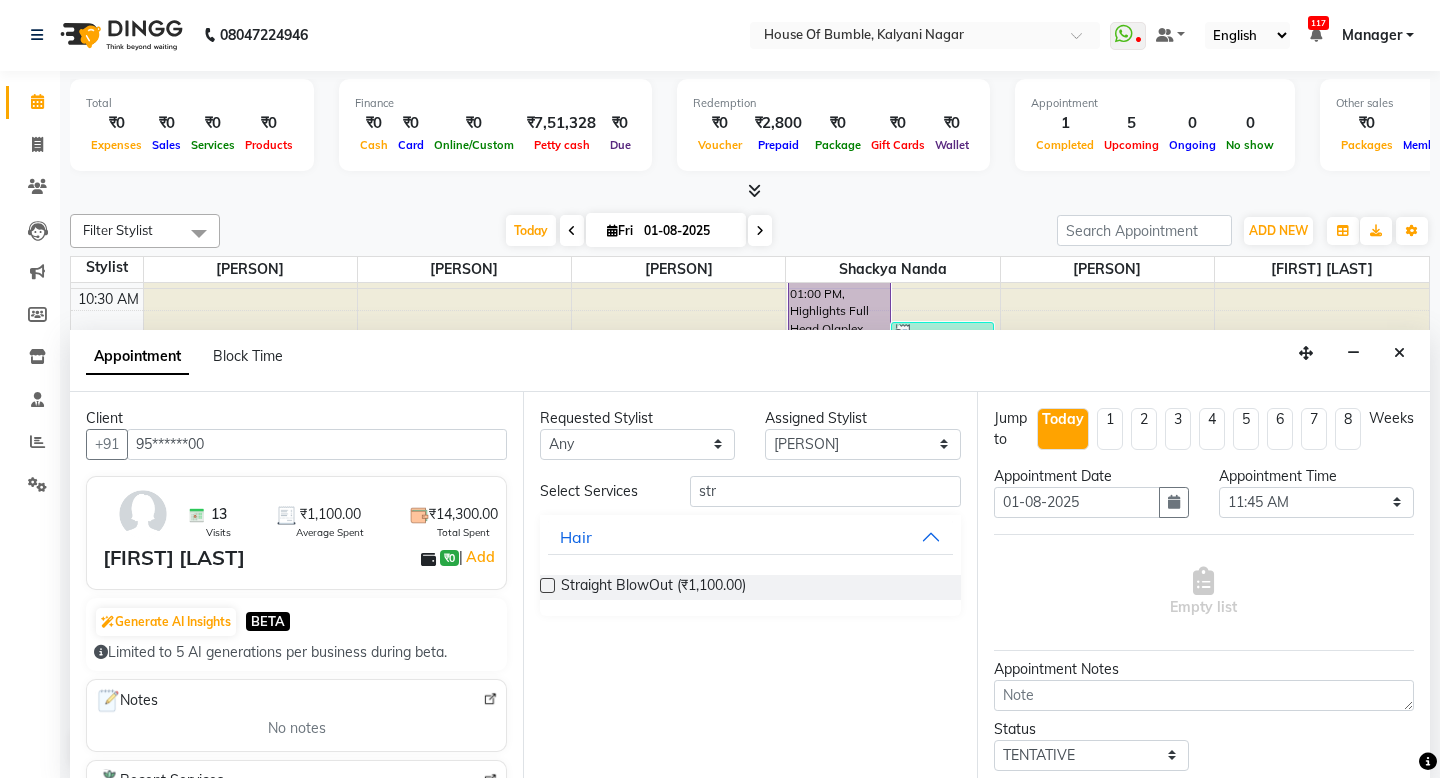 click at bounding box center [547, 585] 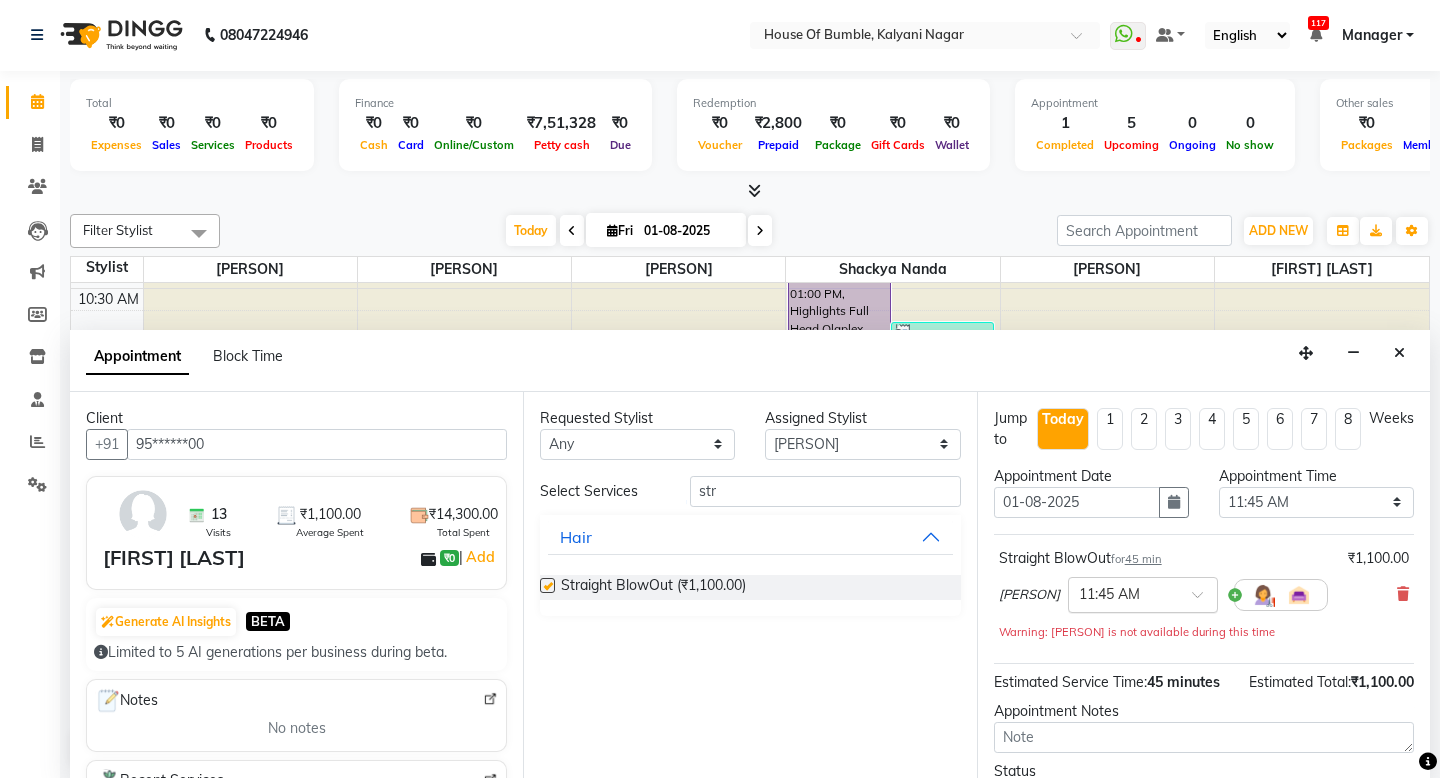 checkbox on "false" 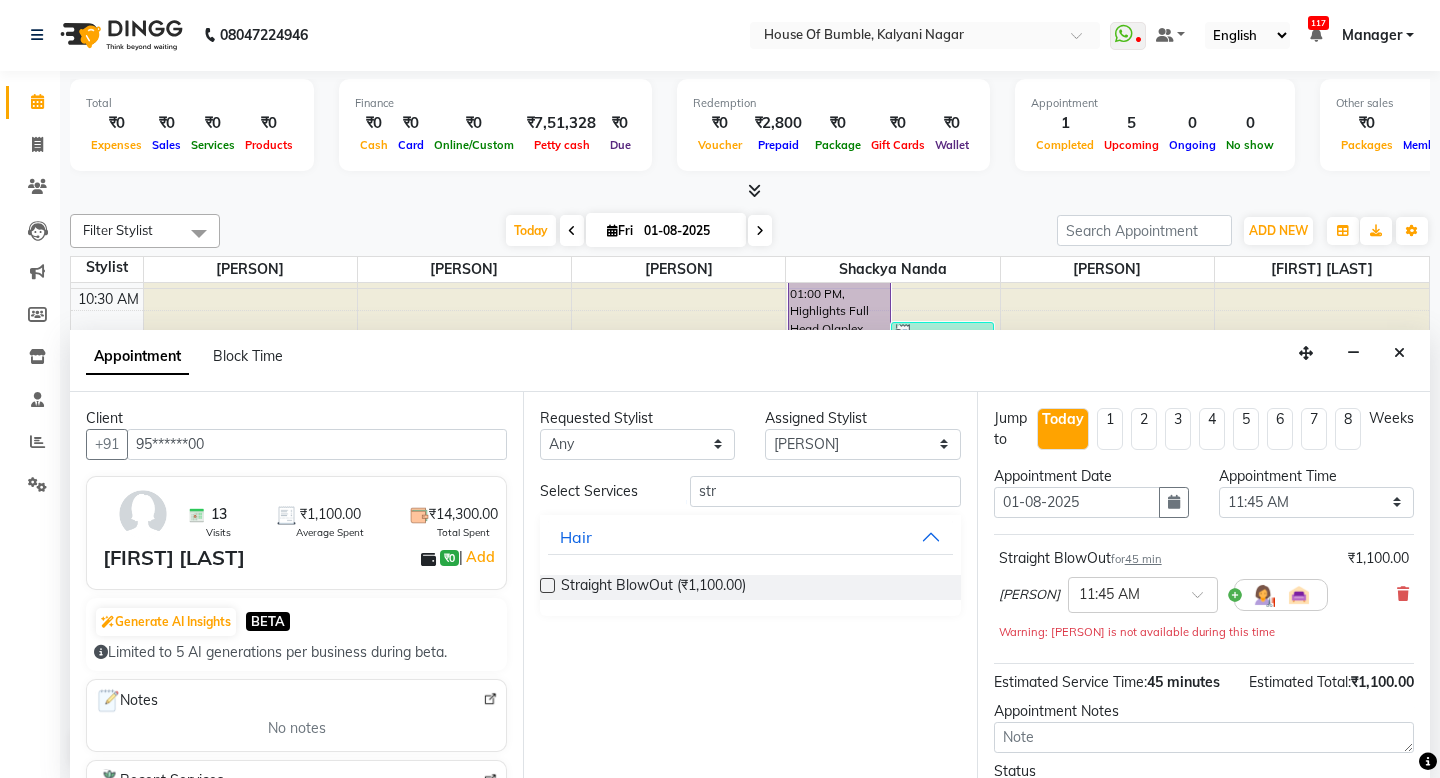 scroll, scrollTop: 159, scrollLeft: 0, axis: vertical 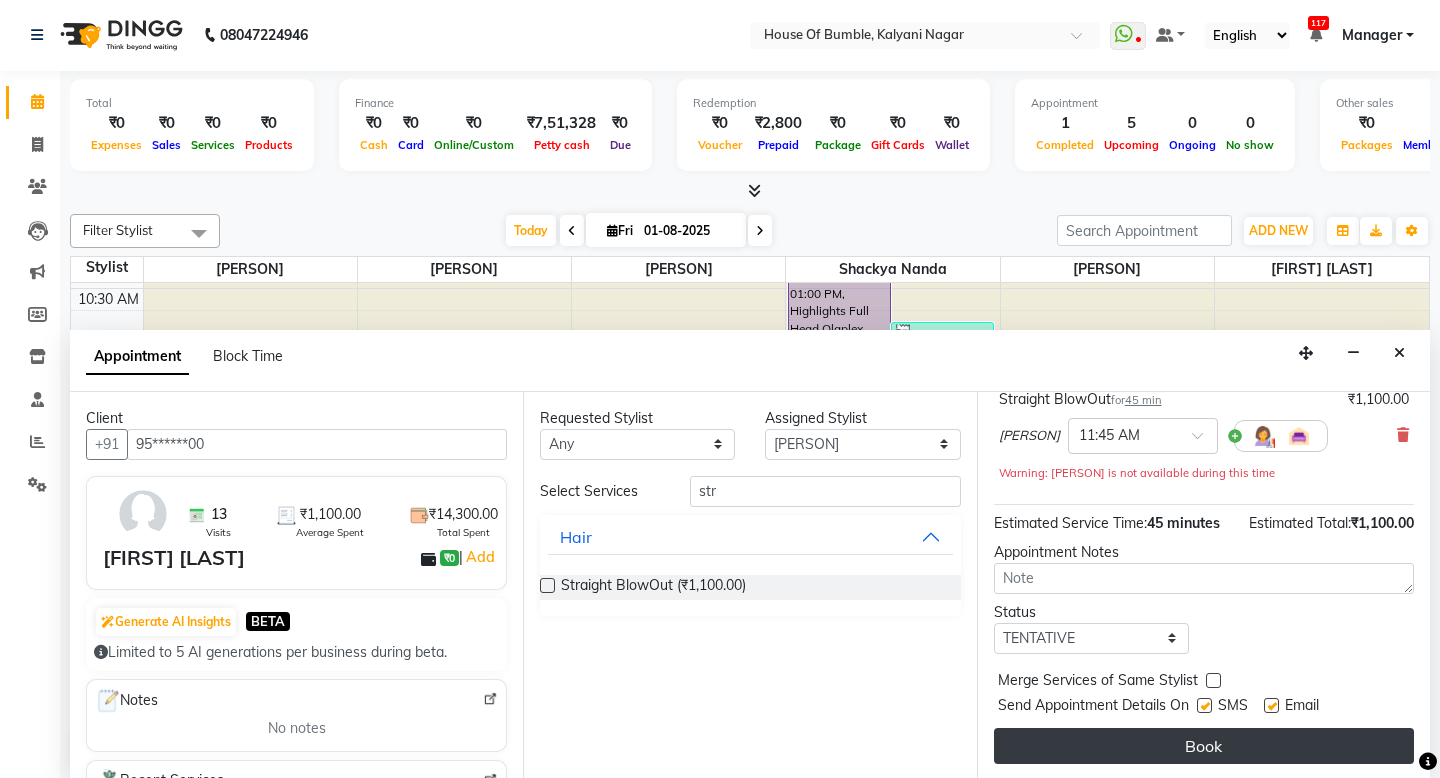 click on "Book" at bounding box center [1204, 746] 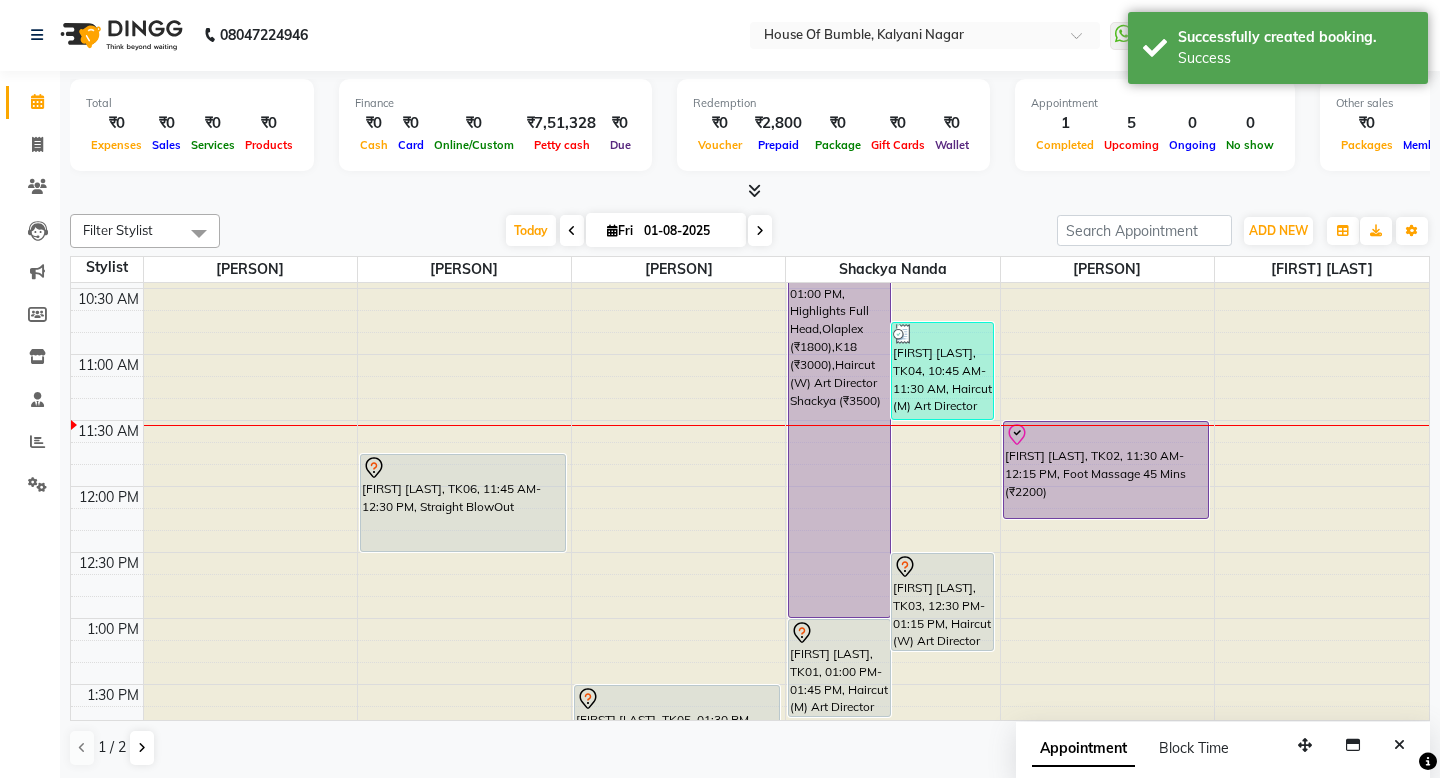 scroll, scrollTop: 0, scrollLeft: 0, axis: both 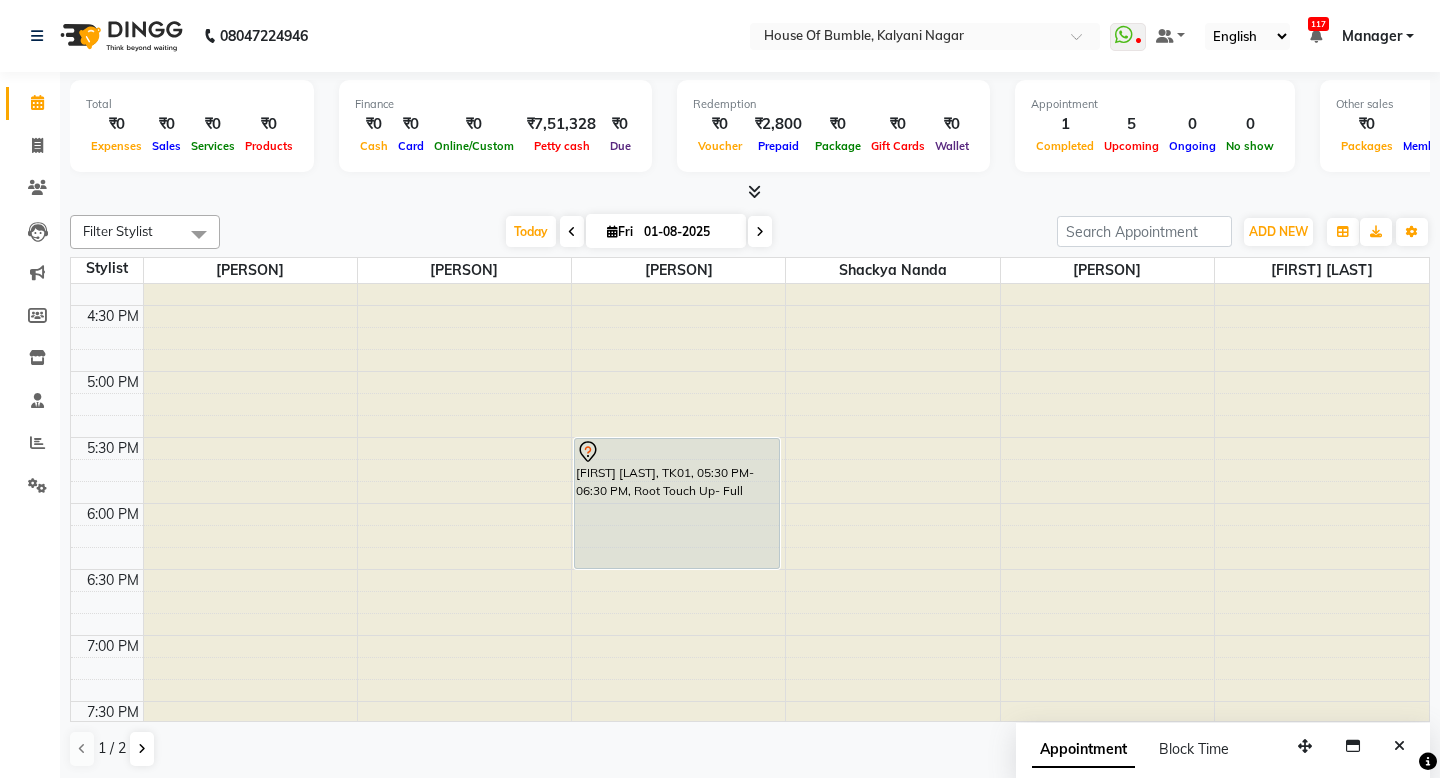 click at bounding box center [678, -684] 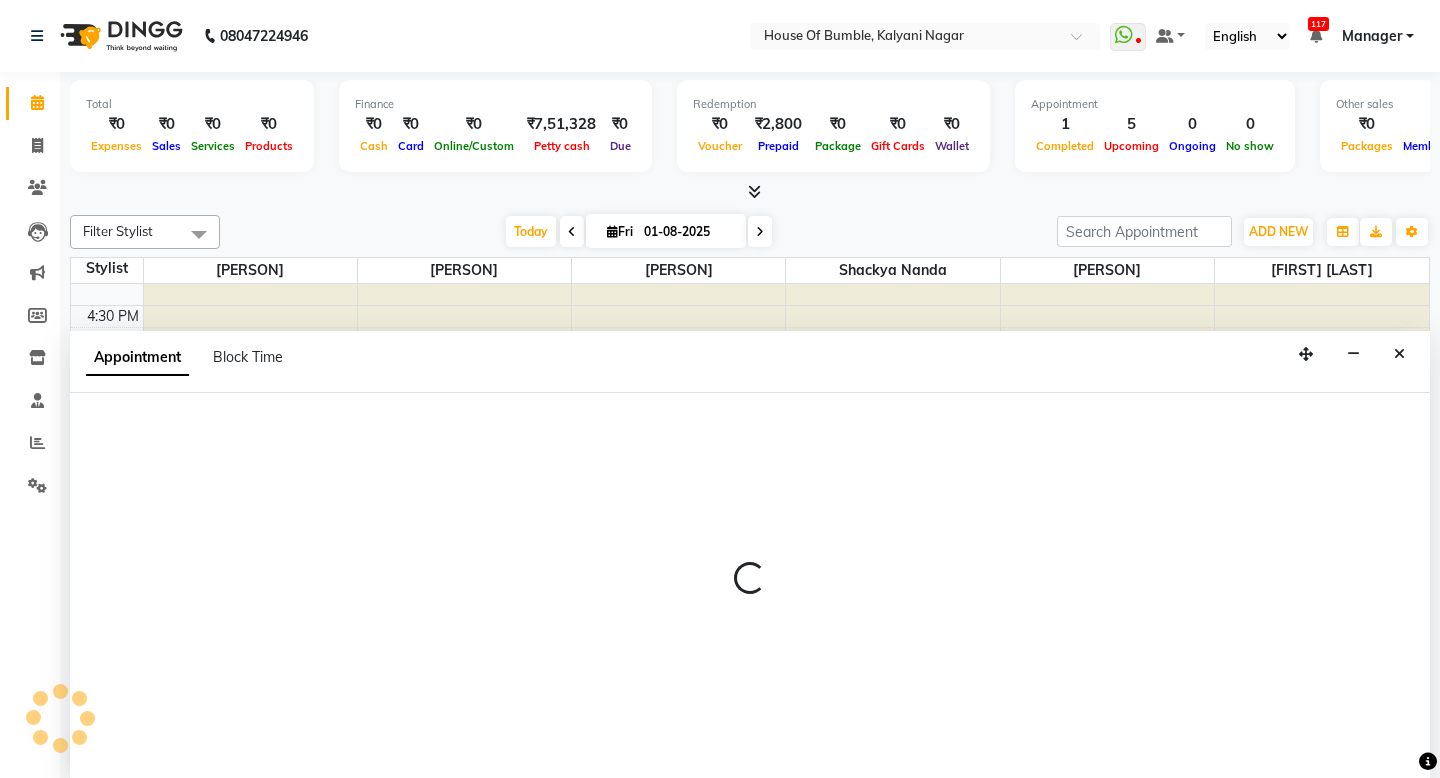 select on "9480" 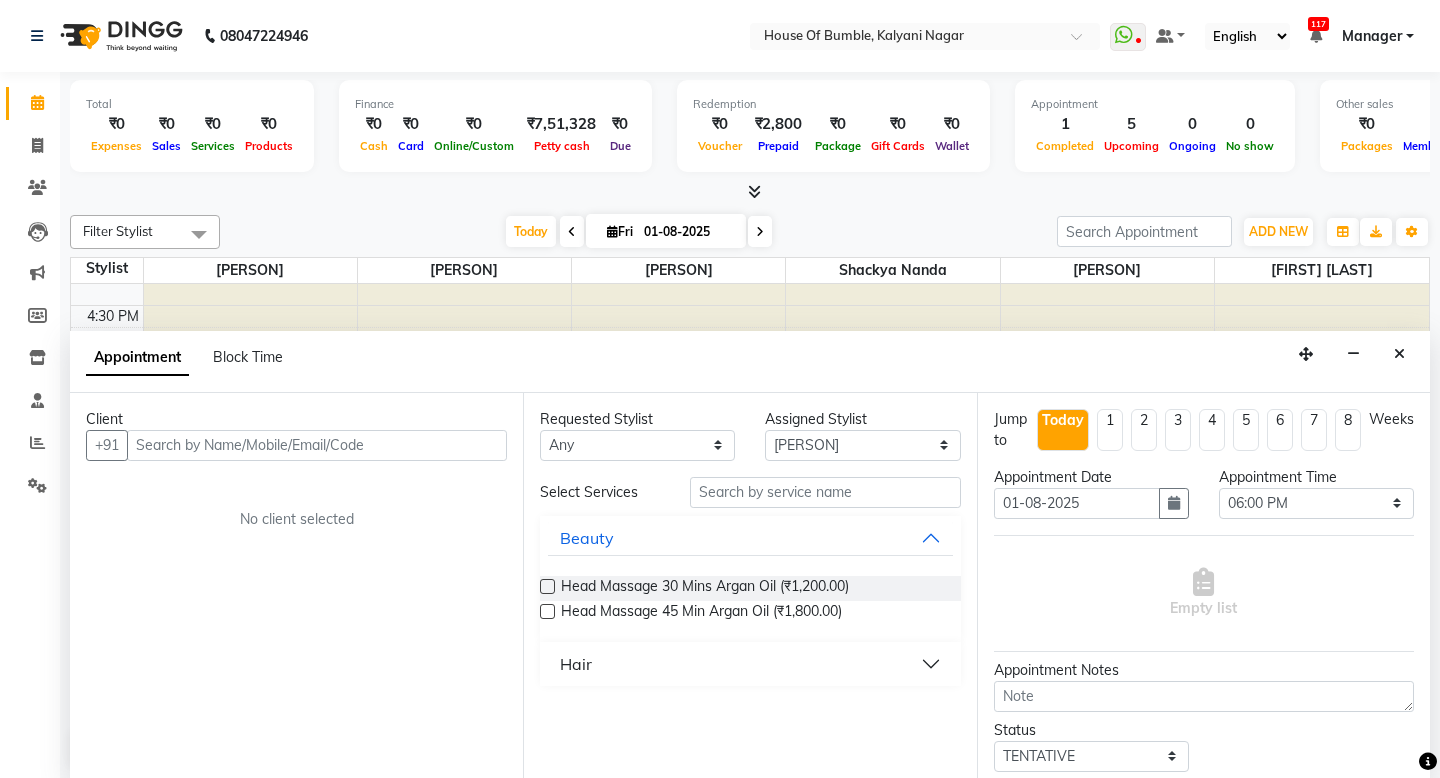 scroll, scrollTop: 1, scrollLeft: 0, axis: vertical 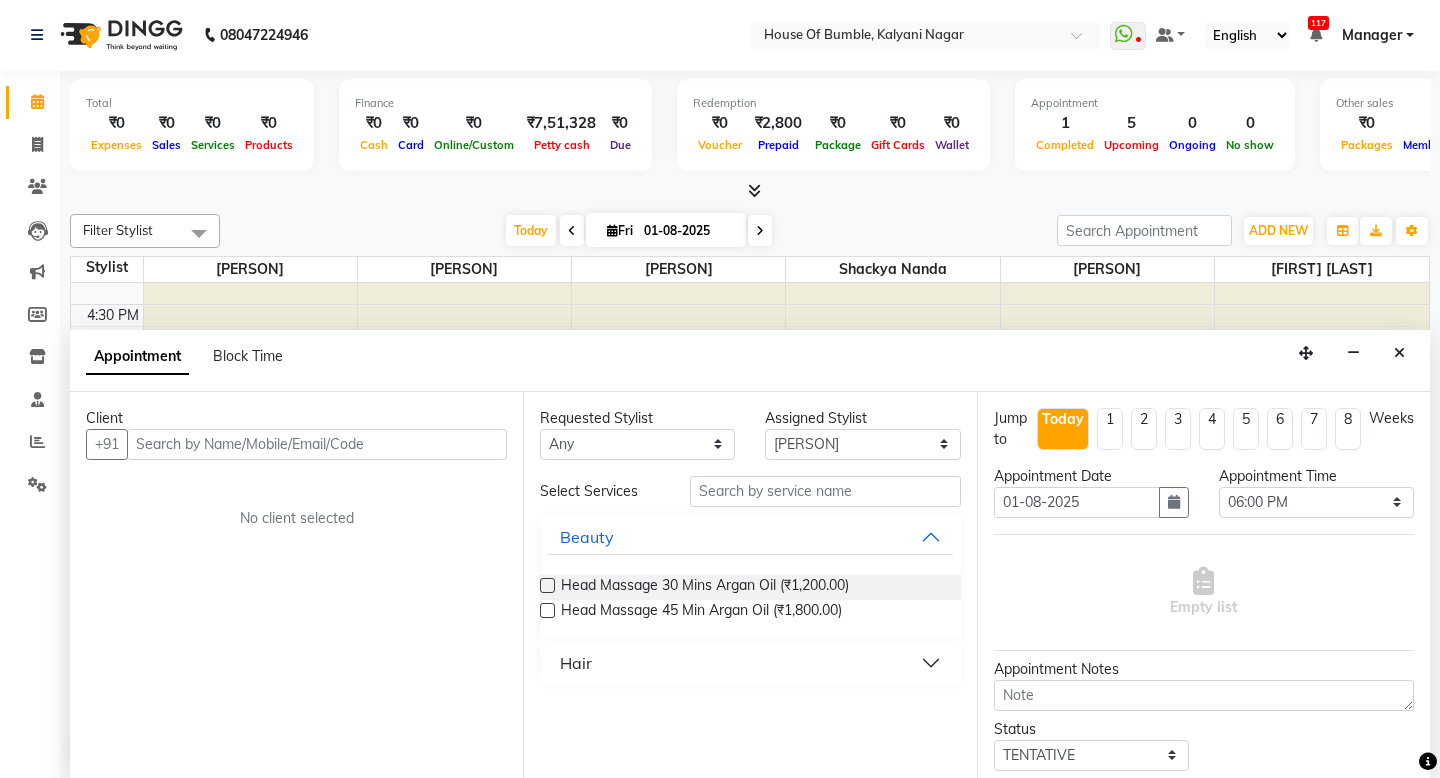 click at bounding box center [317, 444] 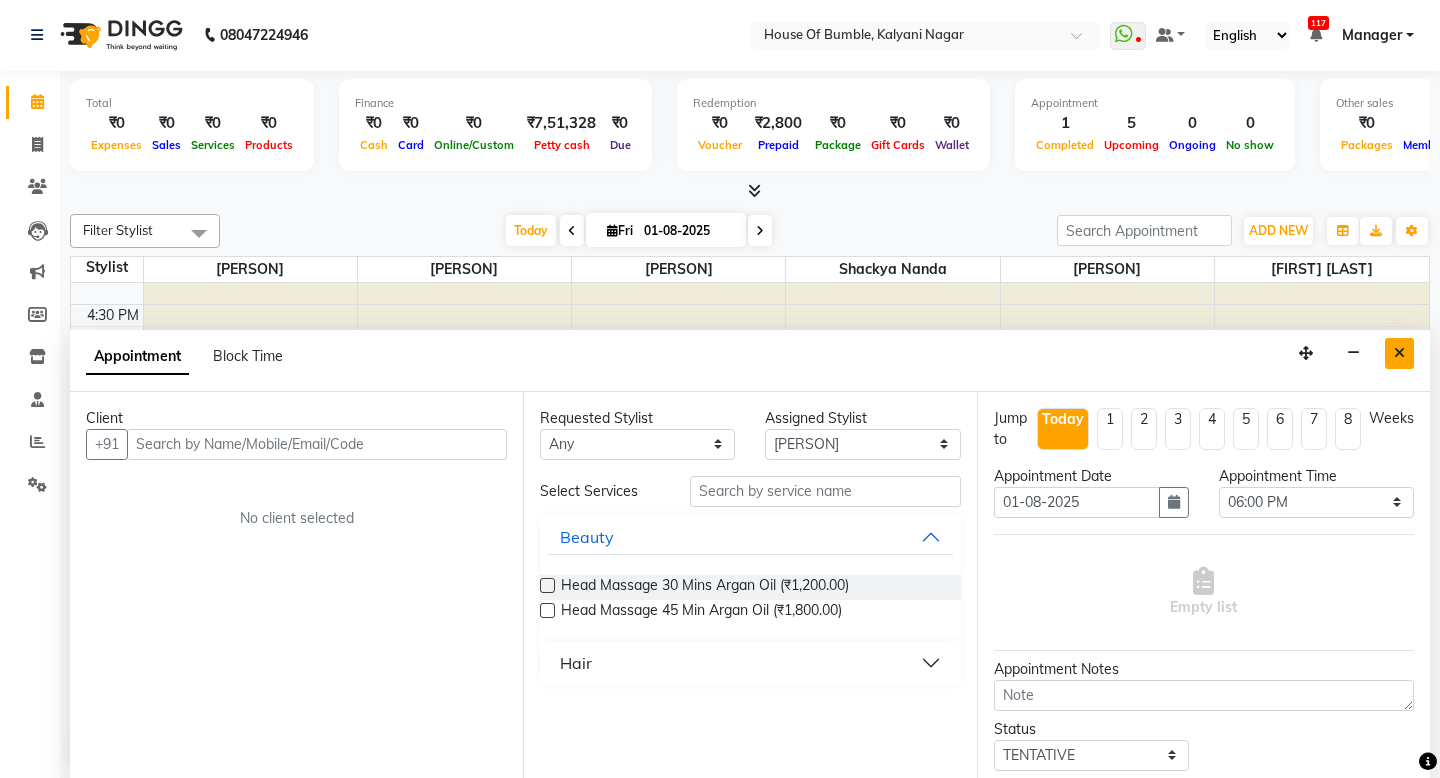 click at bounding box center [1399, 353] 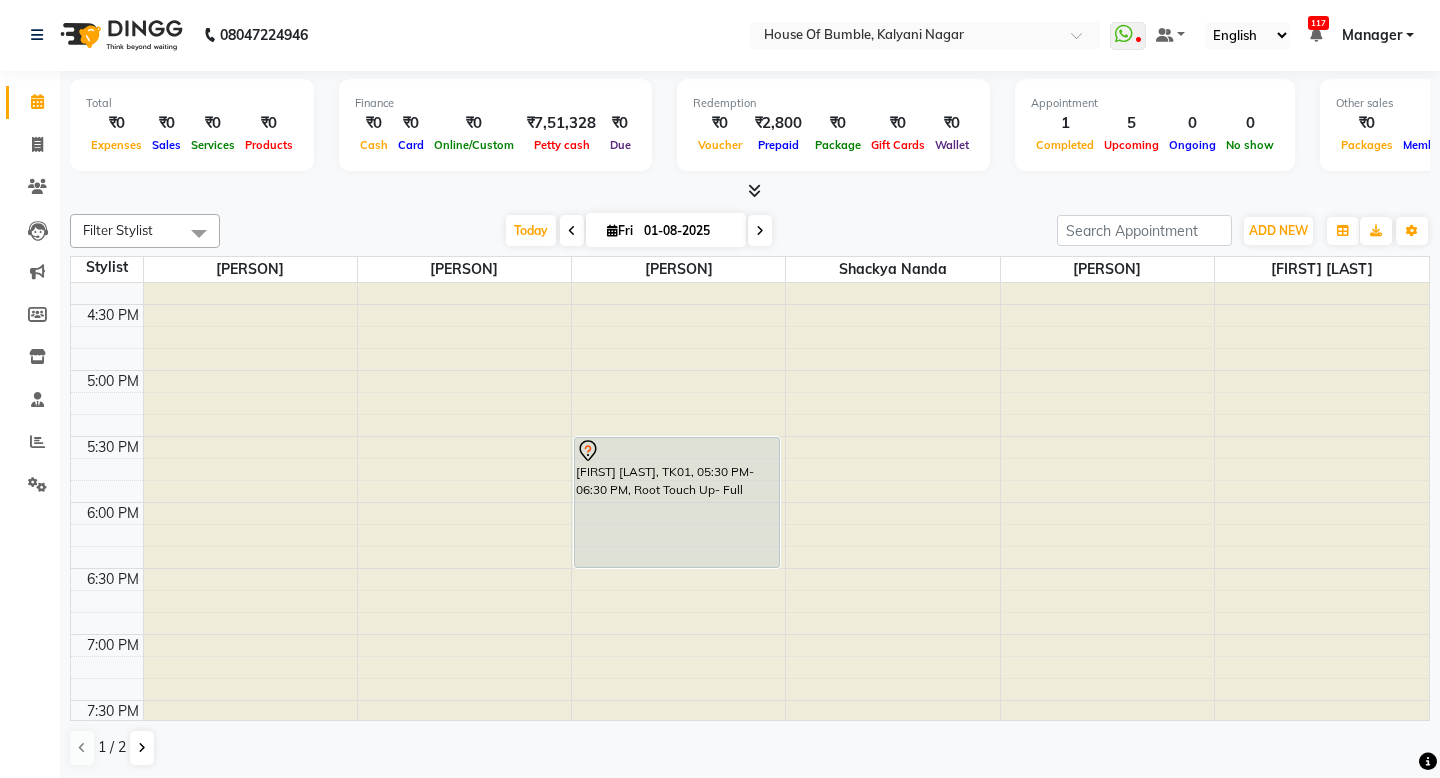 click at bounding box center (678, -685) 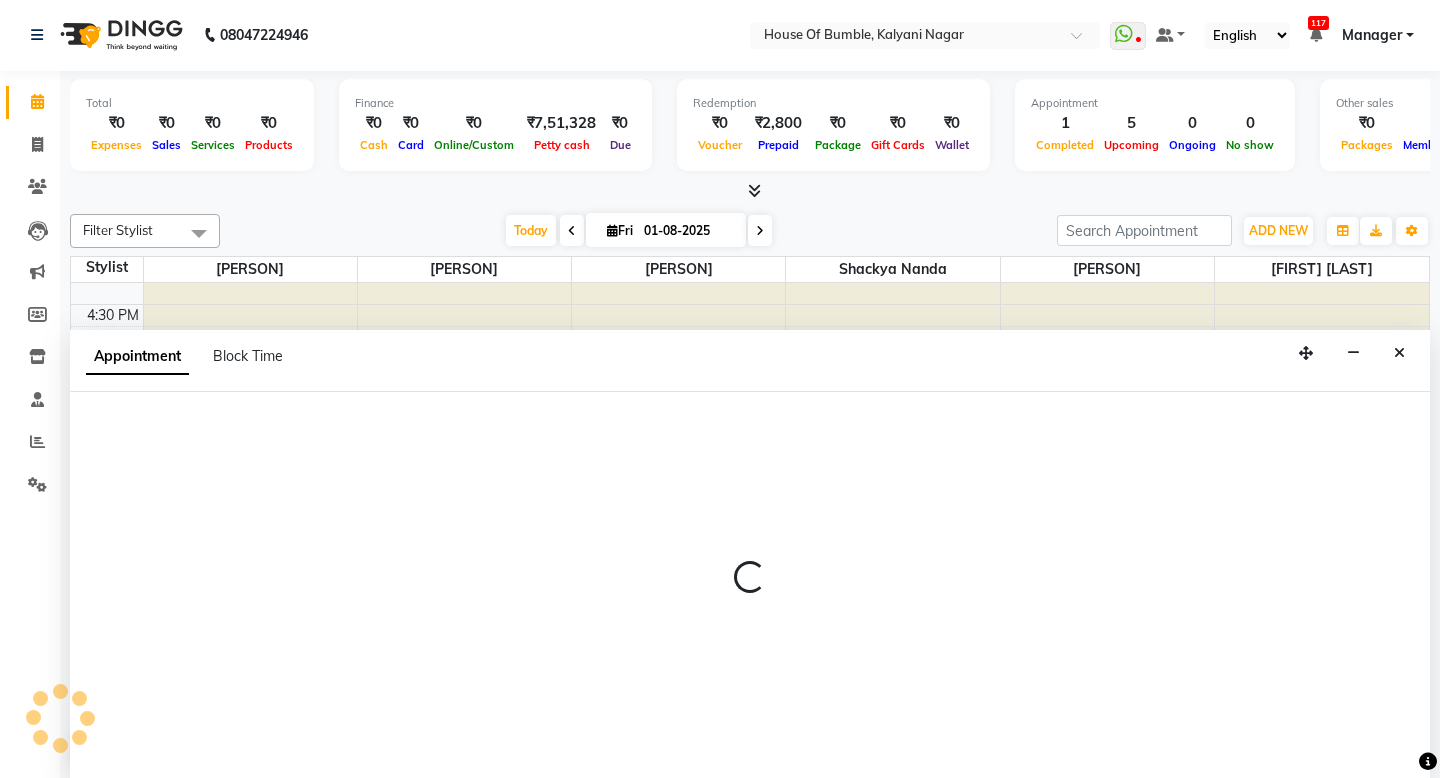select on "9480" 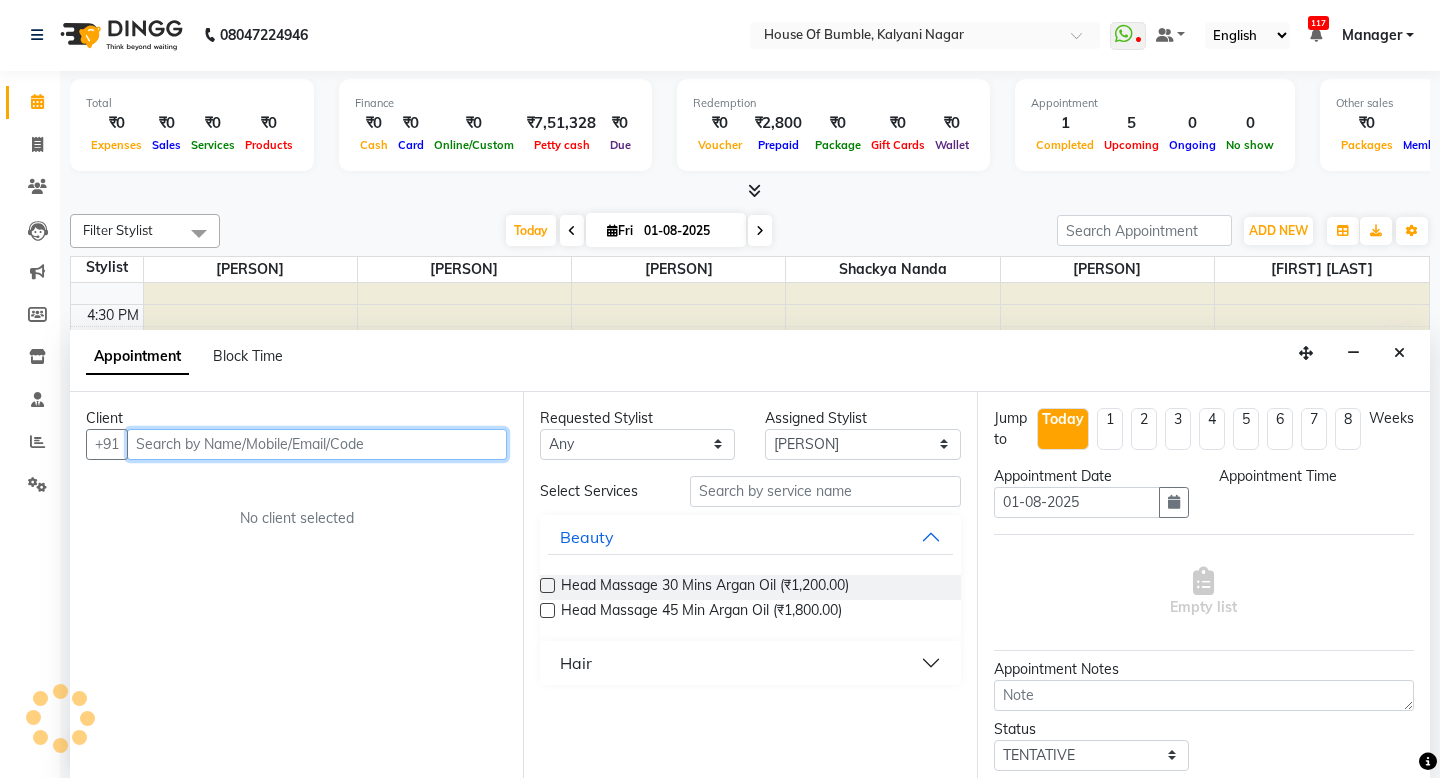 select on "1080" 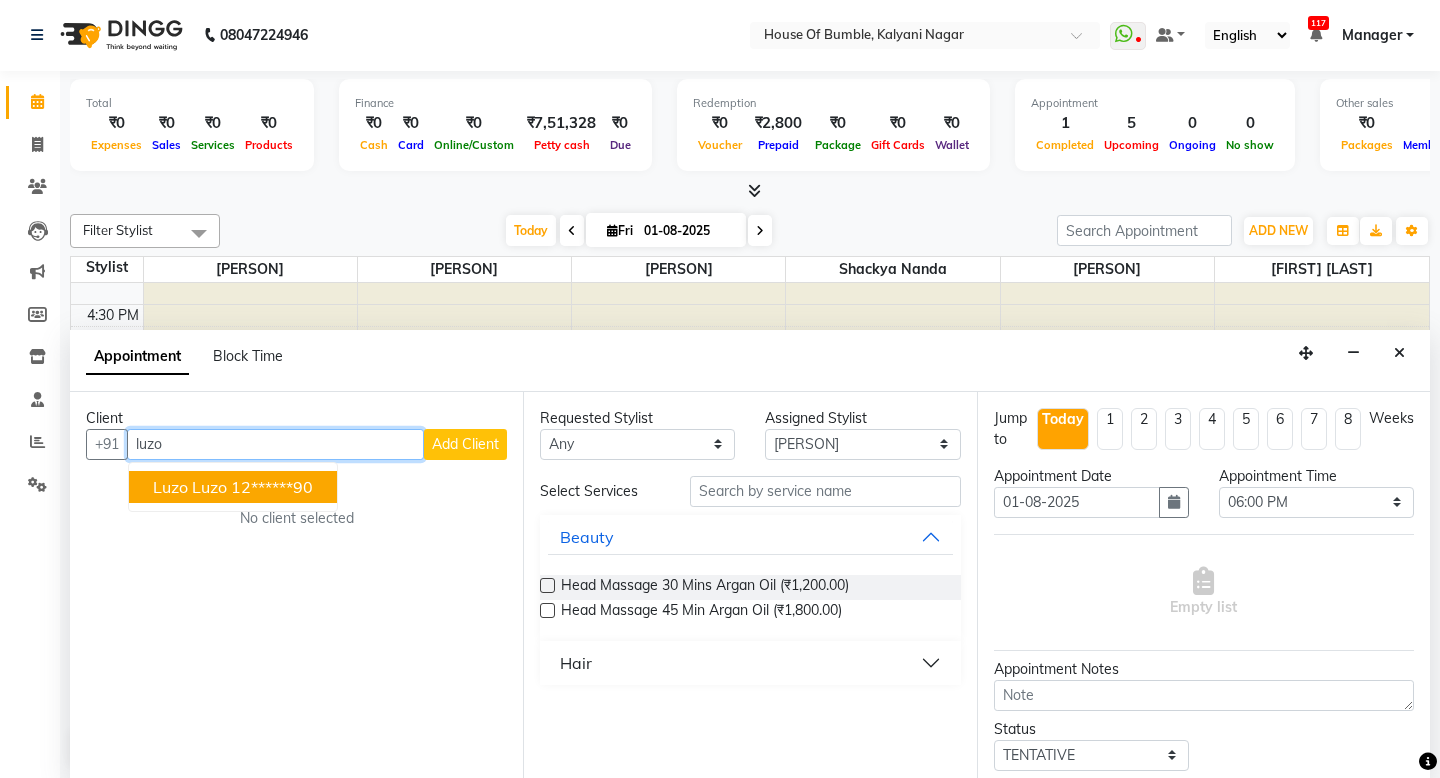 click on "Luzo Luzo" at bounding box center [190, 487] 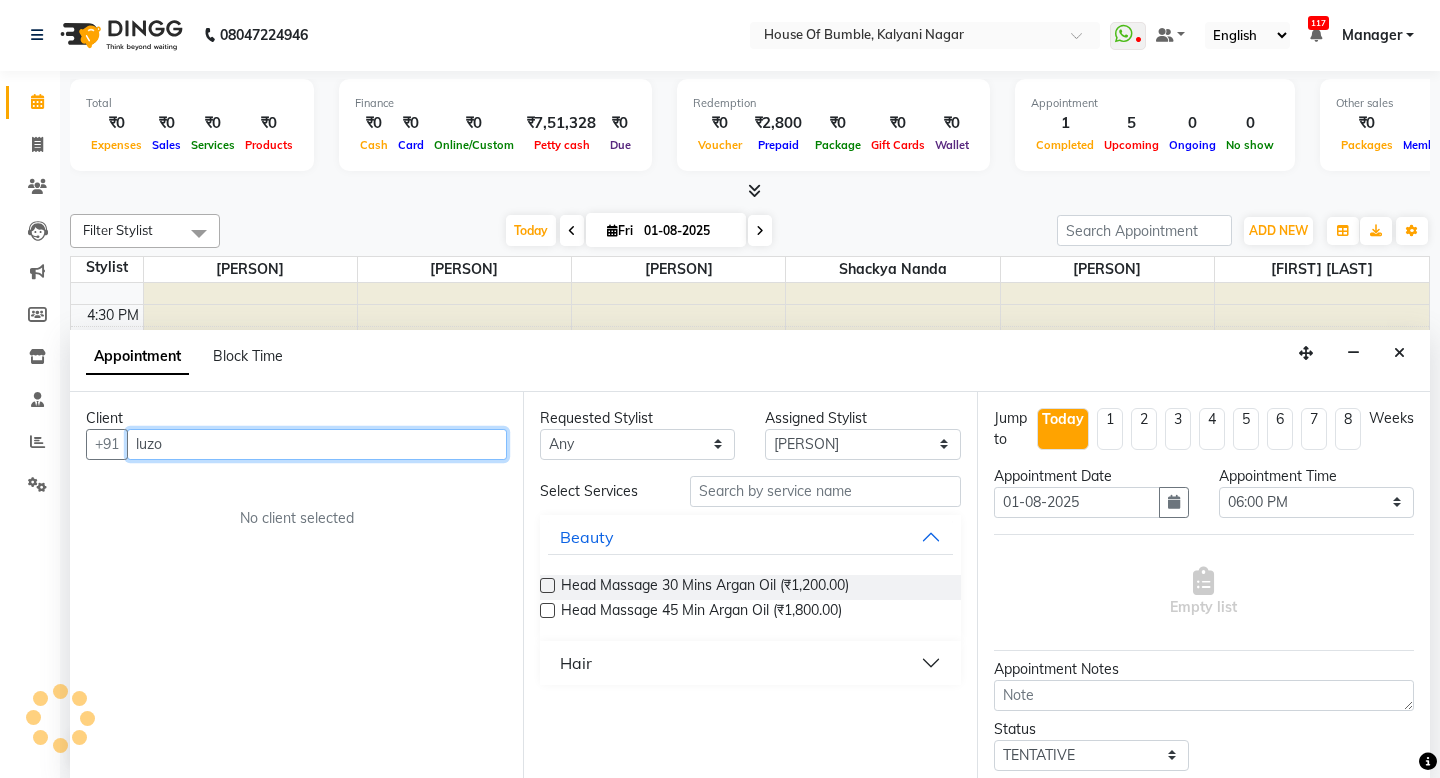 type on "12******90" 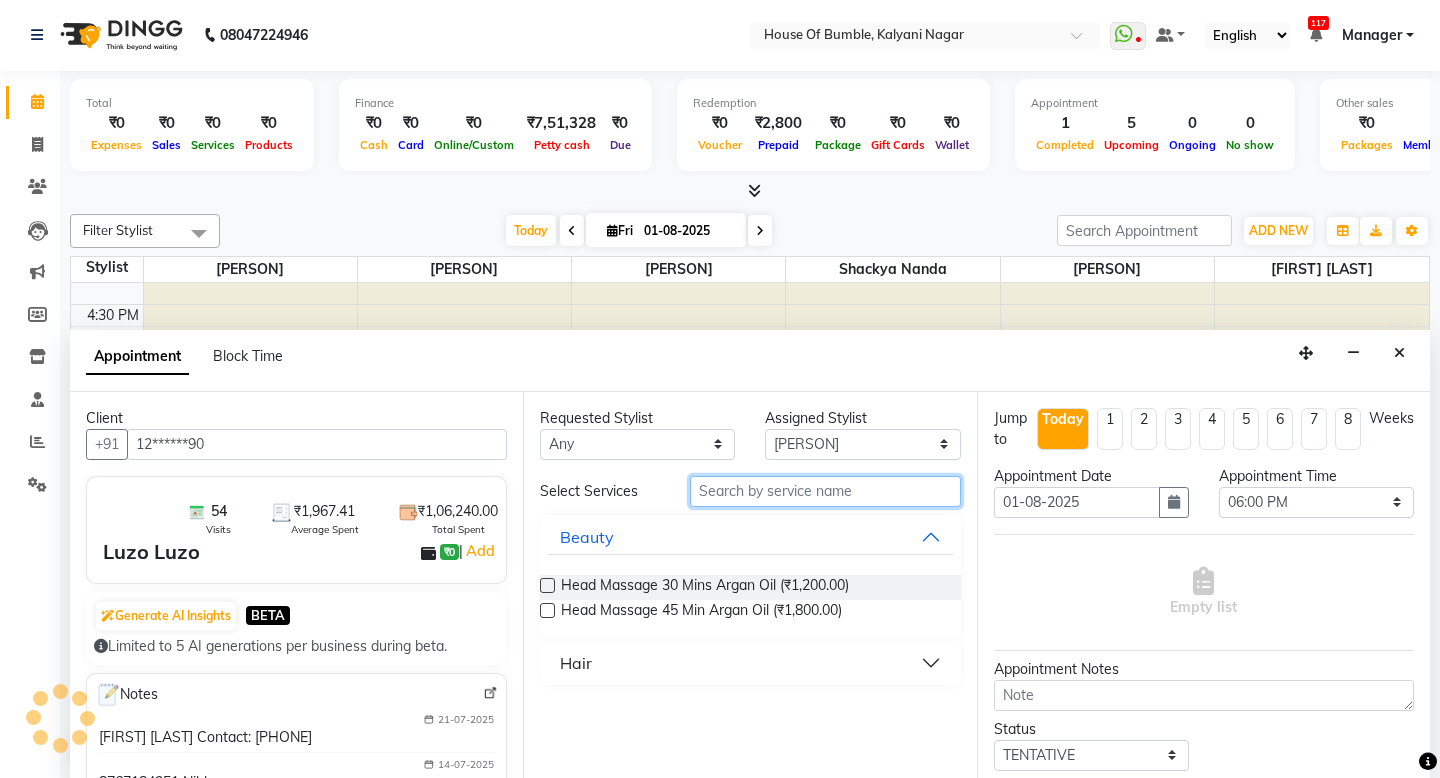 click at bounding box center (825, 491) 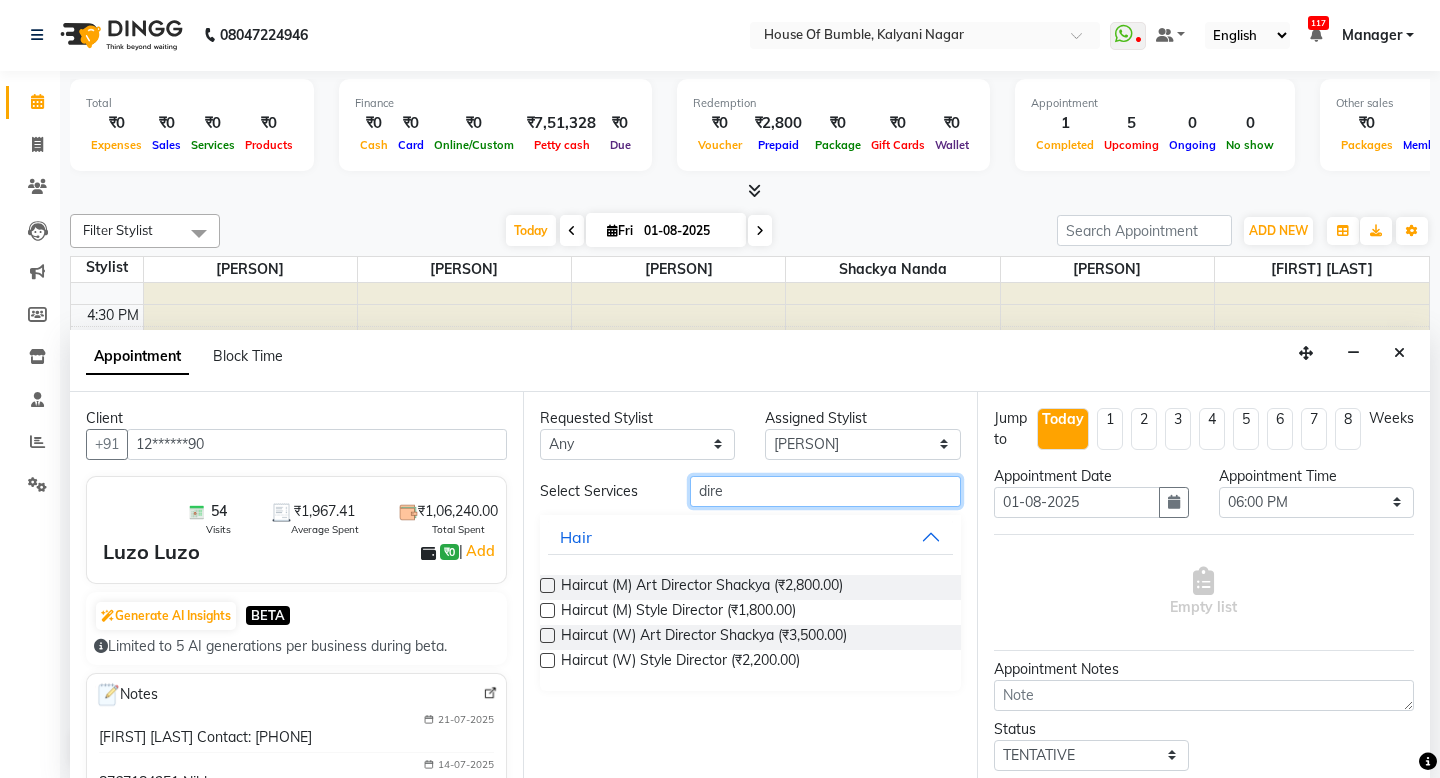 type on "dire" 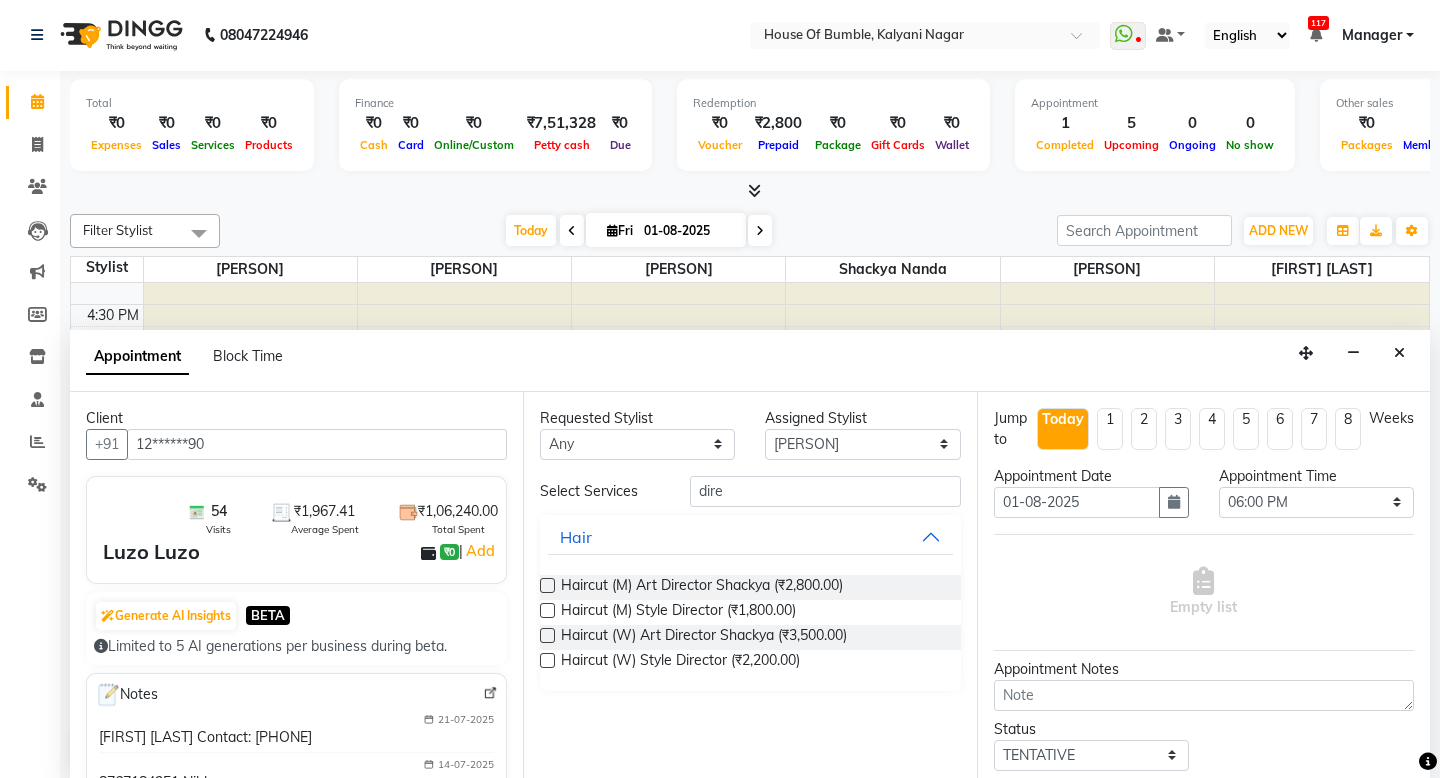click at bounding box center [547, 660] 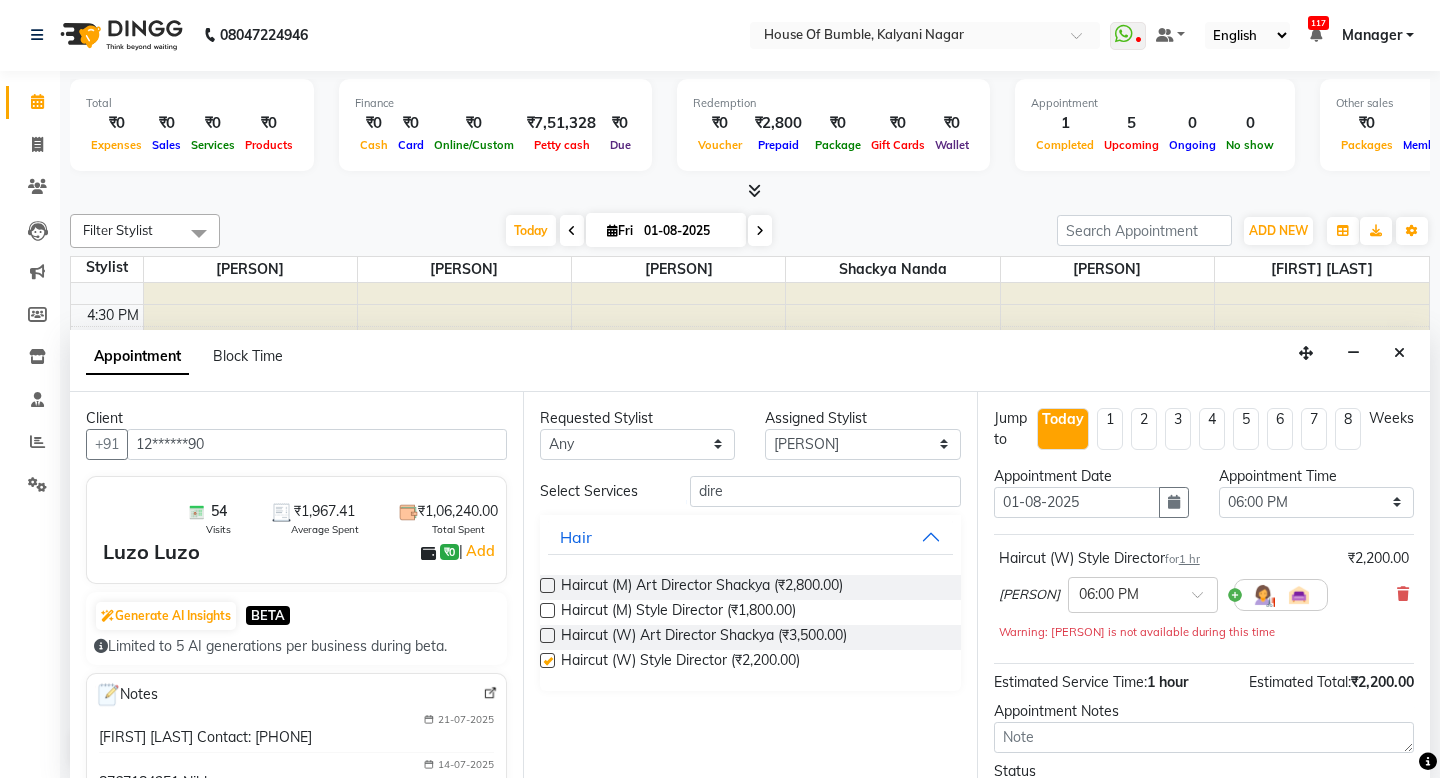 checkbox on "false" 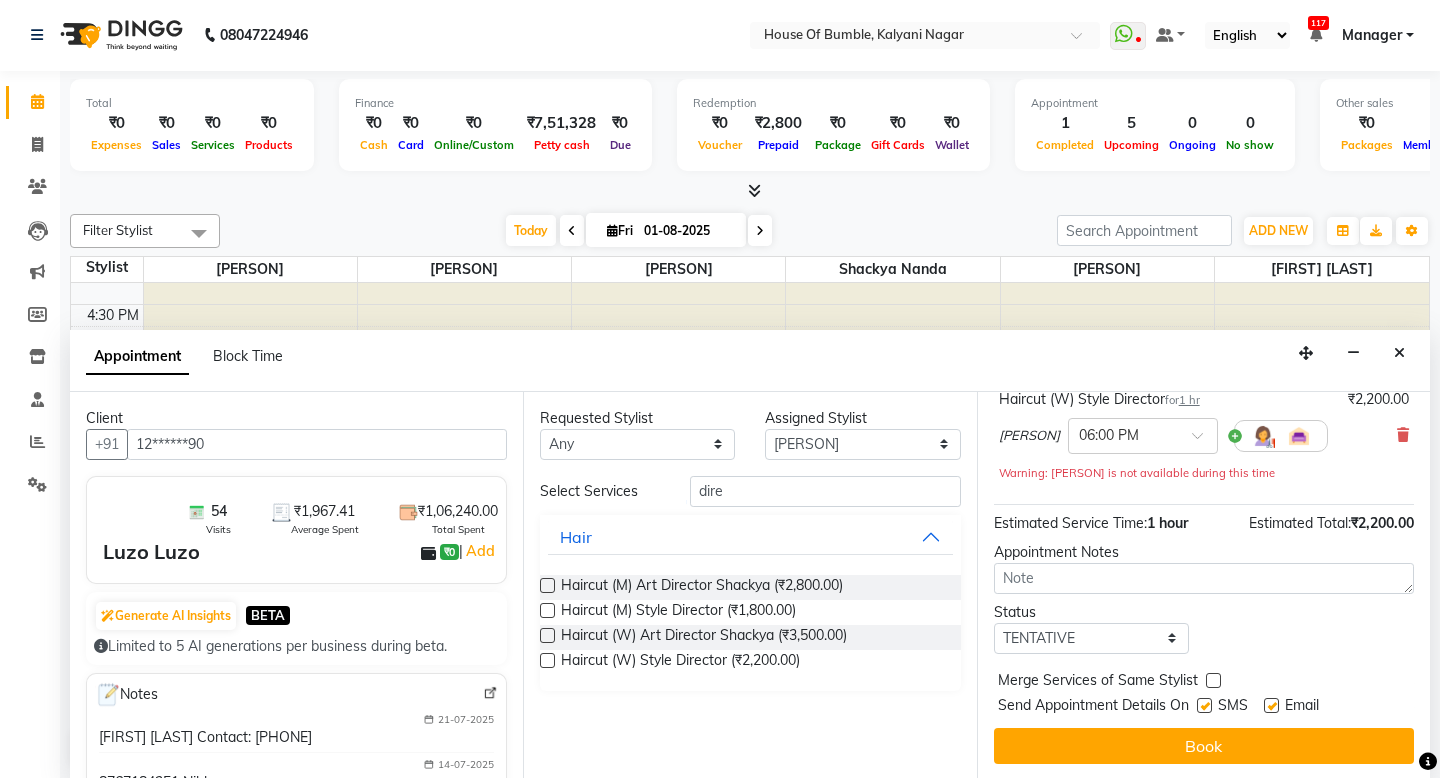 scroll, scrollTop: 159, scrollLeft: 0, axis: vertical 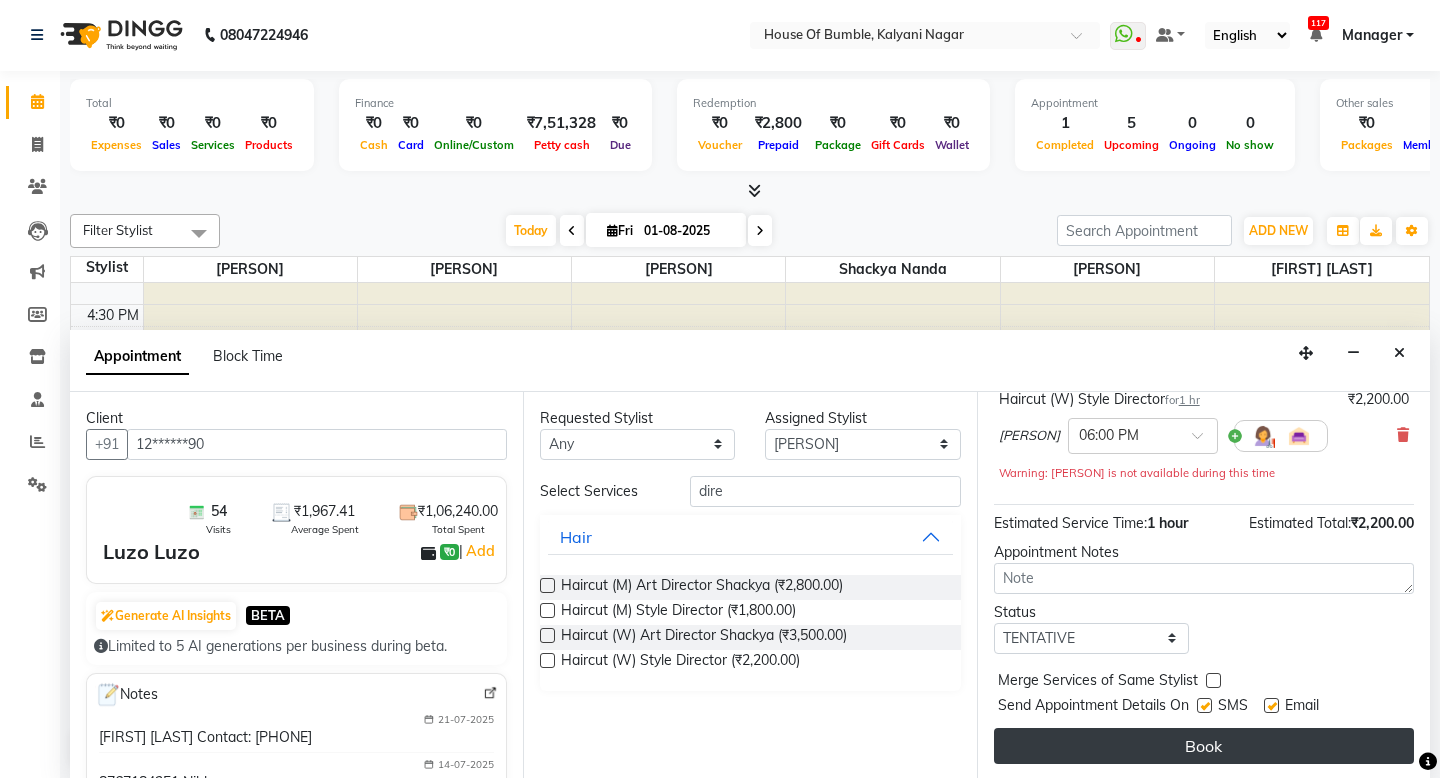 click on "Book" at bounding box center (1204, 746) 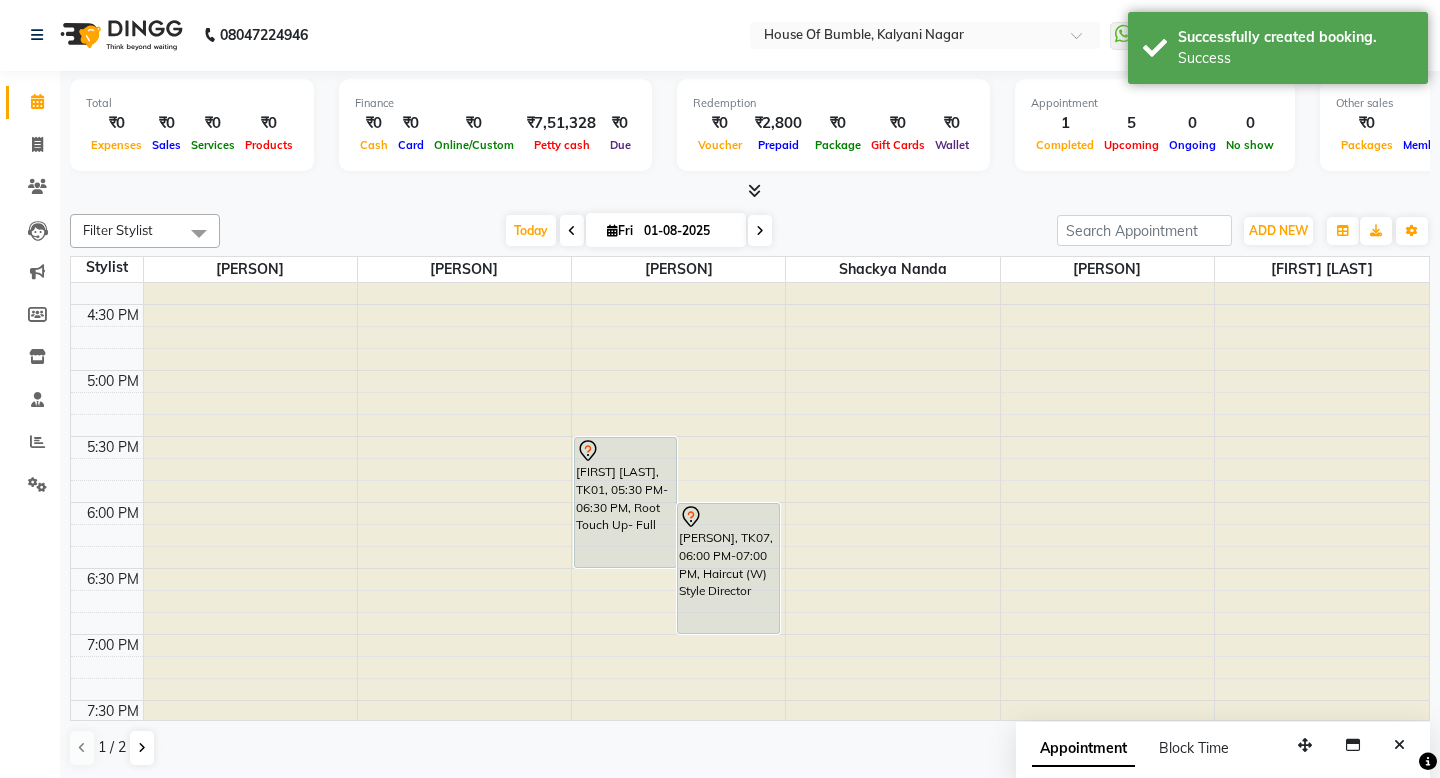 scroll, scrollTop: 0, scrollLeft: 0, axis: both 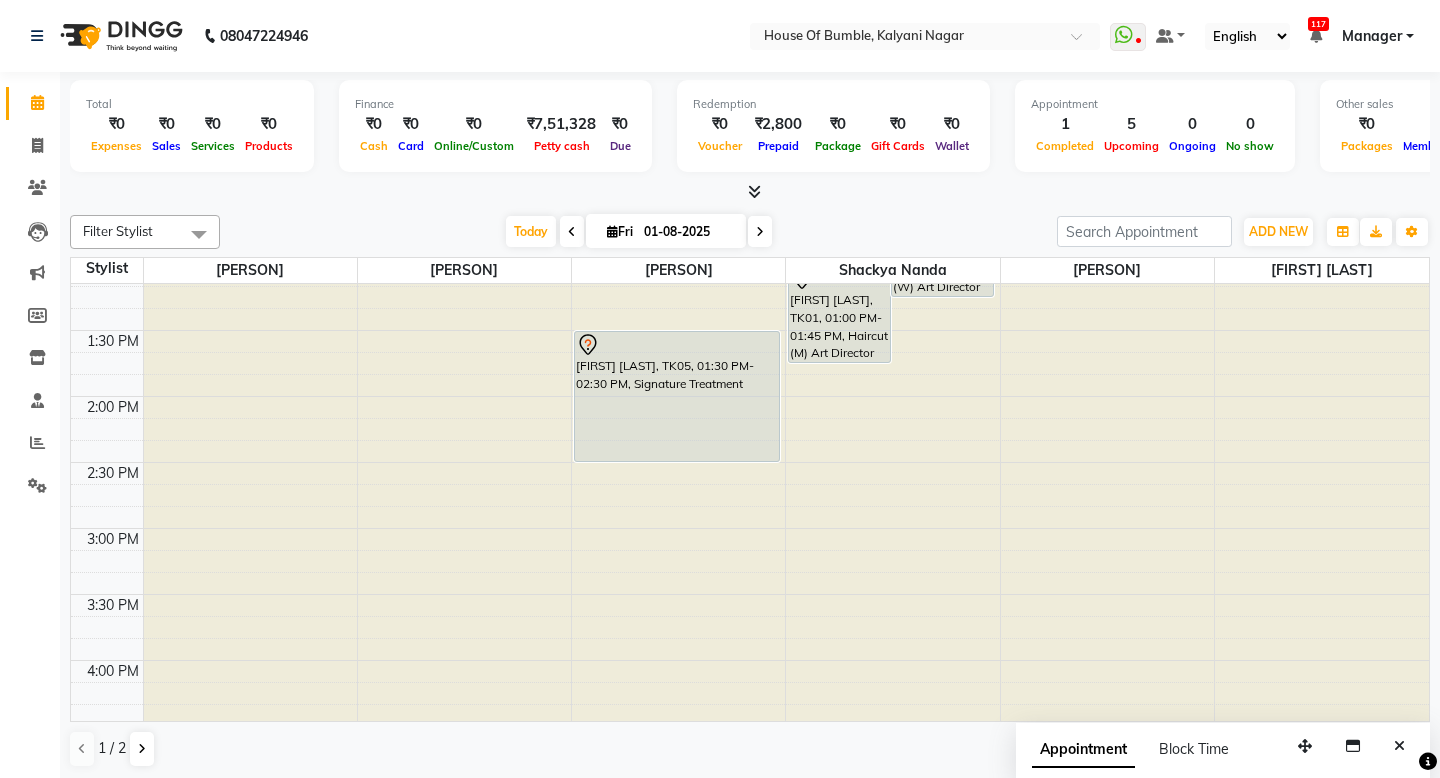 click at bounding box center [760, 232] 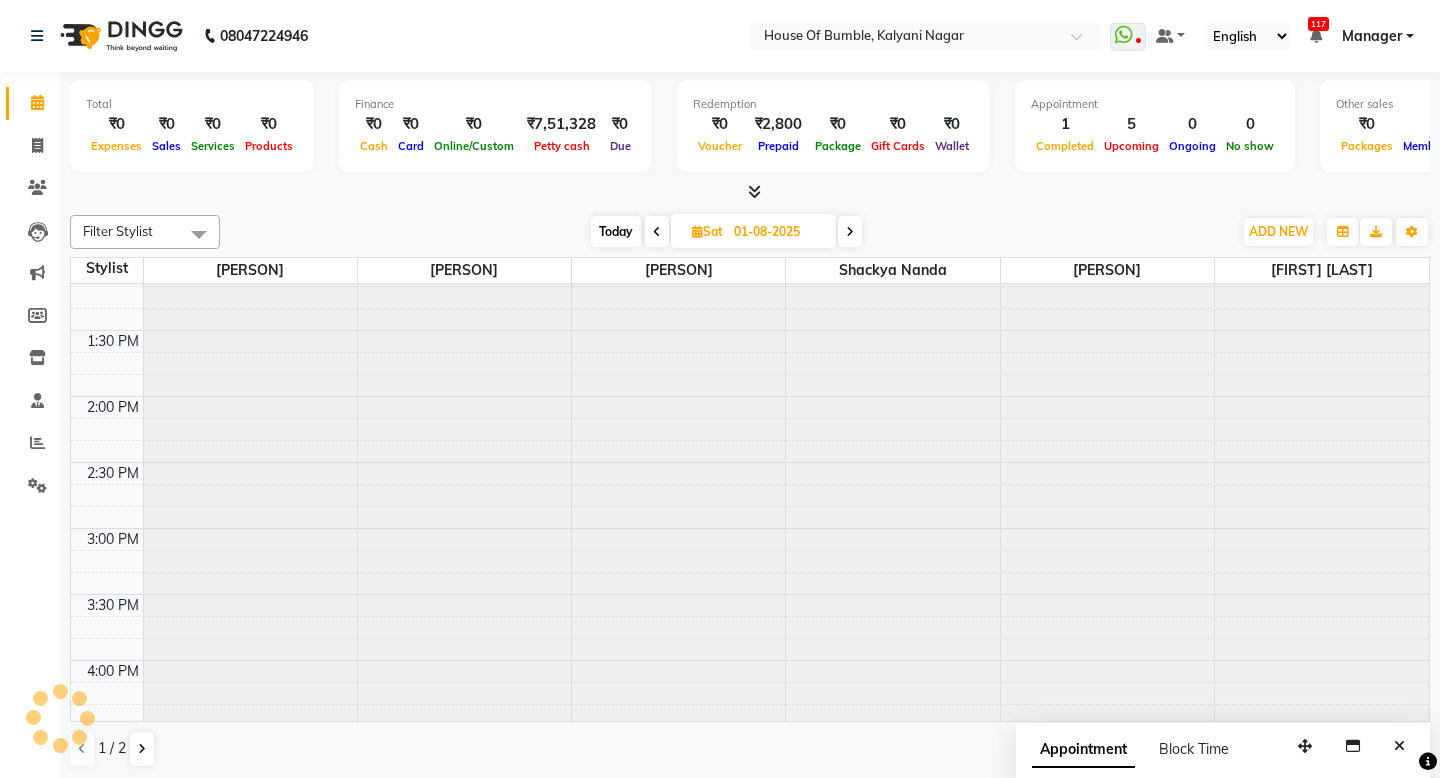 type on "02-08-2025" 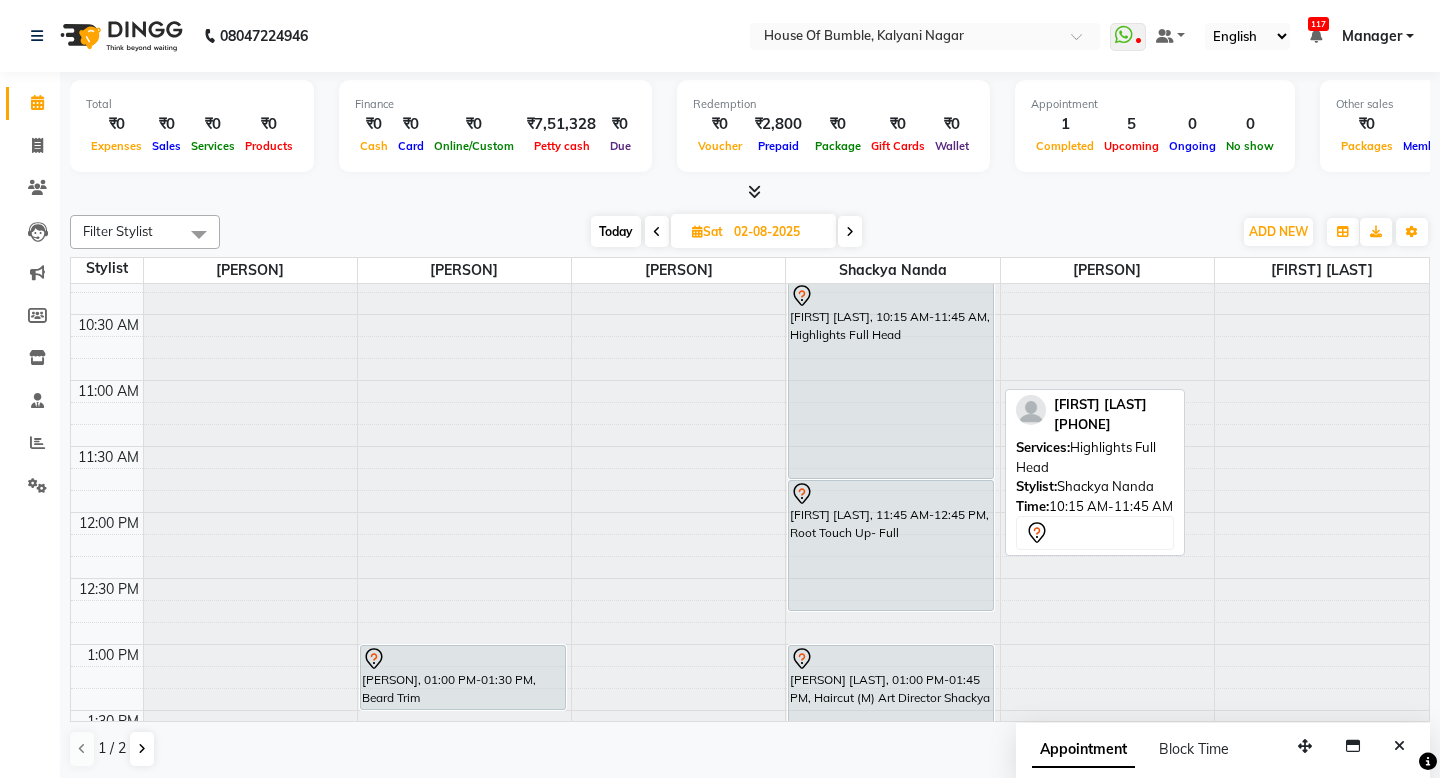 scroll, scrollTop: 123, scrollLeft: 0, axis: vertical 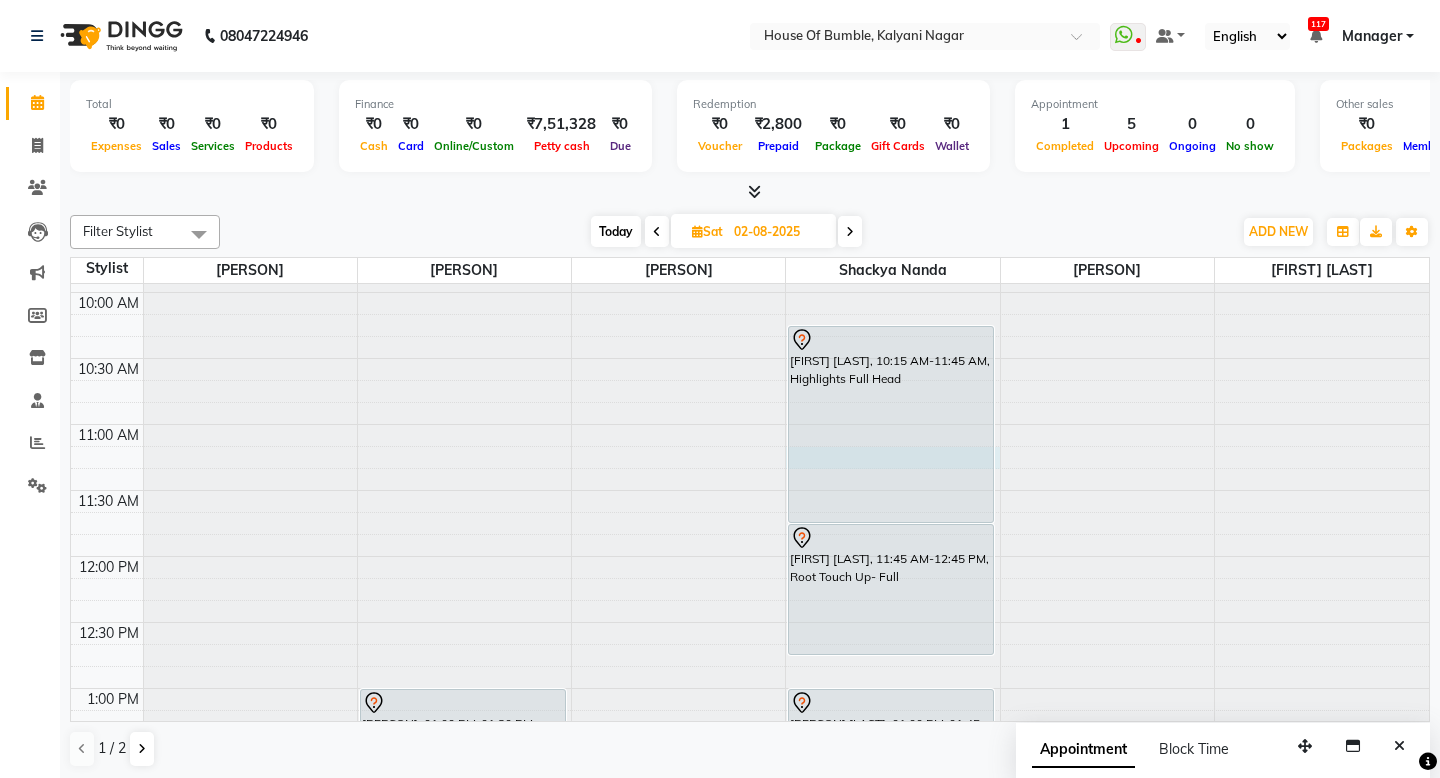 click at bounding box center [892, 161] 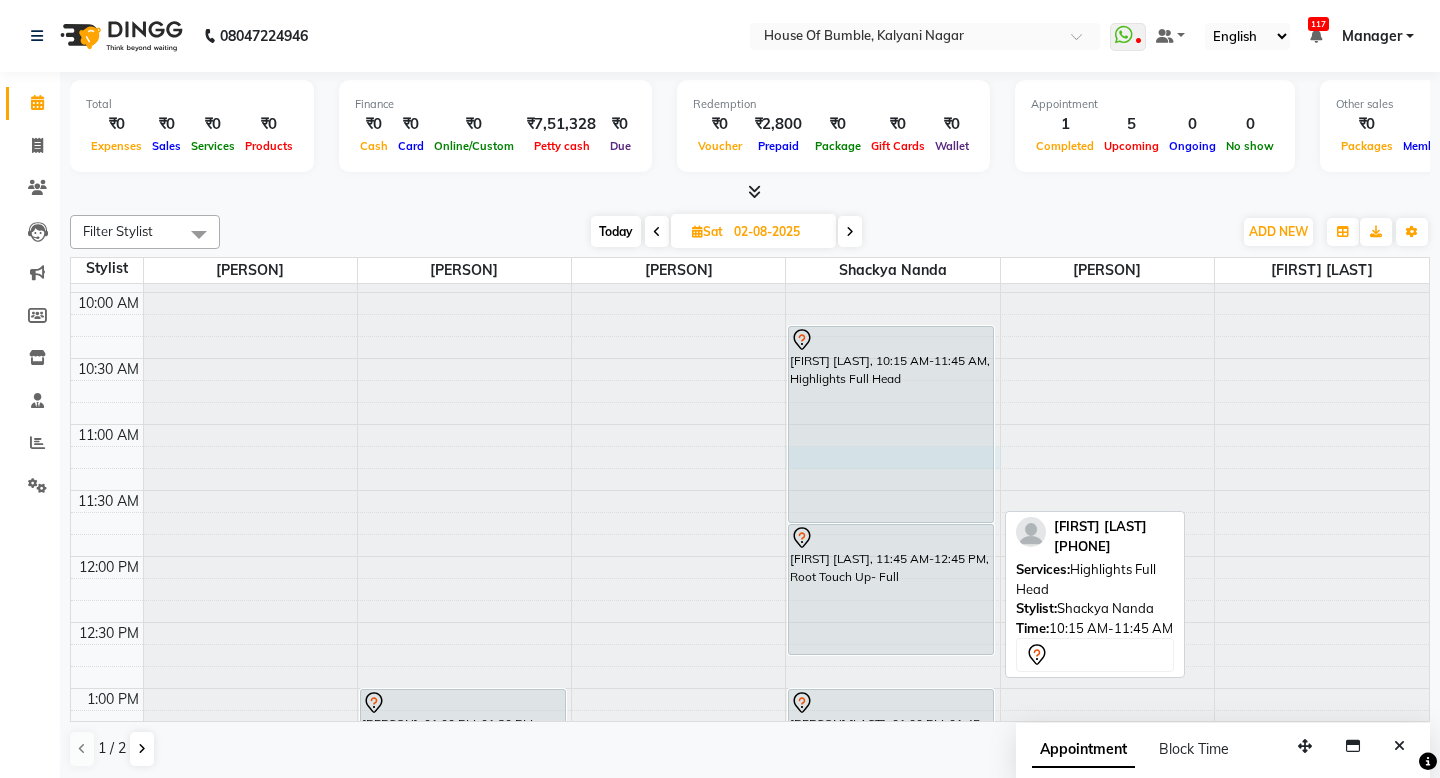 select on "76627" 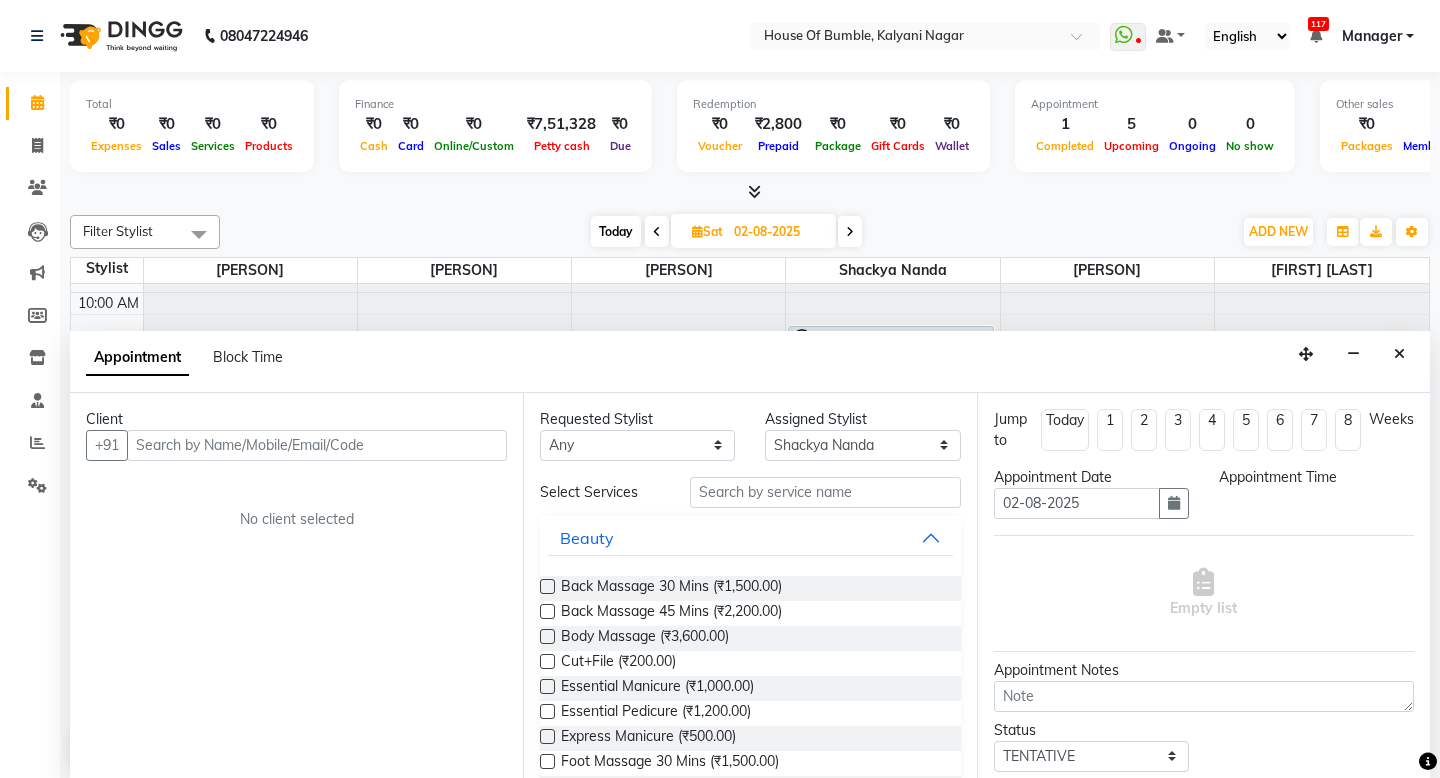 type on "a" 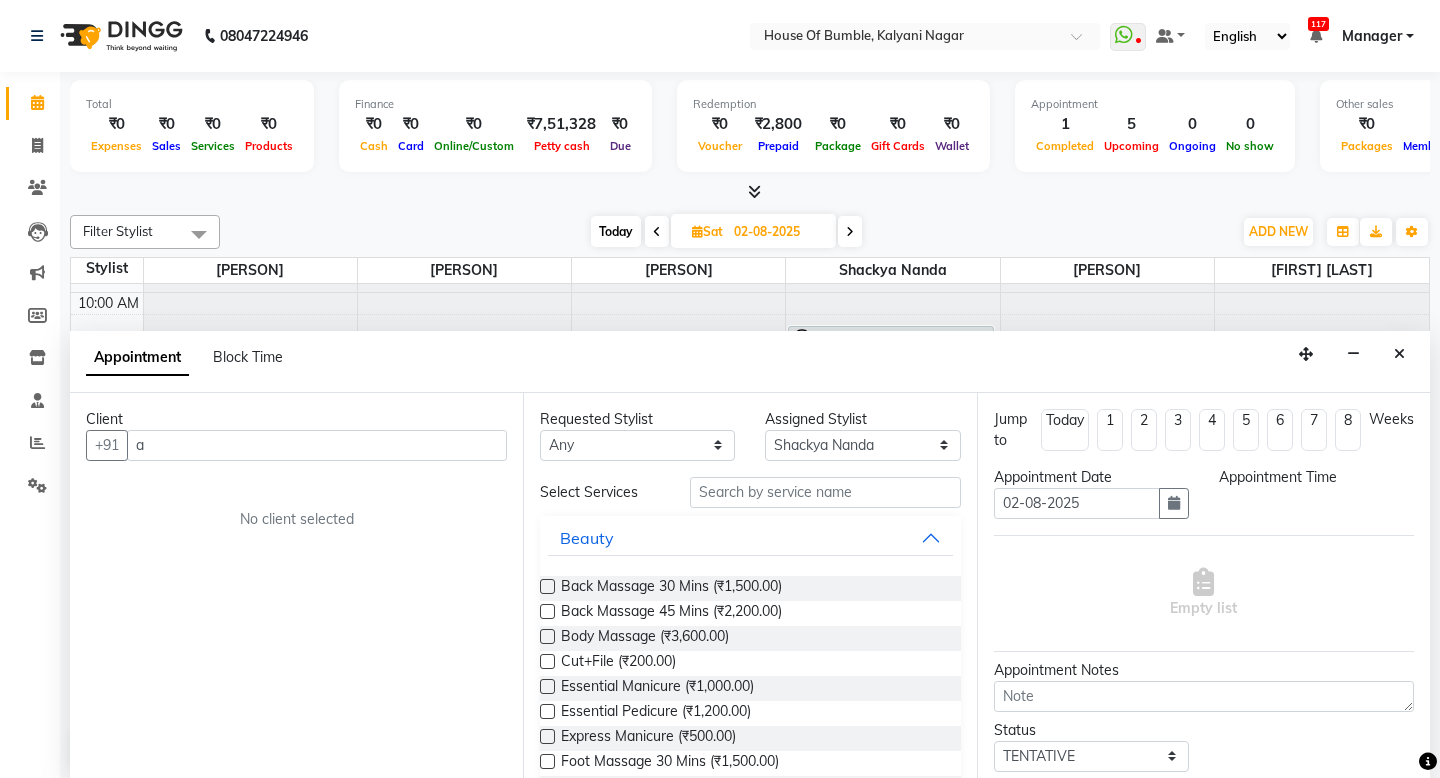 select on "675" 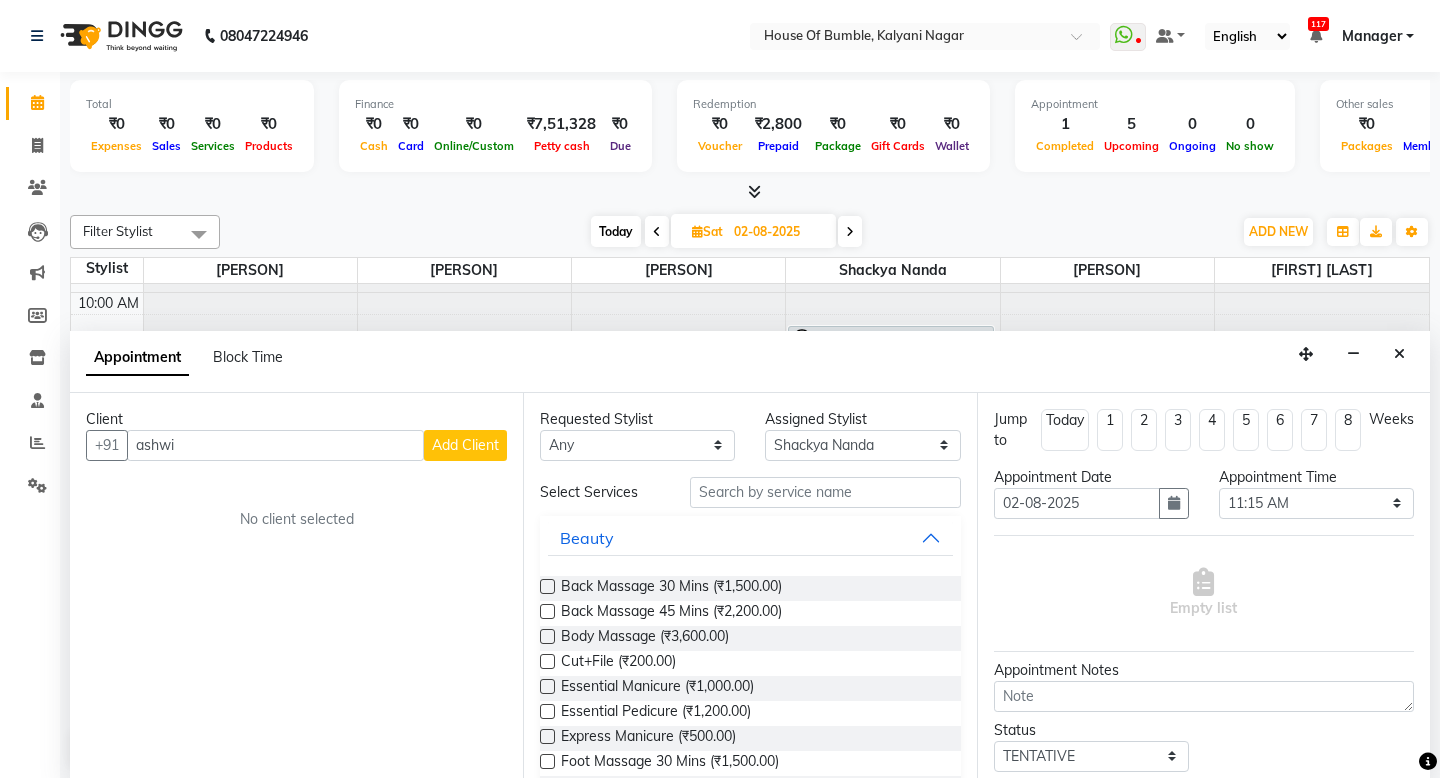 scroll, scrollTop: 1, scrollLeft: 0, axis: vertical 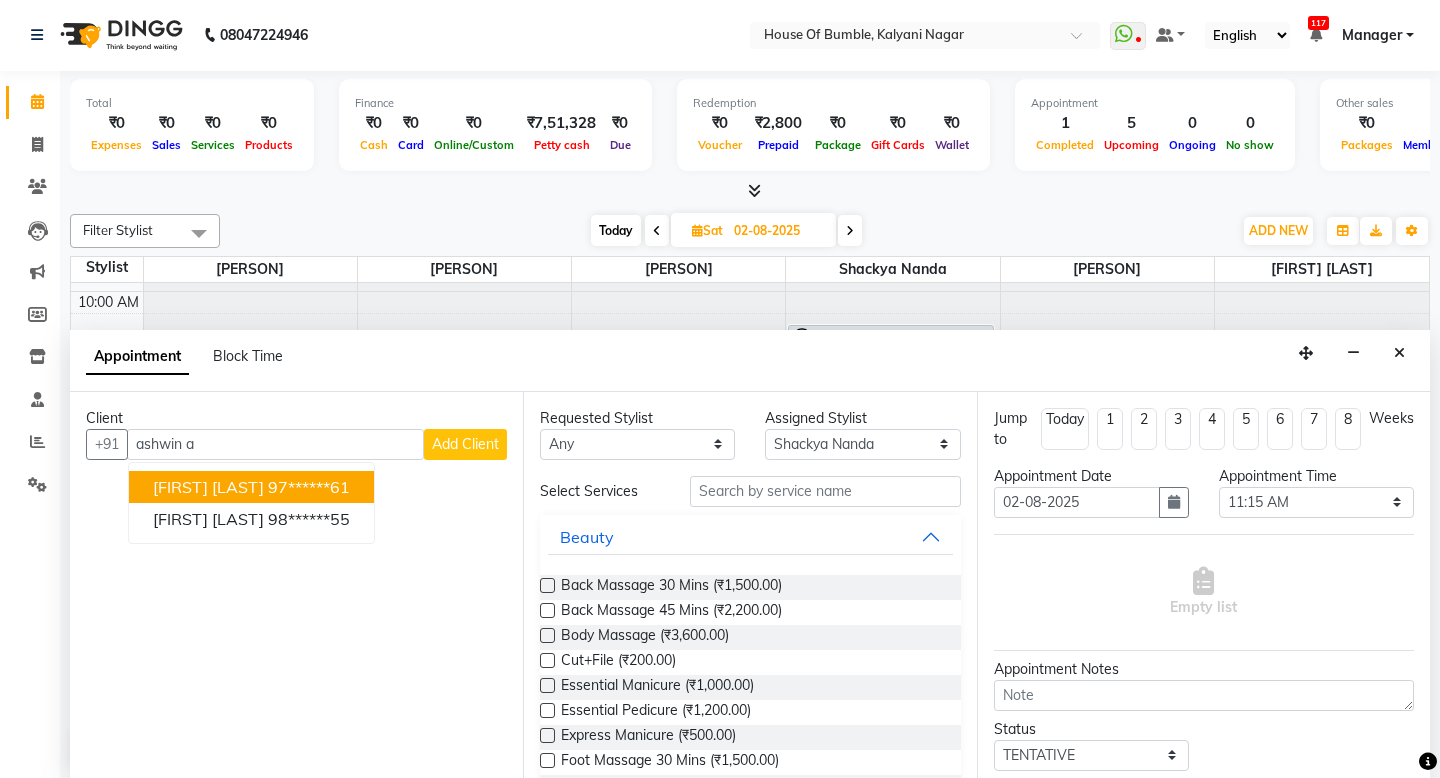 click on "[FIRST] [LAST]" at bounding box center [208, 487] 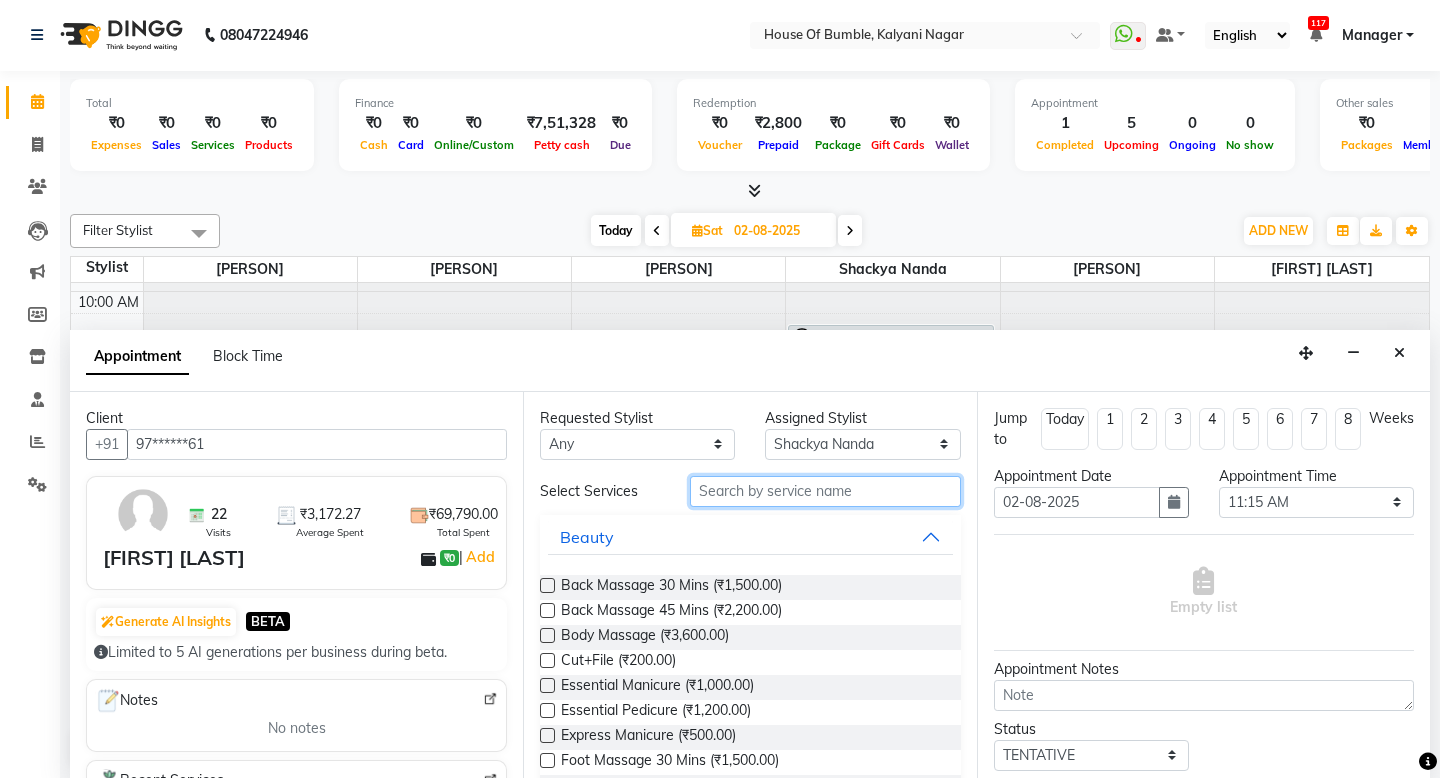 click at bounding box center [825, 491] 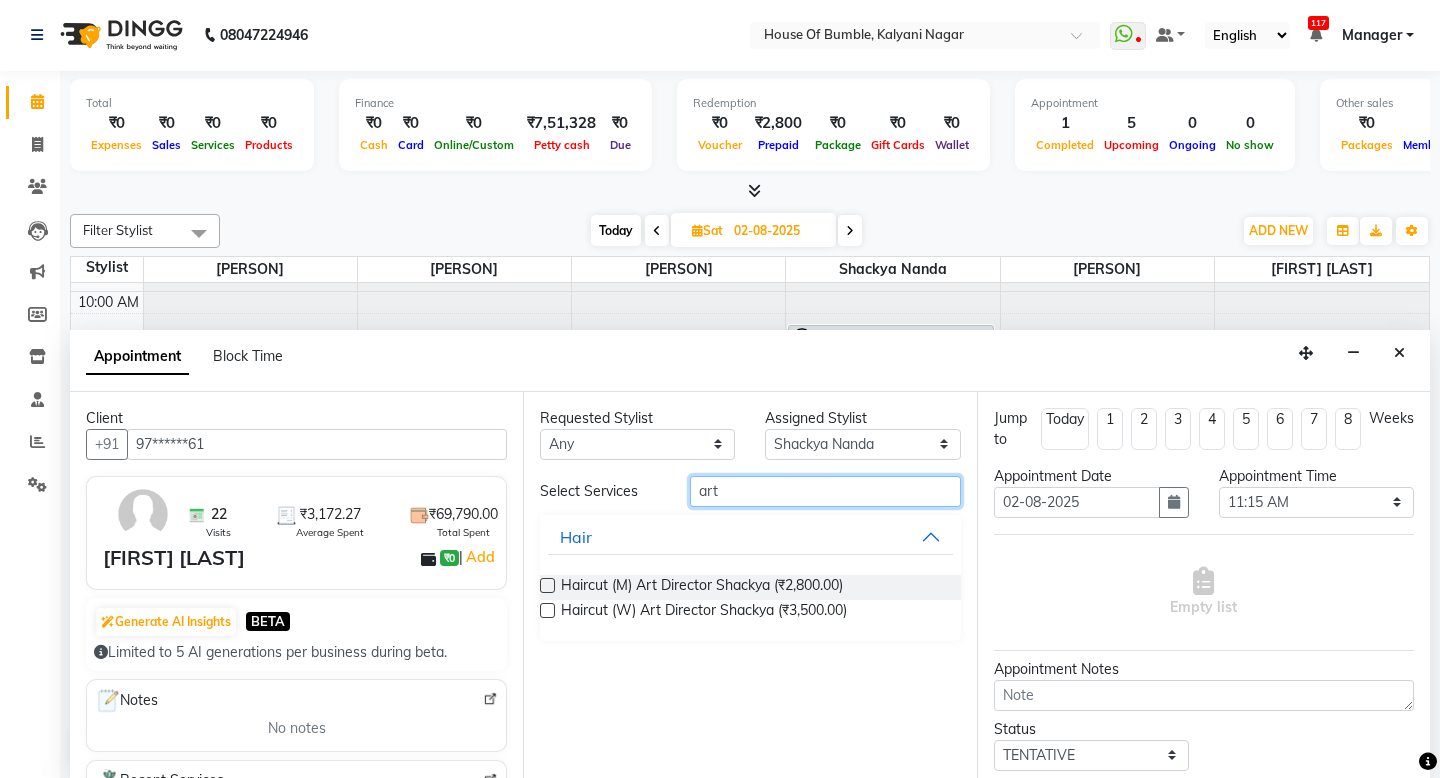 type on "art" 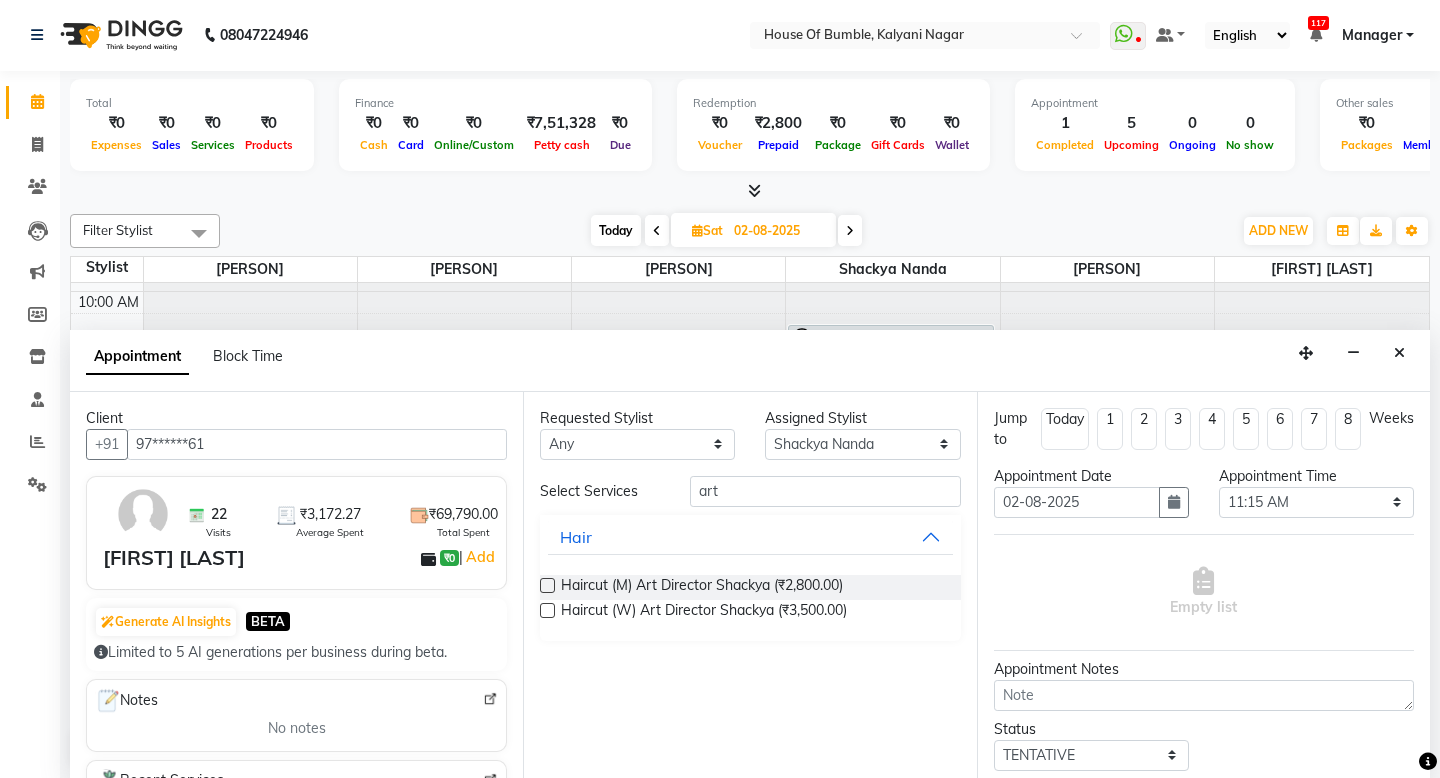 click at bounding box center (547, 585) 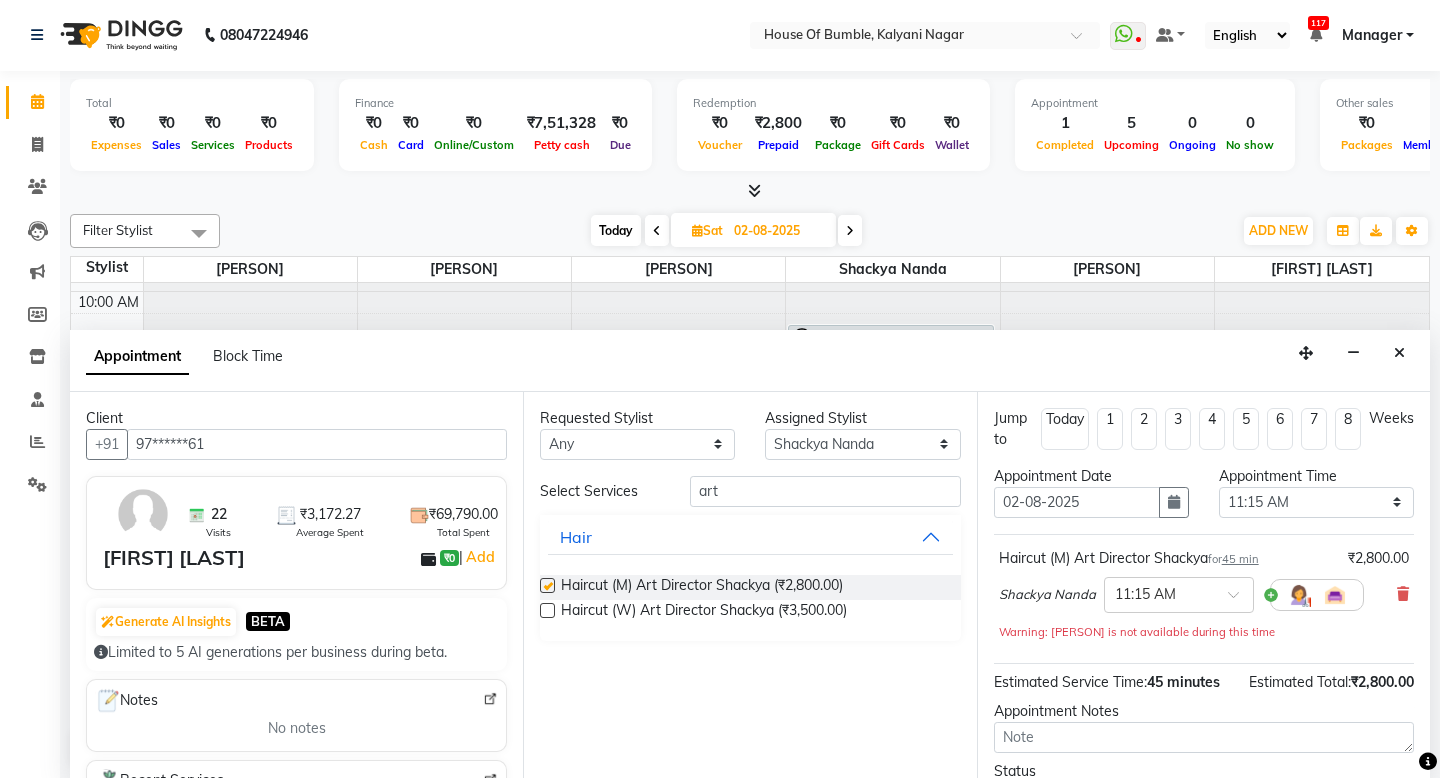 checkbox on "false" 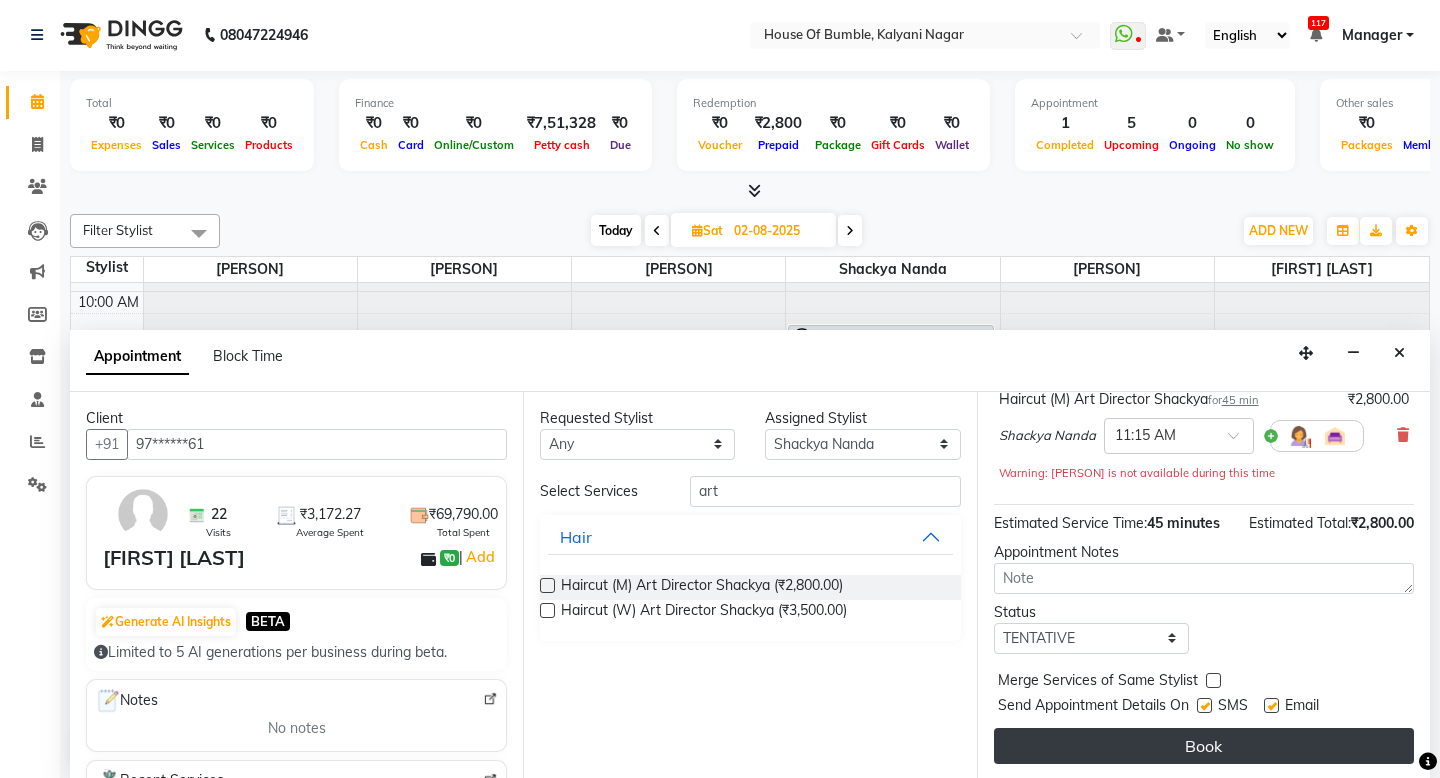 scroll, scrollTop: 159, scrollLeft: 0, axis: vertical 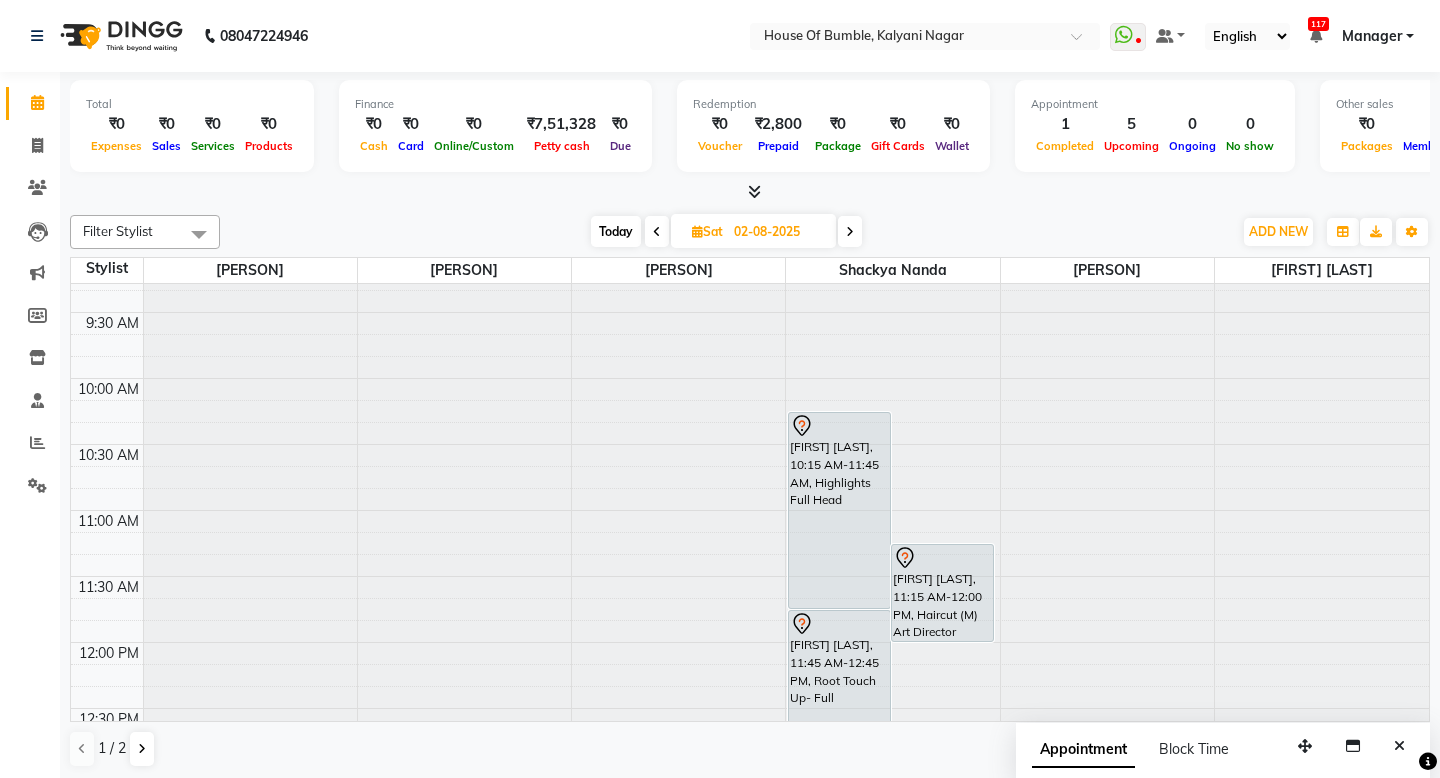 click on "Today" at bounding box center (616, 231) 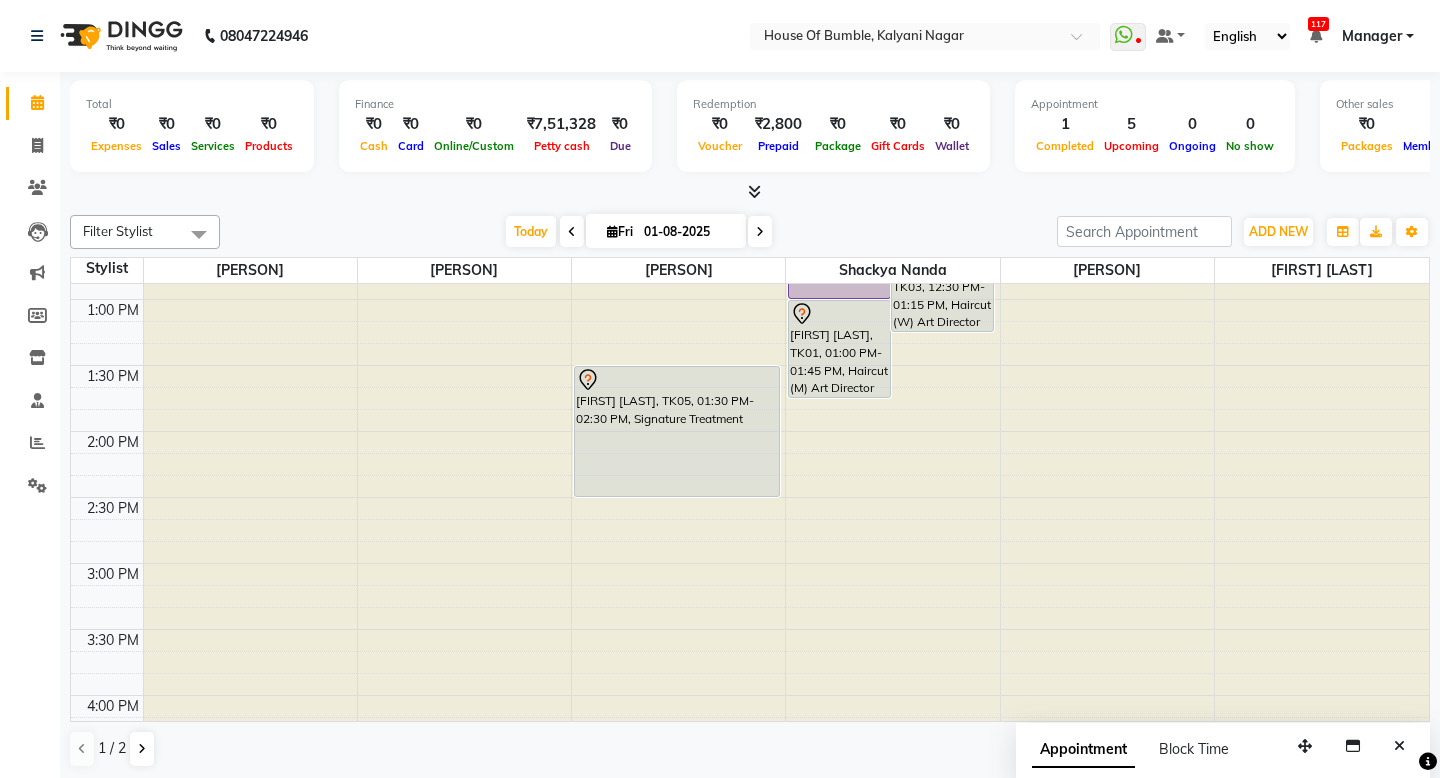 scroll, scrollTop: 511, scrollLeft: 0, axis: vertical 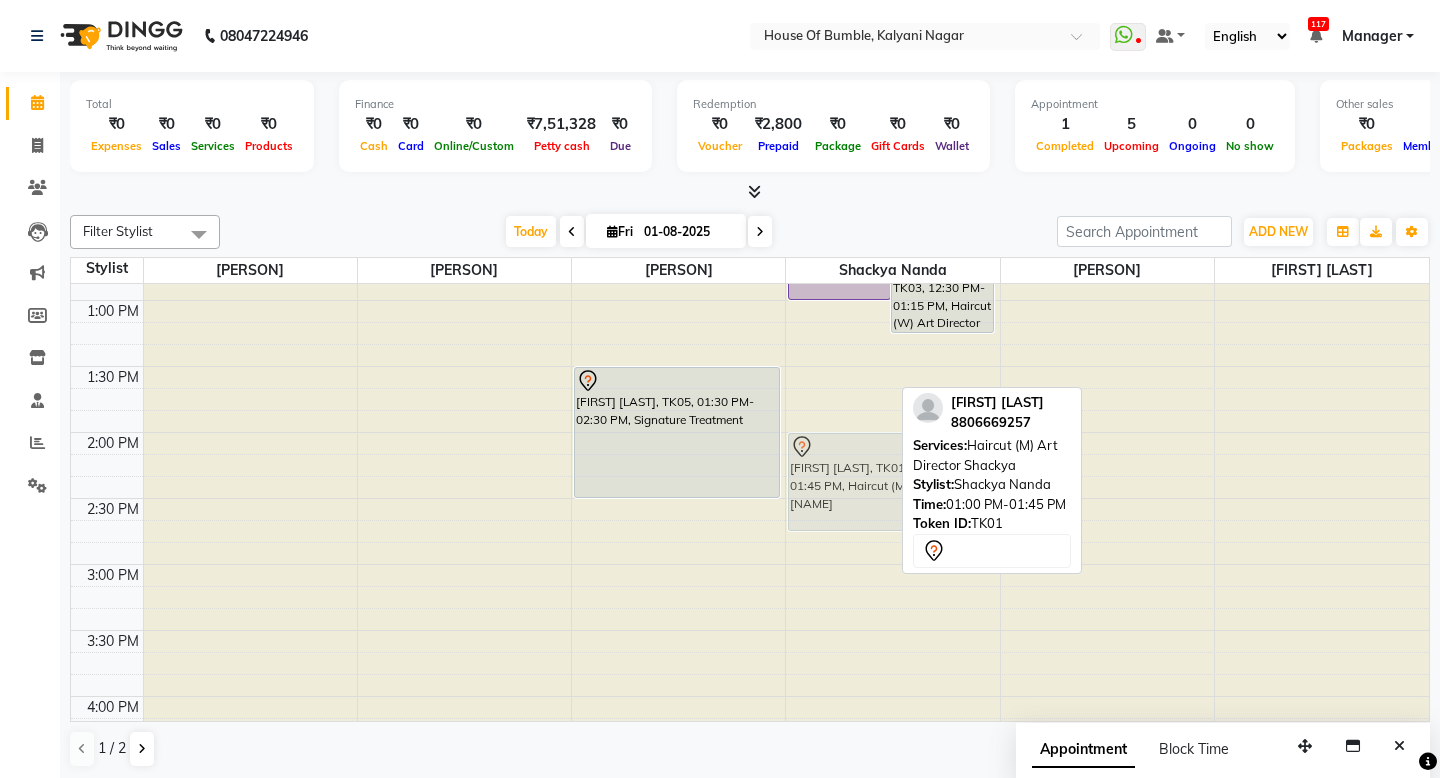 drag, startPoint x: 837, startPoint y: 353, endPoint x: 815, endPoint y: 472, distance: 121.016525 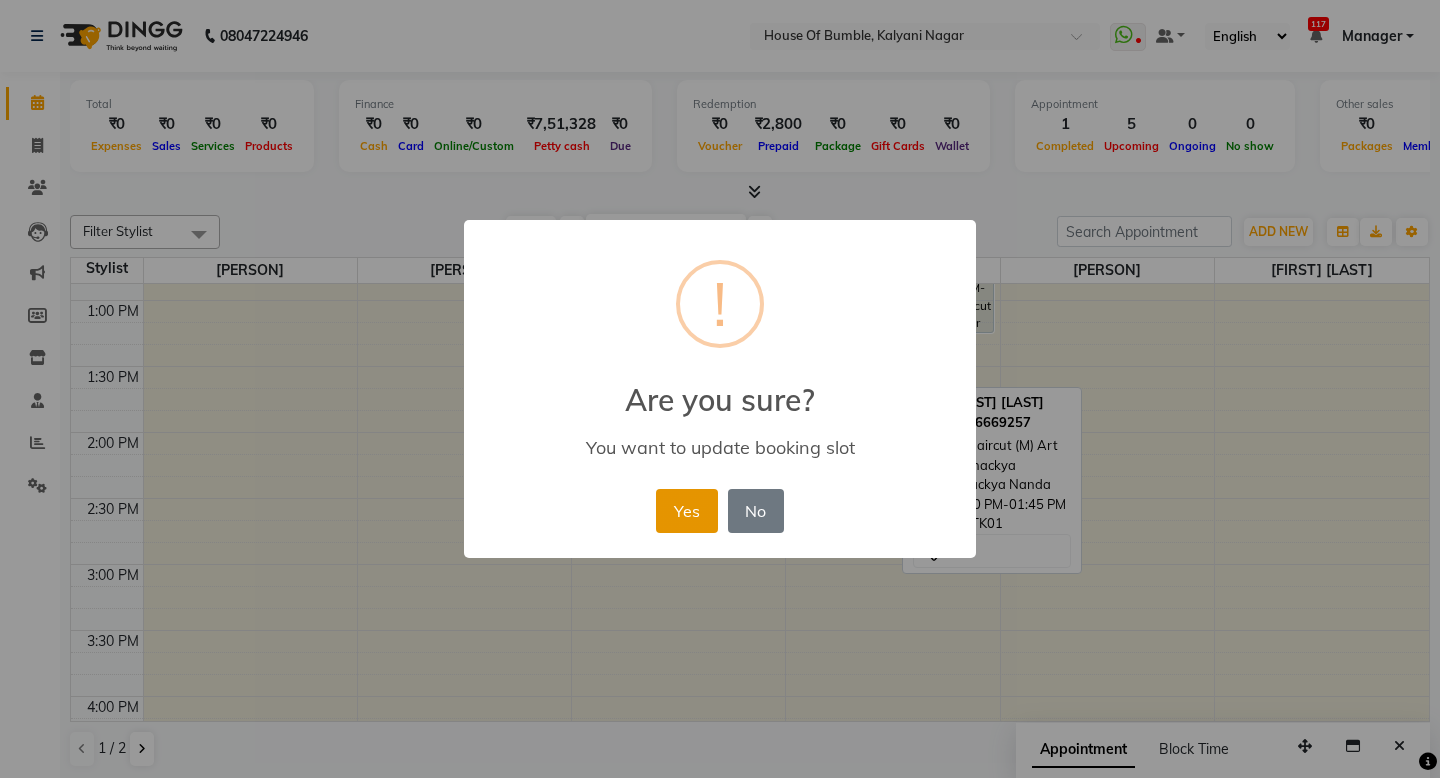 click on "Yes" at bounding box center [686, 511] 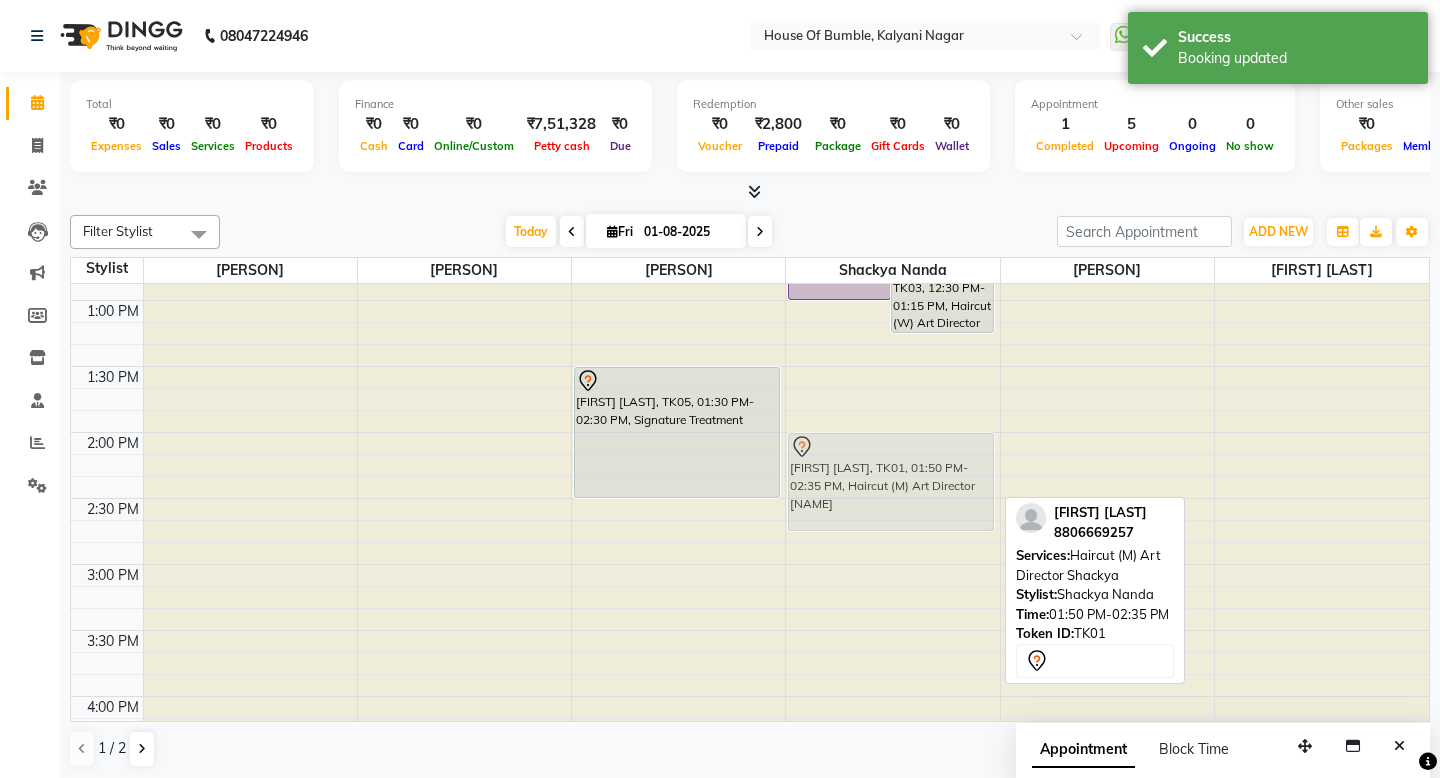 drag, startPoint x: 868, startPoint y: 491, endPoint x: 858, endPoint y: 490, distance: 10.049875 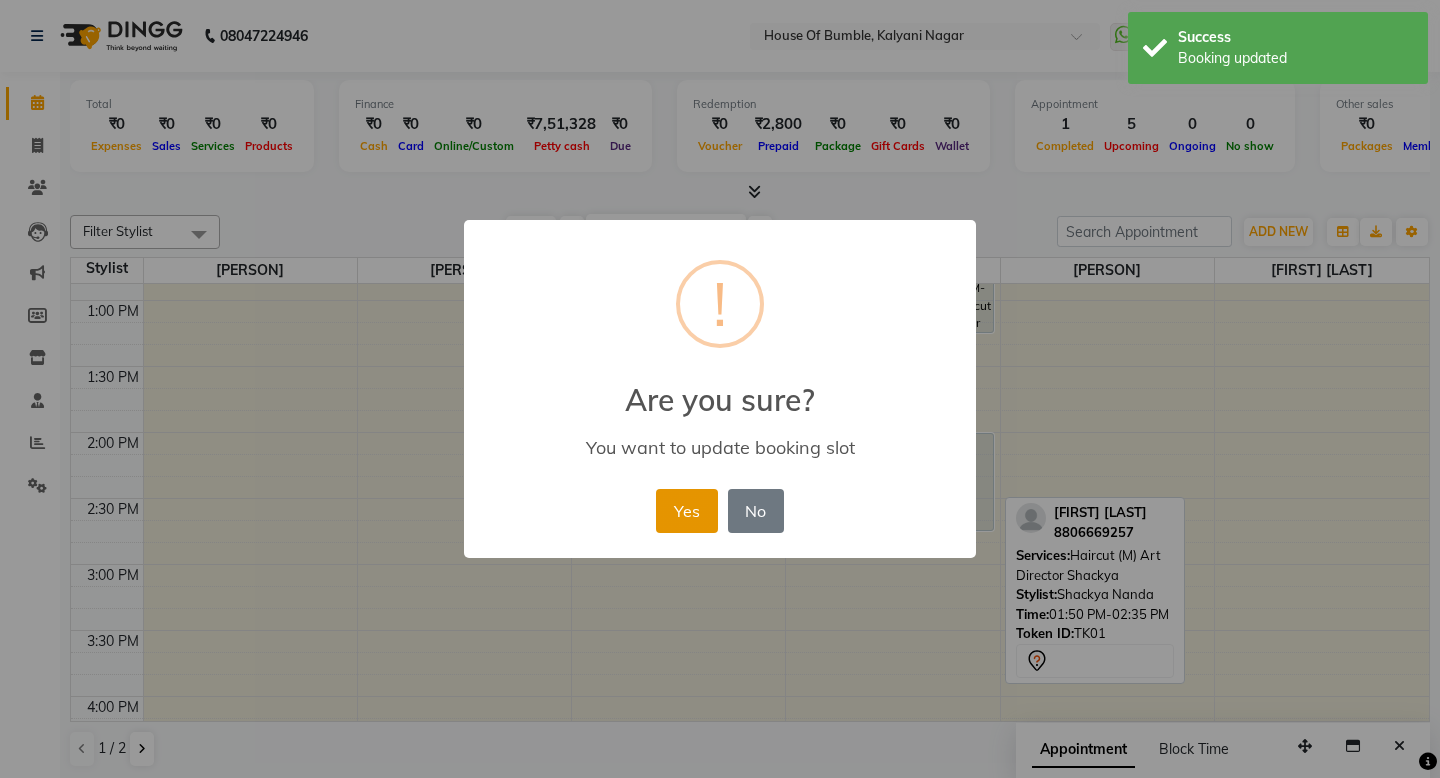 click on "Yes" at bounding box center (686, 511) 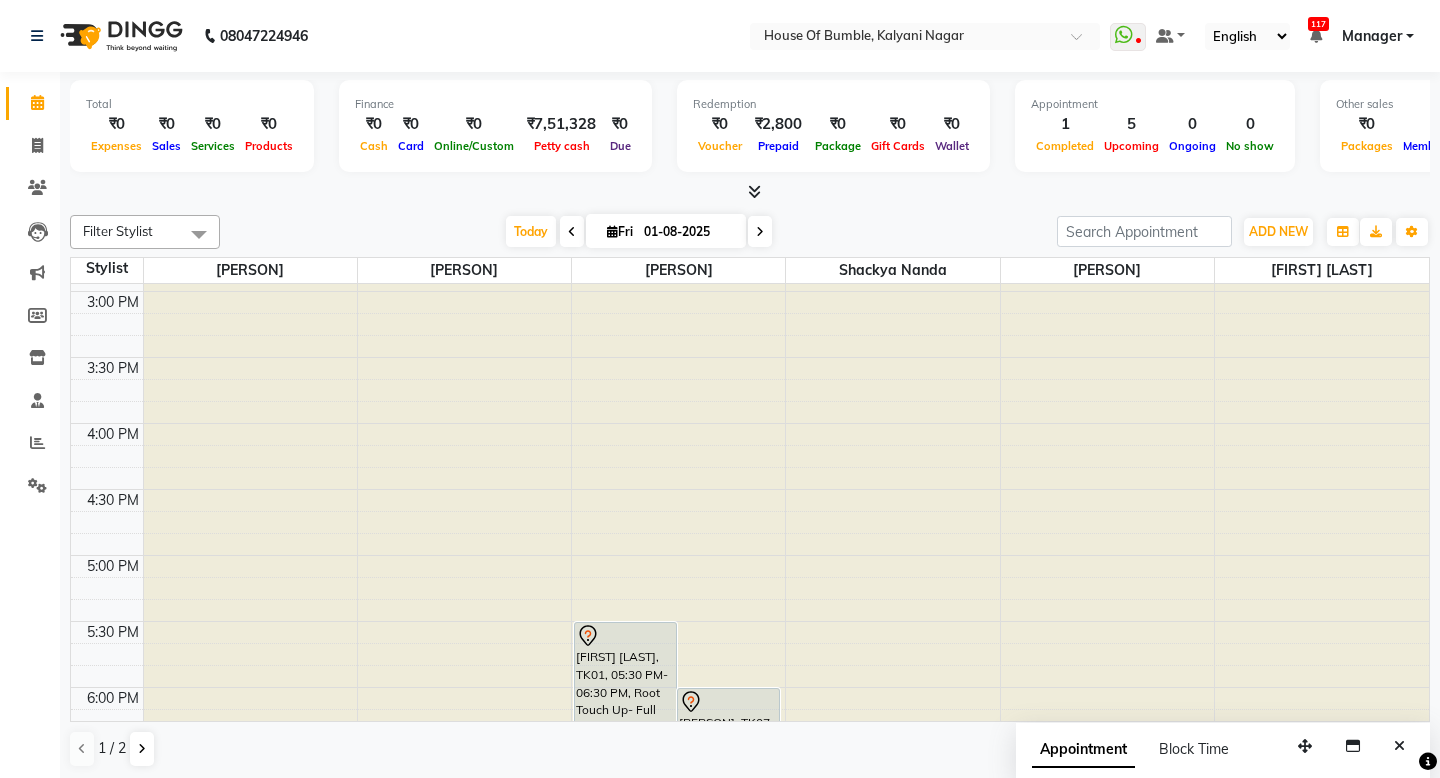 scroll, scrollTop: 814, scrollLeft: 0, axis: vertical 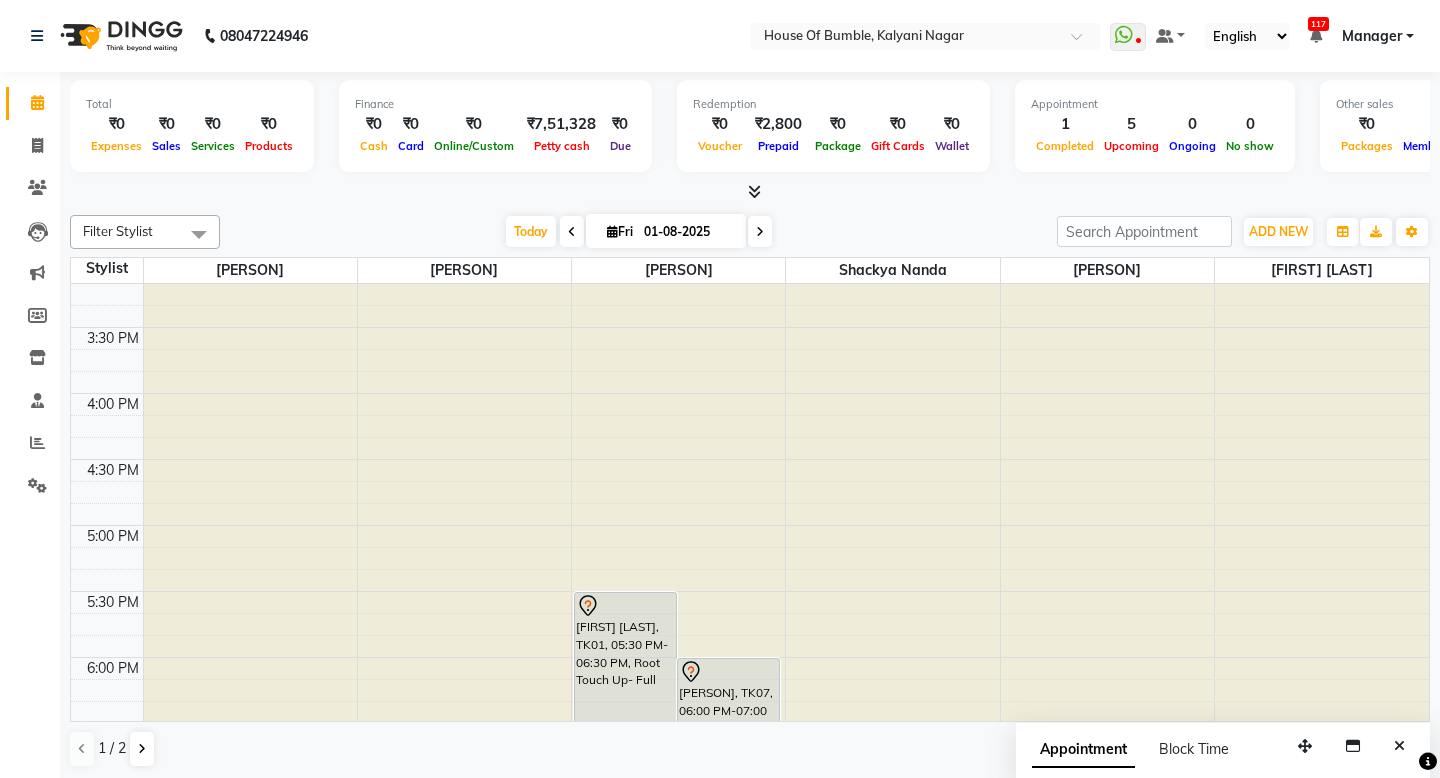 click at bounding box center (760, 231) 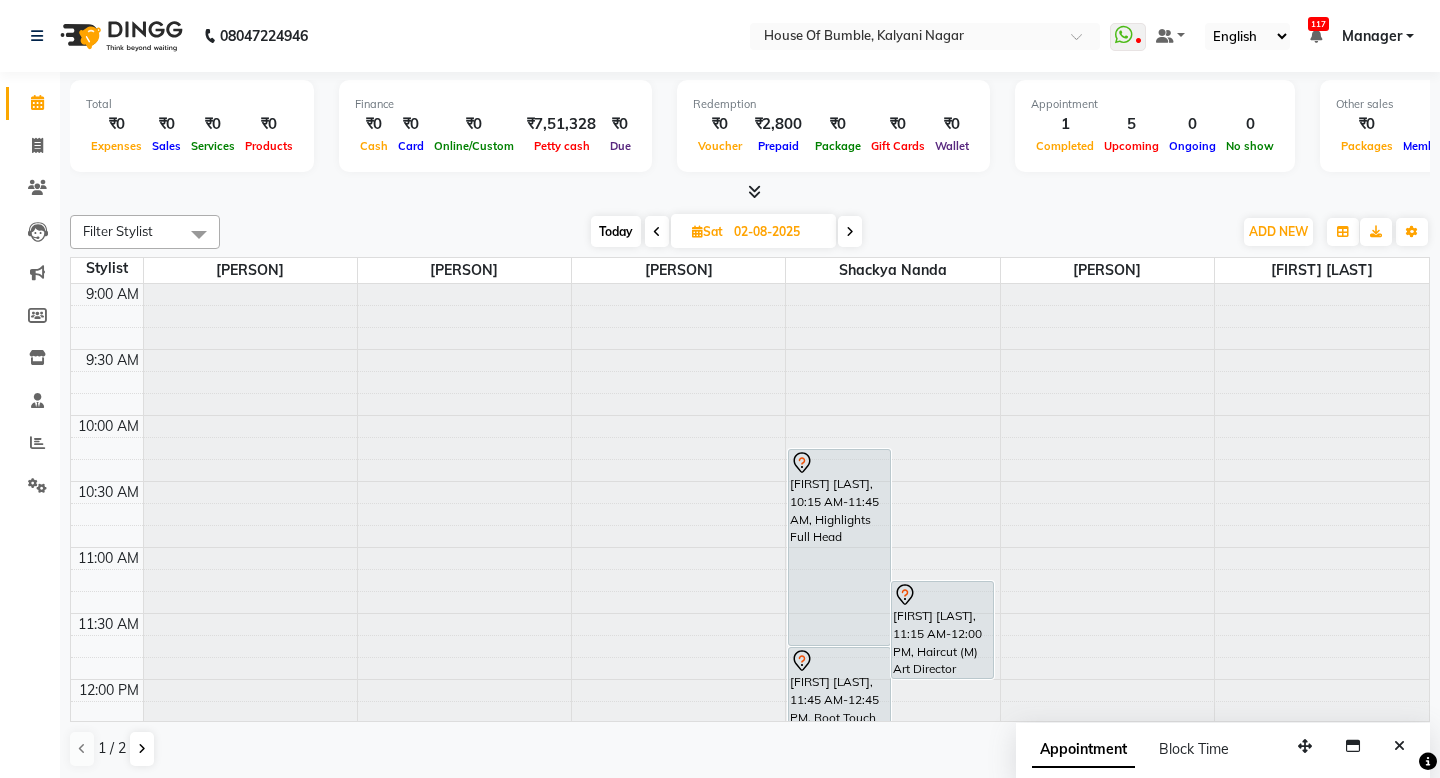 scroll, scrollTop: 0, scrollLeft: 0, axis: both 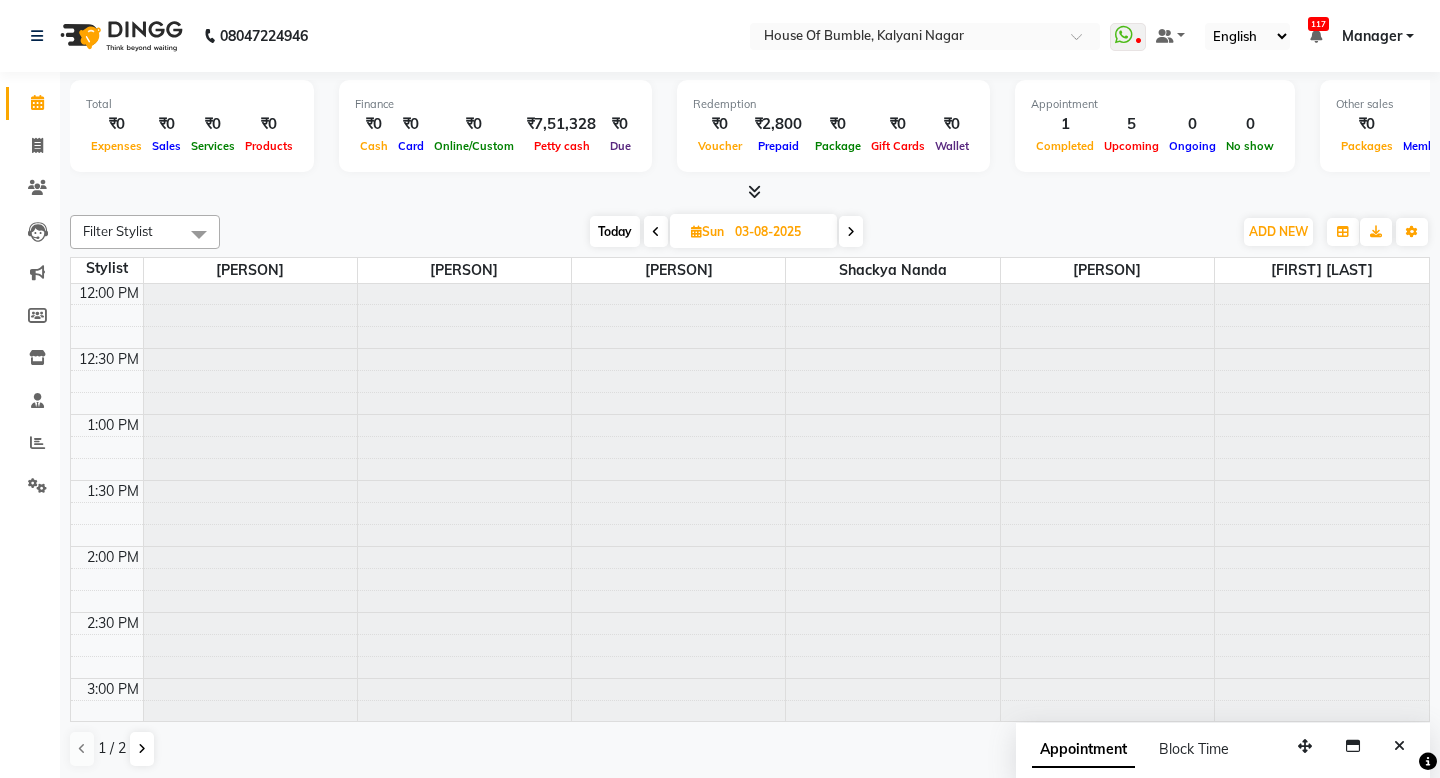 click at bounding box center [851, 232] 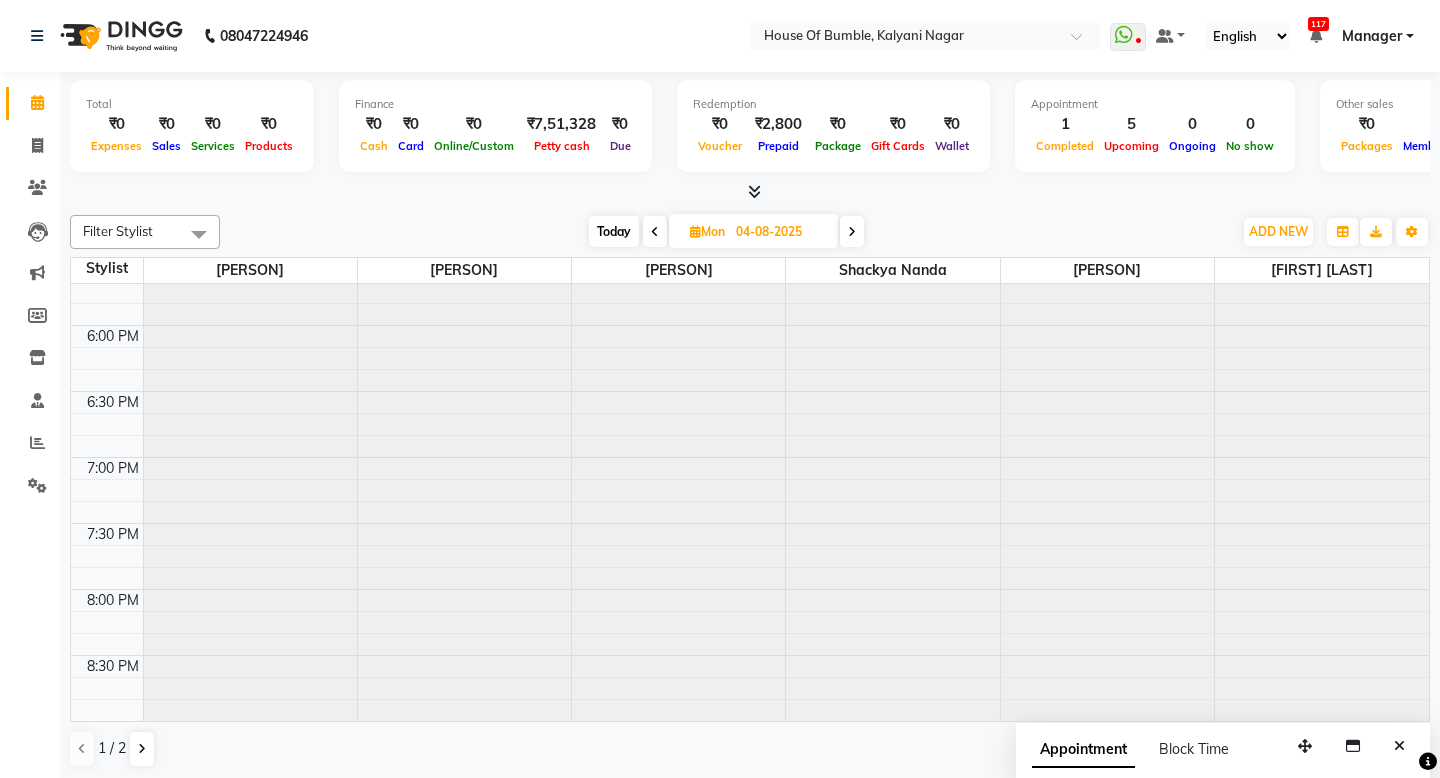 scroll, scrollTop: 1146, scrollLeft: 0, axis: vertical 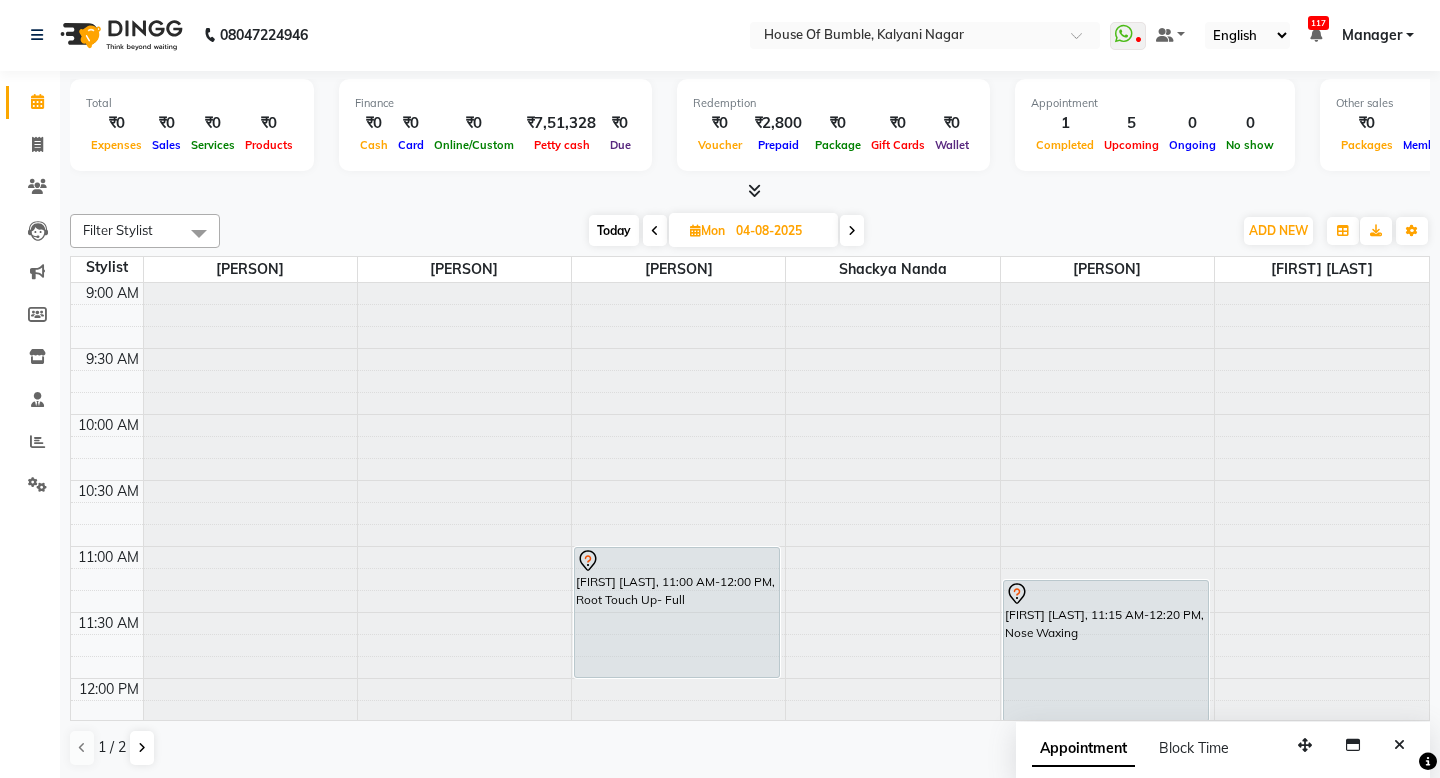 click on "Today" at bounding box center (614, 230) 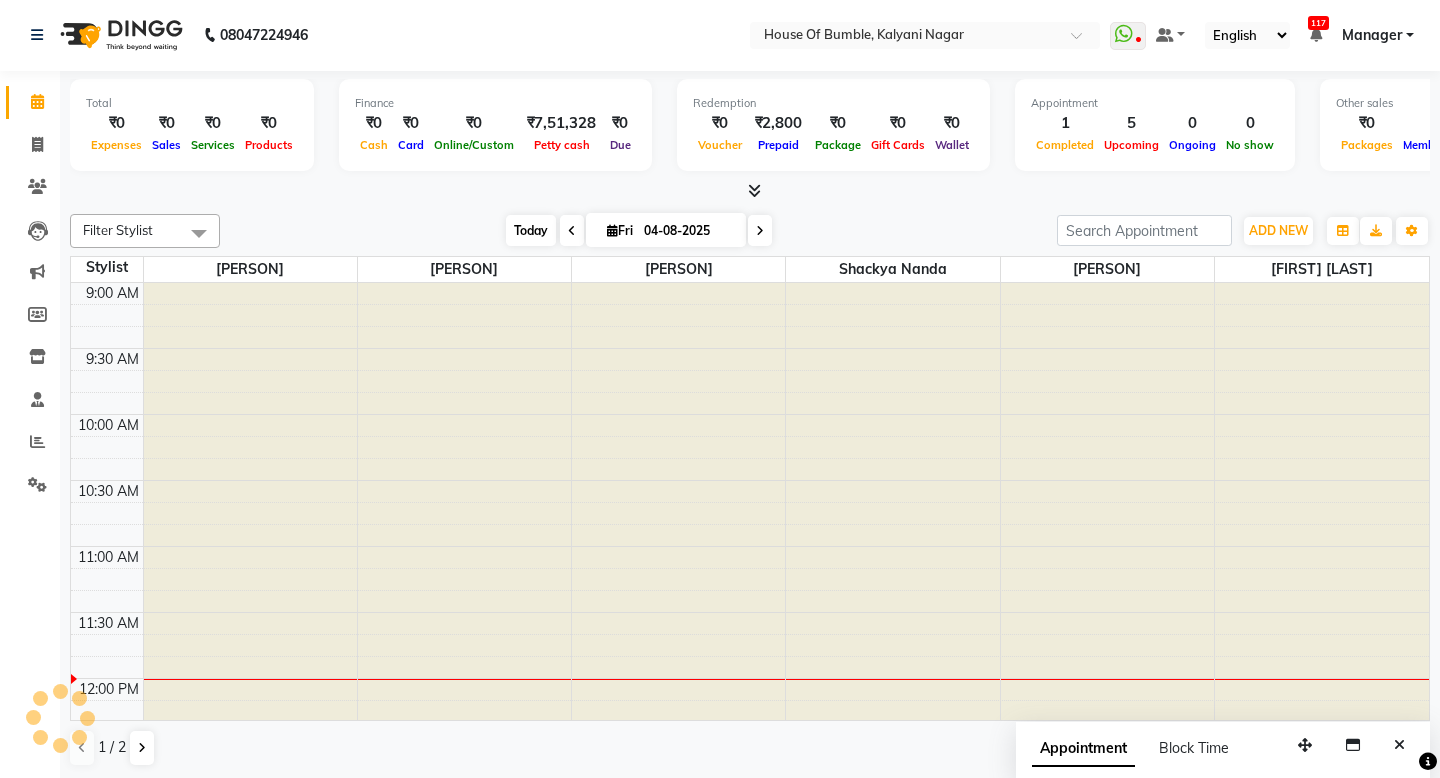 type on "01-08-2025" 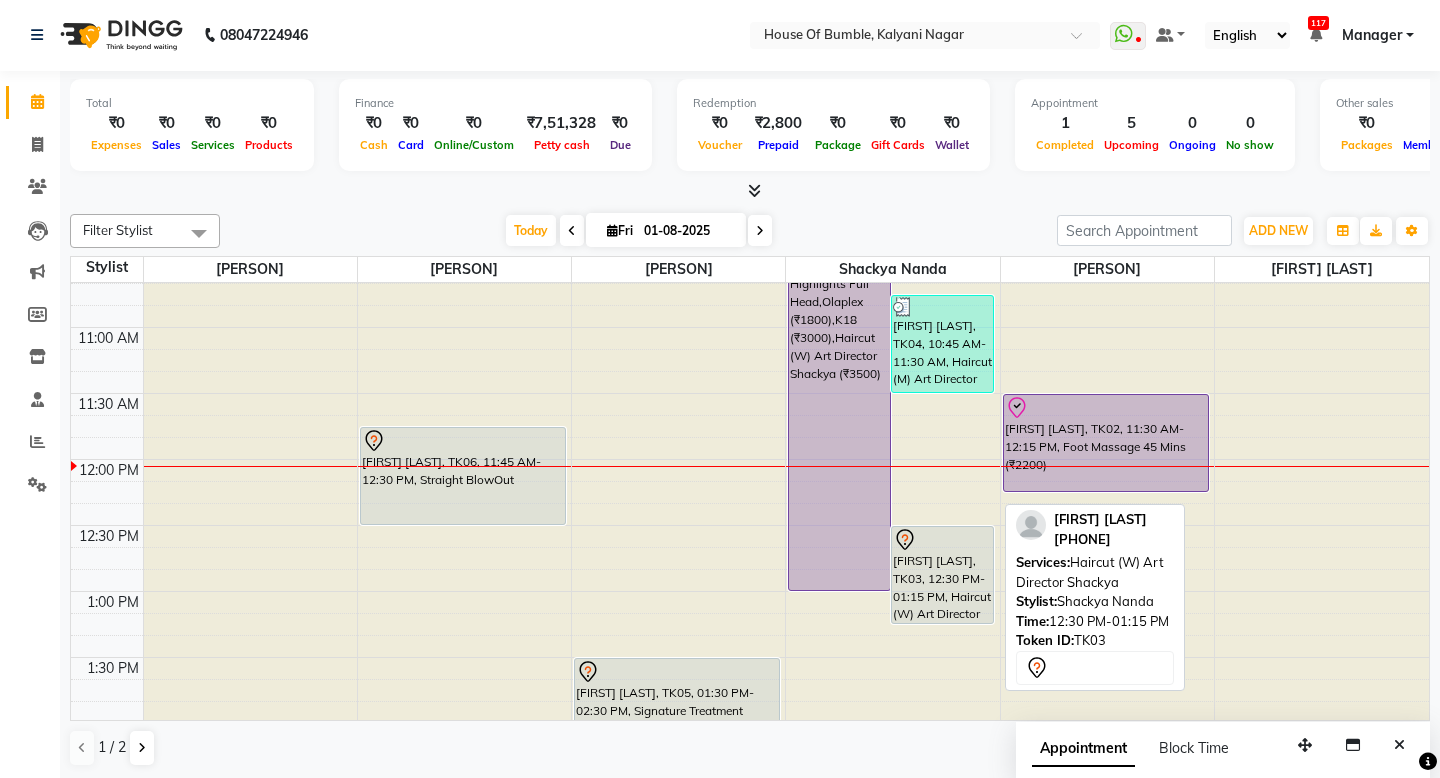 scroll, scrollTop: 217, scrollLeft: 0, axis: vertical 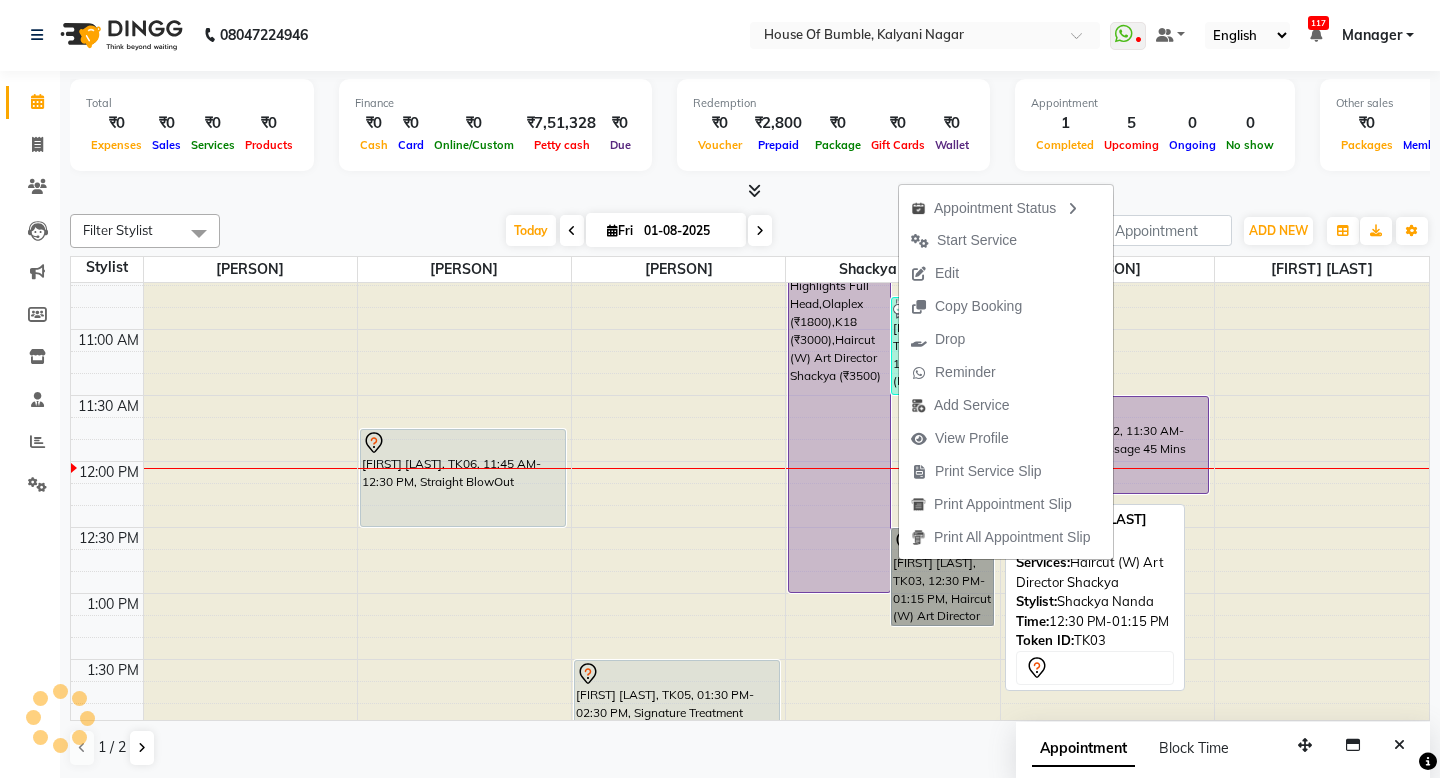drag, startPoint x: 898, startPoint y: 560, endPoint x: 912, endPoint y: 560, distance: 14 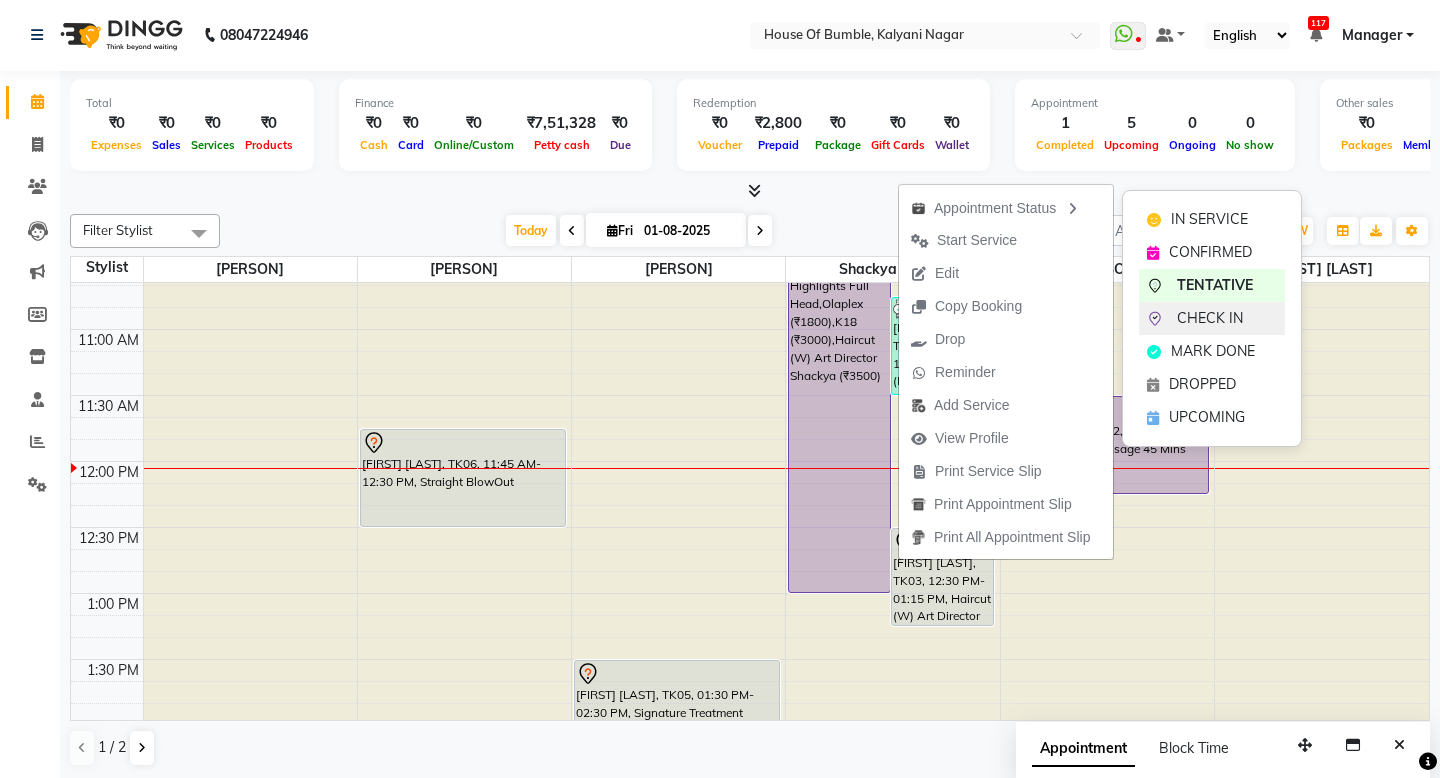 click on "CHECK IN" 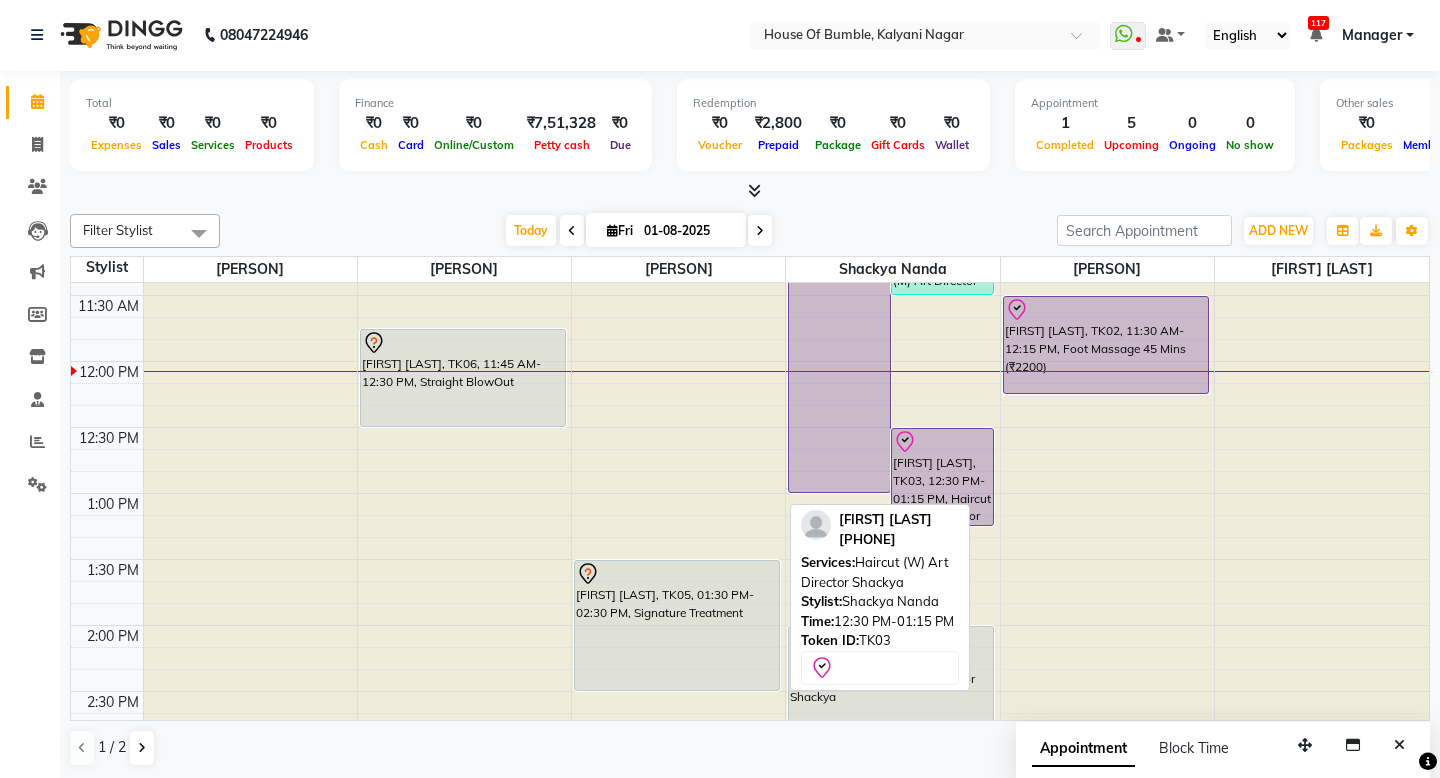 scroll, scrollTop: 405, scrollLeft: 0, axis: vertical 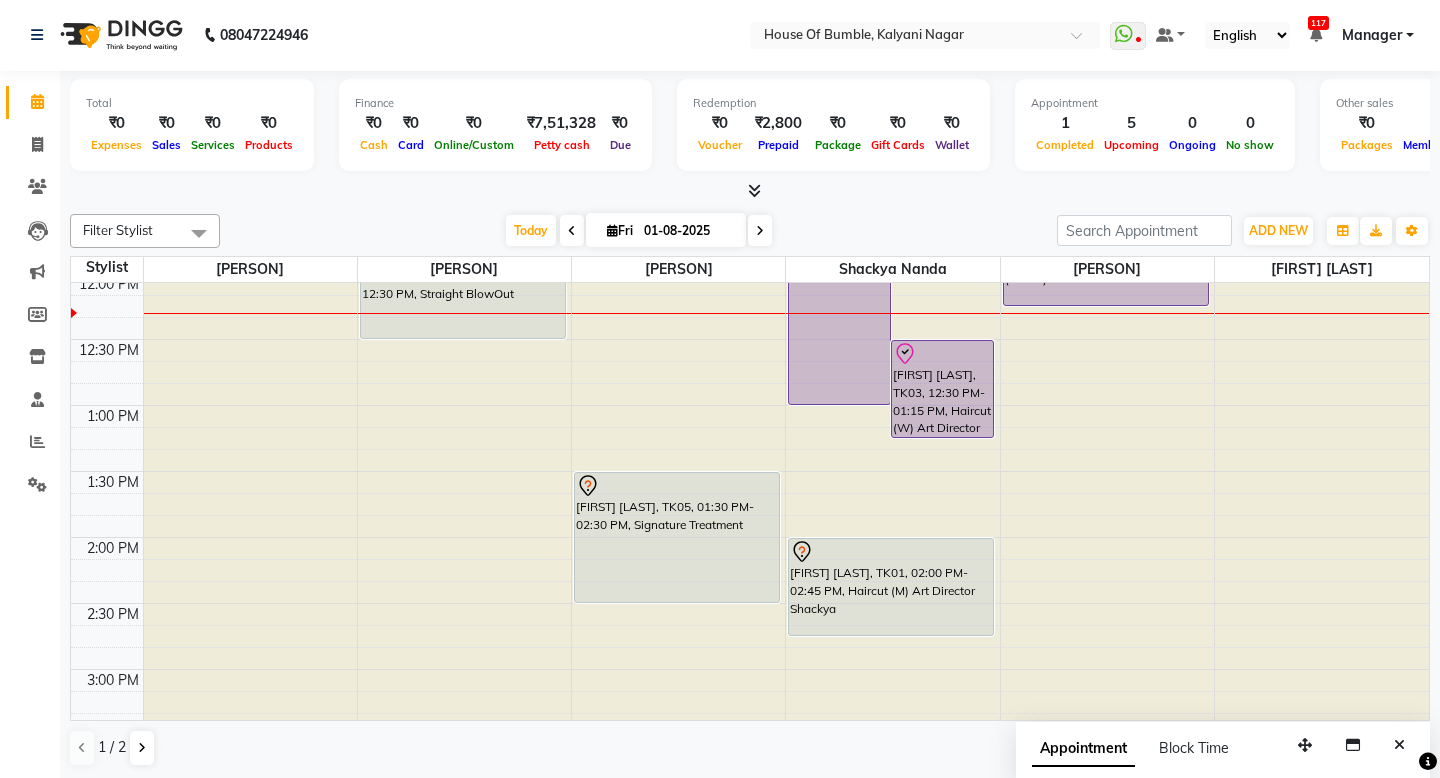 click on "Fri" at bounding box center (620, 230) 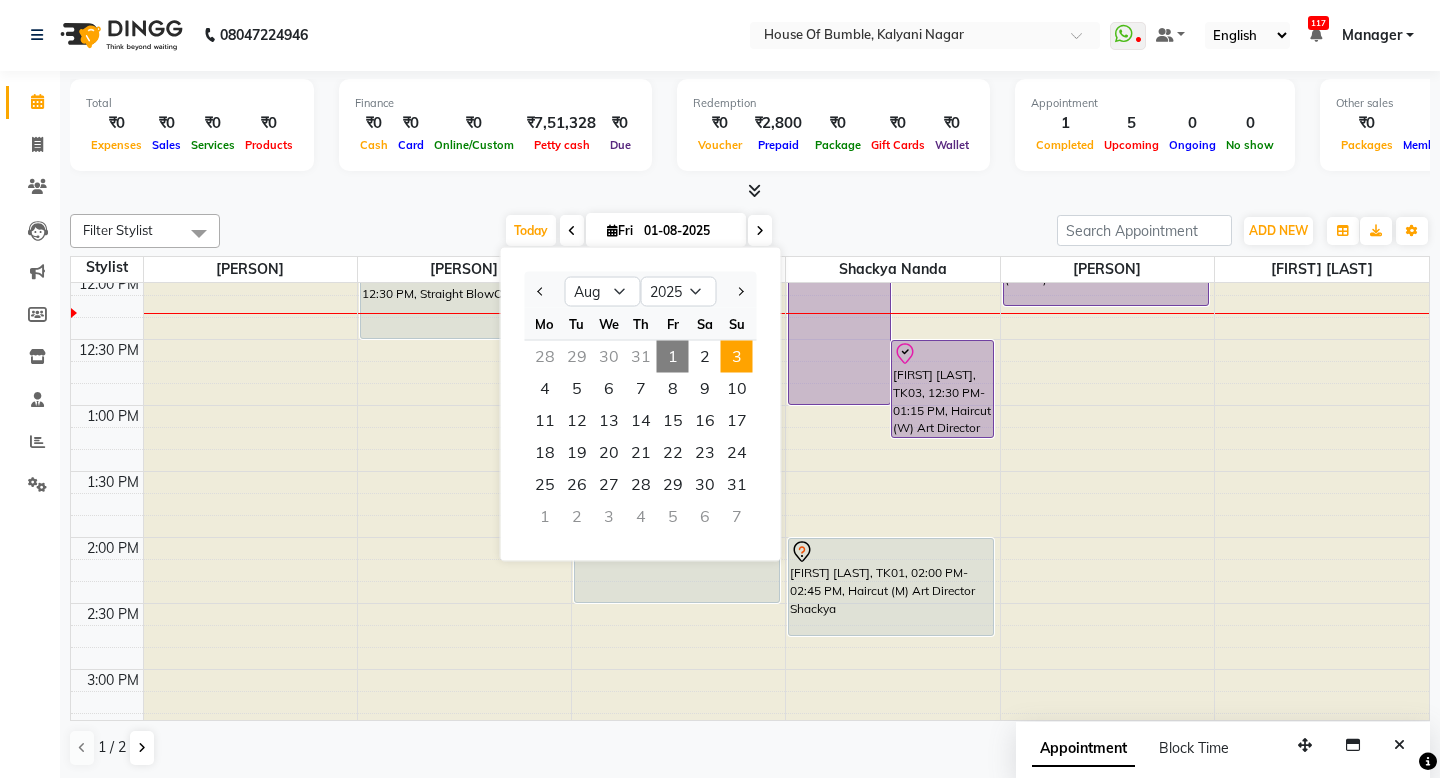 click on "3" at bounding box center [737, 357] 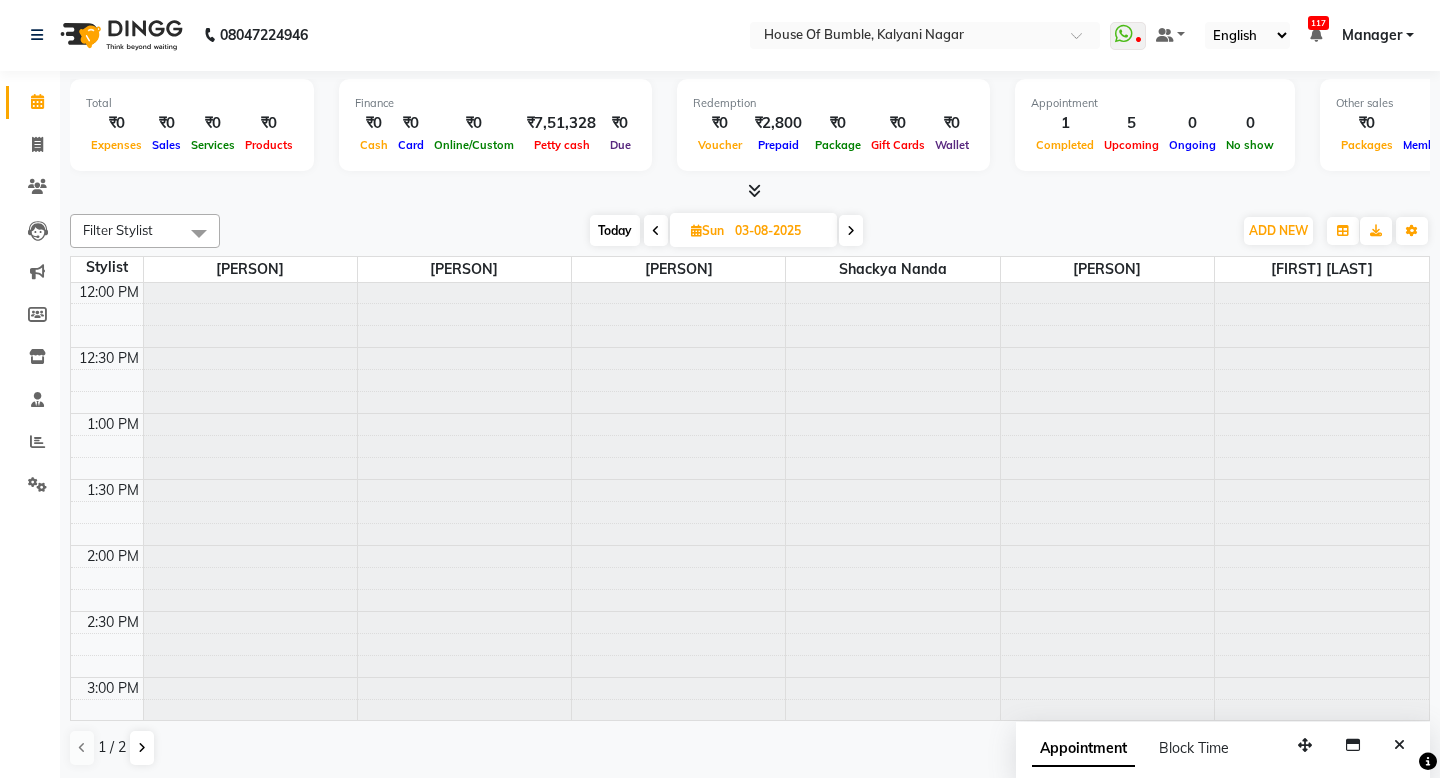 scroll, scrollTop: 232, scrollLeft: 0, axis: vertical 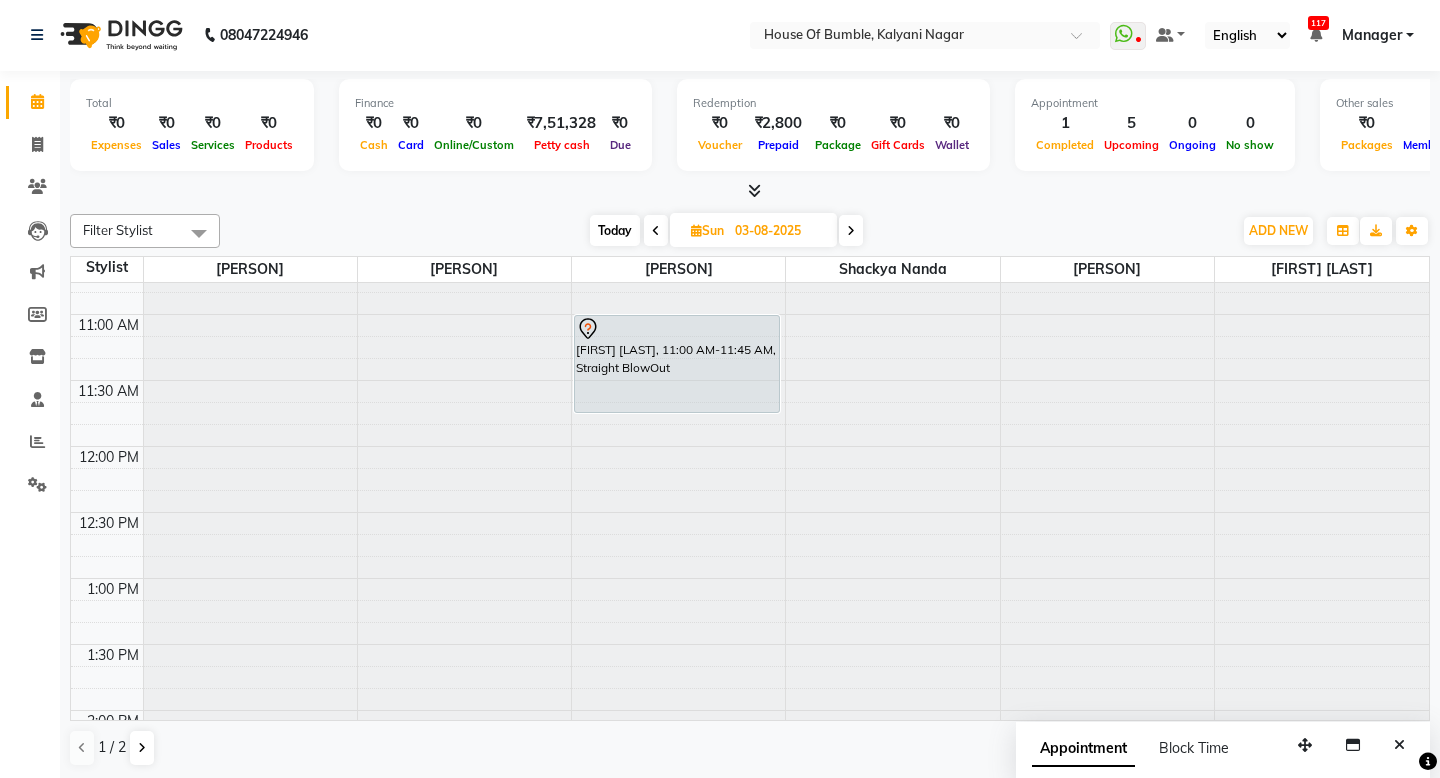 click at bounding box center (1107, 51) 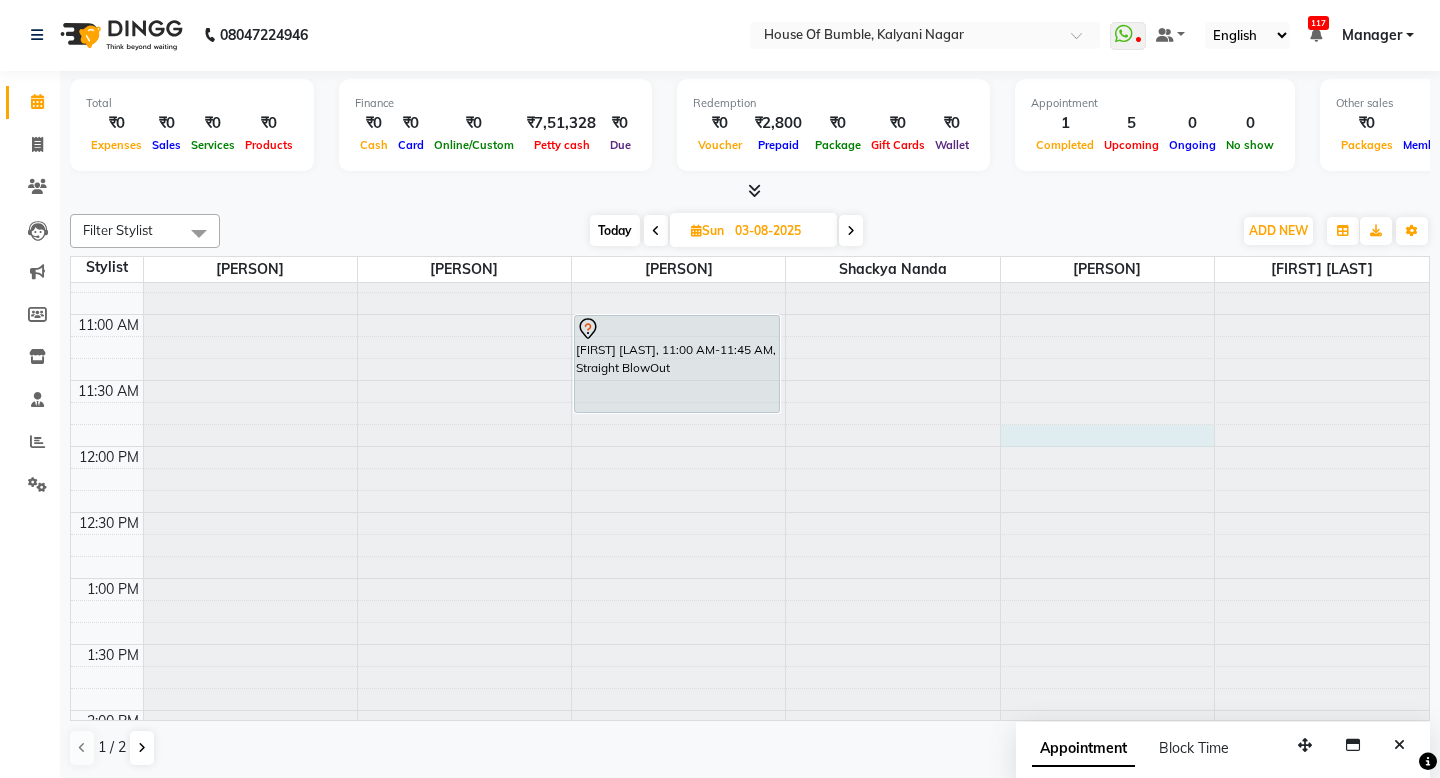 select on "8247" 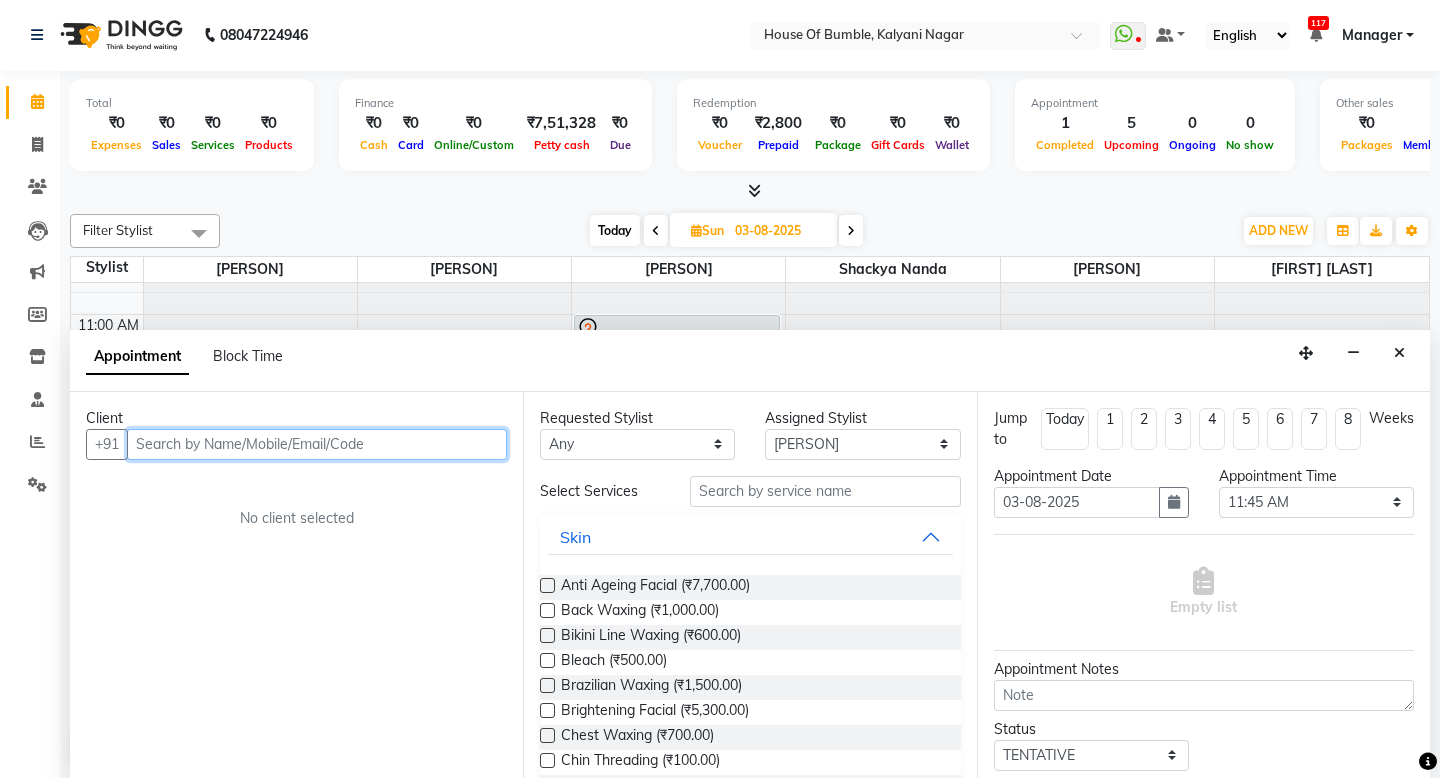 click at bounding box center [317, 444] 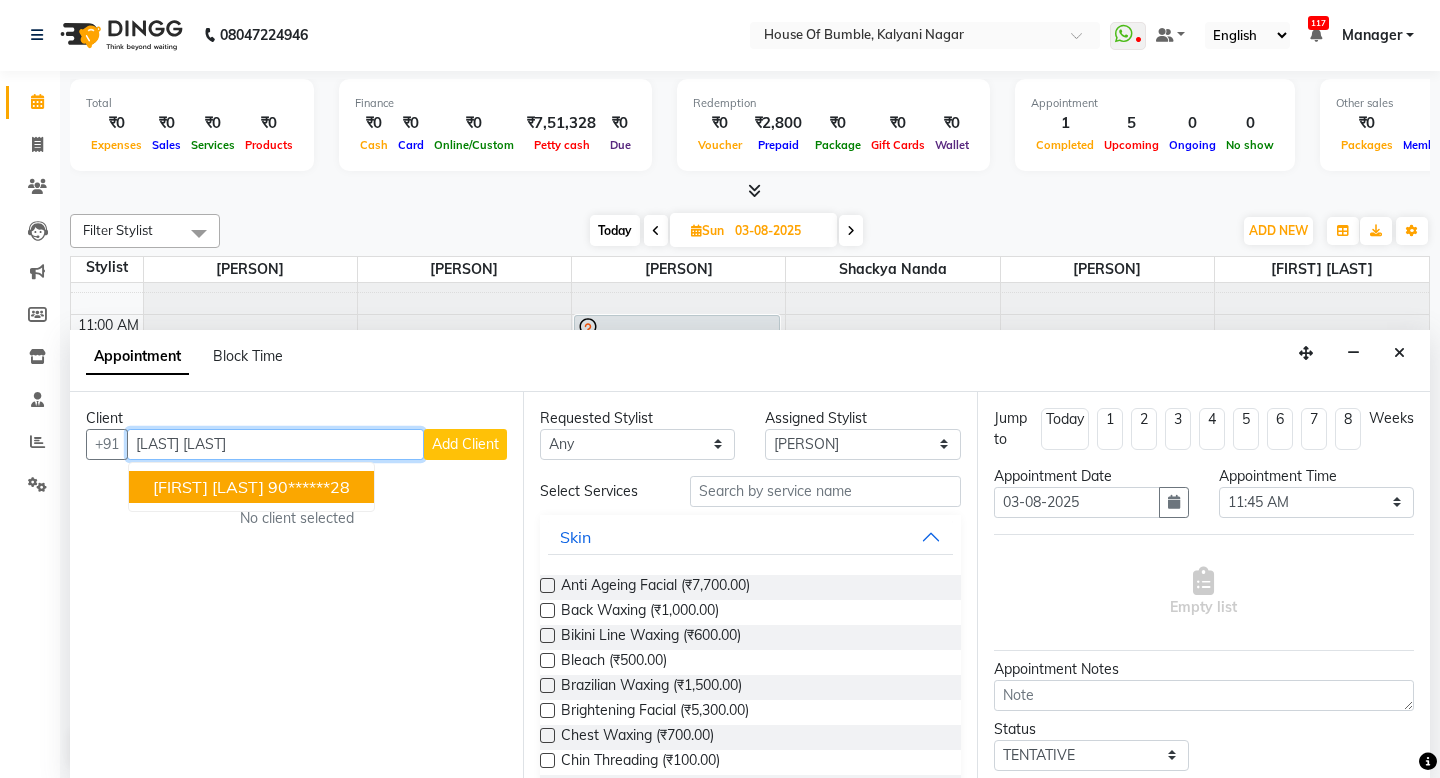 click on "90******28" at bounding box center (309, 487) 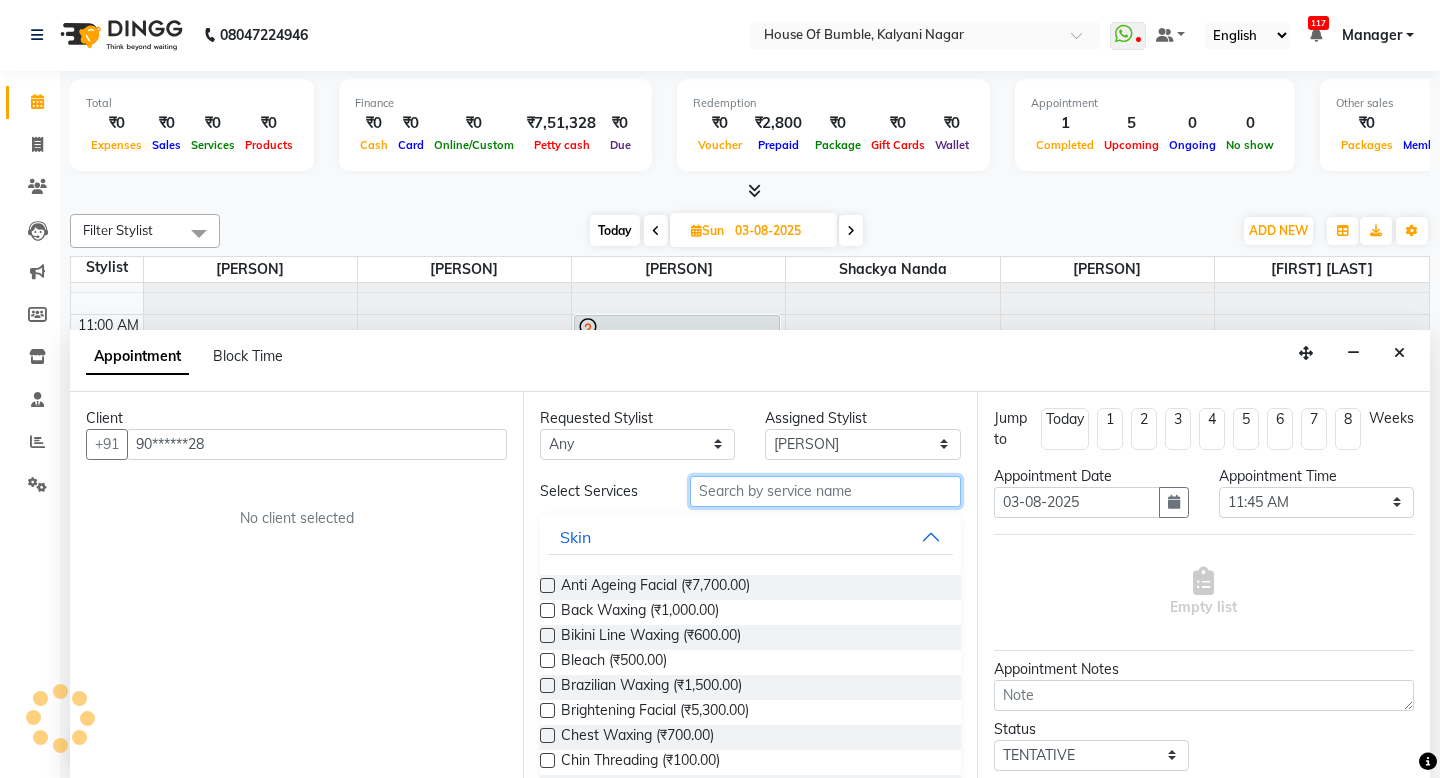 click at bounding box center [825, 491] 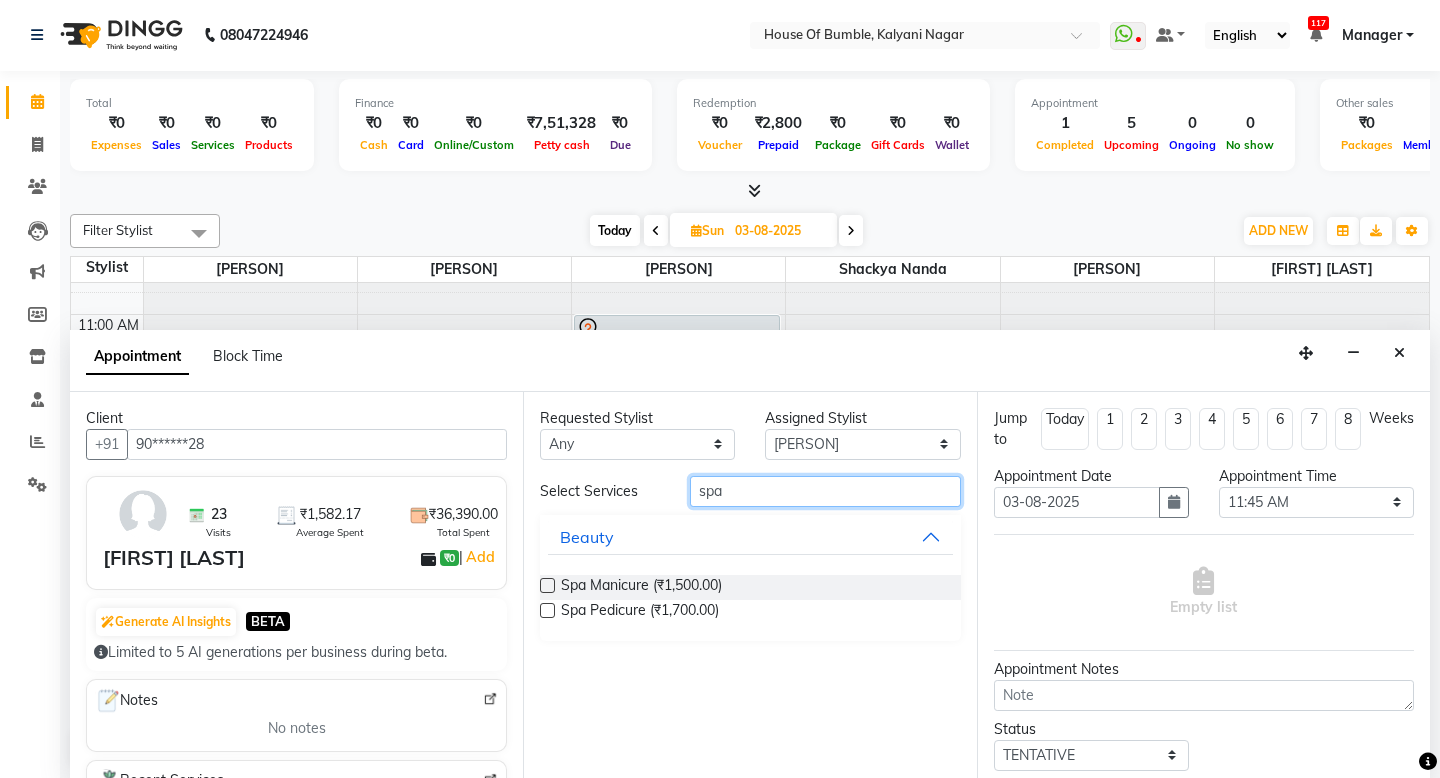 type on "spa" 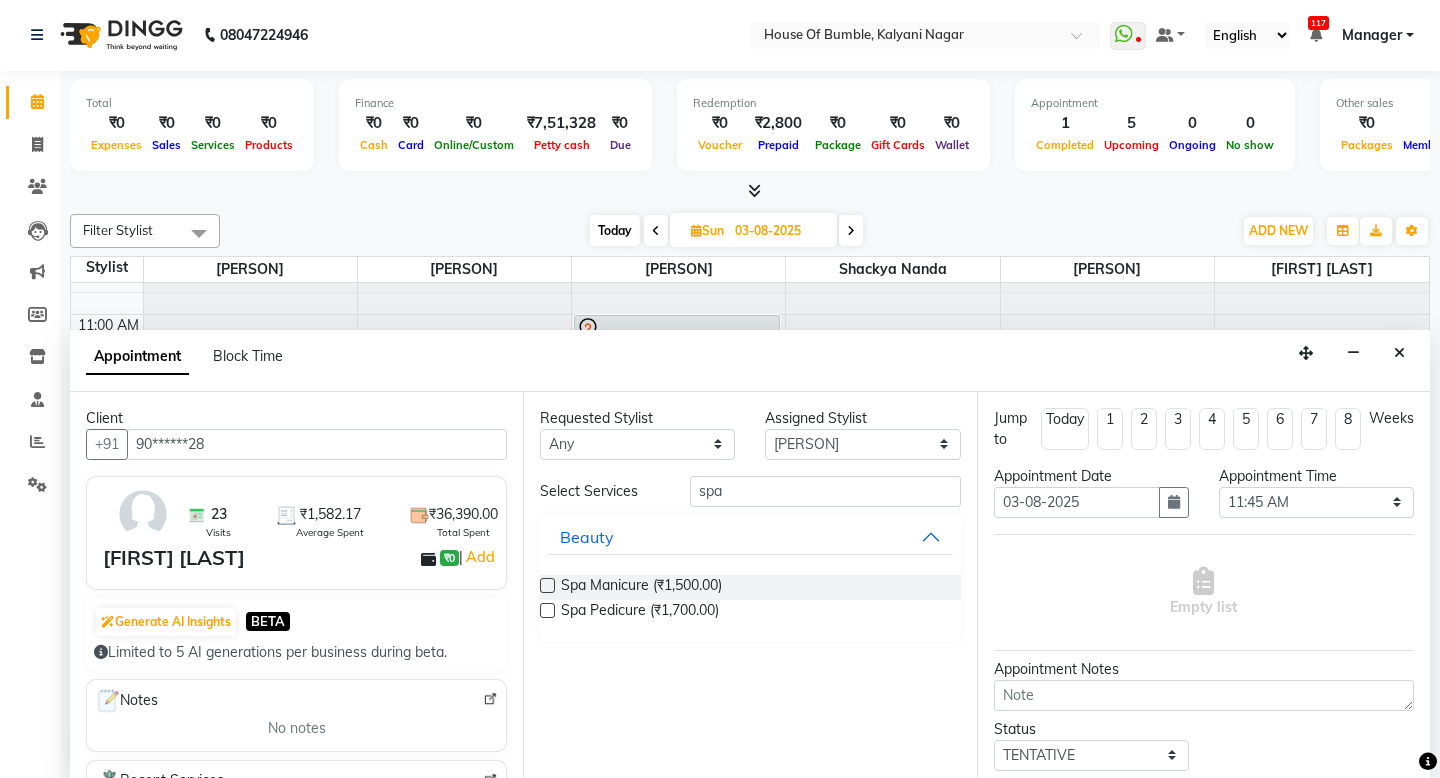 click at bounding box center [547, 610] 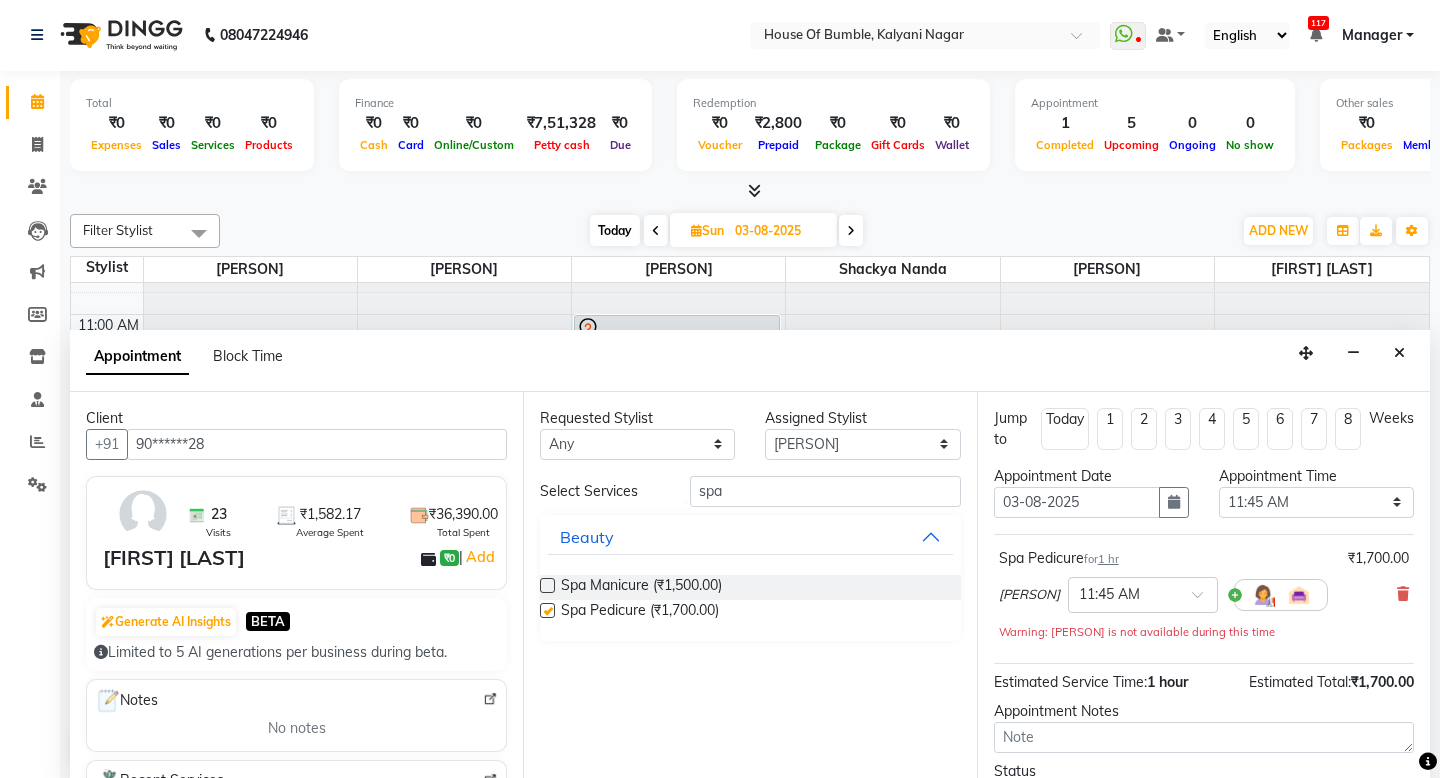 checkbox on "false" 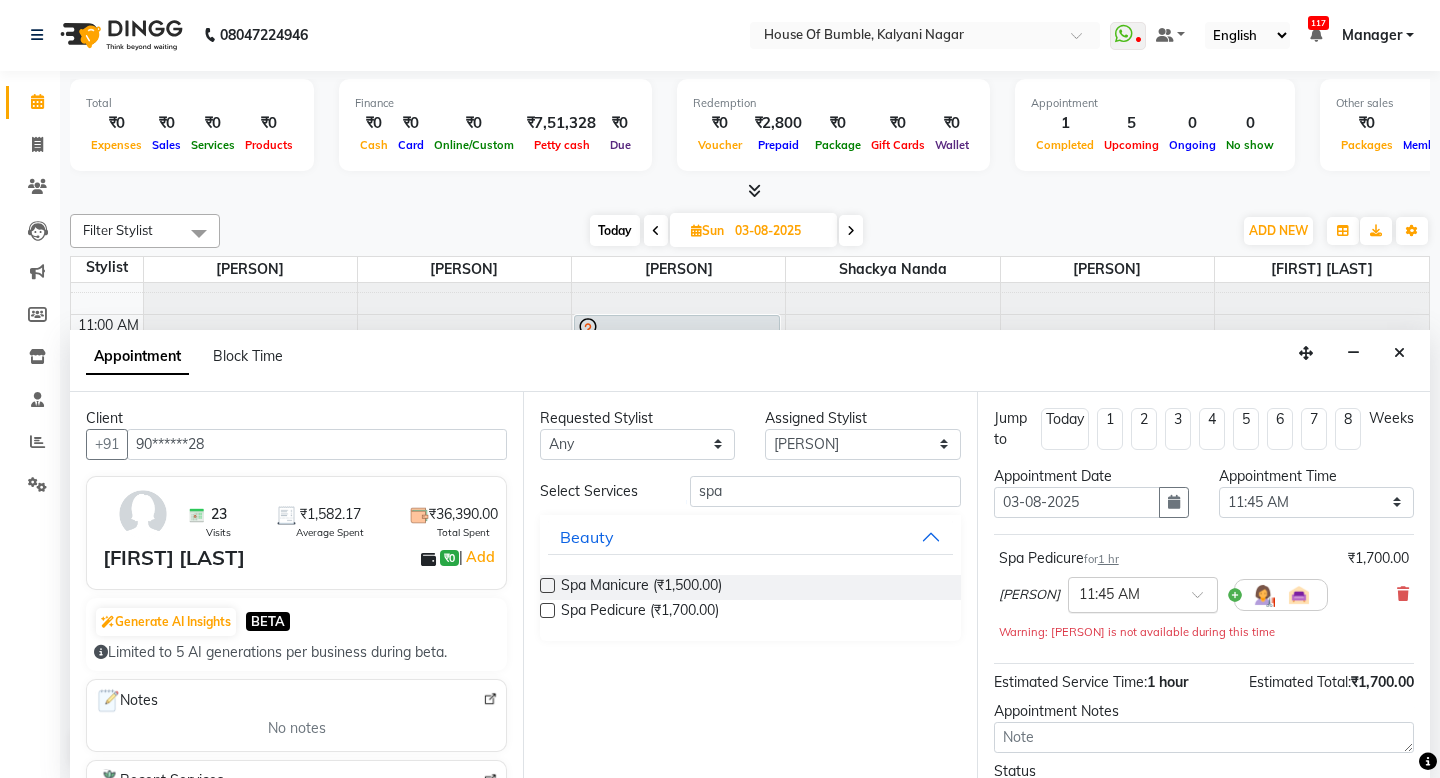 click at bounding box center [1123, 593] 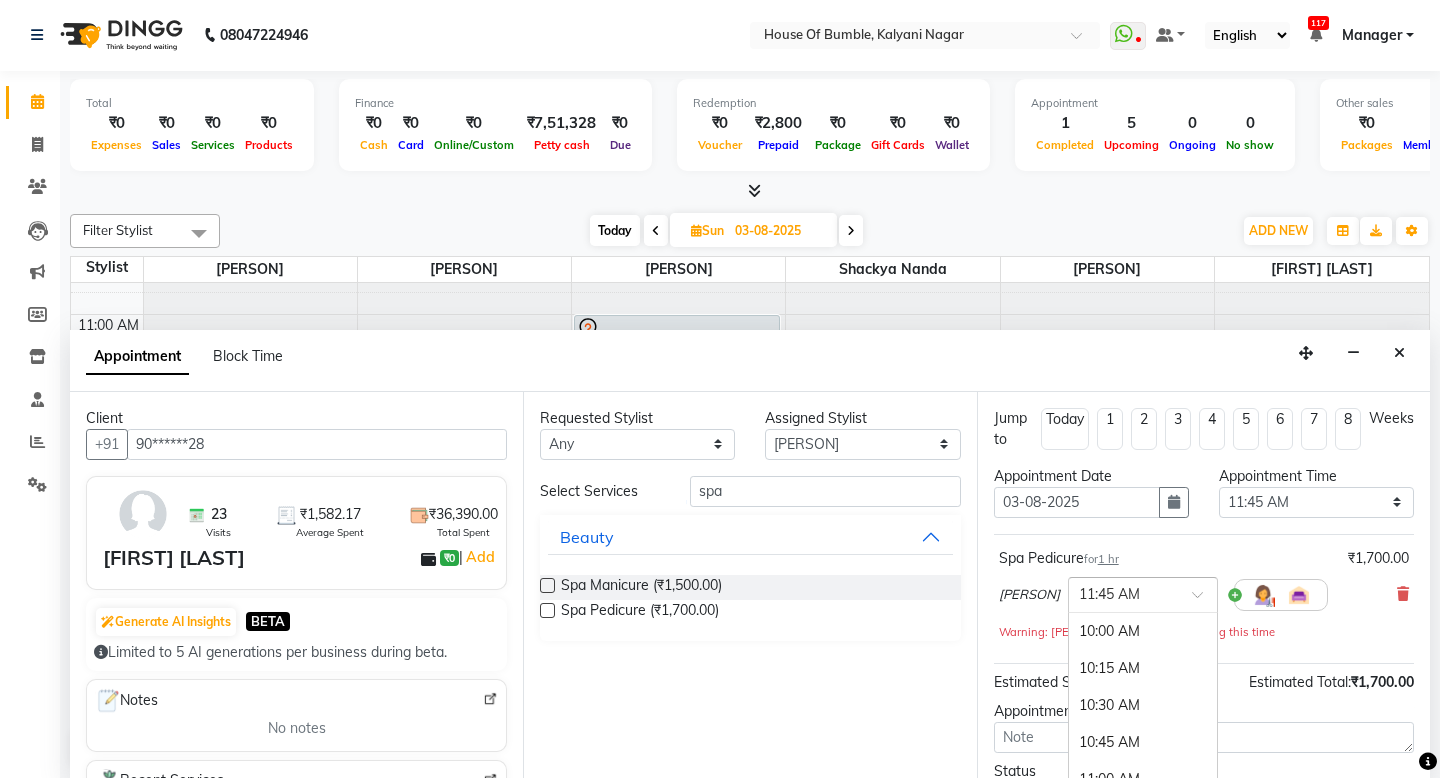scroll, scrollTop: 259, scrollLeft: 0, axis: vertical 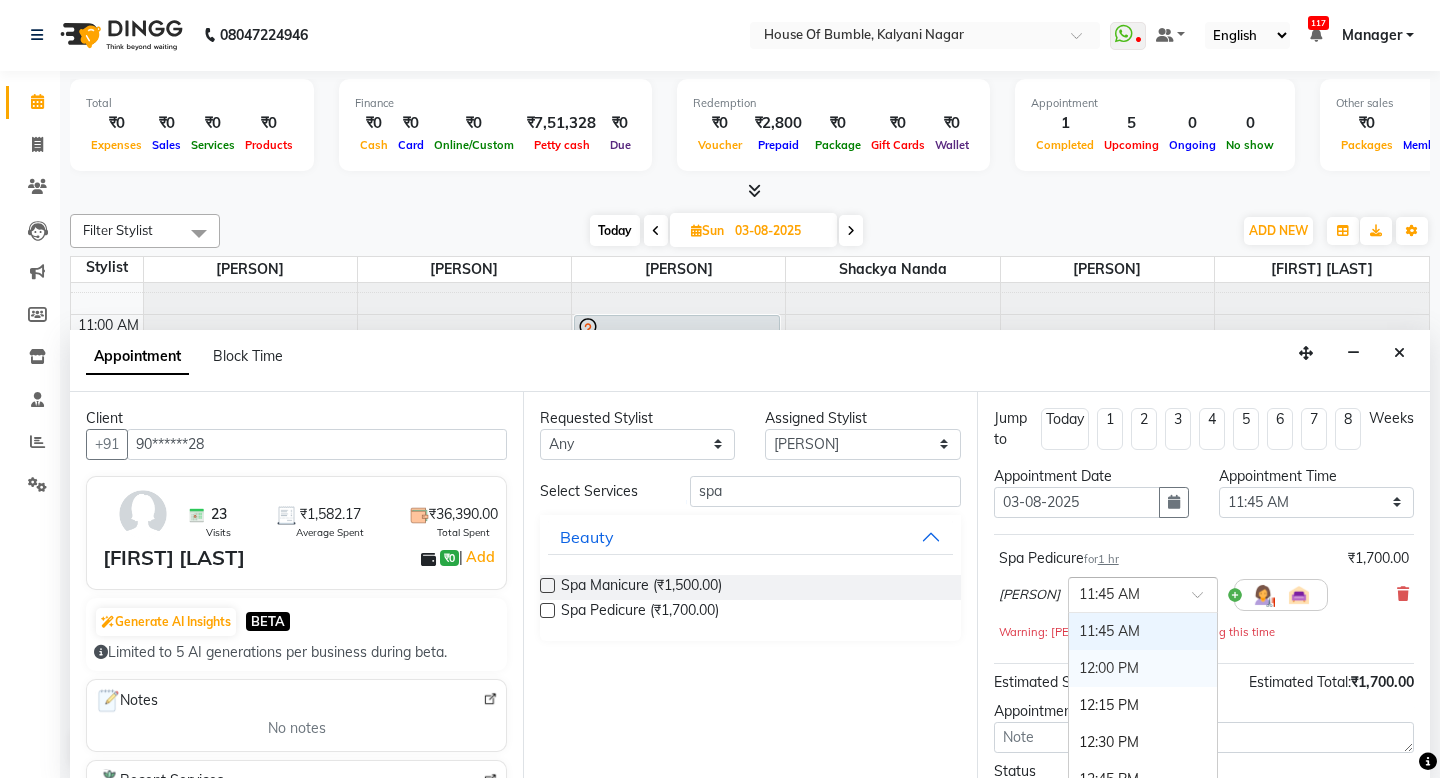 click on "12:00 PM" at bounding box center [1143, 668] 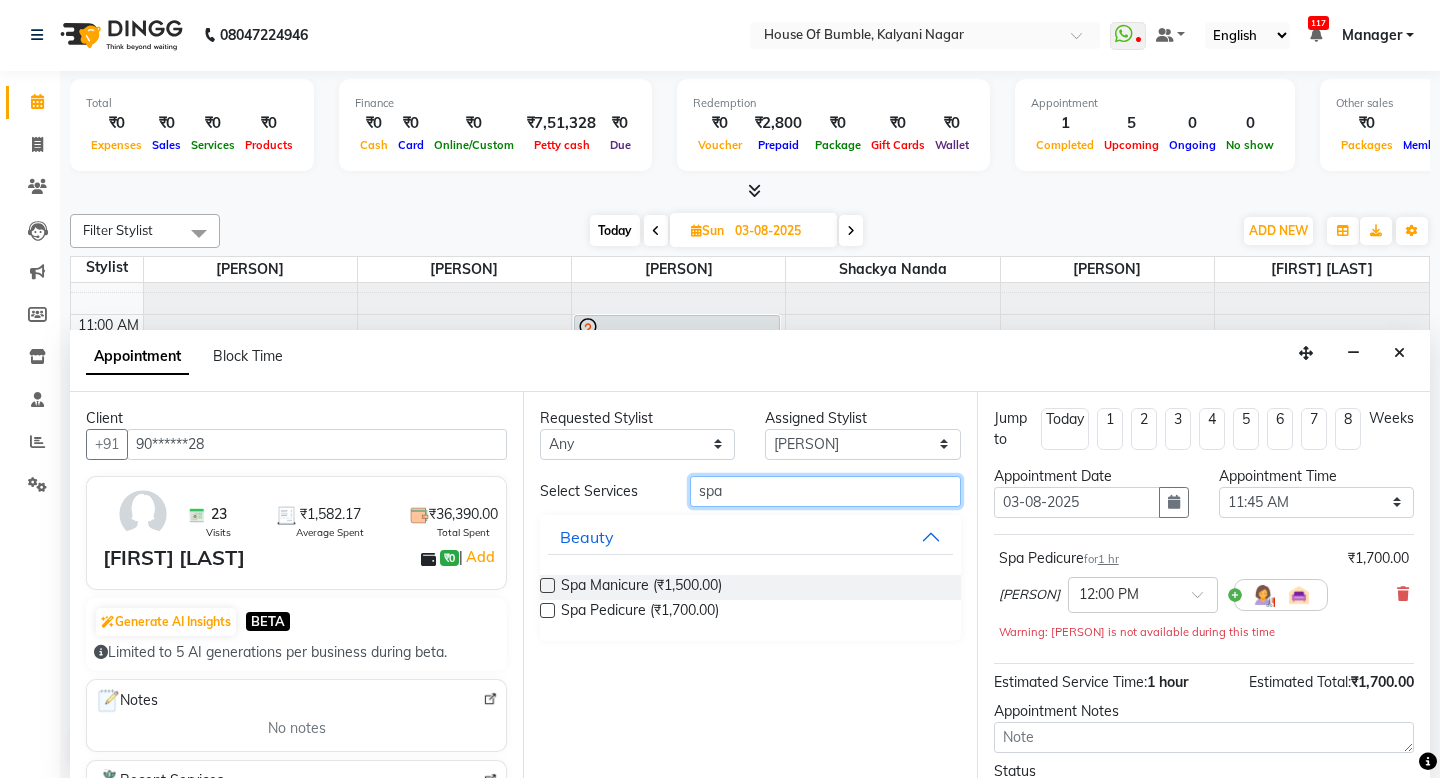 click on "spa" at bounding box center [825, 491] 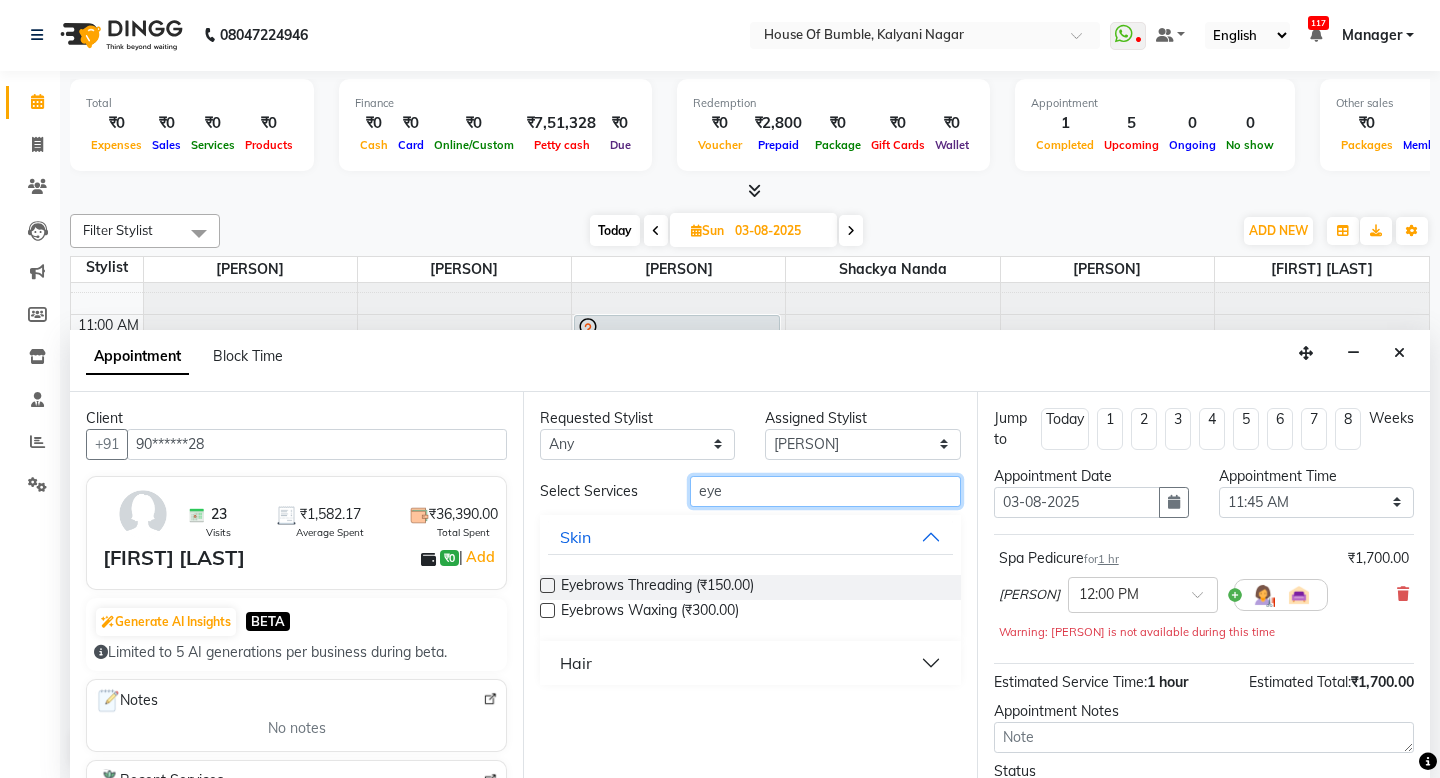 type on "eye" 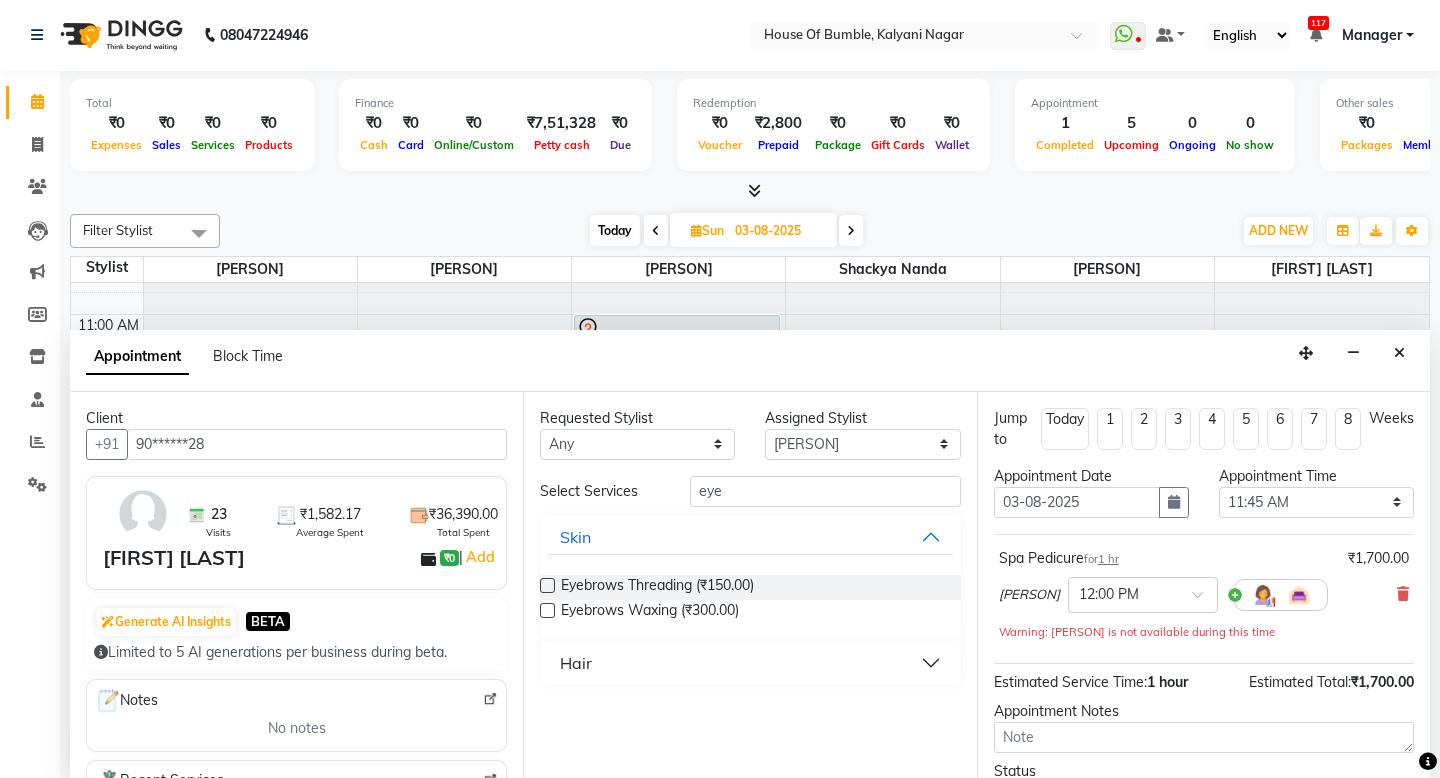click at bounding box center (547, 585) 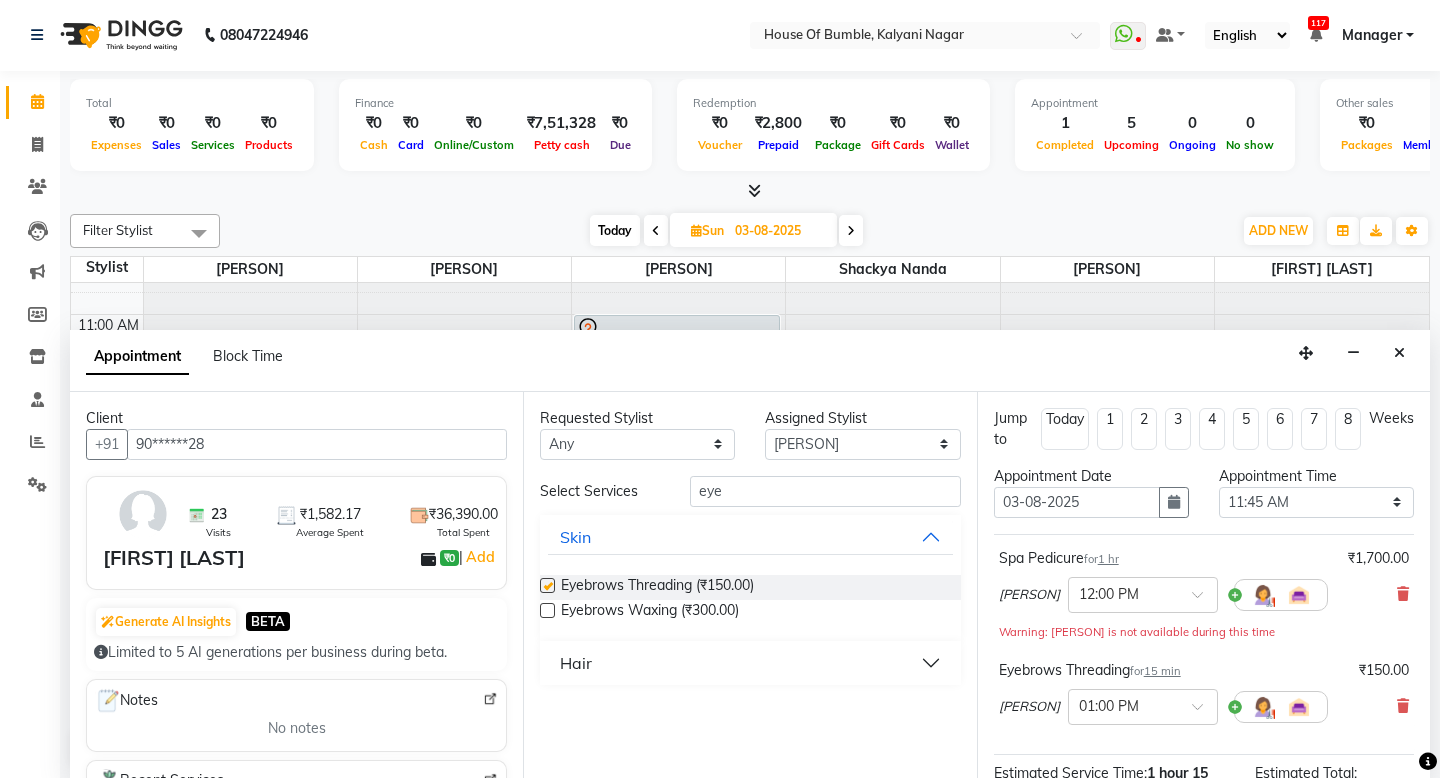 checkbox on "false" 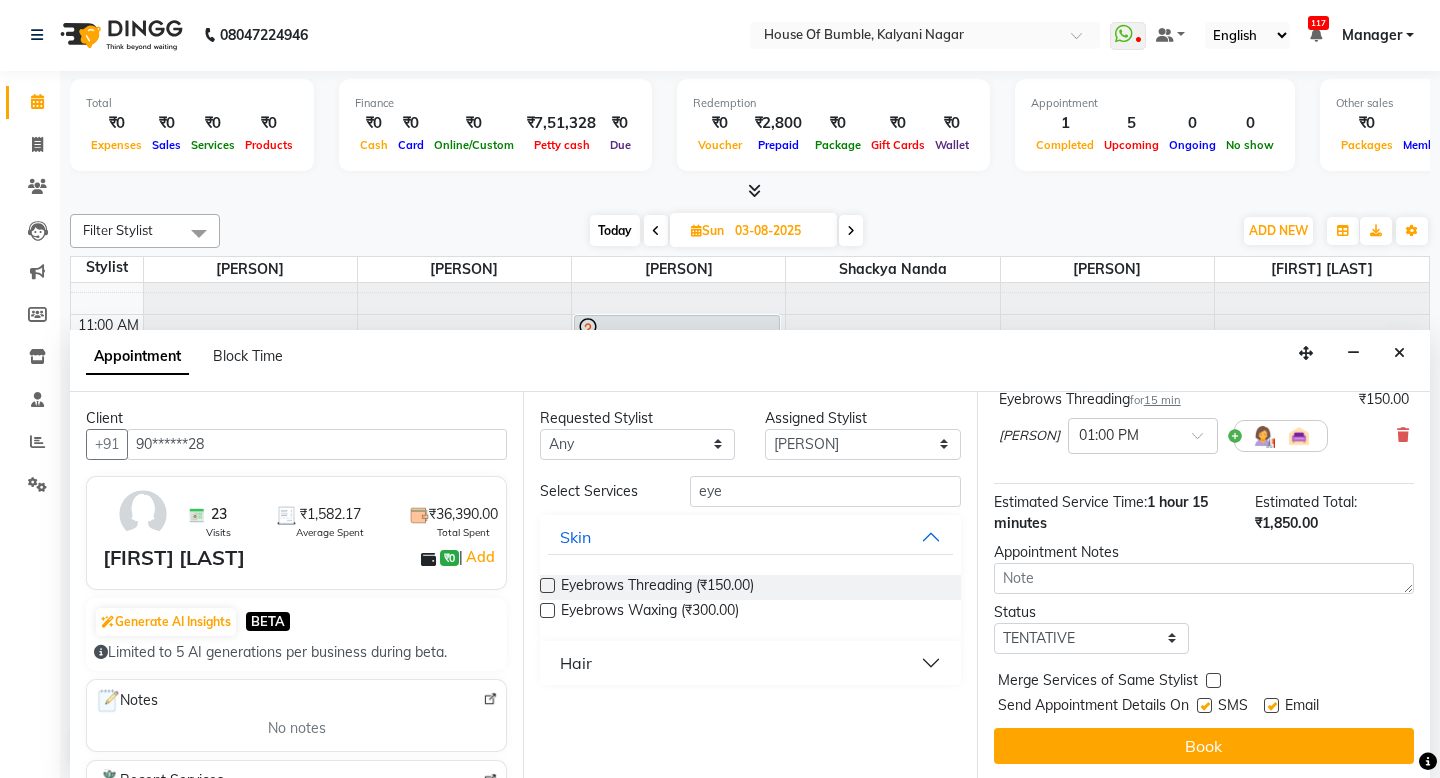 scroll, scrollTop: 271, scrollLeft: 0, axis: vertical 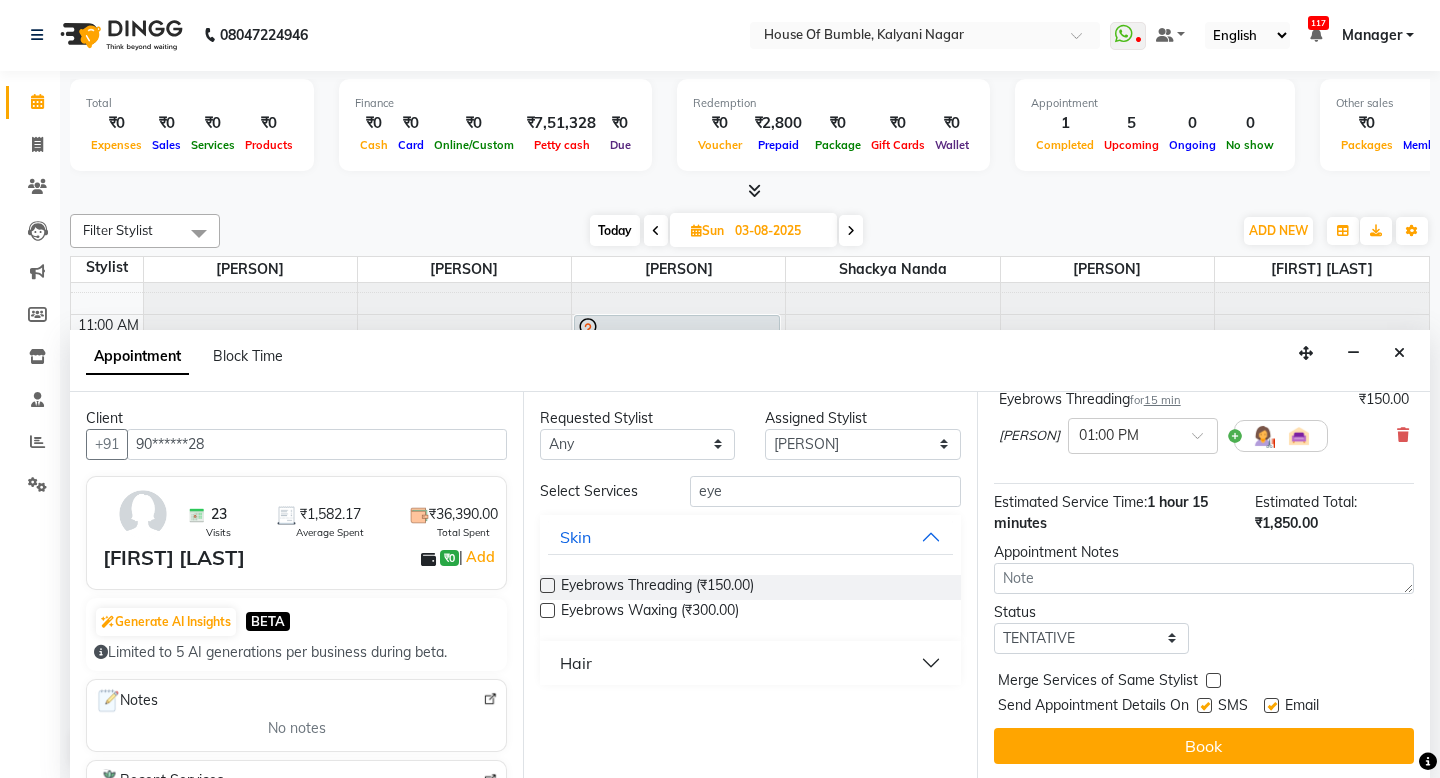click on "Book" at bounding box center [1204, 746] 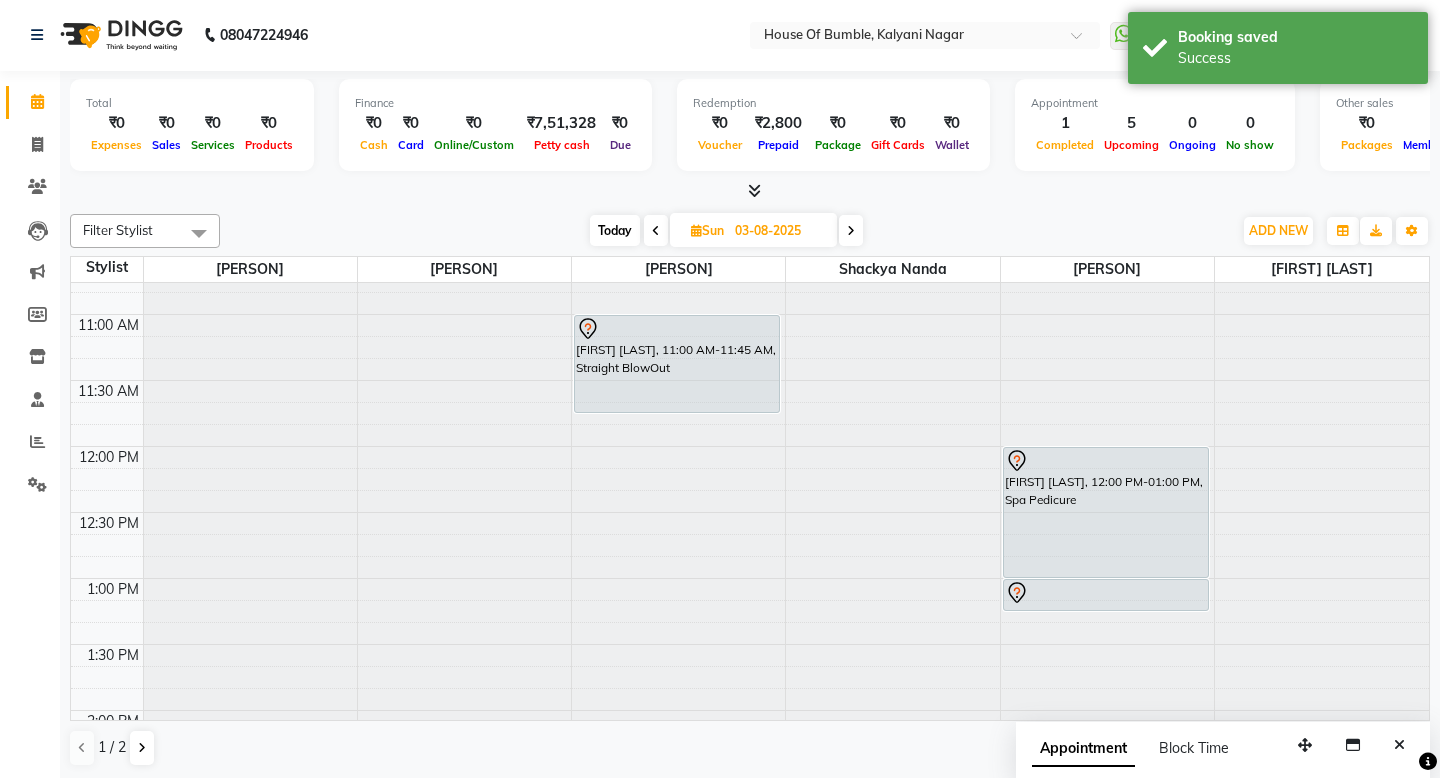 scroll, scrollTop: 0, scrollLeft: 0, axis: both 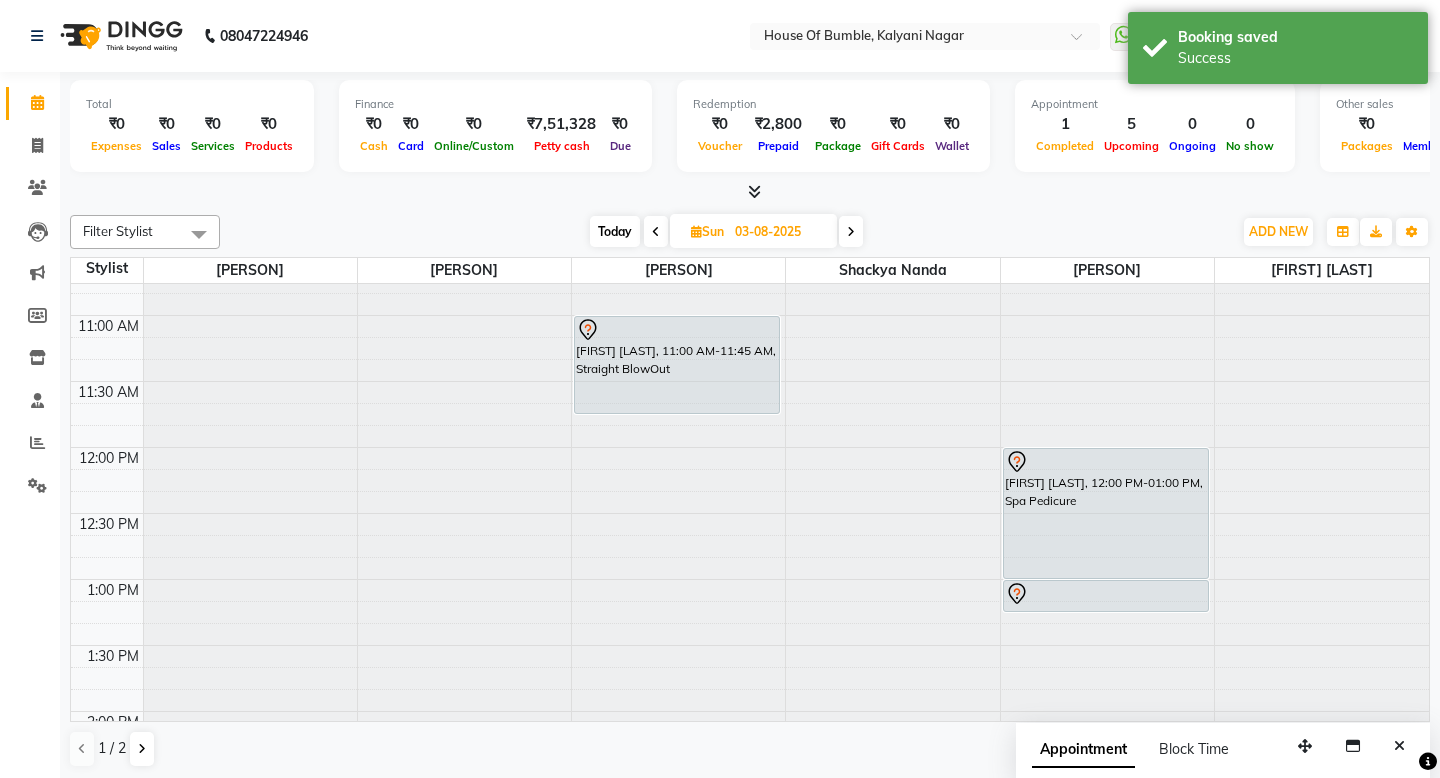 click on "Today" at bounding box center (615, 231) 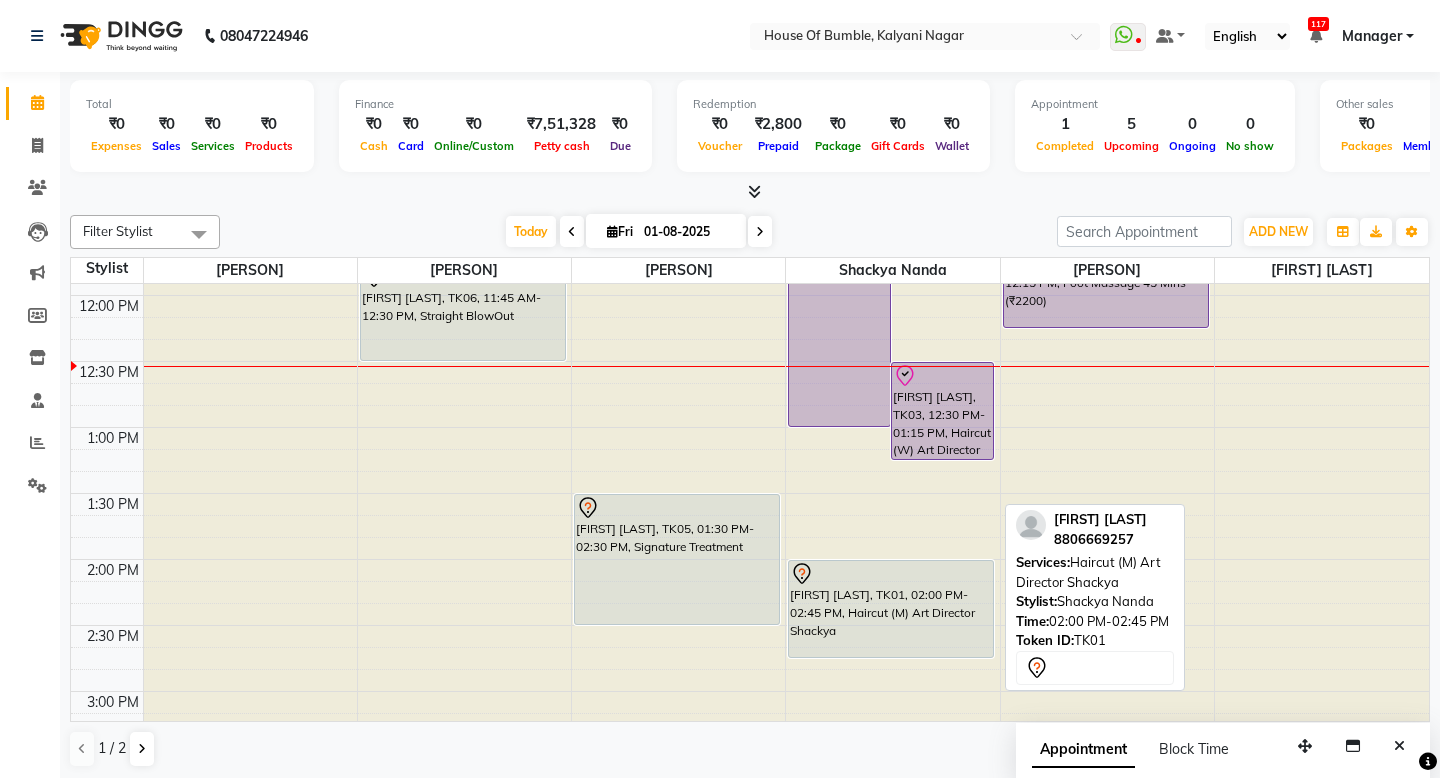 scroll, scrollTop: 383, scrollLeft: 0, axis: vertical 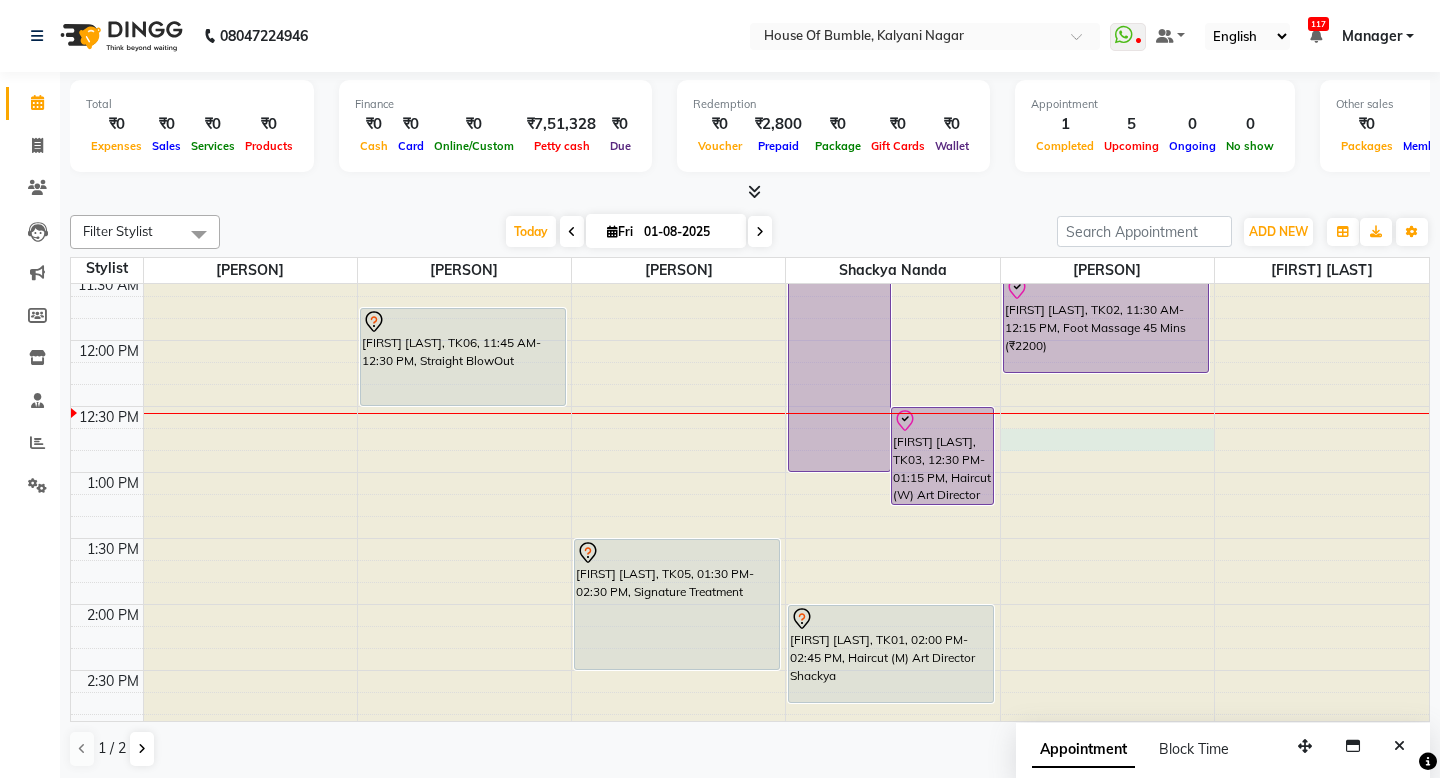 click at bounding box center (1107, -55) 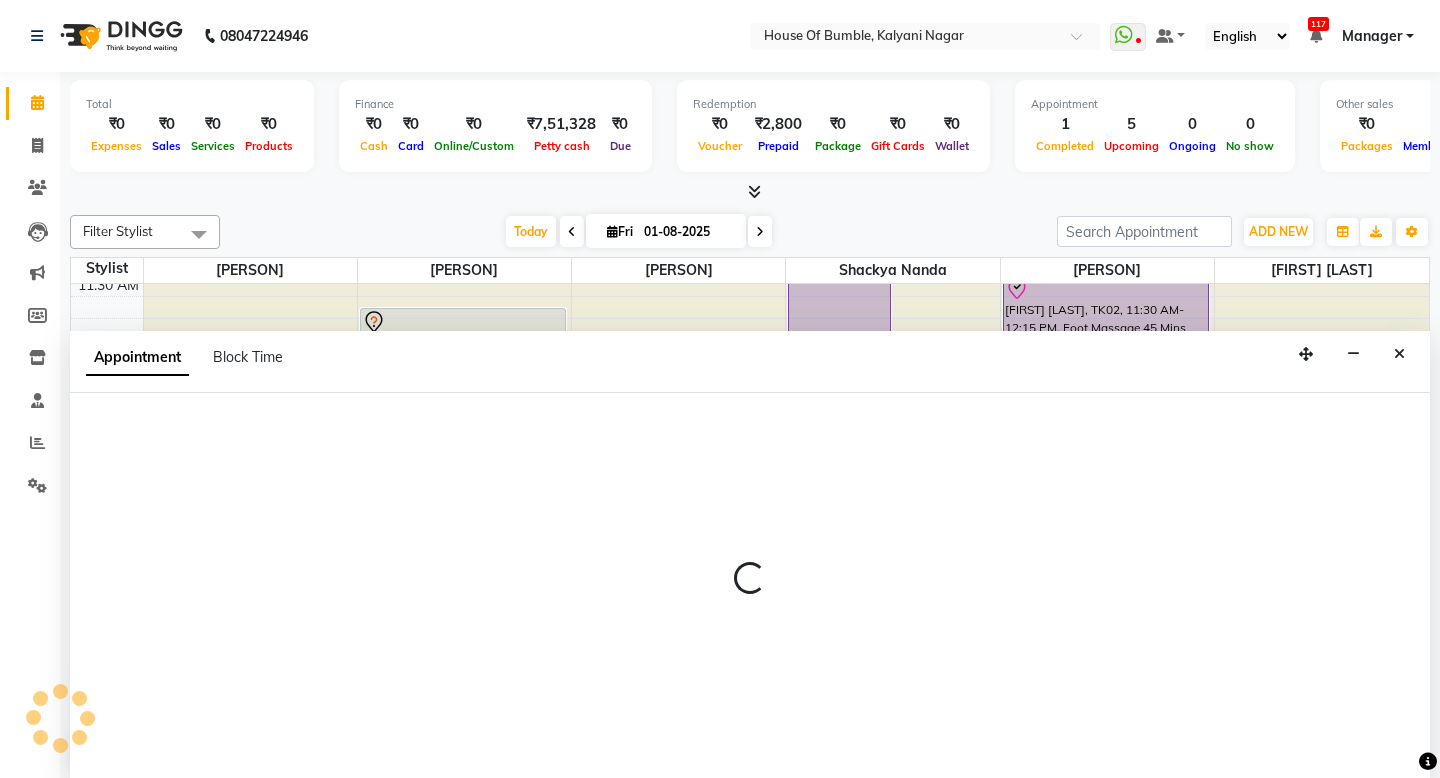 select on "8247" 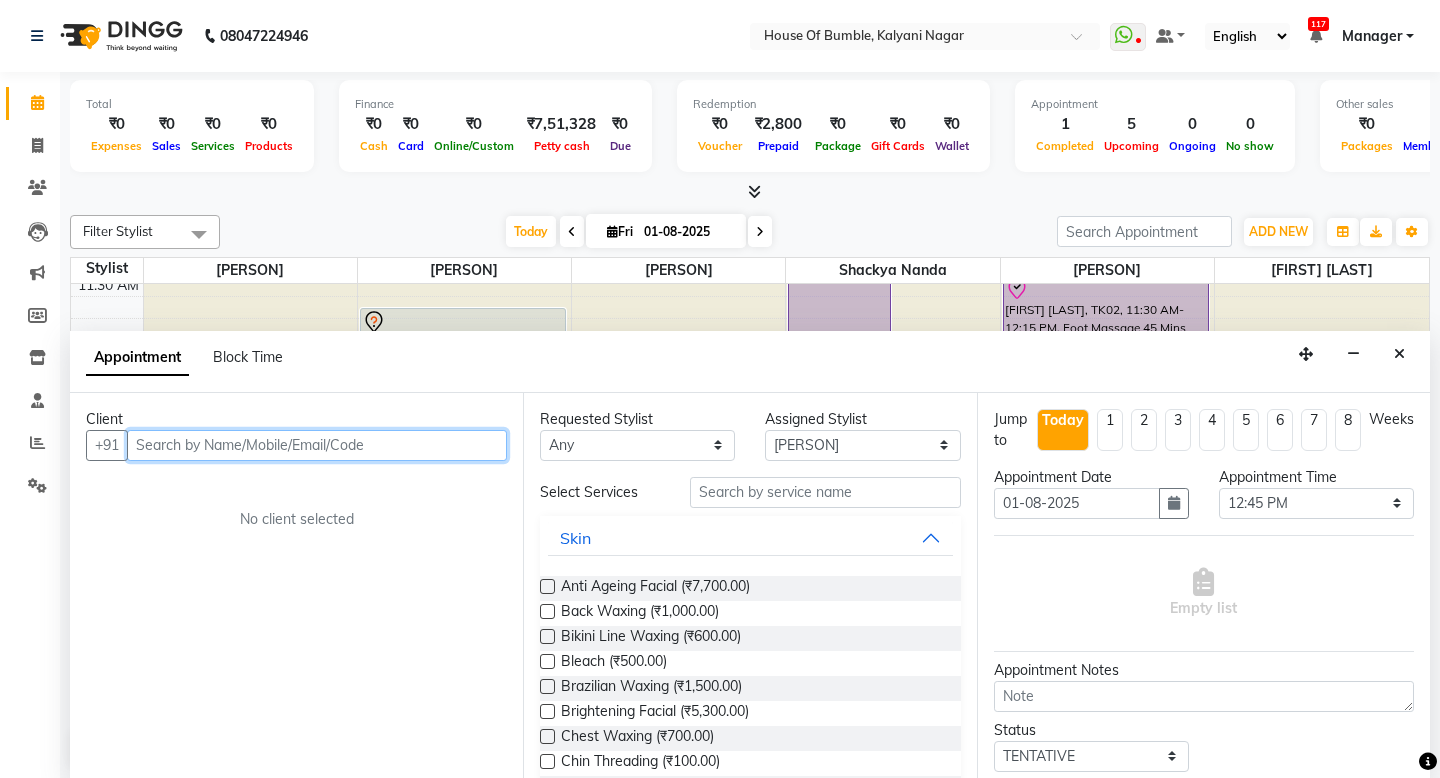 scroll, scrollTop: 1, scrollLeft: 0, axis: vertical 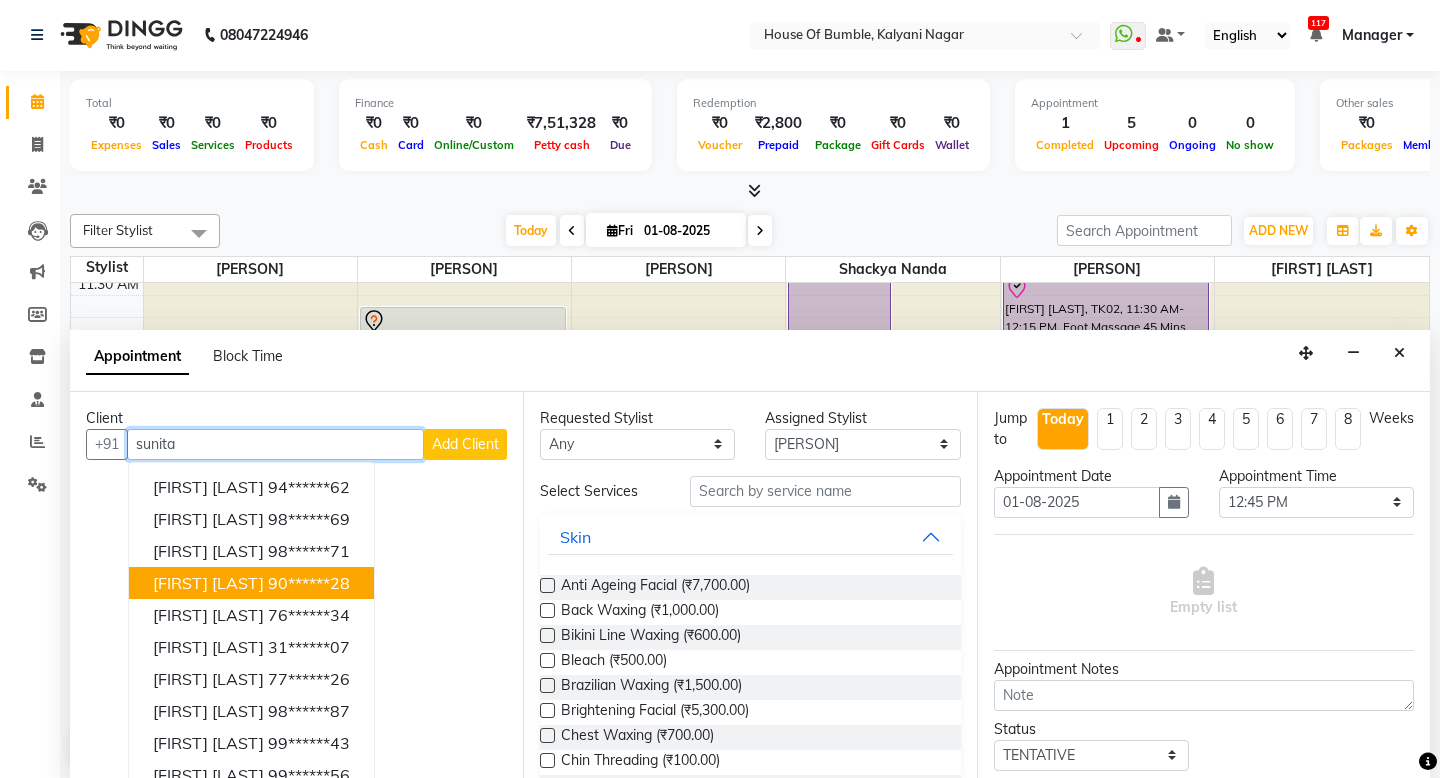 click on "[FIRST] [LAST] [PHONE]" at bounding box center [251, 583] 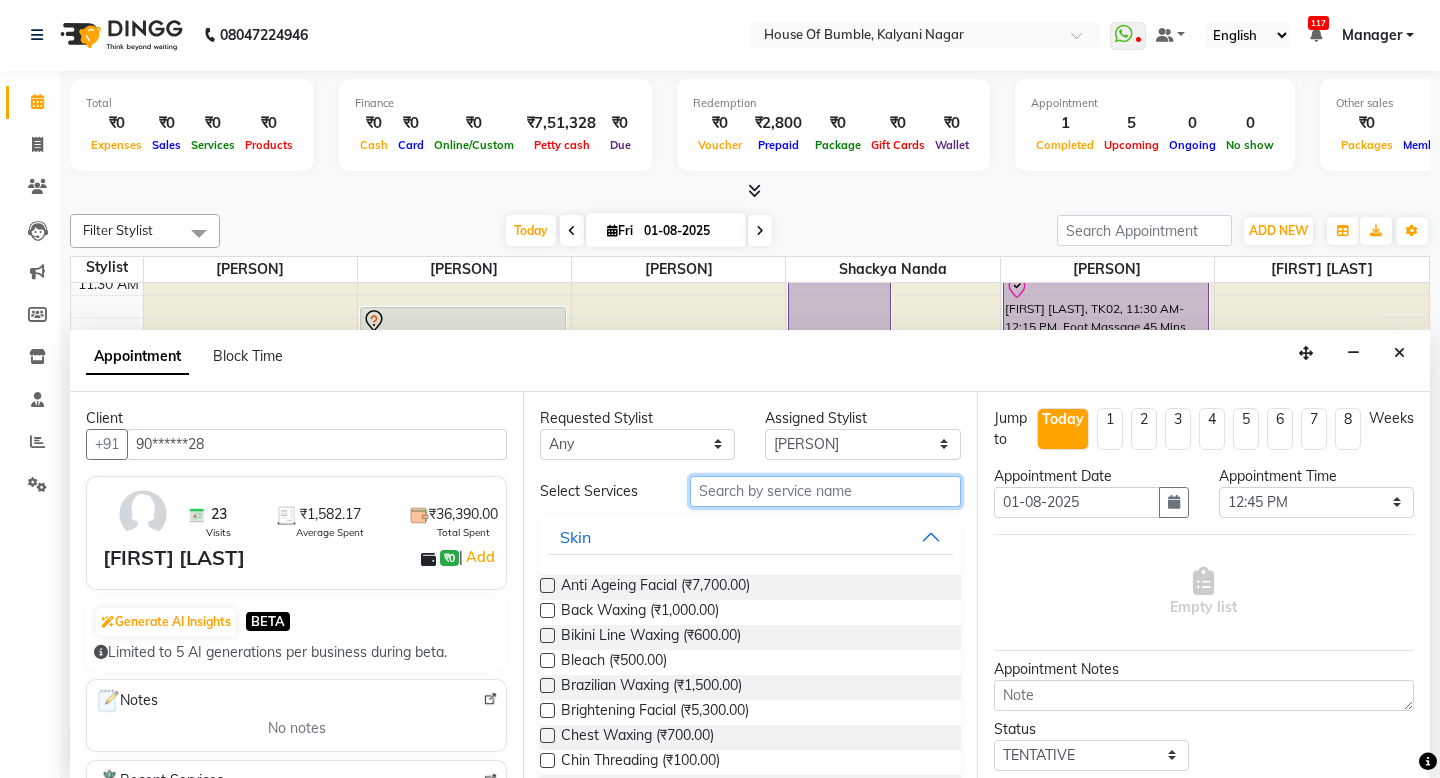 click at bounding box center [825, 491] 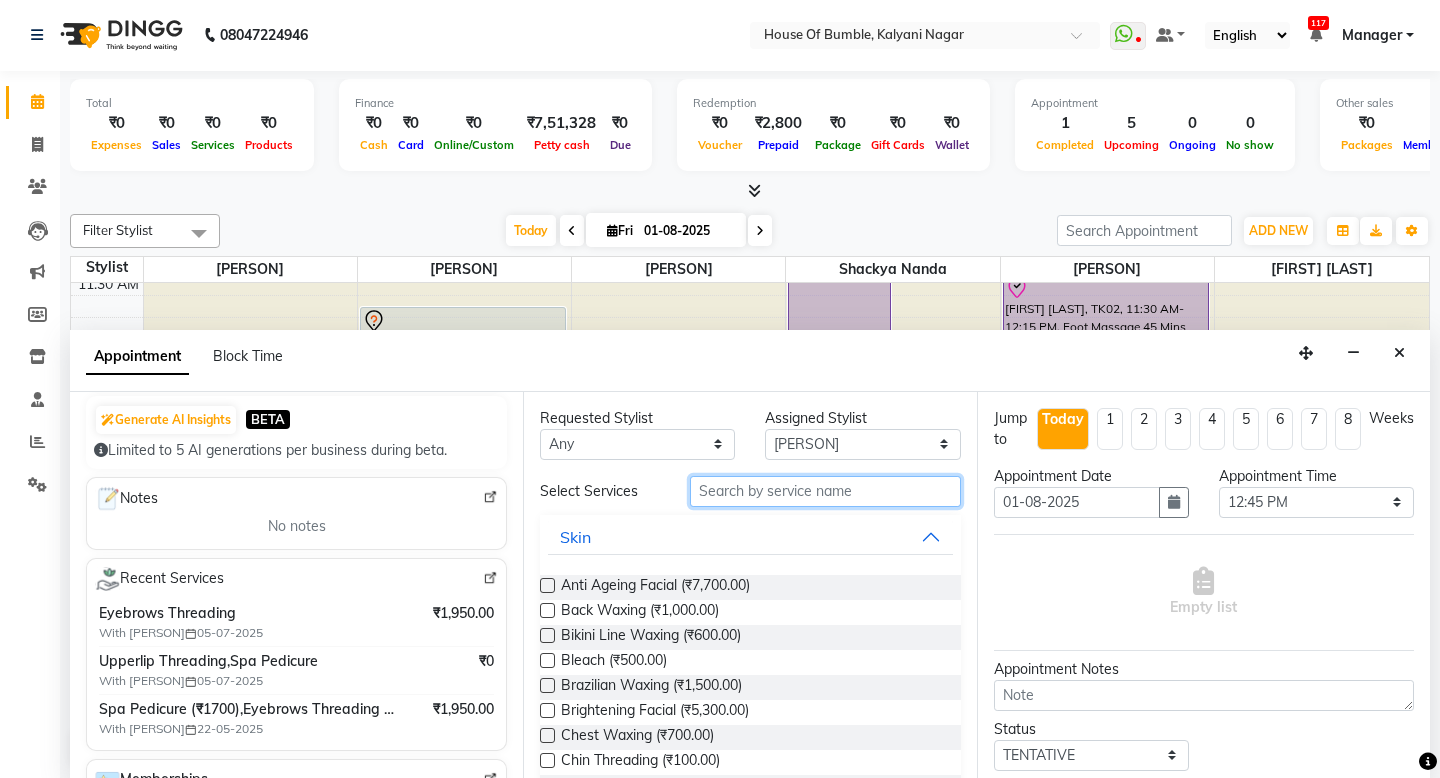 scroll, scrollTop: 203, scrollLeft: 0, axis: vertical 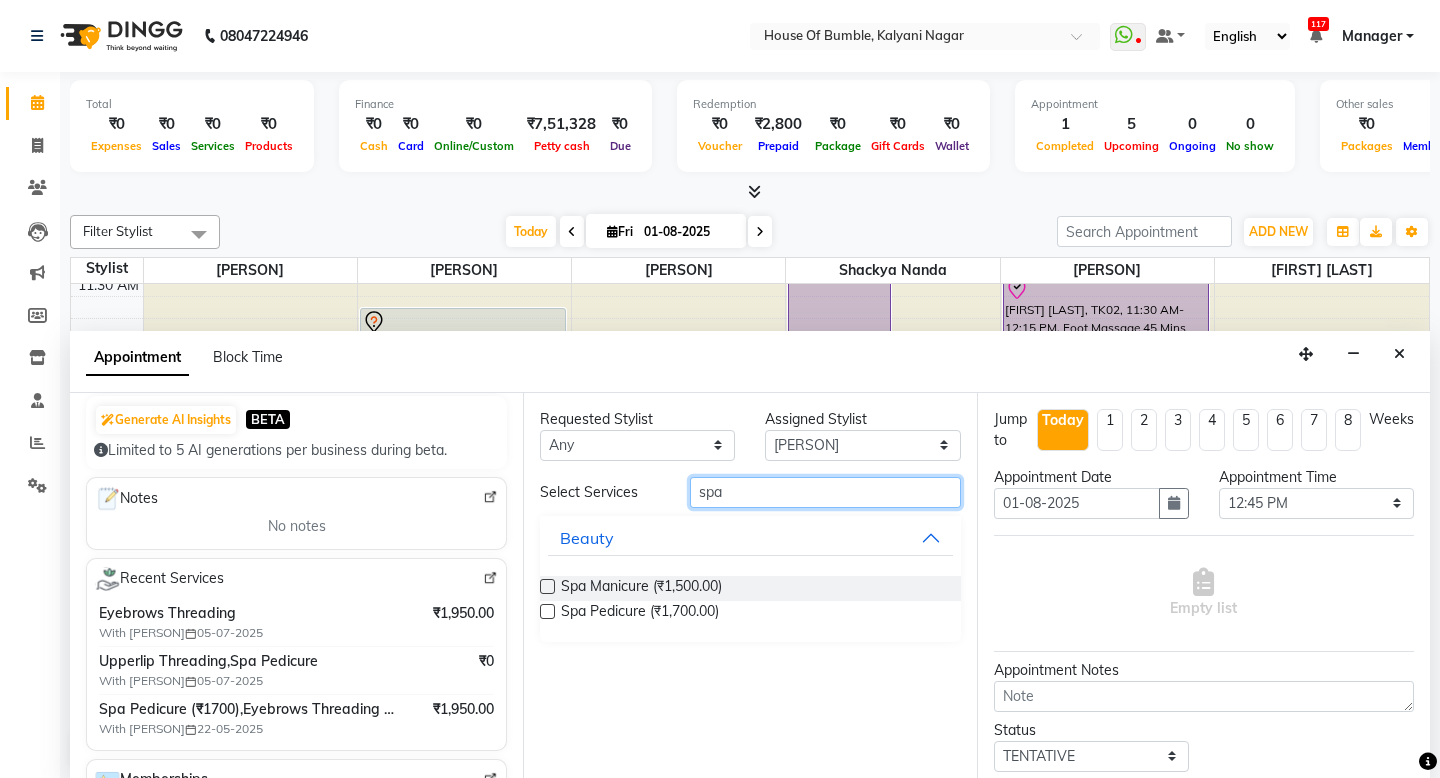 type on "spa" 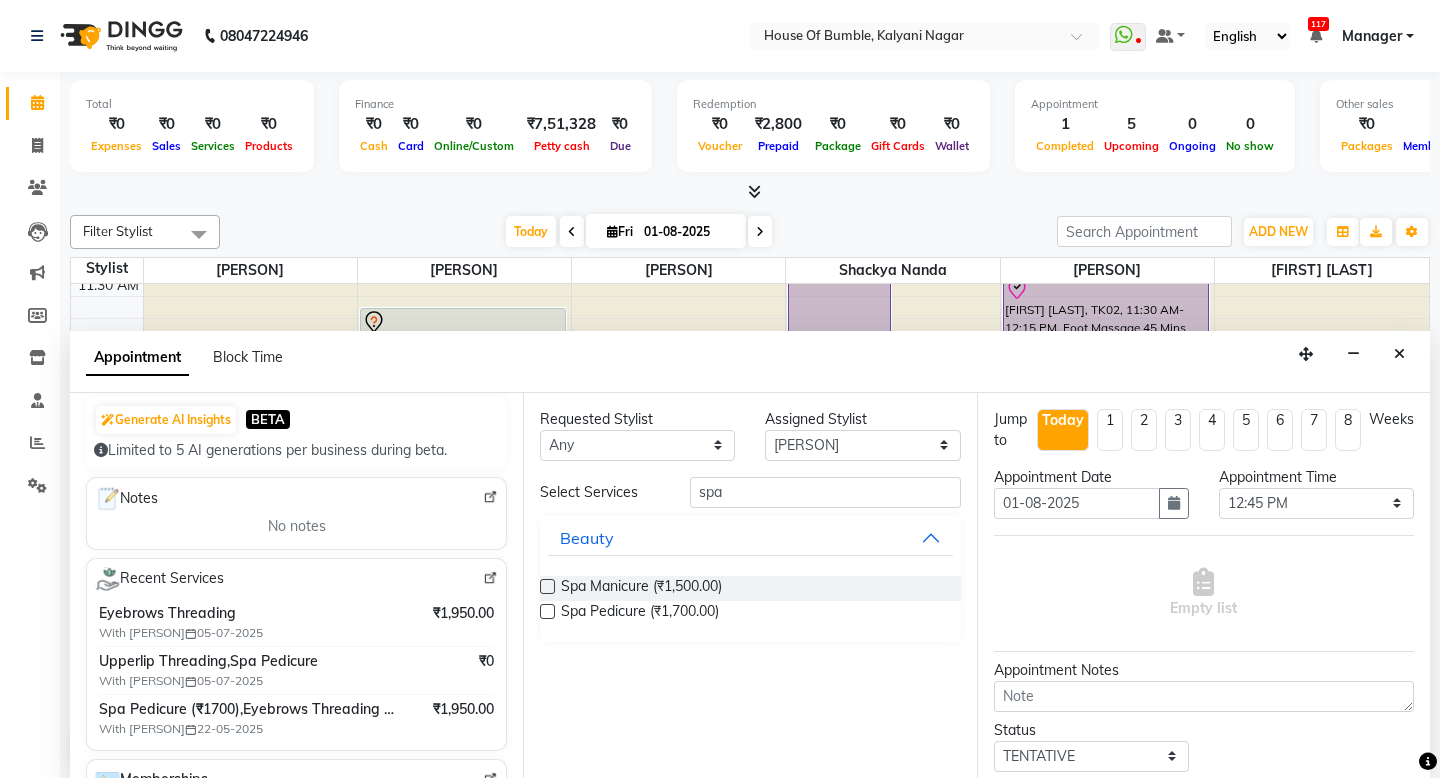 click at bounding box center [547, 611] 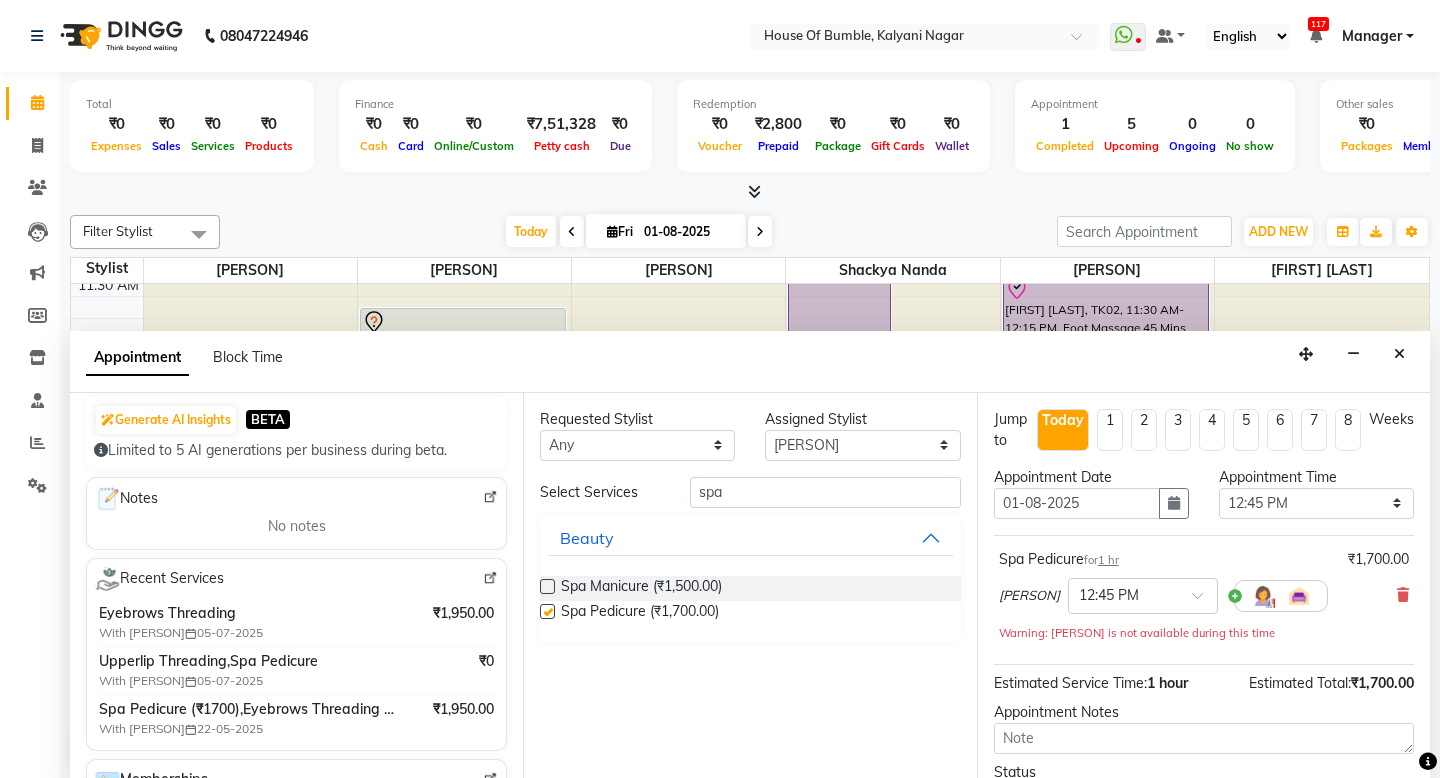 checkbox on "false" 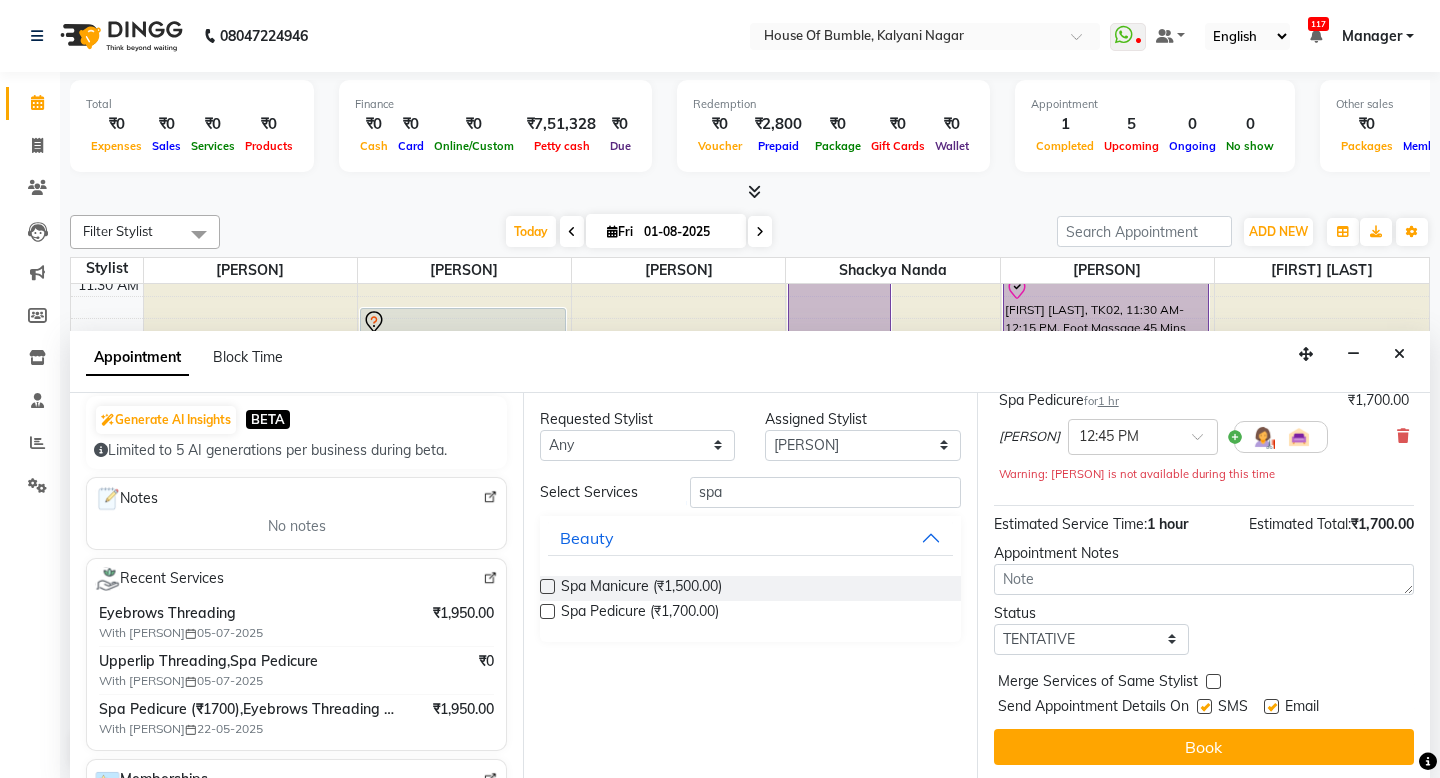 scroll, scrollTop: 159, scrollLeft: 0, axis: vertical 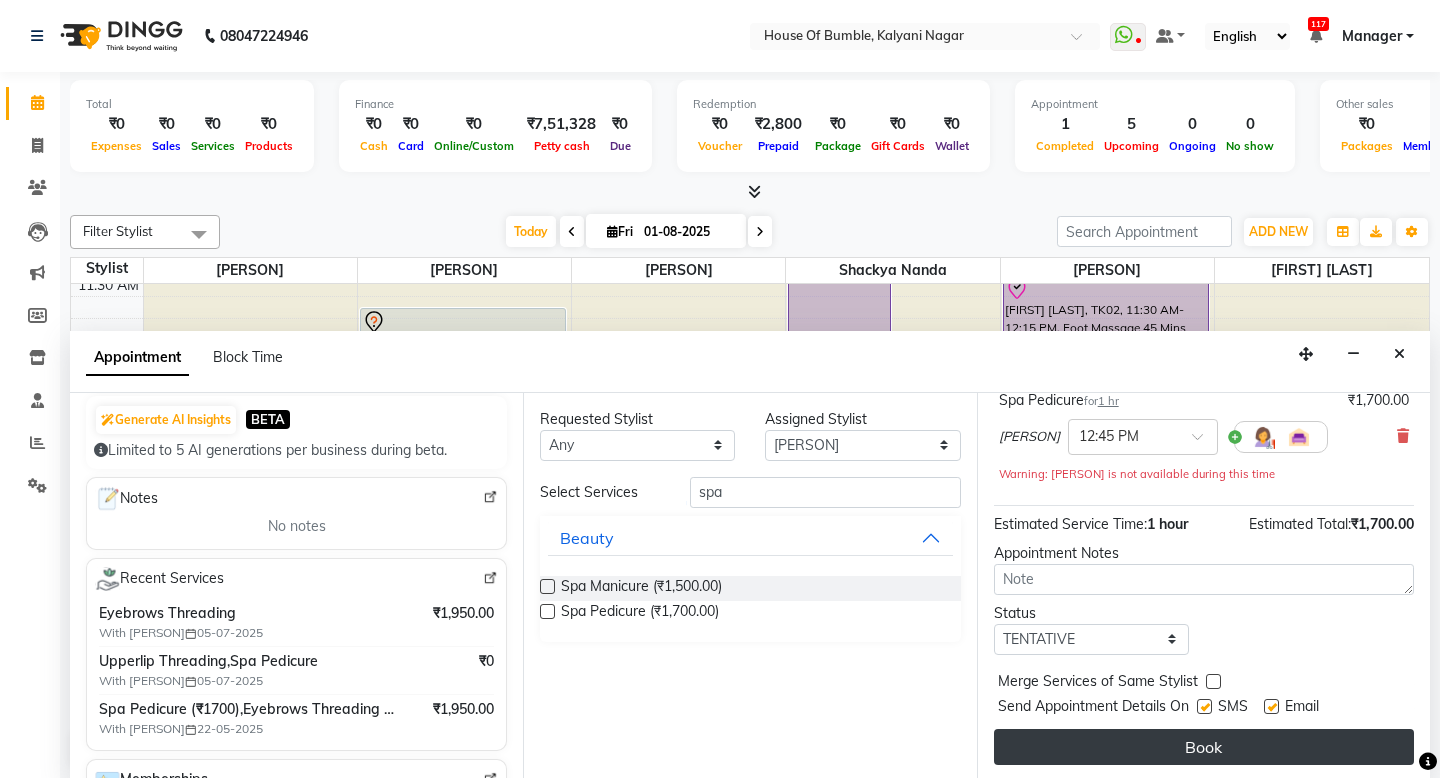 click on "Book" at bounding box center (1204, 747) 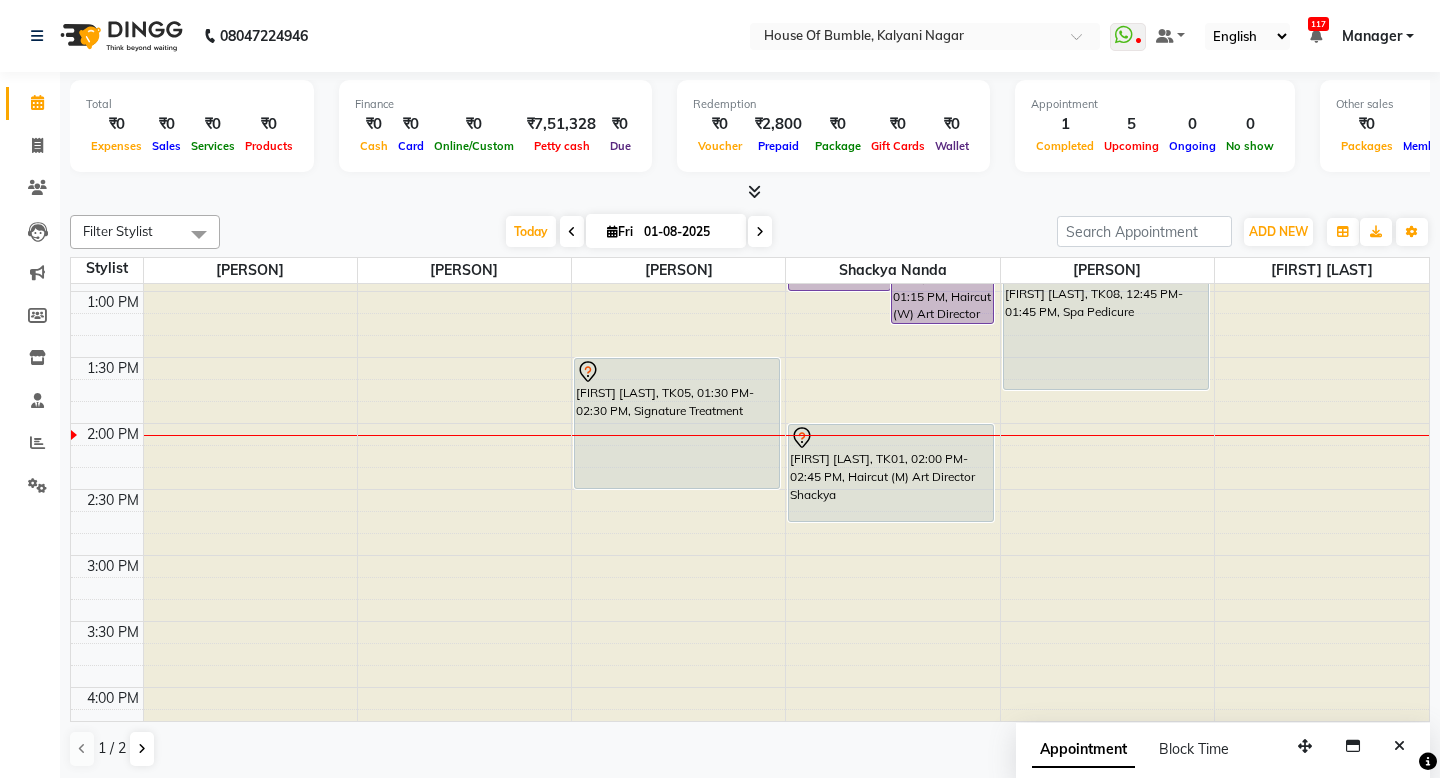 scroll, scrollTop: 511, scrollLeft: 0, axis: vertical 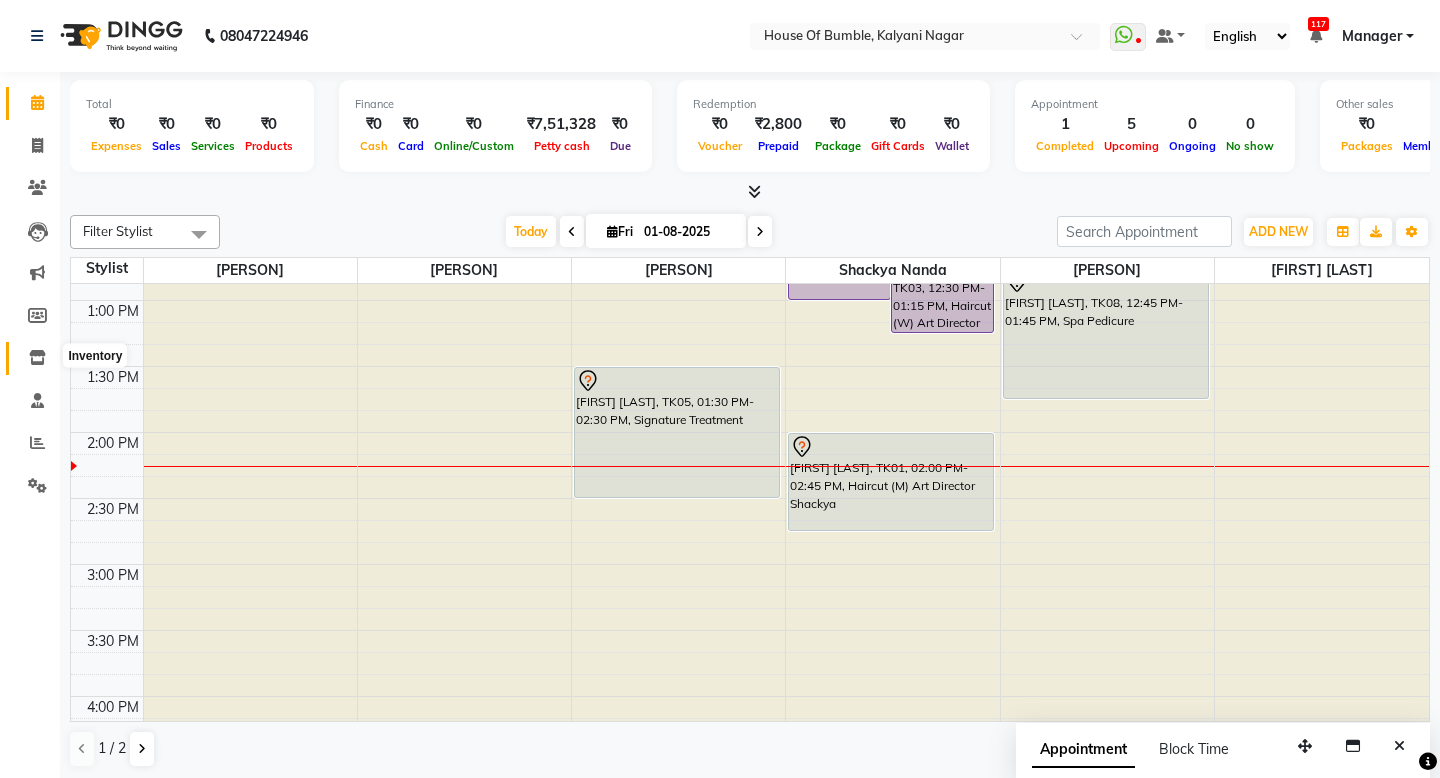 click 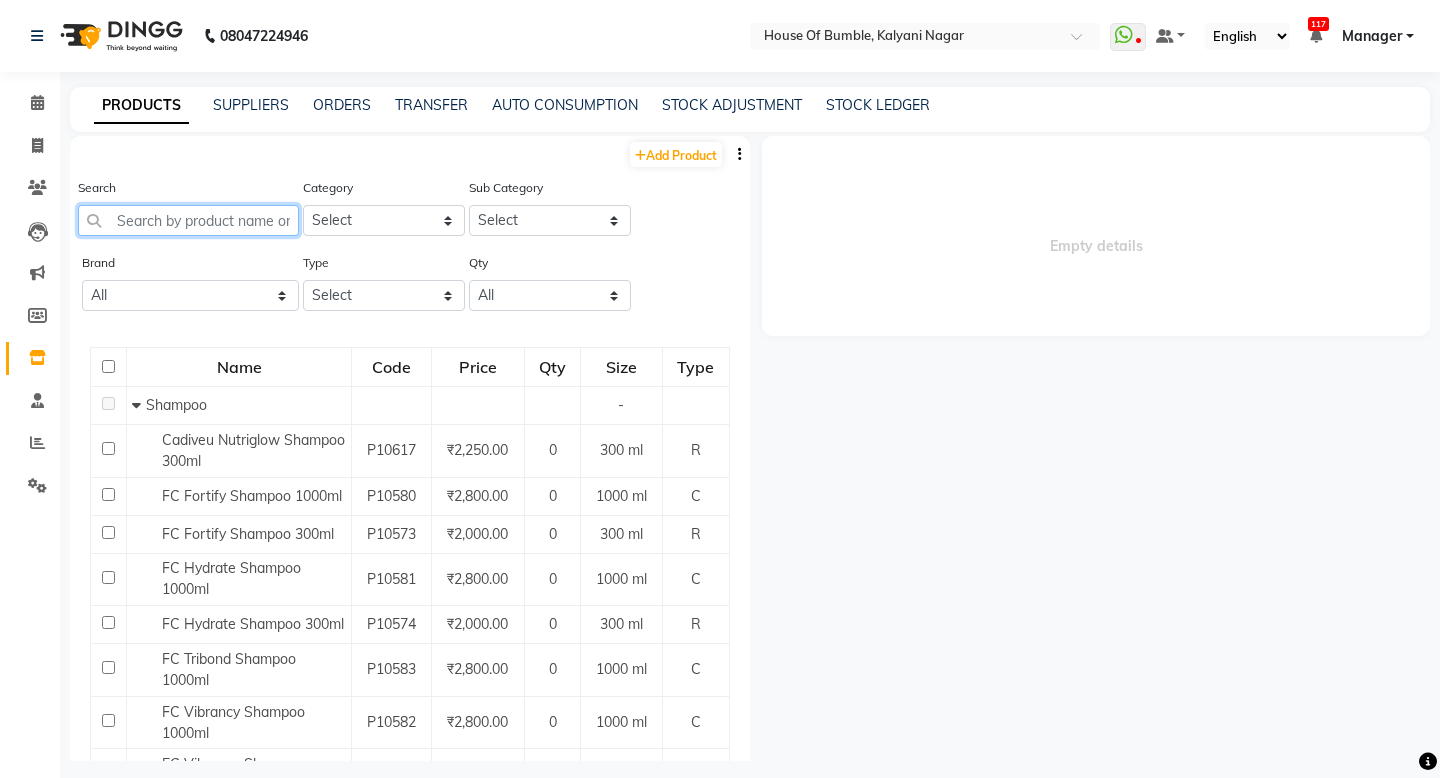 drag, startPoint x: 224, startPoint y: 223, endPoint x: 207, endPoint y: 225, distance: 17.117243 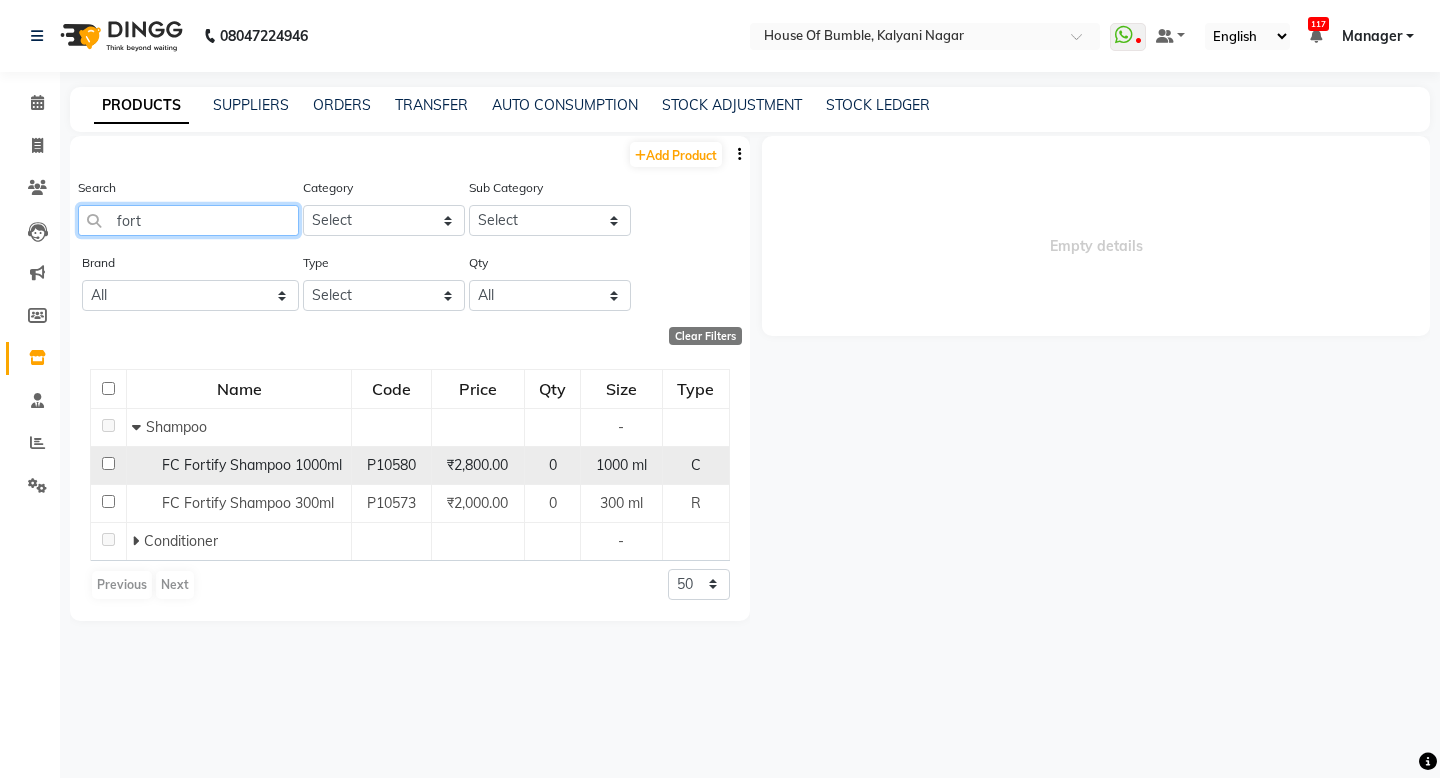 type on "fort" 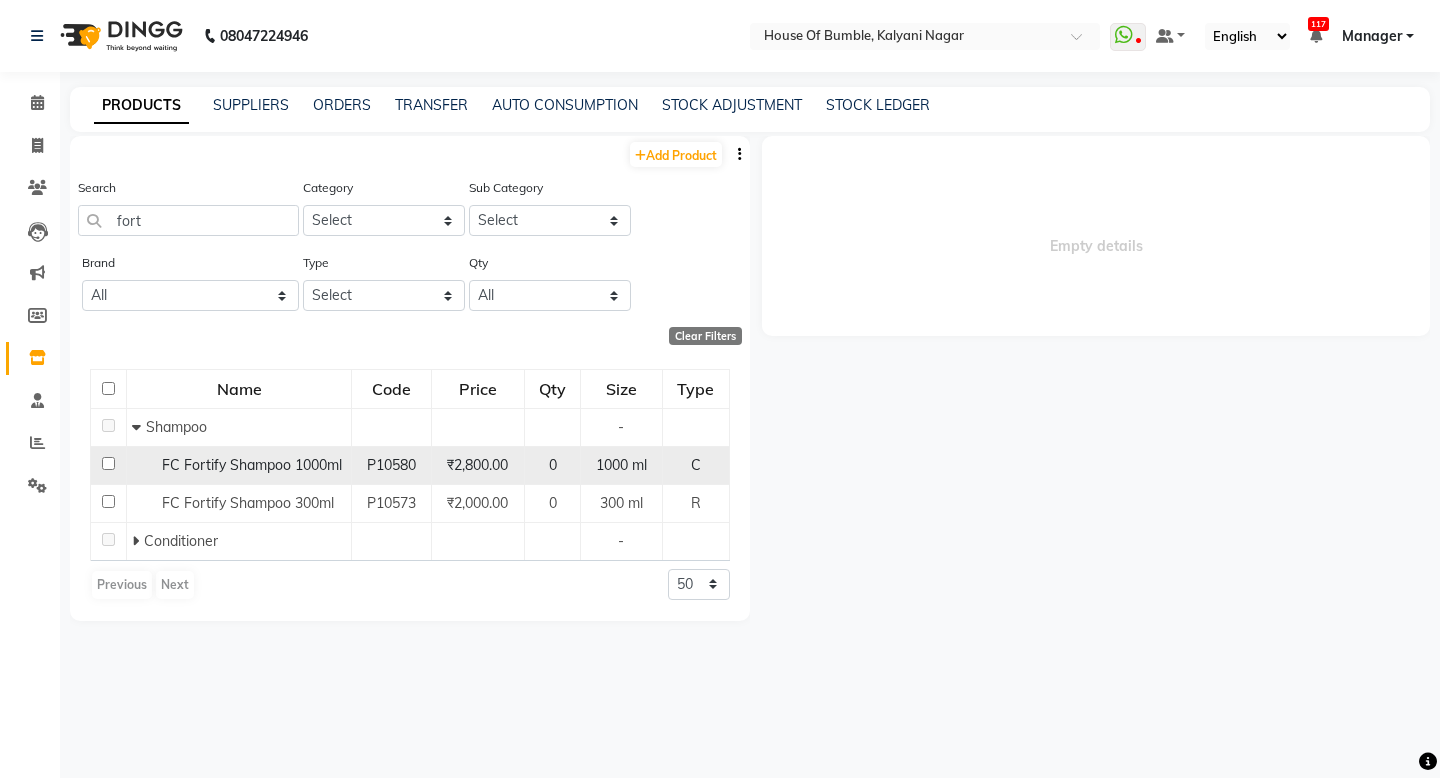 click on "0" 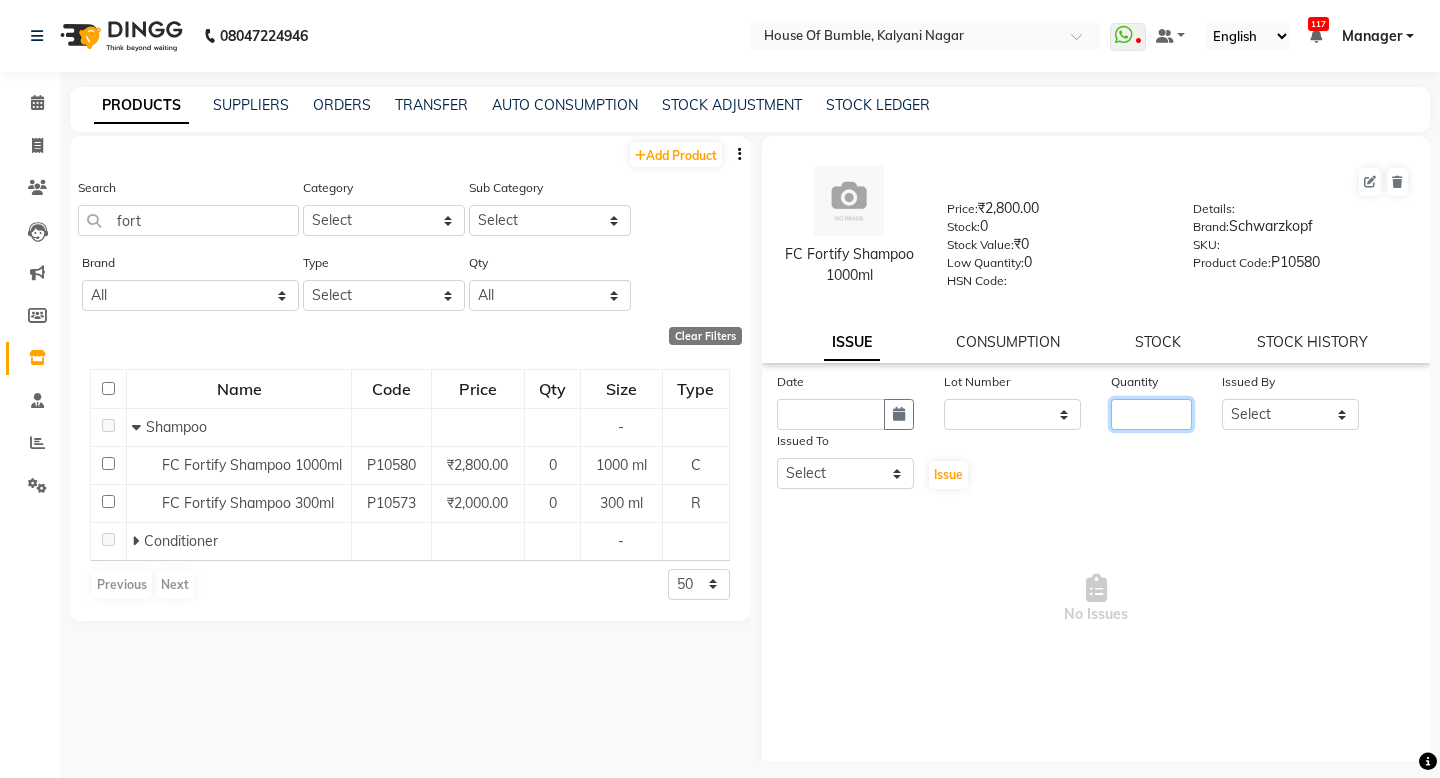 click 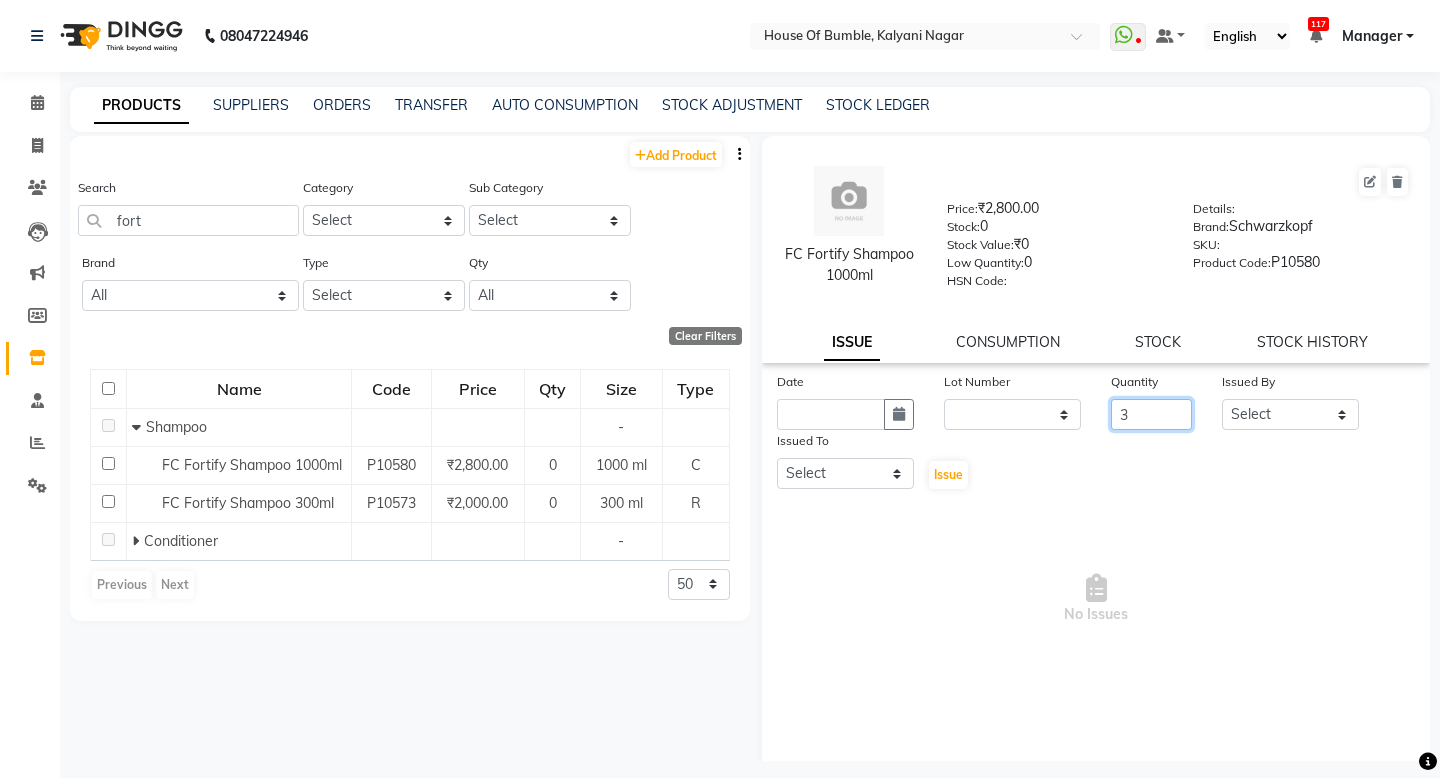 type 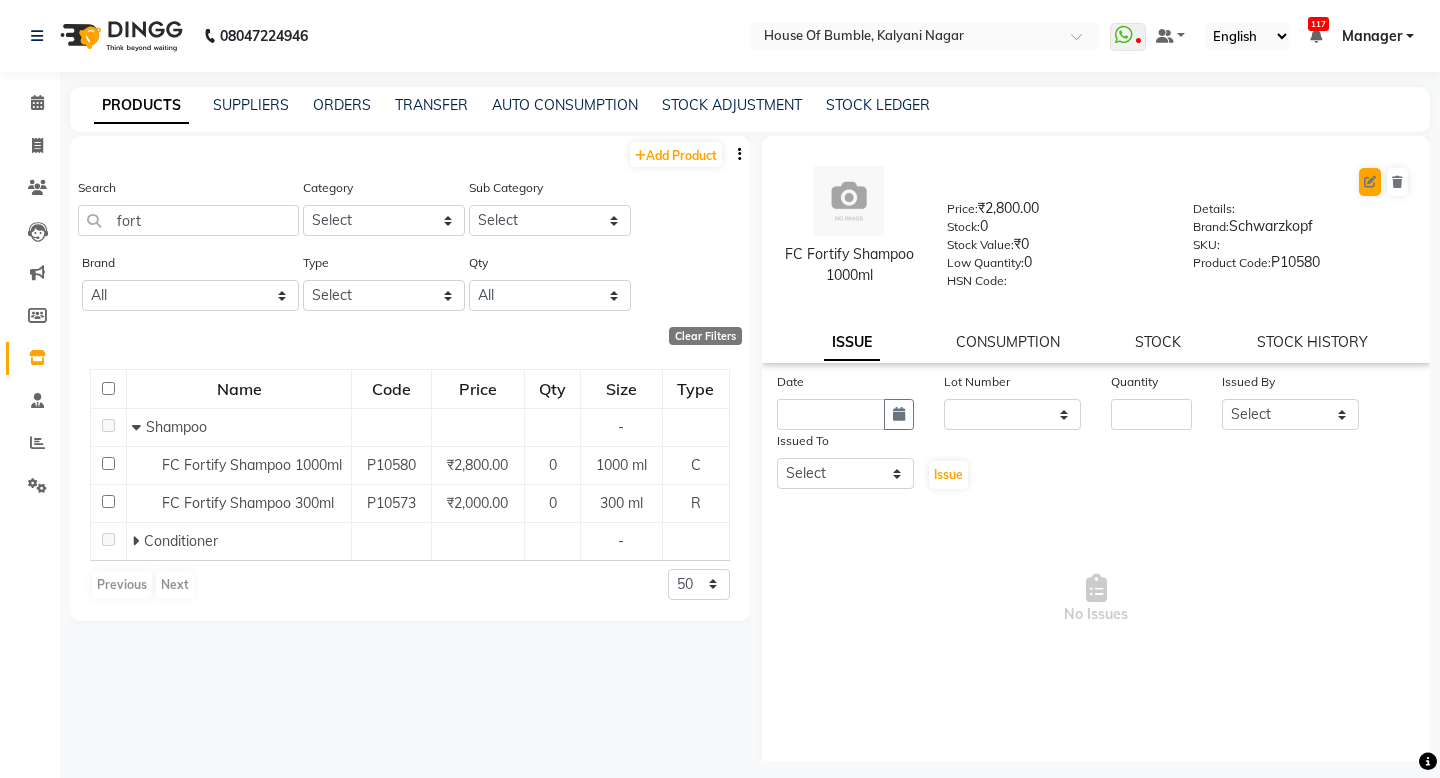 click 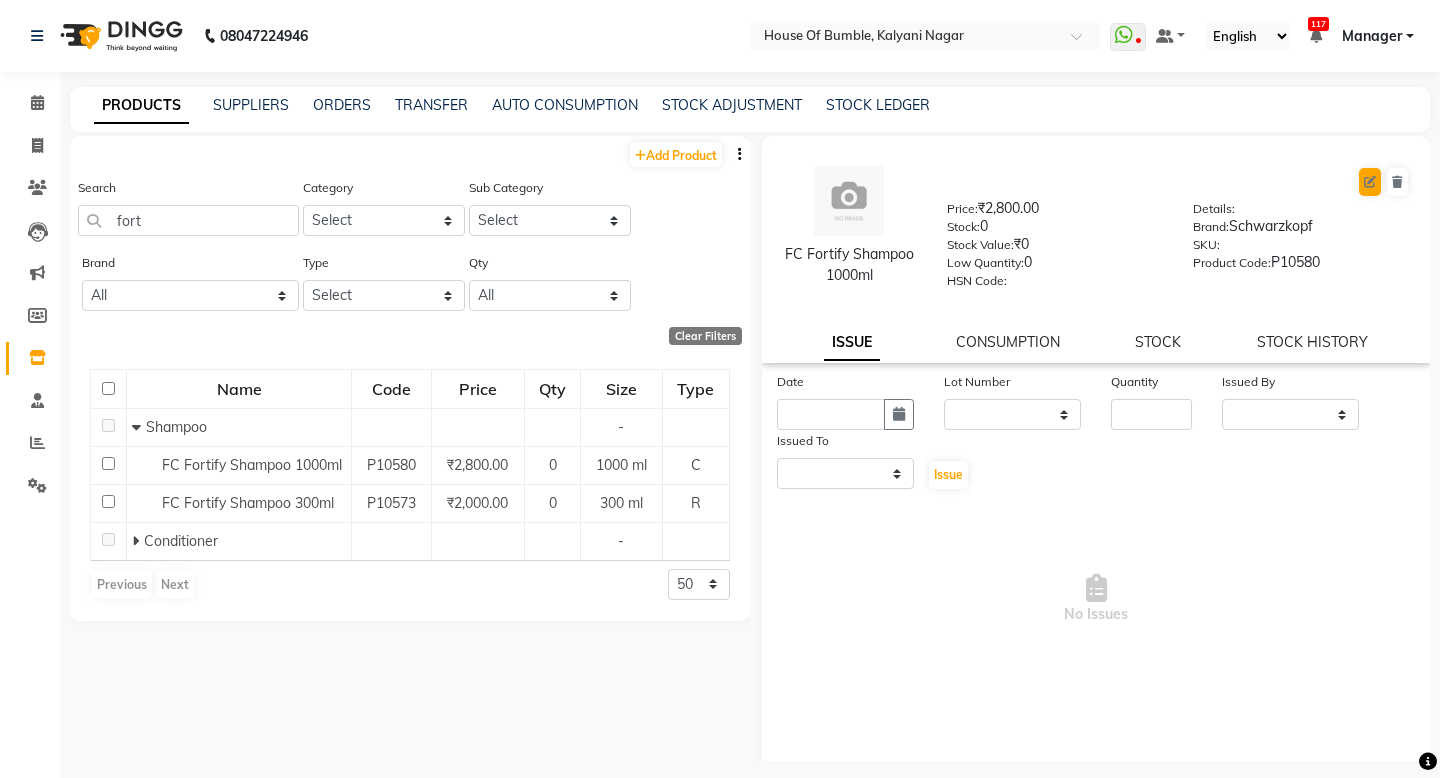 select on "true" 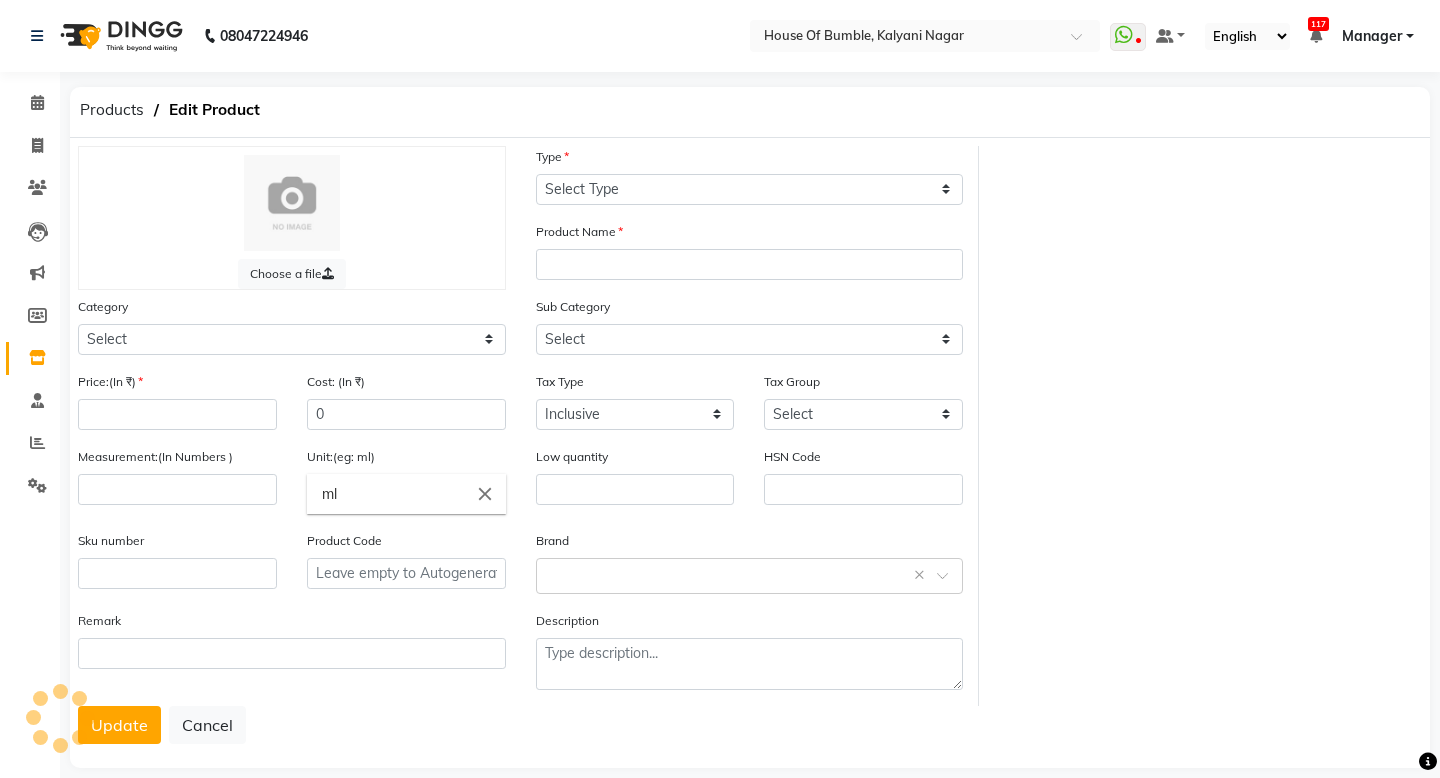 select on "C" 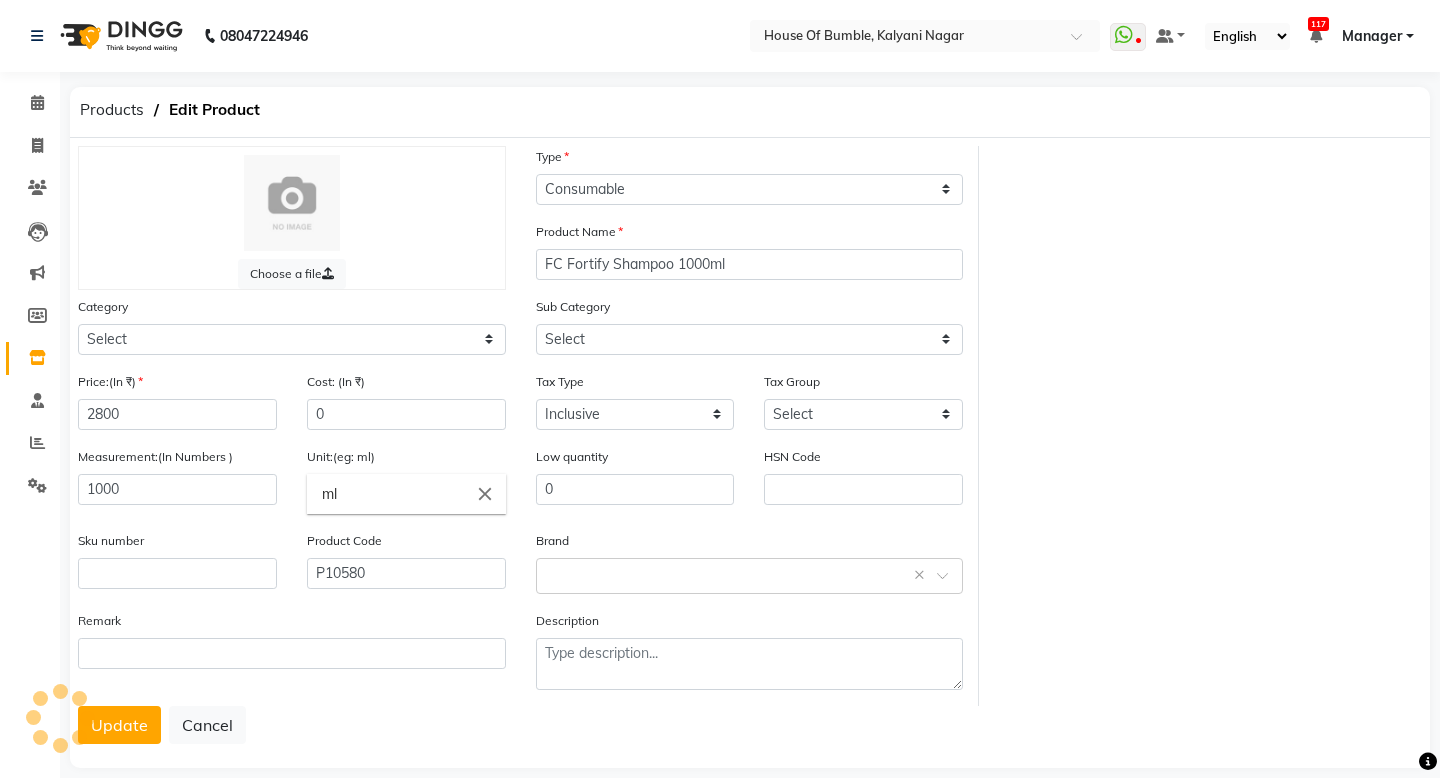 select on "34101100" 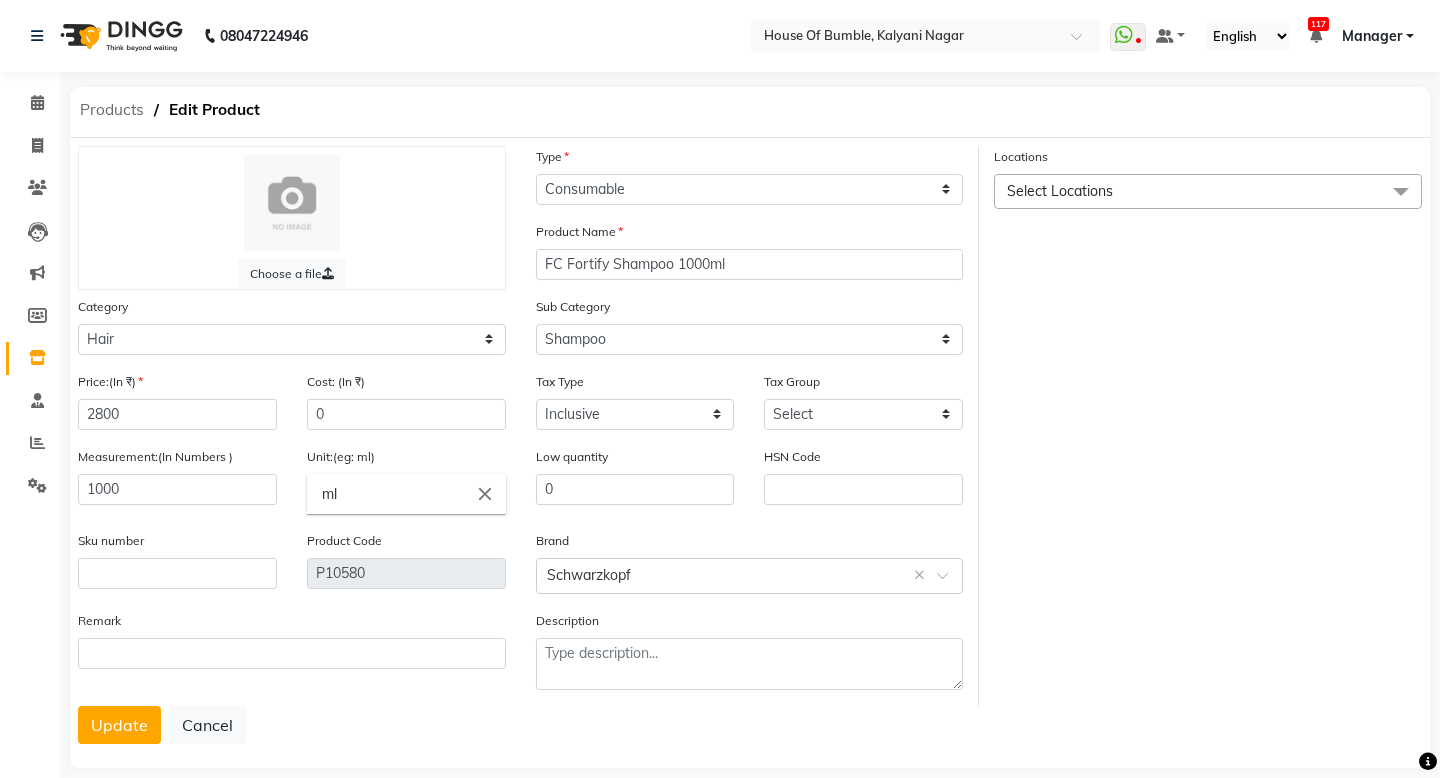 click on "Products" 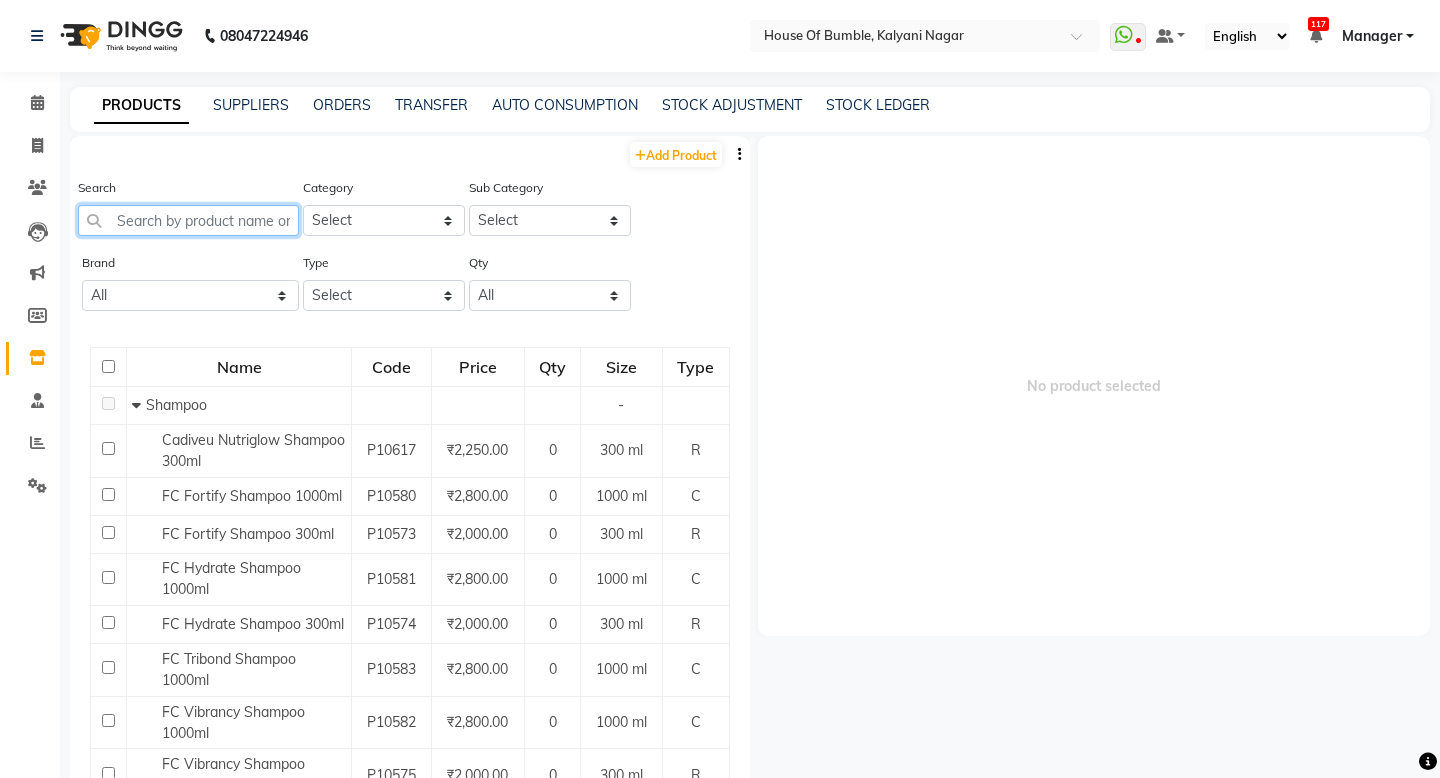 click 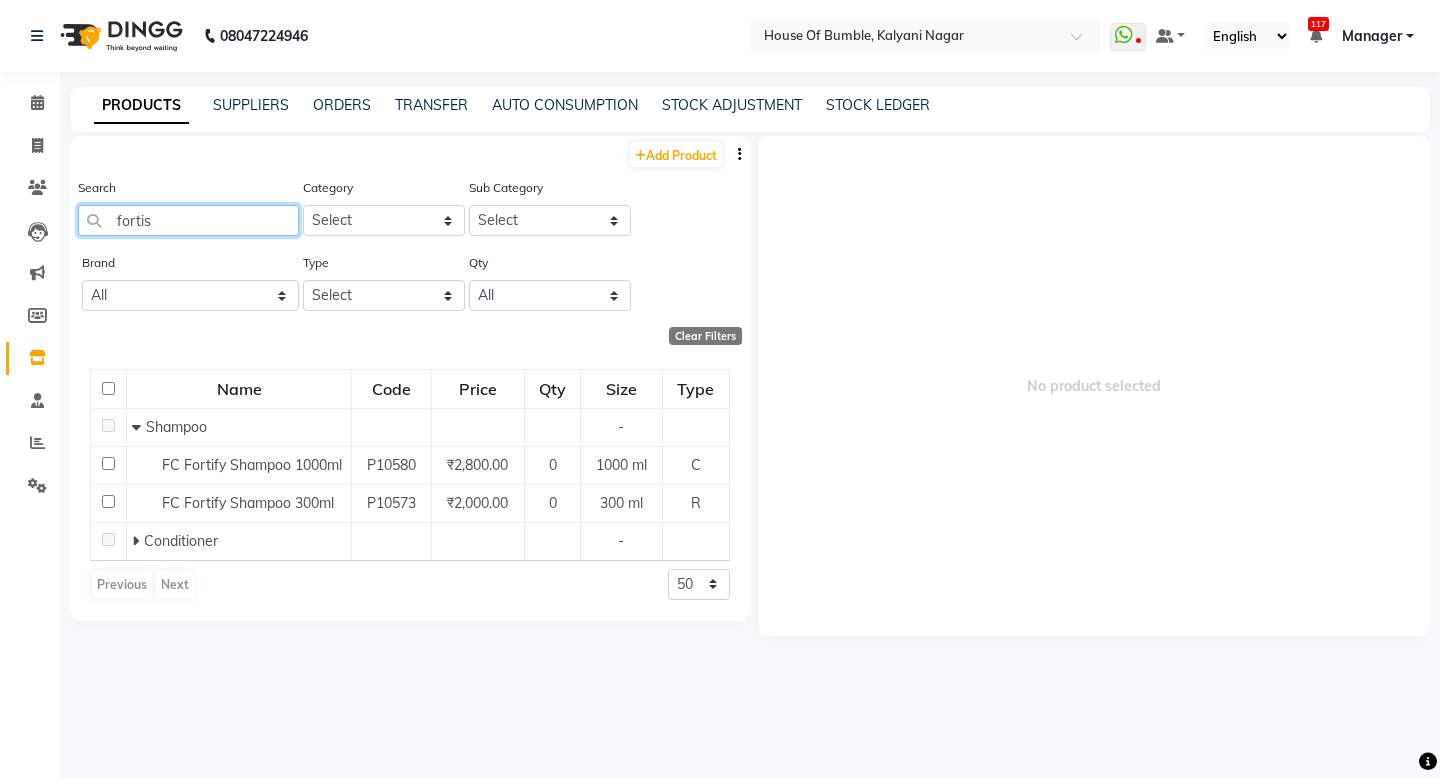 type on "fortis" 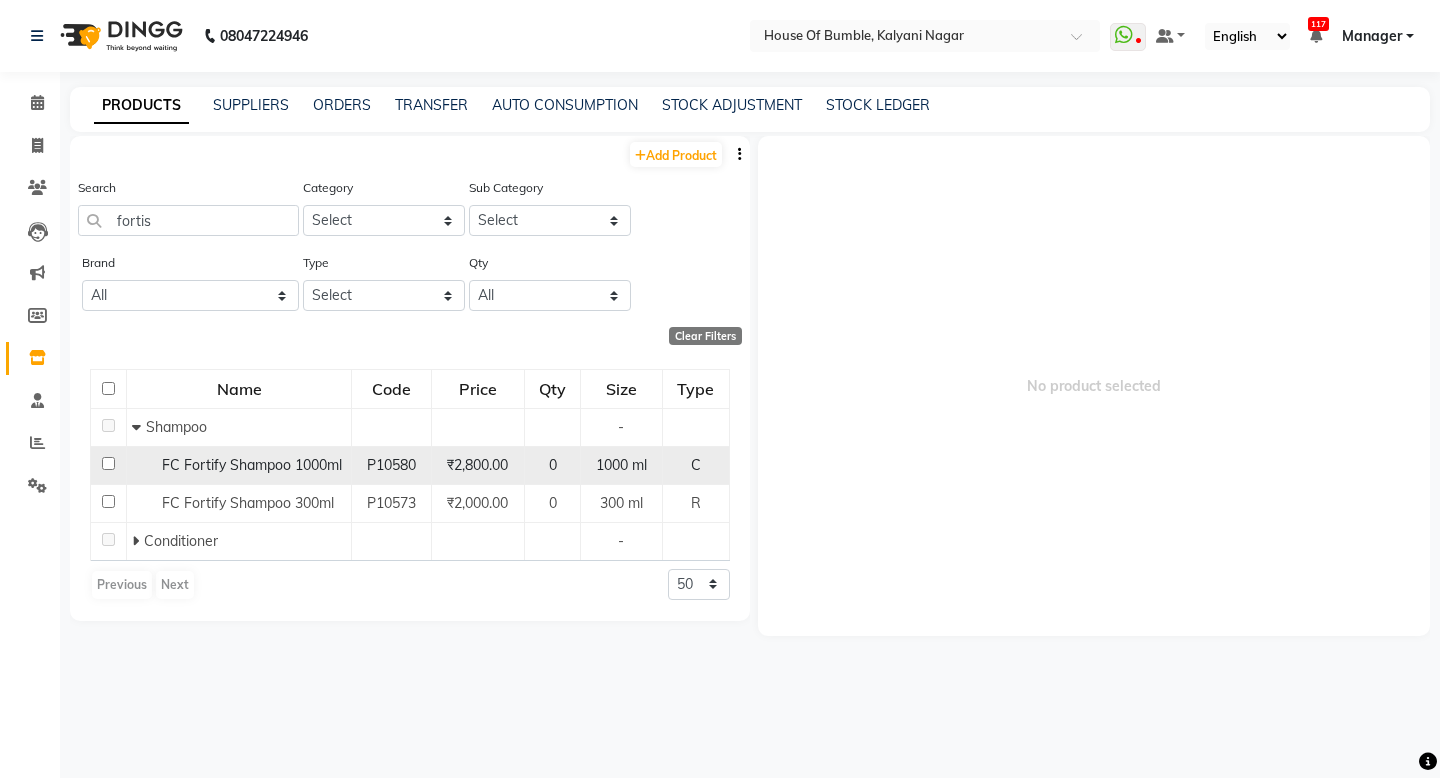 drag, startPoint x: 204, startPoint y: 221, endPoint x: 449, endPoint y: 469, distance: 348.6101 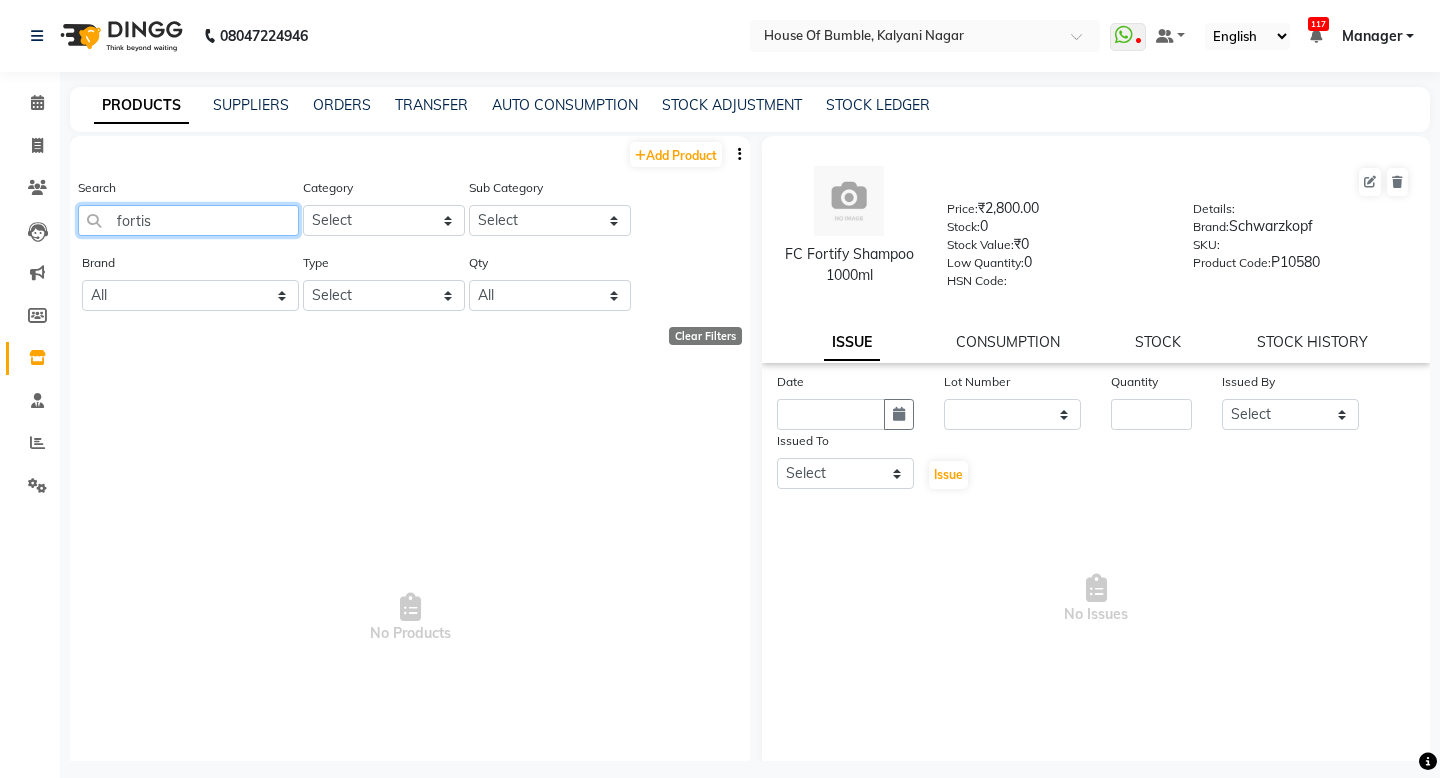 click on "fortis" 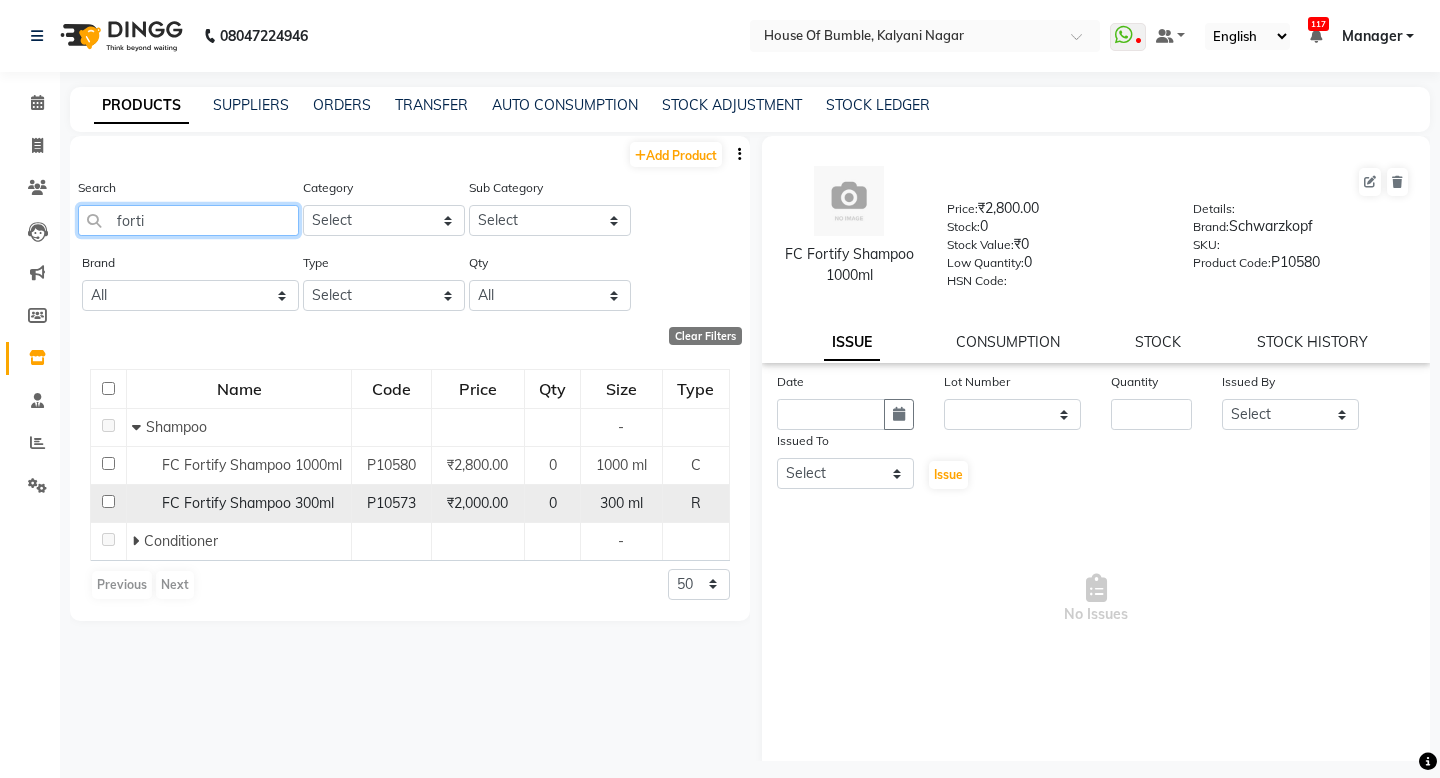 type on "forti" 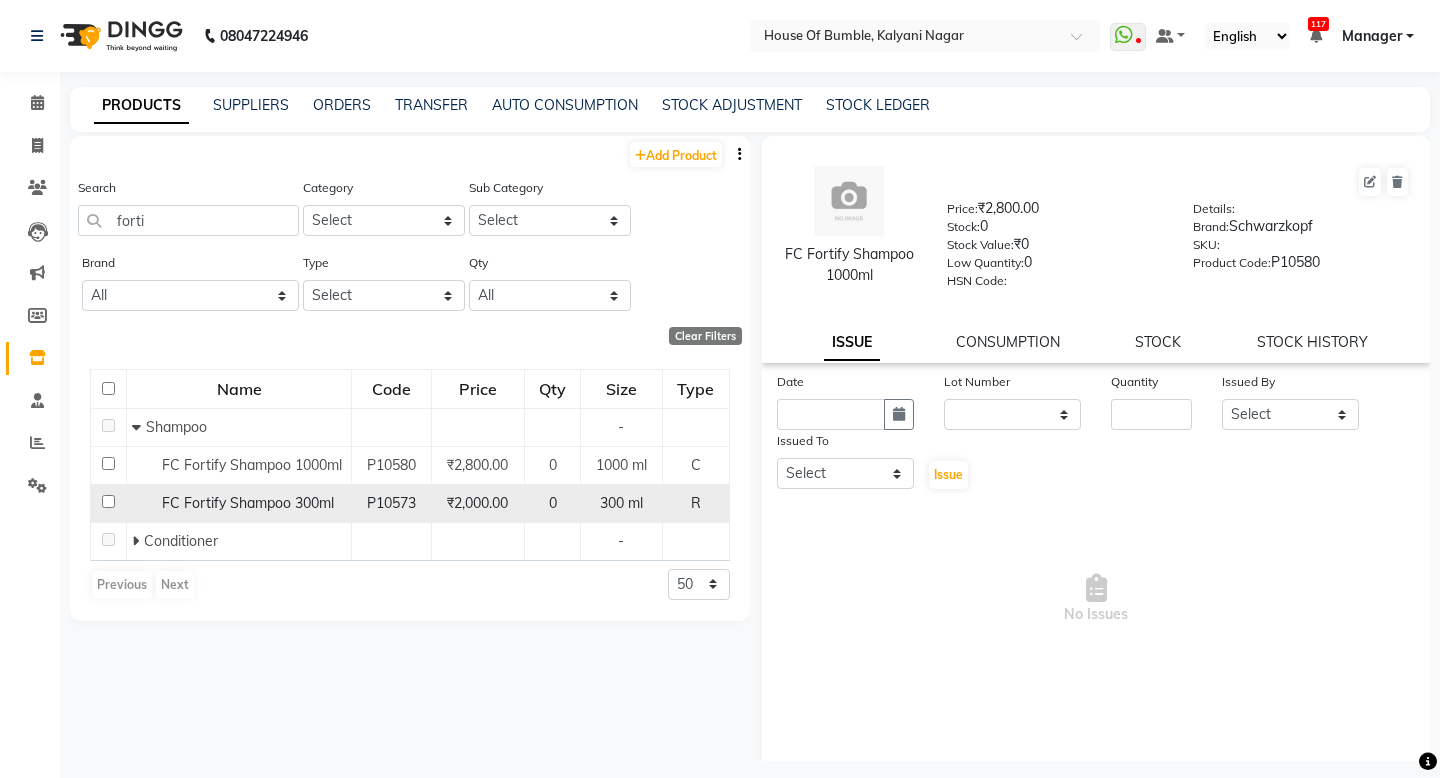 click on "P10573" 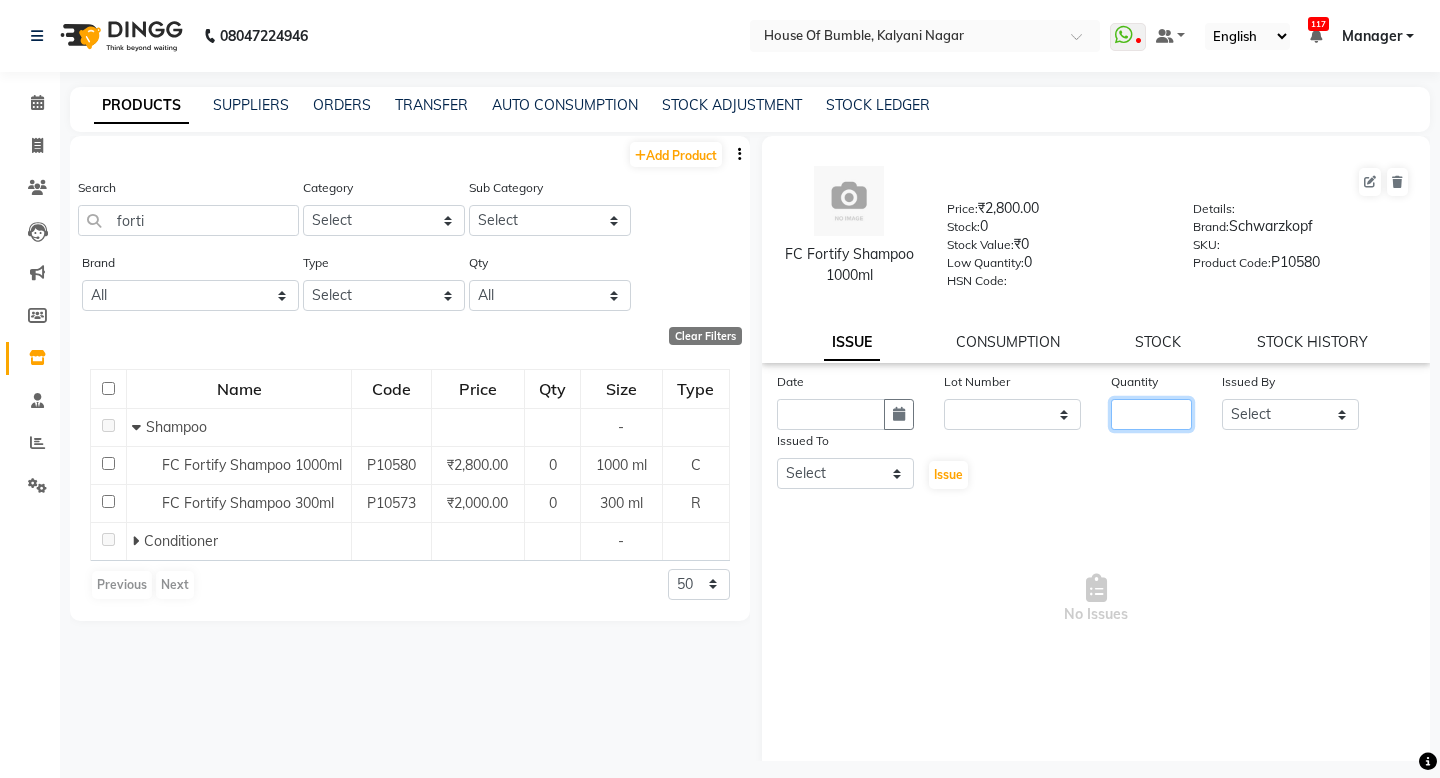 click 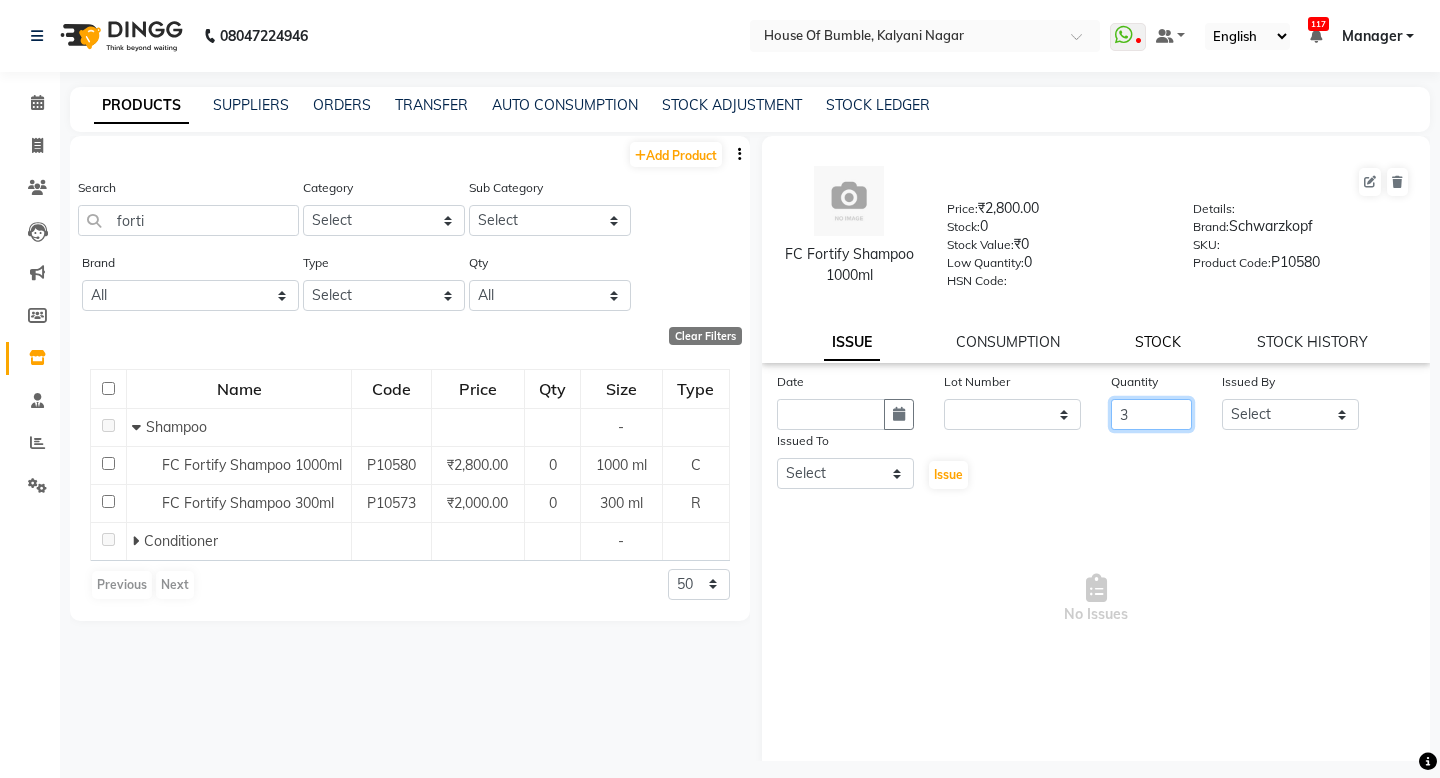 type on "3" 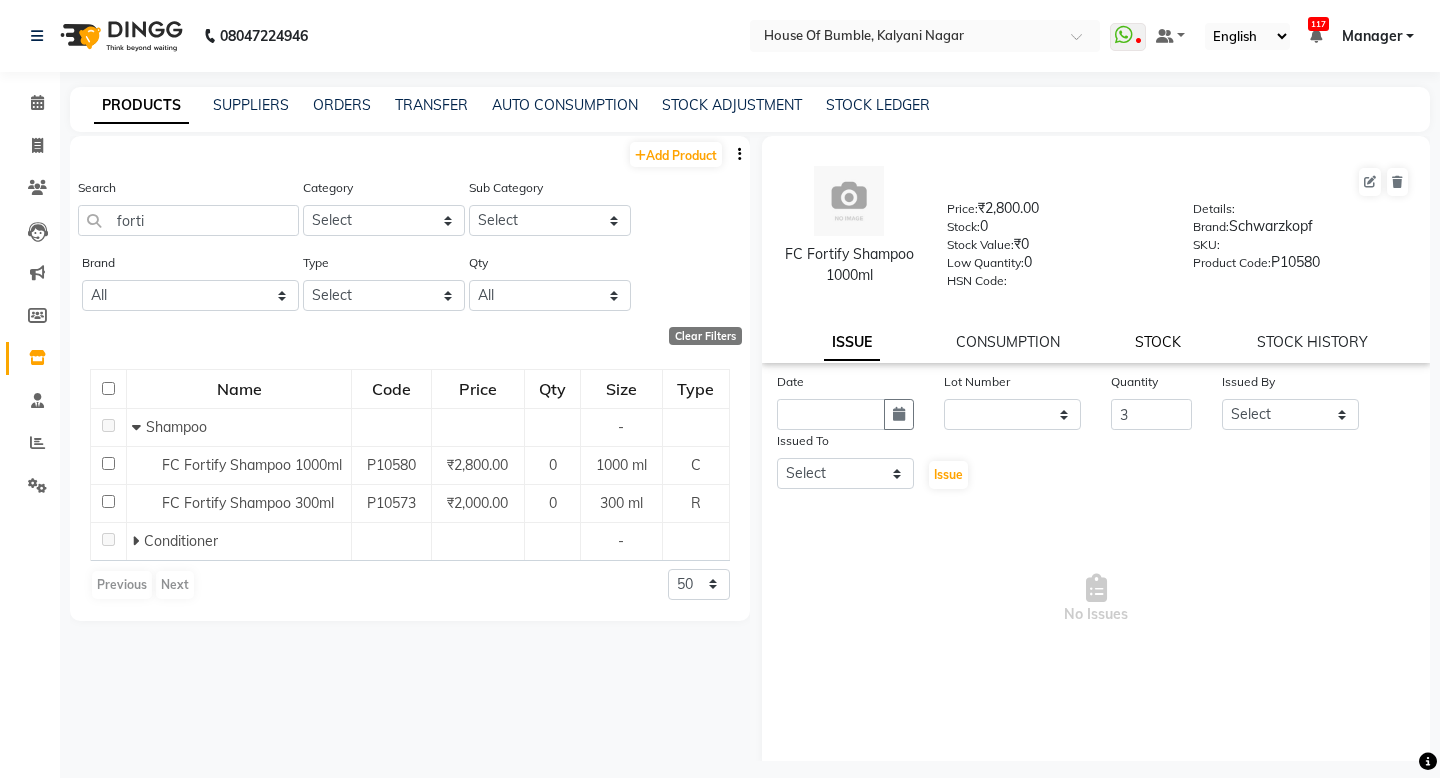click on "STOCK" 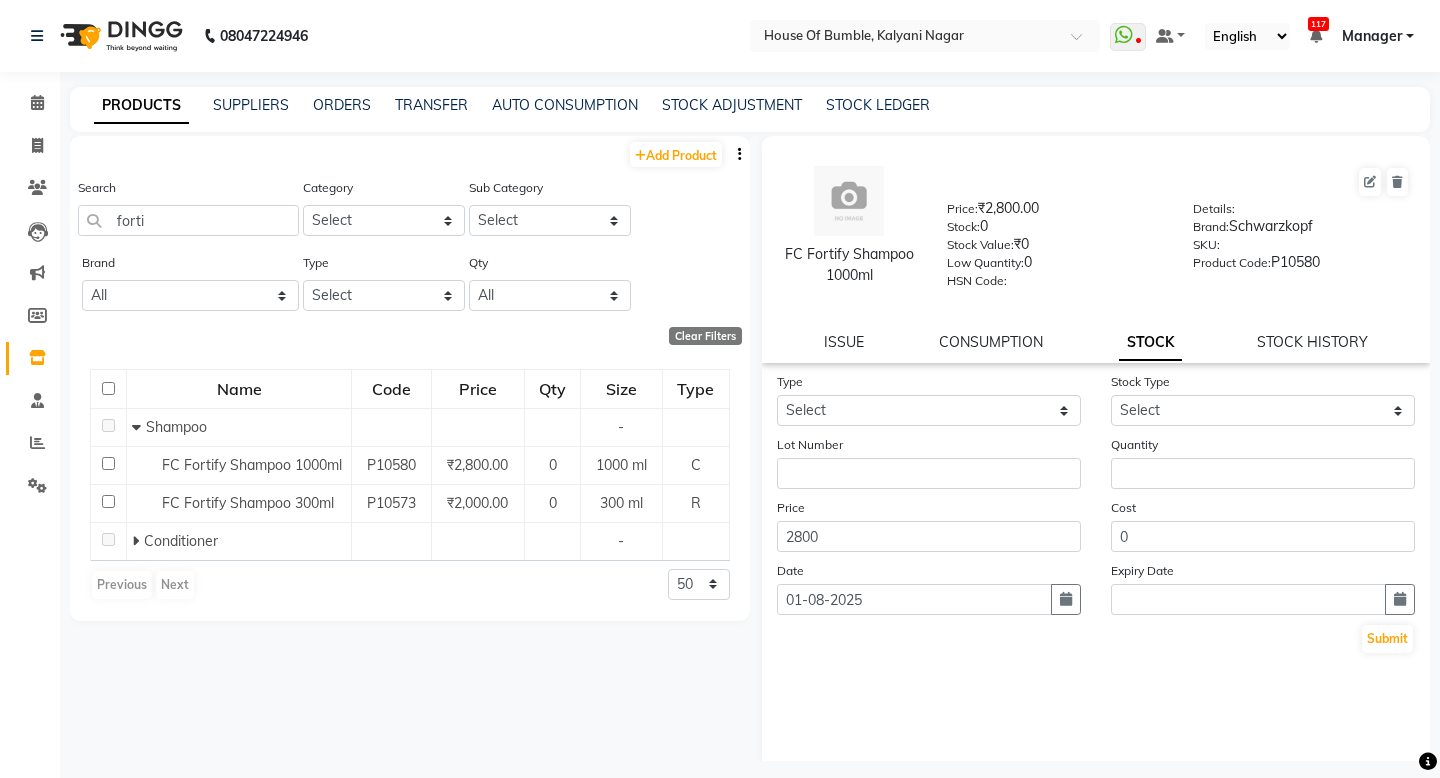 click on "Type Select In Out" 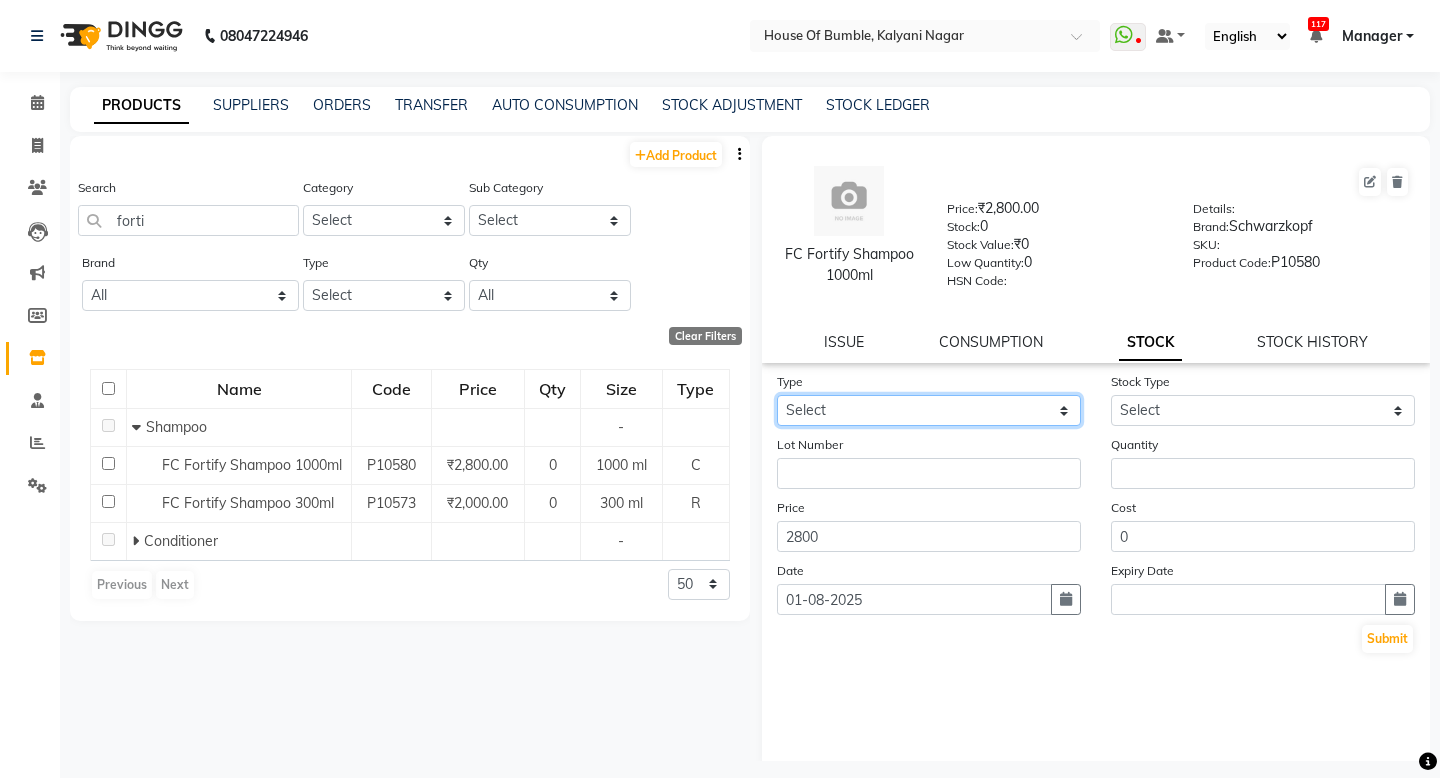select on "in" 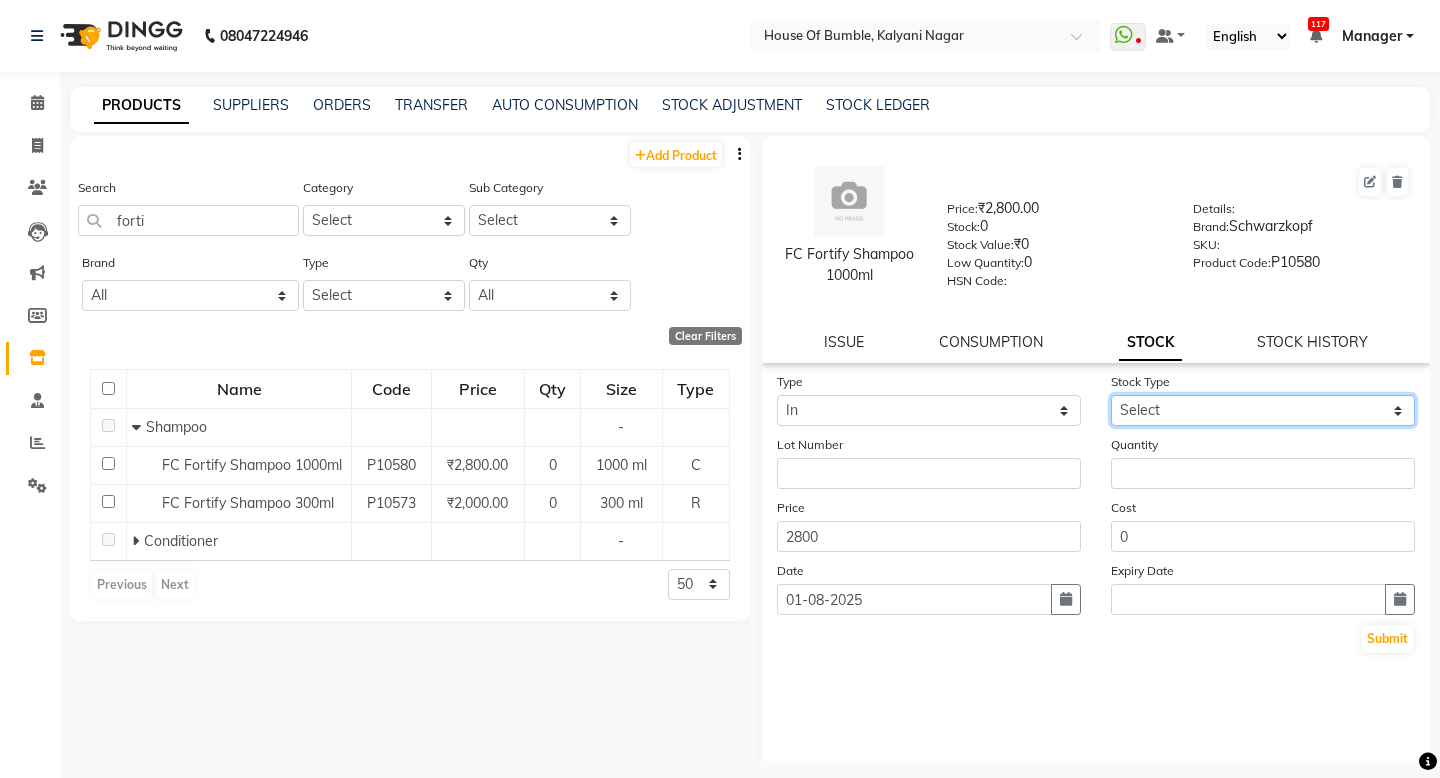 select on "new stock" 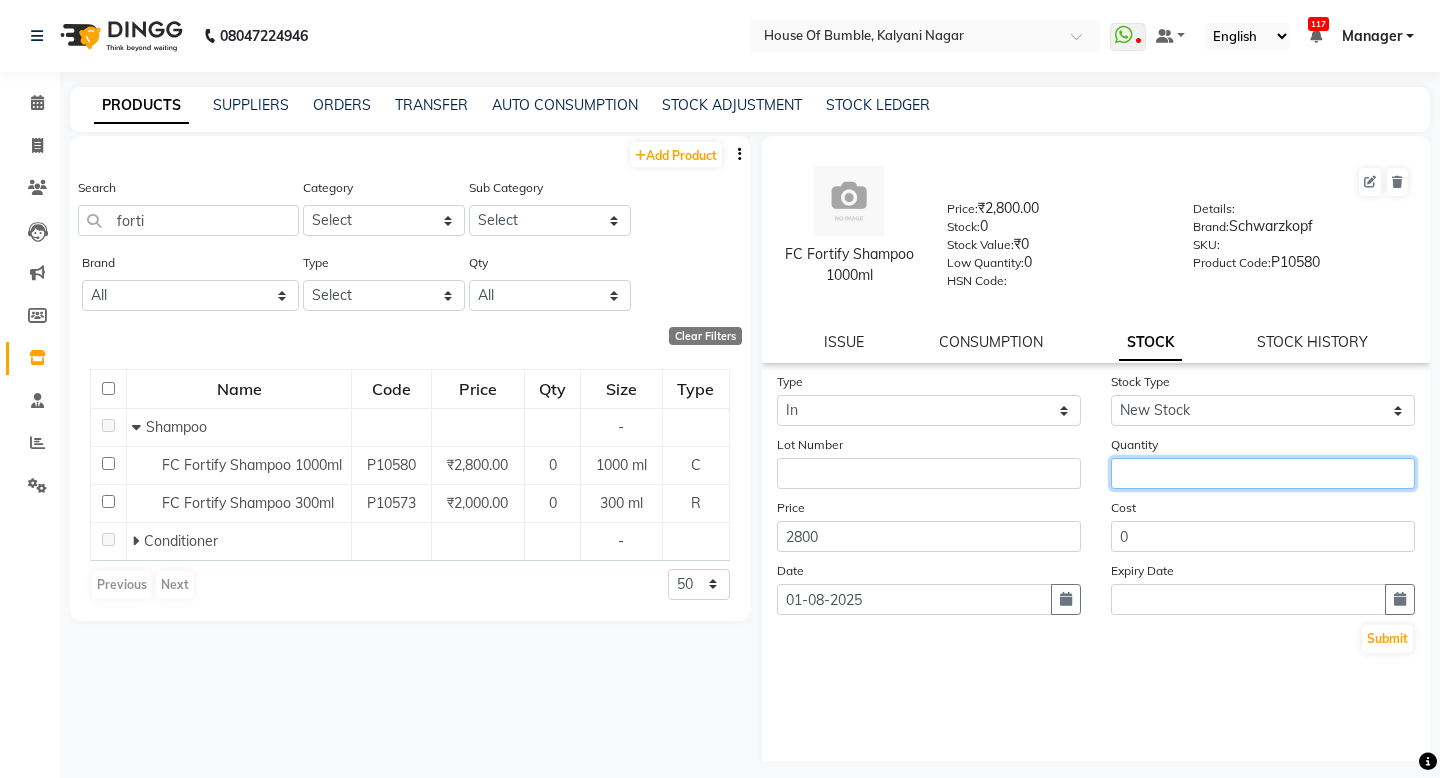 click 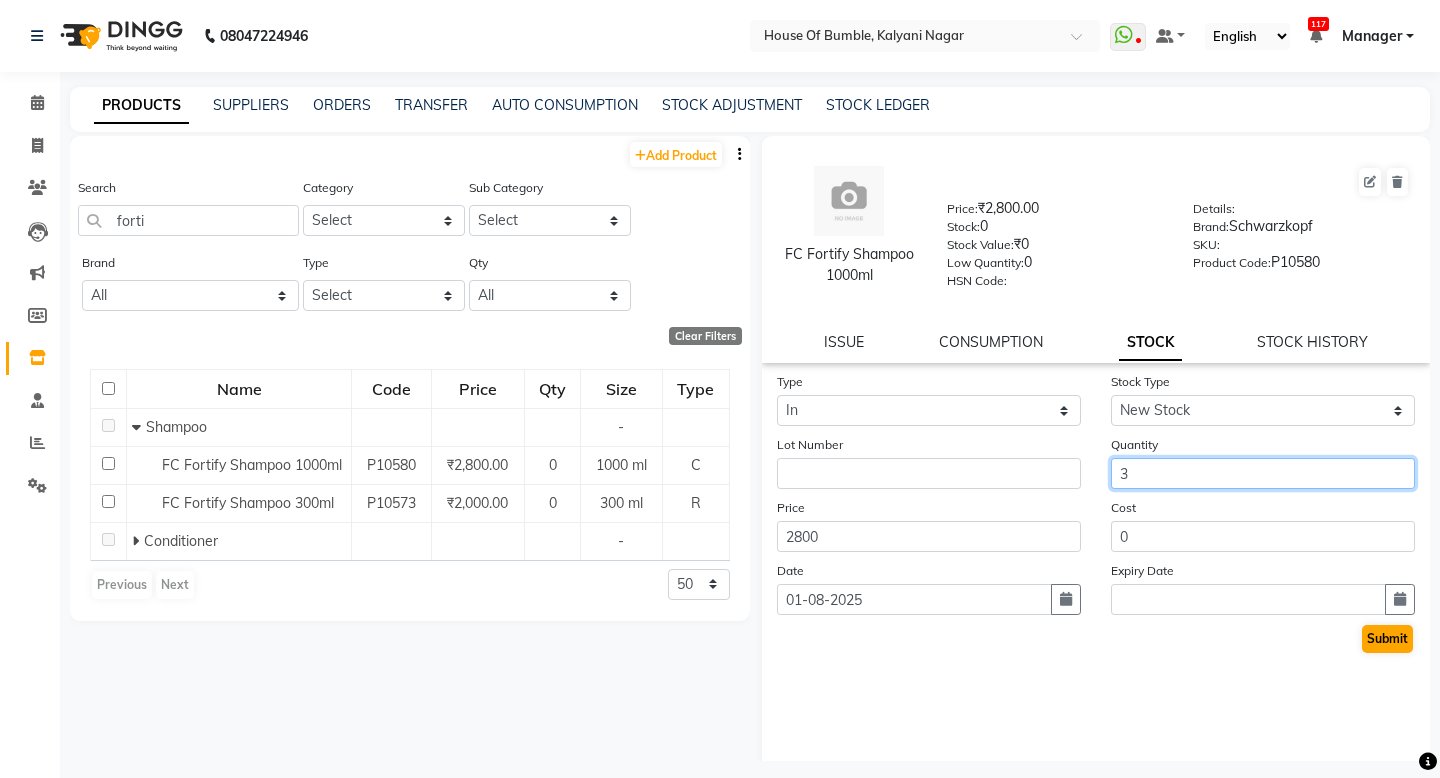 type on "3" 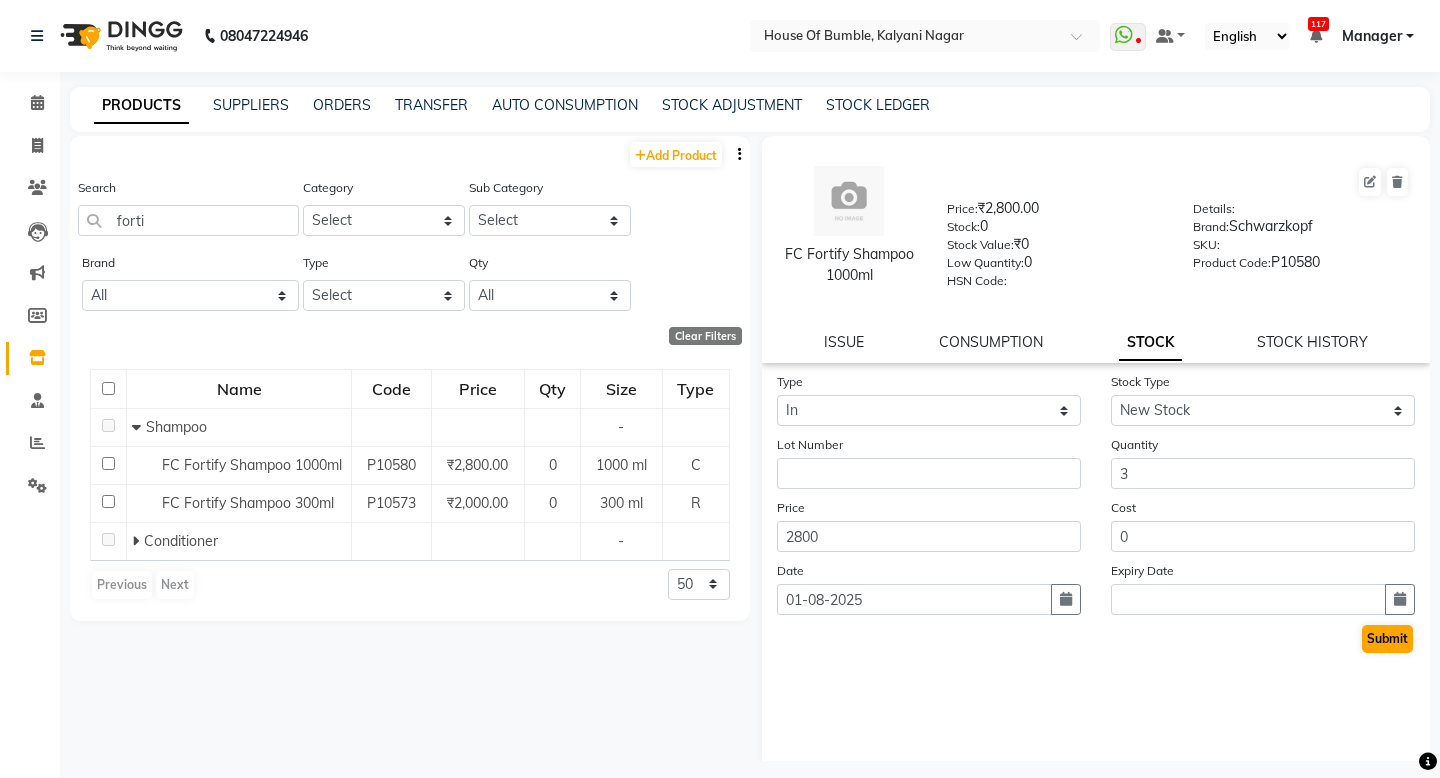 click on "Submit" 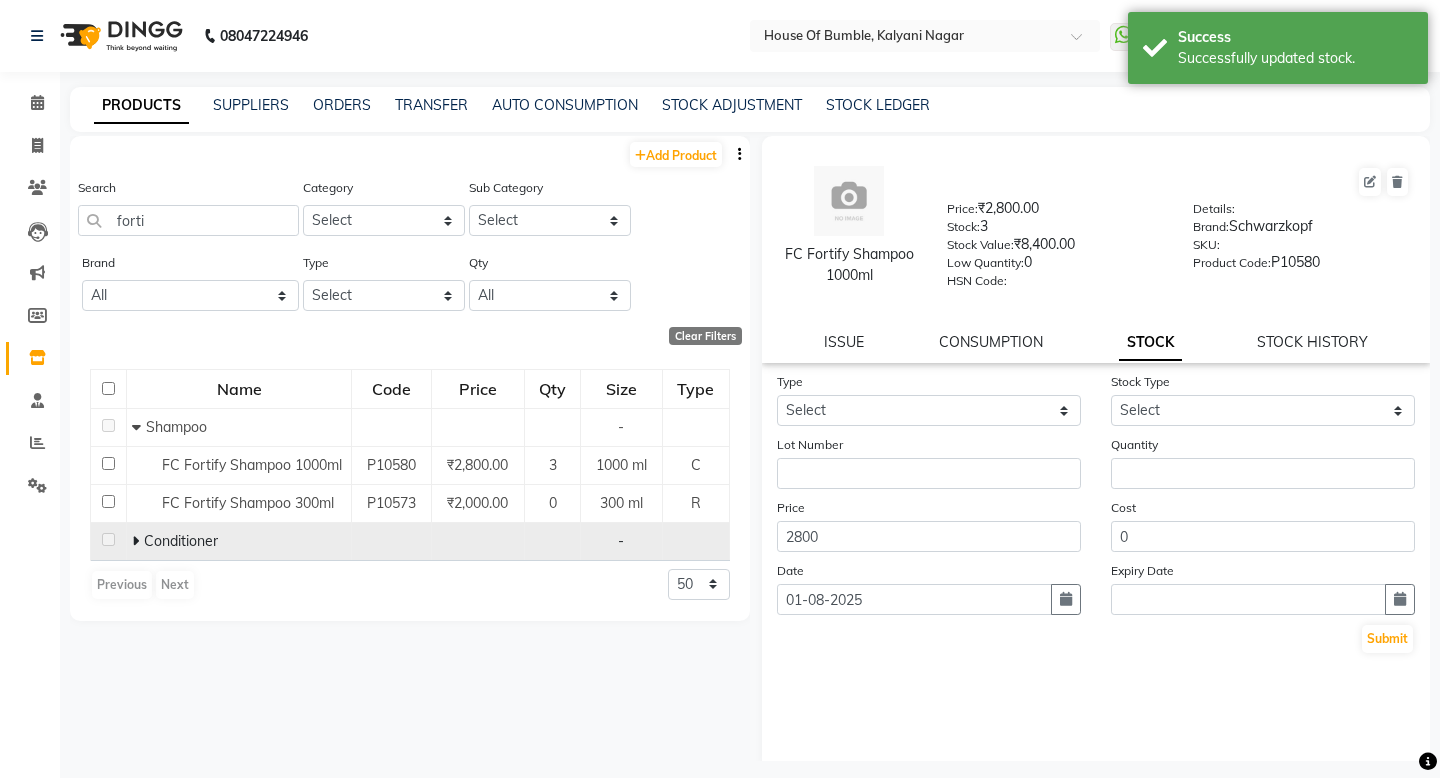 click on "Conditioner" 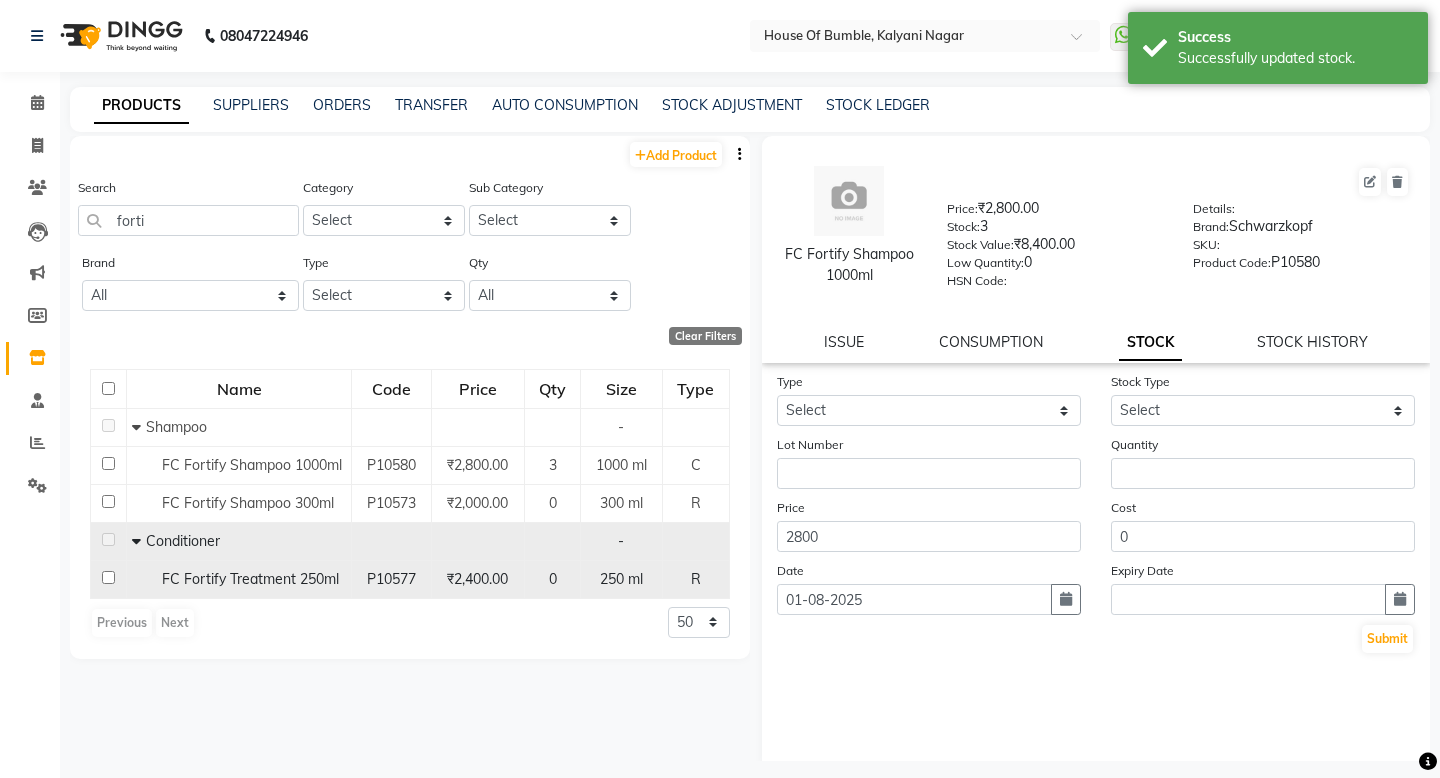 click on "FC Fortify Treatment 250ml" 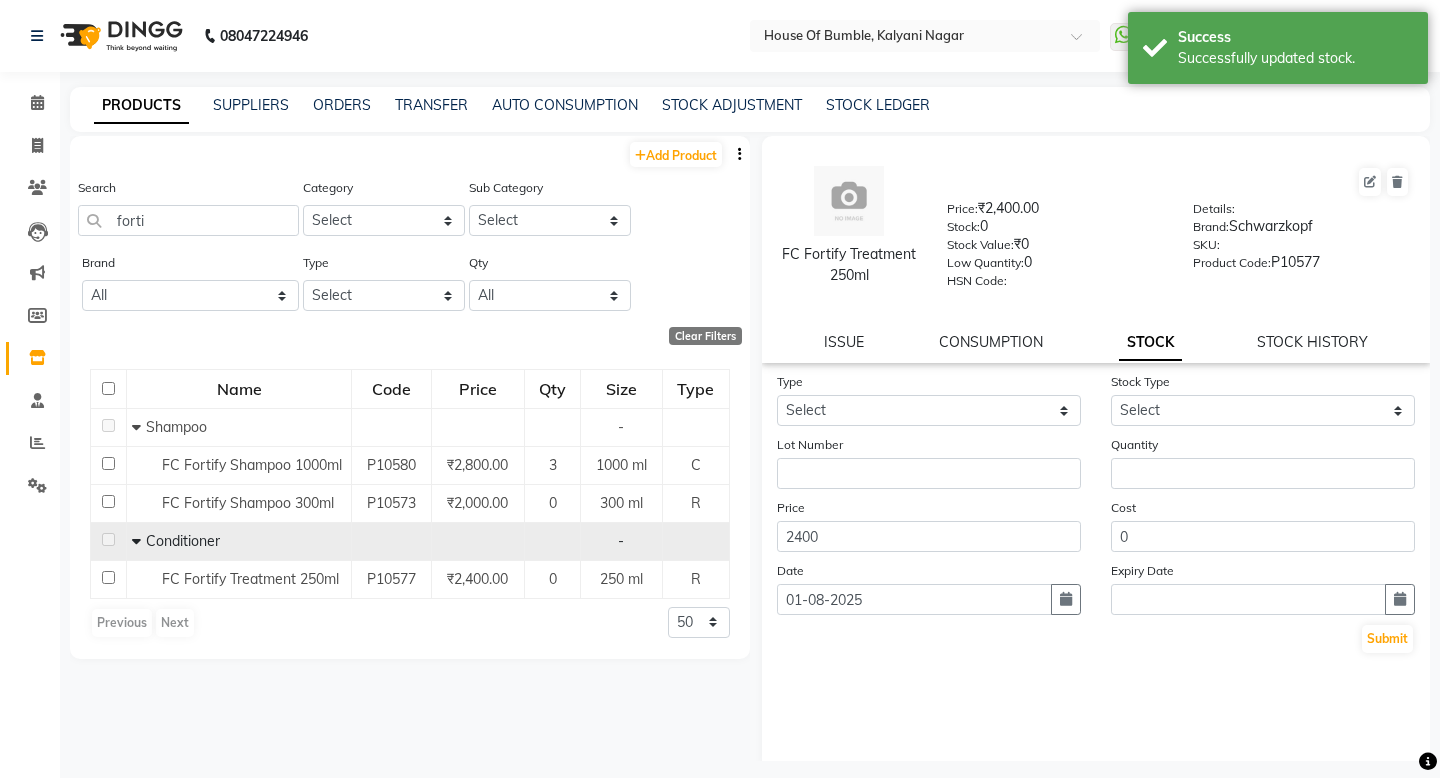 click on "Type Select In Out Stock Type Select New Stock Adjustment Return Other Lot Number Quantity Price 2400 Cost 0 Date 01-08-2025 Expiry Date  Submit" 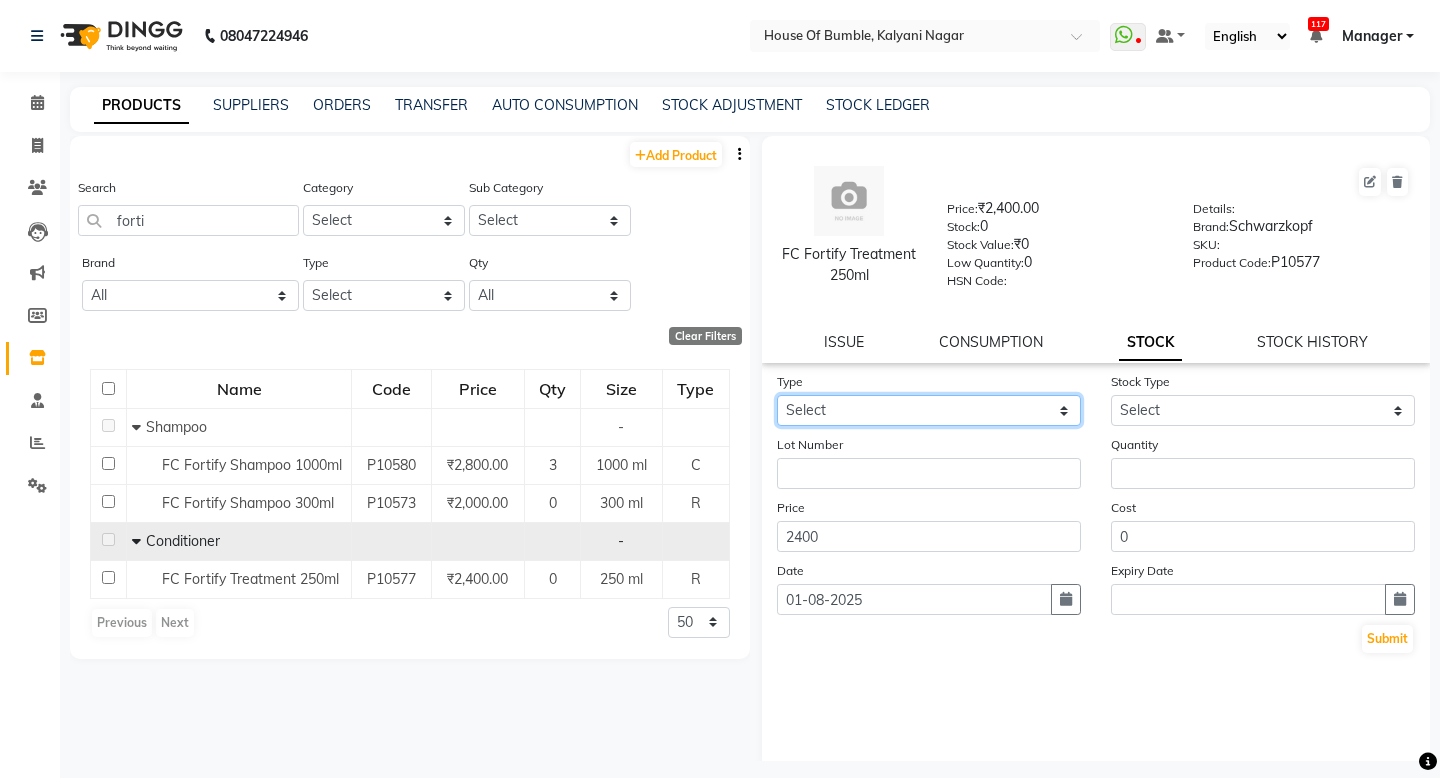 select on "in" 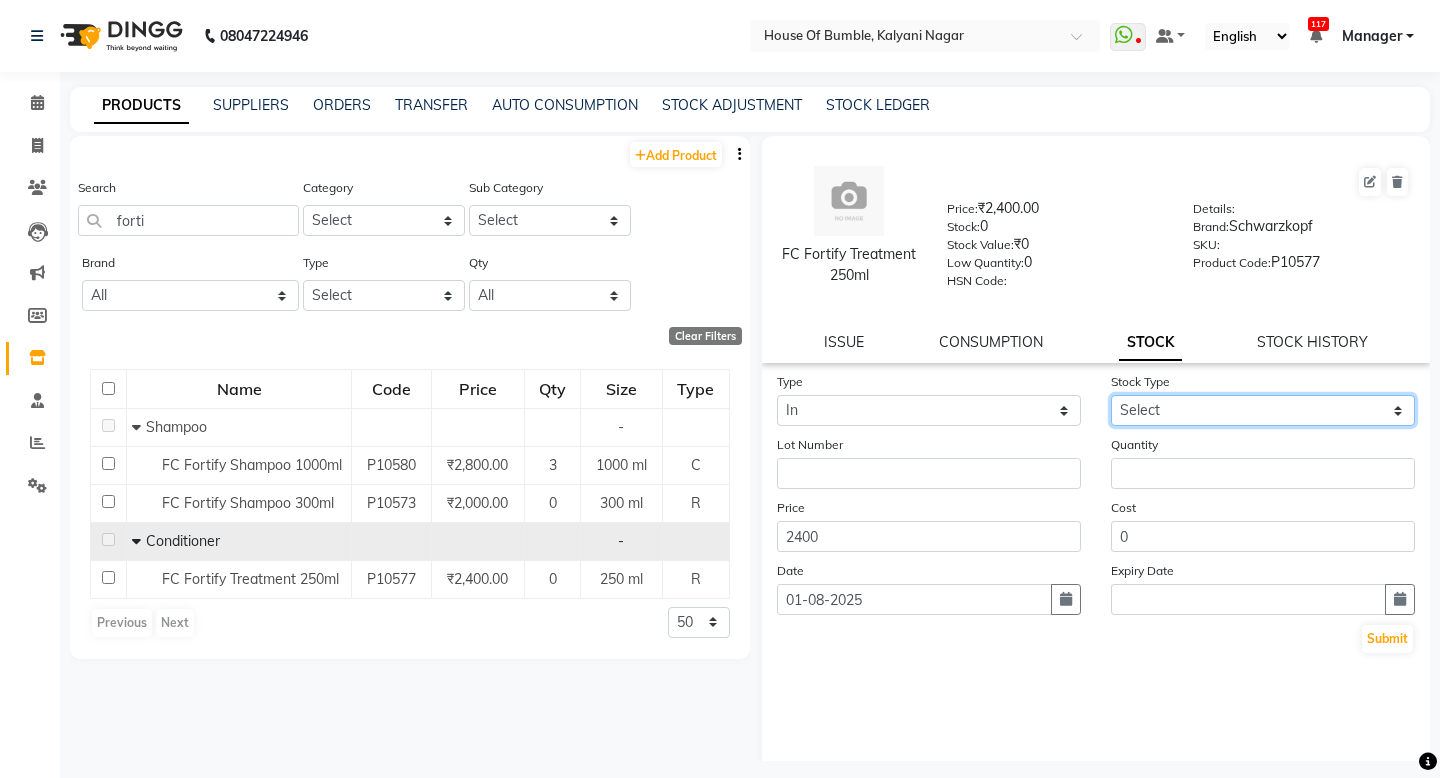 select on "new stock" 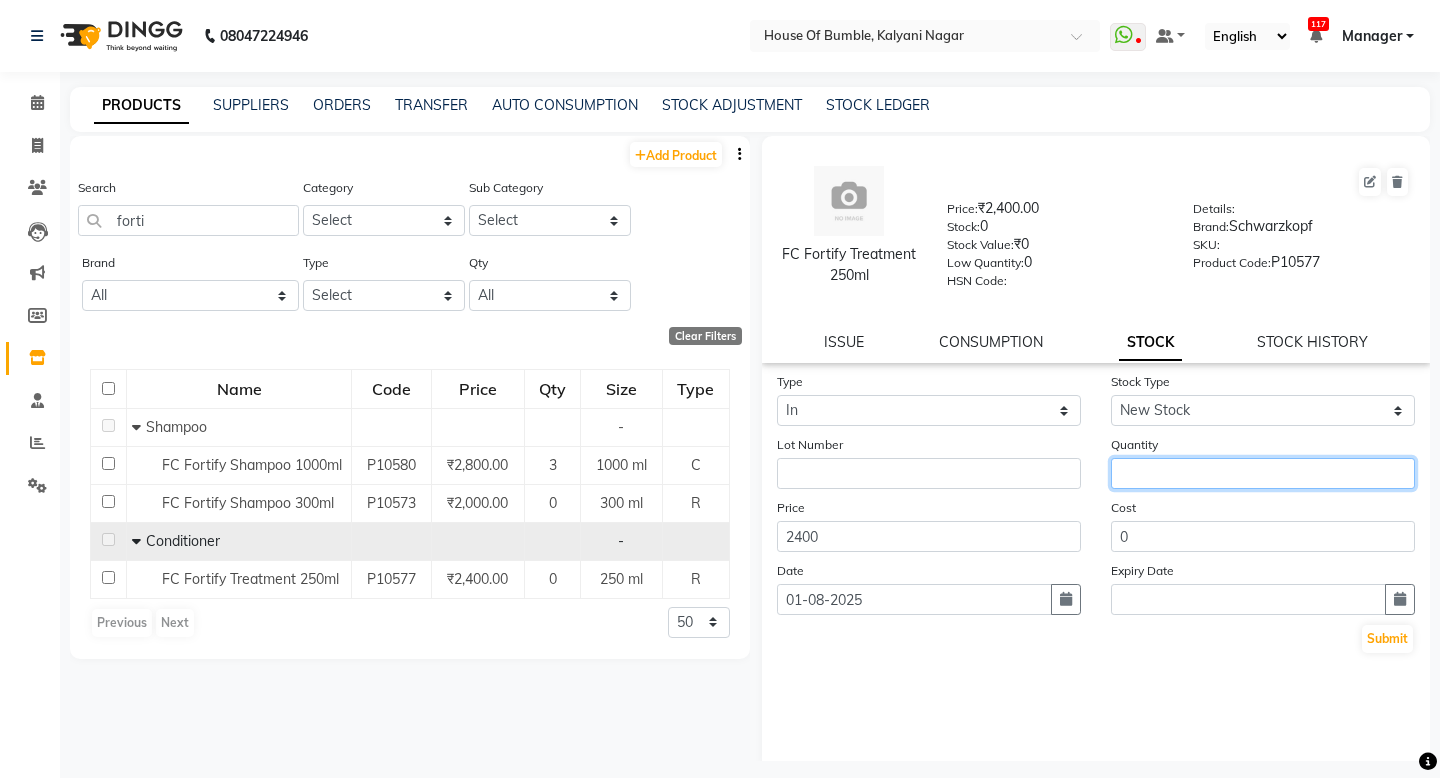 click 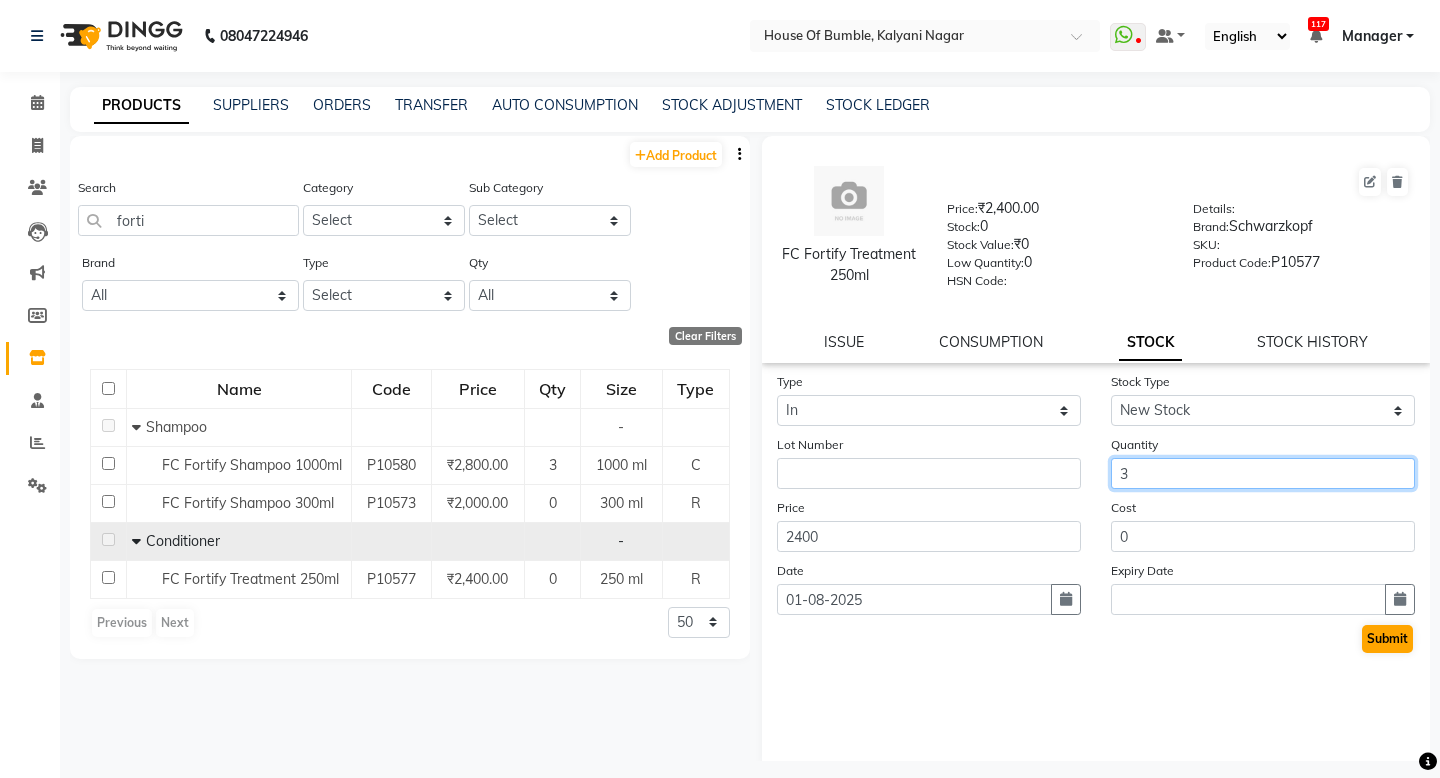 type on "3" 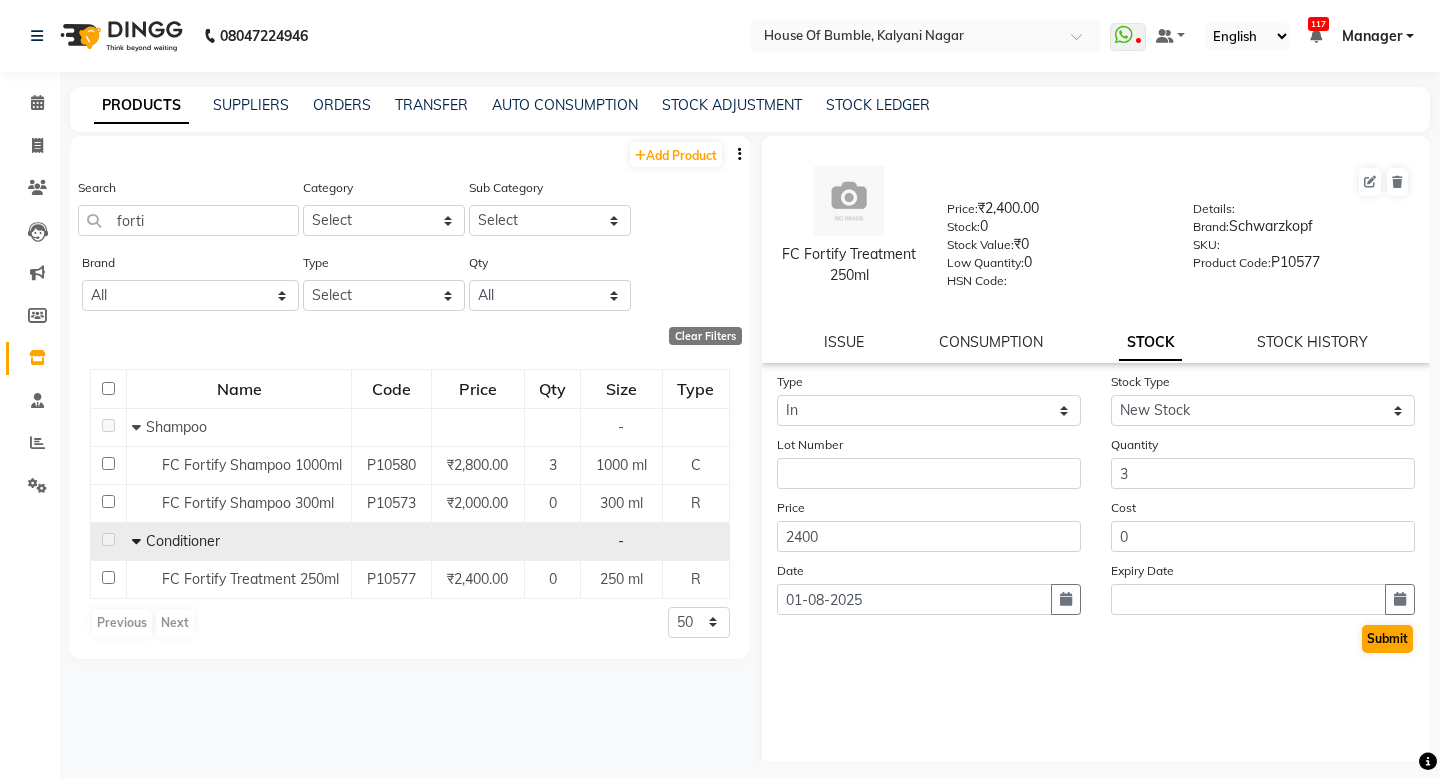 click on "Submit" 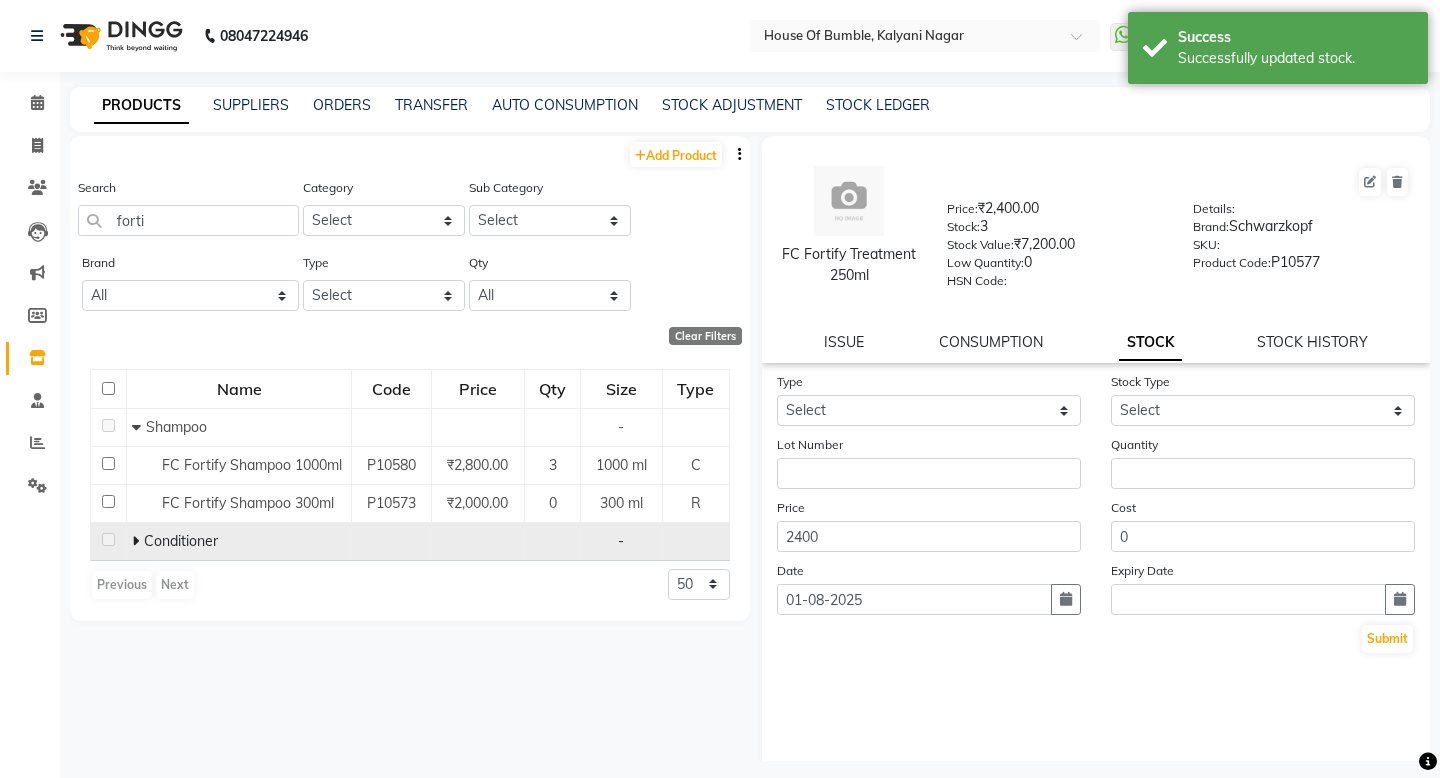 click on "Conditioner" 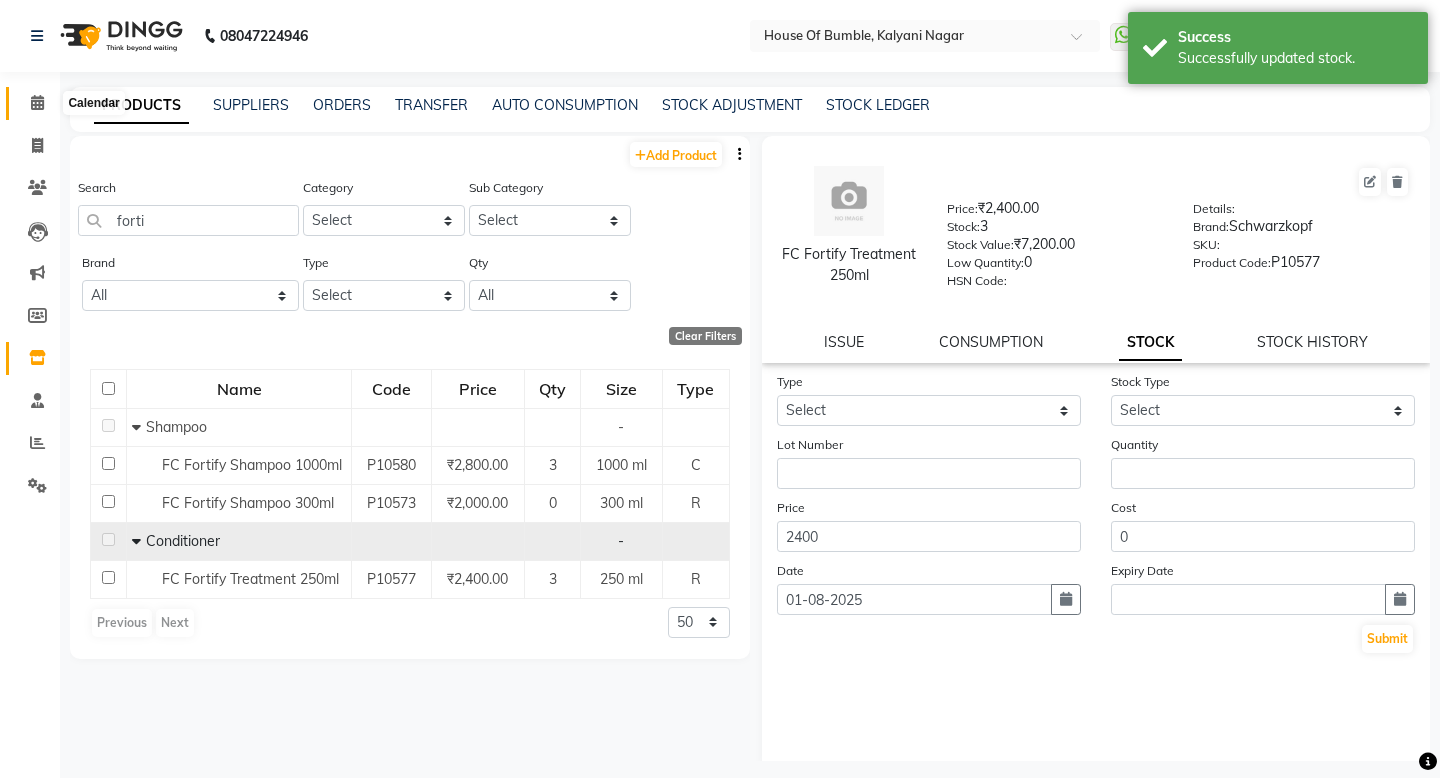 click 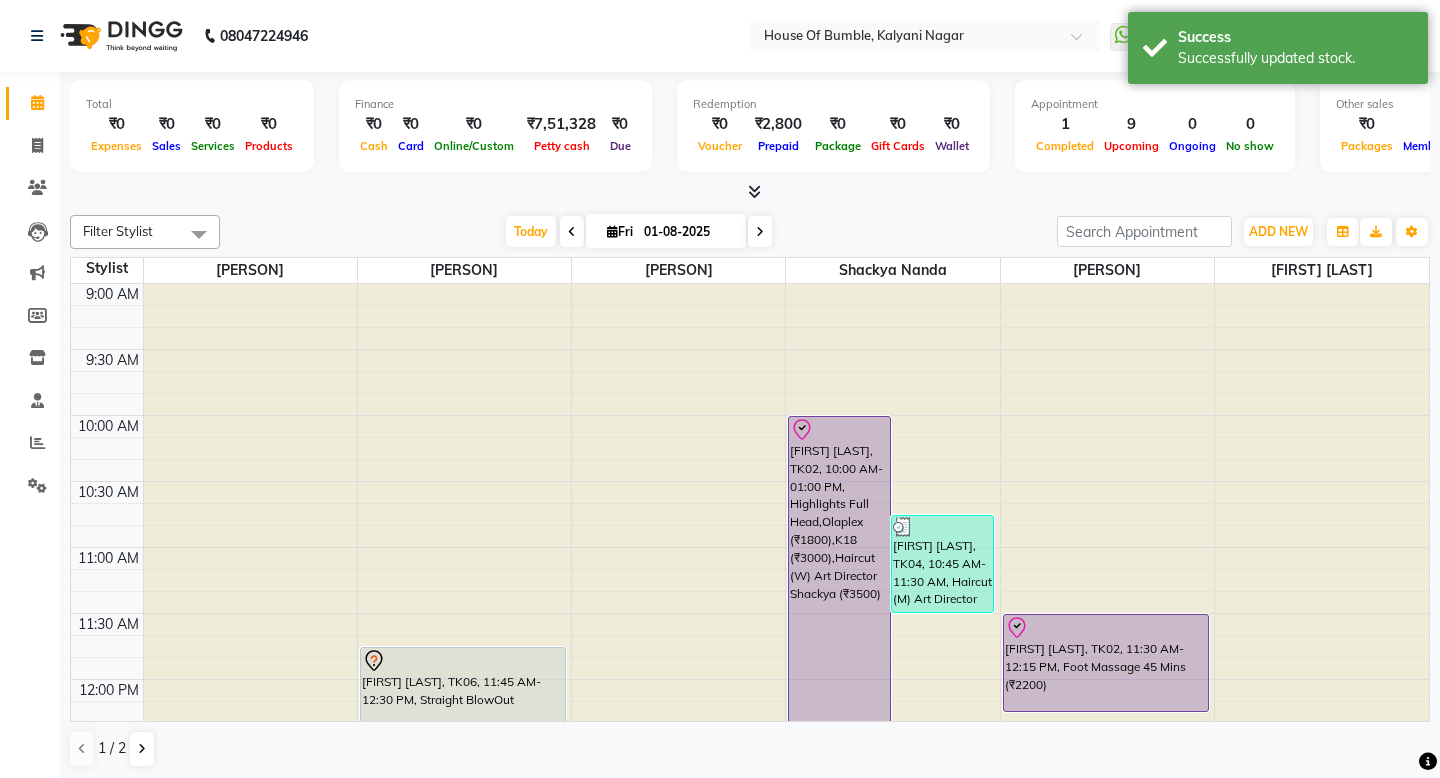 scroll, scrollTop: 0, scrollLeft: 0, axis: both 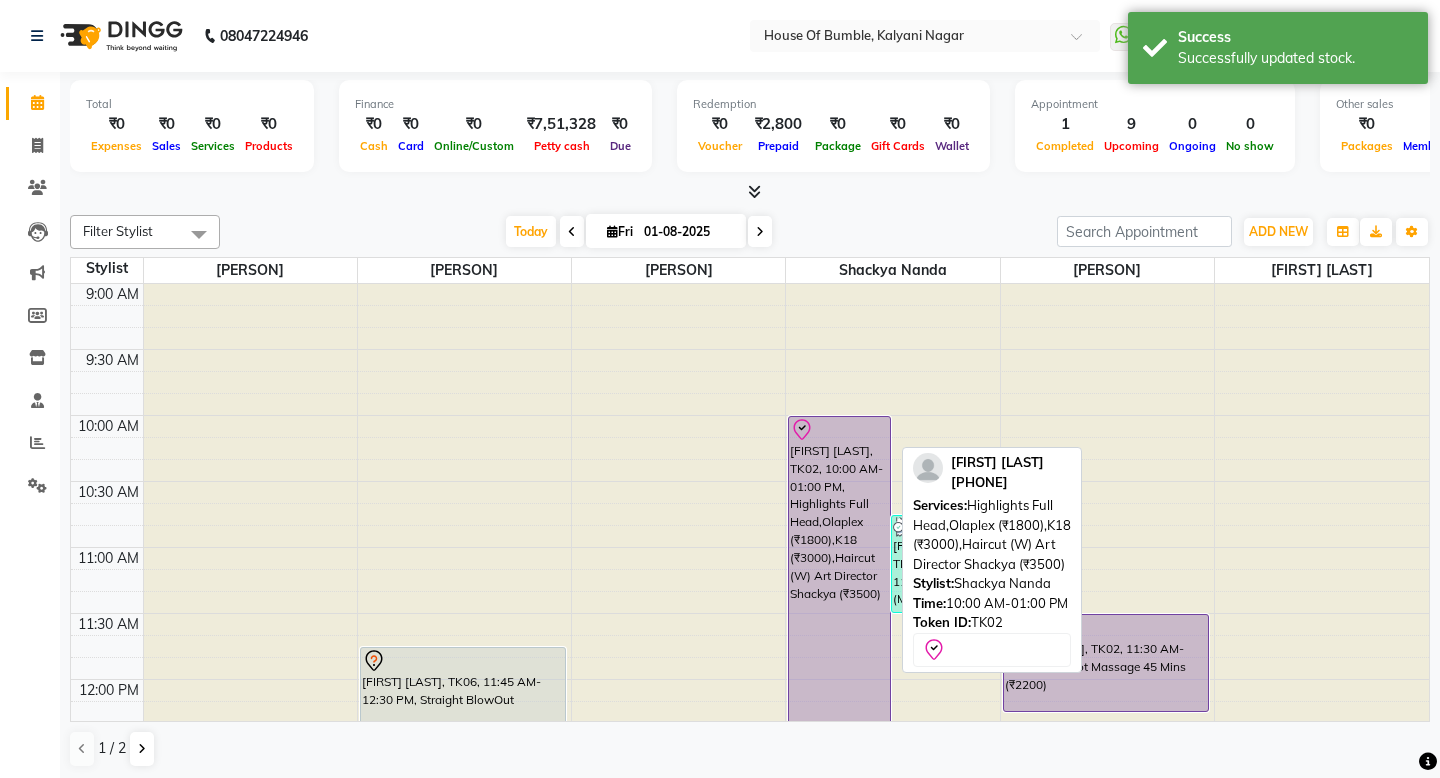 click at bounding box center (678, 284) 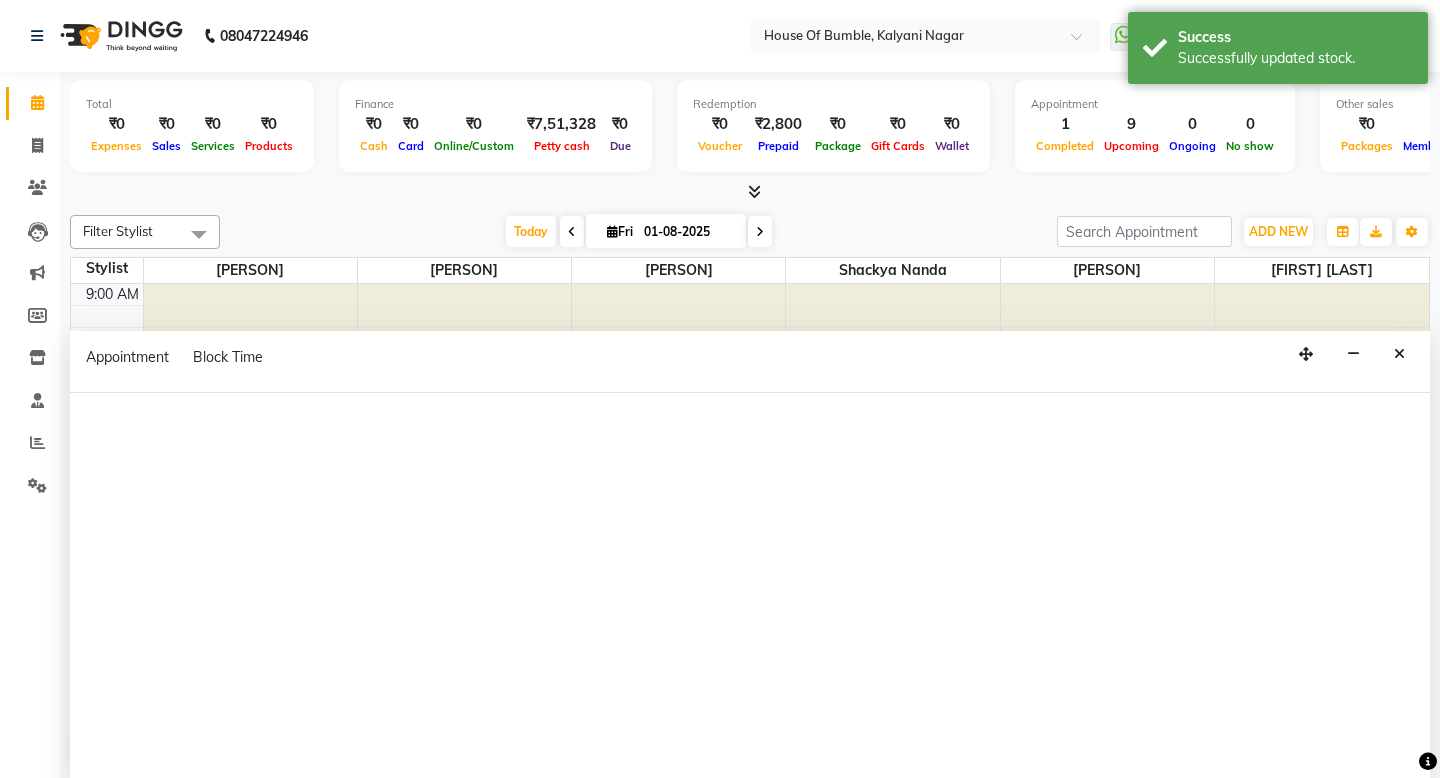 select on "9480" 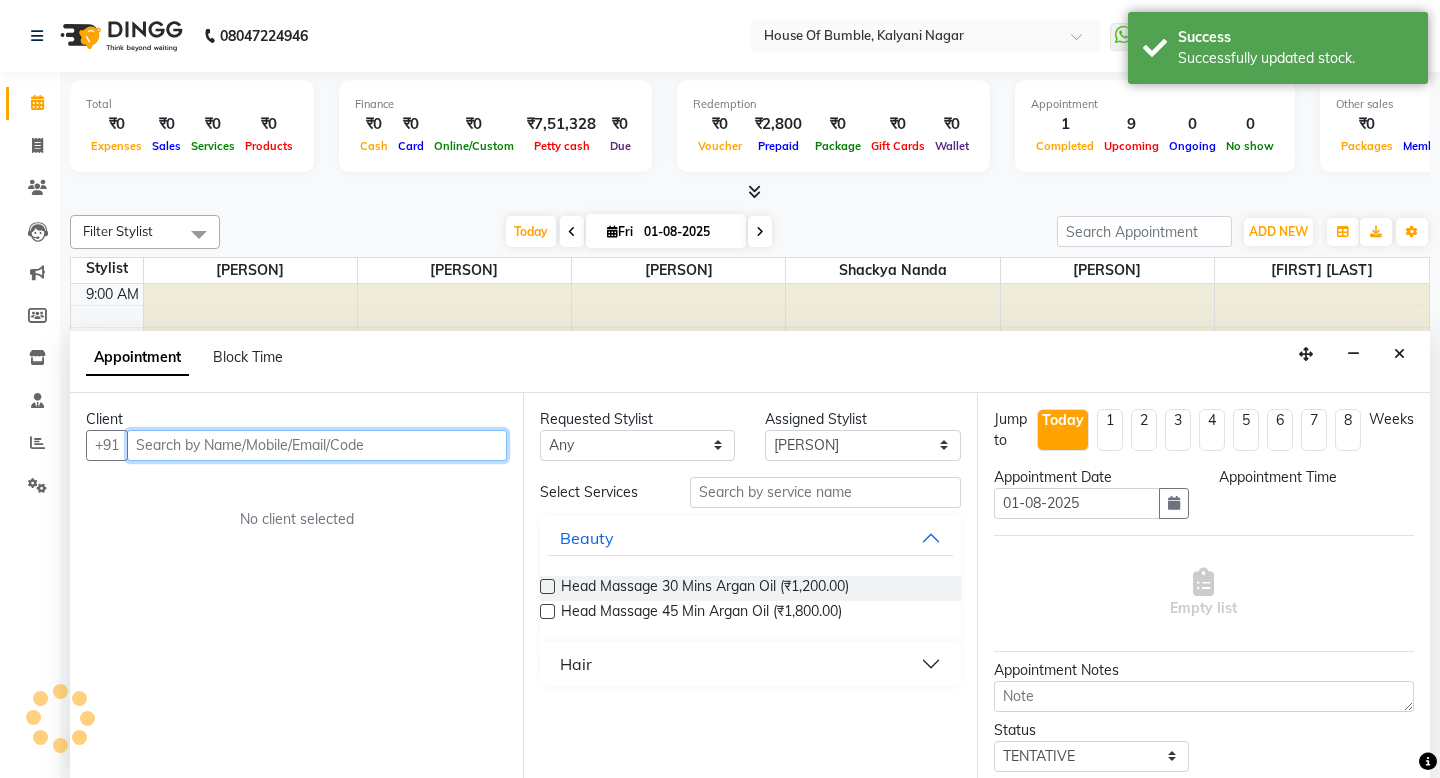 scroll, scrollTop: 1, scrollLeft: 0, axis: vertical 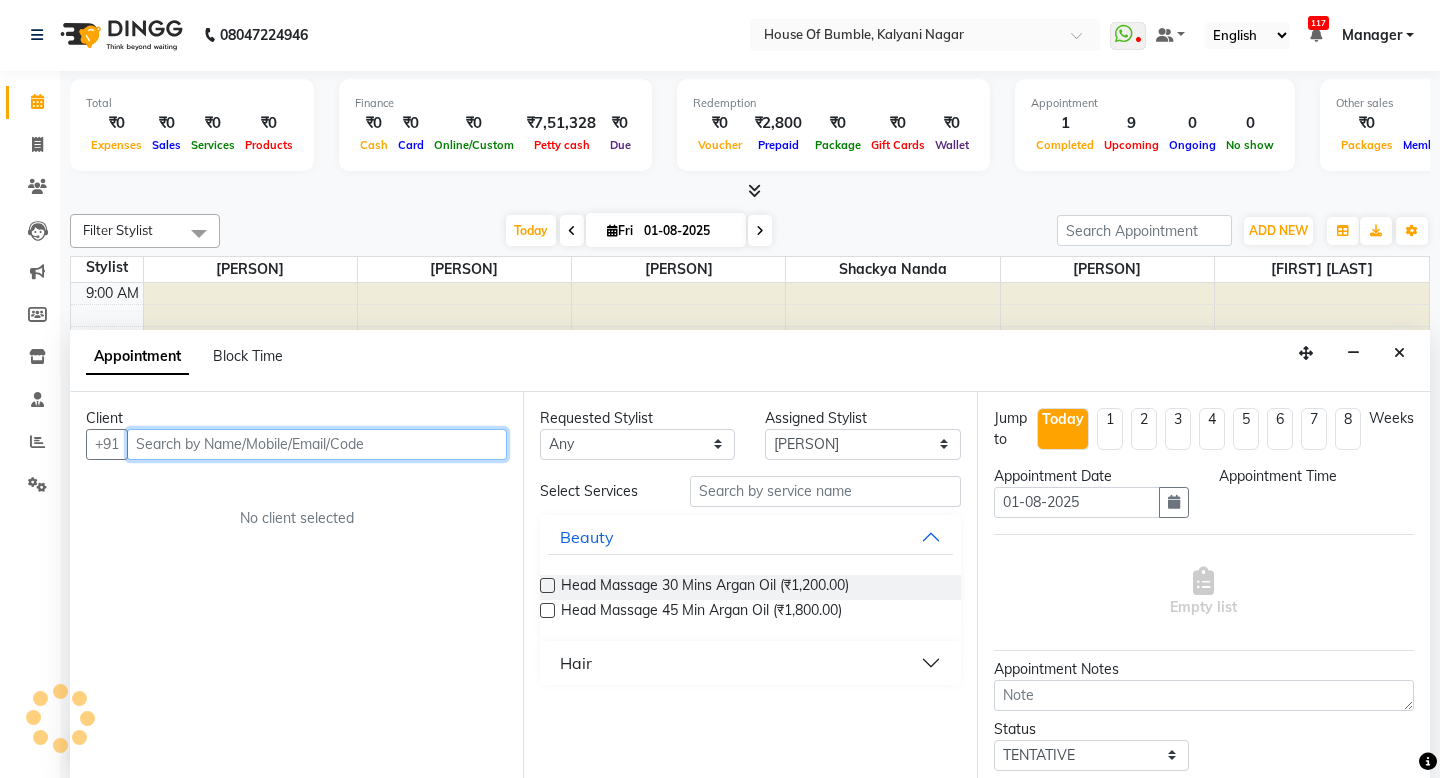 select on "645" 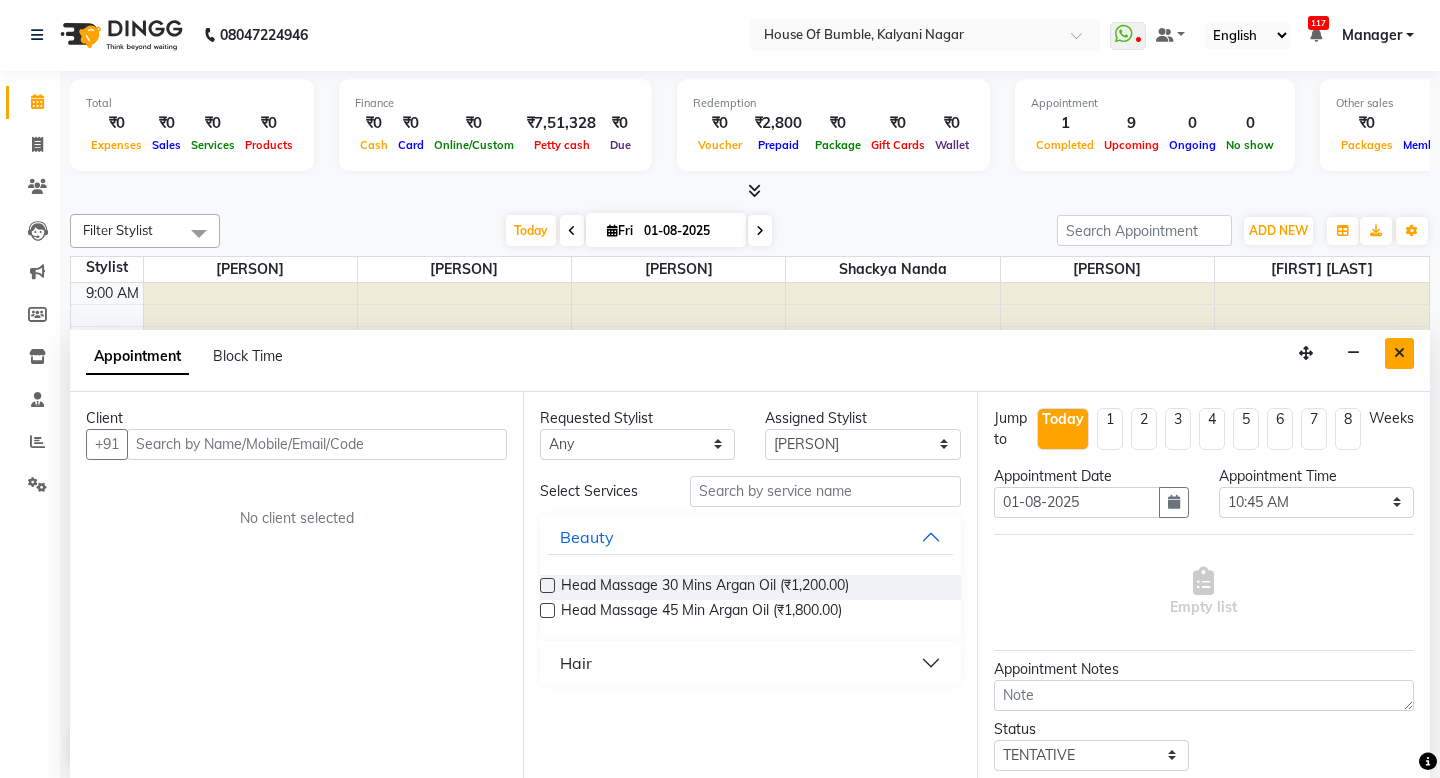 click at bounding box center (1399, 353) 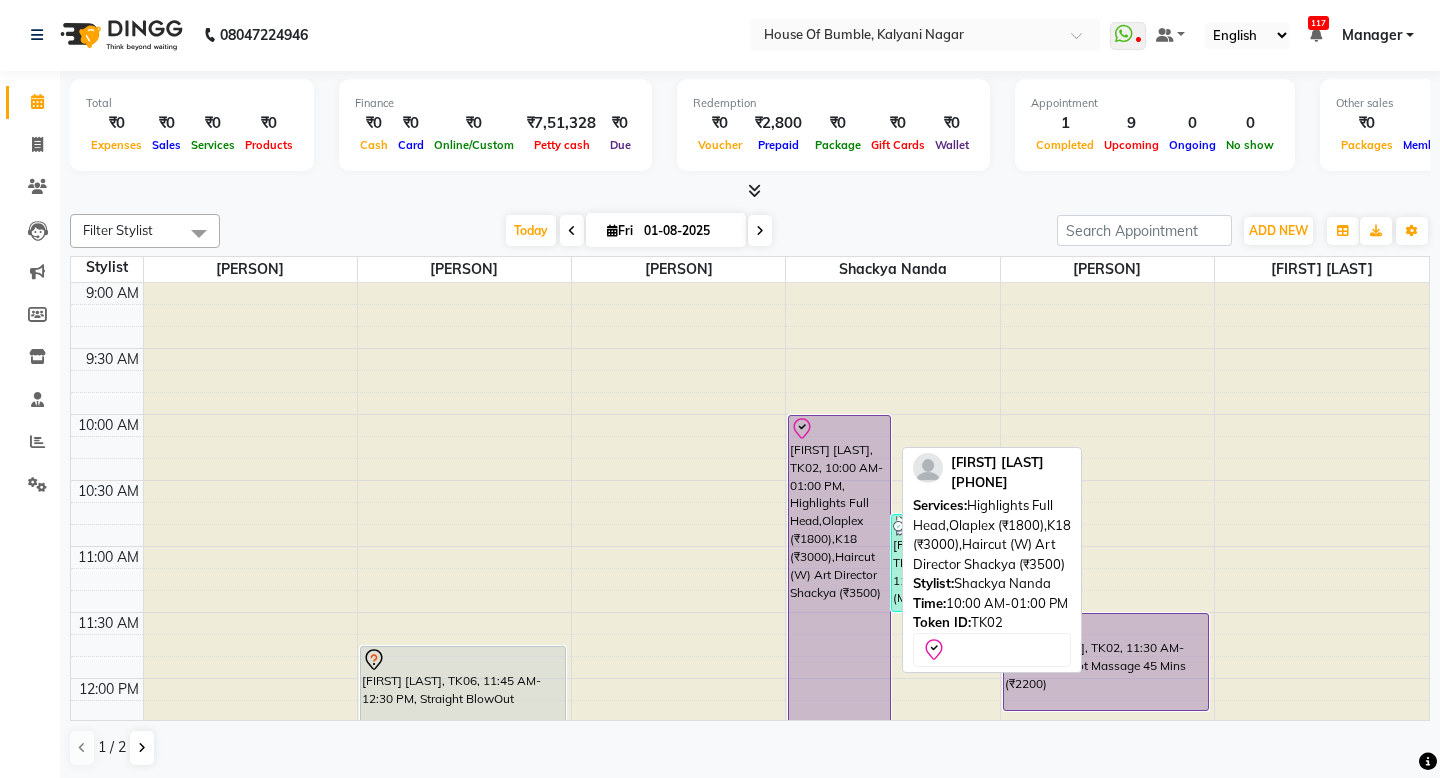 click on "[FIRST] [LAST], TK02, 10:00 AM-01:00 PM, Highlights Full Head,Olaplex (₹1800),K18 (₹3000),Haircut (W) Art Director Shackya (₹3500)" at bounding box center [839, 612] 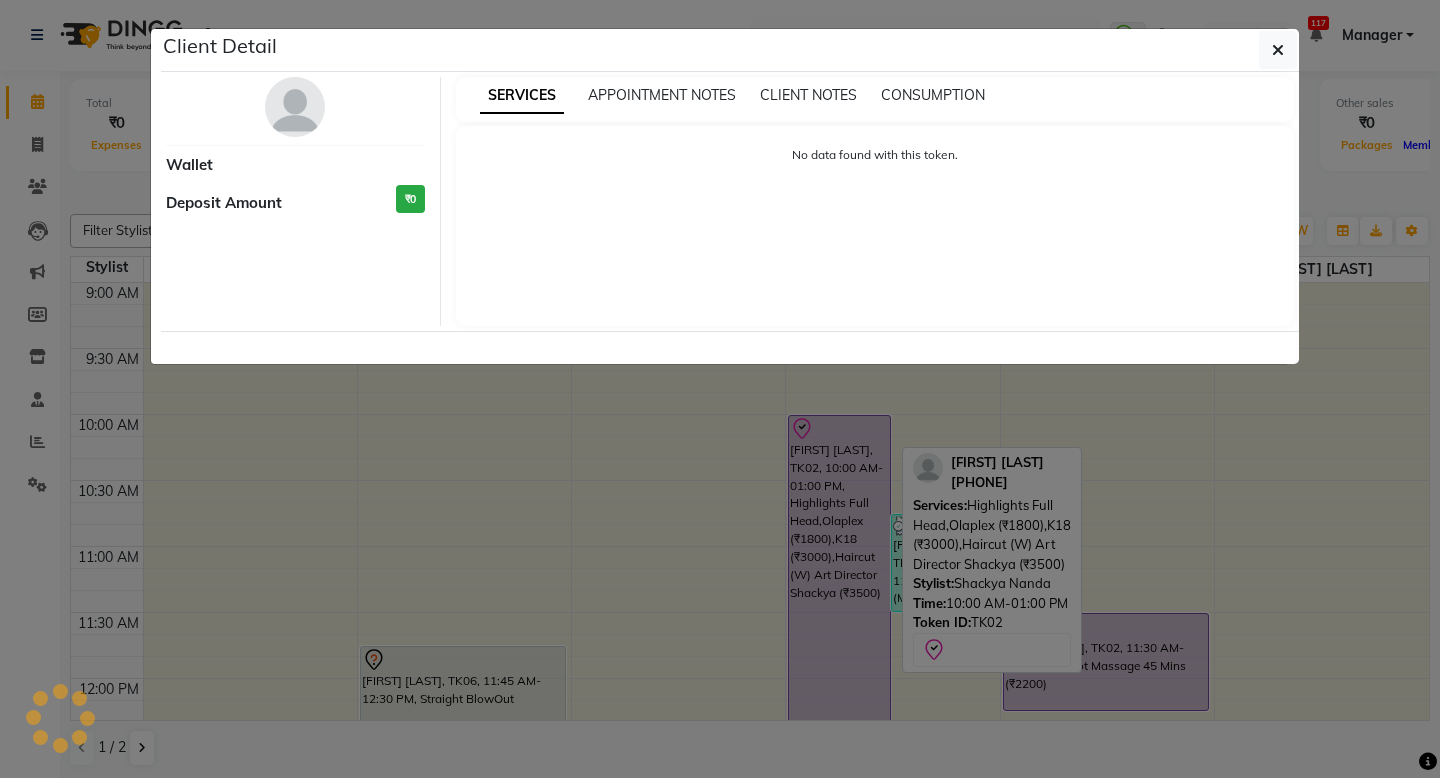 select on "8" 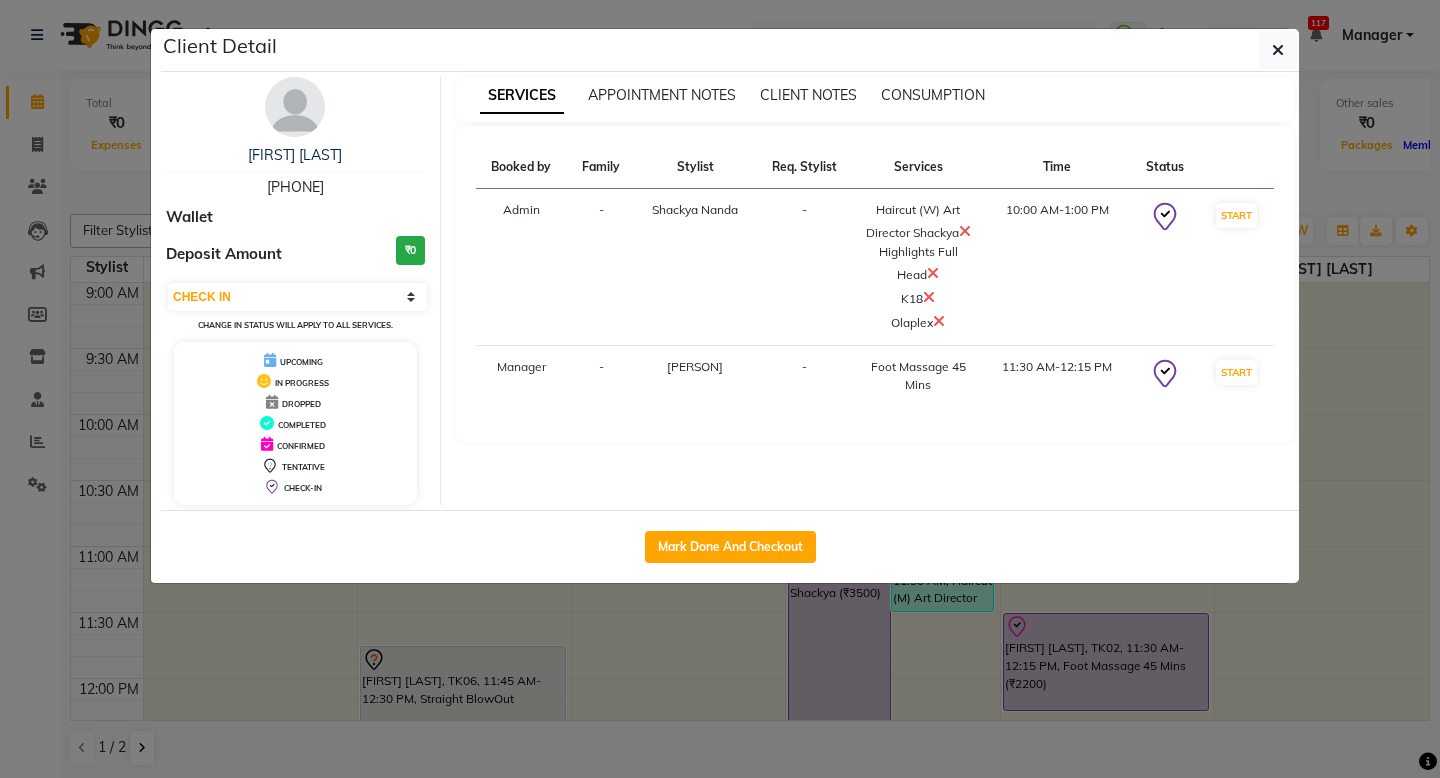 click on "Client Detail" 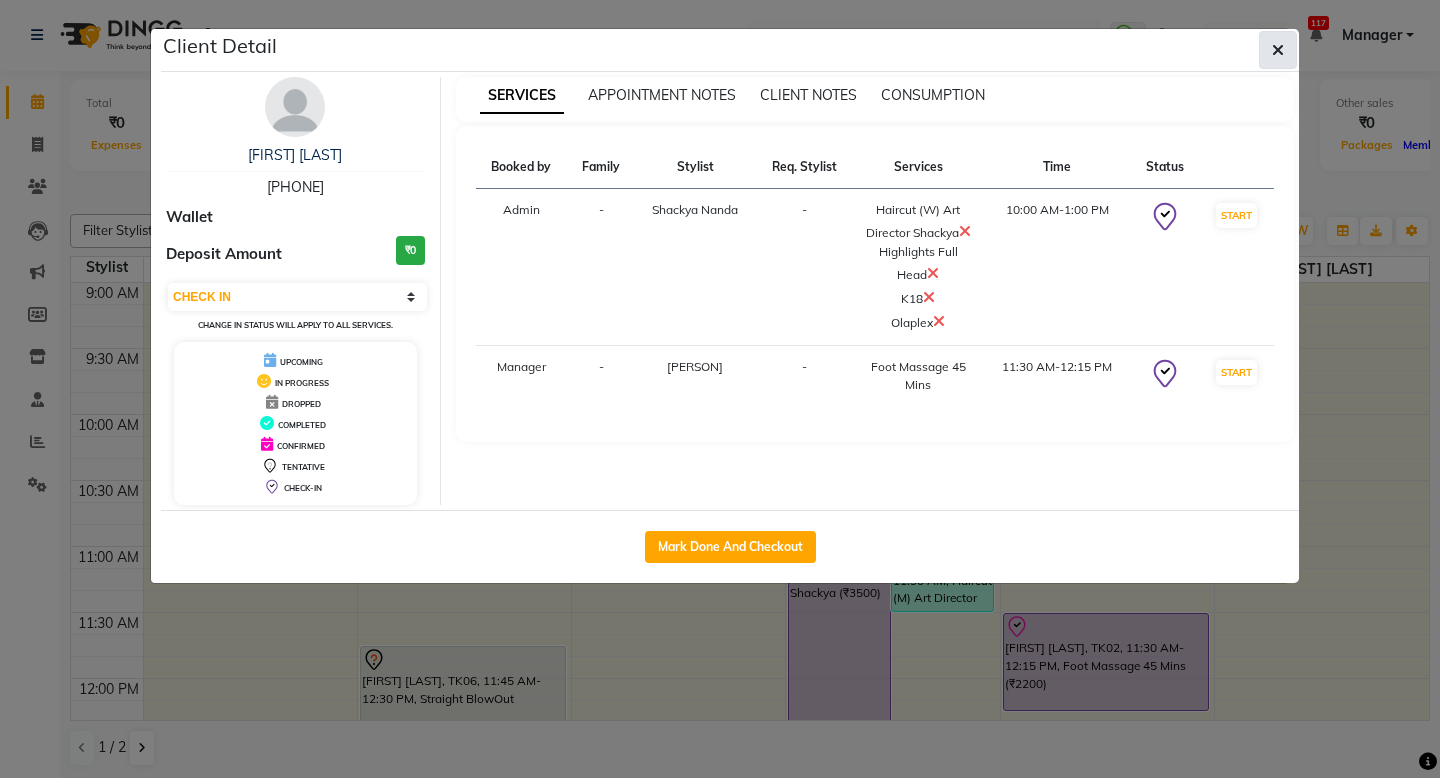 click 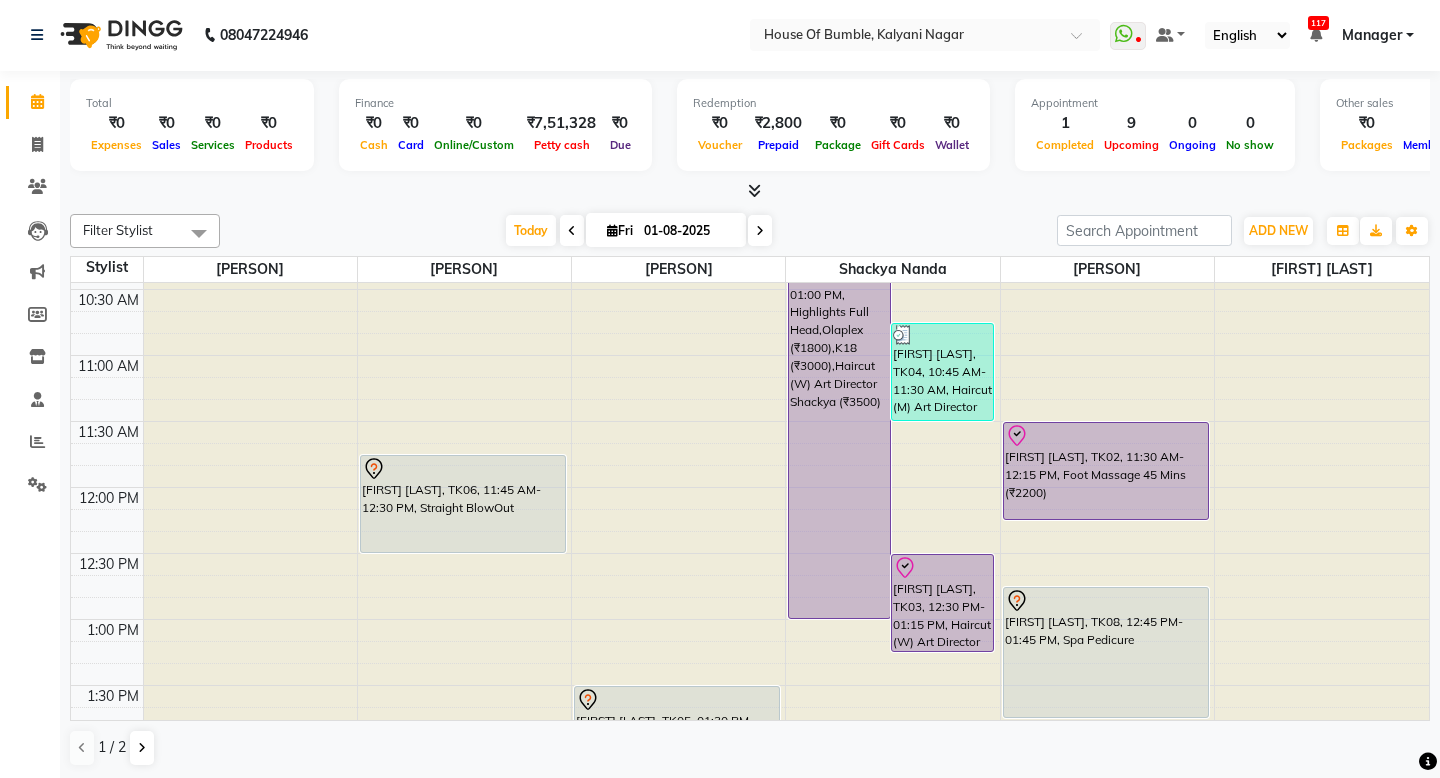 scroll, scrollTop: 274, scrollLeft: 0, axis: vertical 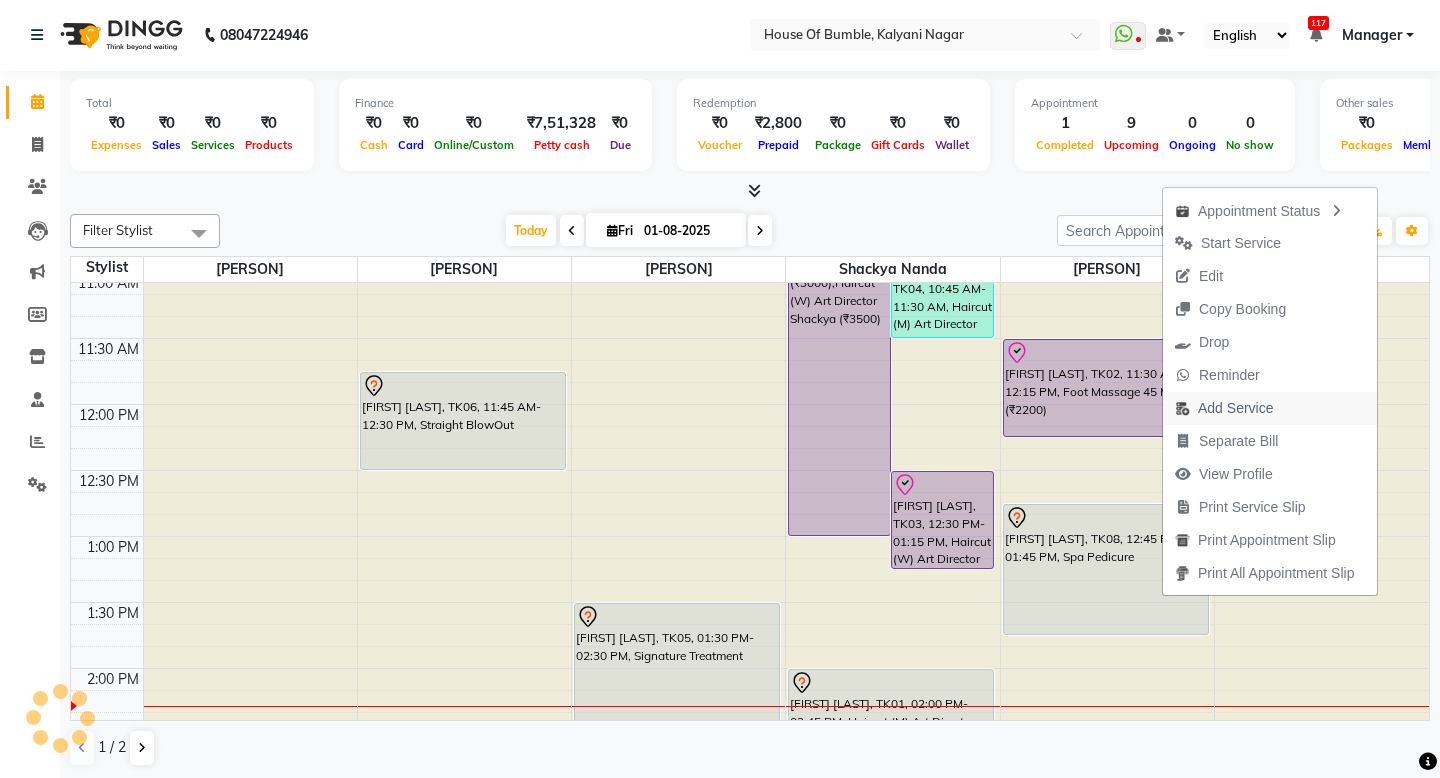 click on "Add Service" at bounding box center (1235, 408) 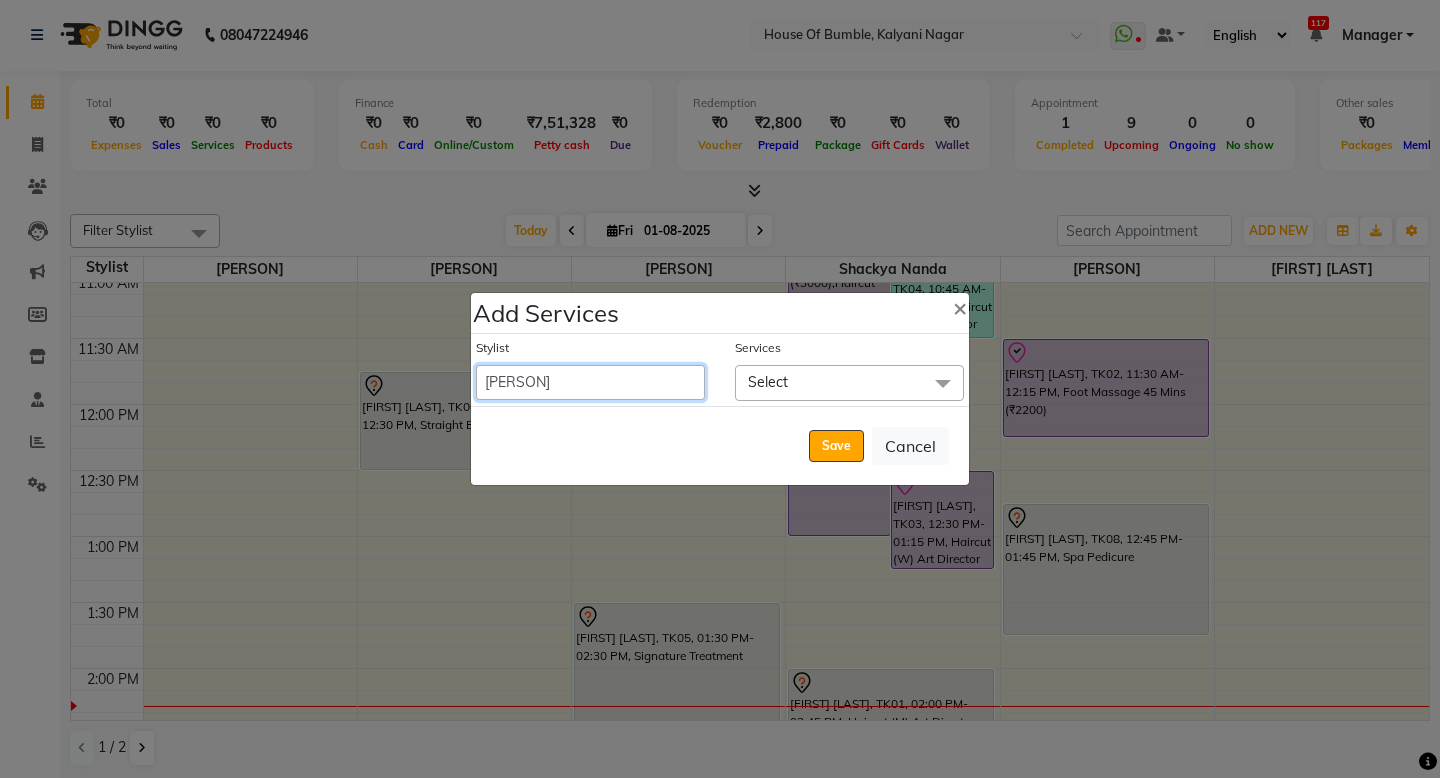 drag, startPoint x: 640, startPoint y: 386, endPoint x: 780, endPoint y: 386, distance: 140 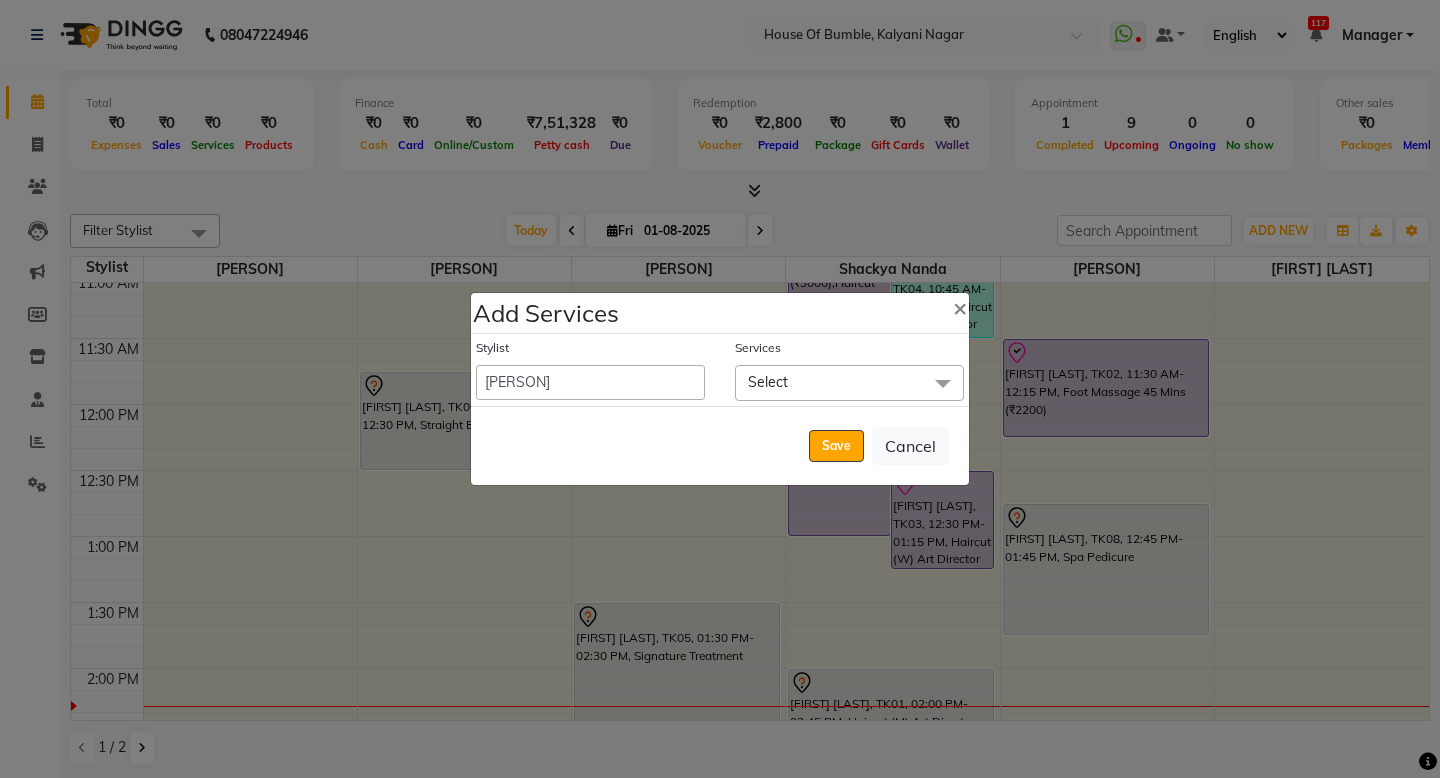 click on "Select" 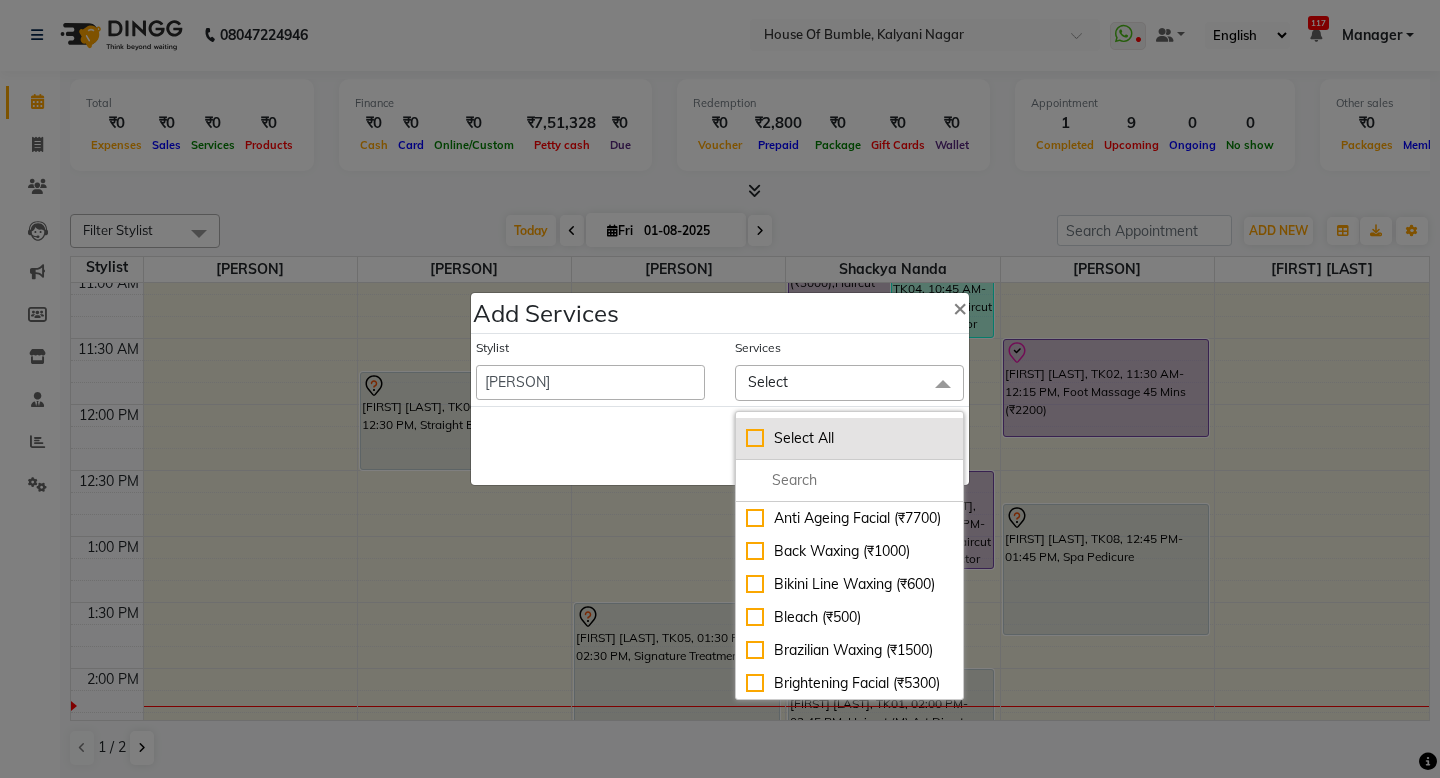 click on "Select All" 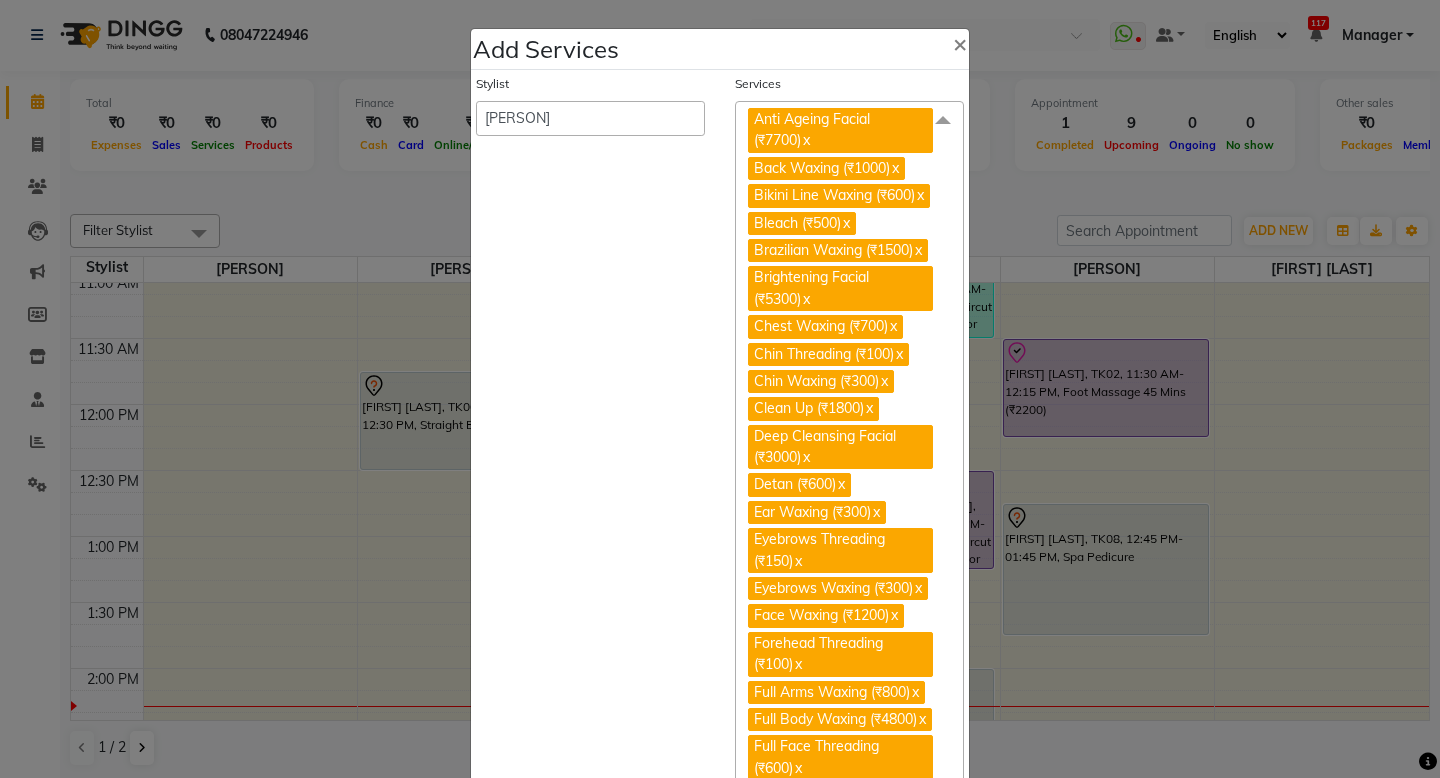 checkbox on "true" 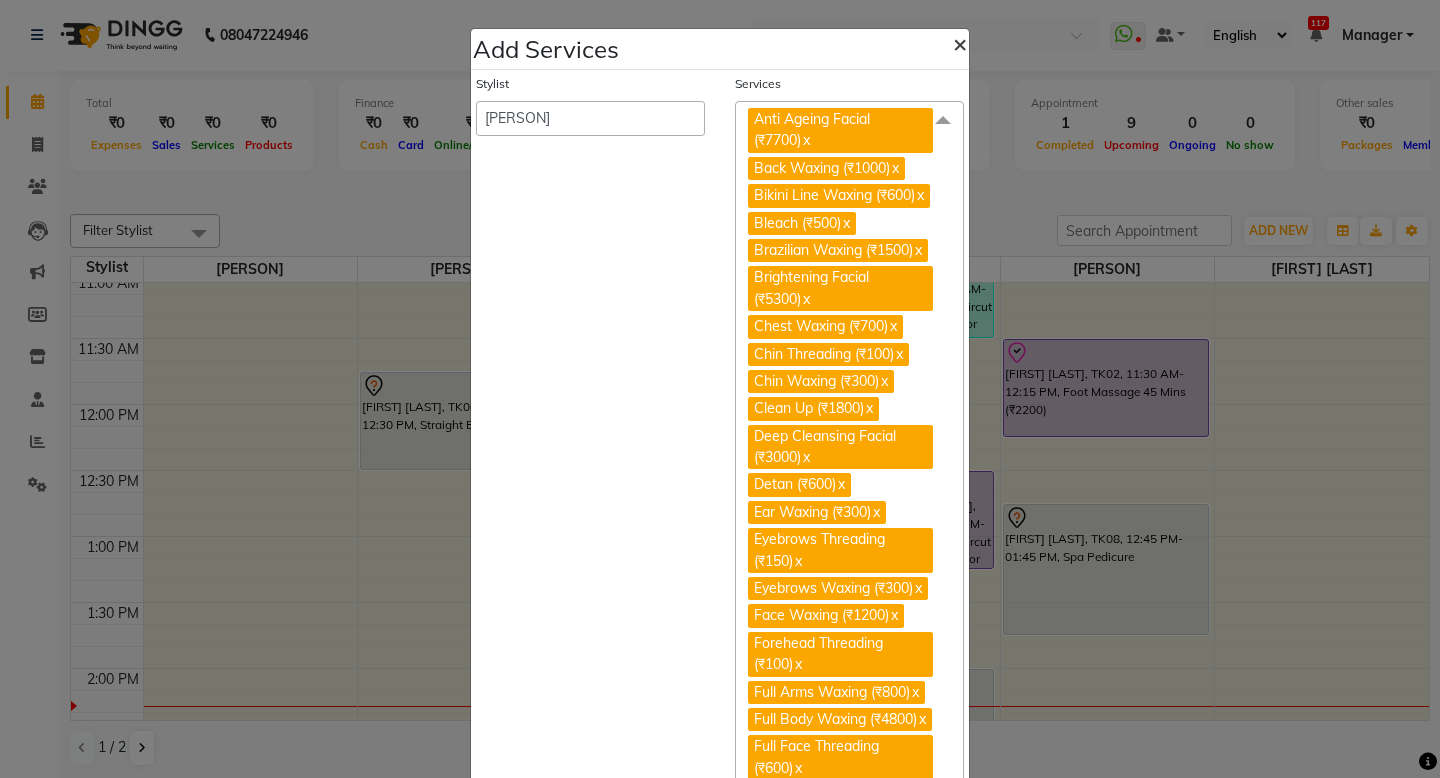 click on "×" 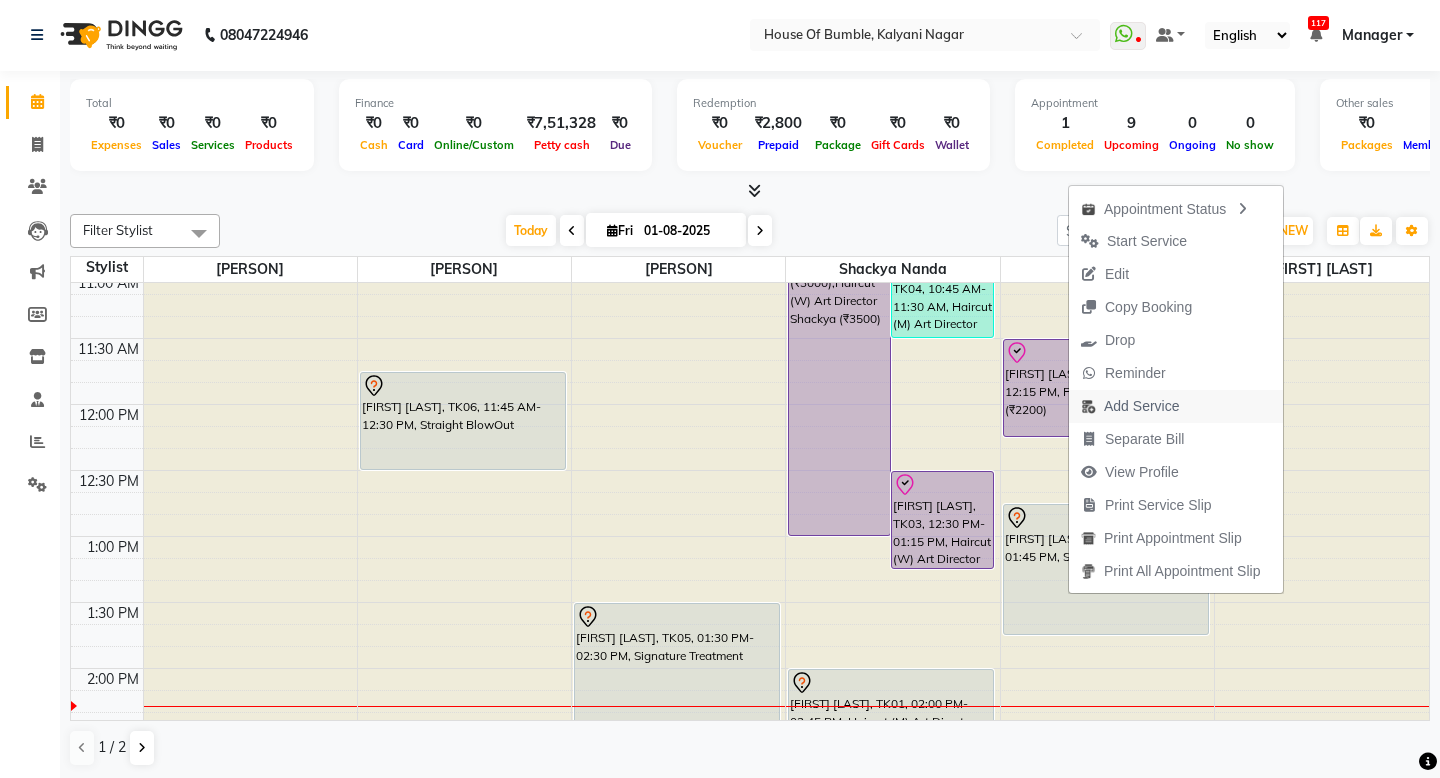 click on "Add Service" at bounding box center [1141, 406] 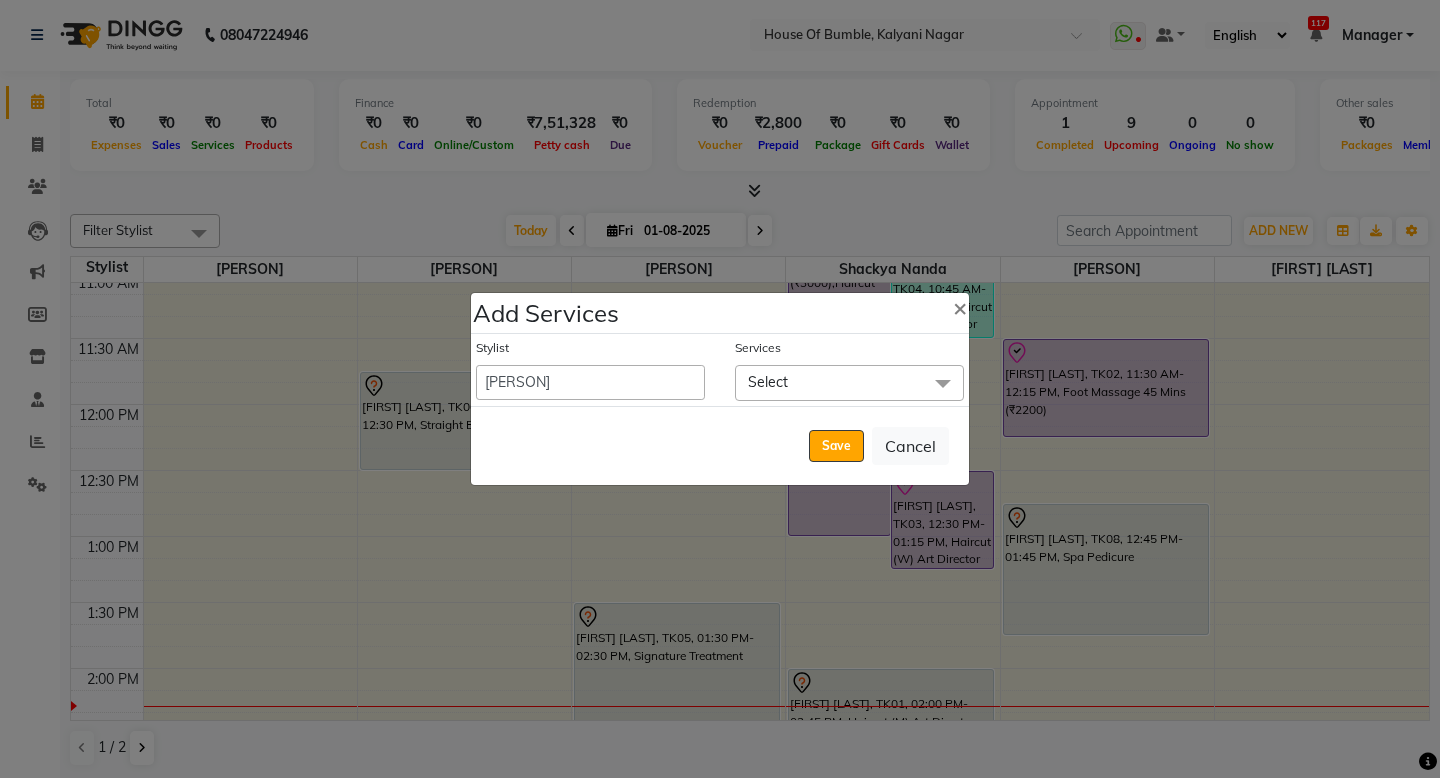 click on "Select" 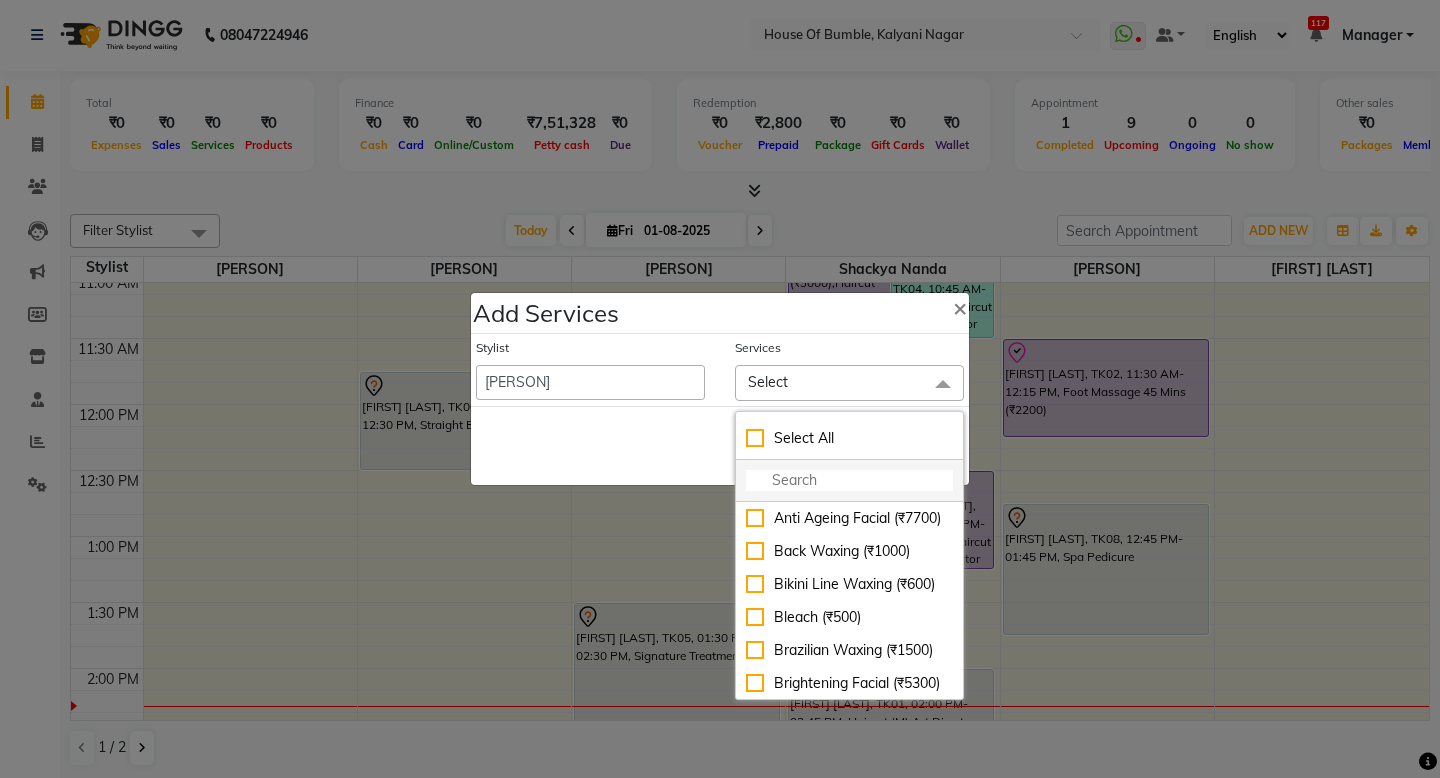 click 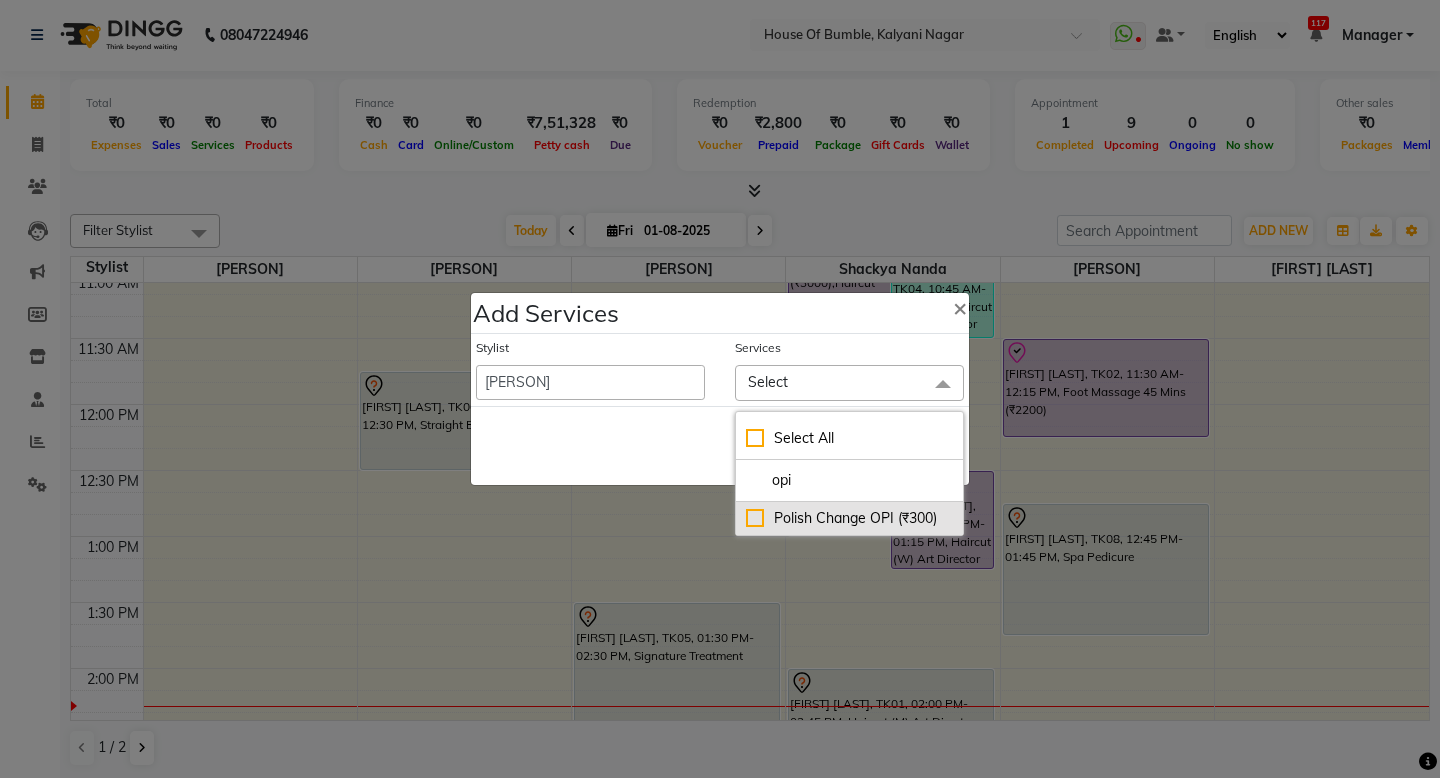 click on "Polish Change OPI (₹300)" 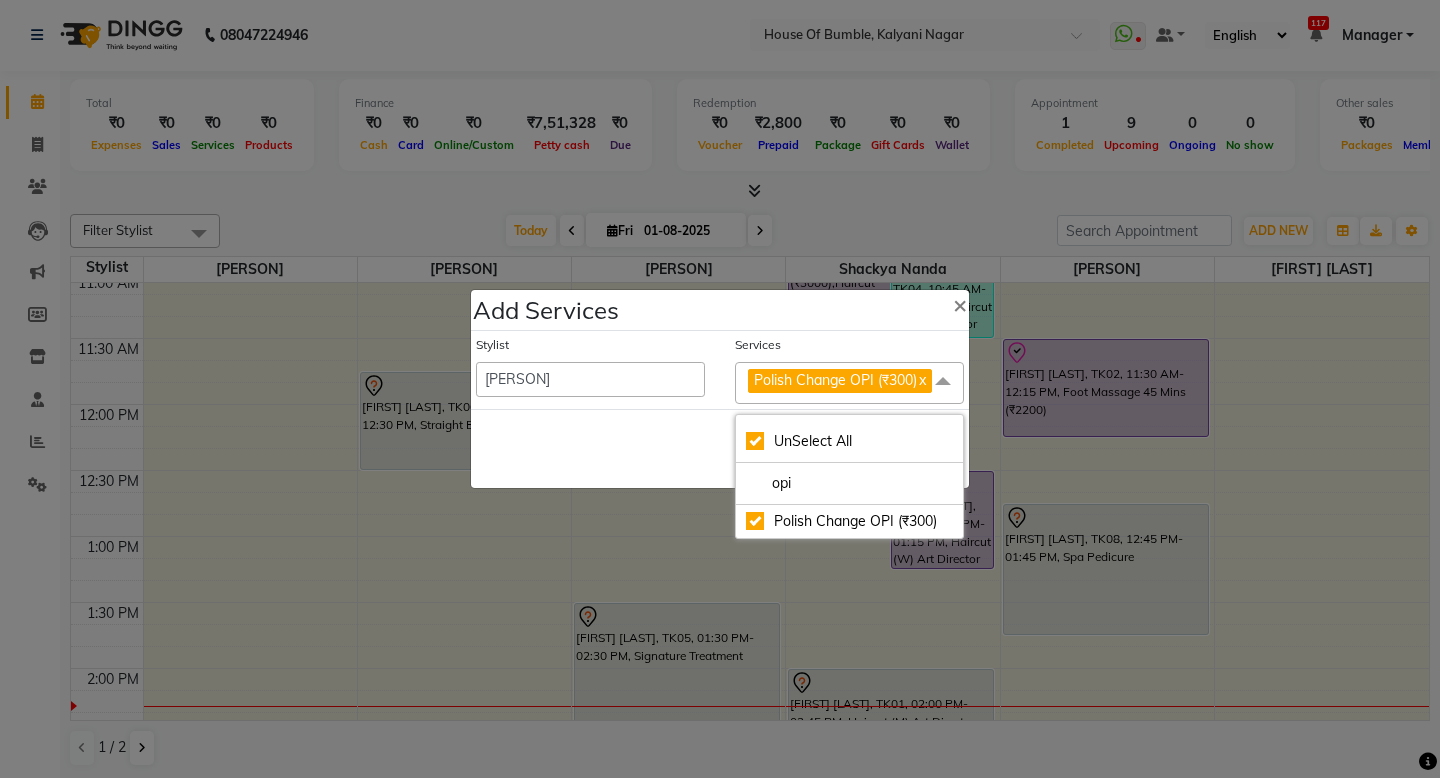 click on "Save   Cancel" 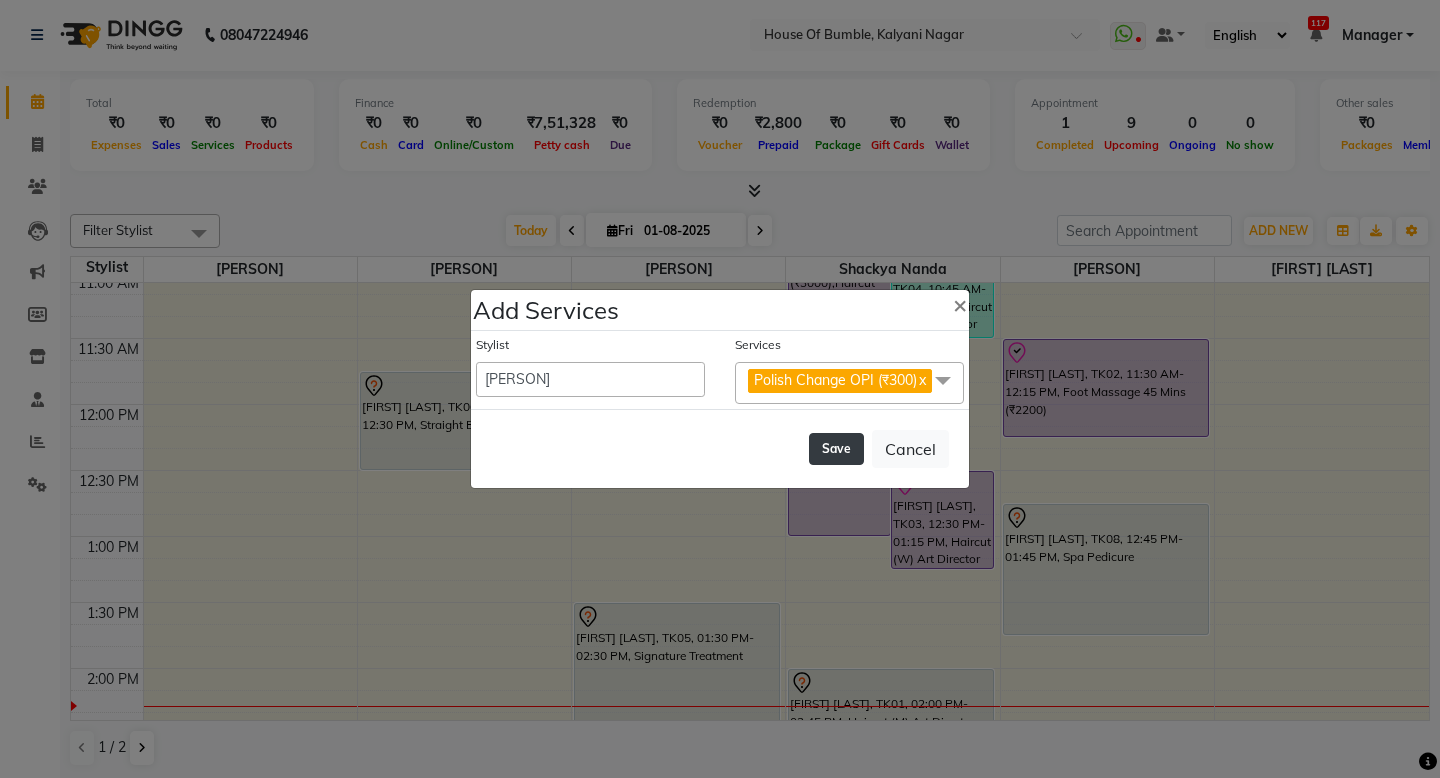 click on "Save" 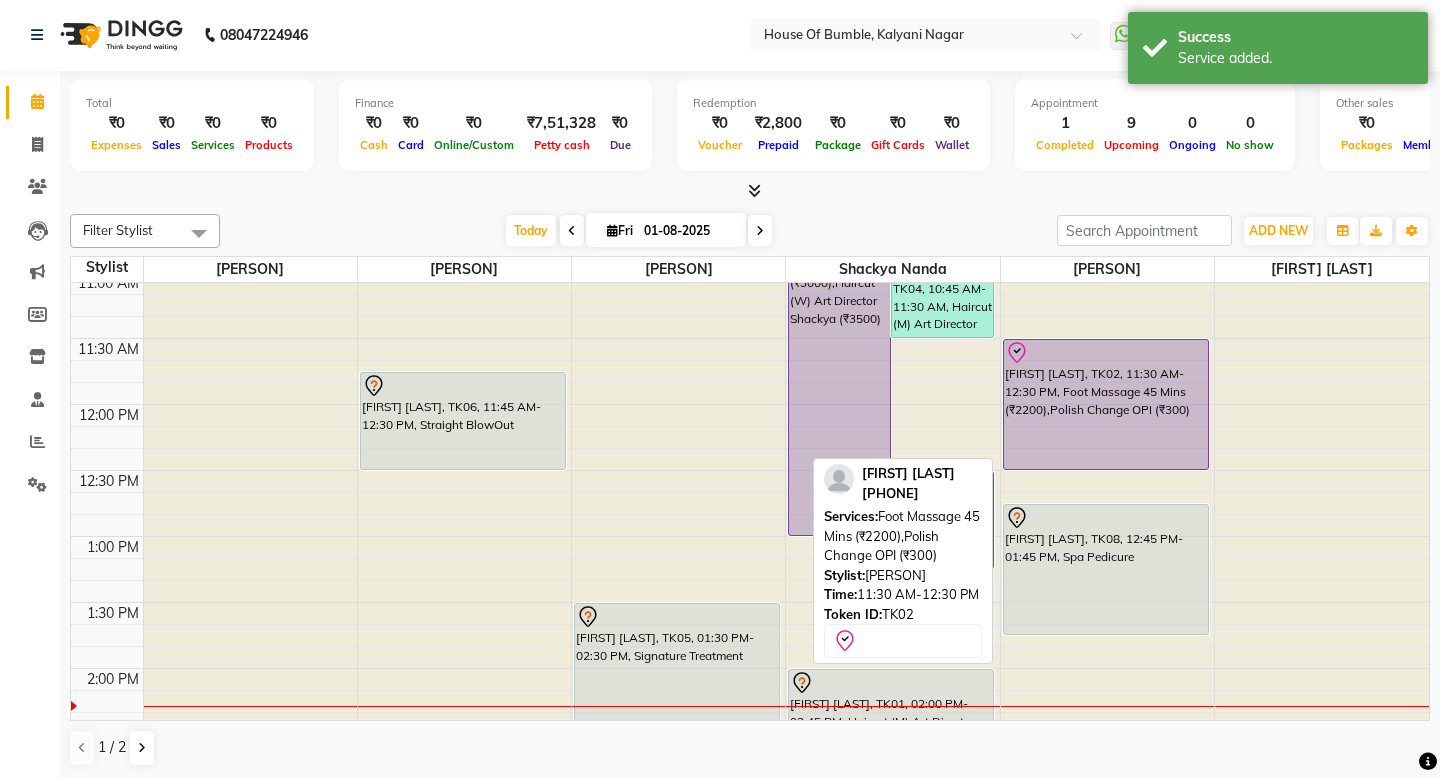 click on "[FIRST] [LAST], TK02, 11:30 AM-12:30 PM, Foot Massage 45 Mins (₹2200),Polish Change OPI (₹300)" at bounding box center [1106, 404] 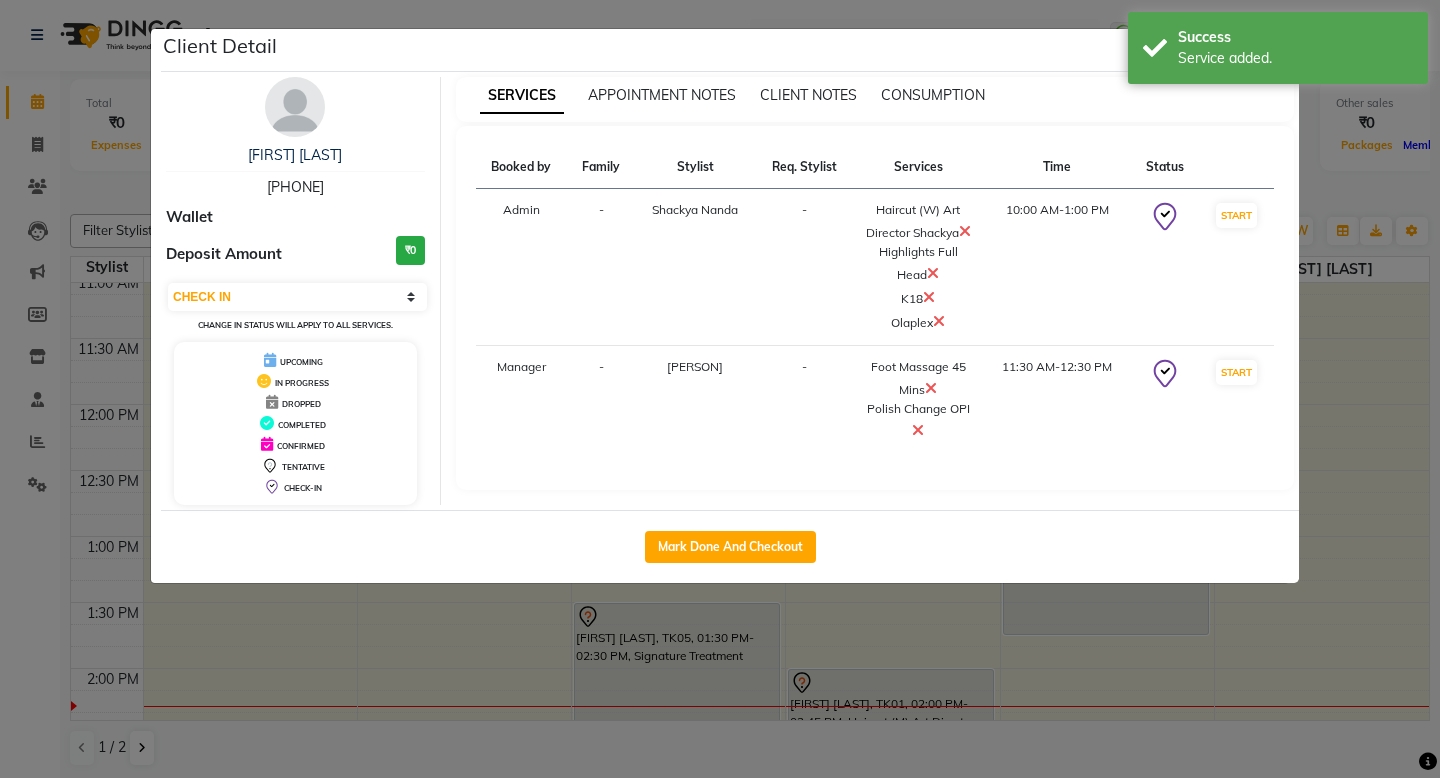 click on "Mark Done And Checkout" 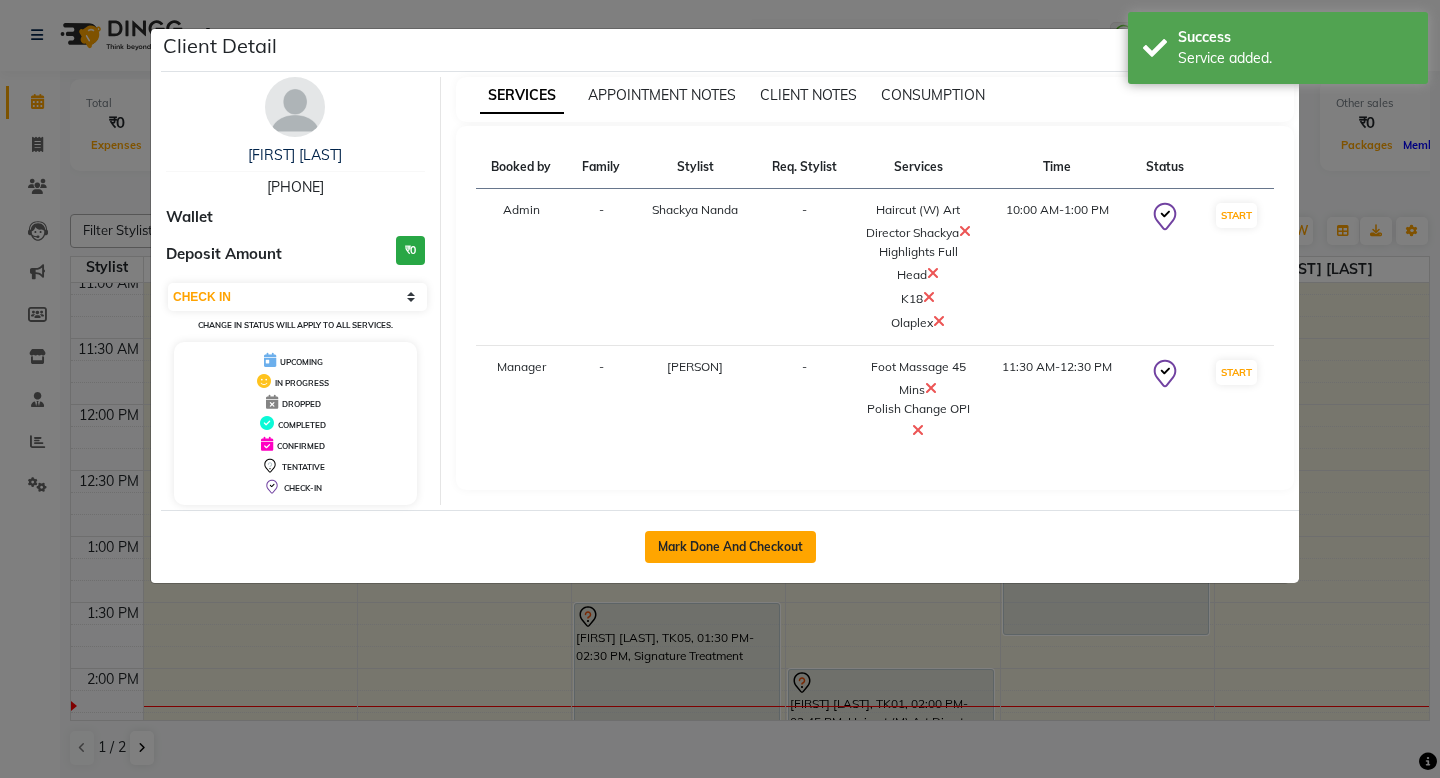 click on "Mark Done And Checkout" 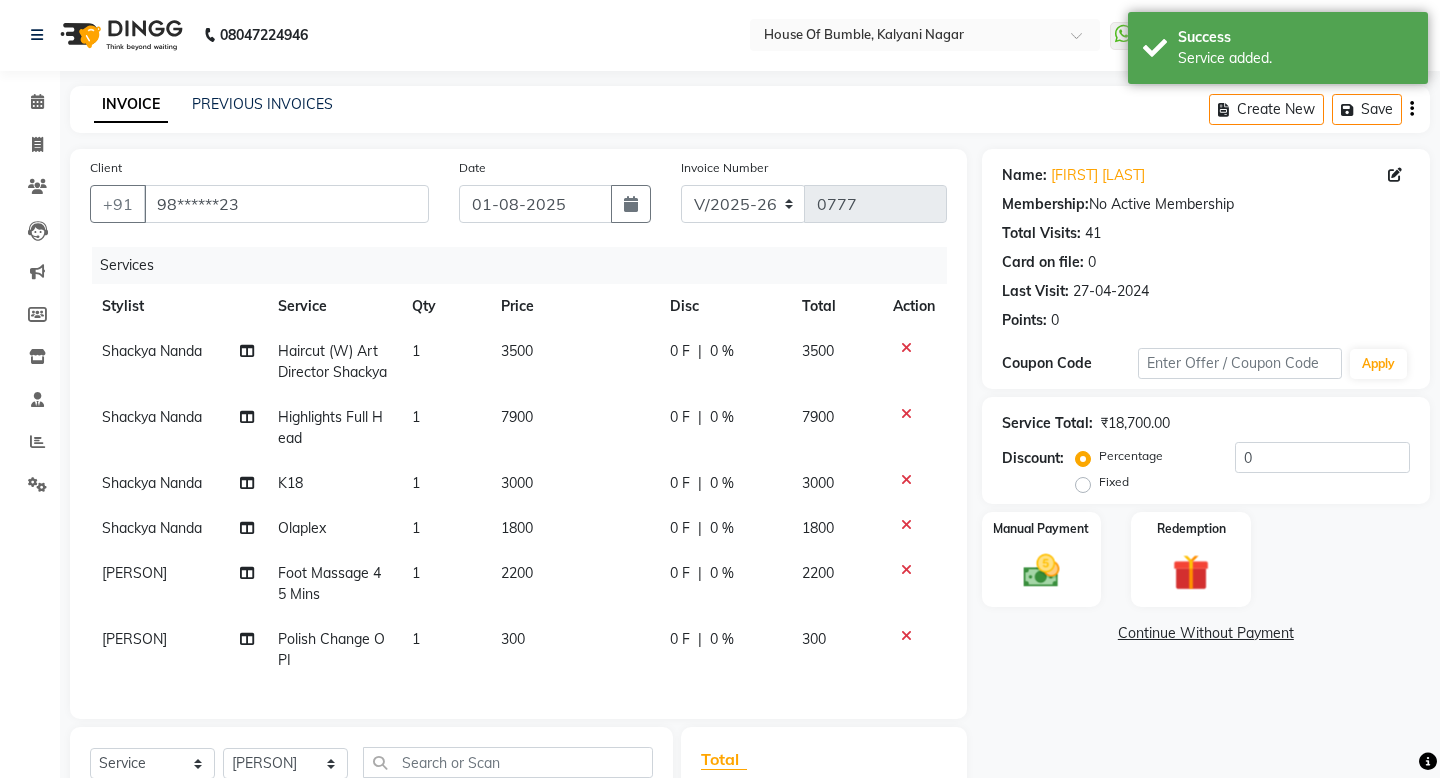 scroll, scrollTop: 0, scrollLeft: 0, axis: both 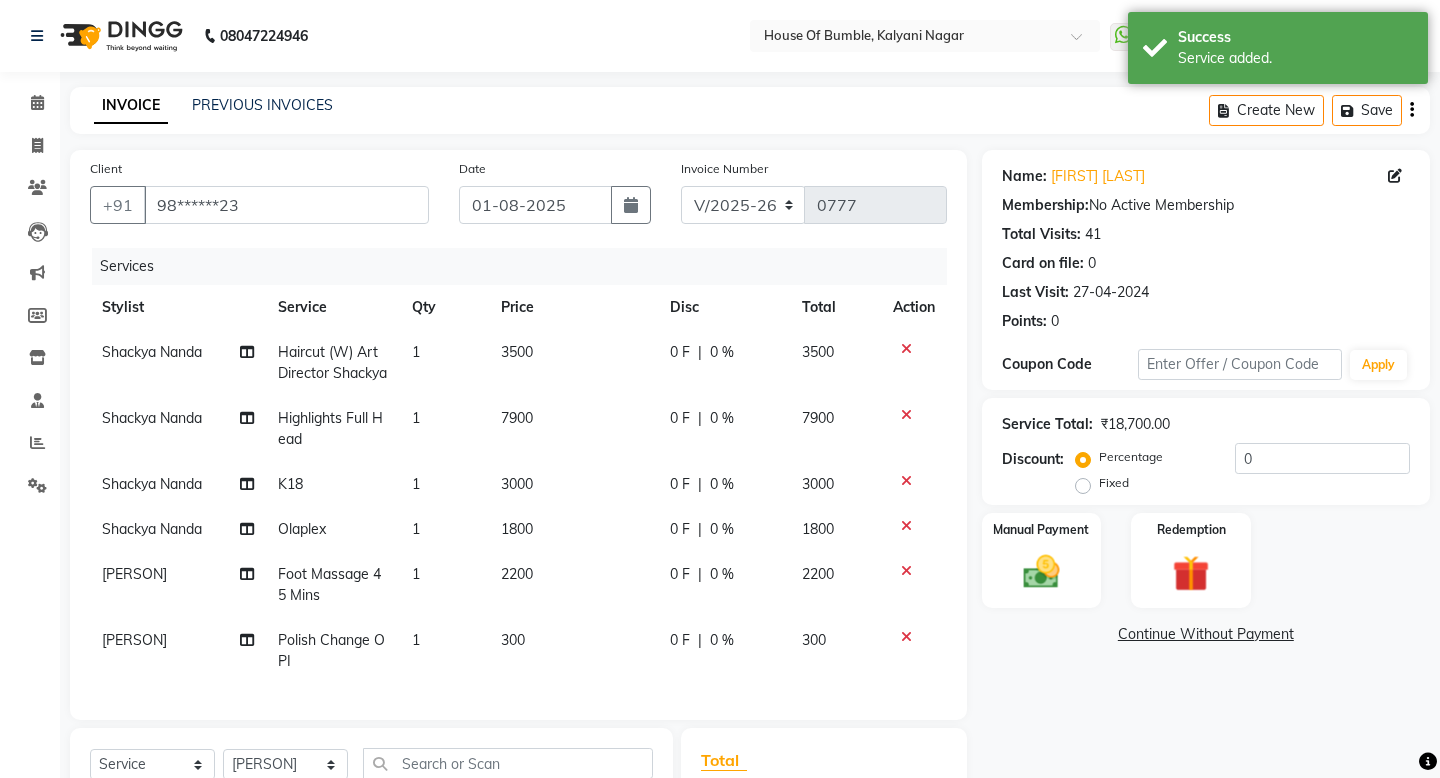 click on "7900" 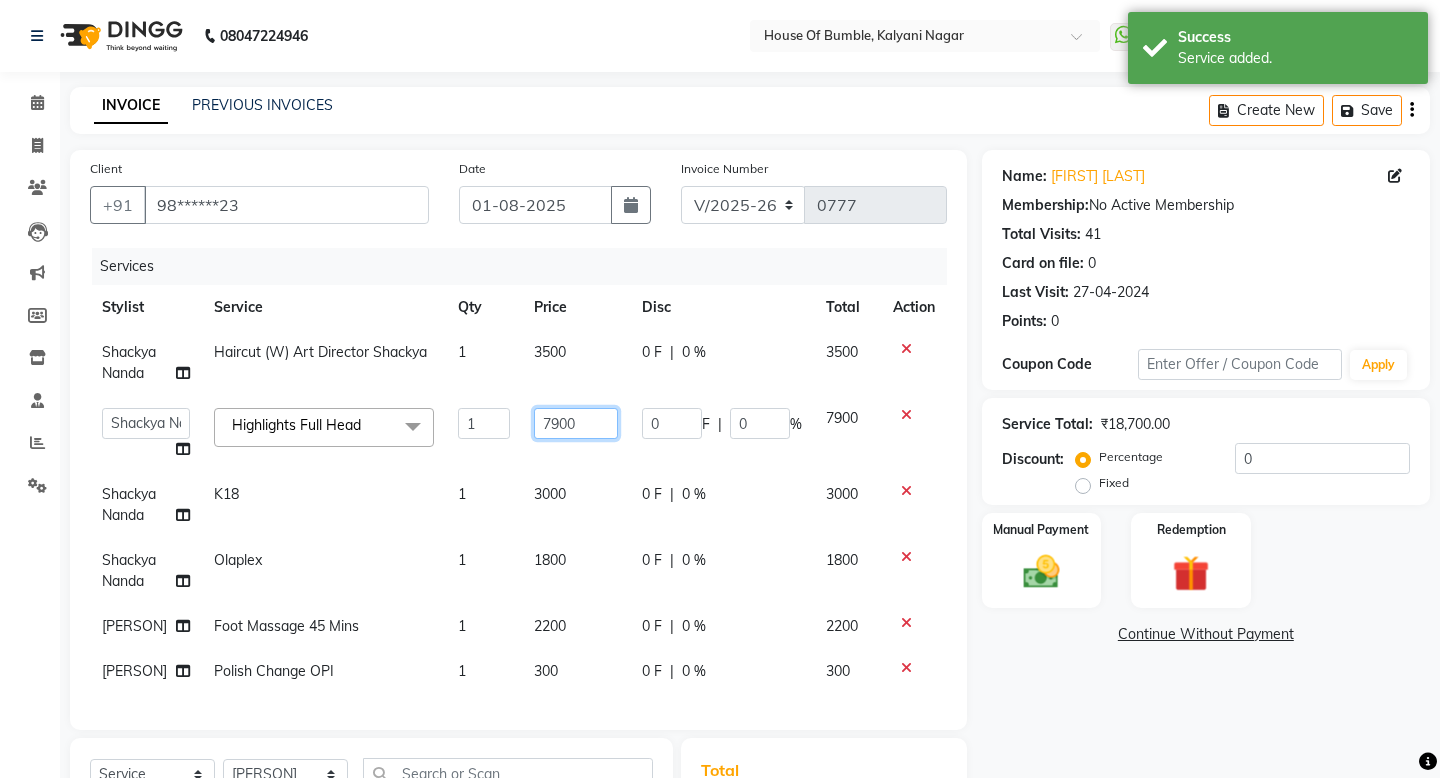 drag, startPoint x: 554, startPoint y: 426, endPoint x: 483, endPoint y: 421, distance: 71.17584 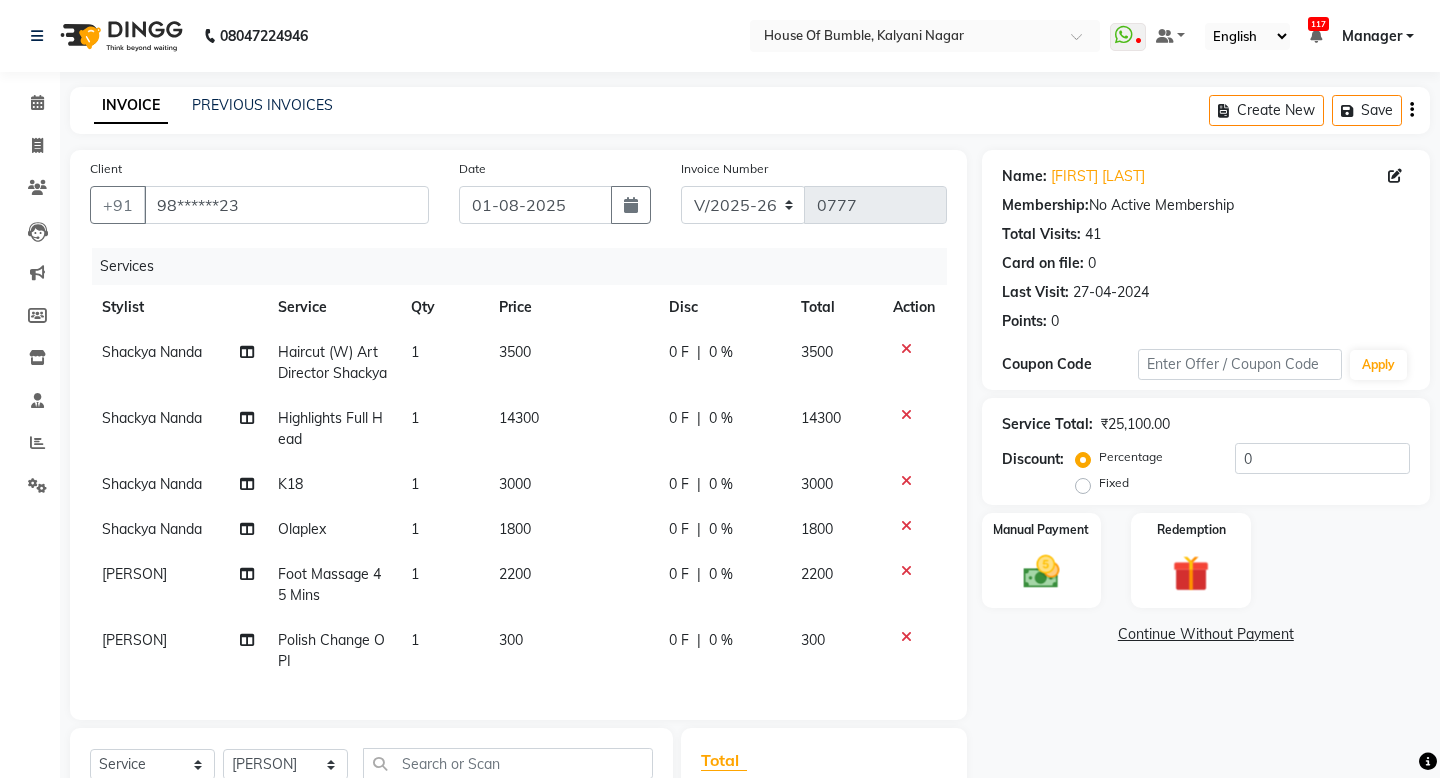 click on "[PERSON] [LAST] Haircut (W) Art Director Shackya 1 3500 0 F | 0 % 3500 [PERSON] Highlights Full Head 1 14300 0 F | 0 % 14300 [PERSON] K18 1 3000 0 F | 0 % 3000 [PERSON] Olaplex 1 1800 0 F | 0 % 1800 [PERSON] Foot Massage 45 Mins 1 2200 0 F | 0 % 2200 [PERSON] Polish Change OPI 1 300 0 F | 0 % 300" 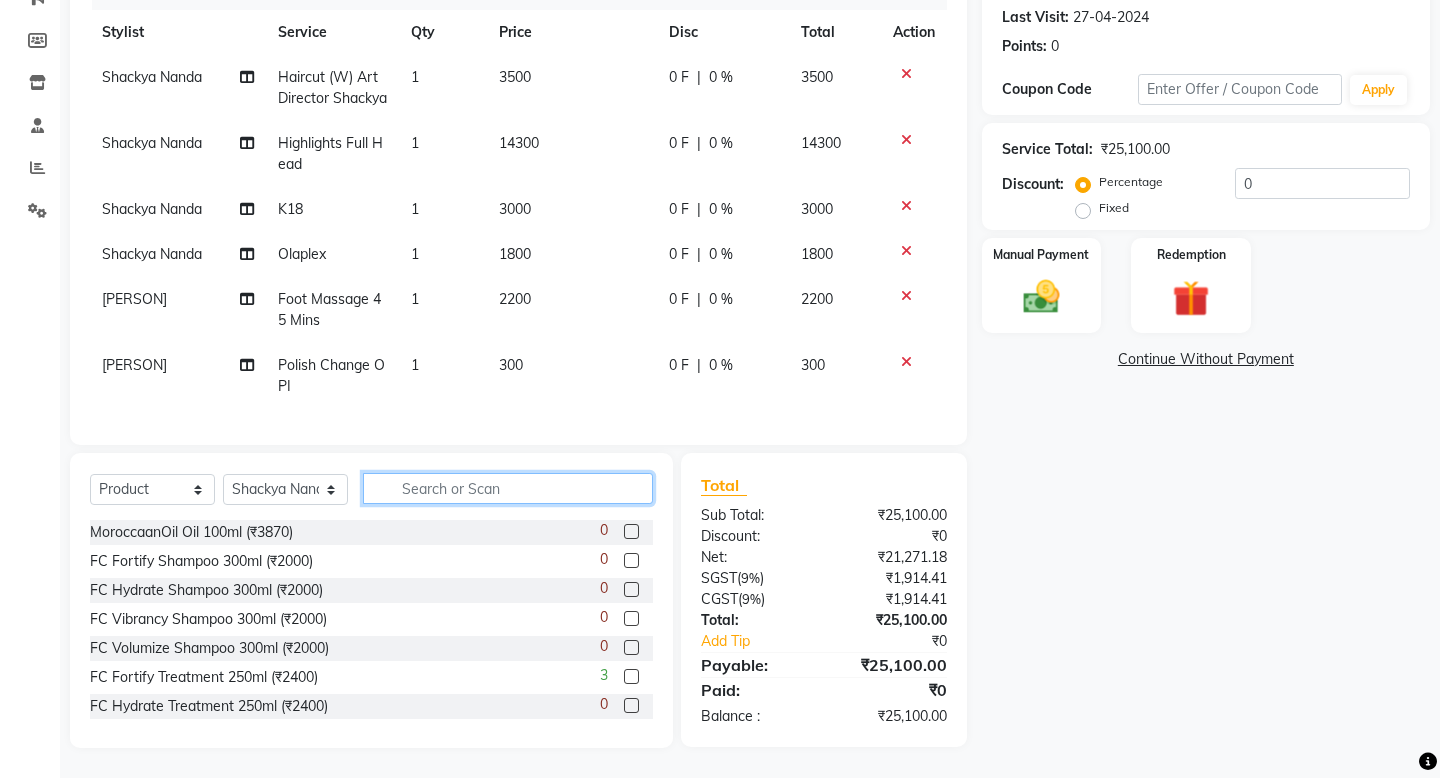 click 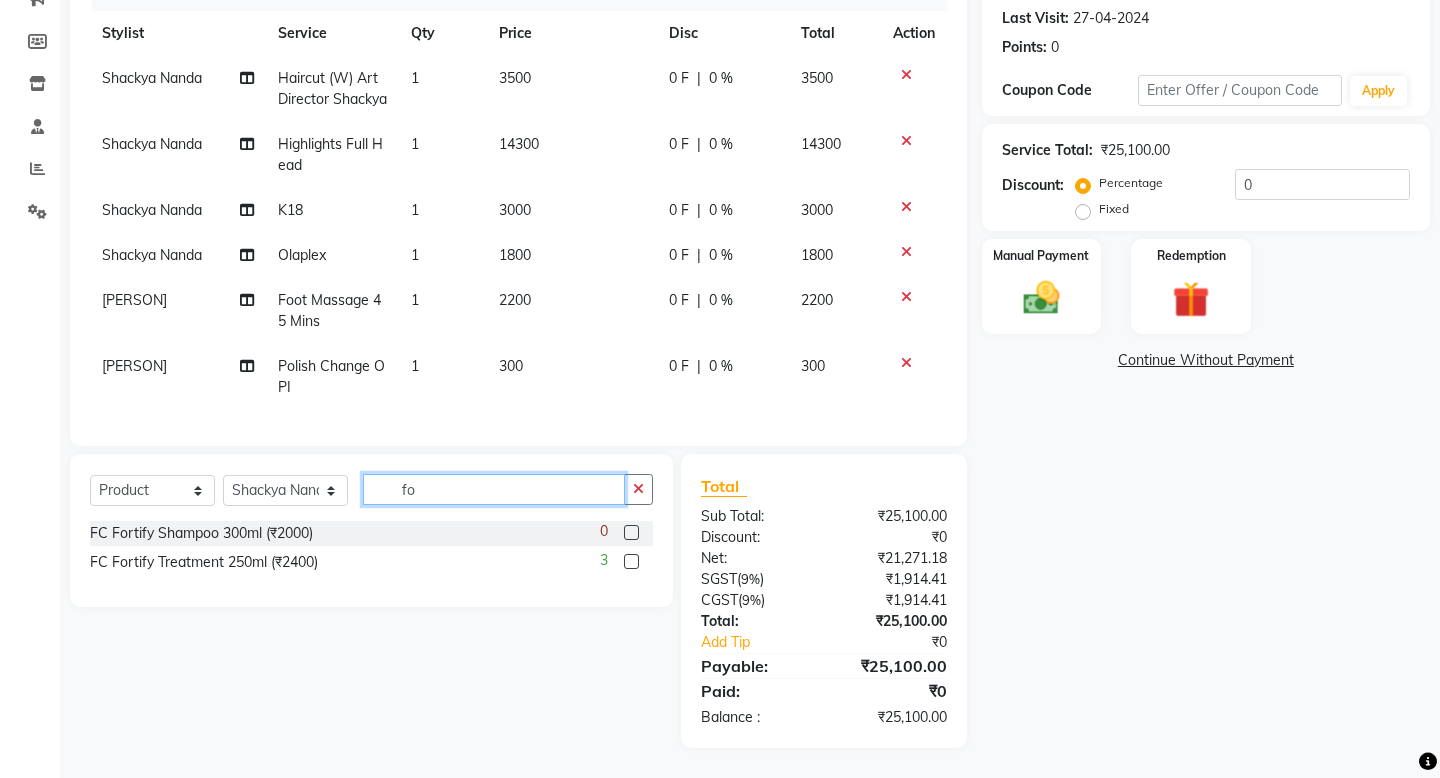 scroll, scrollTop: 295, scrollLeft: 0, axis: vertical 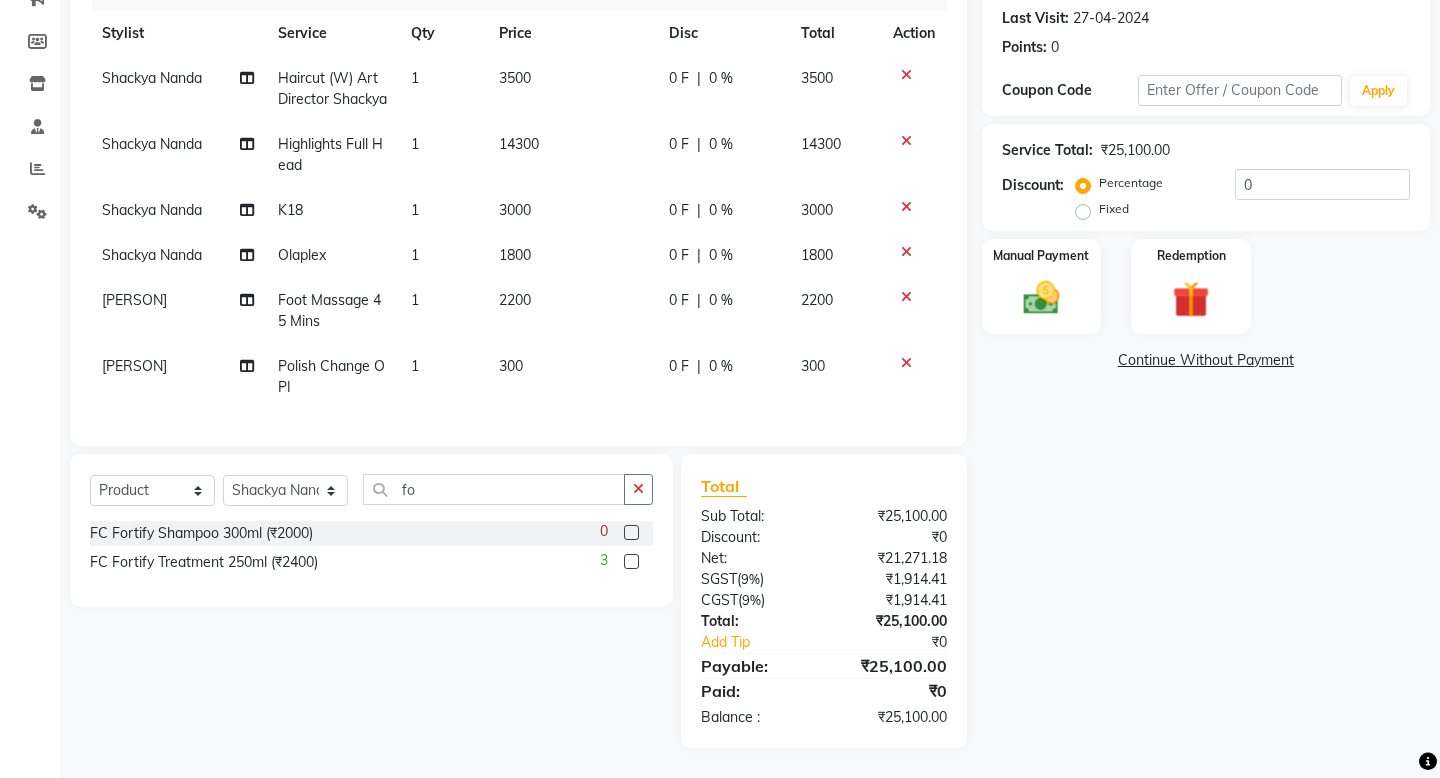 click 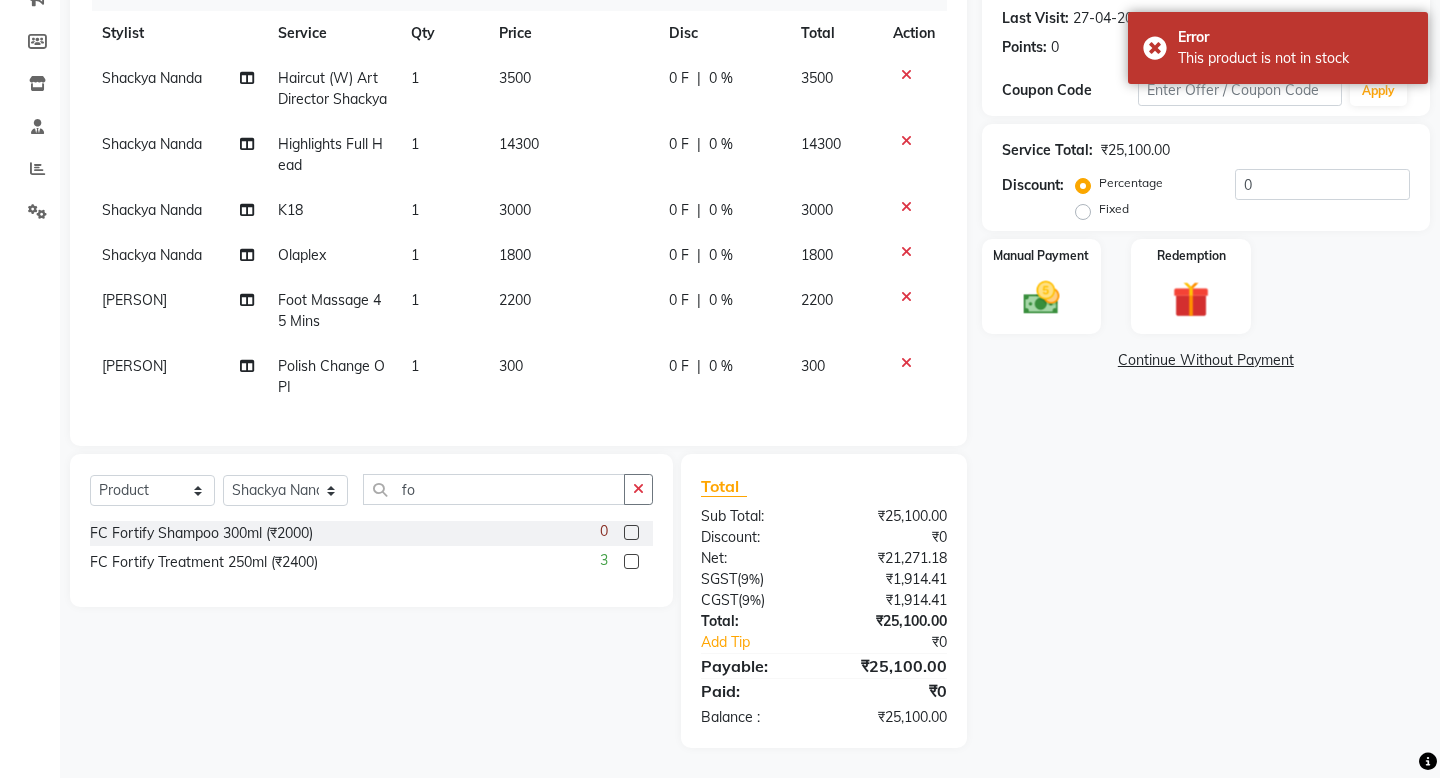 click 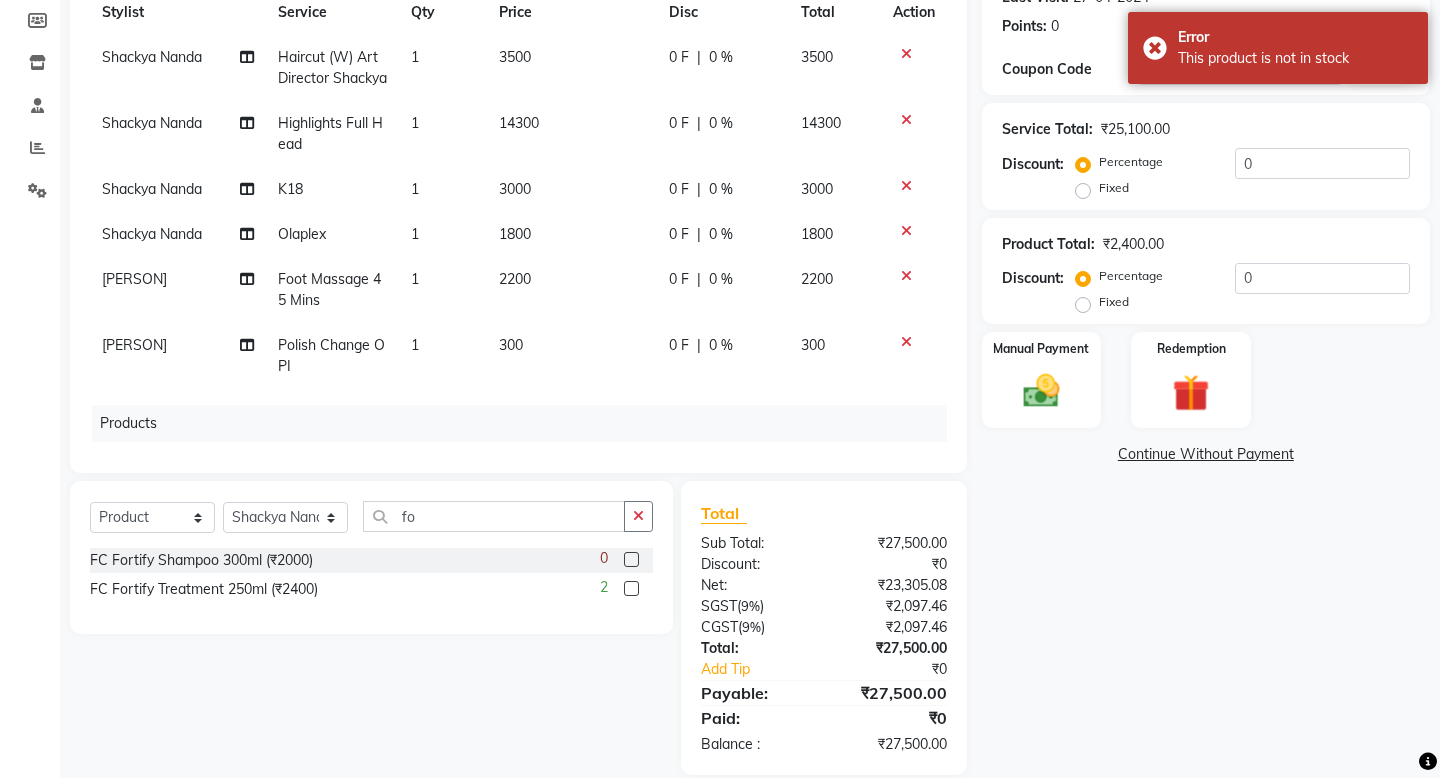 scroll, scrollTop: 0, scrollLeft: 0, axis: both 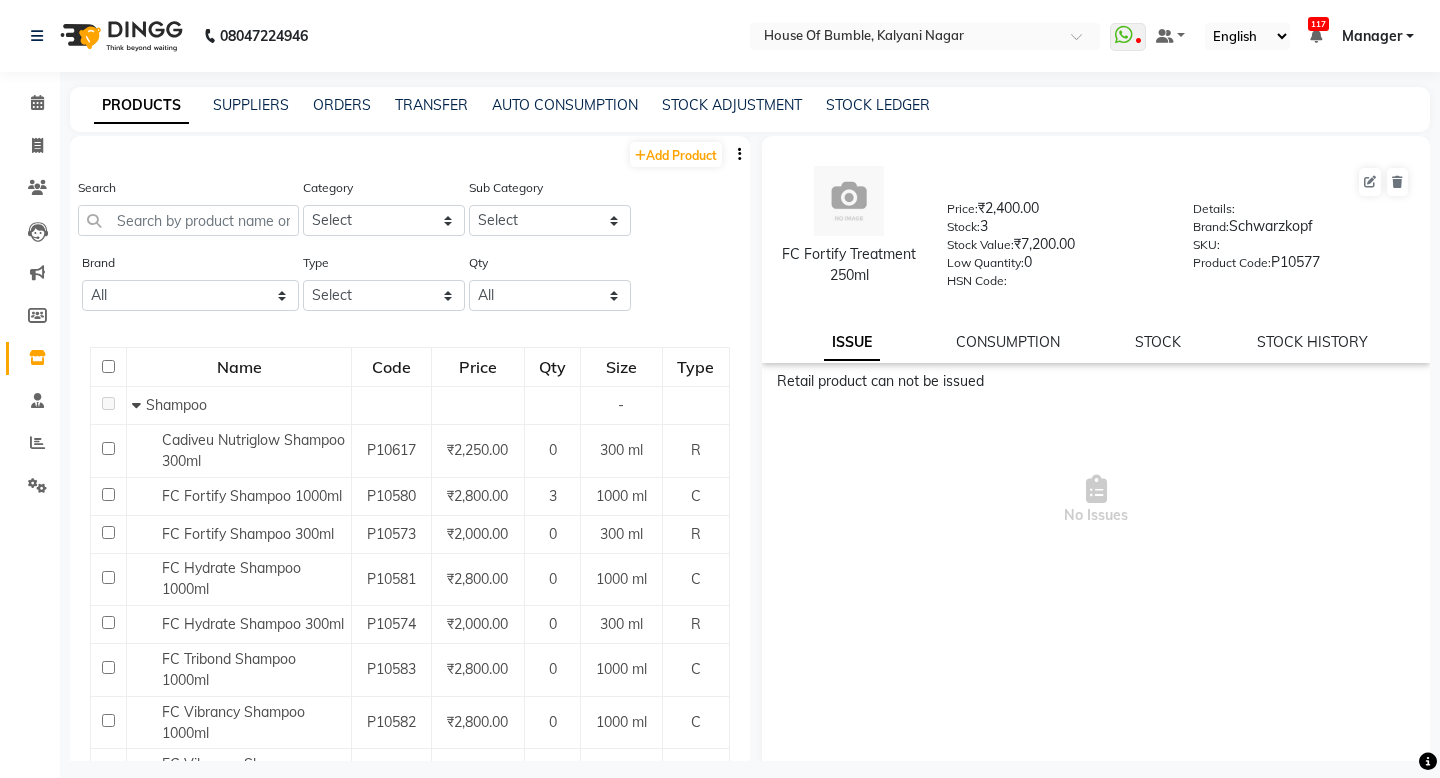 click 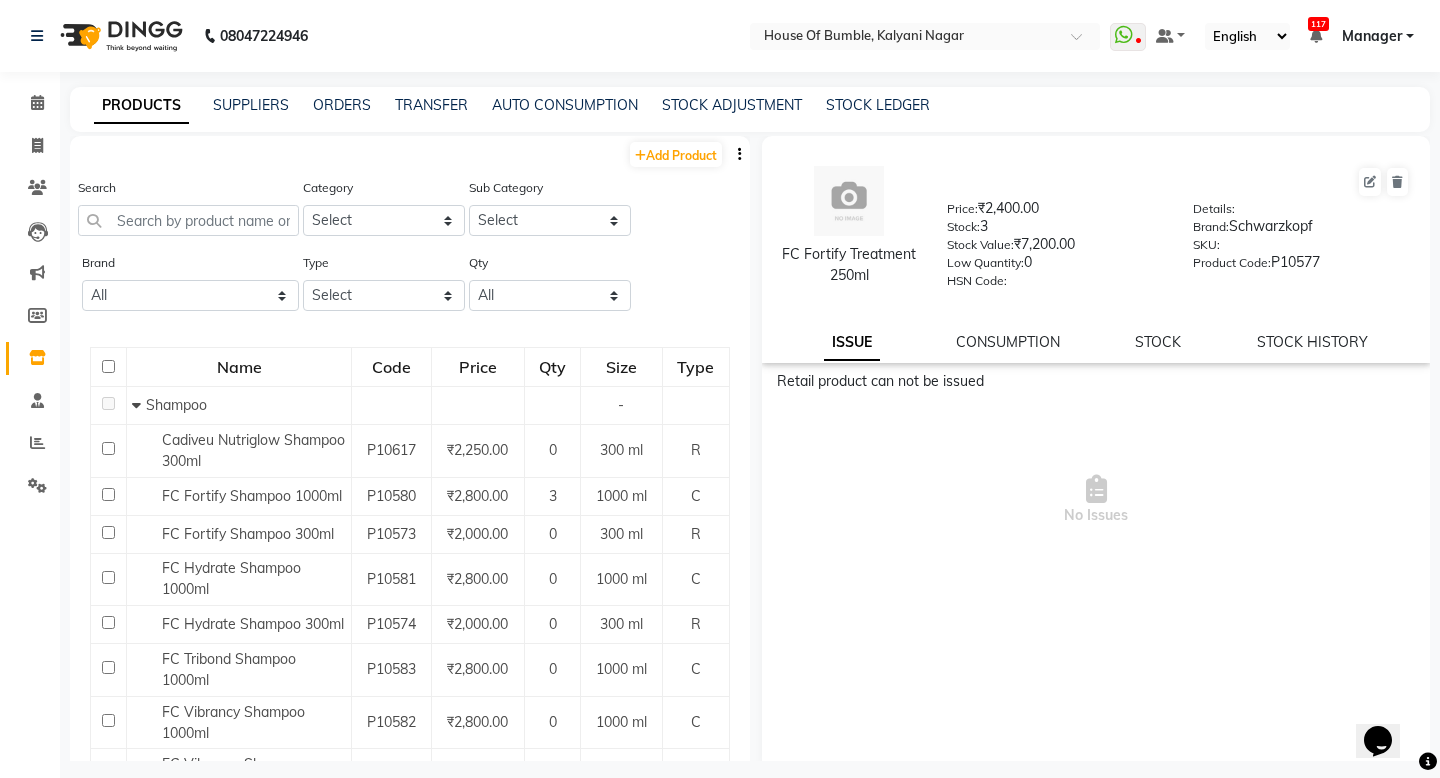 scroll, scrollTop: 0, scrollLeft: 0, axis: both 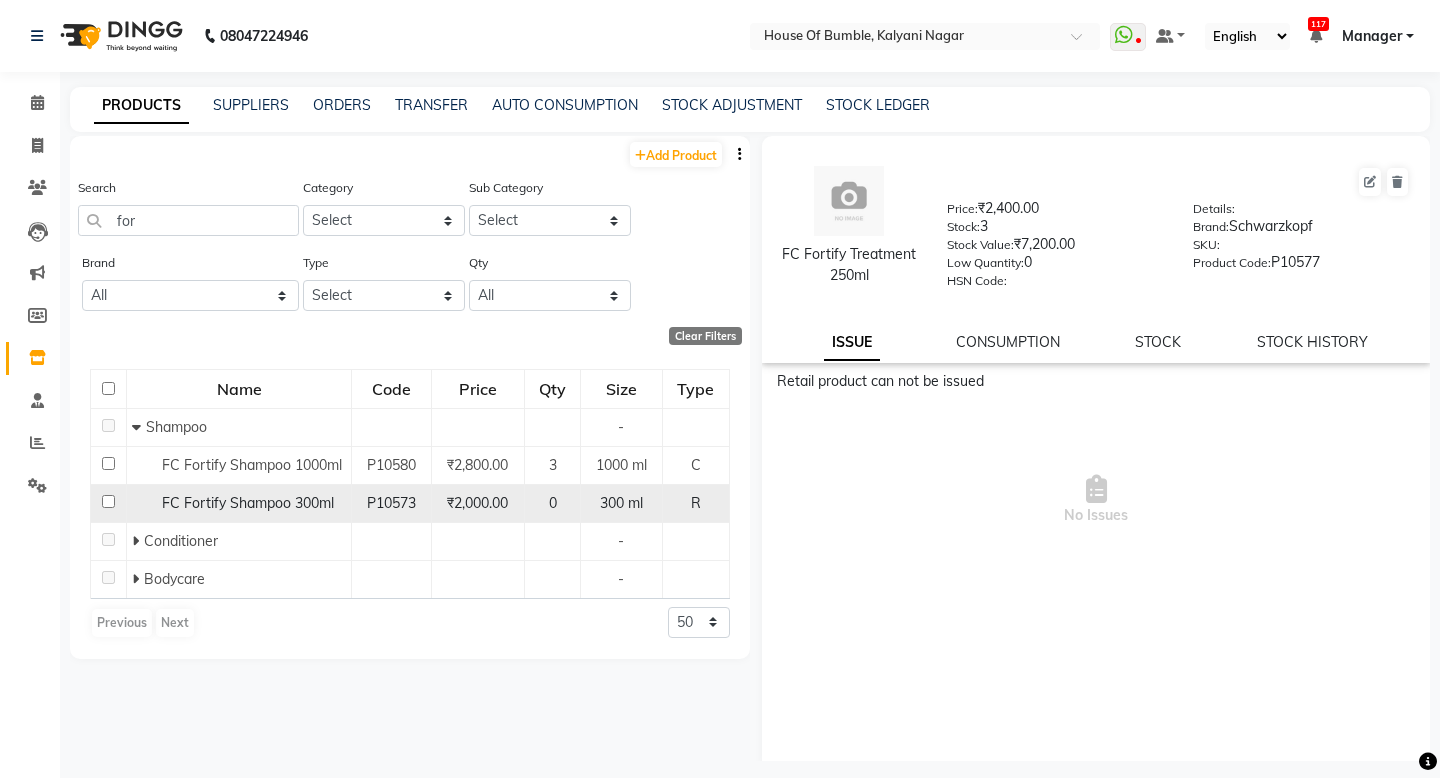 type on "for" 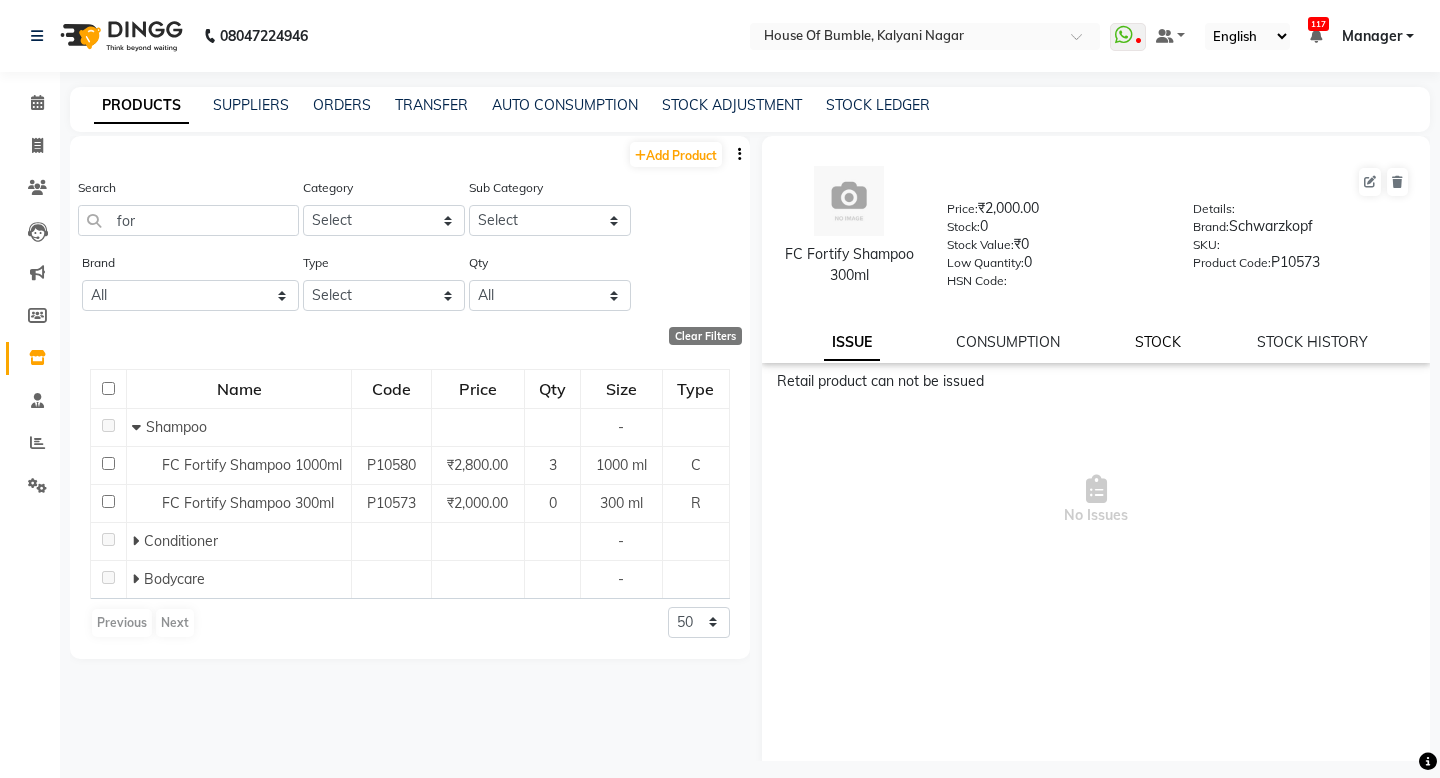 click on "STOCK" 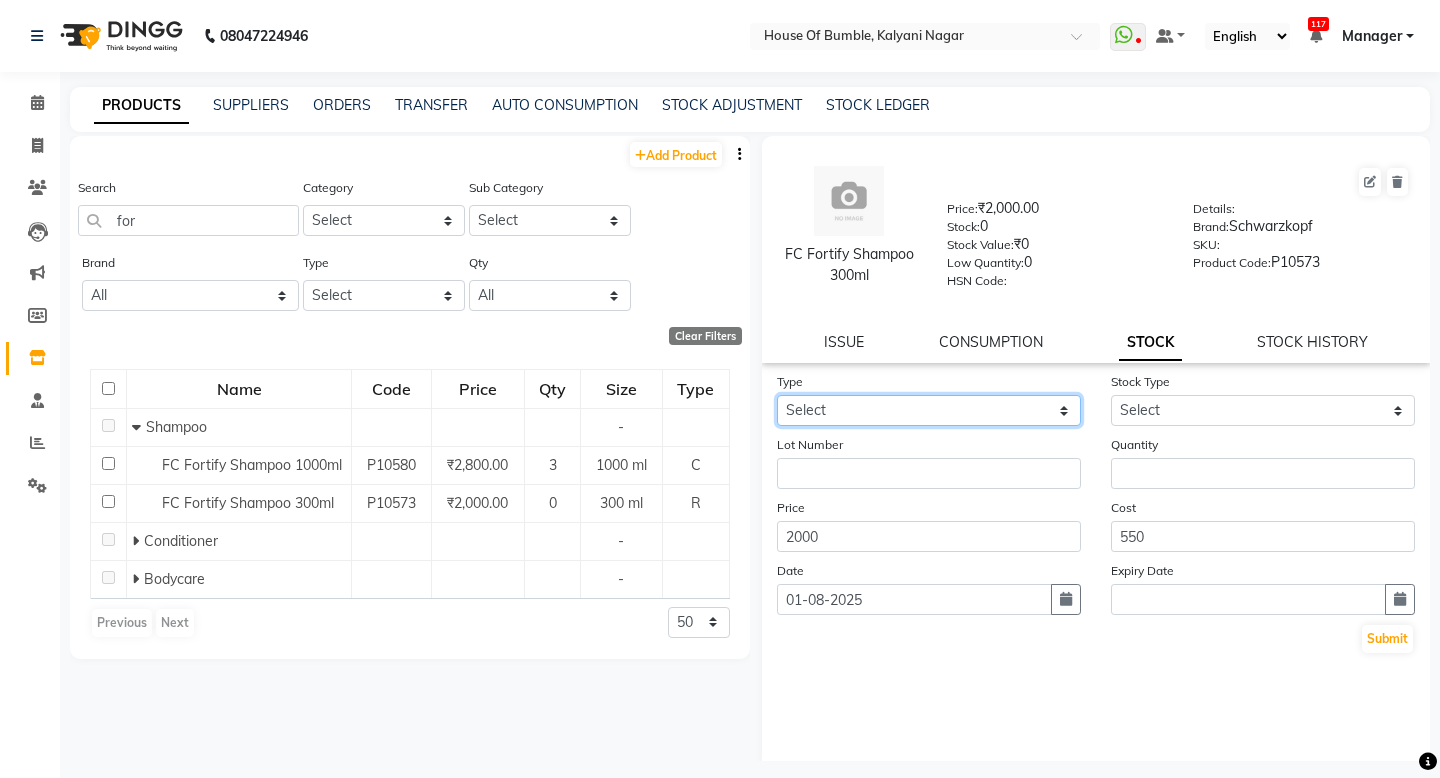 select on "in" 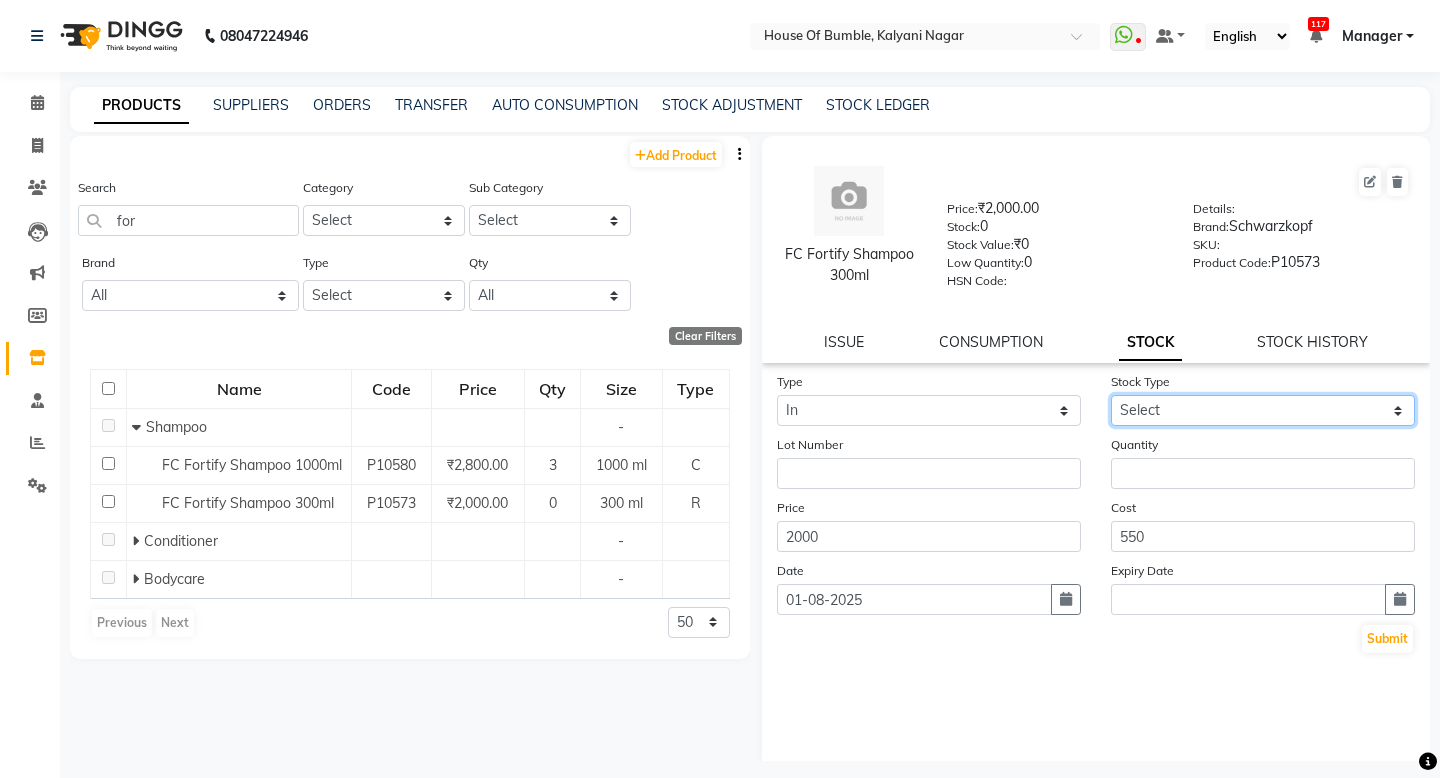 select on "new stock" 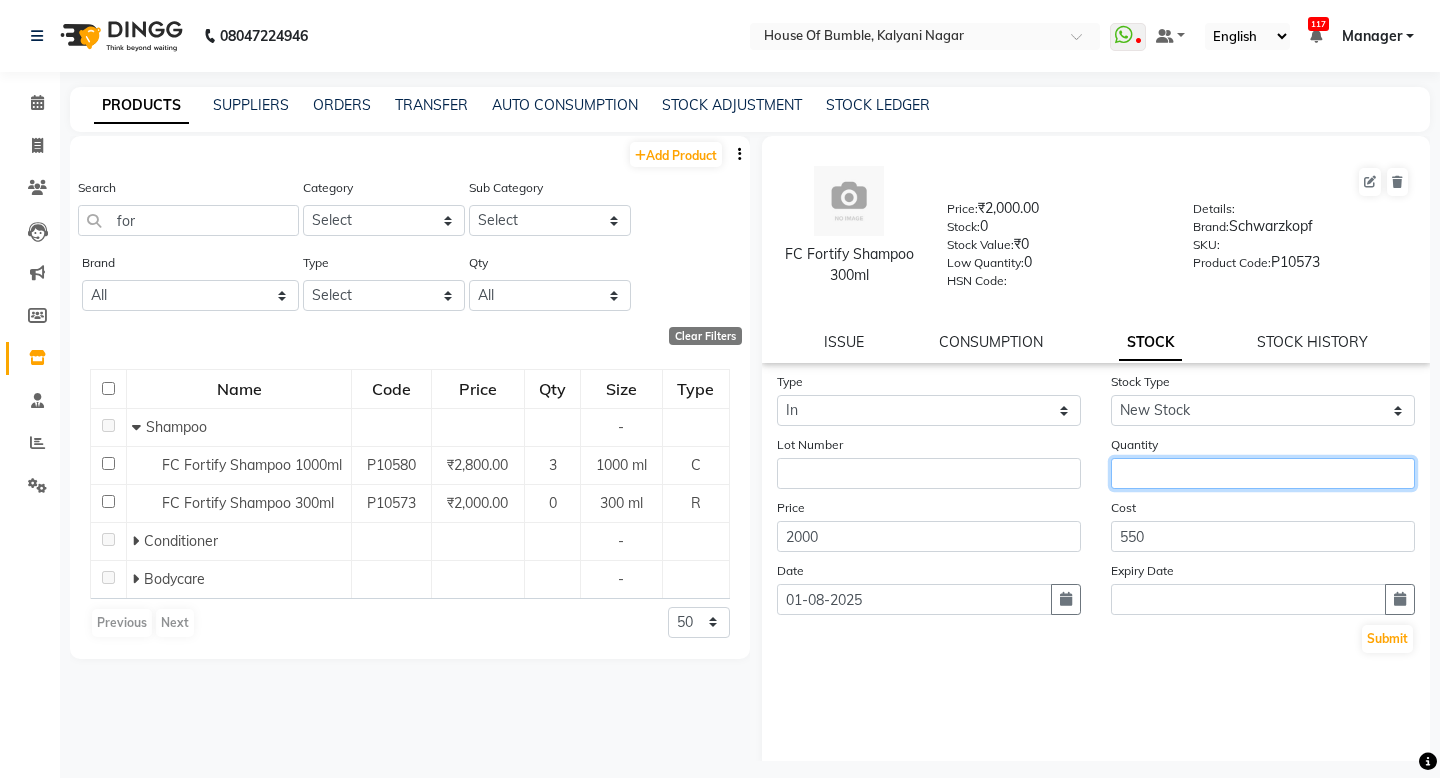 click 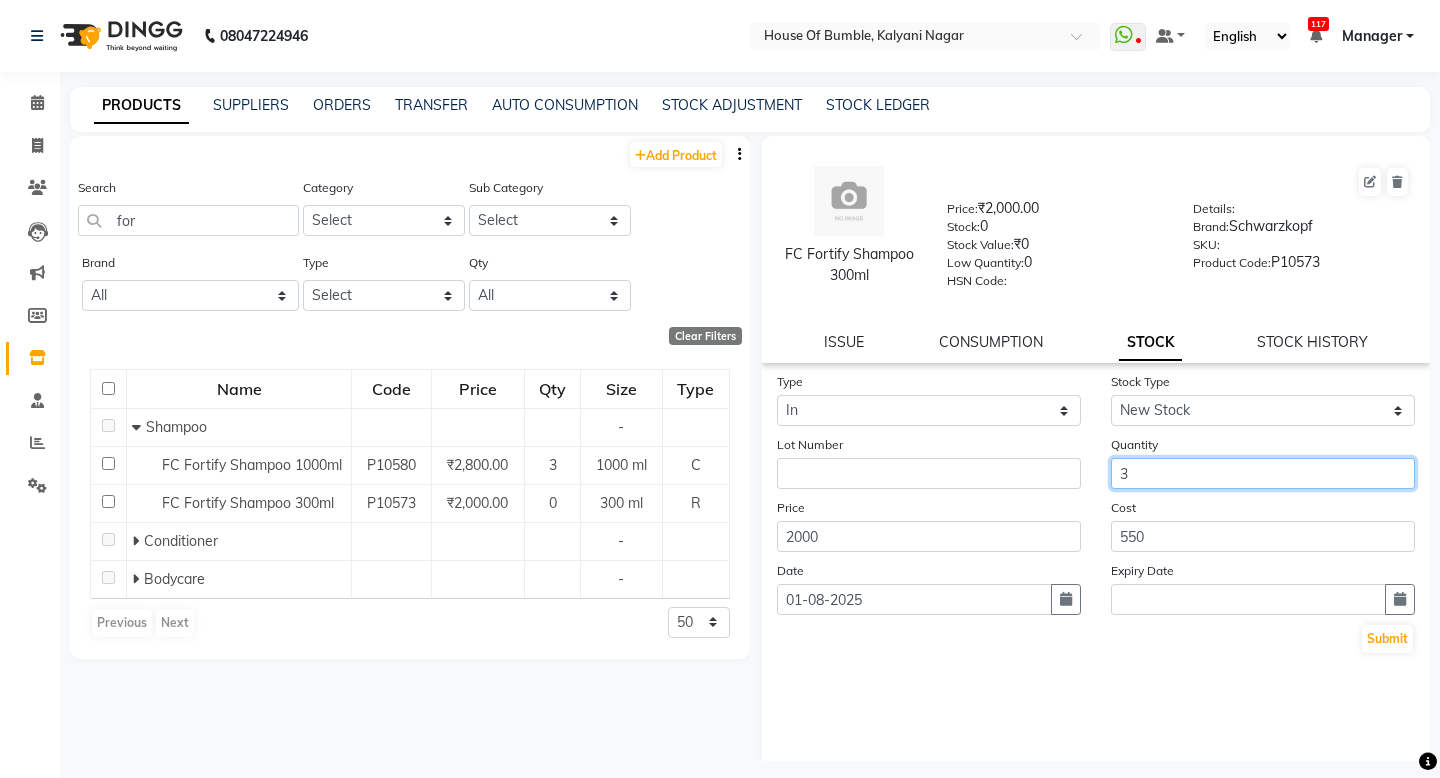 type on "3" 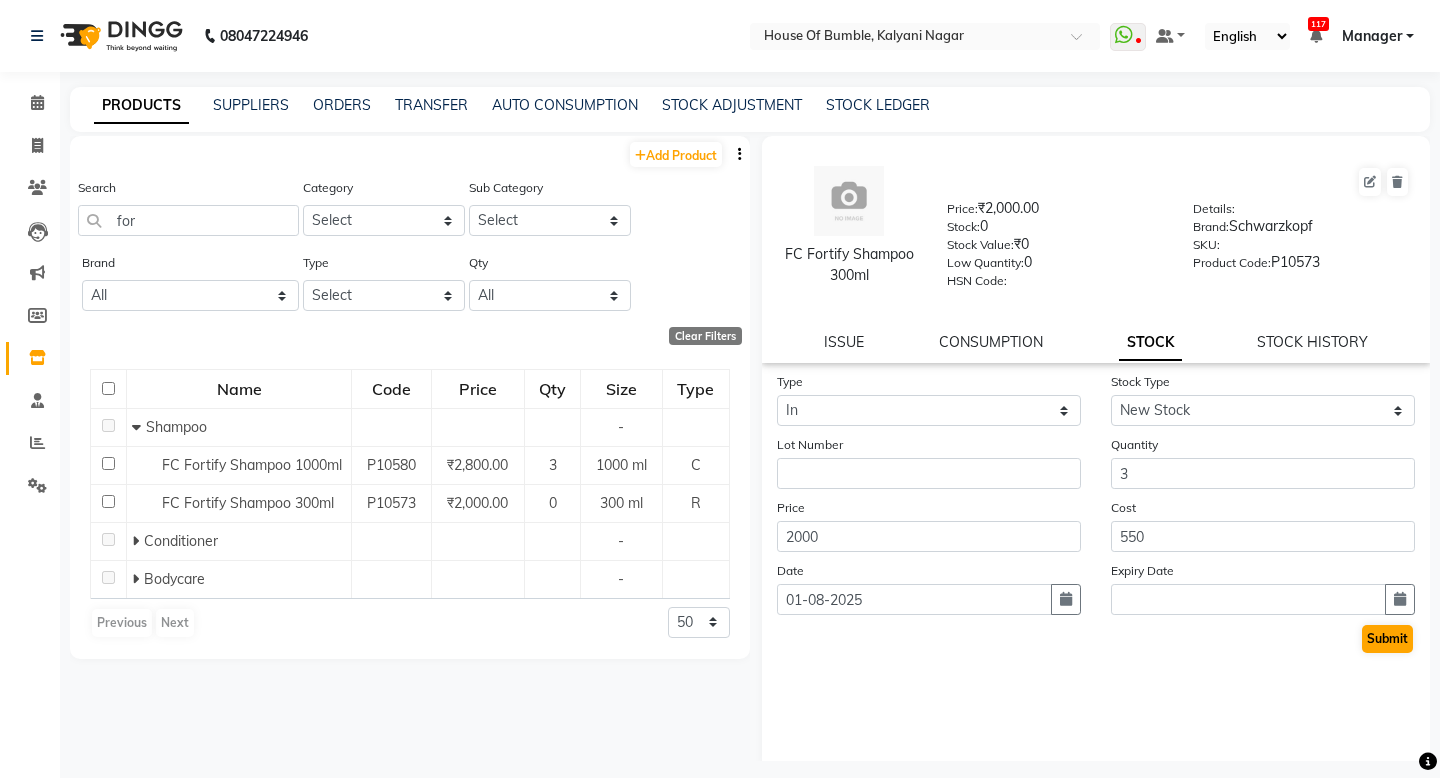 click on "Type Select In Out Stock Type Select New Stock Adjustment Return Other Lot Number Quantity 3 Price 2000 Cost 550 Date 01-08-2025 Expiry Date  Submit" 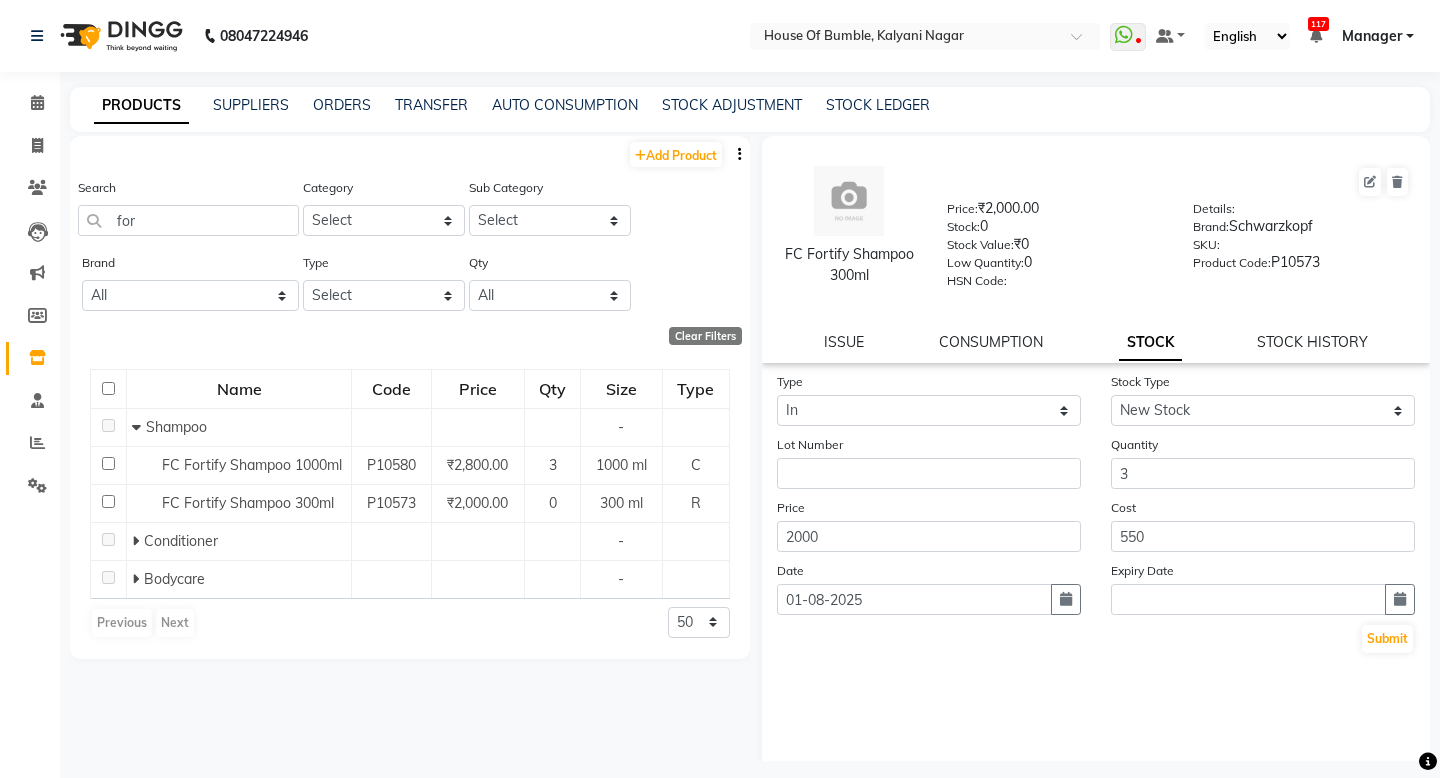 click on "Submit" 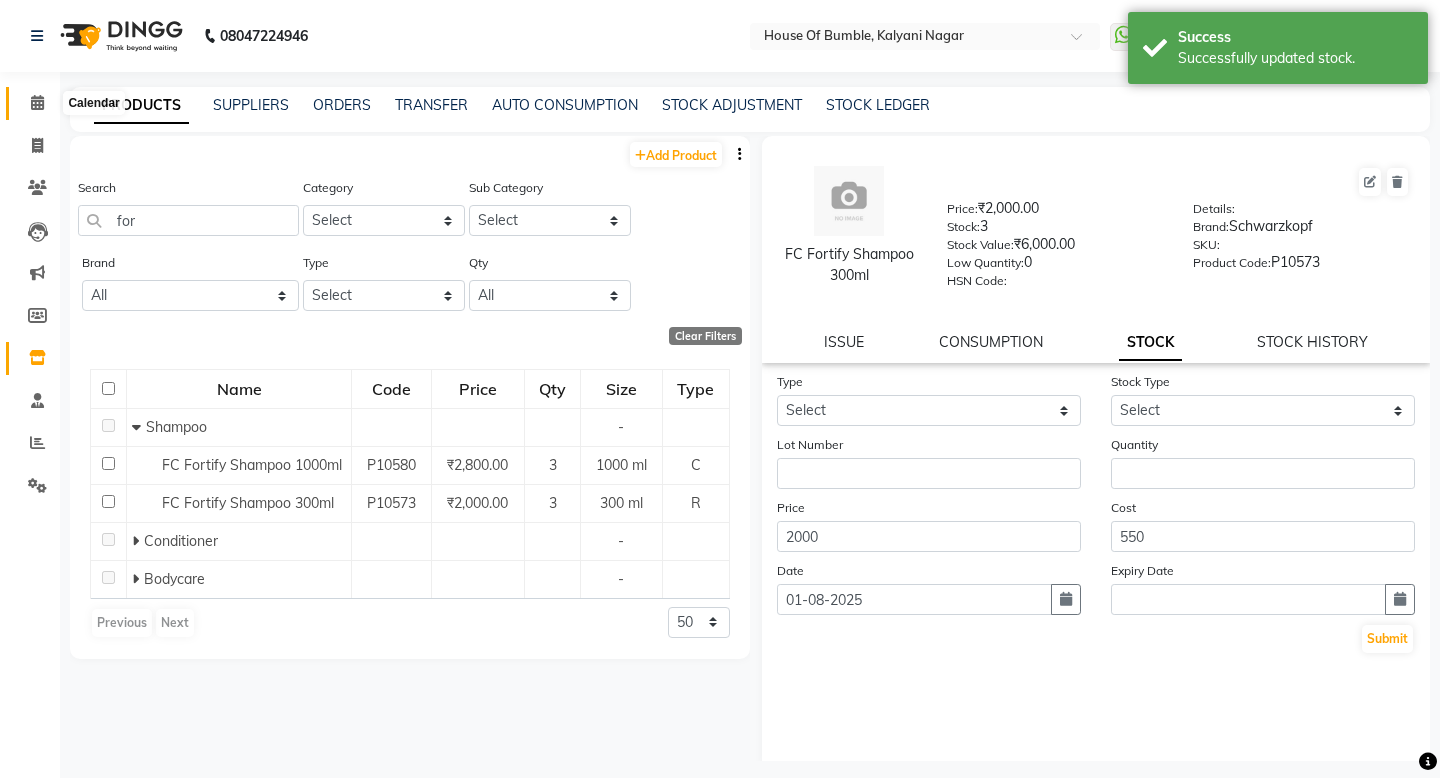 click 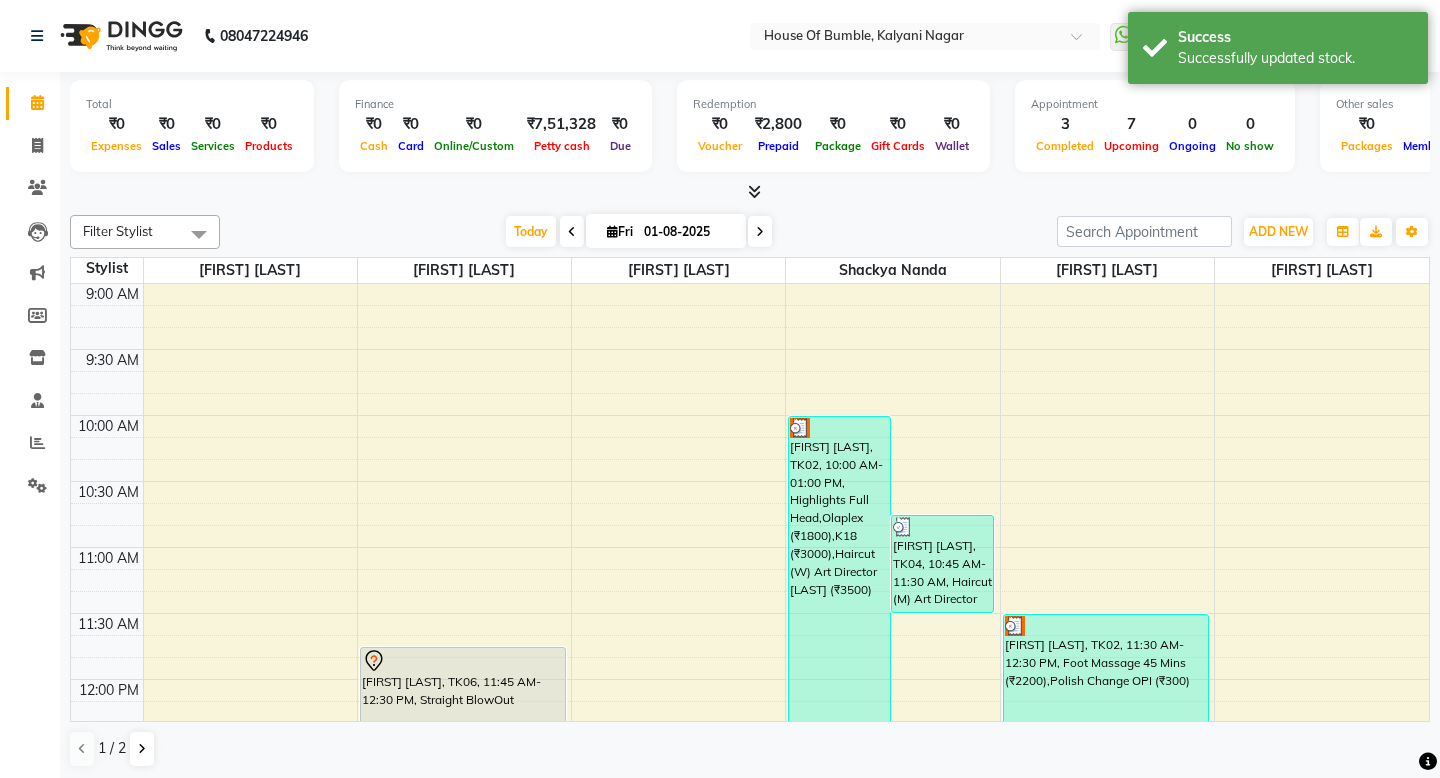 click on "[FIRST] [LAST], TK02, 10:00 AM-01:00 PM, Highlights Full Head,Olaplex (₹1800),K18 (₹3000),Haircut (W) Art Director Shackya (₹3500)" at bounding box center [839, 613] 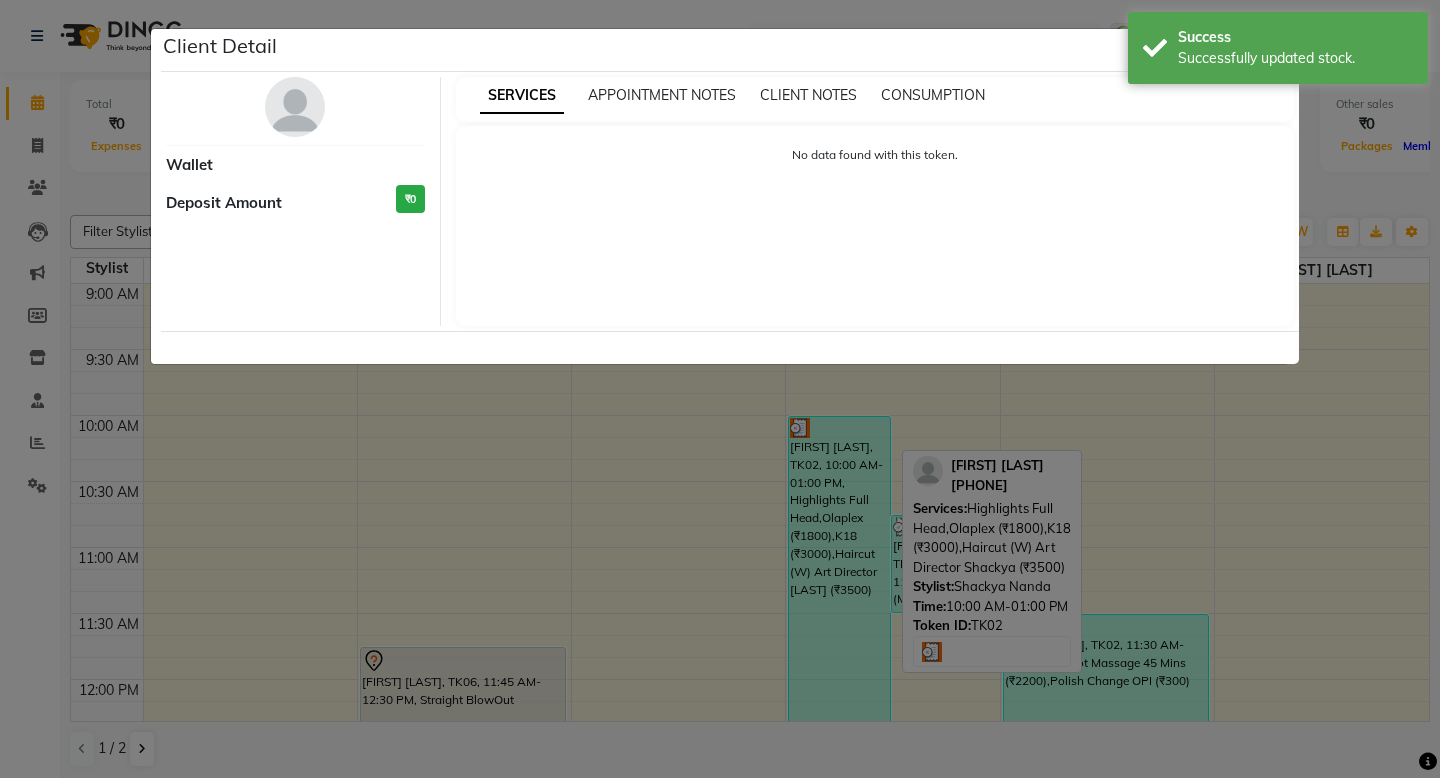 select on "3" 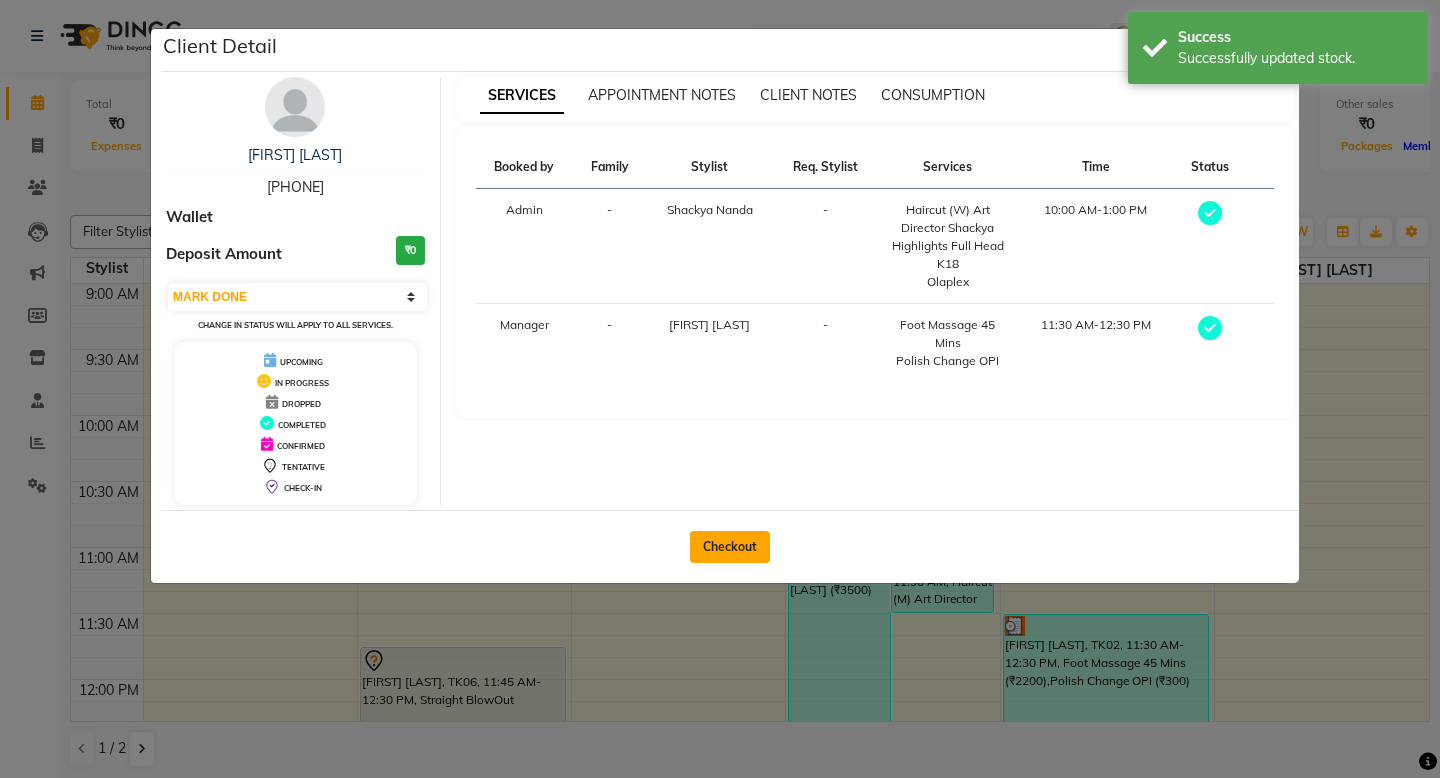 click on "Checkout" 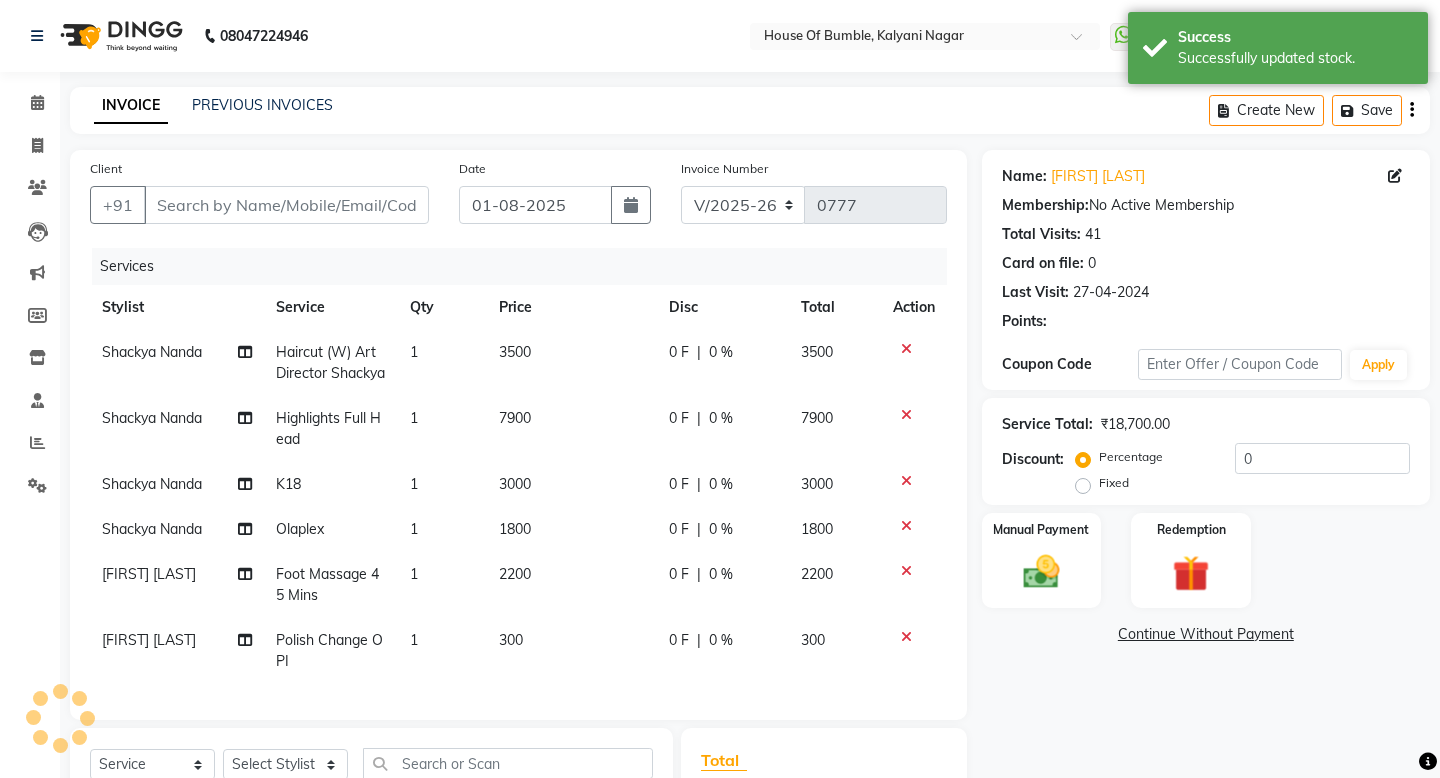 type on "98******23" 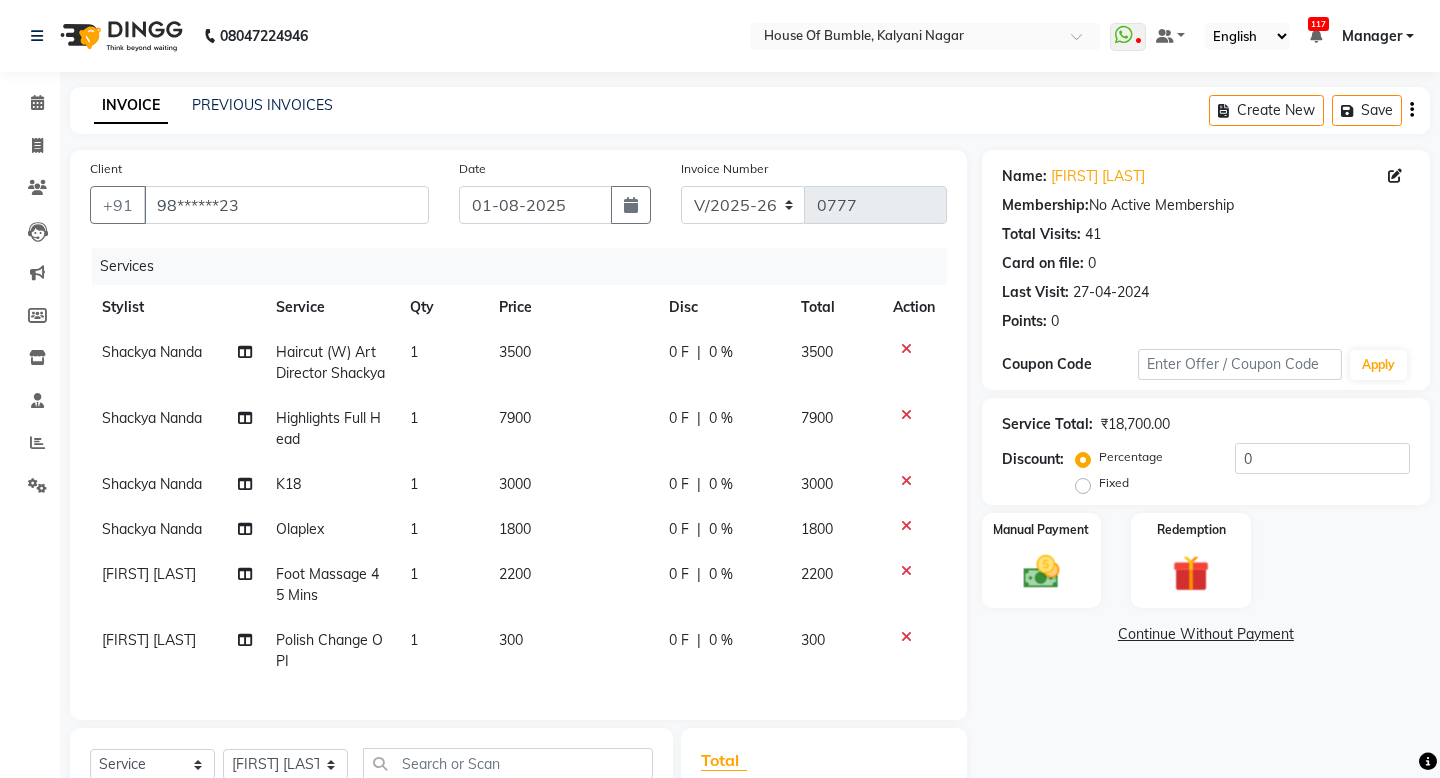 click on "7900" 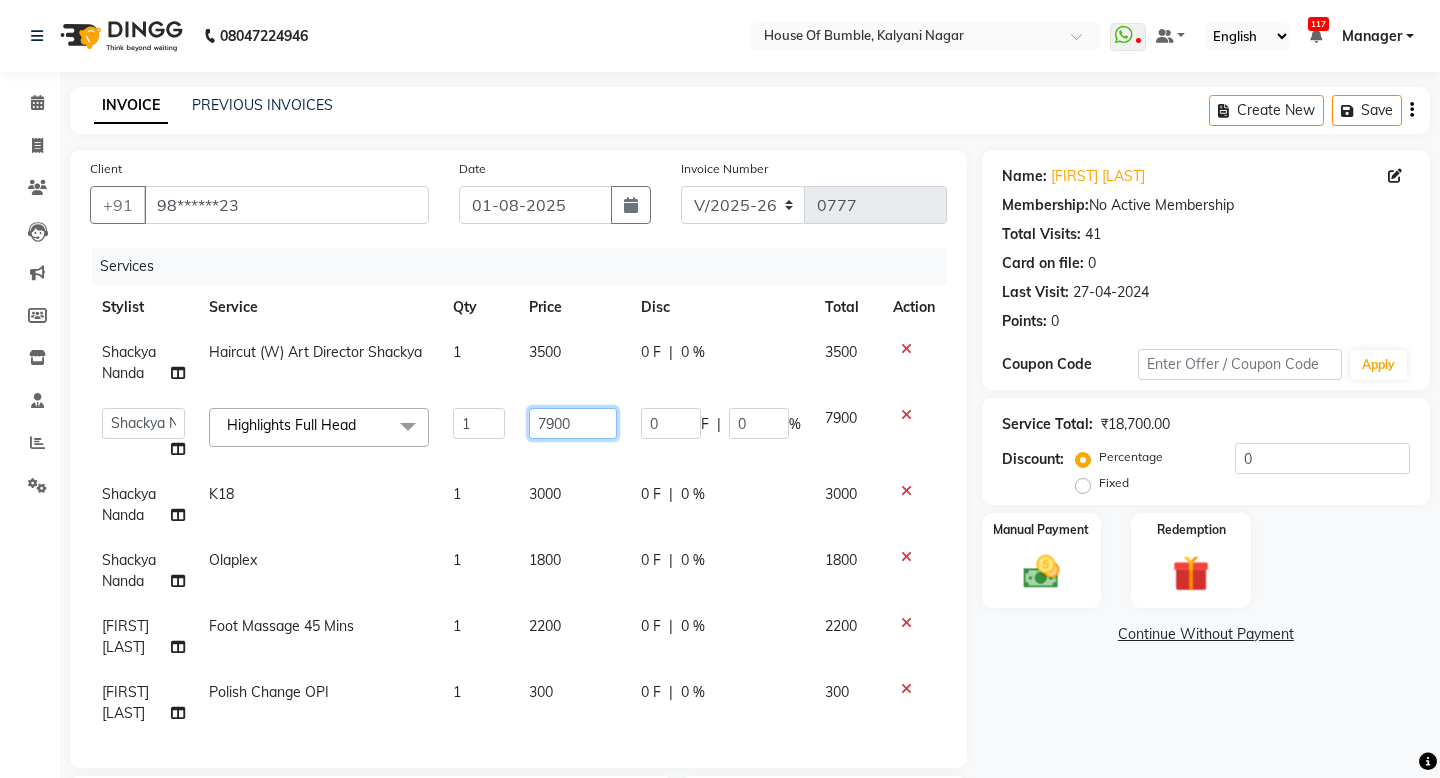 drag, startPoint x: 552, startPoint y: 429, endPoint x: 477, endPoint y: 431, distance: 75.026665 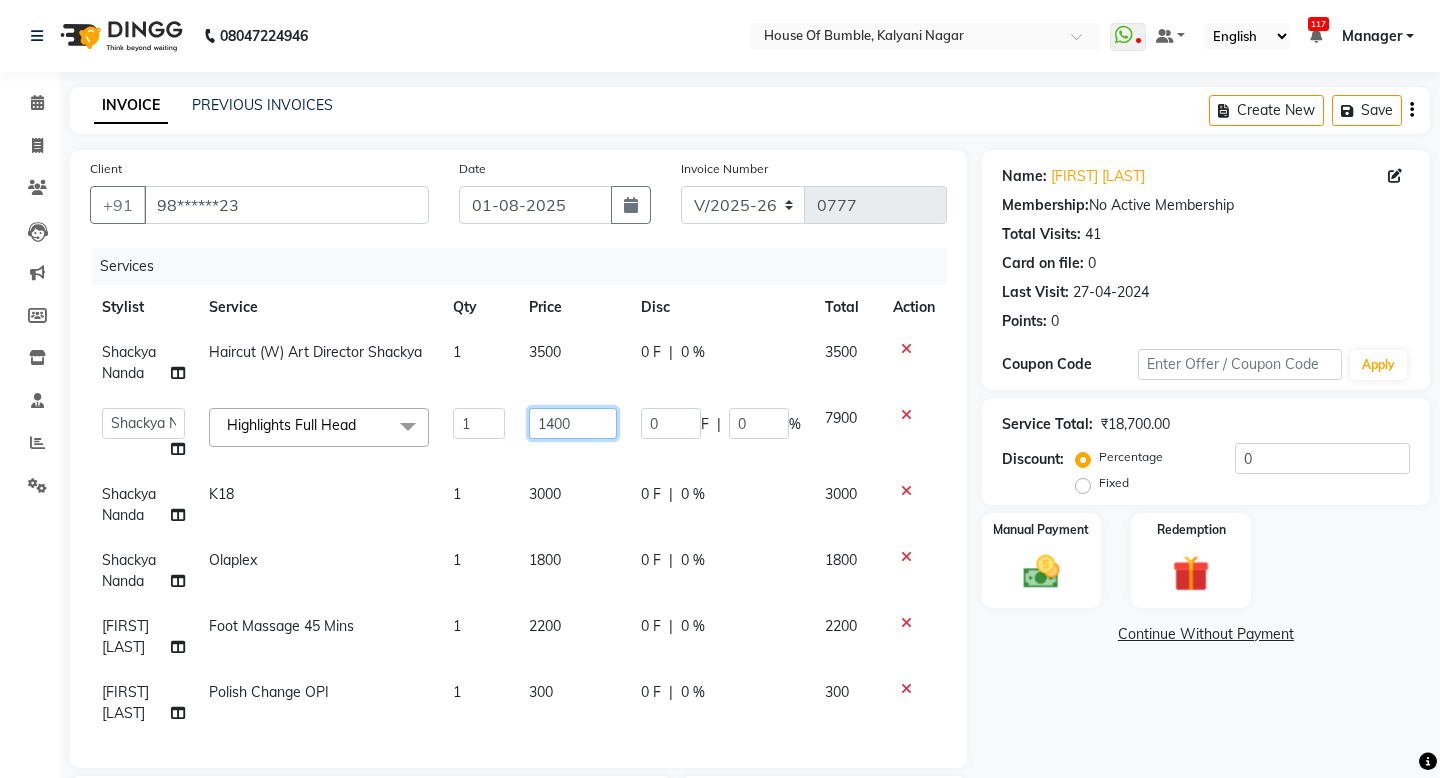 type on "14300" 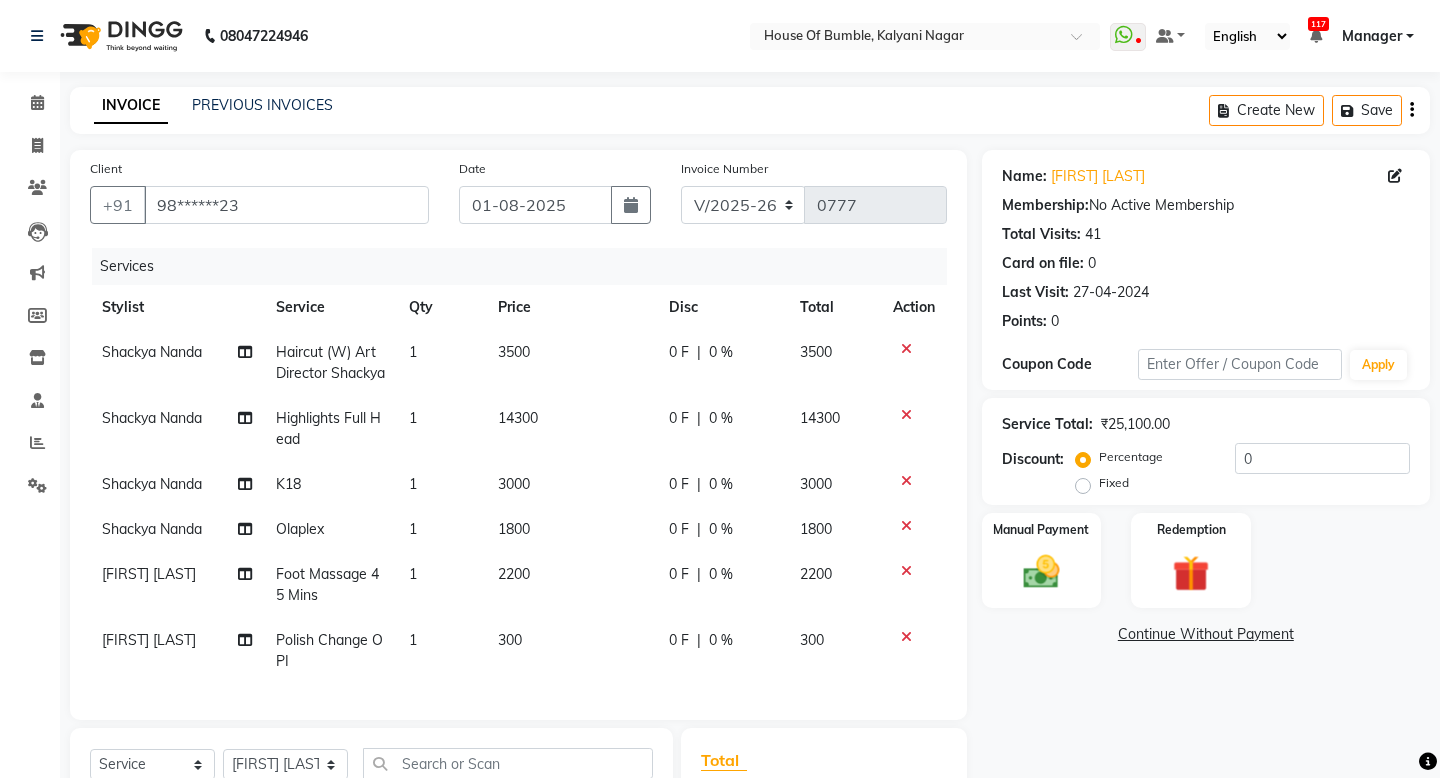 click on "0 F | 0 %" 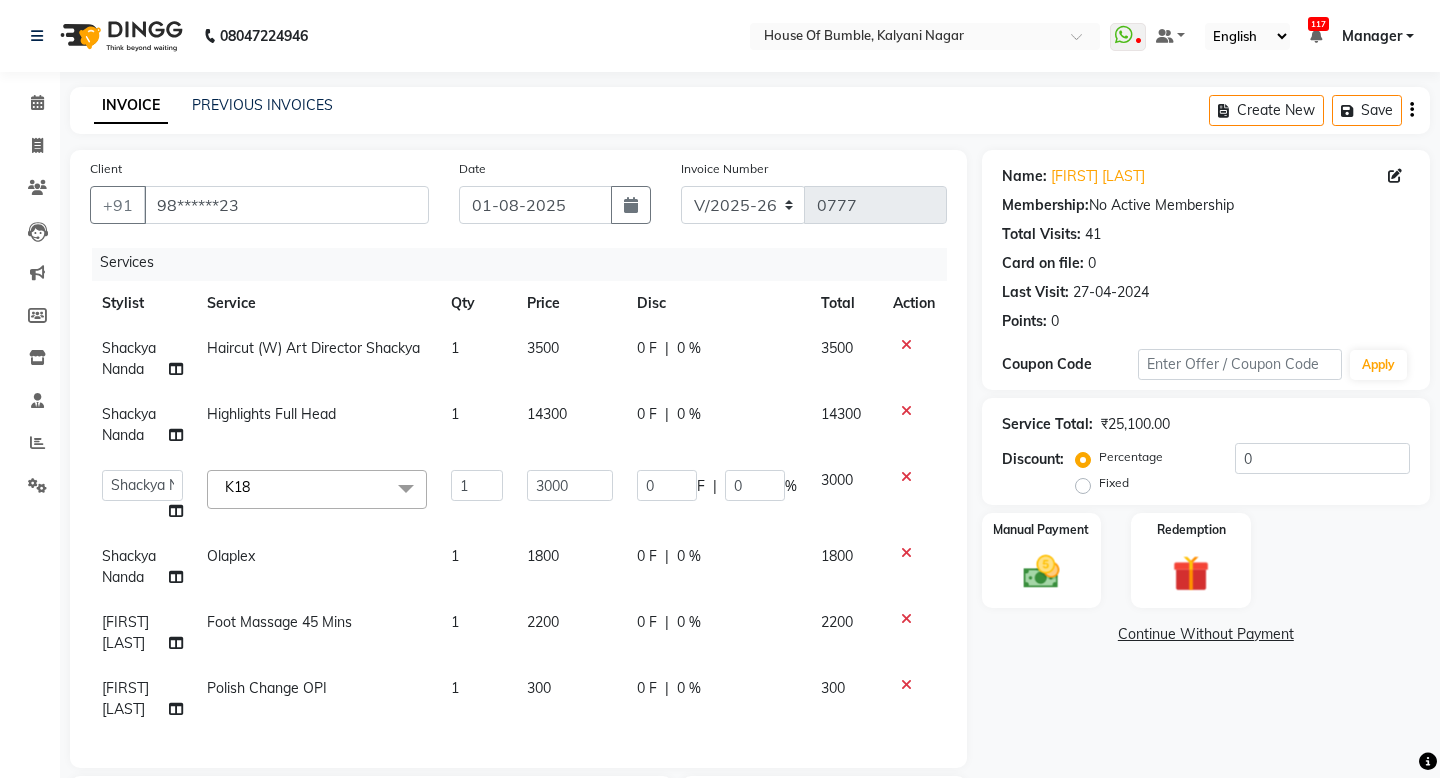 scroll, scrollTop: 25, scrollLeft: 0, axis: vertical 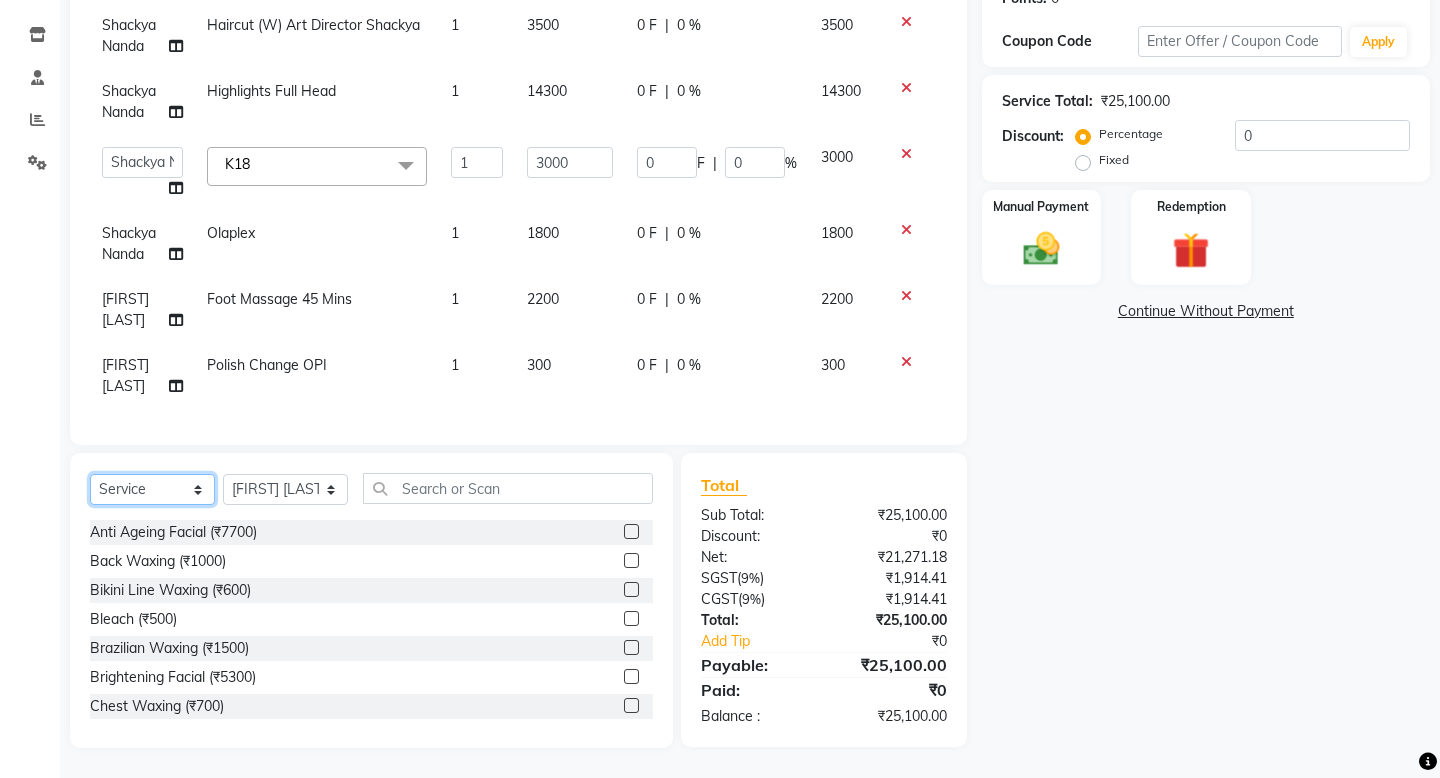 select on "product" 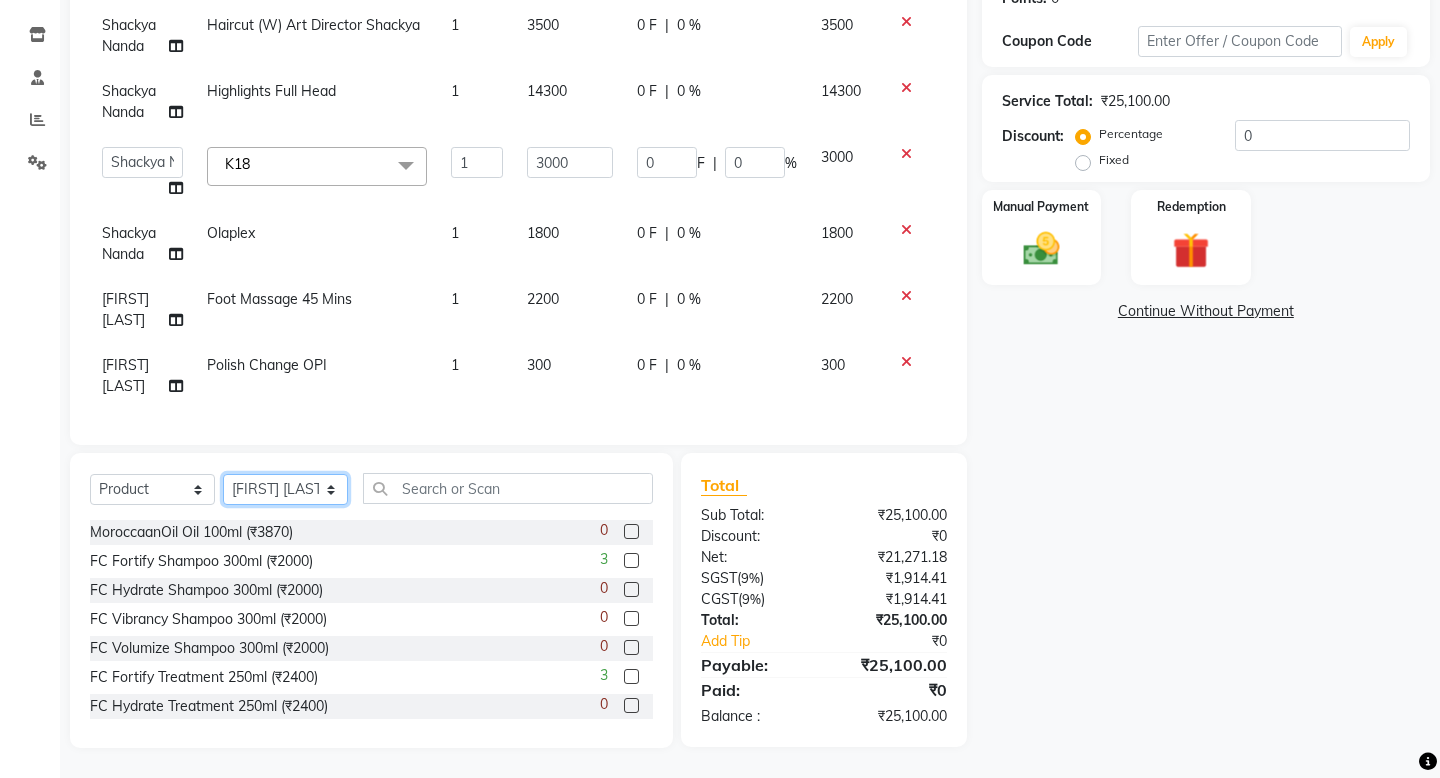select on "76627" 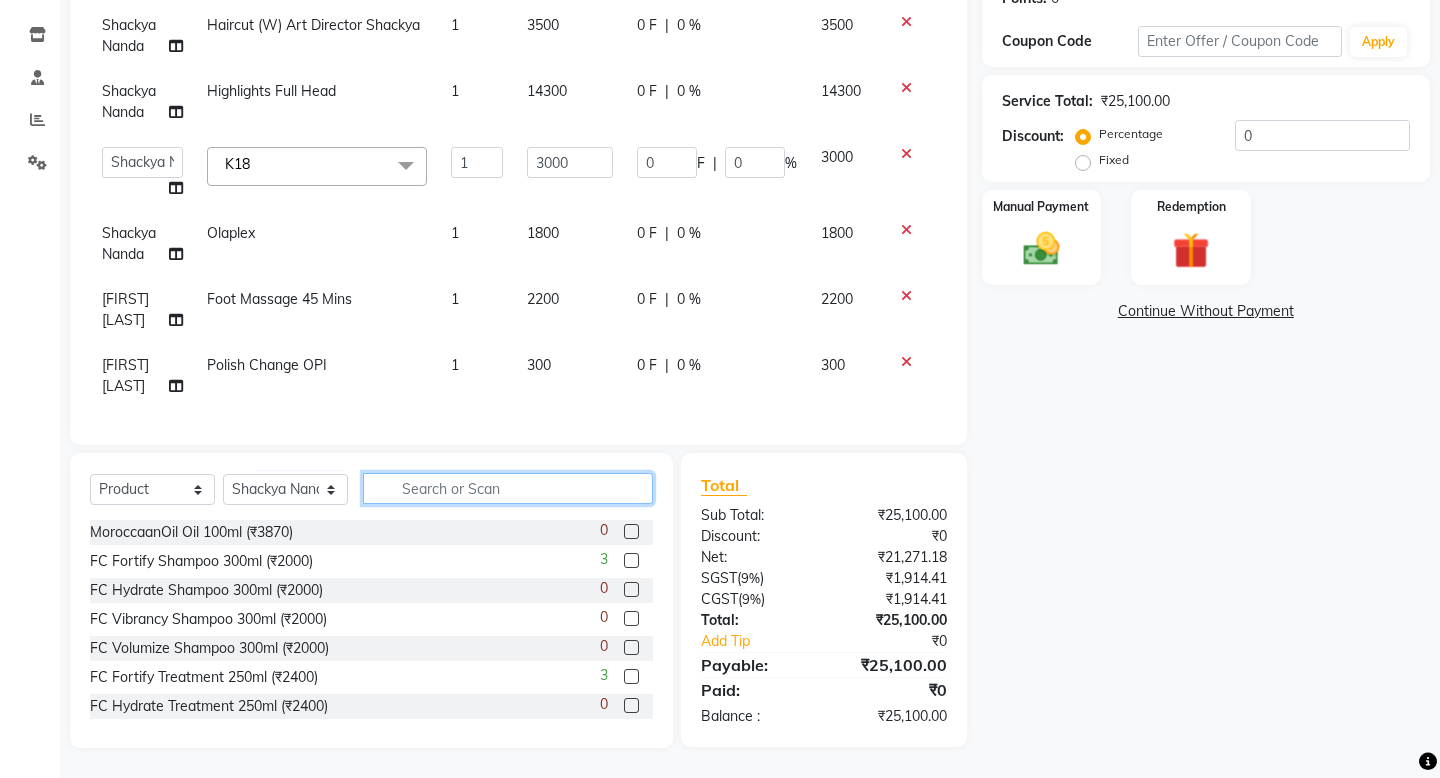 click 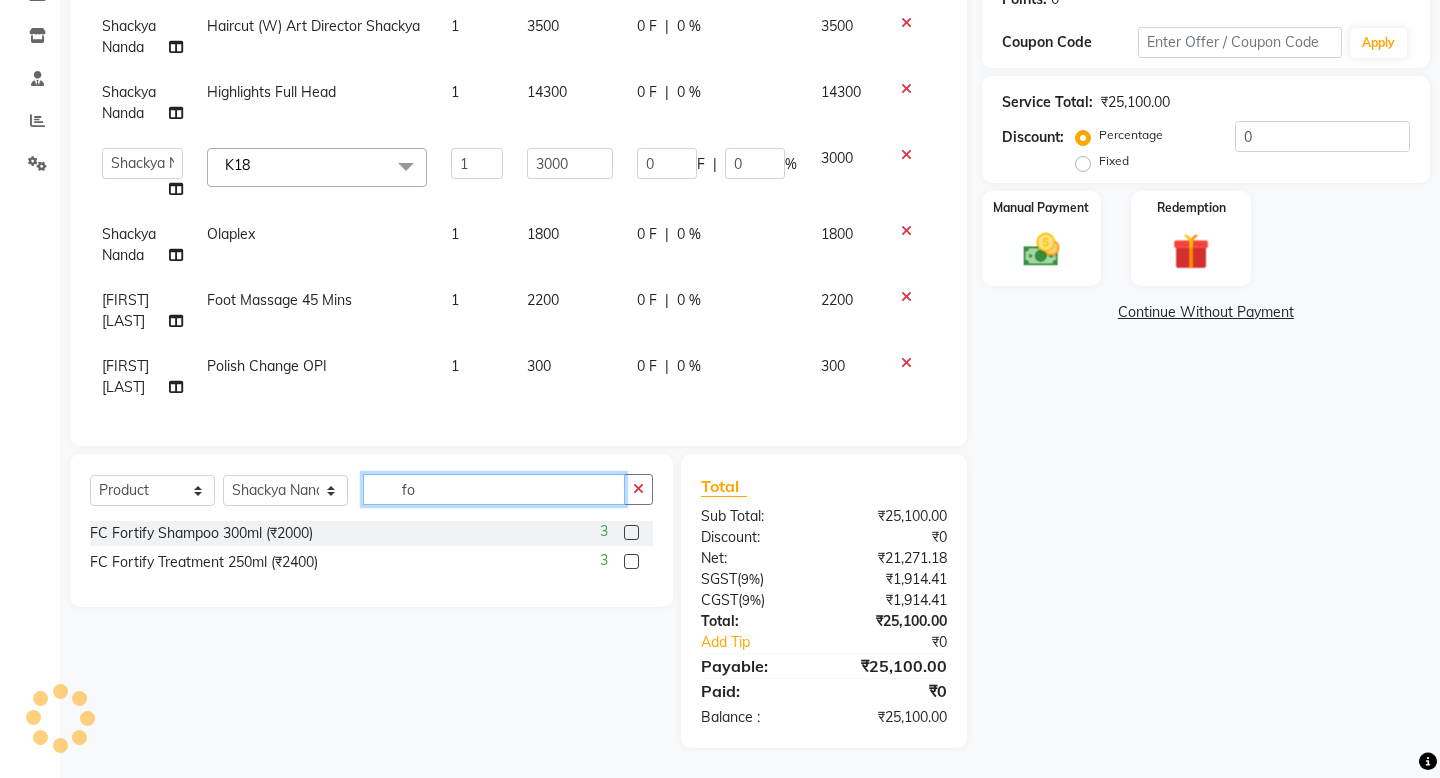 scroll, scrollTop: 322, scrollLeft: 0, axis: vertical 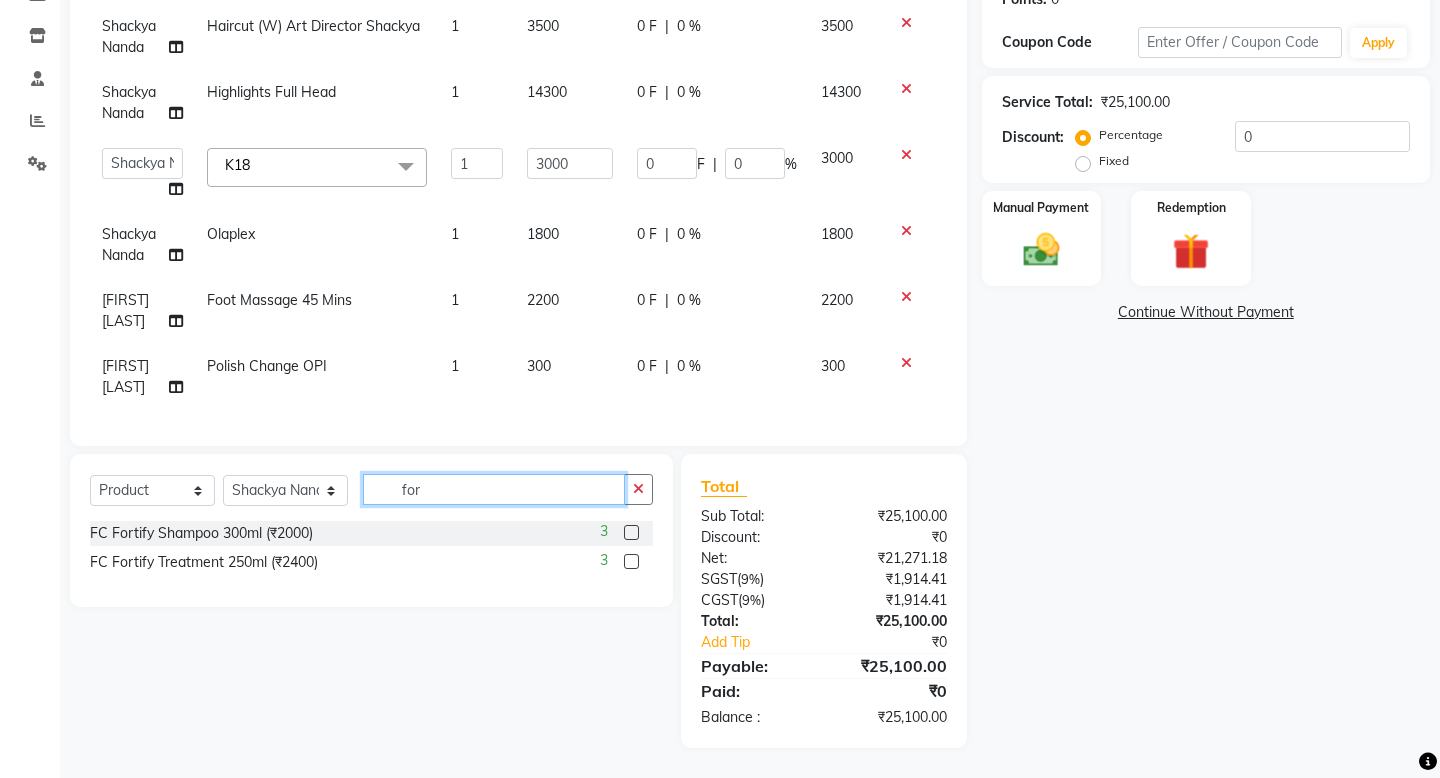 type on "for" 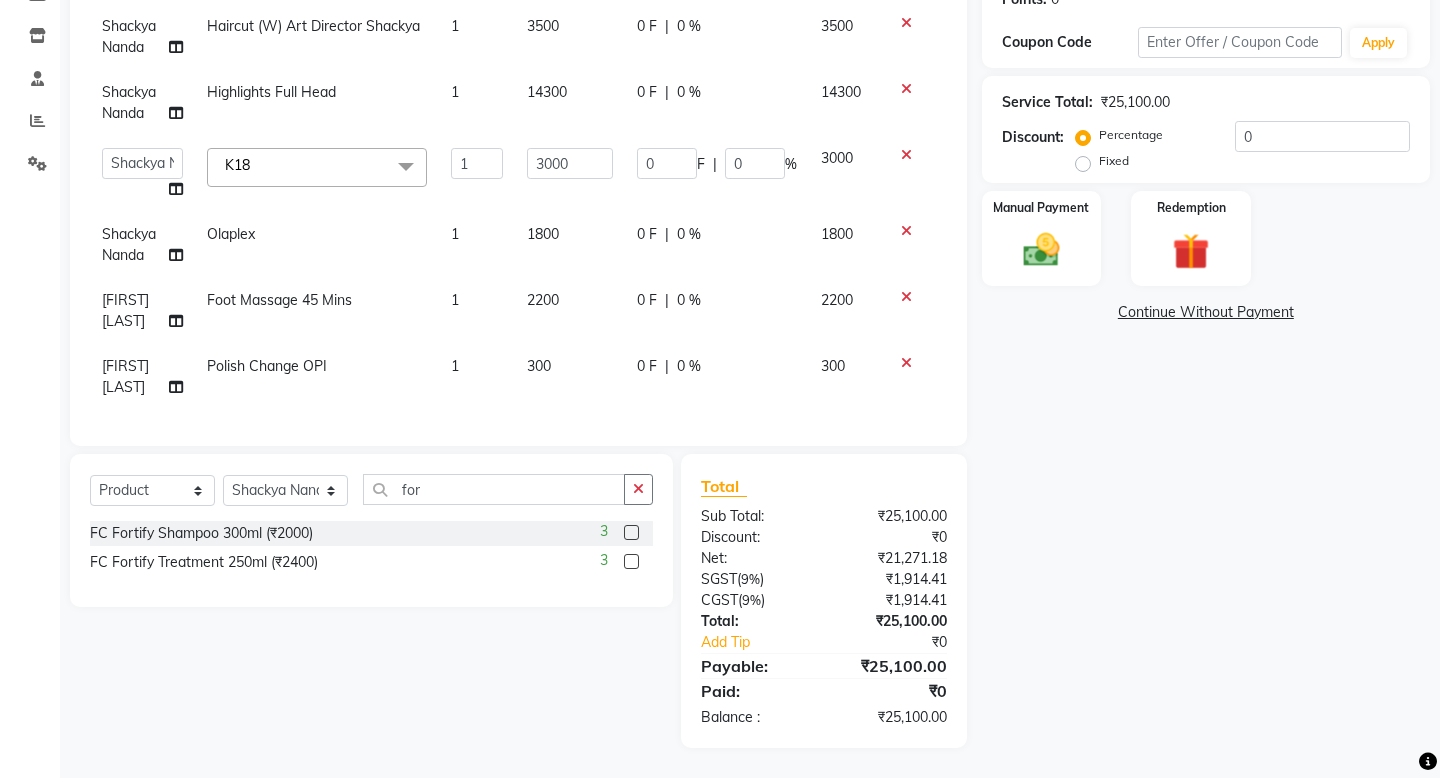 click 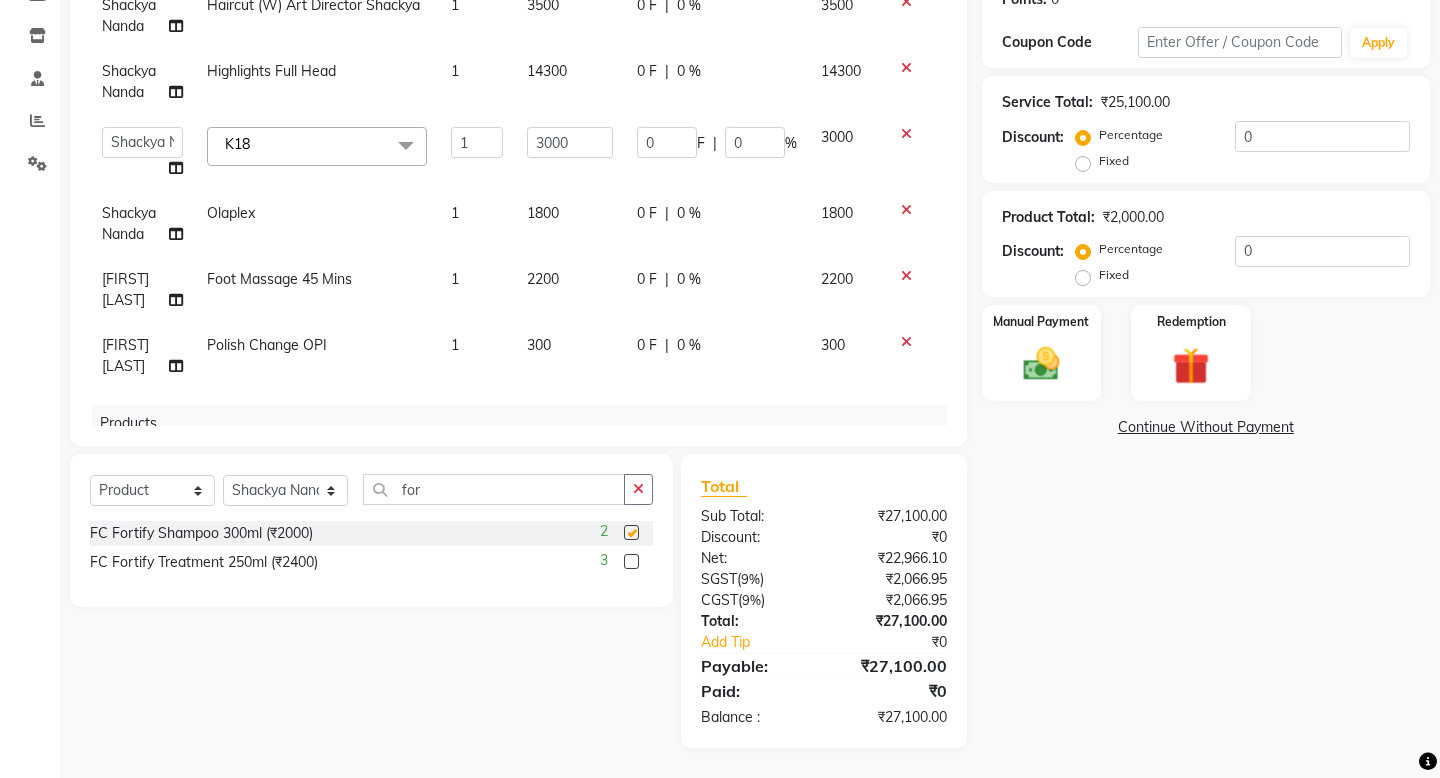 checkbox on "false" 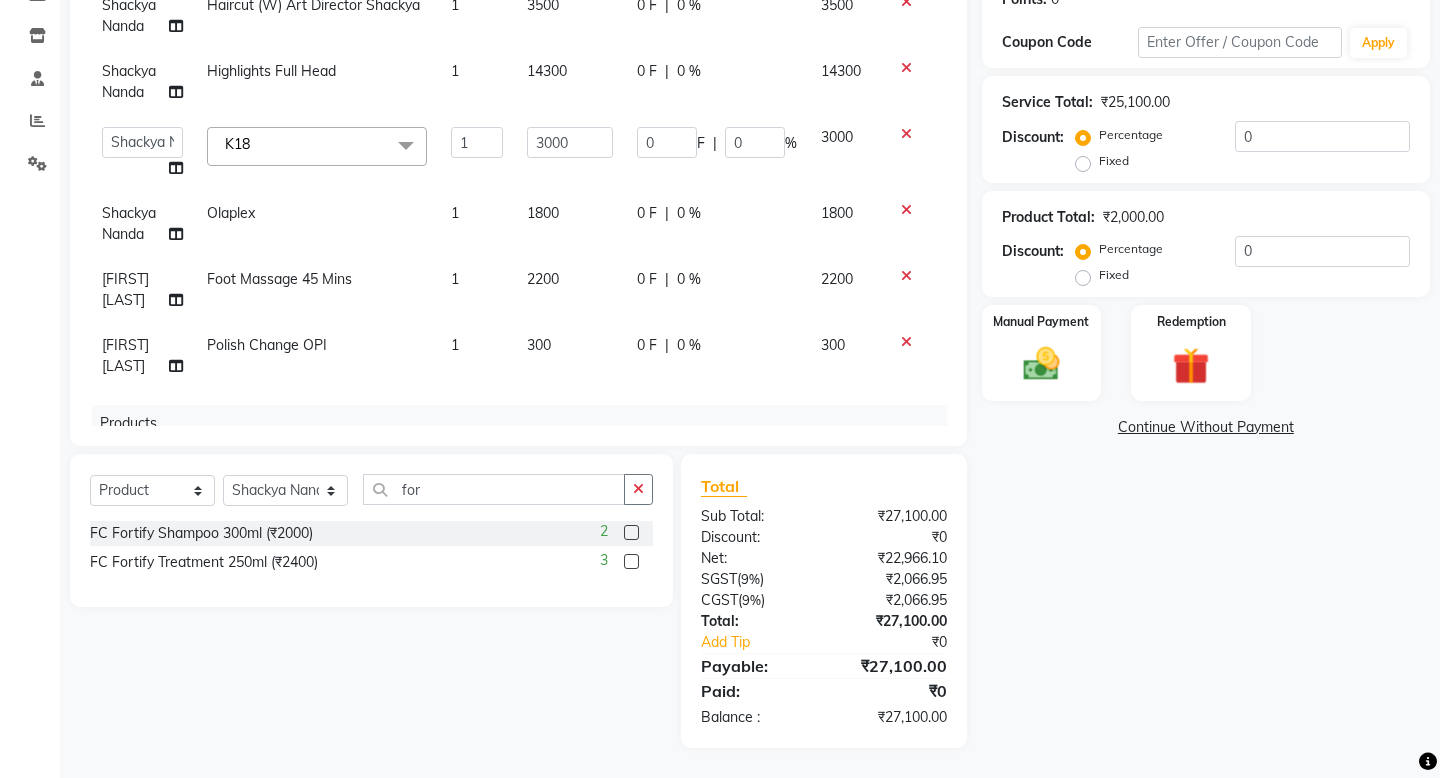 click 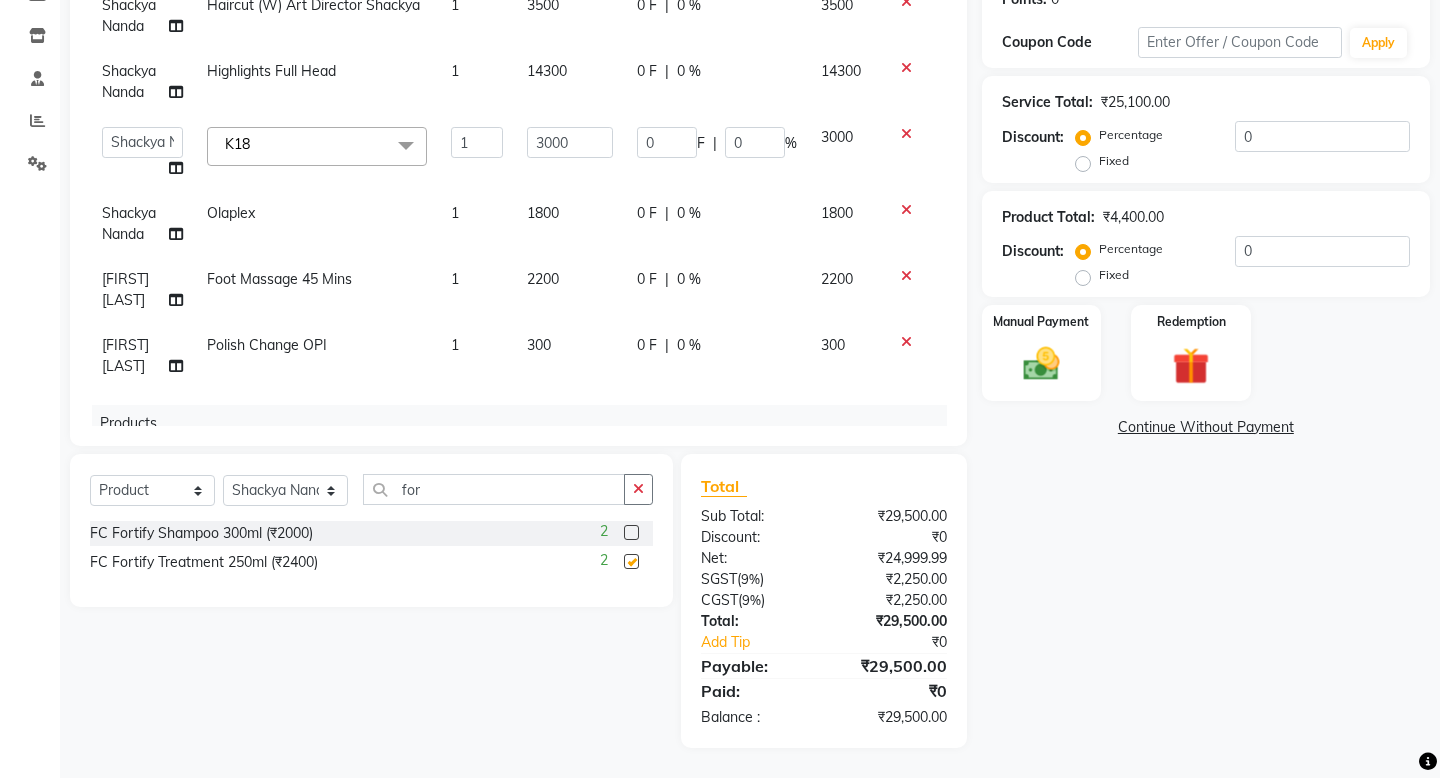 checkbox on "false" 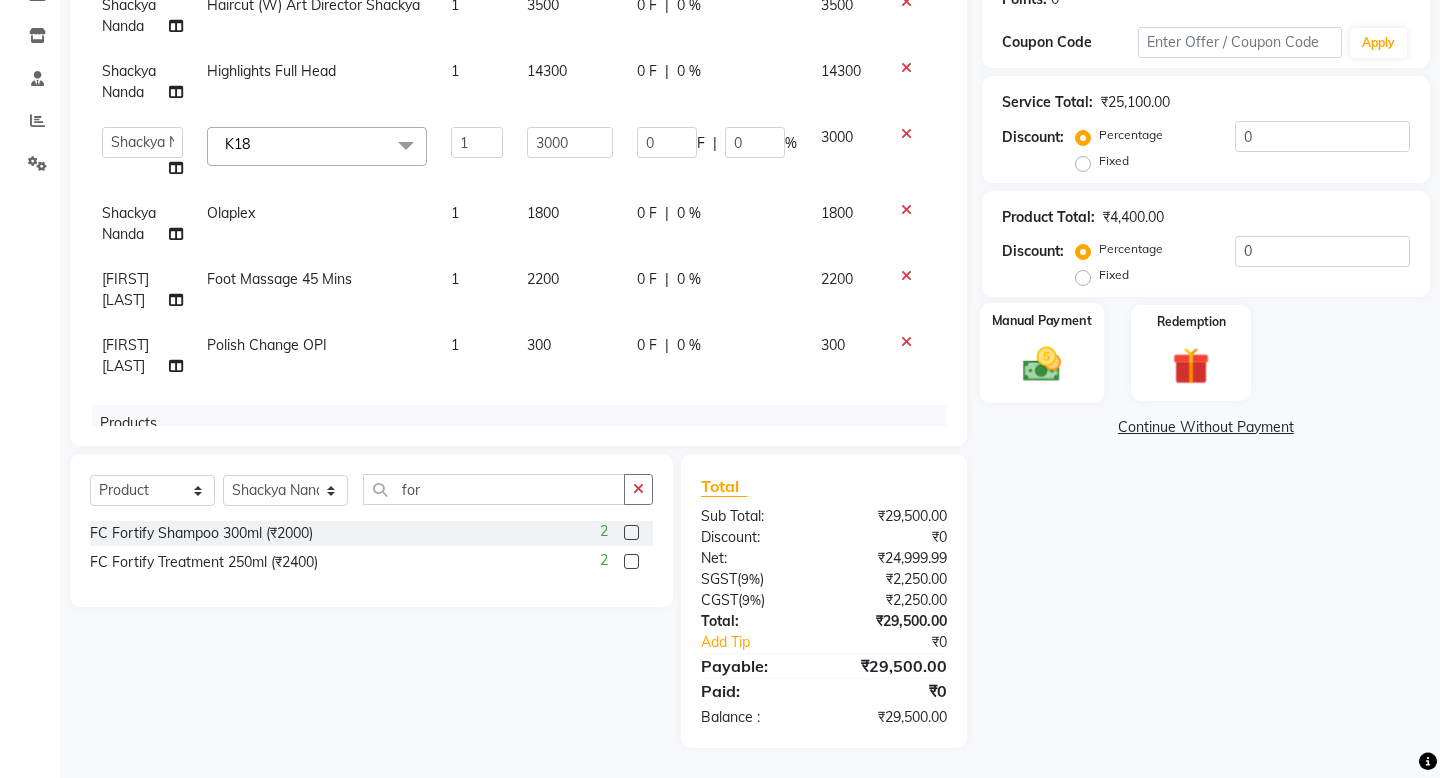 click on "Manual Payment" 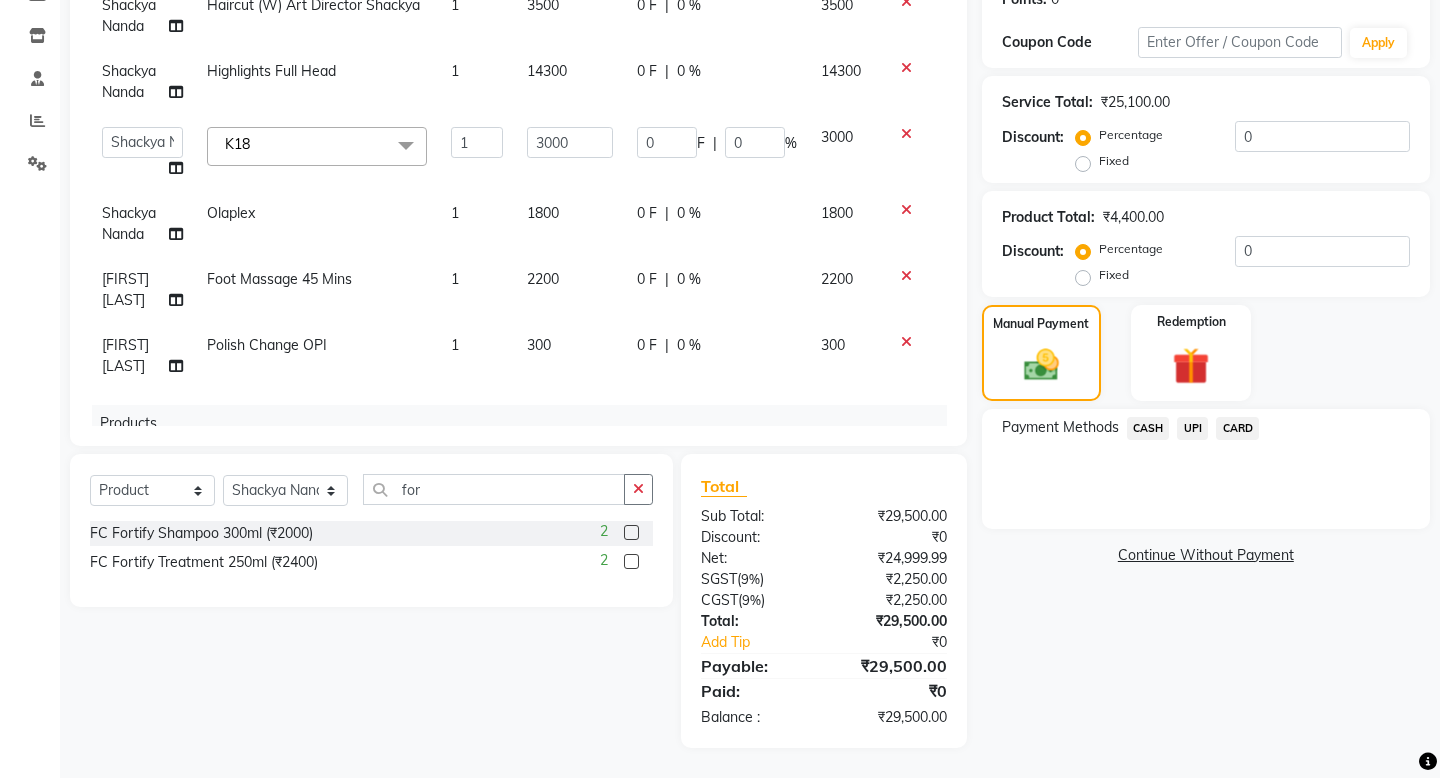 click on "UPI" 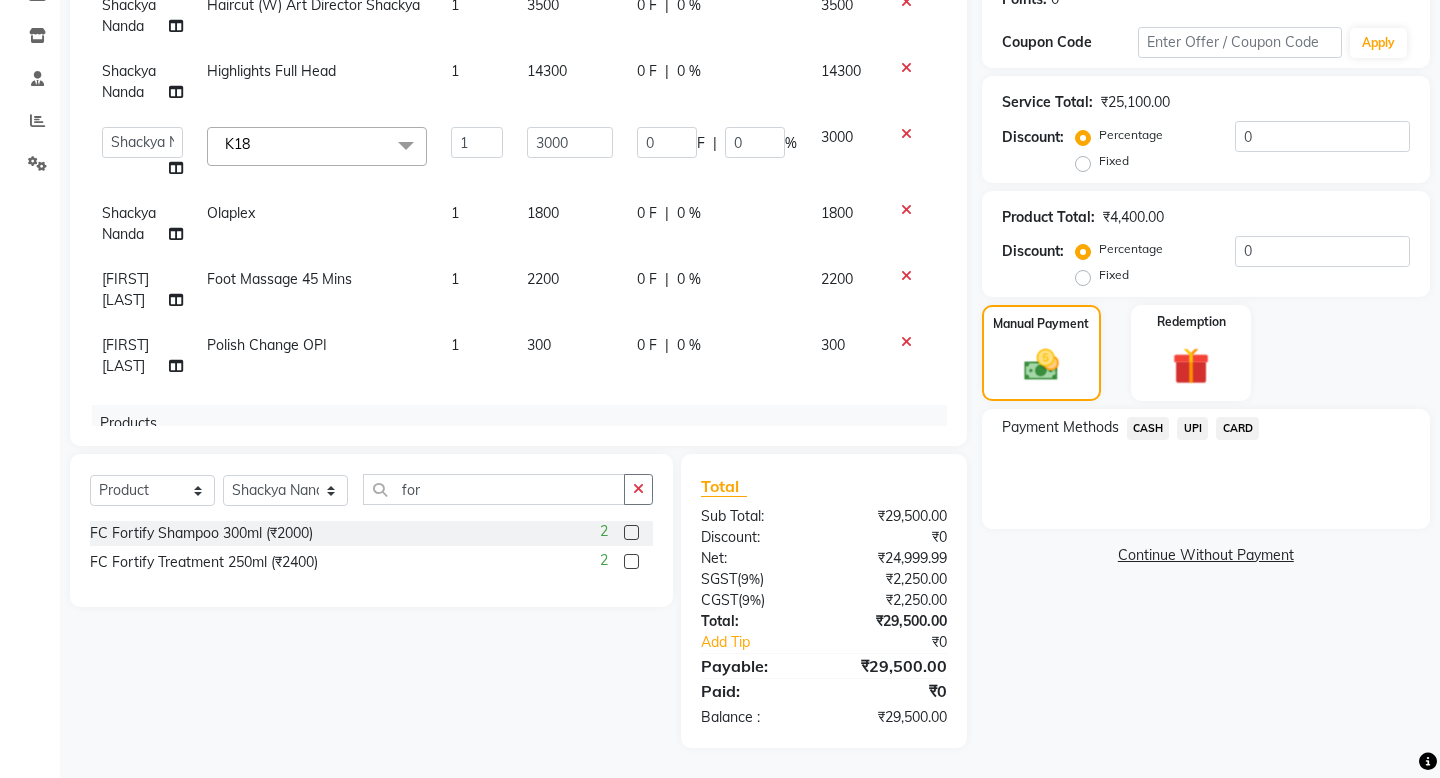 click on "UPI" 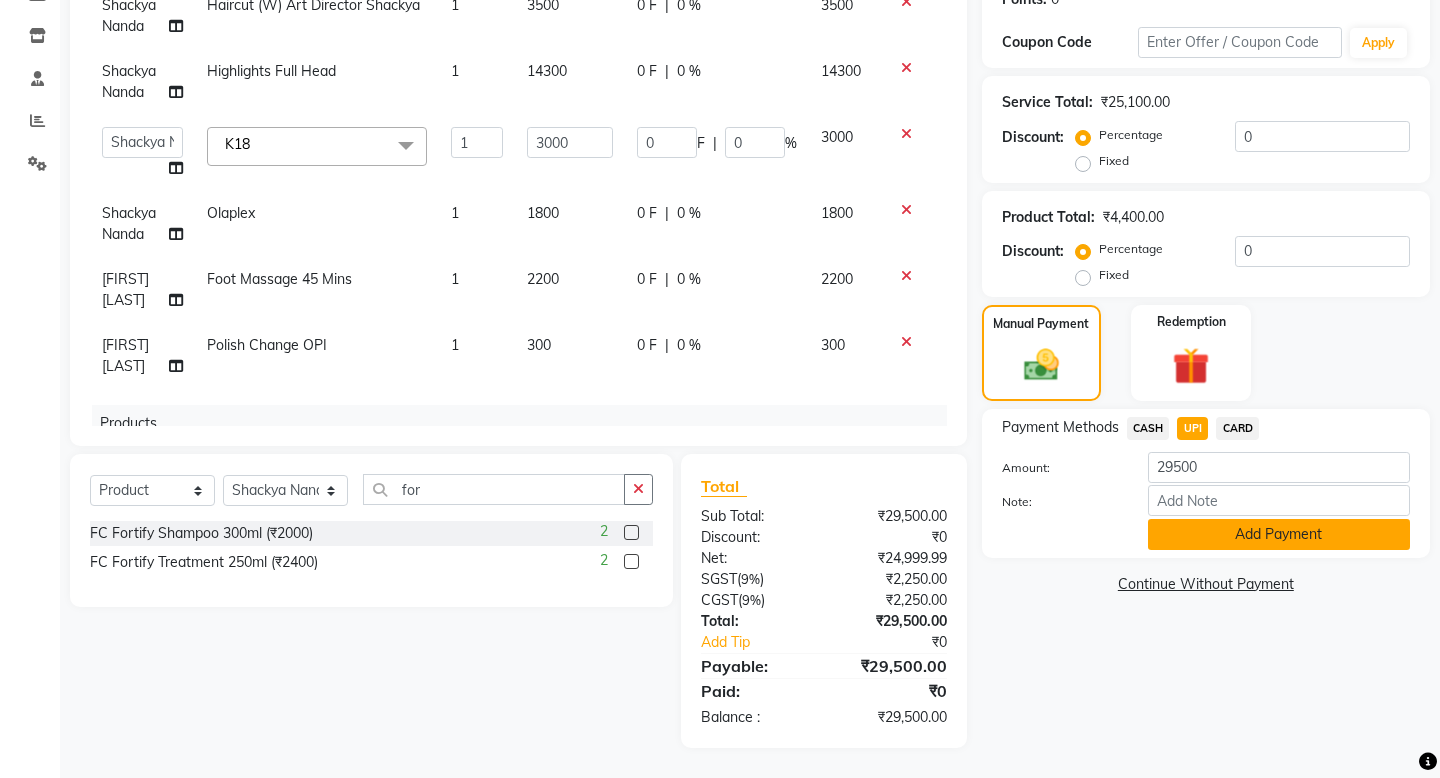 click on "Add Payment" 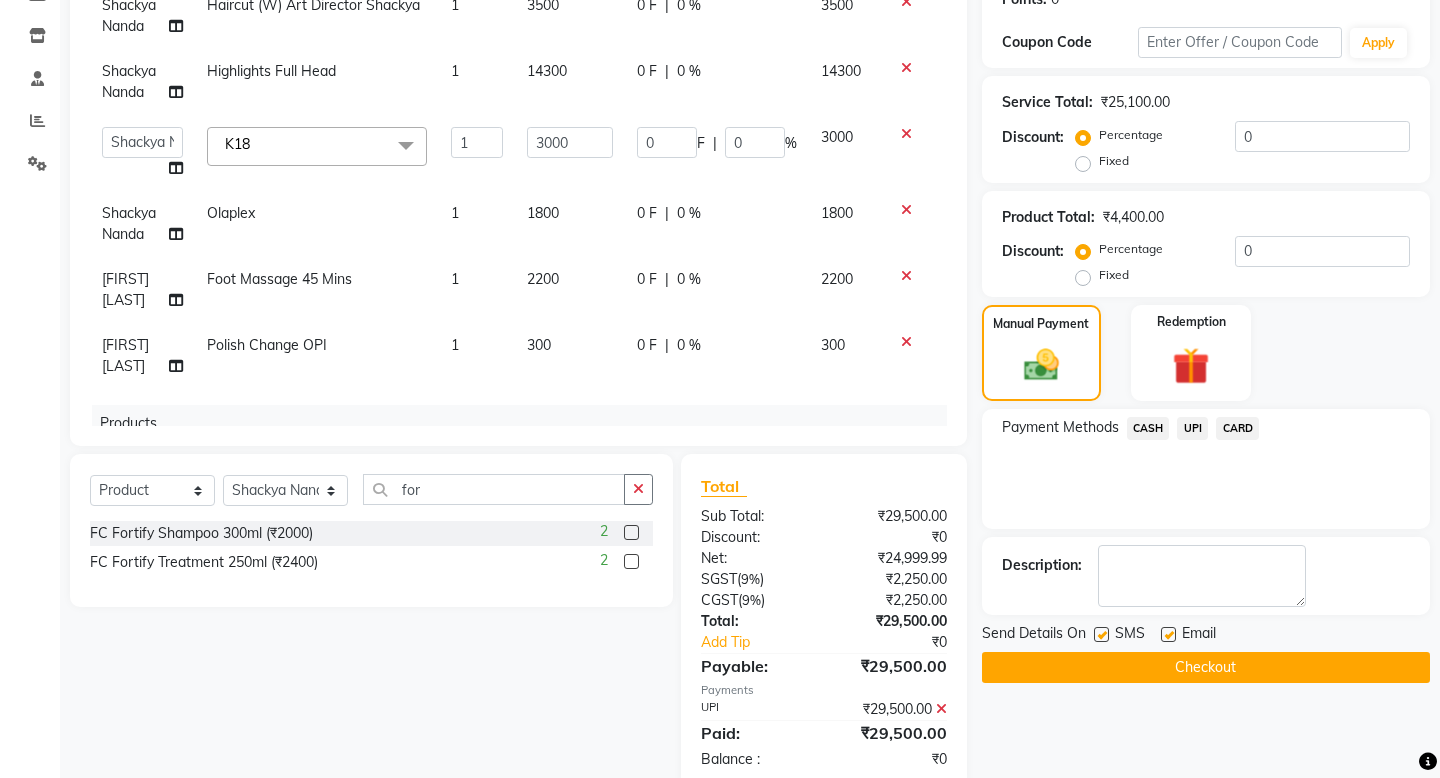click on "Checkout" 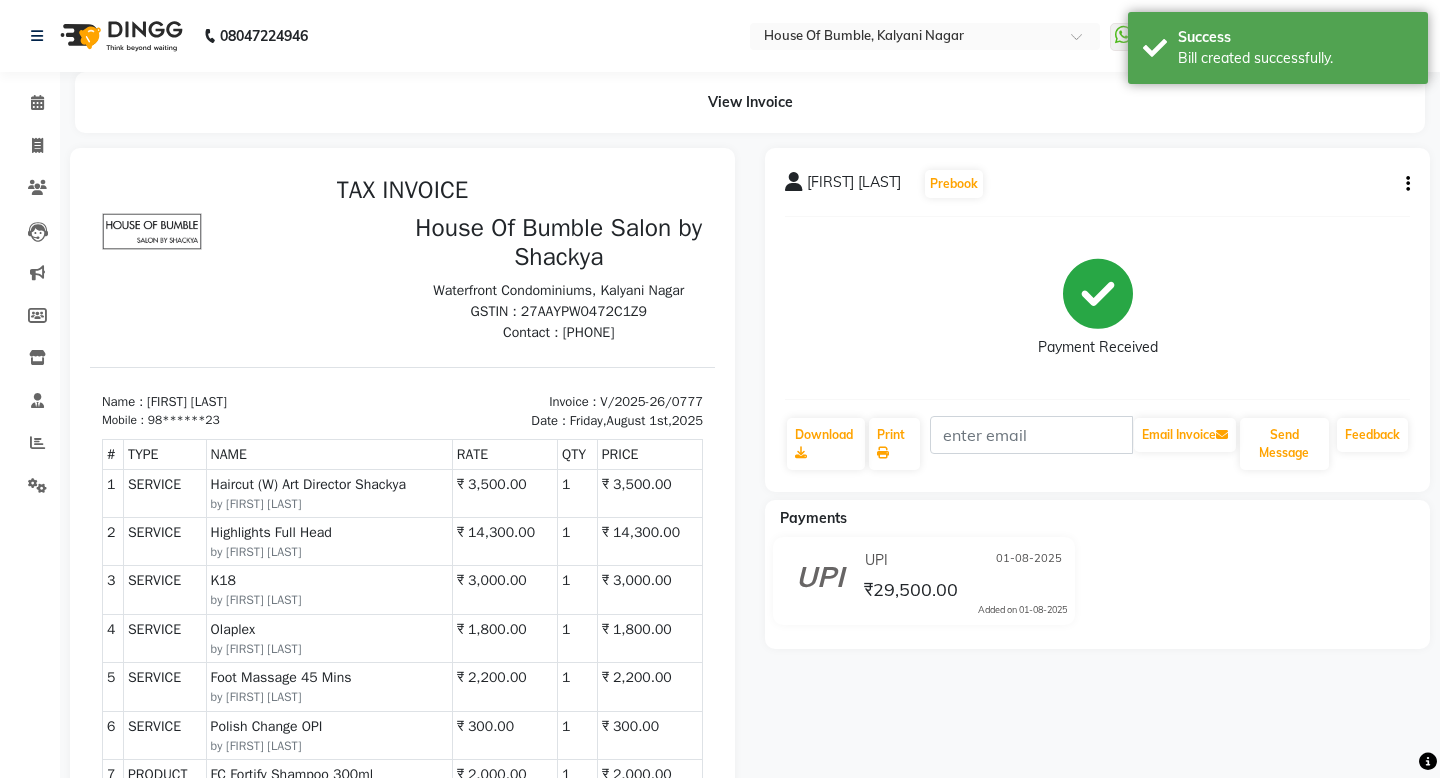 scroll, scrollTop: 0, scrollLeft: 0, axis: both 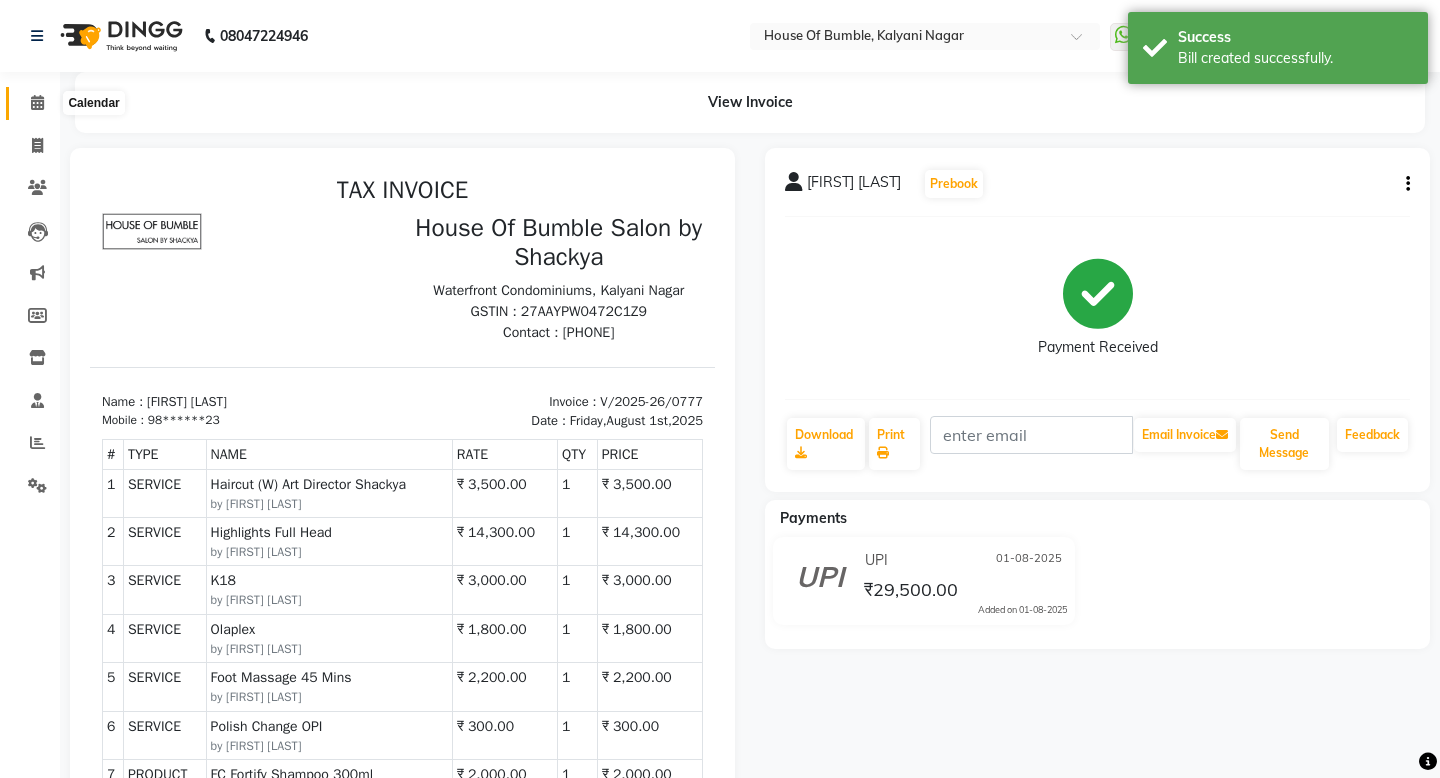 click 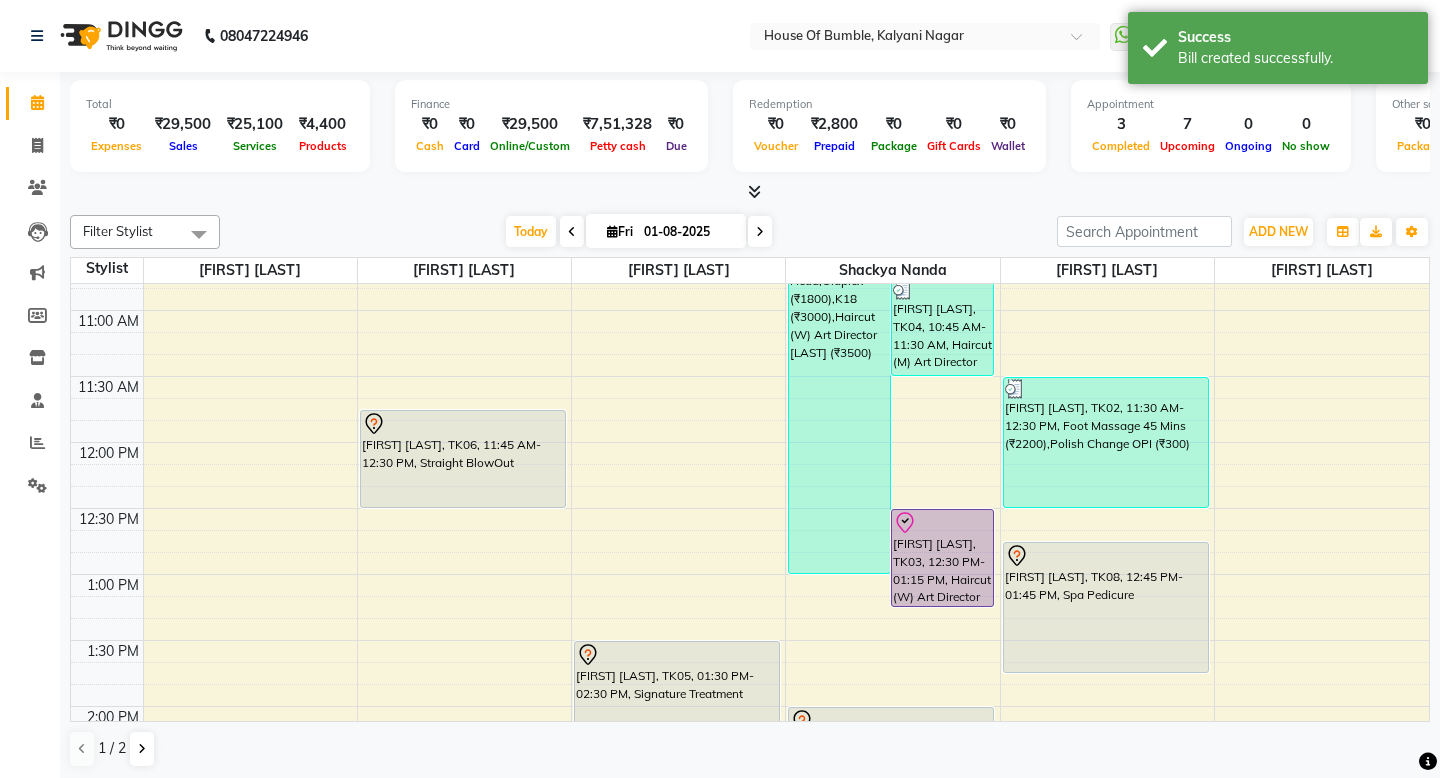 scroll, scrollTop: 232, scrollLeft: 0, axis: vertical 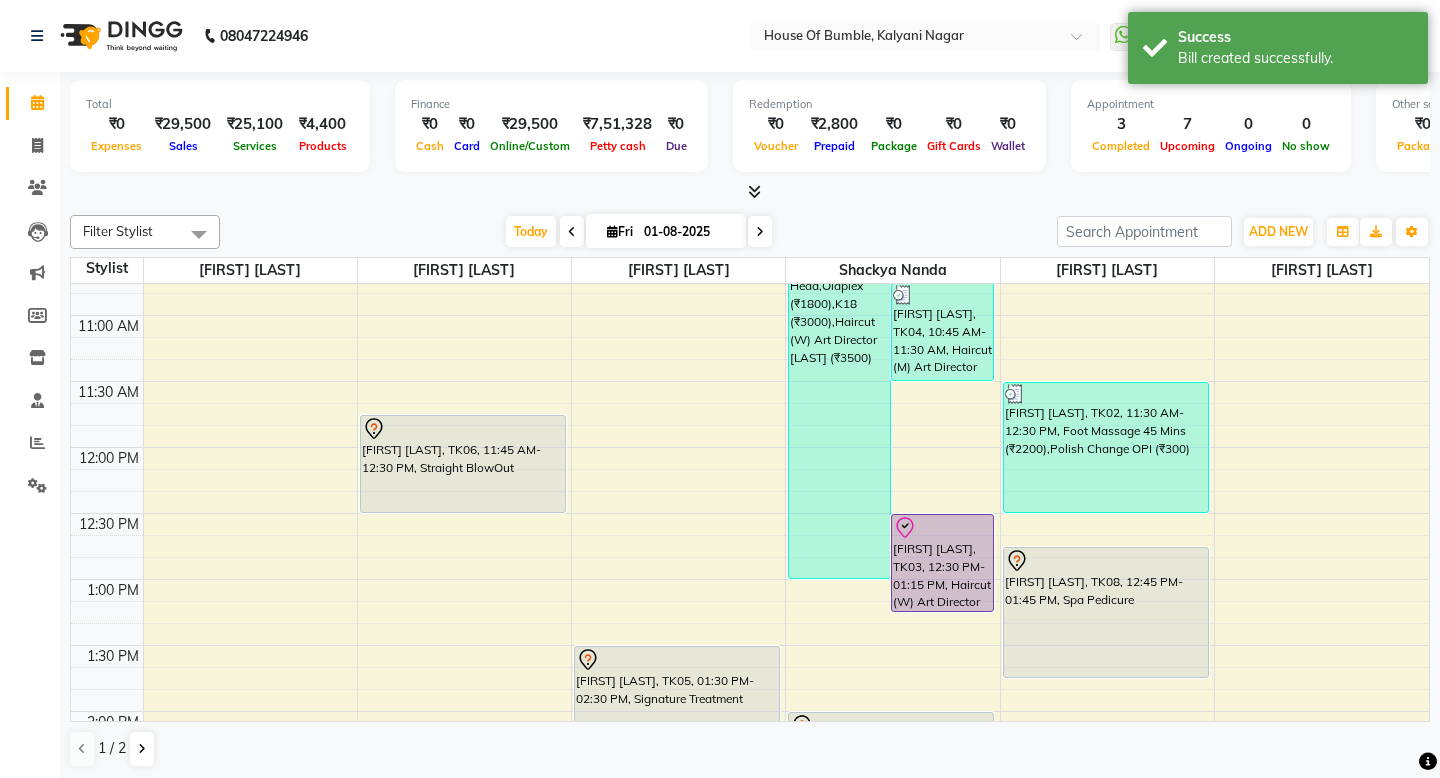 click on "[FIRST] [LAST], TK03, 12:30 PM-01:15 PM, Haircut (W) Art Director Shackya" at bounding box center [942, 563] 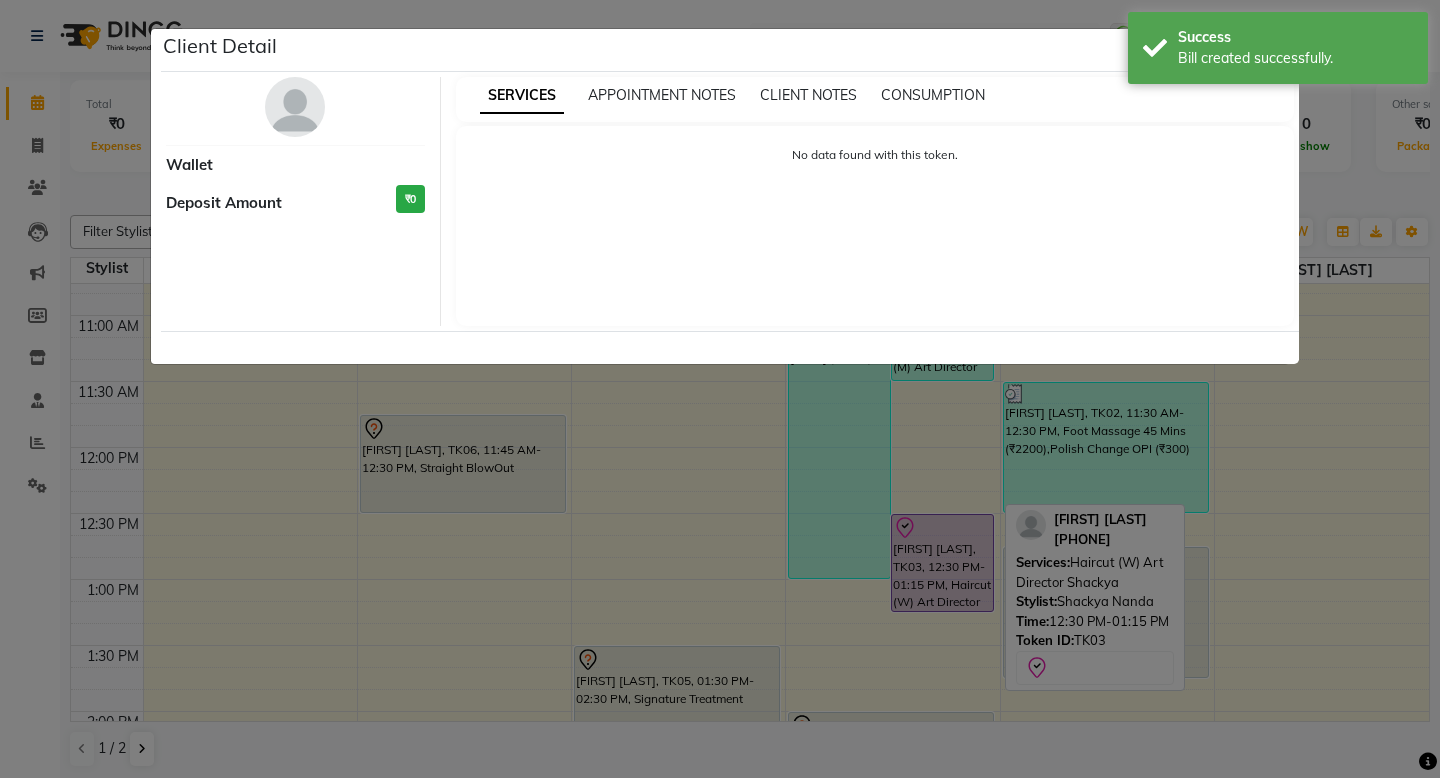 select on "8" 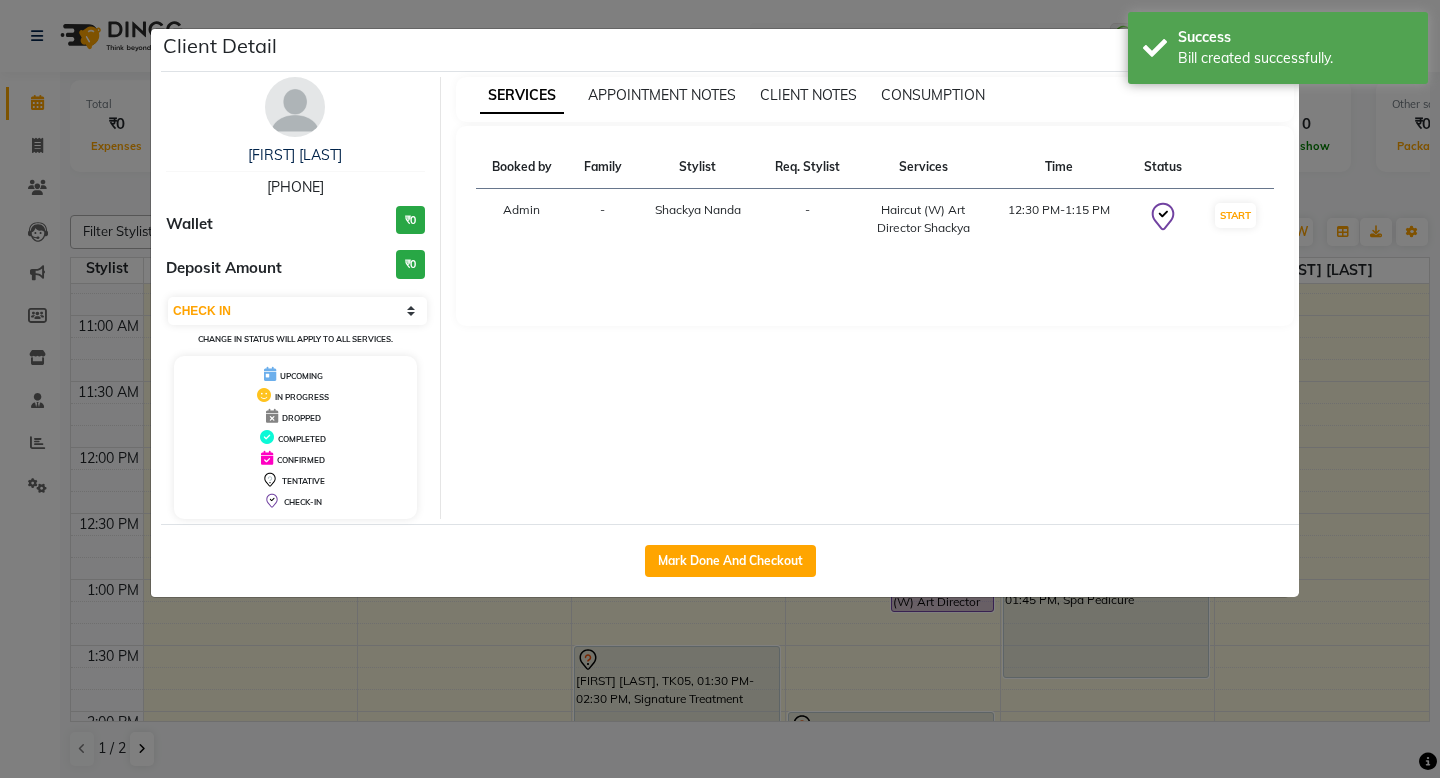 click on "Mark Done And Checkout" 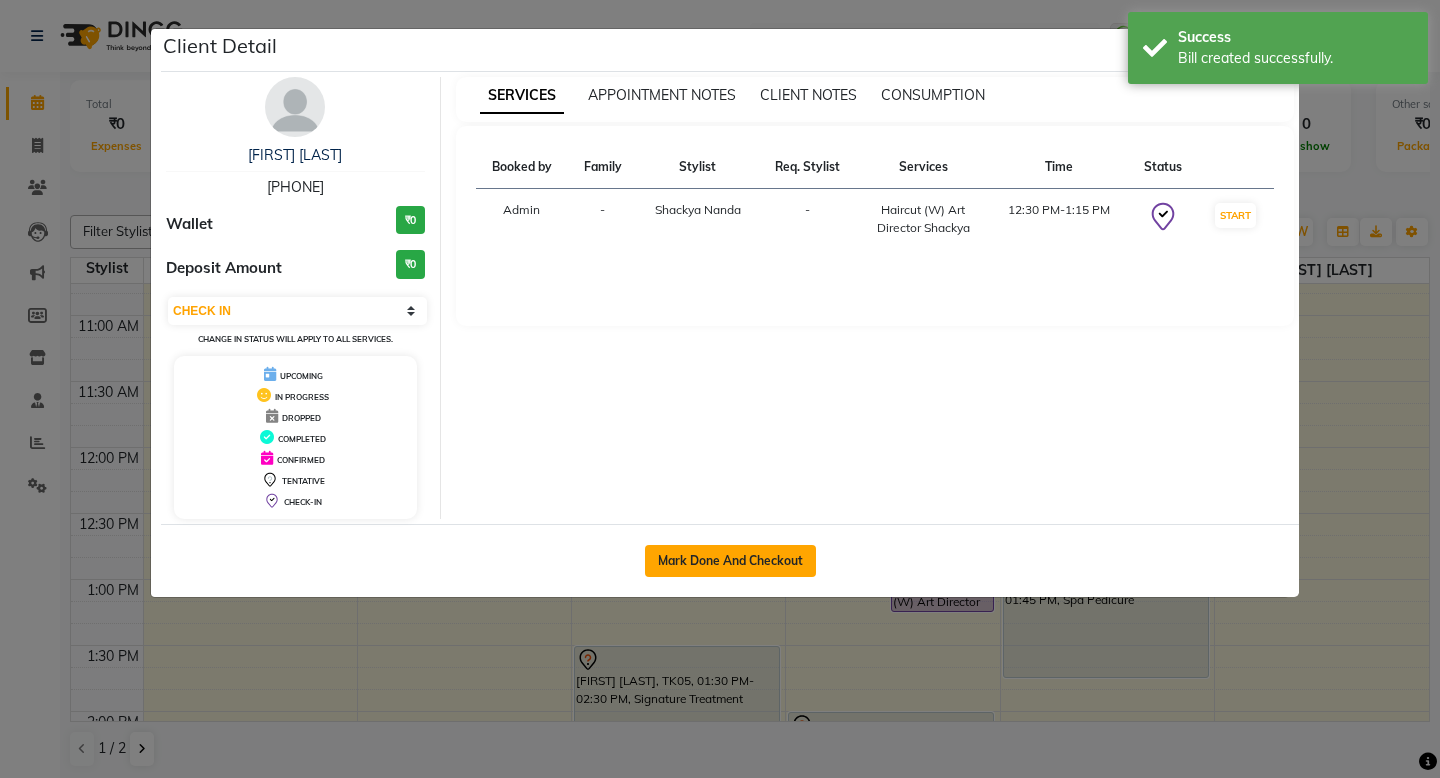 drag, startPoint x: 702, startPoint y: 545, endPoint x: 692, endPoint y: 552, distance: 12.206555 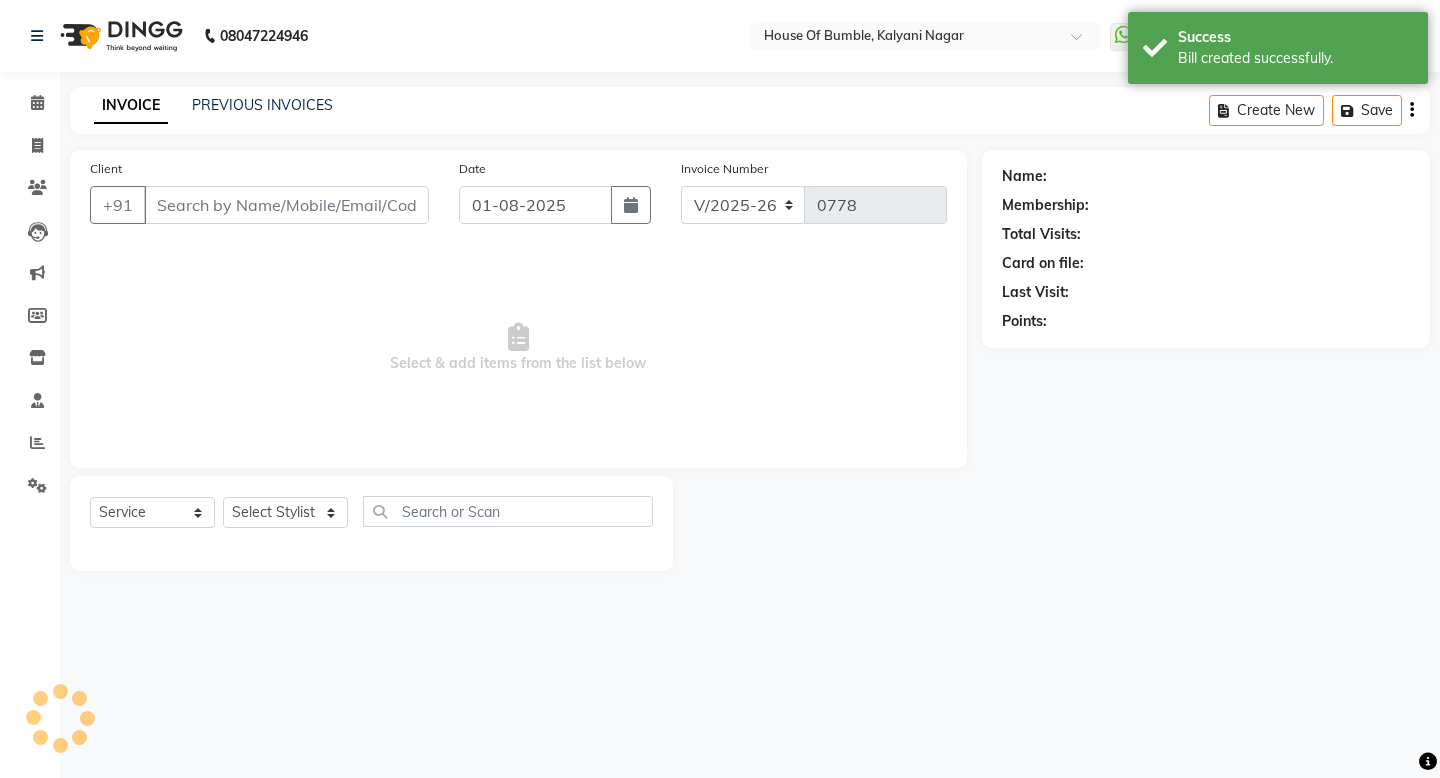 type on "98******69" 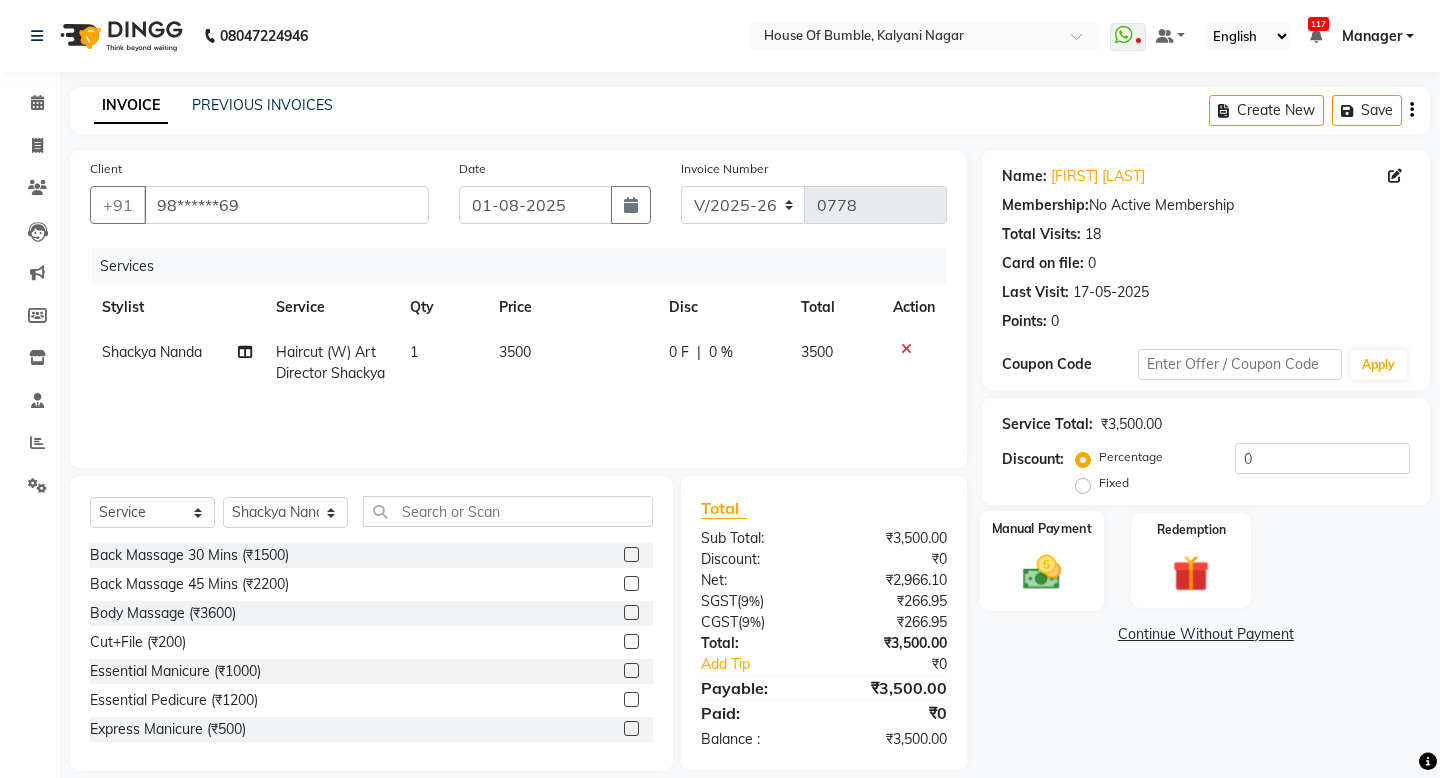click 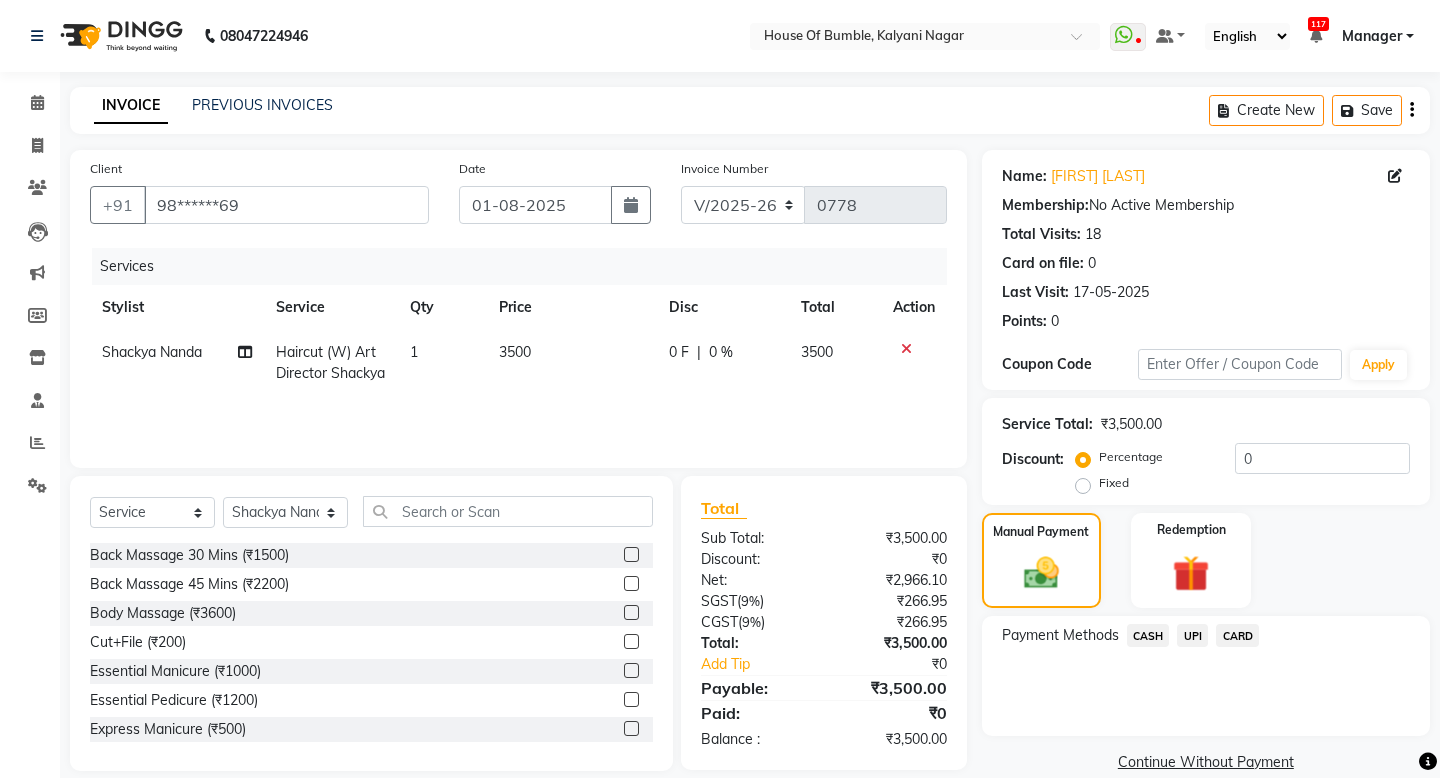 click on "CARD" 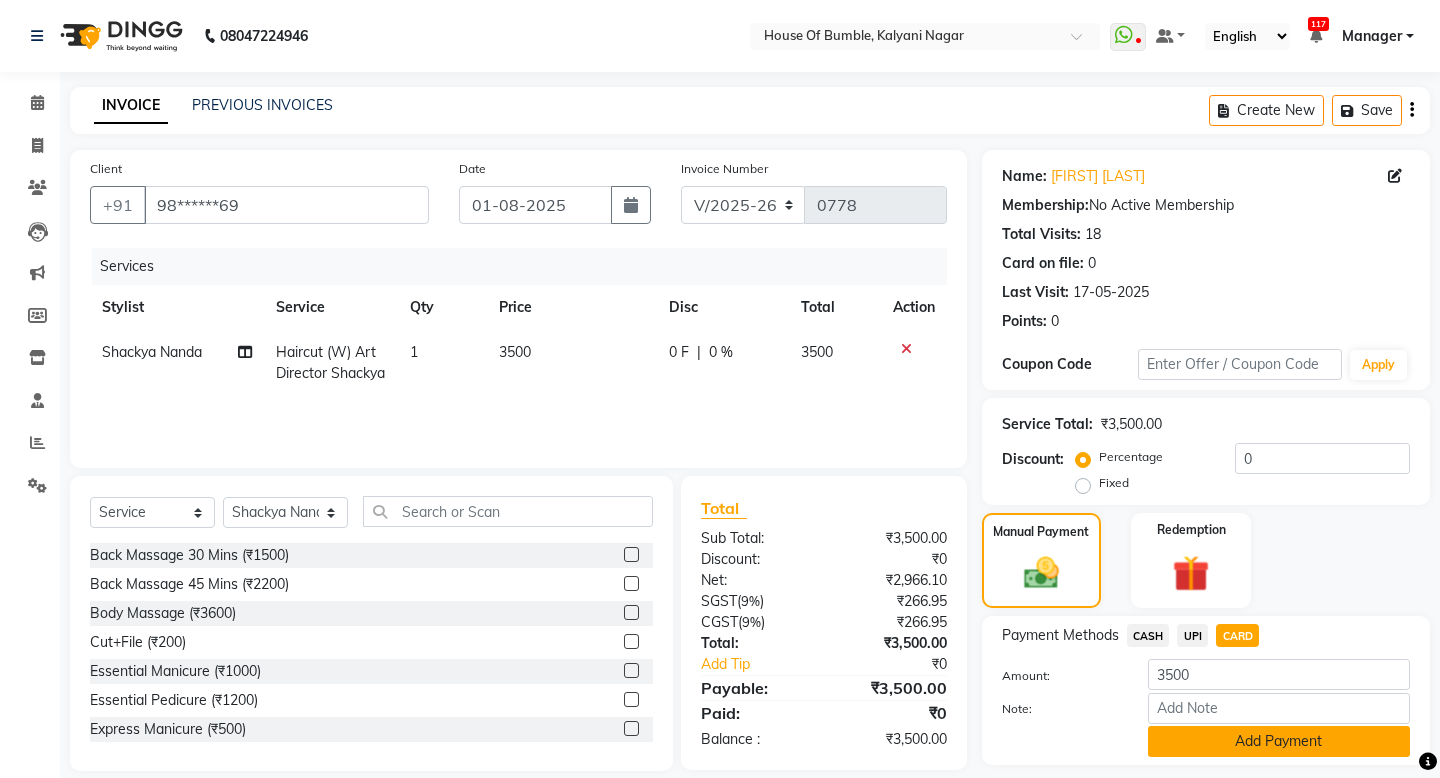 click on "Add Payment" 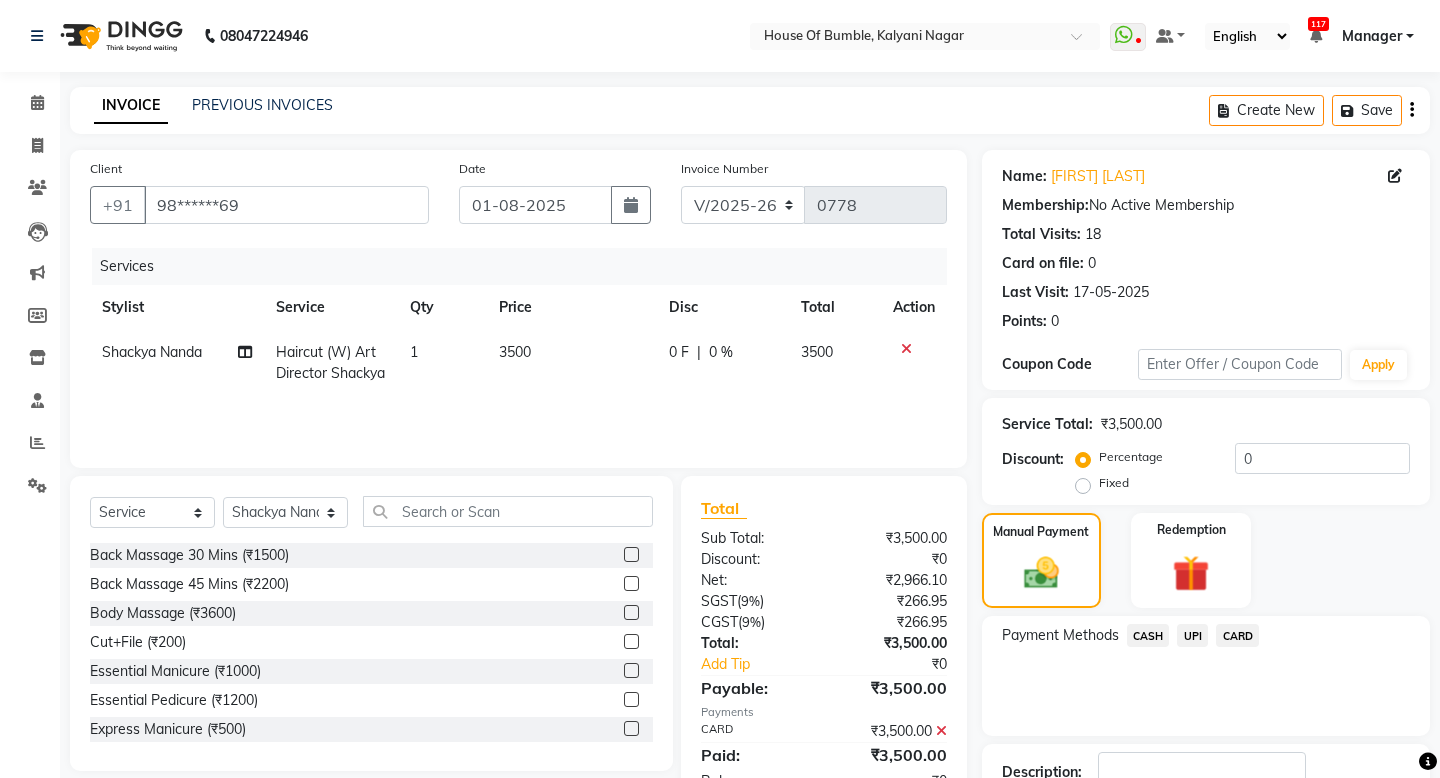 scroll, scrollTop: 142, scrollLeft: 0, axis: vertical 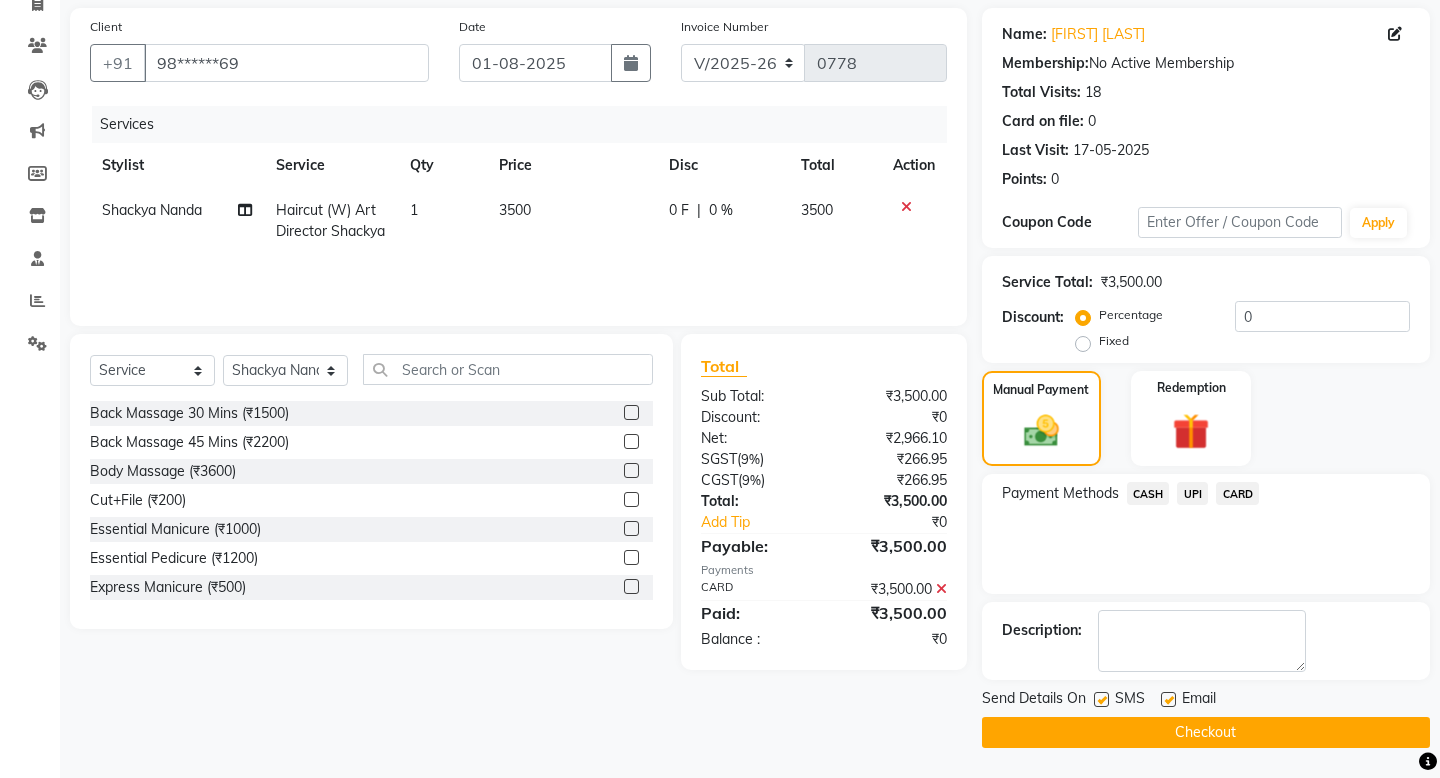 click on "Checkout" 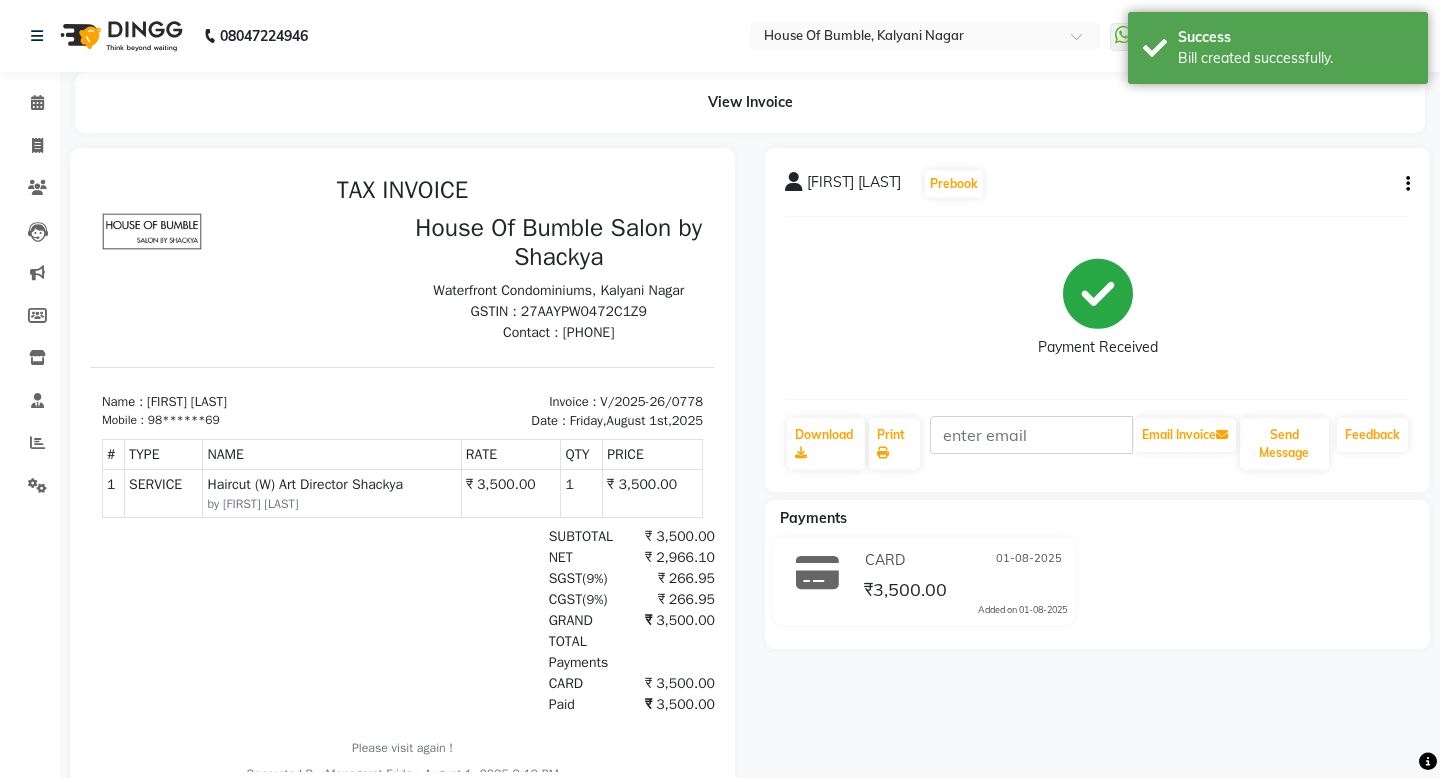 scroll, scrollTop: 0, scrollLeft: 0, axis: both 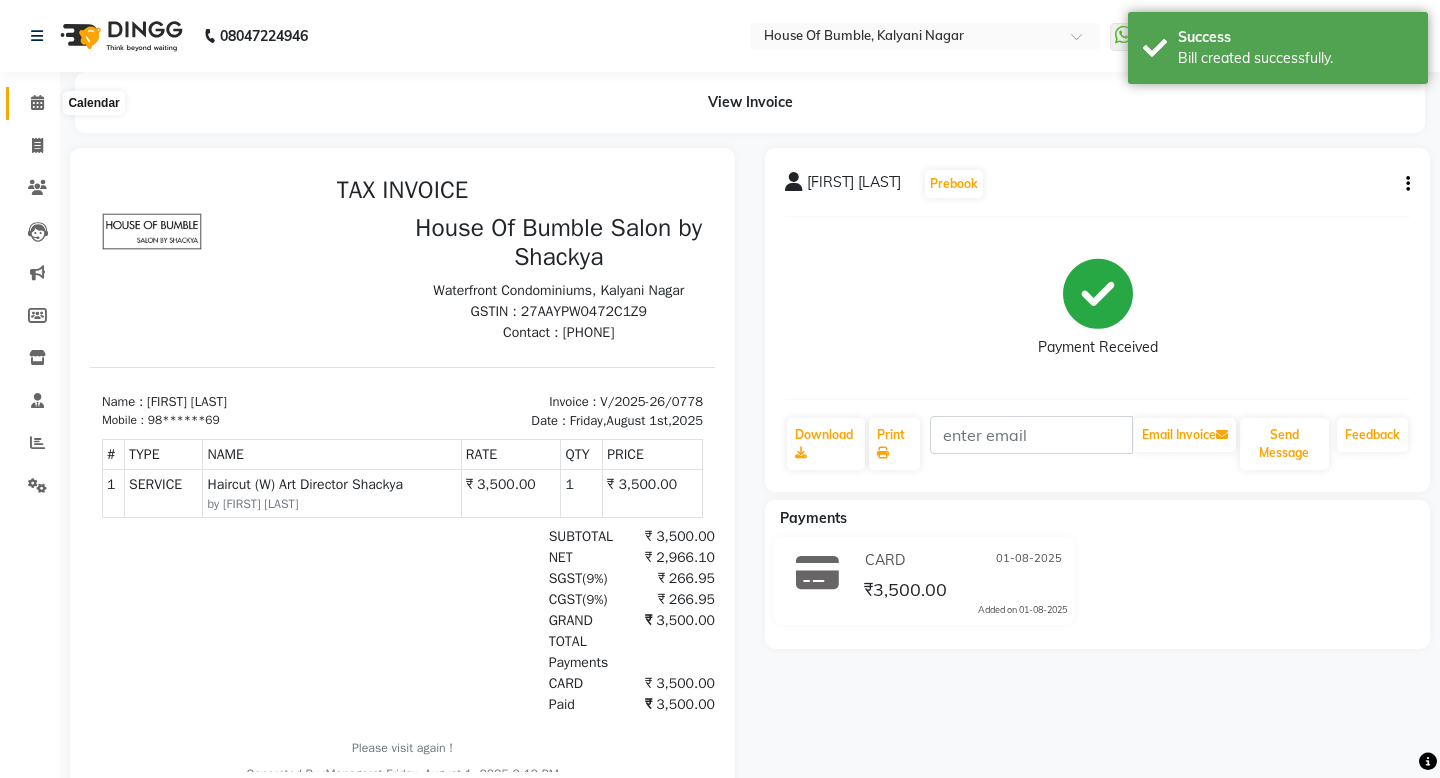 click 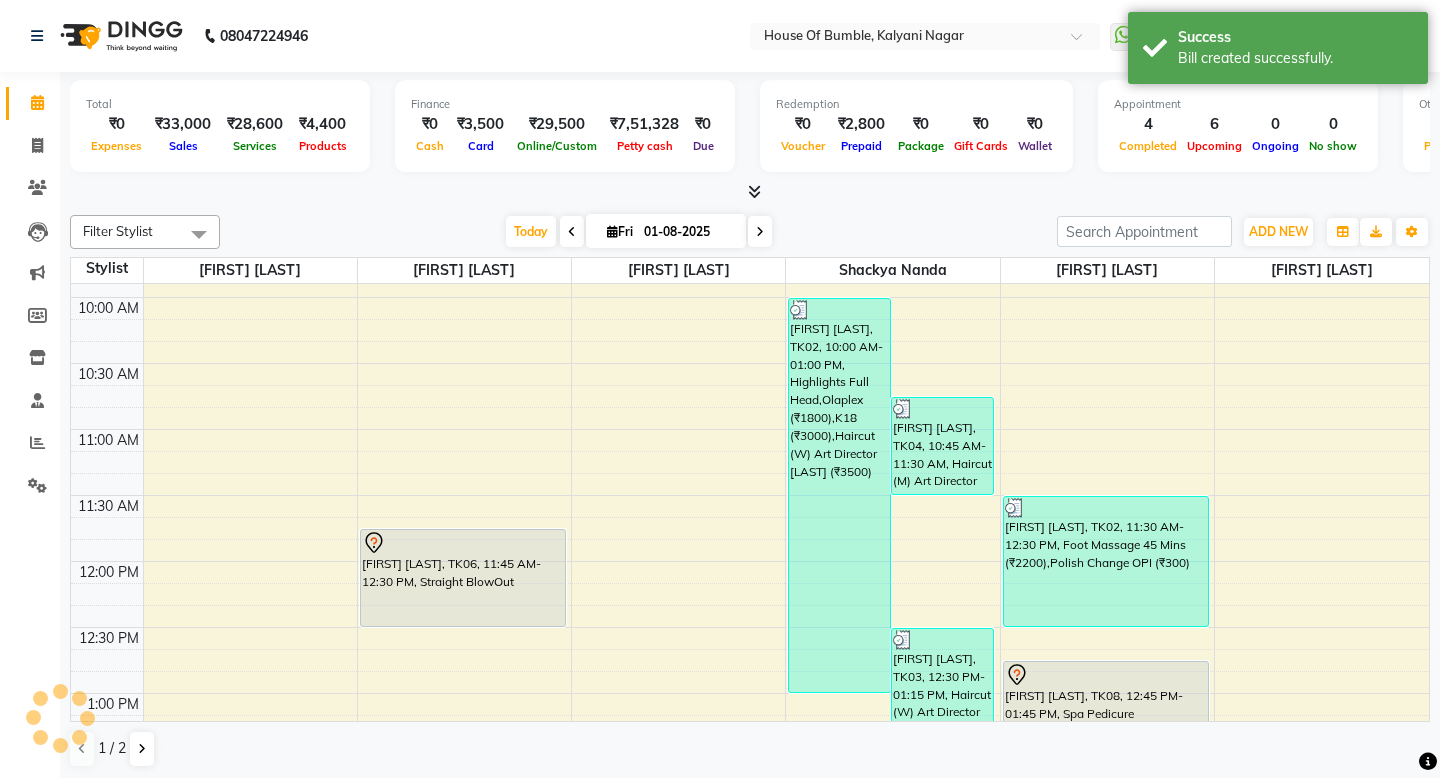 scroll, scrollTop: 531, scrollLeft: 0, axis: vertical 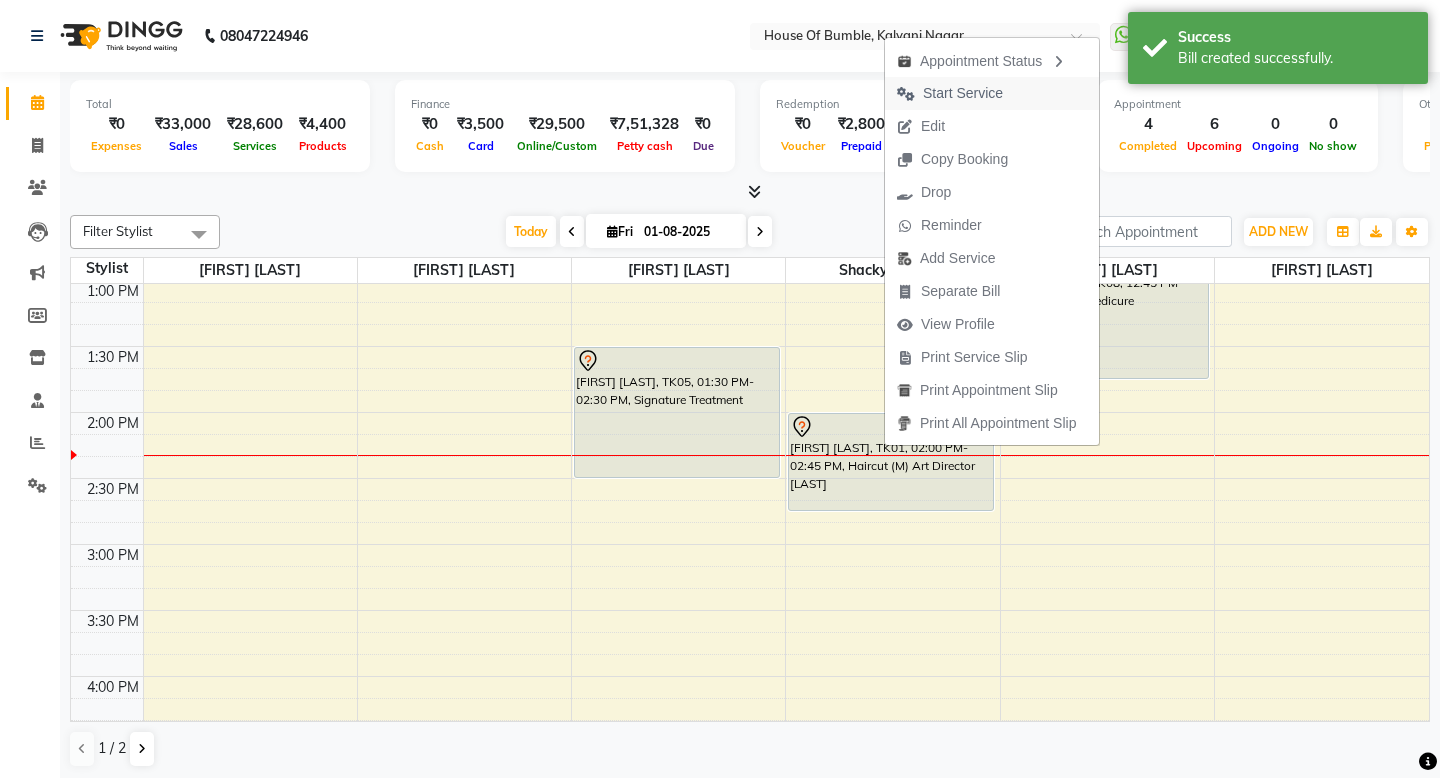 click on "Start Service" at bounding box center [950, 93] 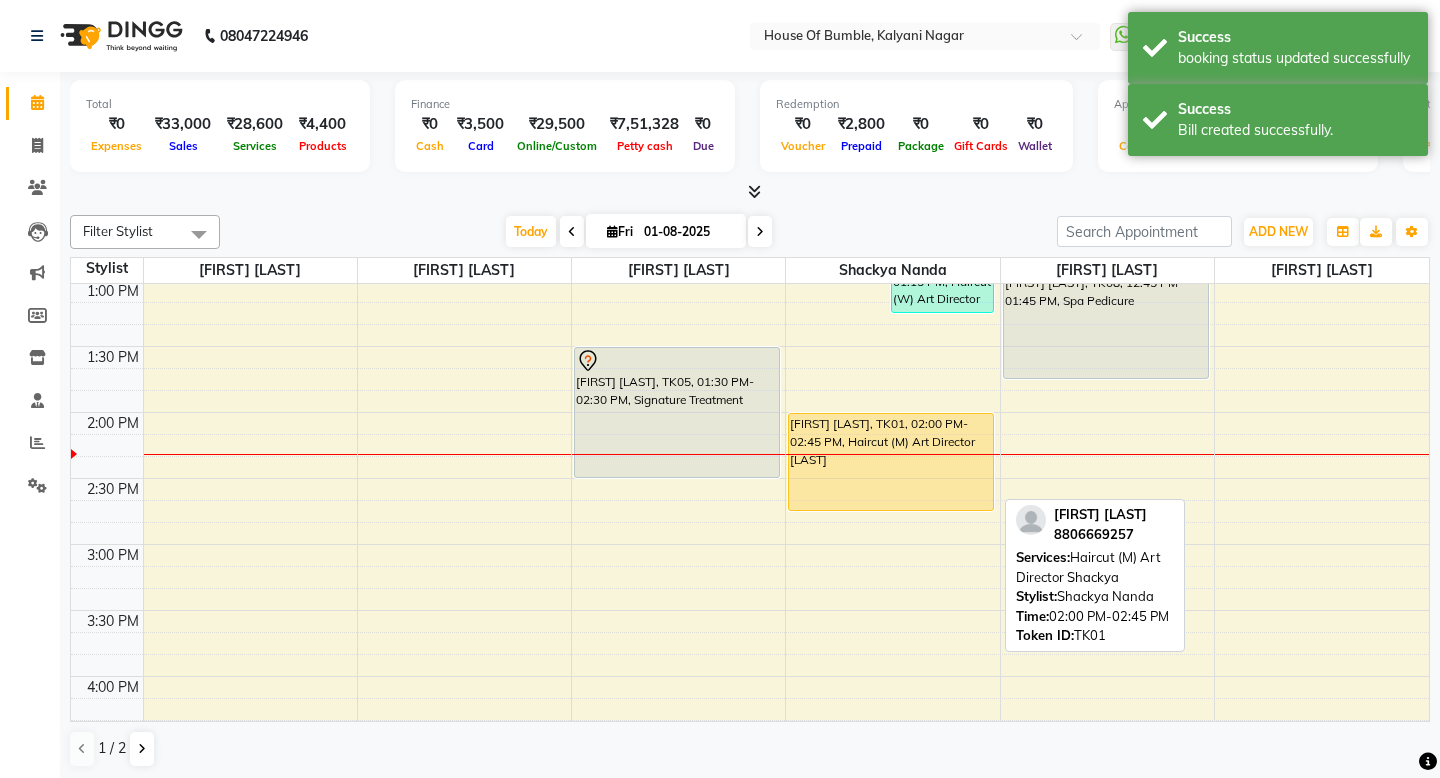 click on "[FIRST] [LAST], TK01, 02:00 PM-02:45 PM, Haircut (M) Art Director Shackya" at bounding box center [891, 462] 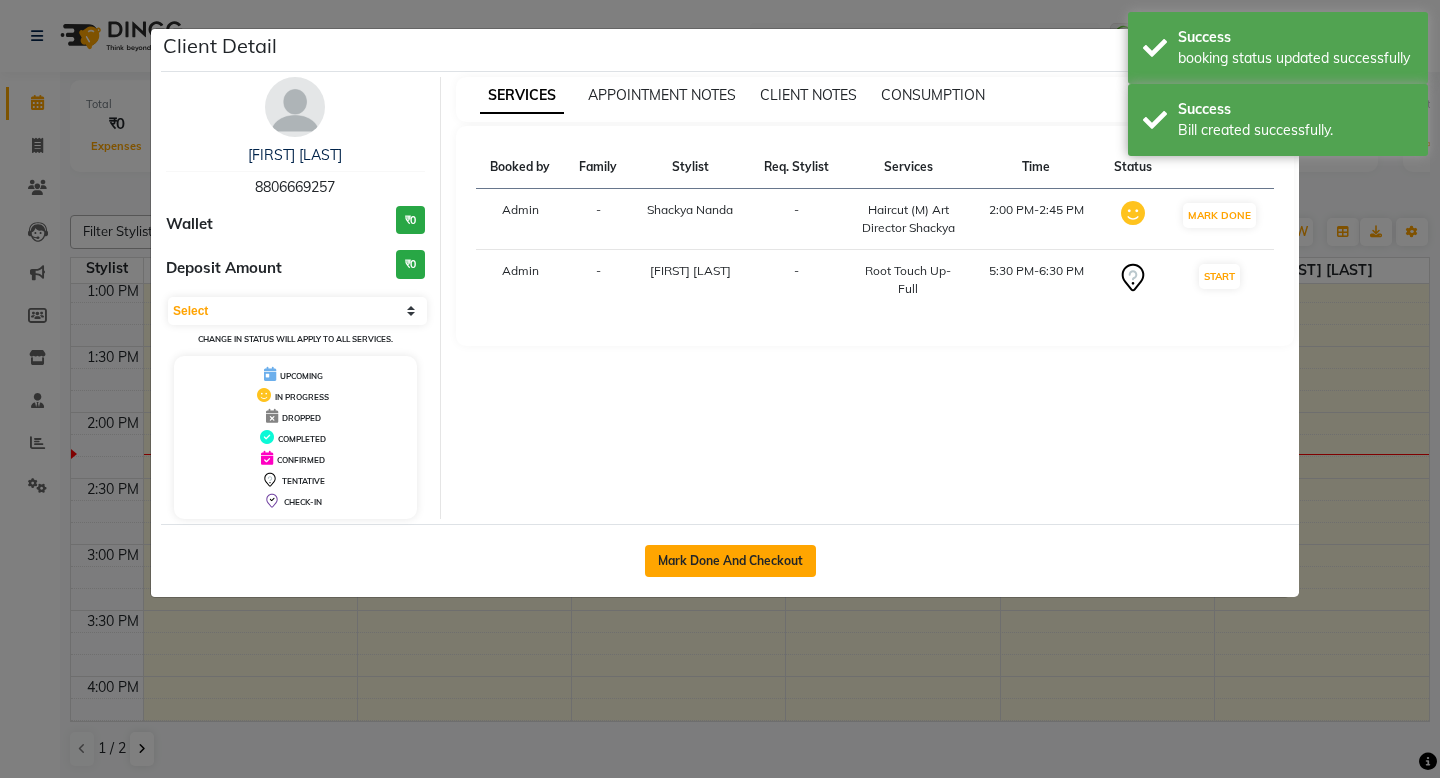click on "Mark Done And Checkout" 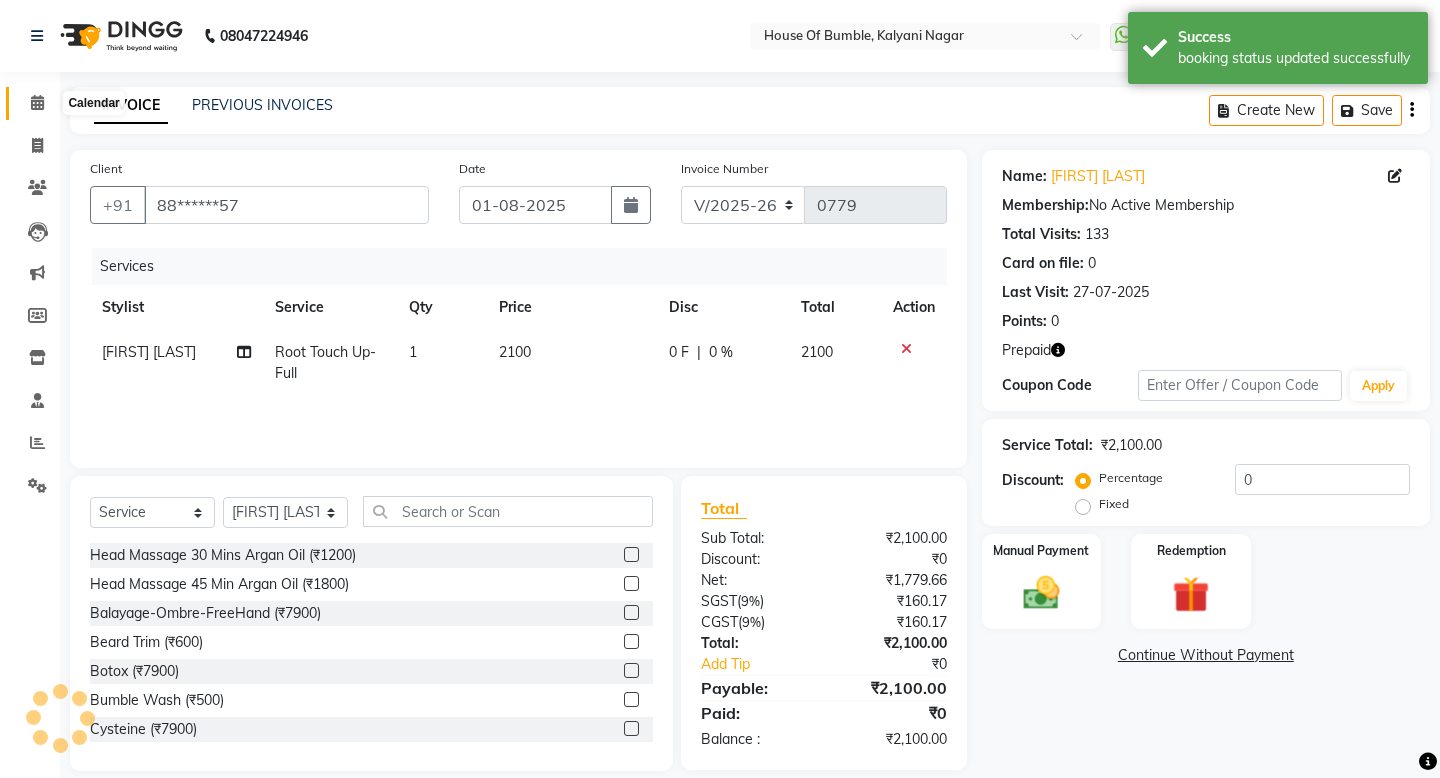 click 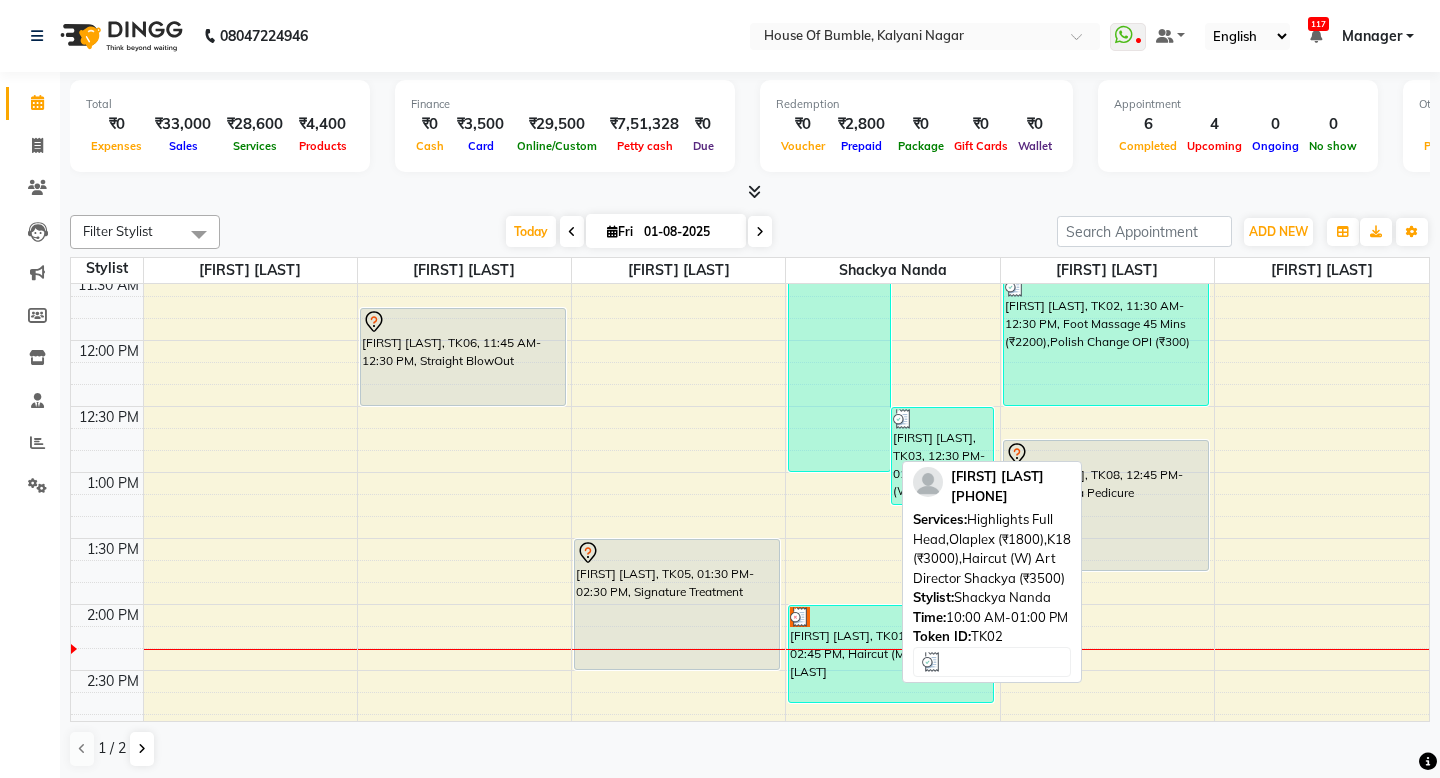 scroll, scrollTop: 338, scrollLeft: 0, axis: vertical 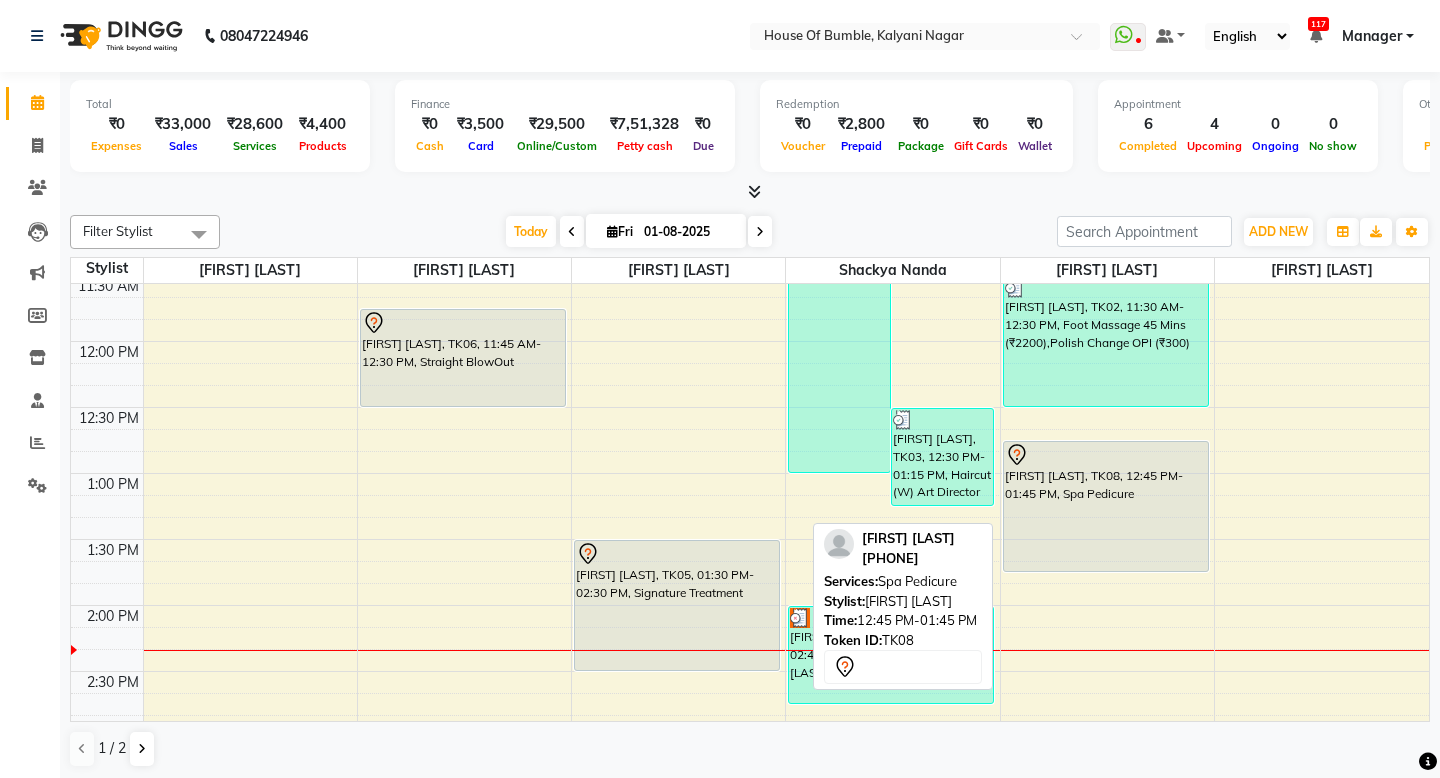 click at bounding box center (1106, 455) 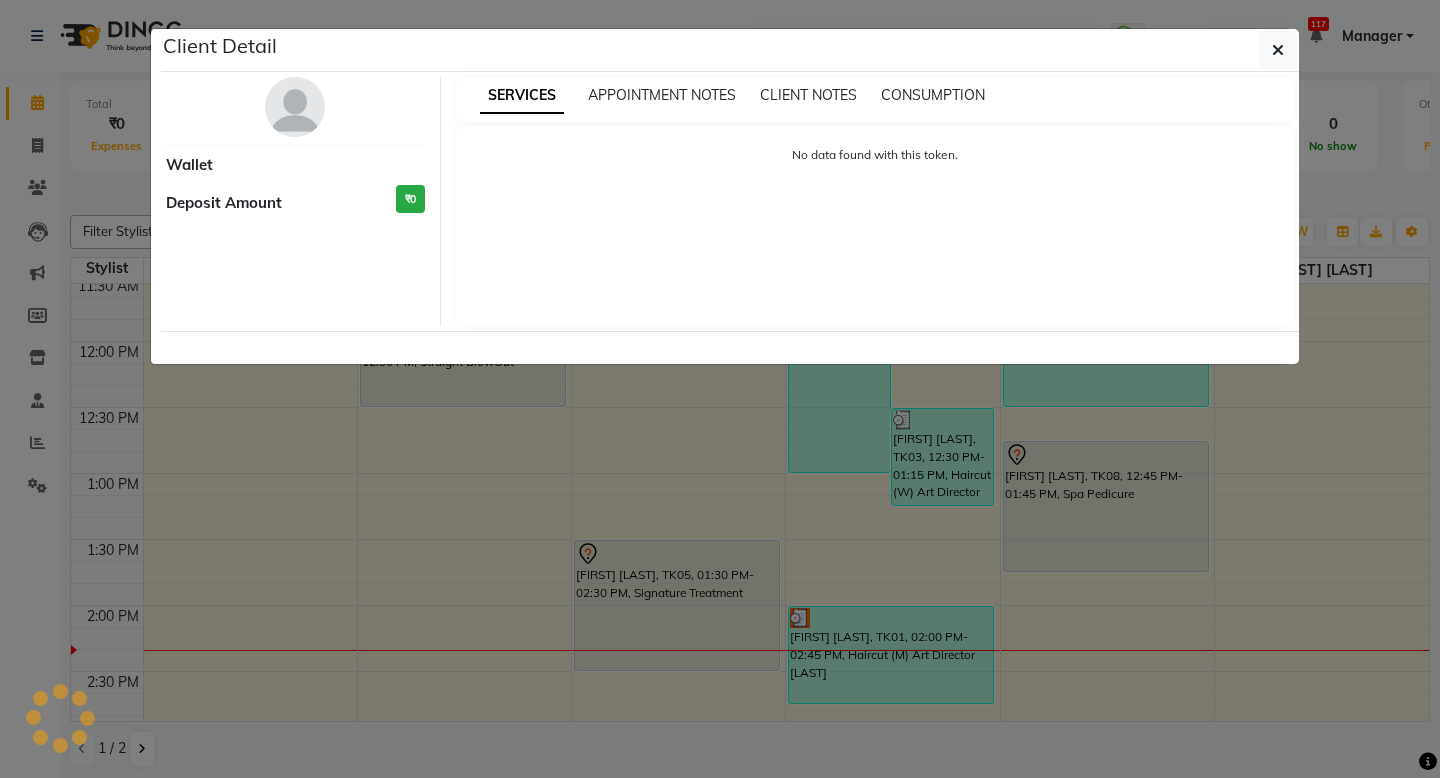 select on "7" 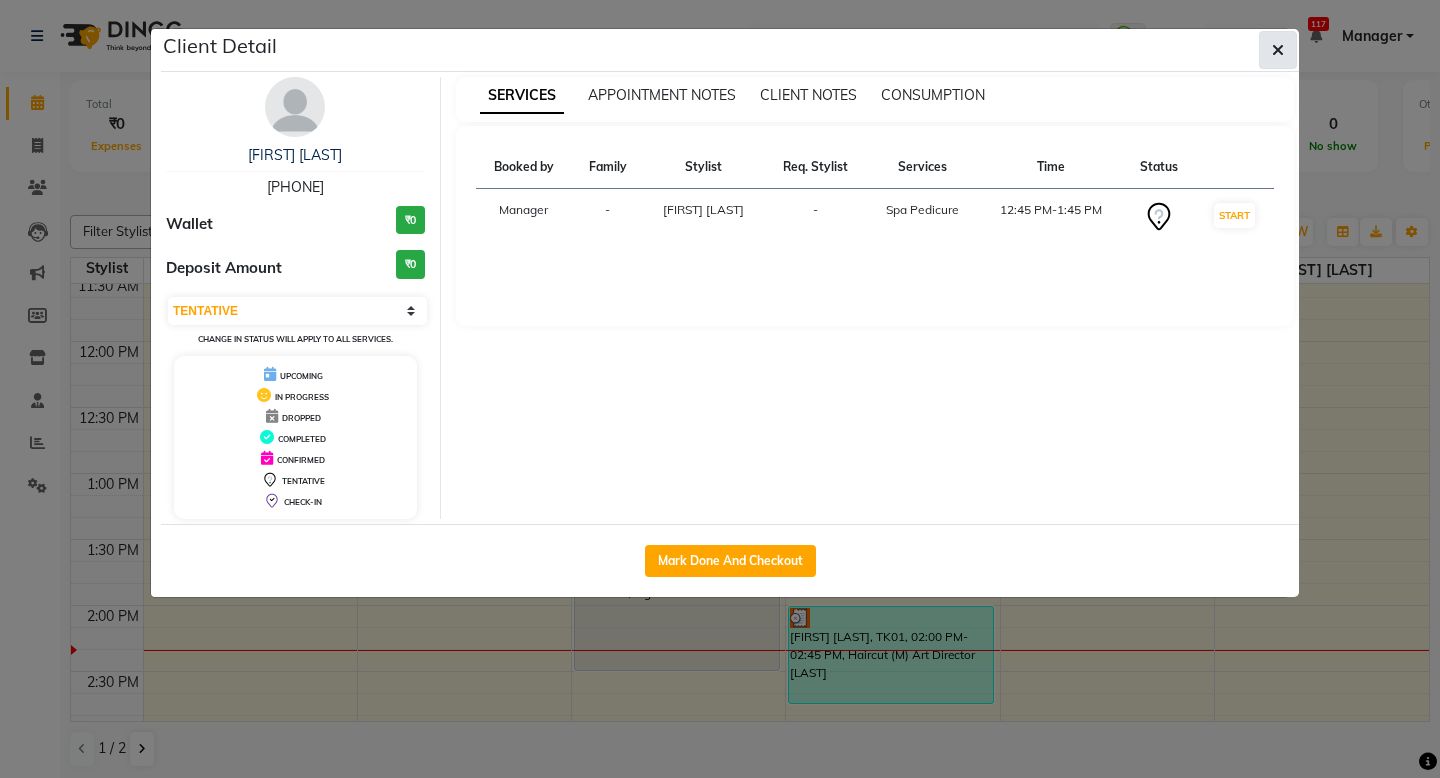 click 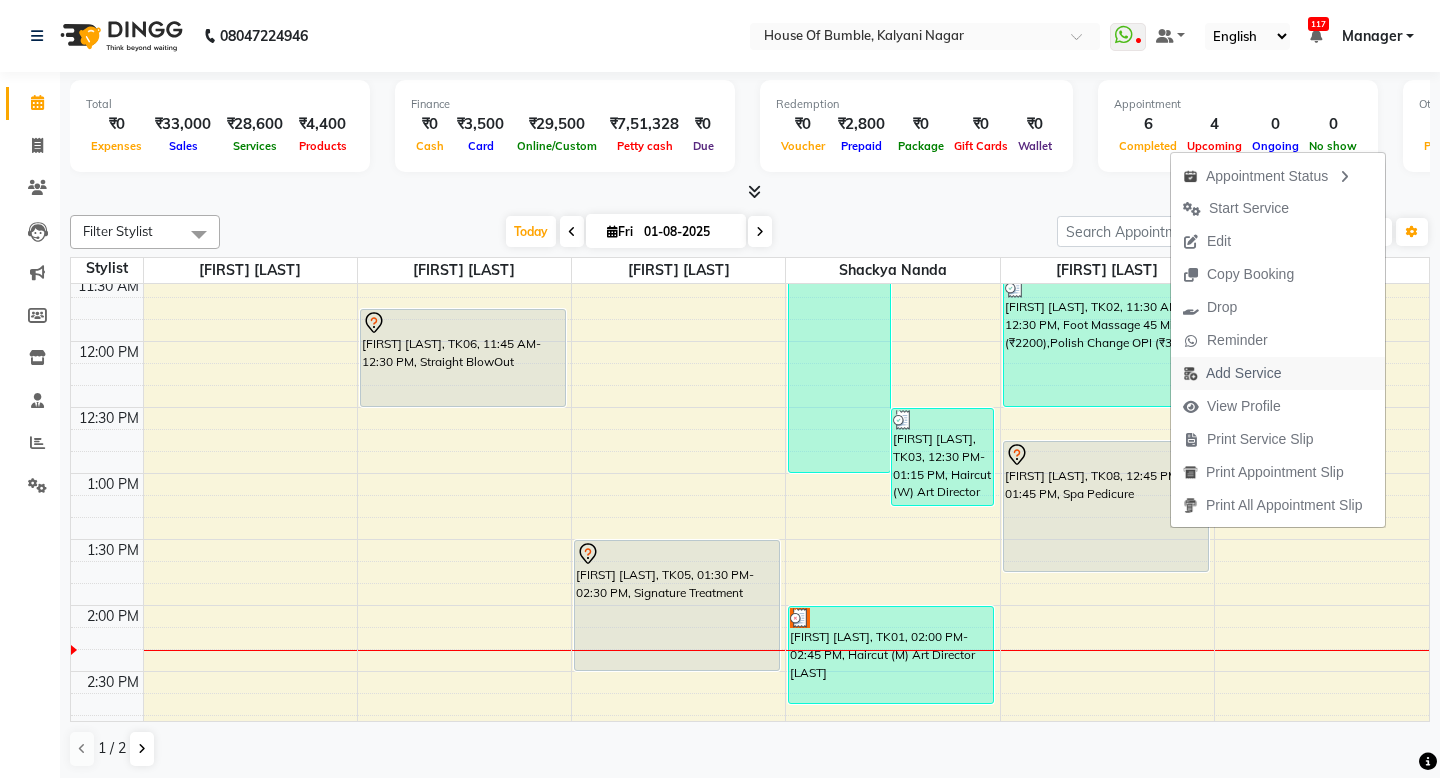 click on "Add Service" at bounding box center [1243, 373] 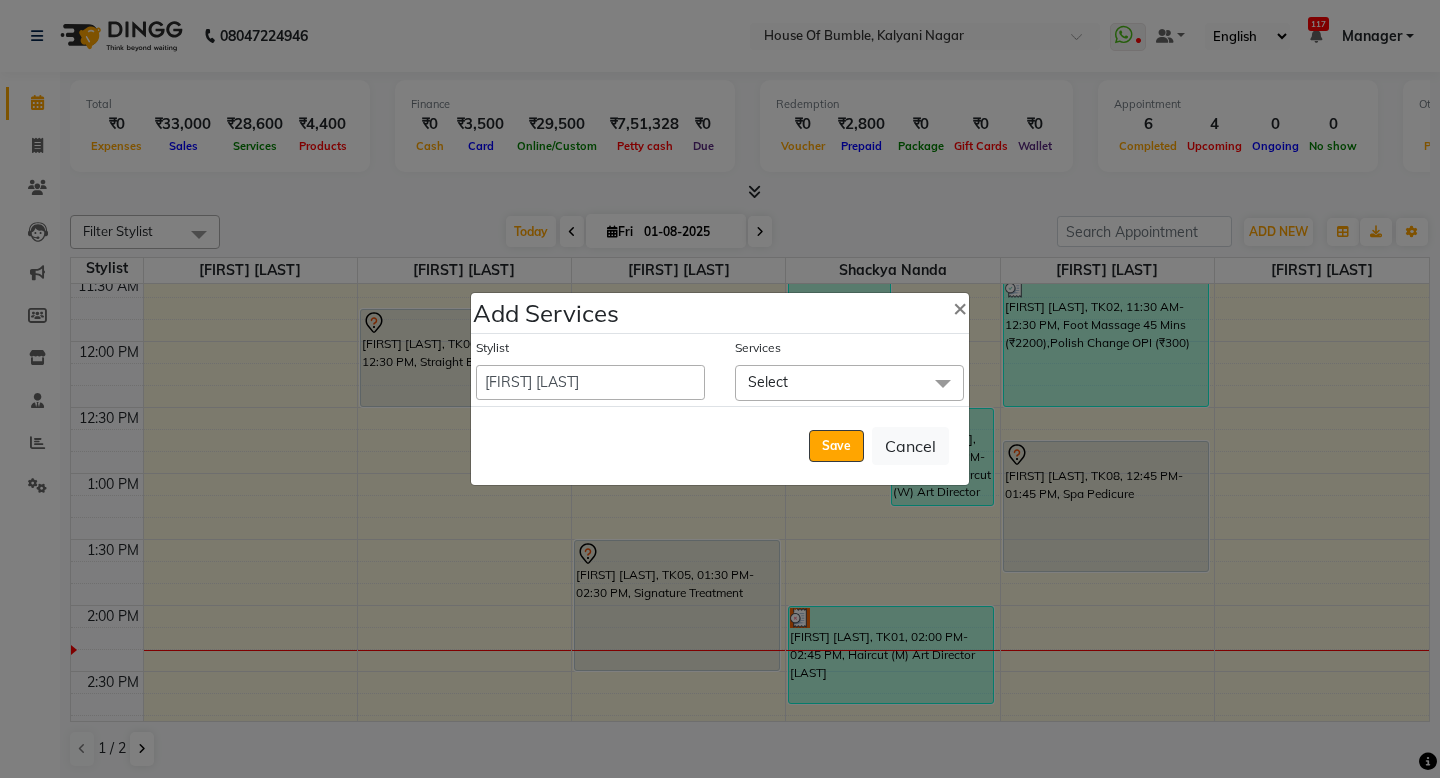 click on "Select" 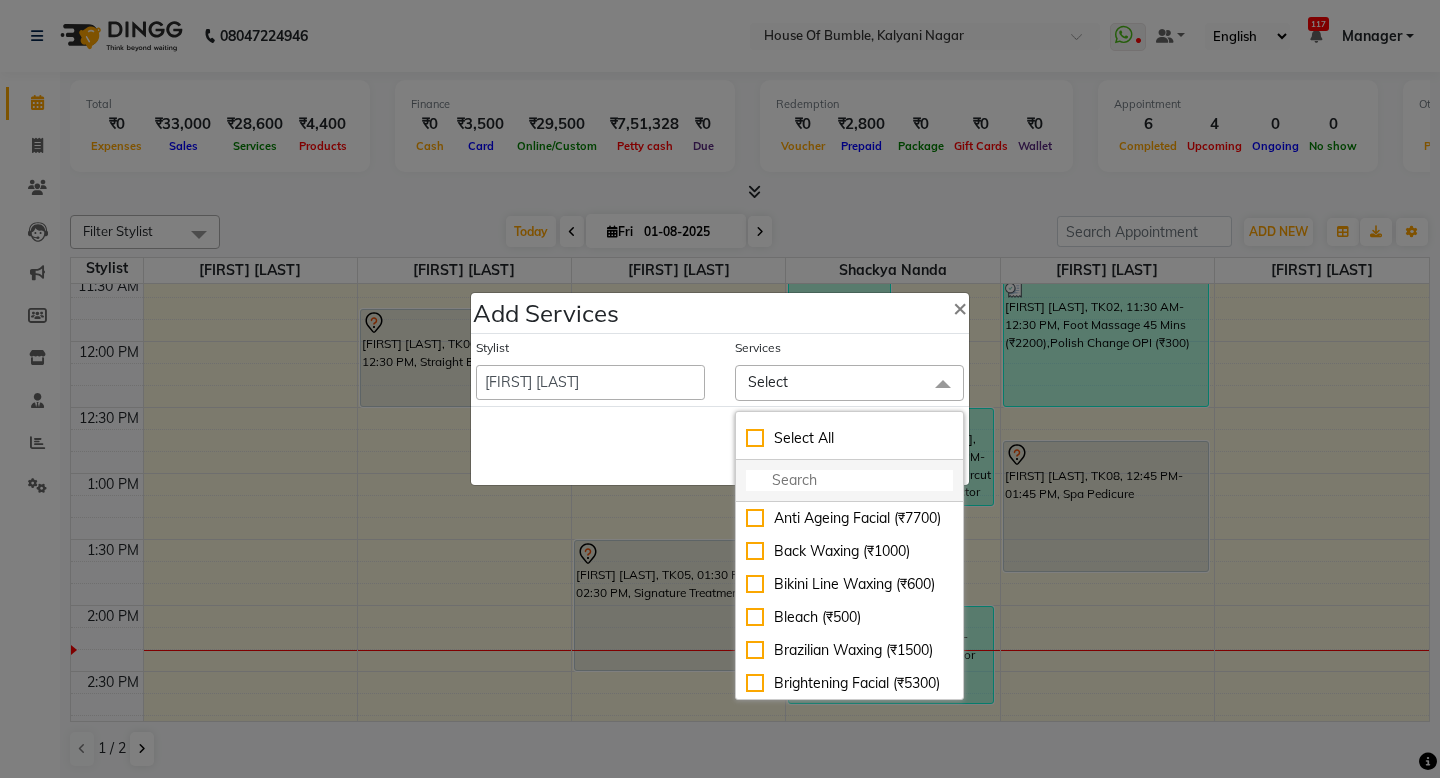 click 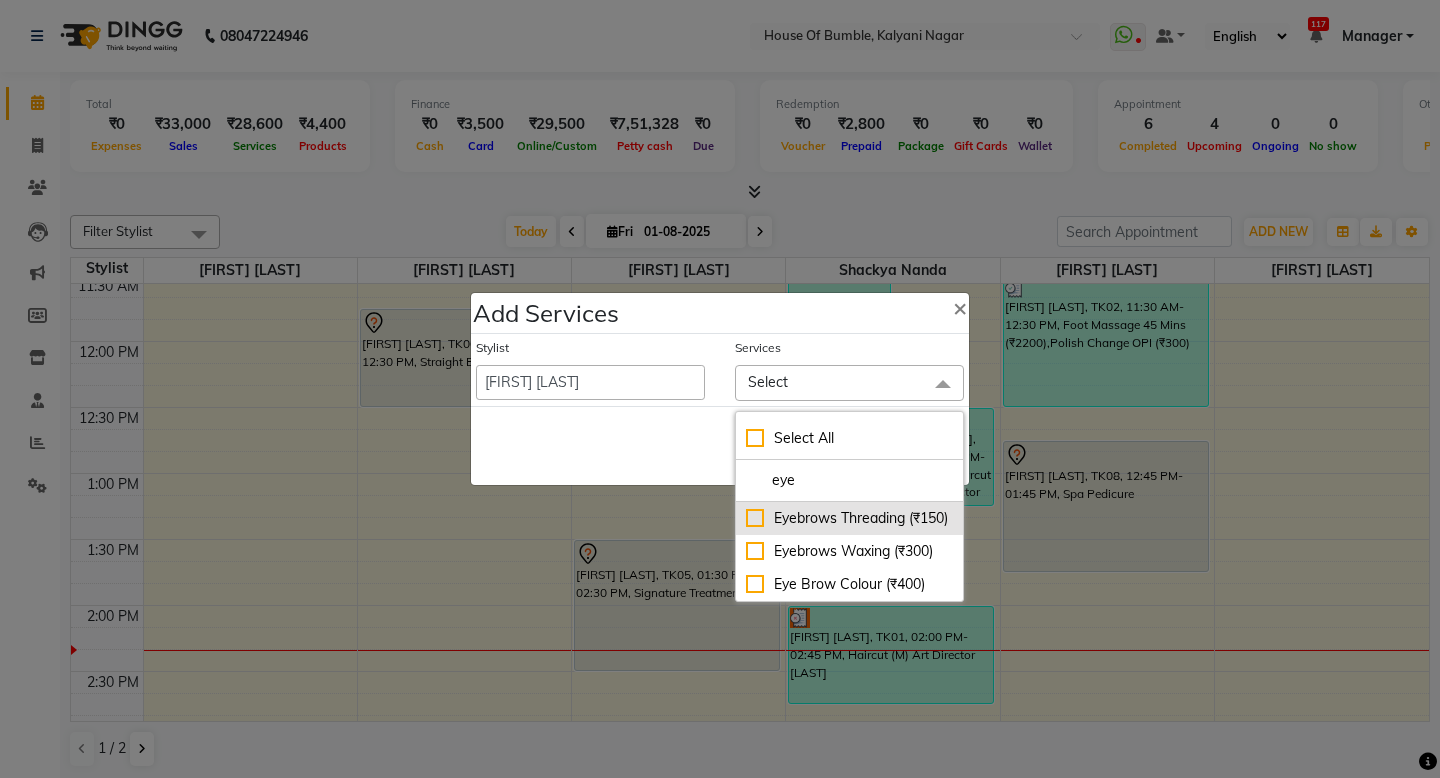 type on "eye" 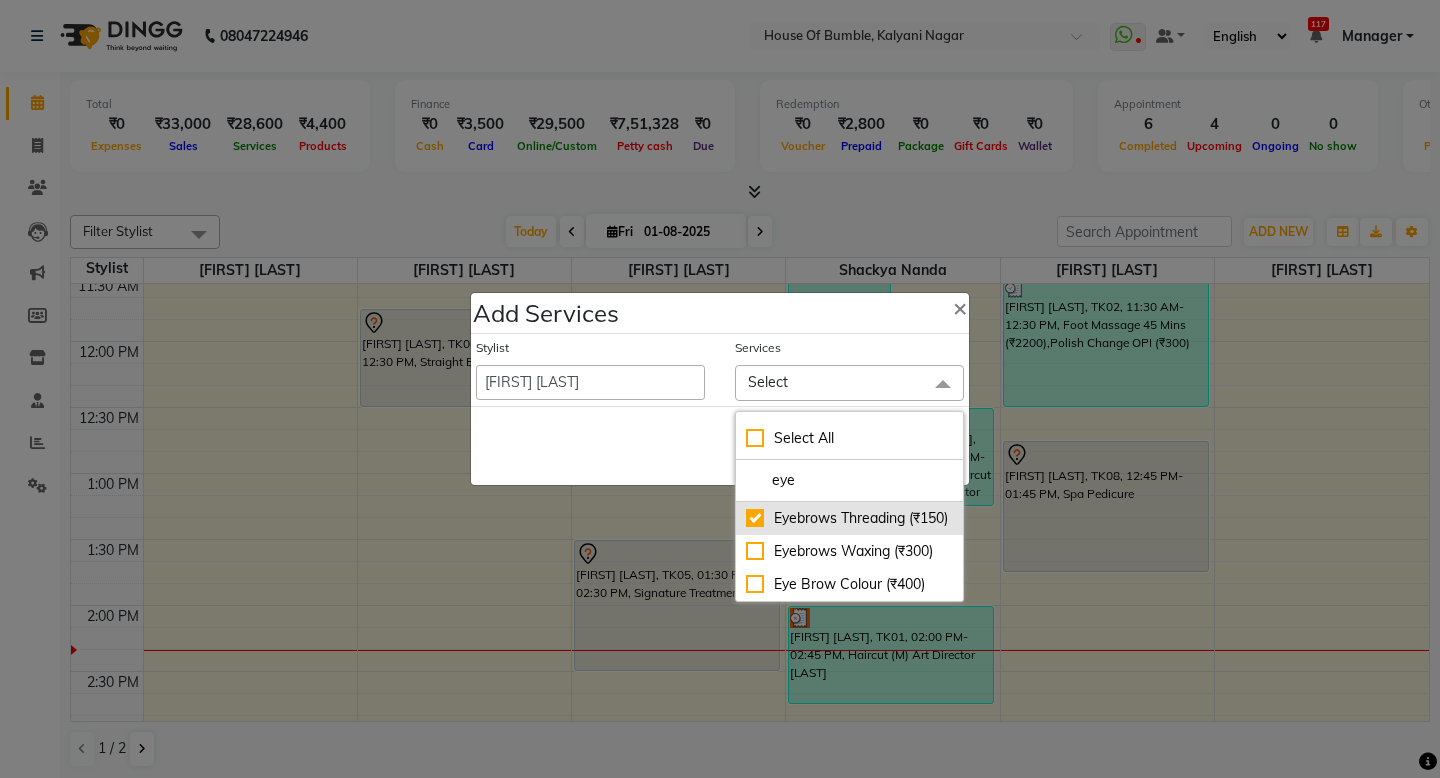 checkbox on "true" 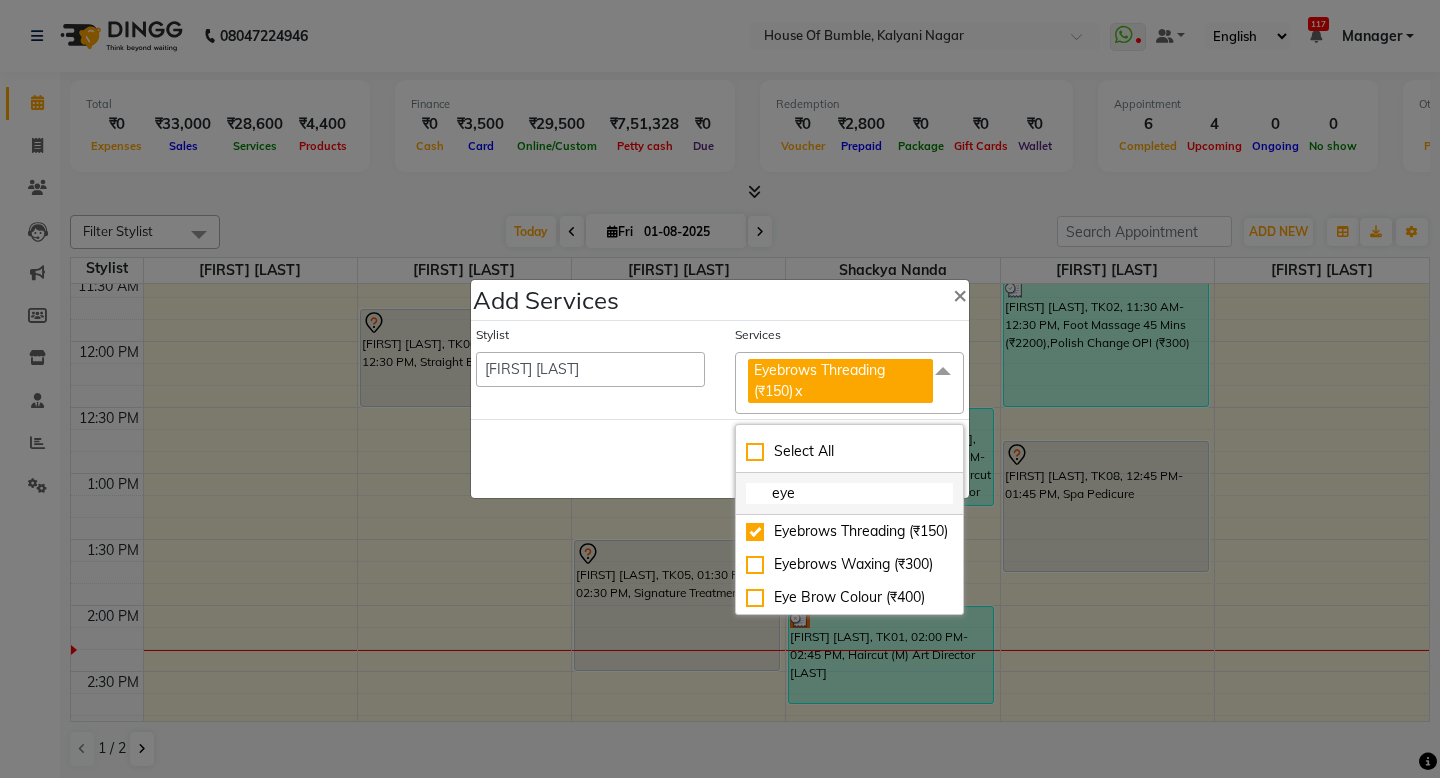 click on "eye" 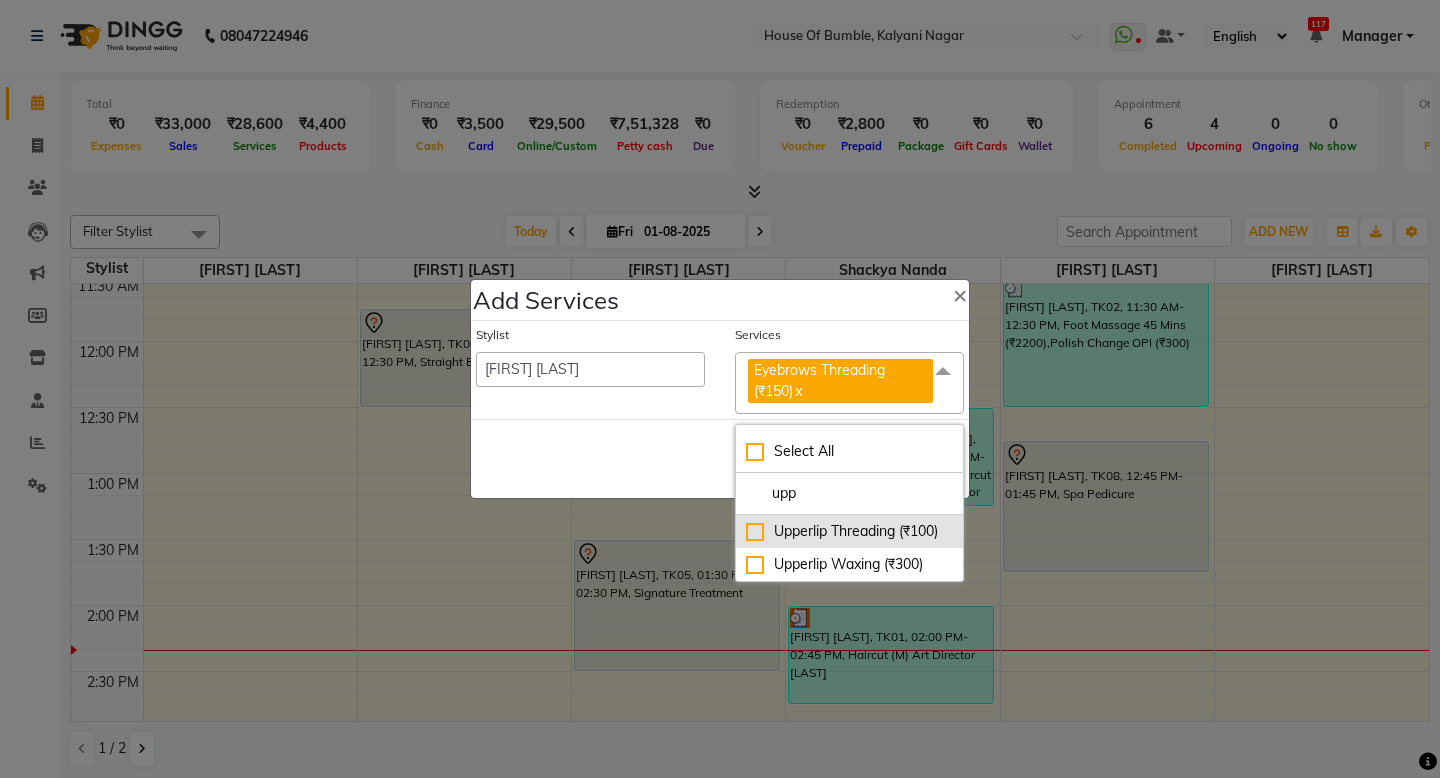 type on "upp" 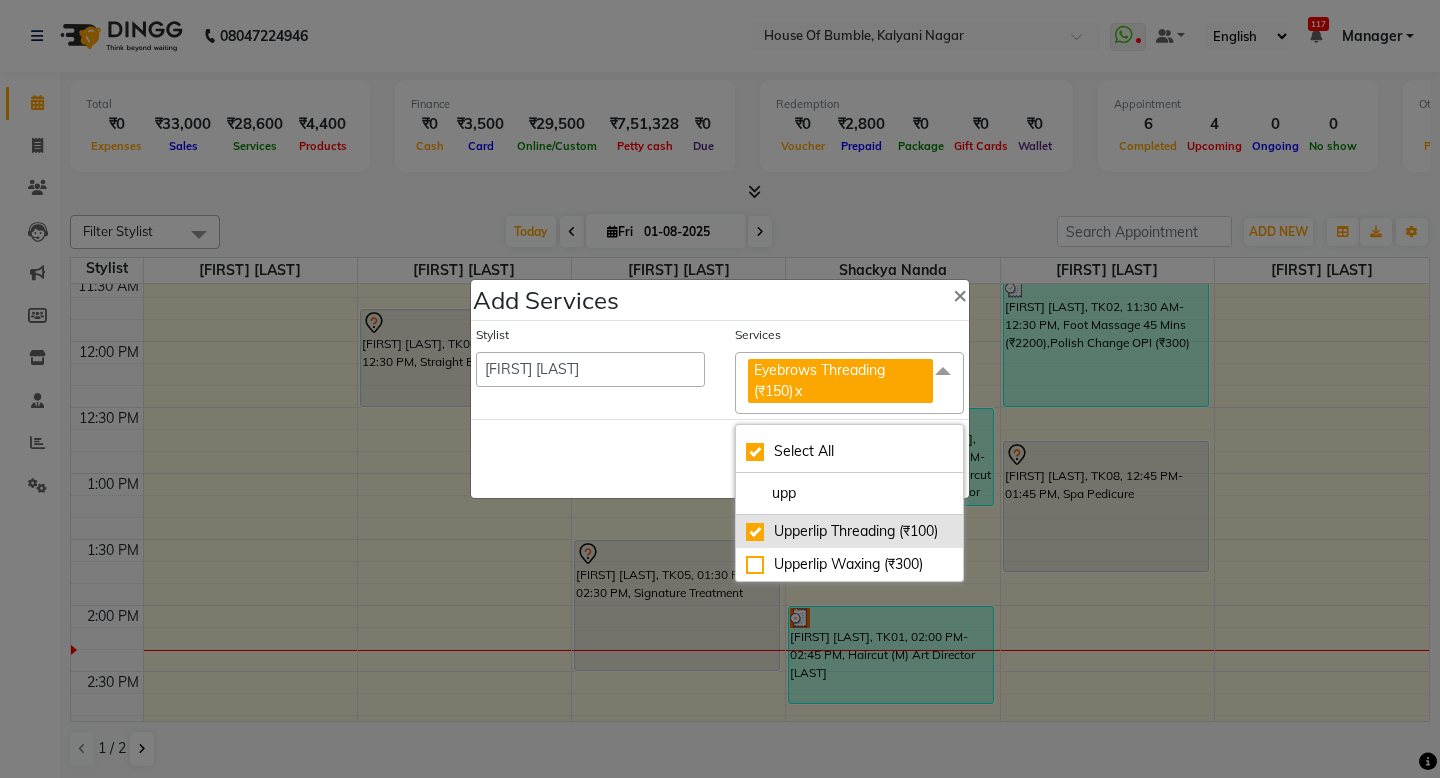 checkbox on "true" 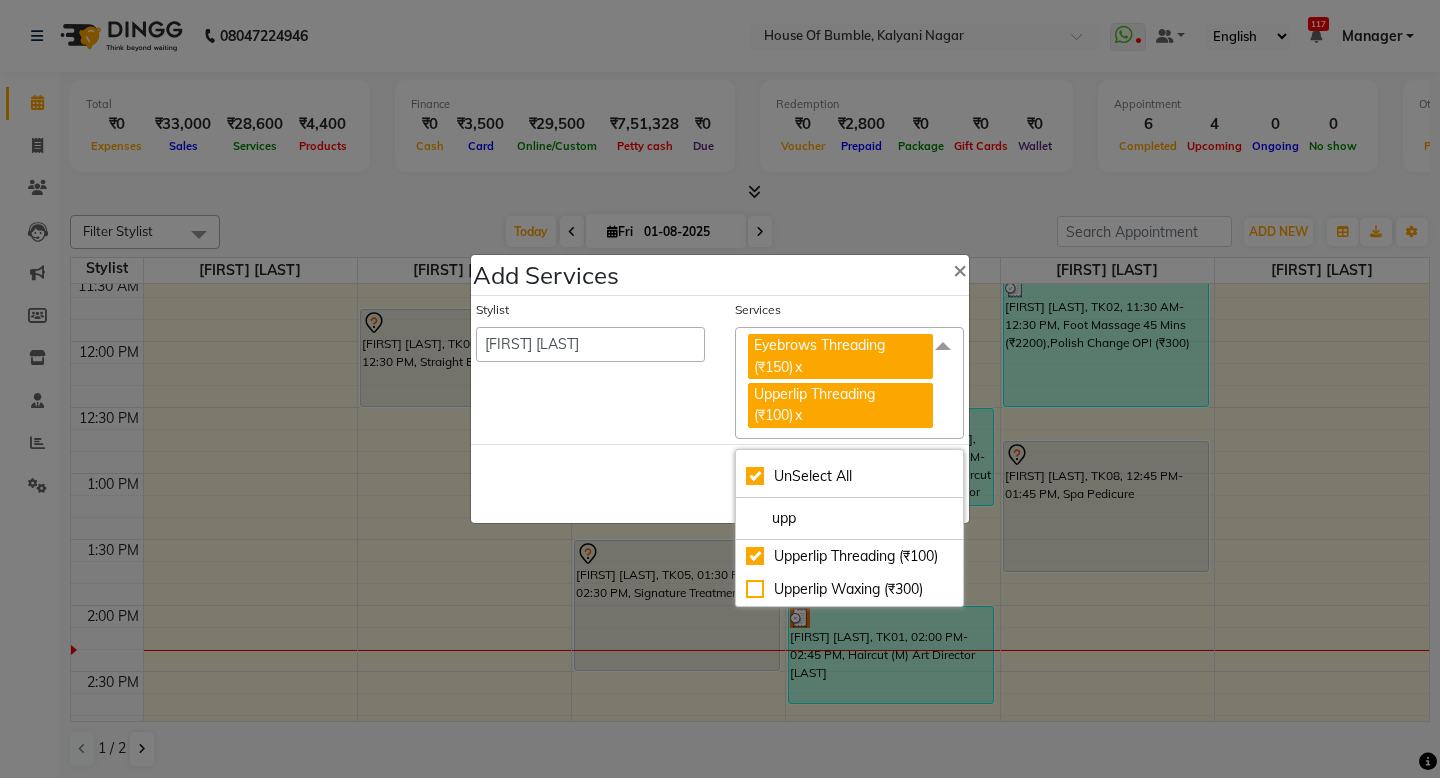 click on "Save   Cancel" 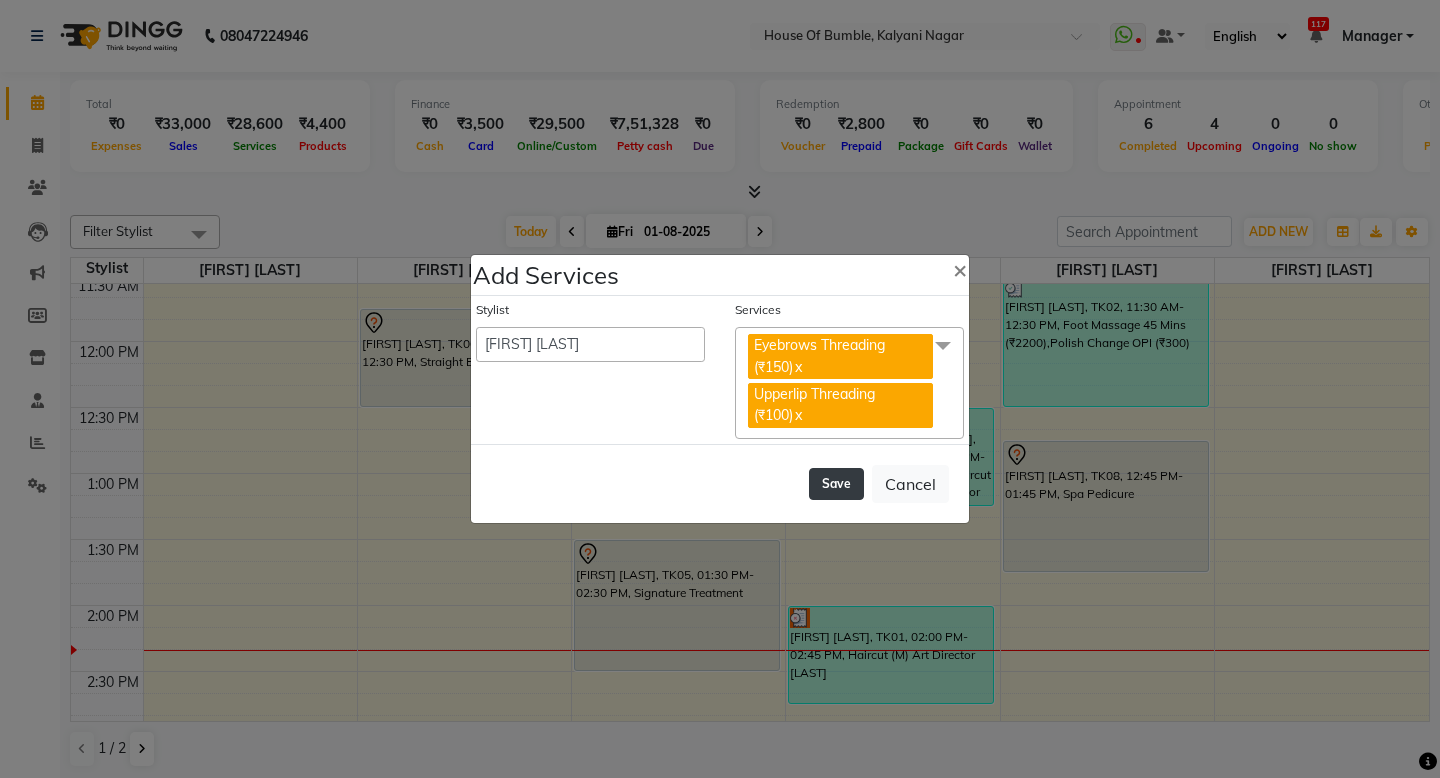 click on "Save" 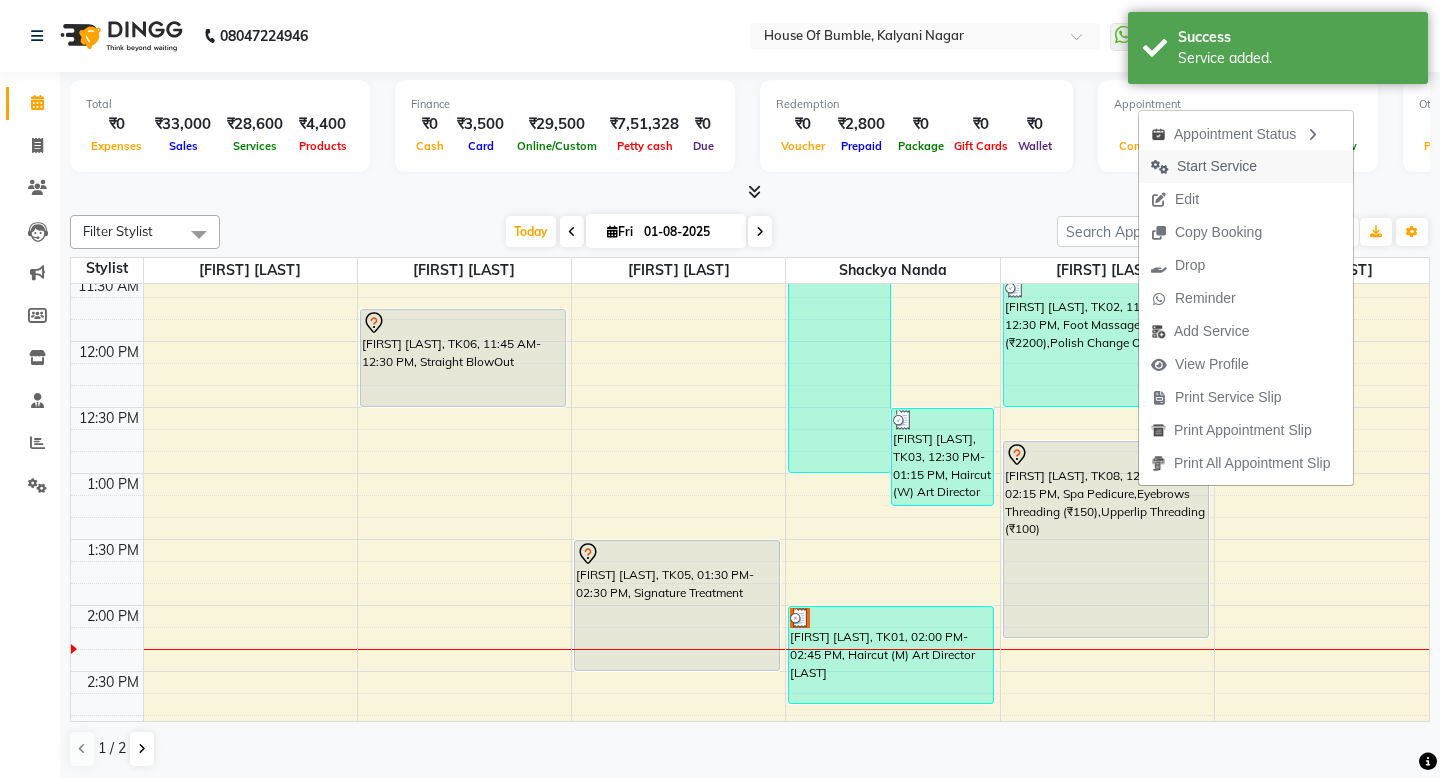 click on "Start Service" at bounding box center [1217, 166] 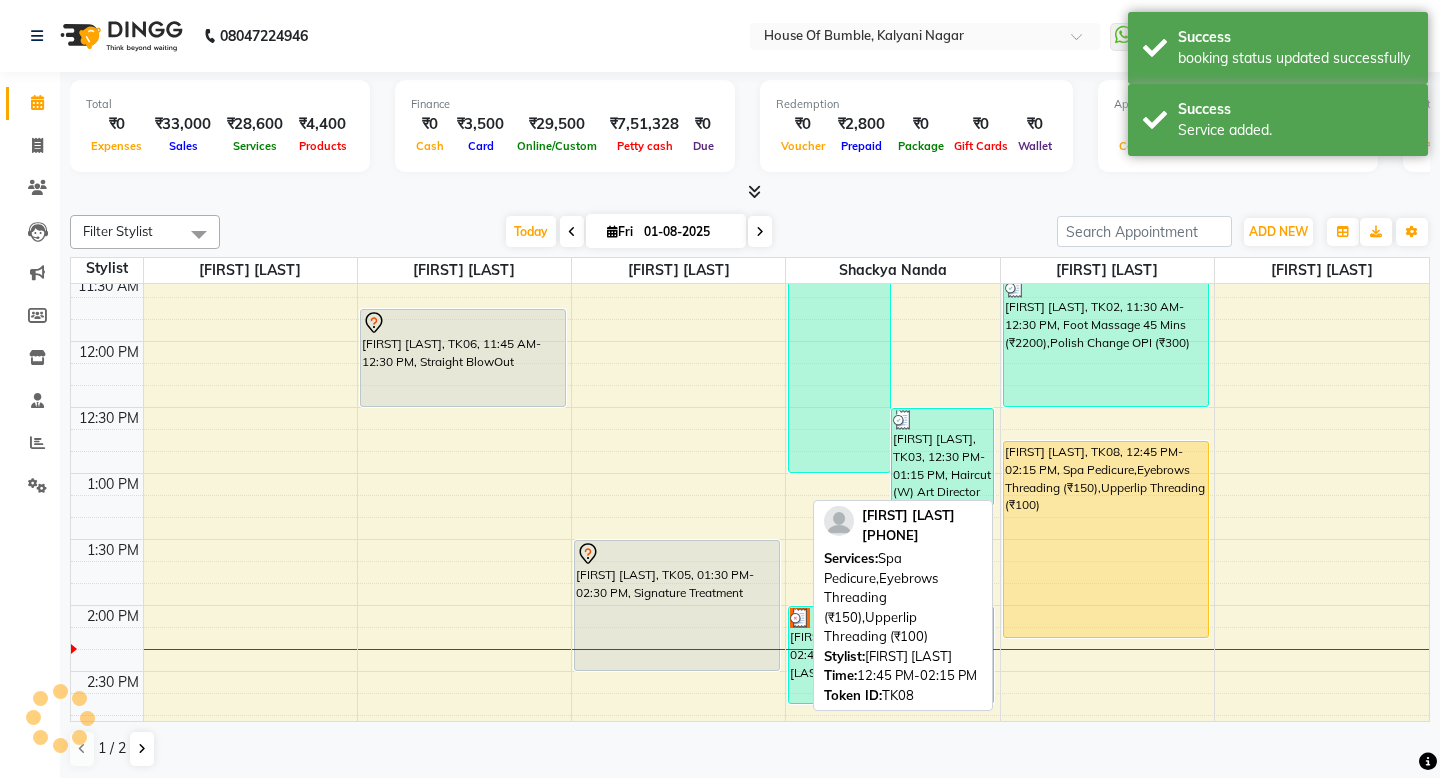 click on "Sunita Ghanshani, TK08, 12:45 PM-02:15 PM, Spa Pedicure,Eyebrows Threading (₹150),Upperlip Threading (₹100)" at bounding box center [1106, 539] 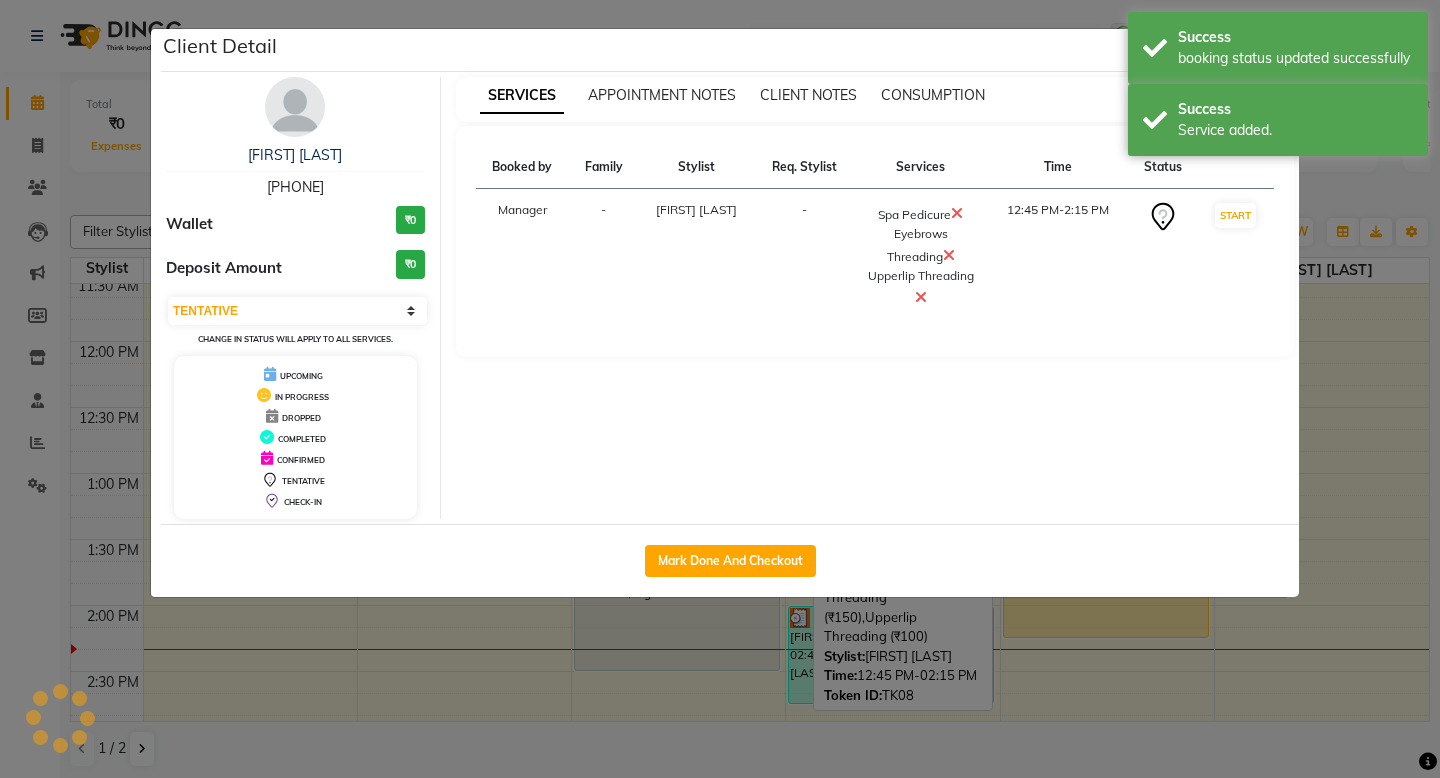 select on "1" 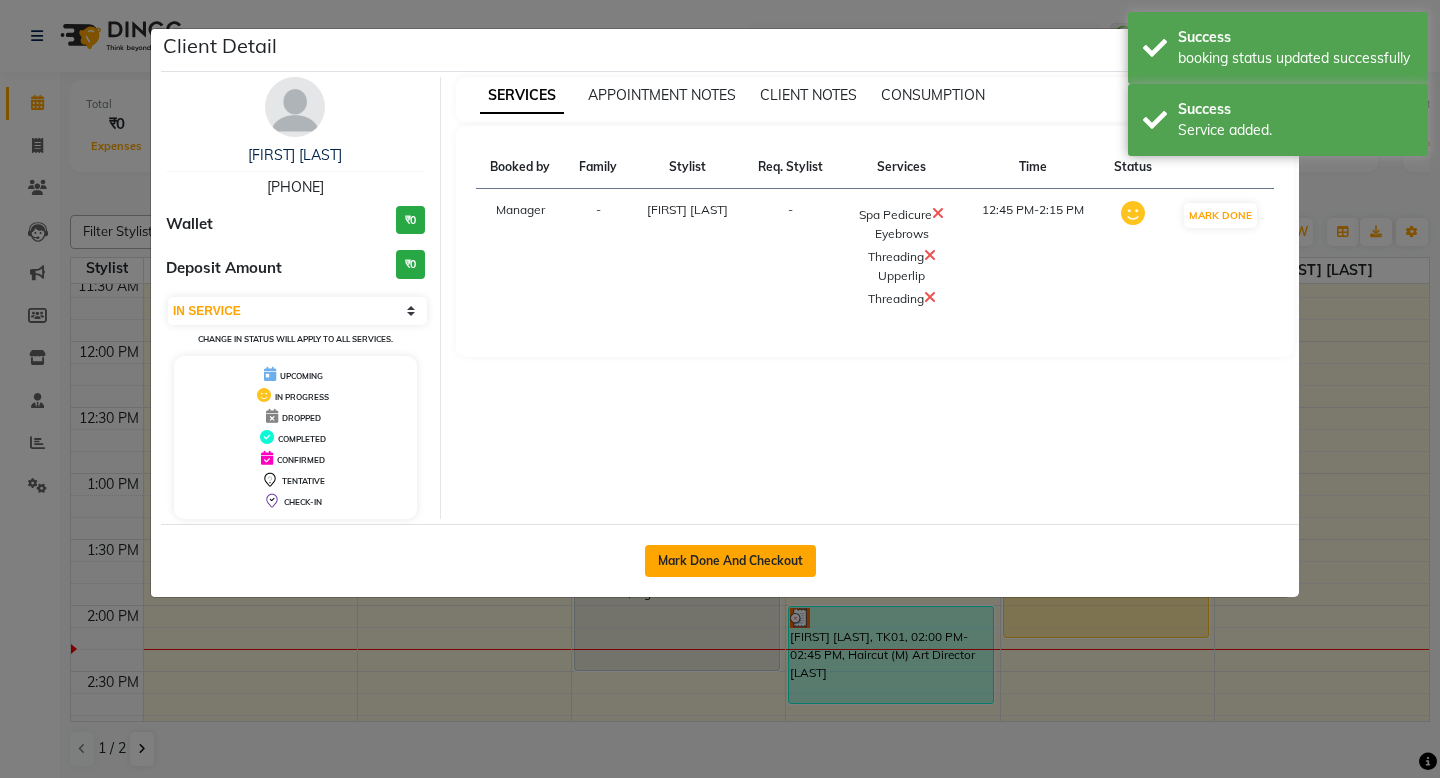 click on "Mark Done And Checkout" 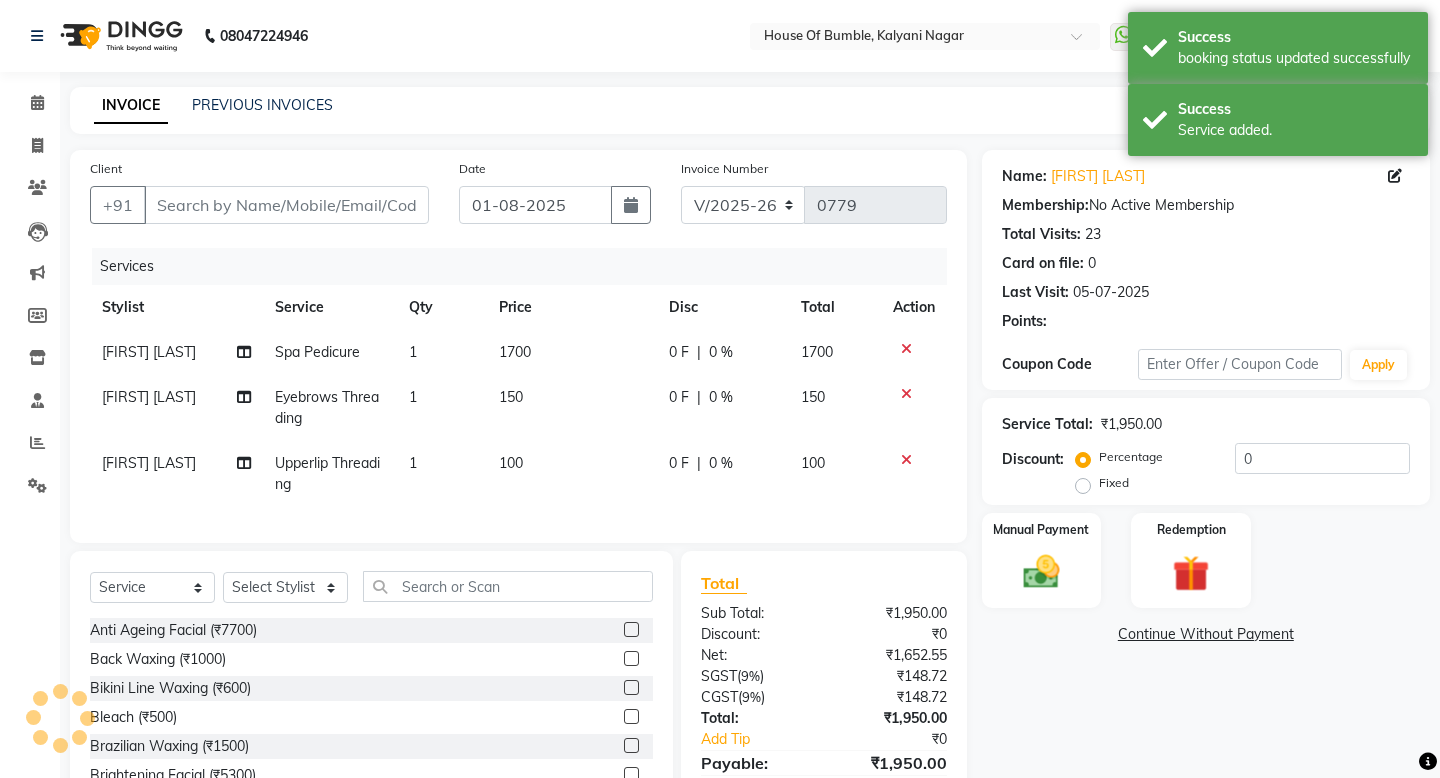type on "90******28" 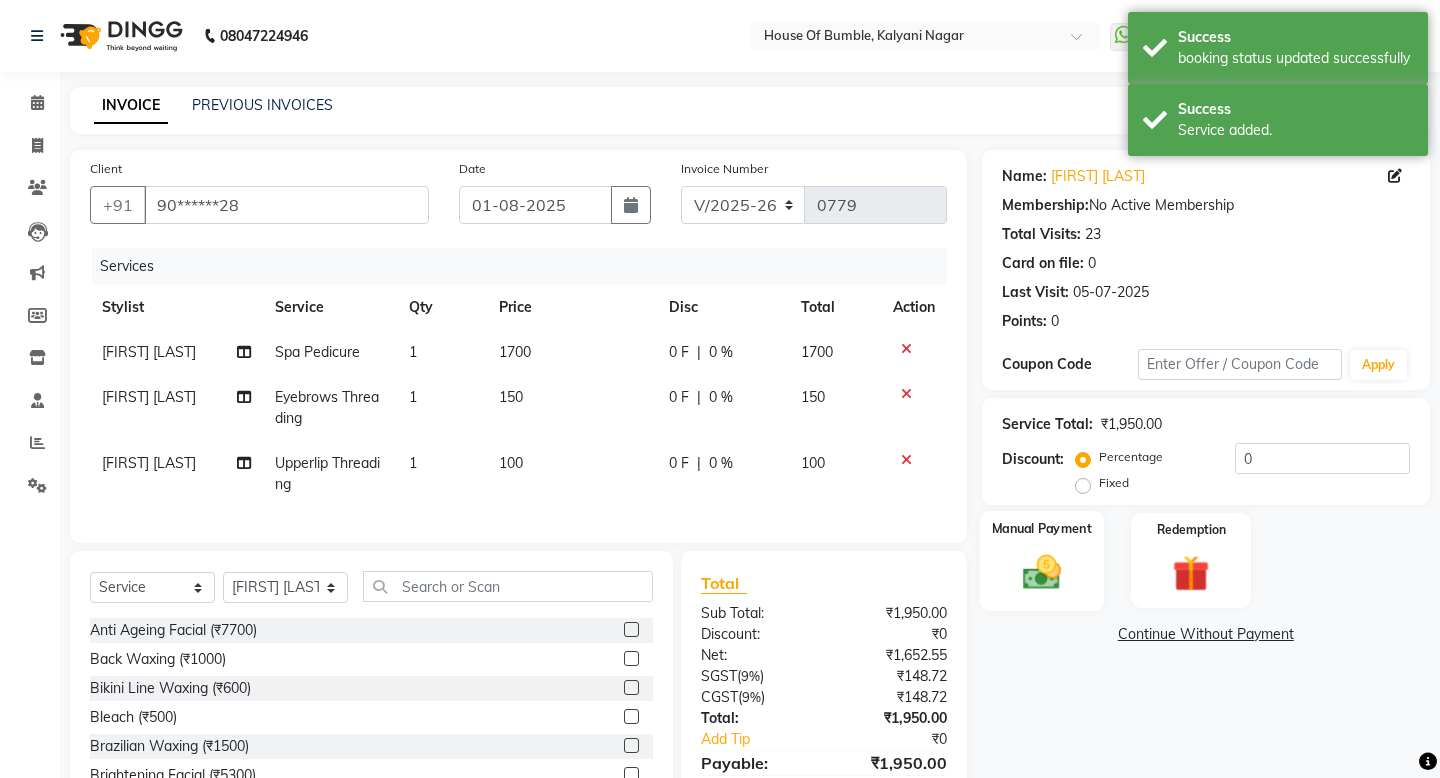 click on "Manual Payment" 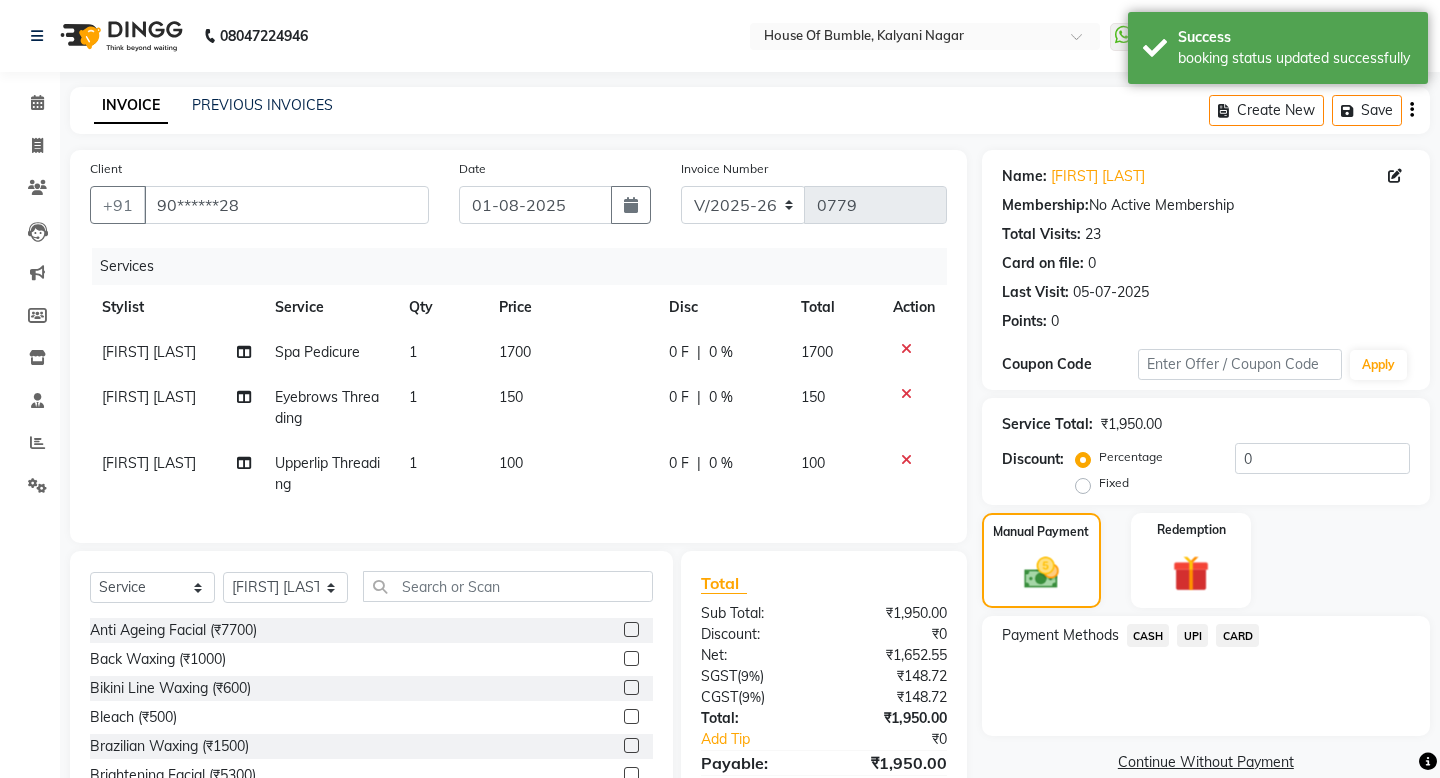 click on "CARD" 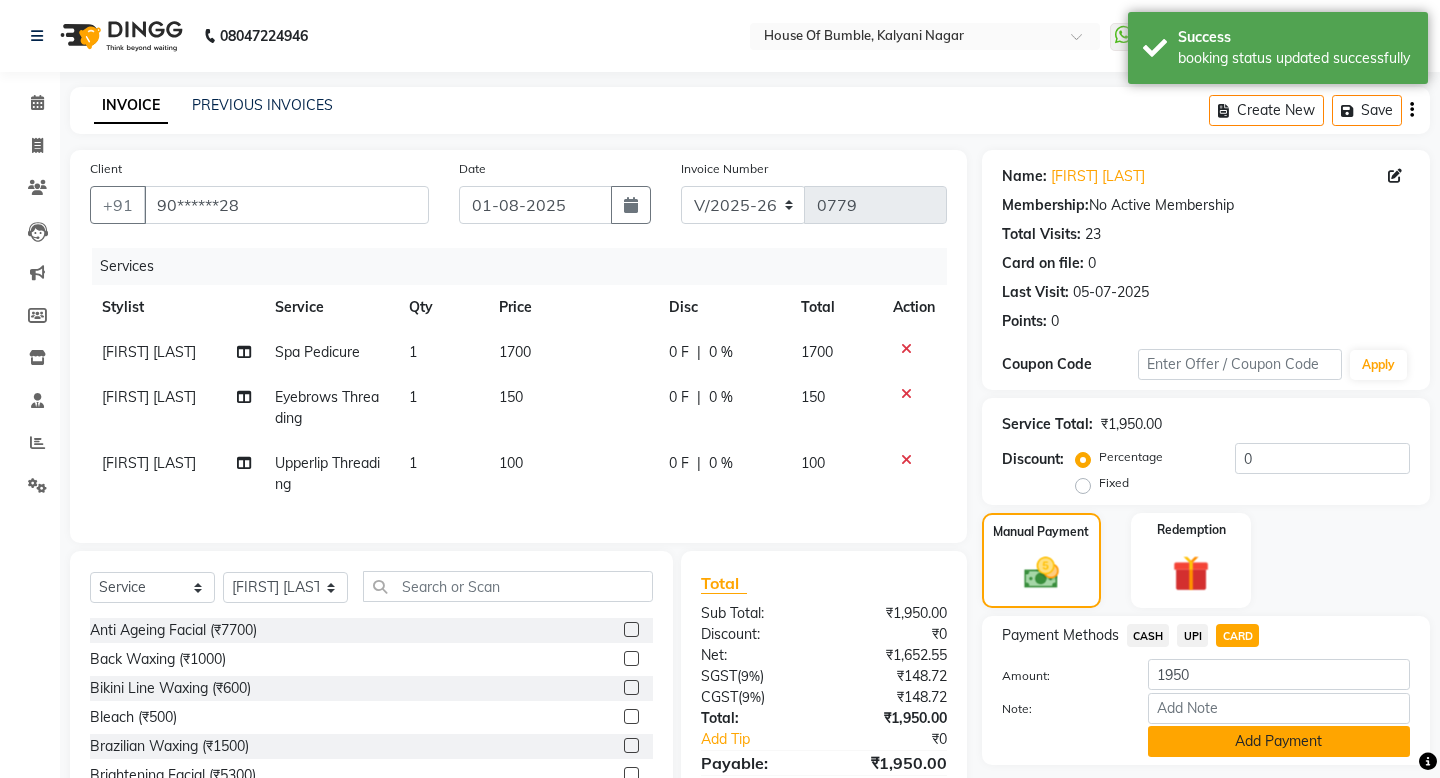 click on "Add Payment" 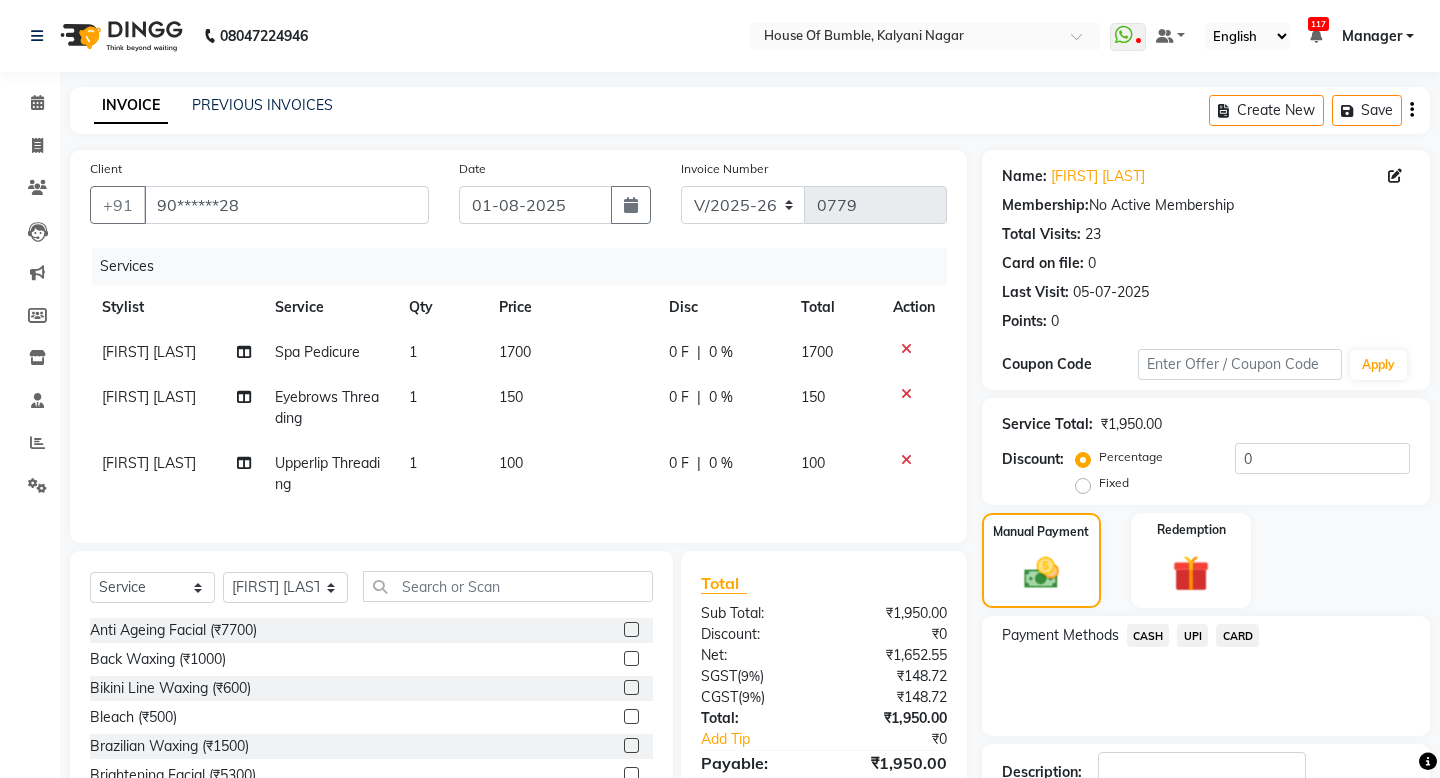 scroll, scrollTop: 142, scrollLeft: 0, axis: vertical 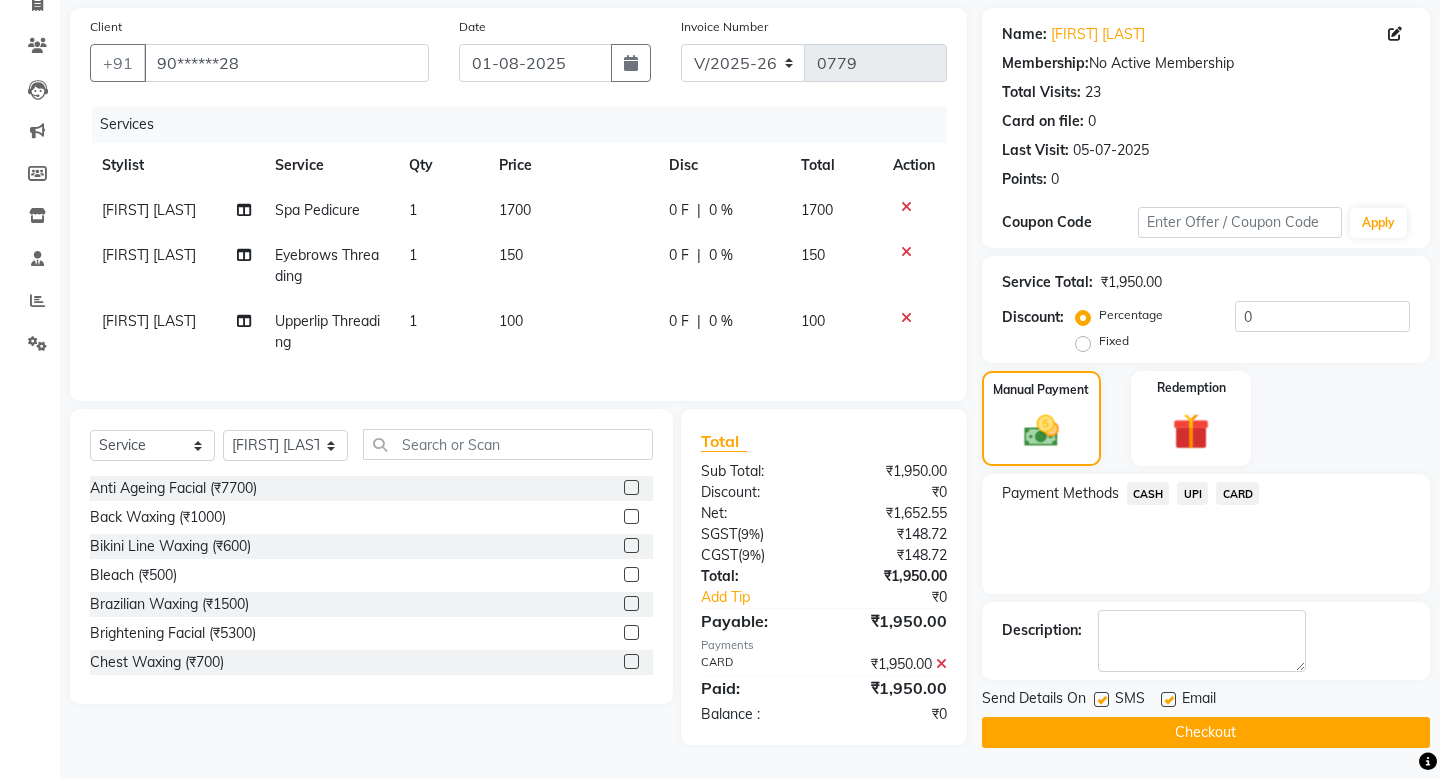 click on "Checkout" 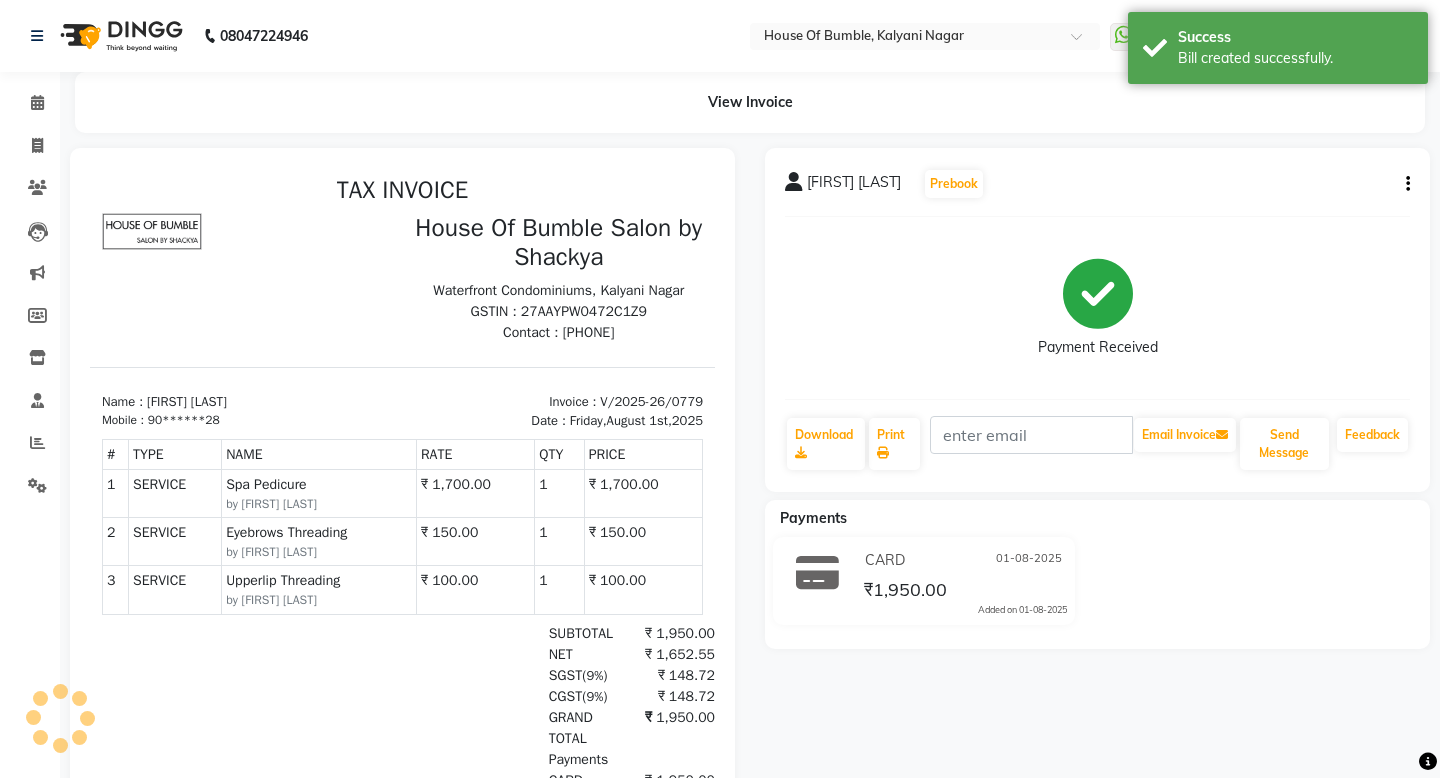 scroll, scrollTop: 0, scrollLeft: 0, axis: both 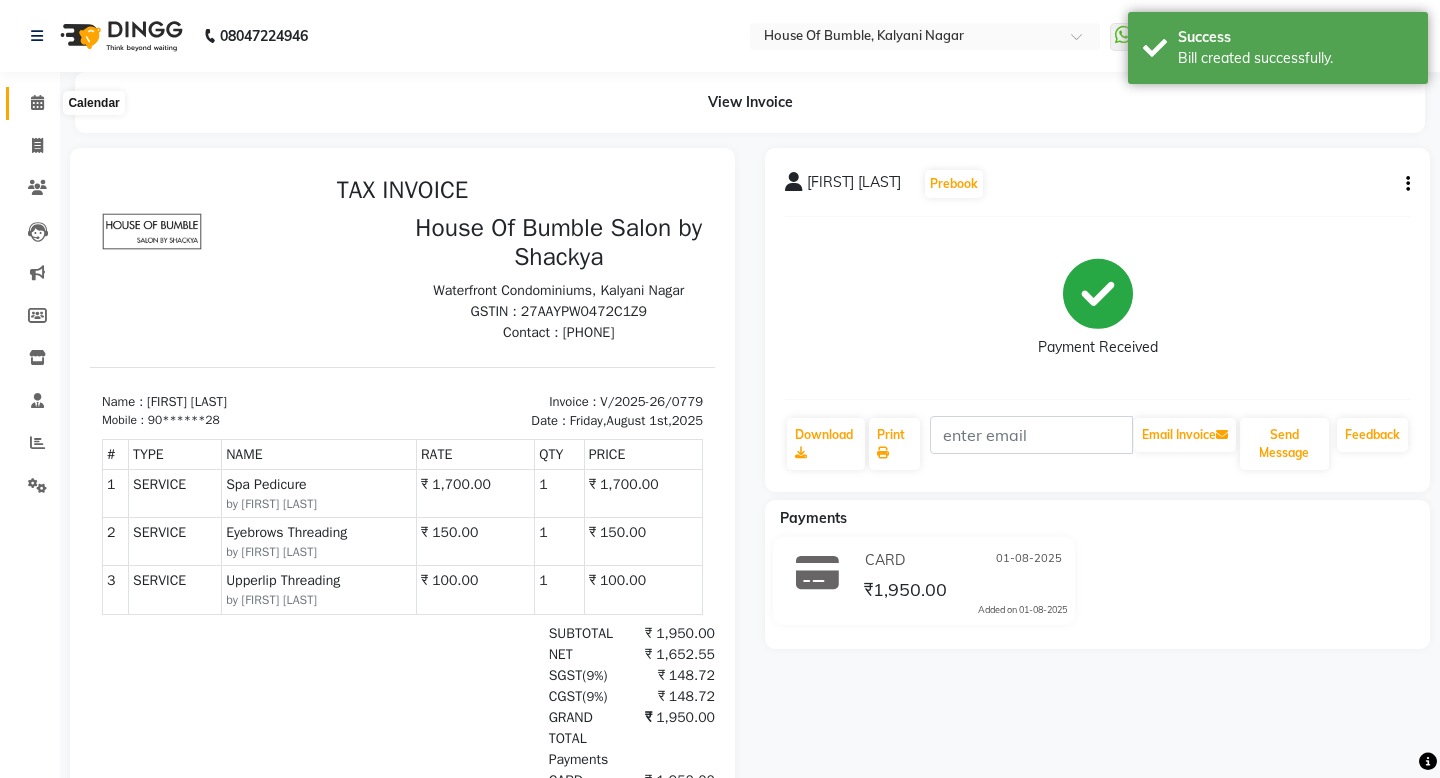 click 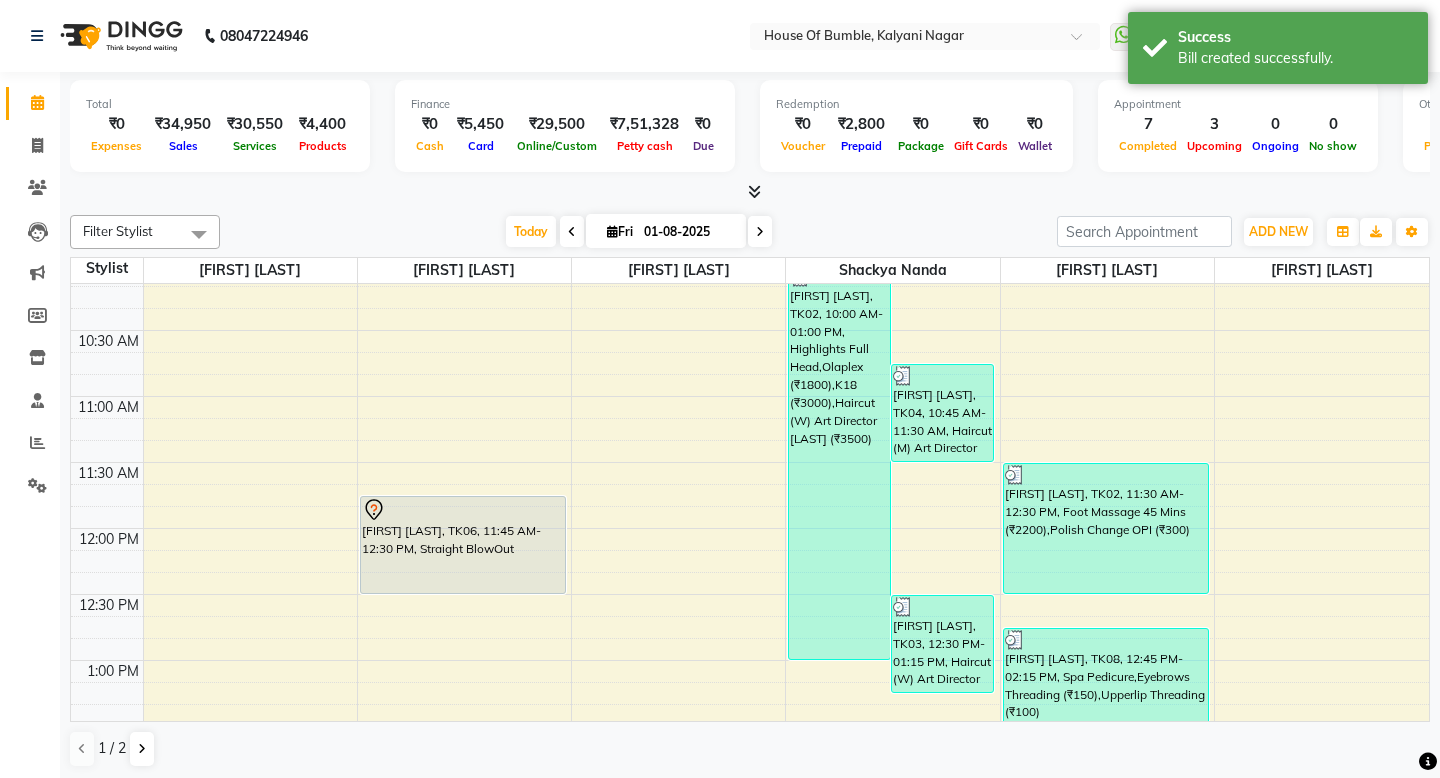 scroll, scrollTop: 201, scrollLeft: 0, axis: vertical 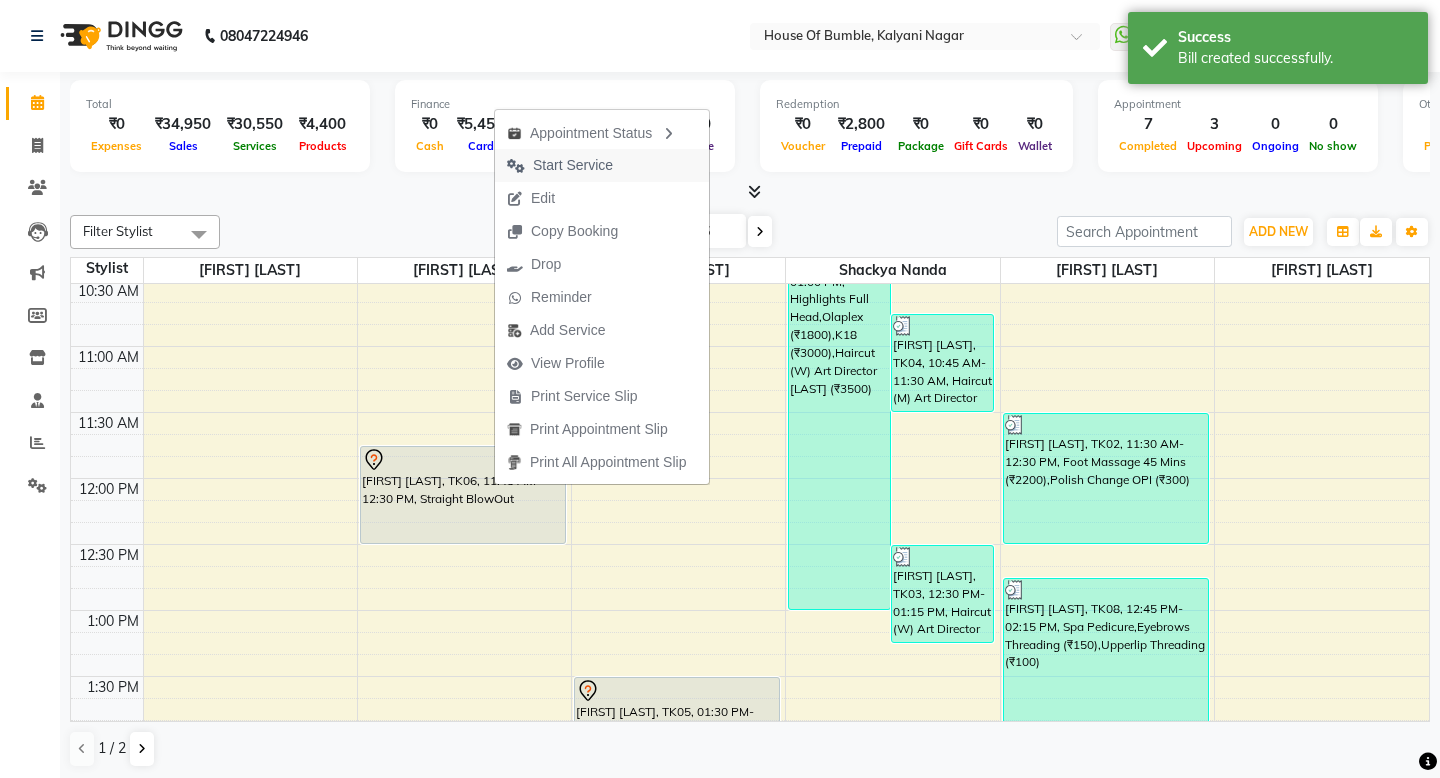 click on "Start Service" at bounding box center (573, 165) 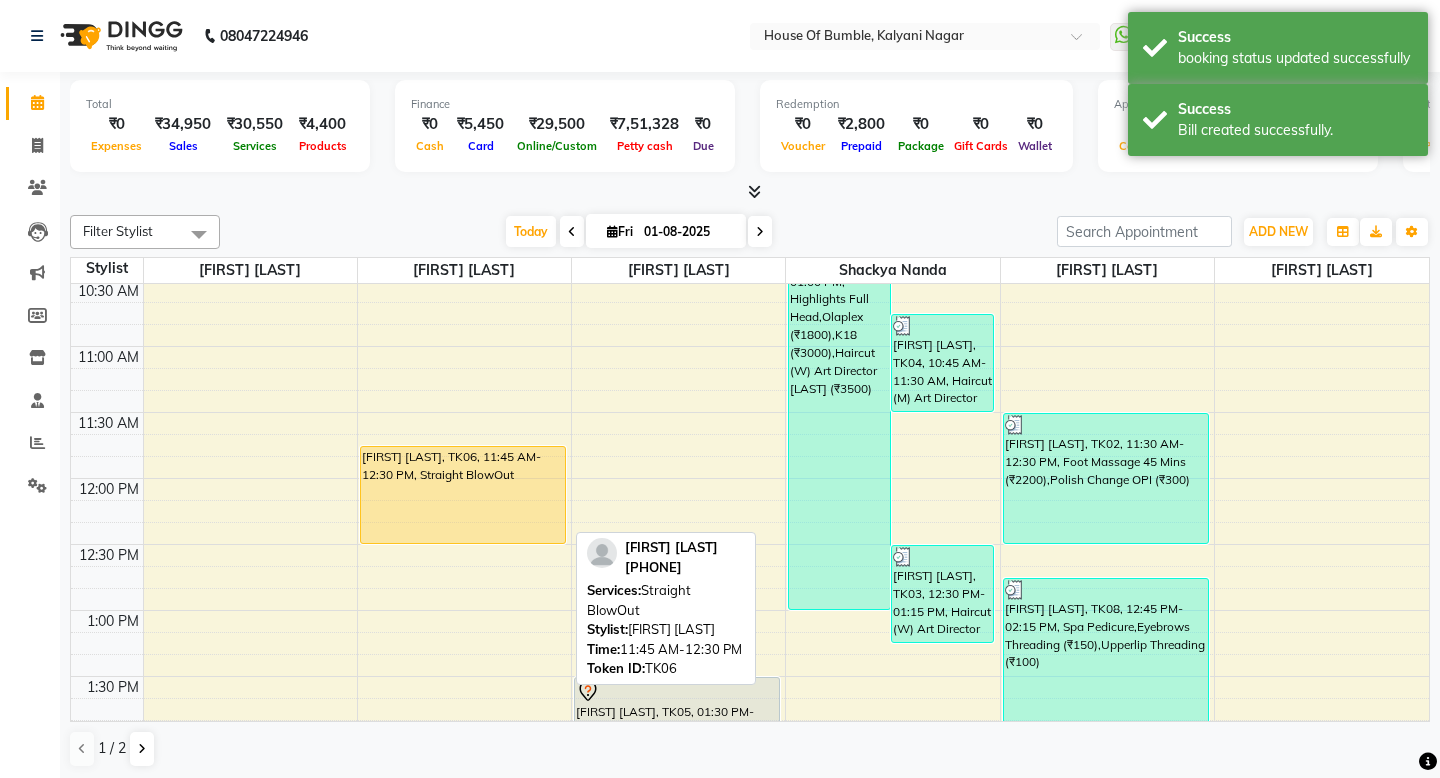 click on "[FIRST] [LAST], TK06, 11:45 AM-12:30 PM, Straight BlowOut" at bounding box center [463, 495] 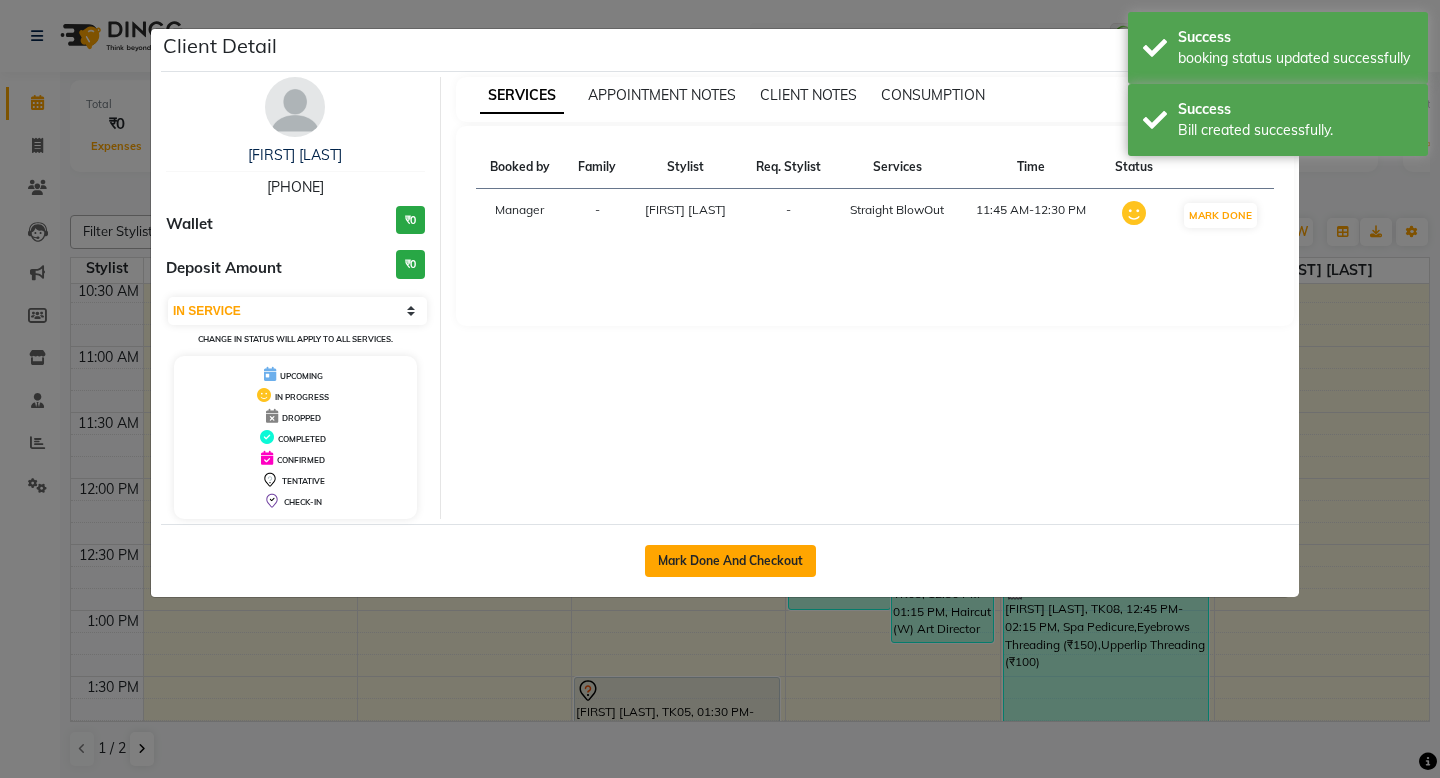 click on "Mark Done And Checkout" 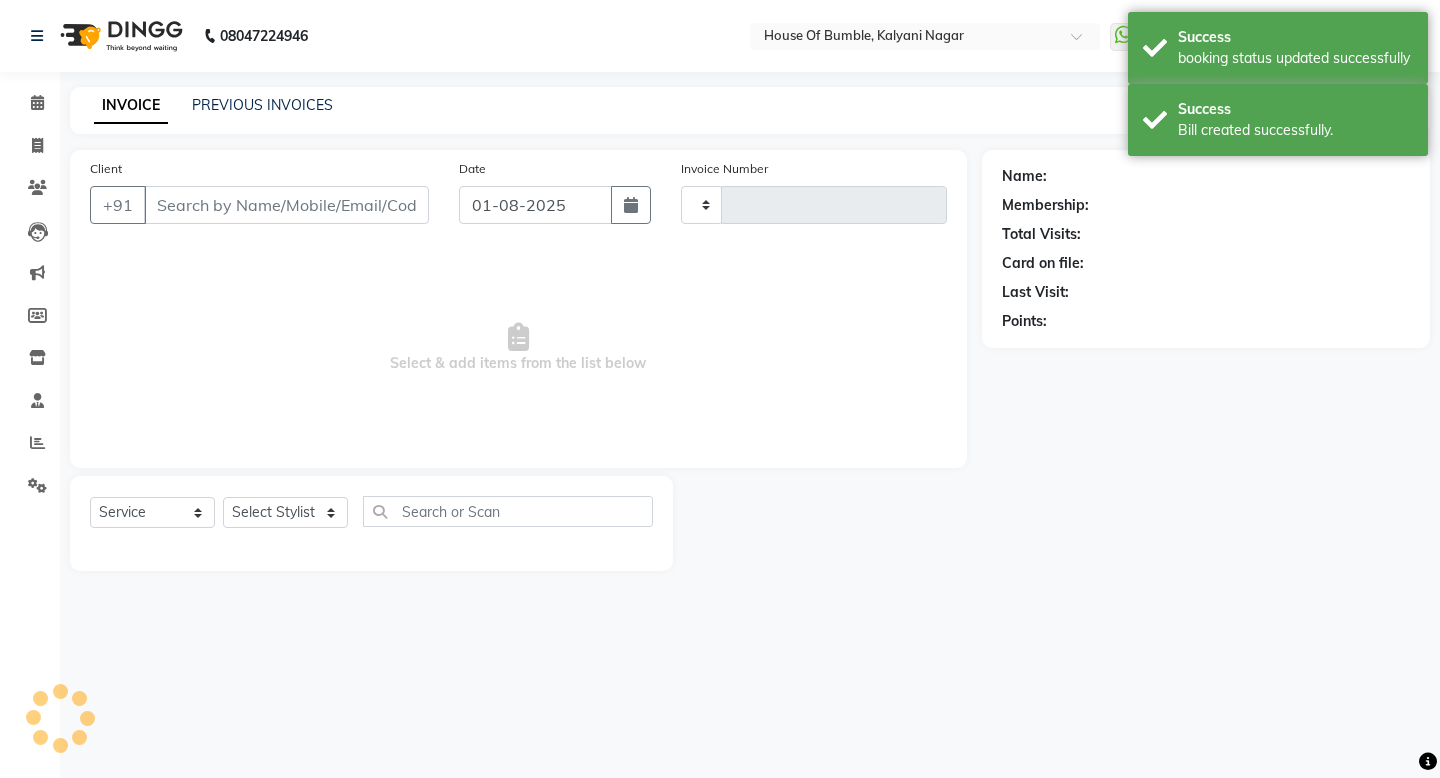 type on "0780" 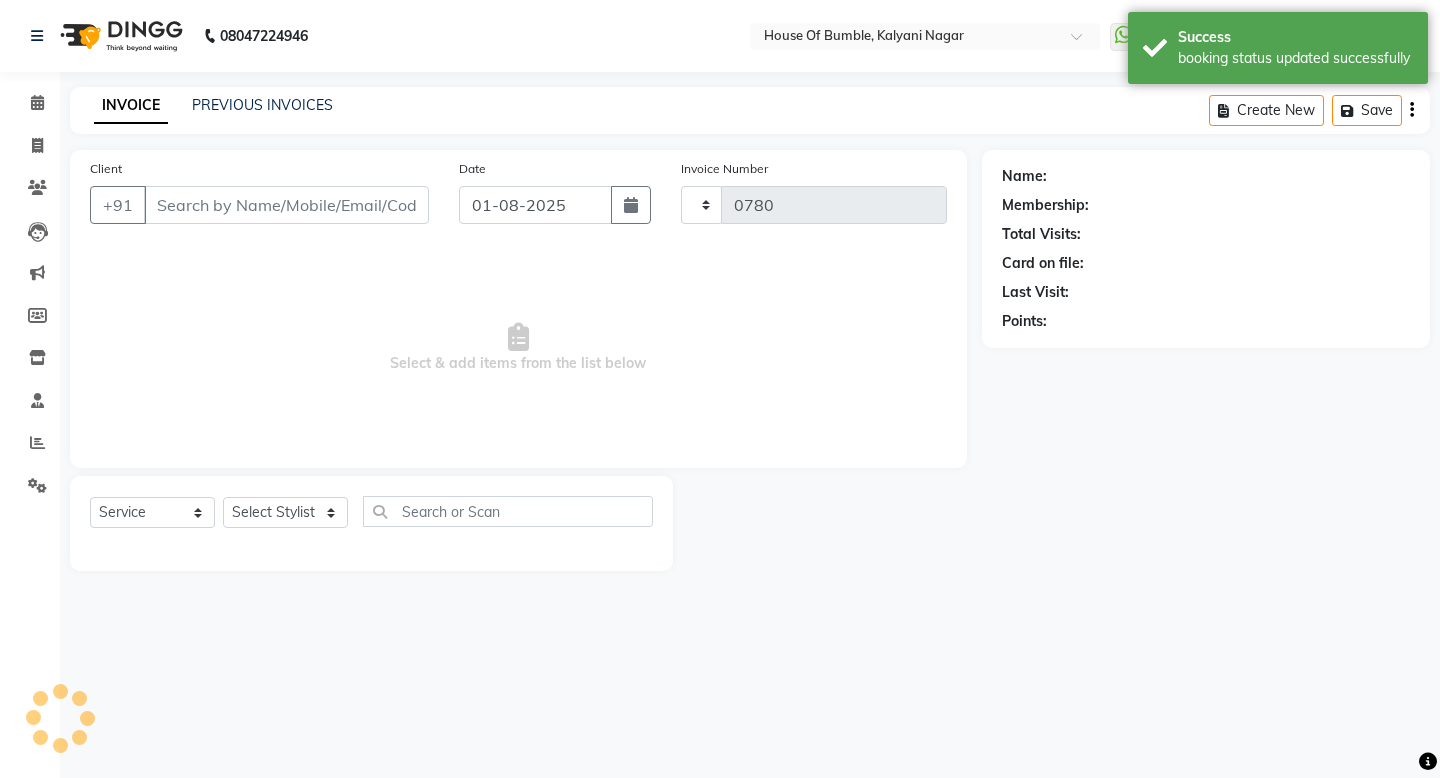 select on "579" 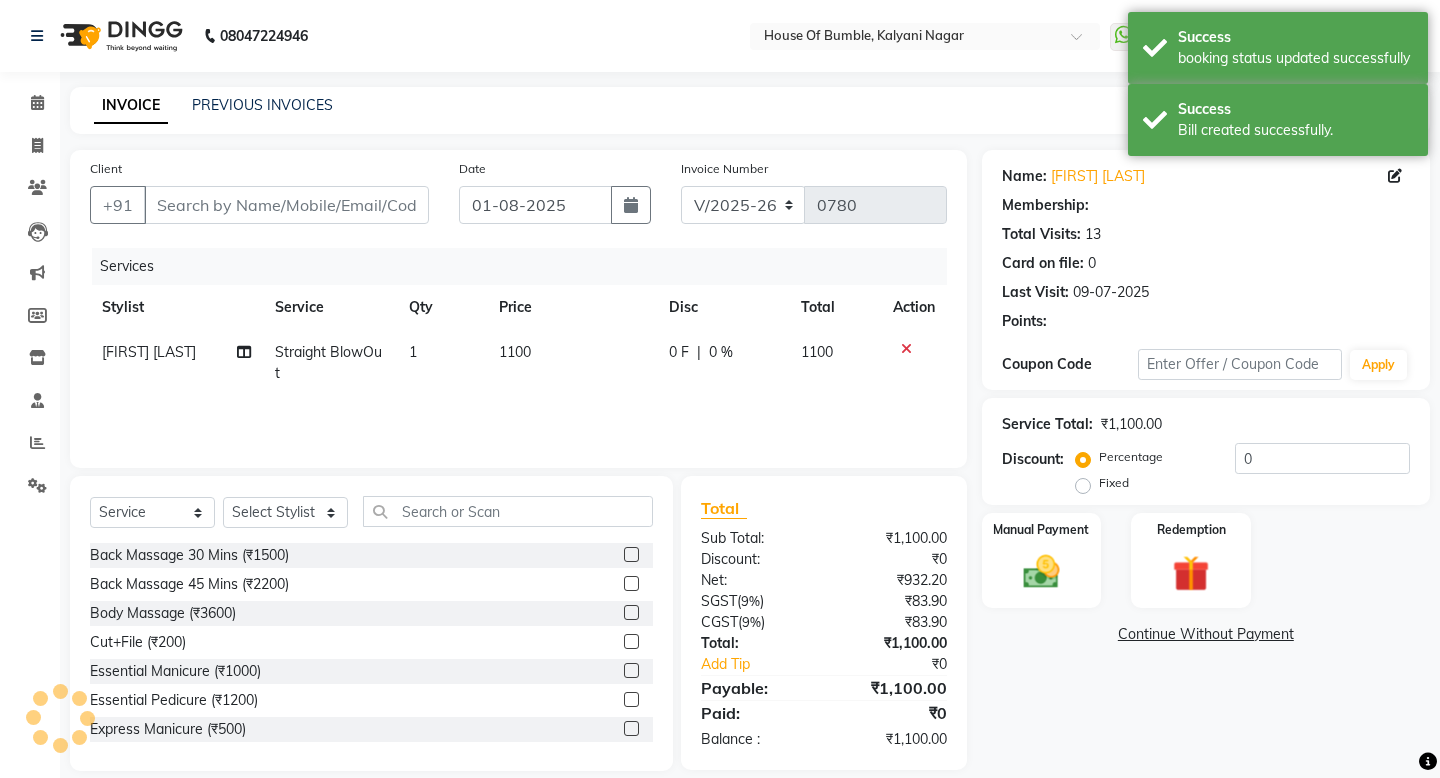type on "95******00" 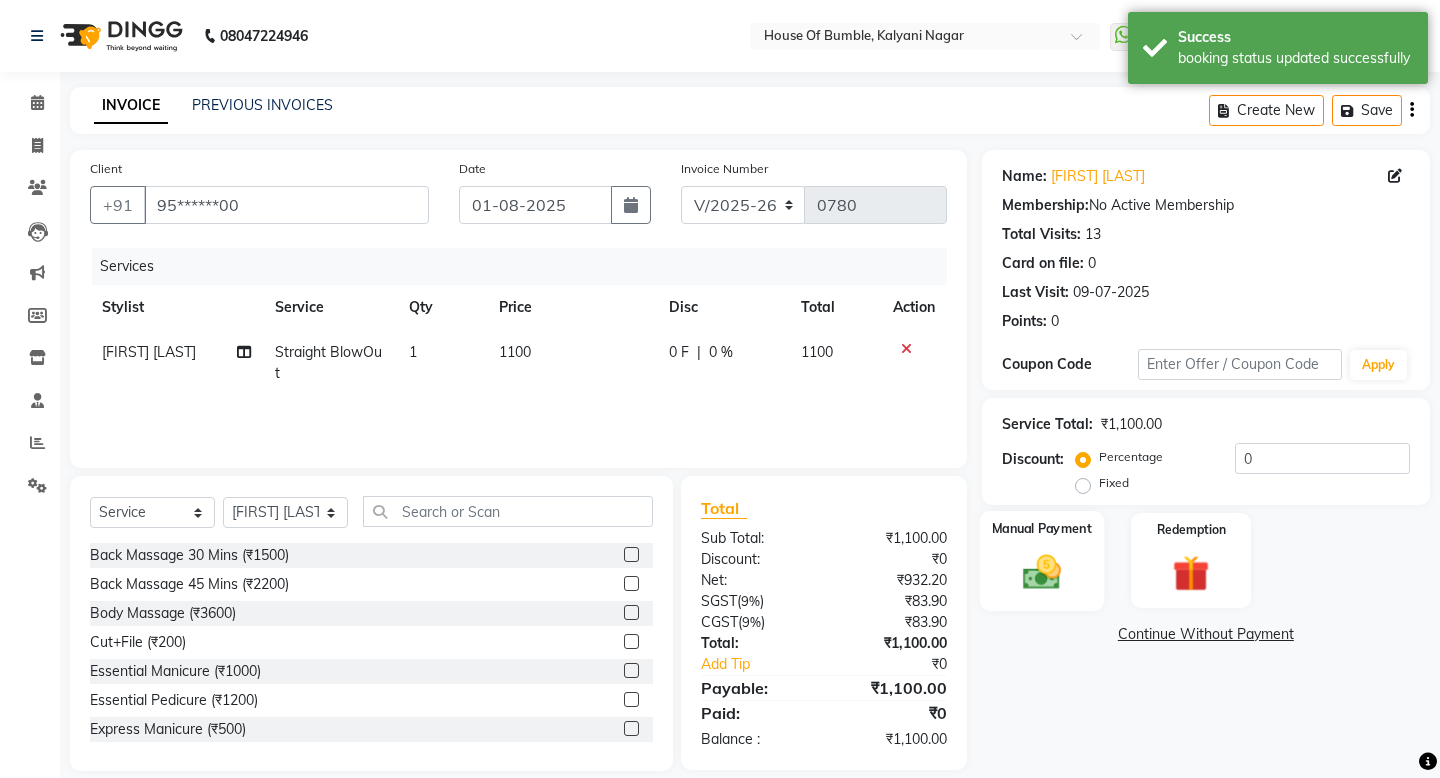 click 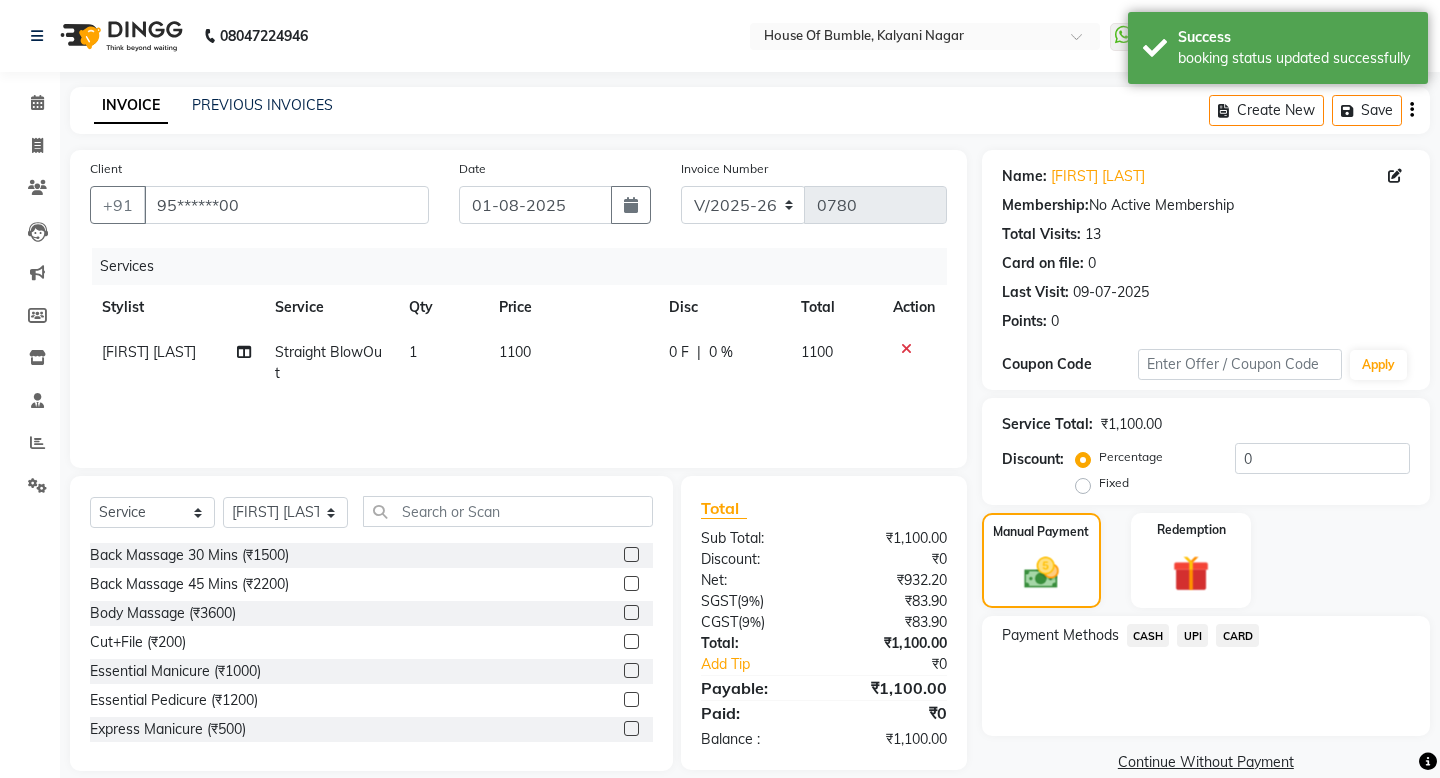 click on "CASH" 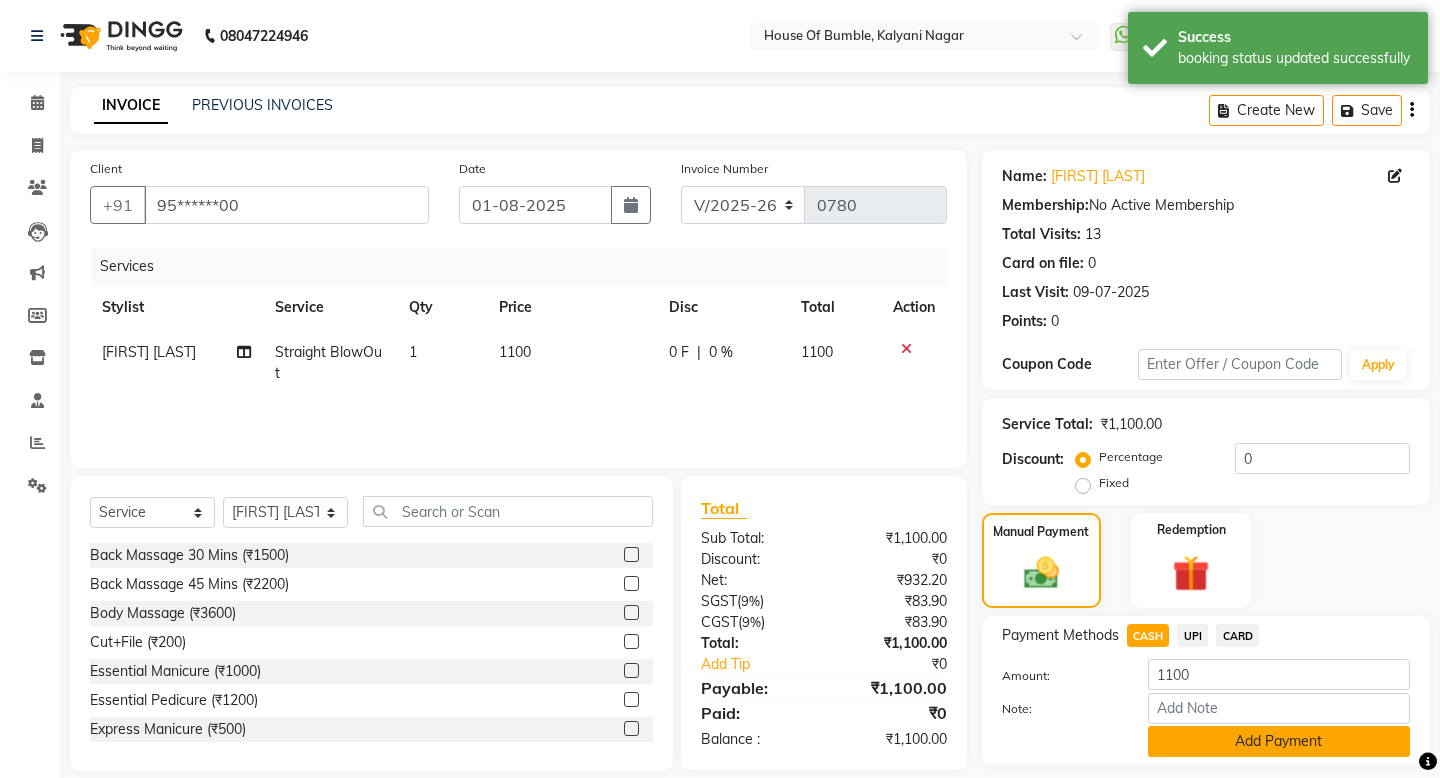 click on "Add Payment" 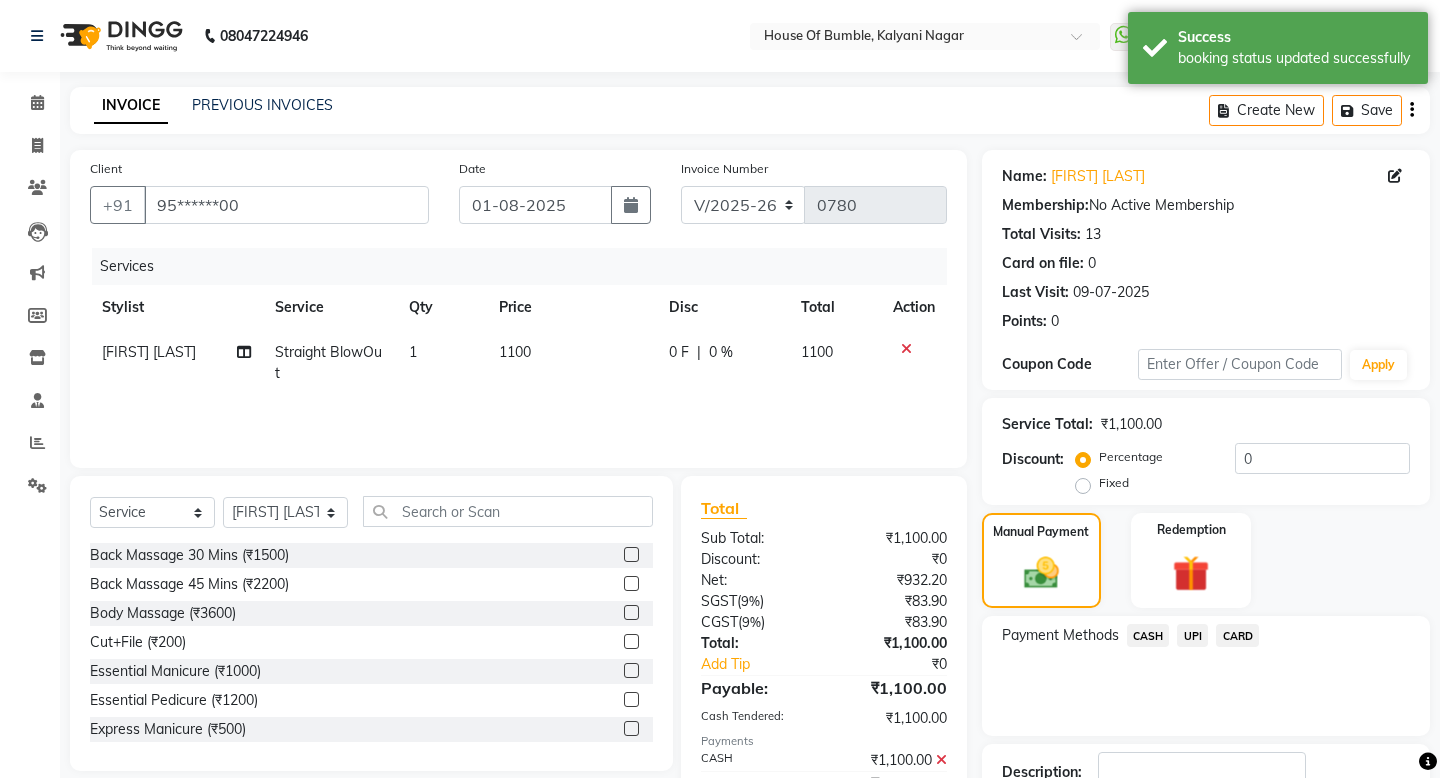 scroll, scrollTop: 142, scrollLeft: 0, axis: vertical 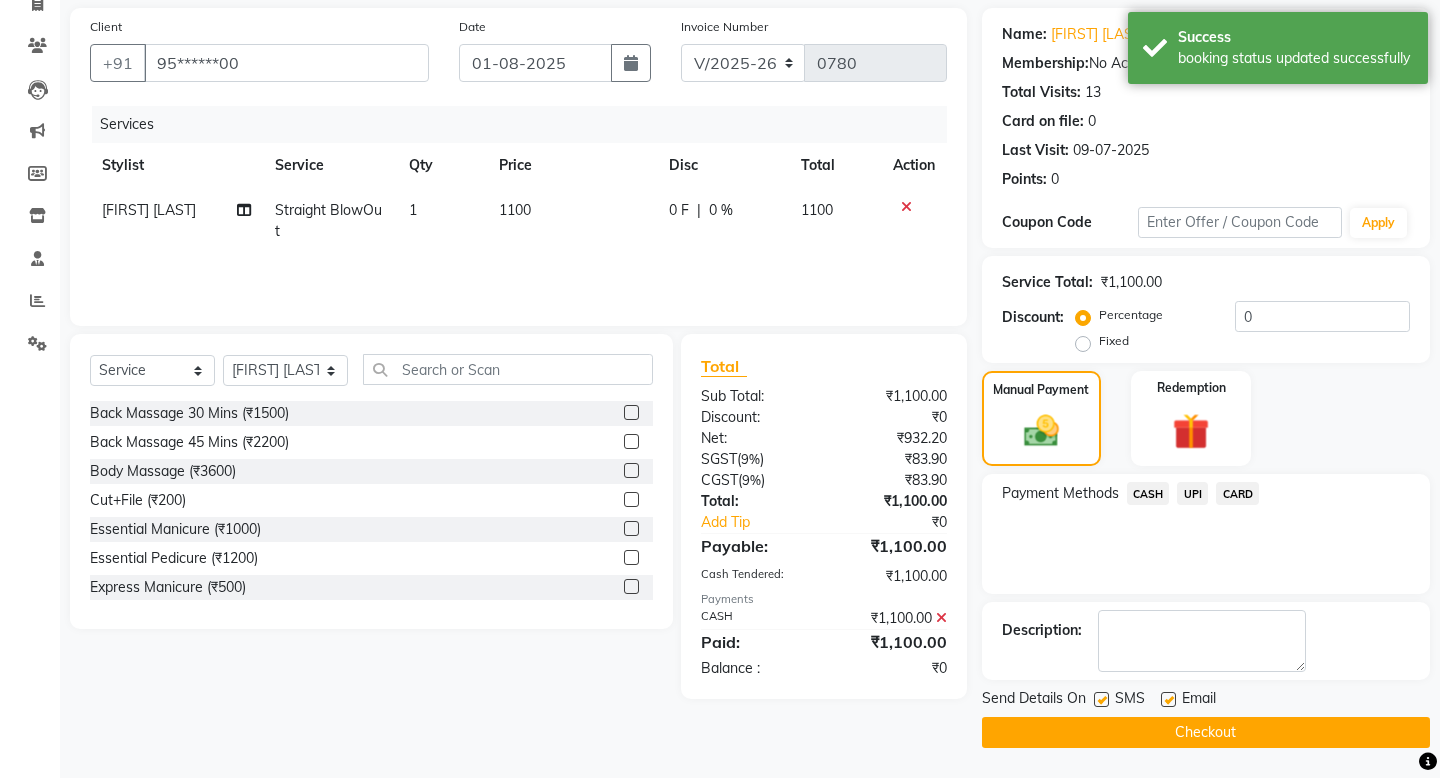 click on "Checkout" 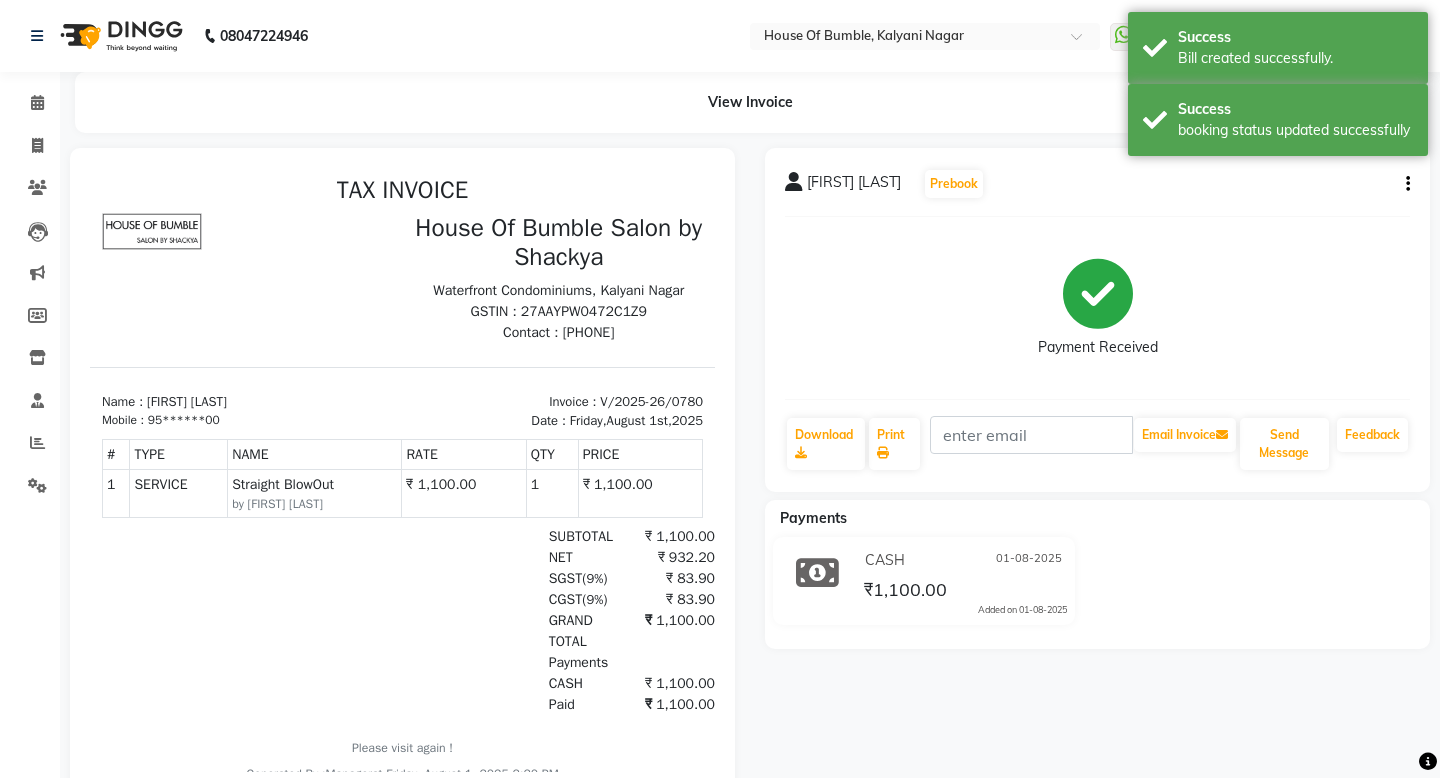 scroll, scrollTop: 0, scrollLeft: 0, axis: both 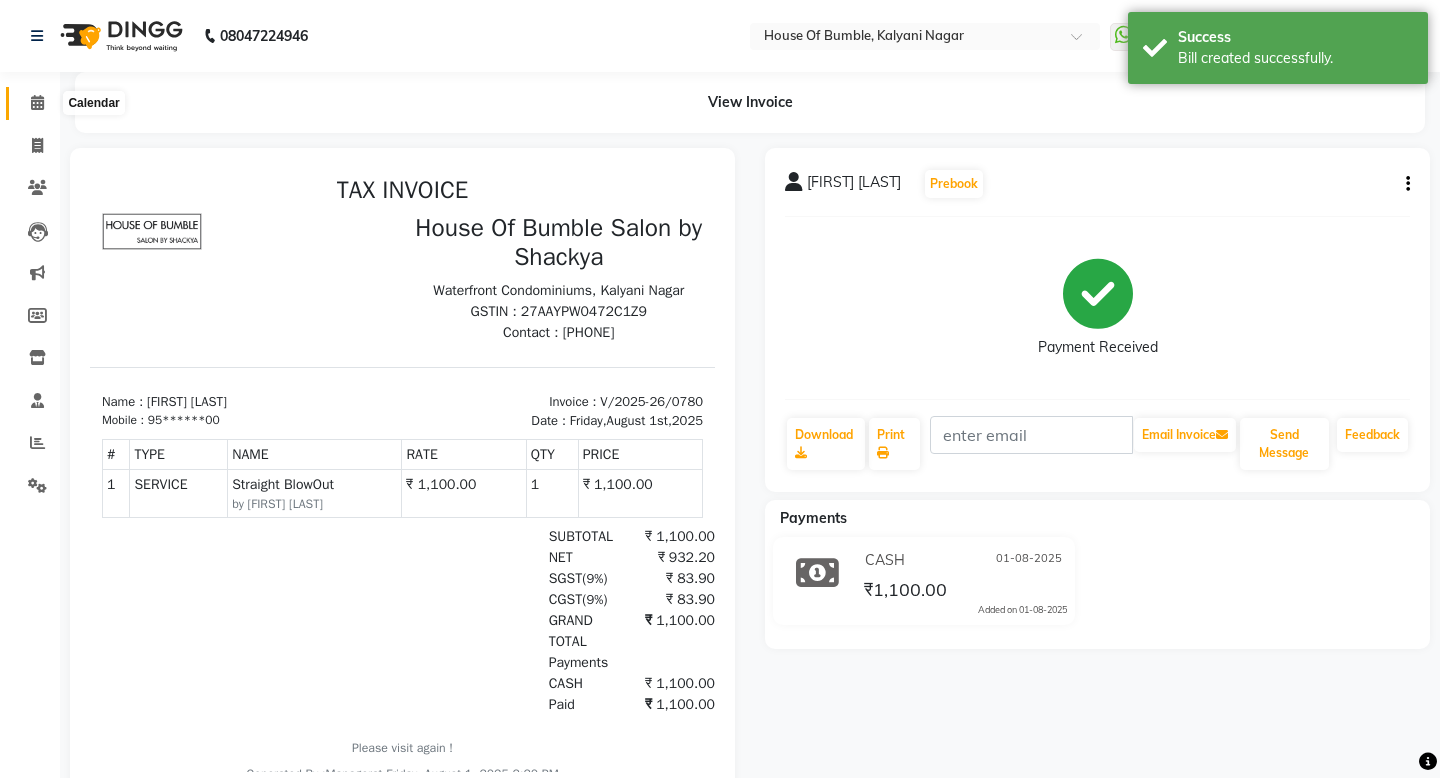 click 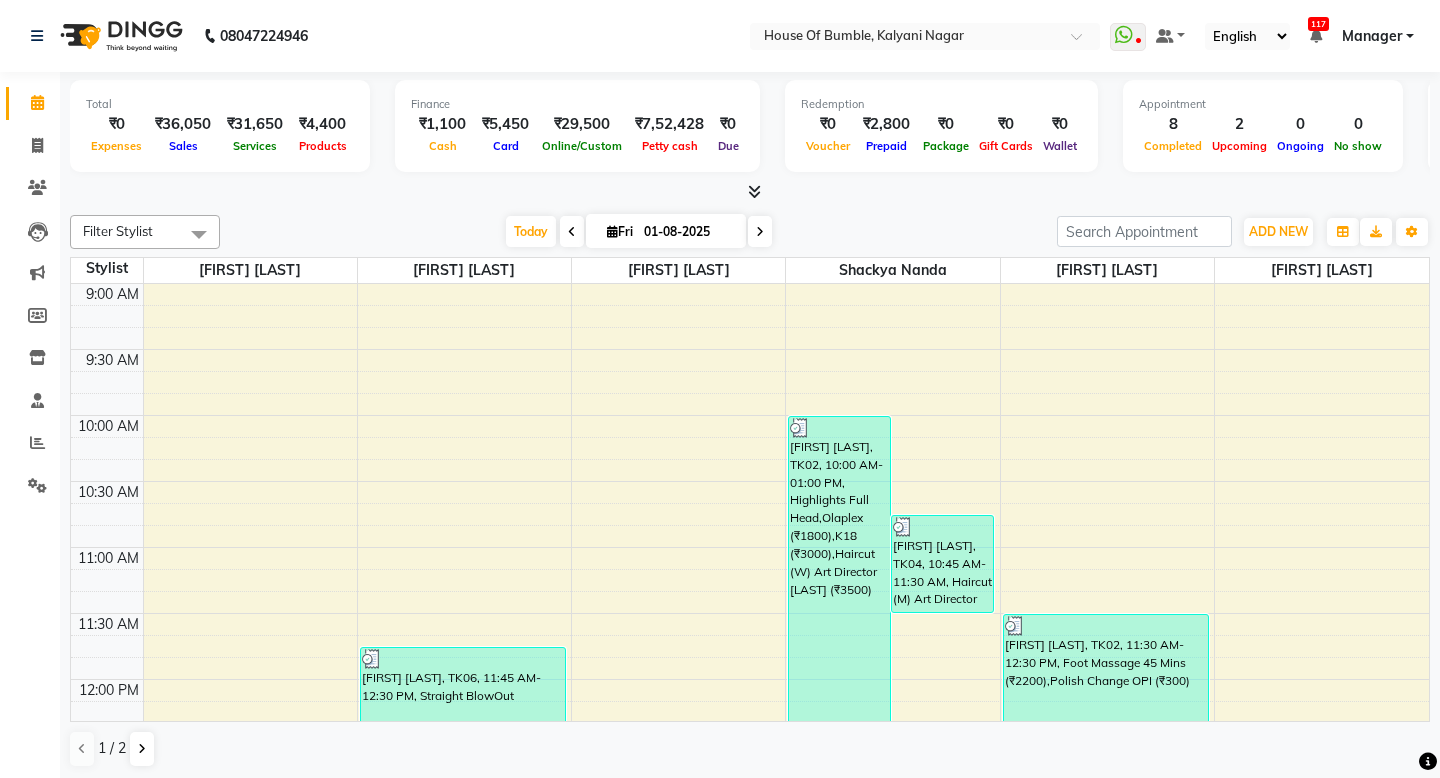 click at bounding box center (760, 232) 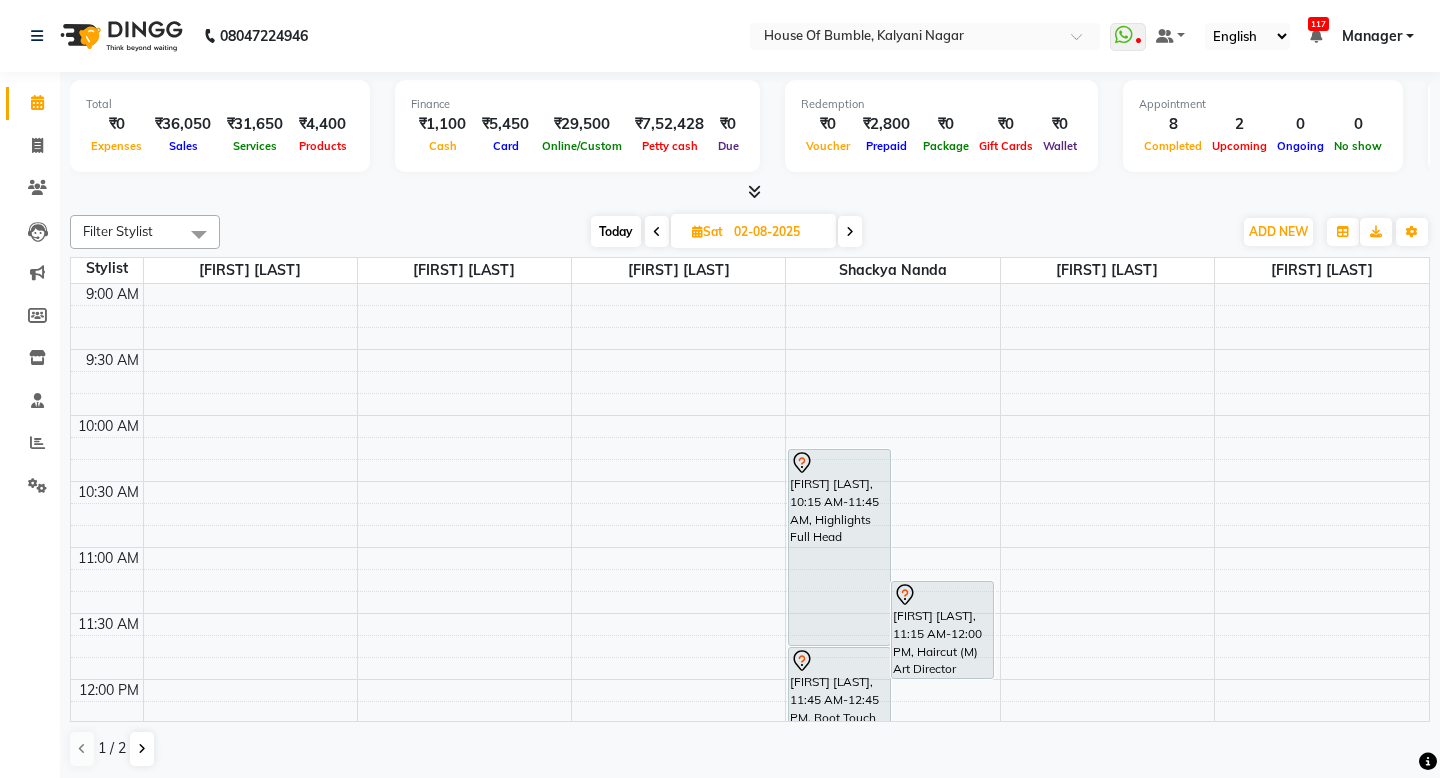 scroll, scrollTop: 0, scrollLeft: 0, axis: both 